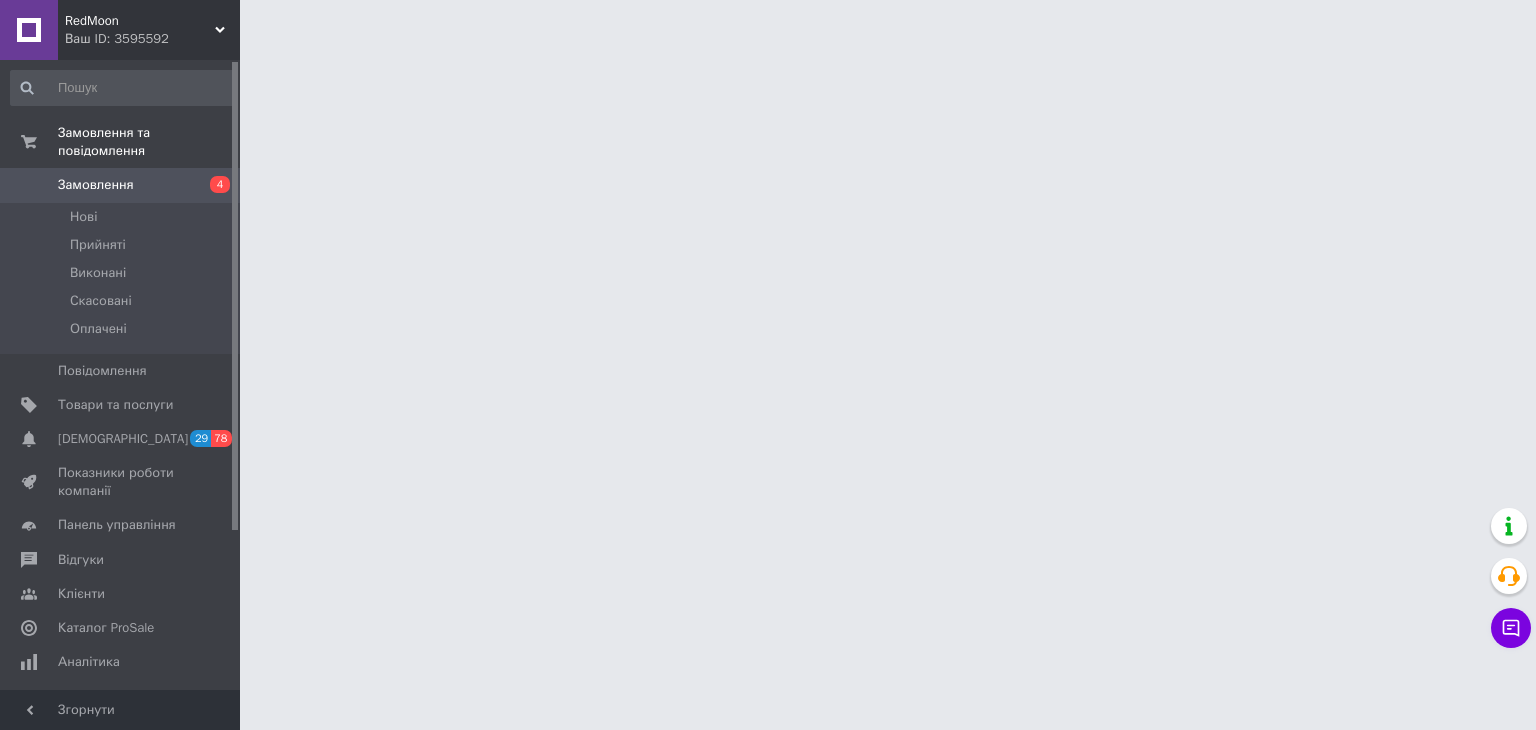 scroll, scrollTop: 0, scrollLeft: 0, axis: both 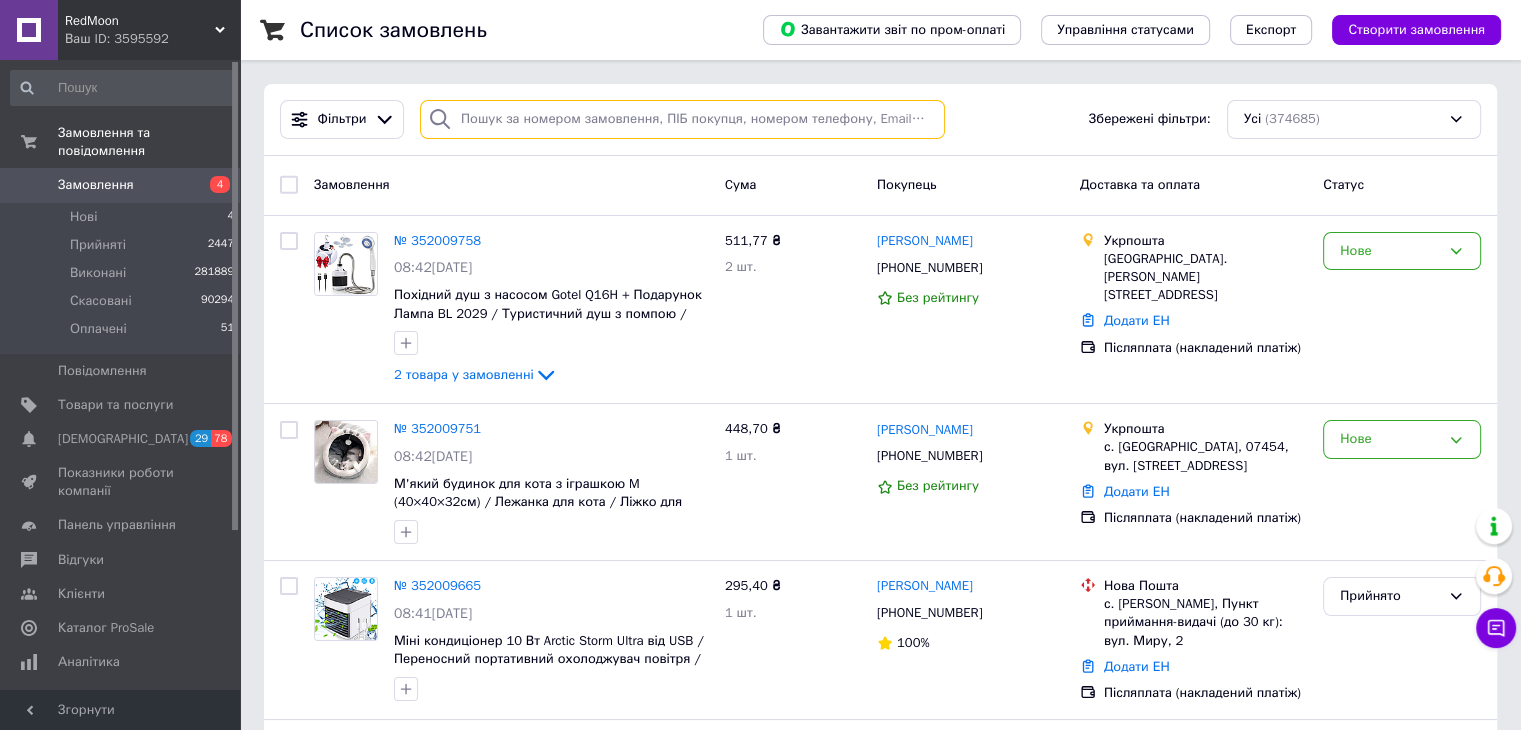 click at bounding box center (682, 119) 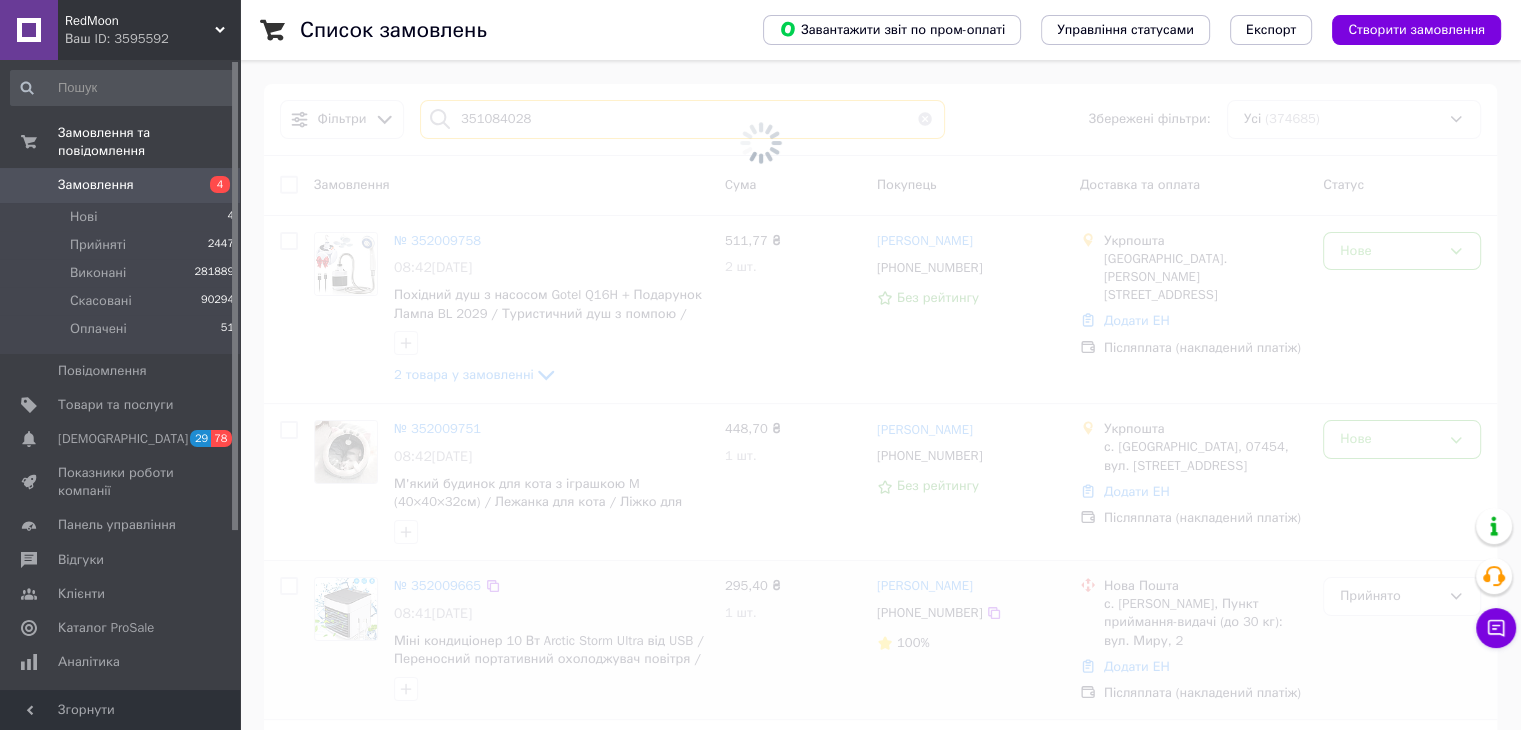type on "351084028" 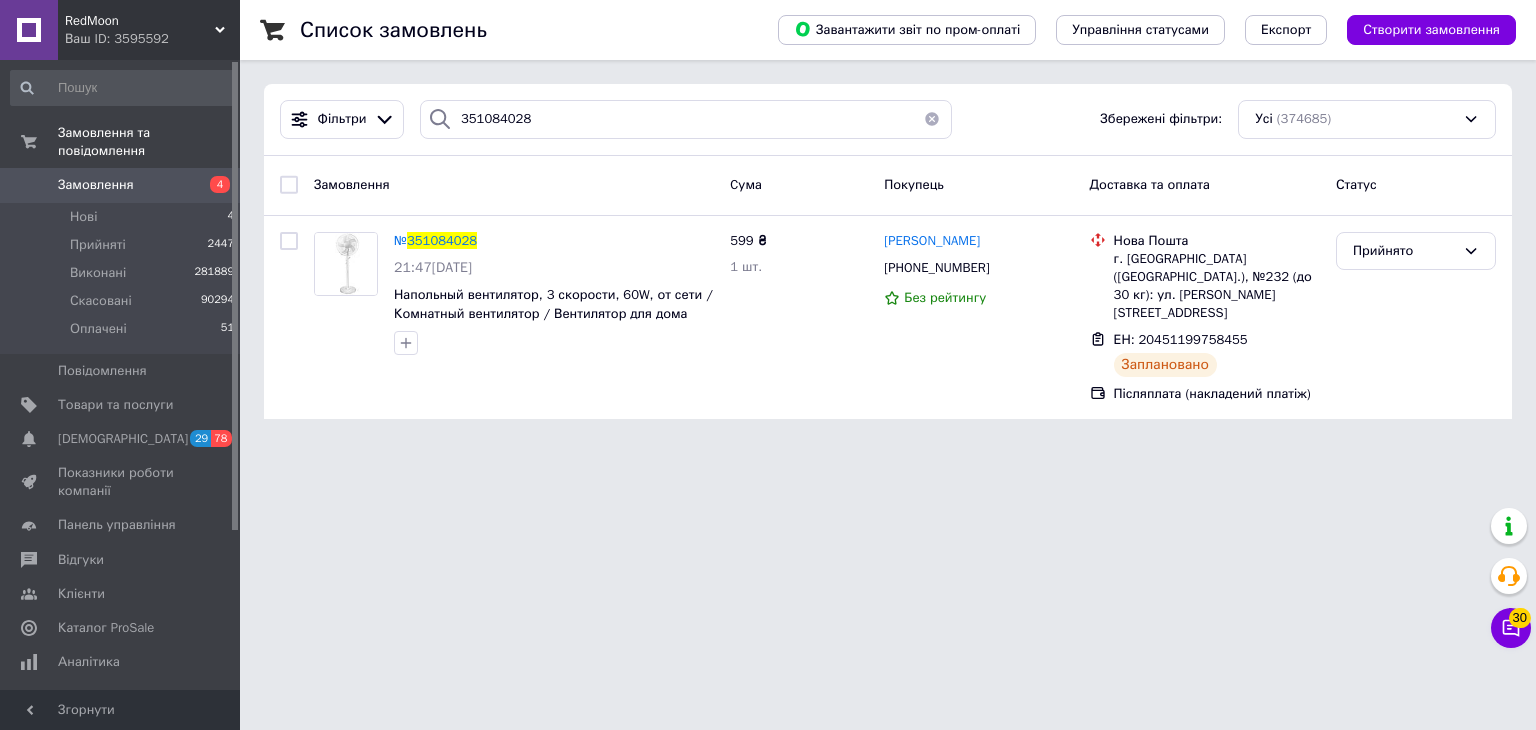 click on "RedMoon" at bounding box center (140, 21) 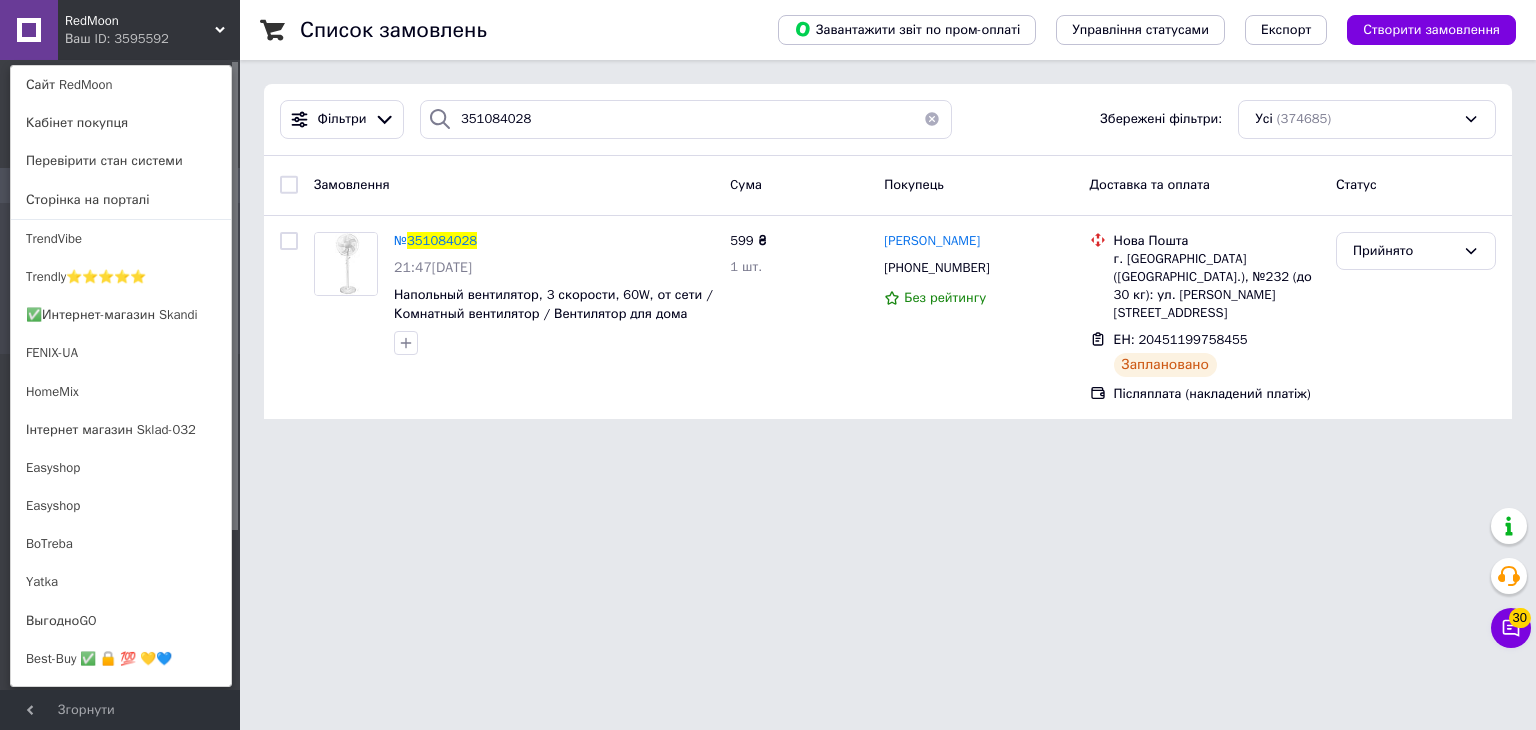 scroll, scrollTop: 1386, scrollLeft: 0, axis: vertical 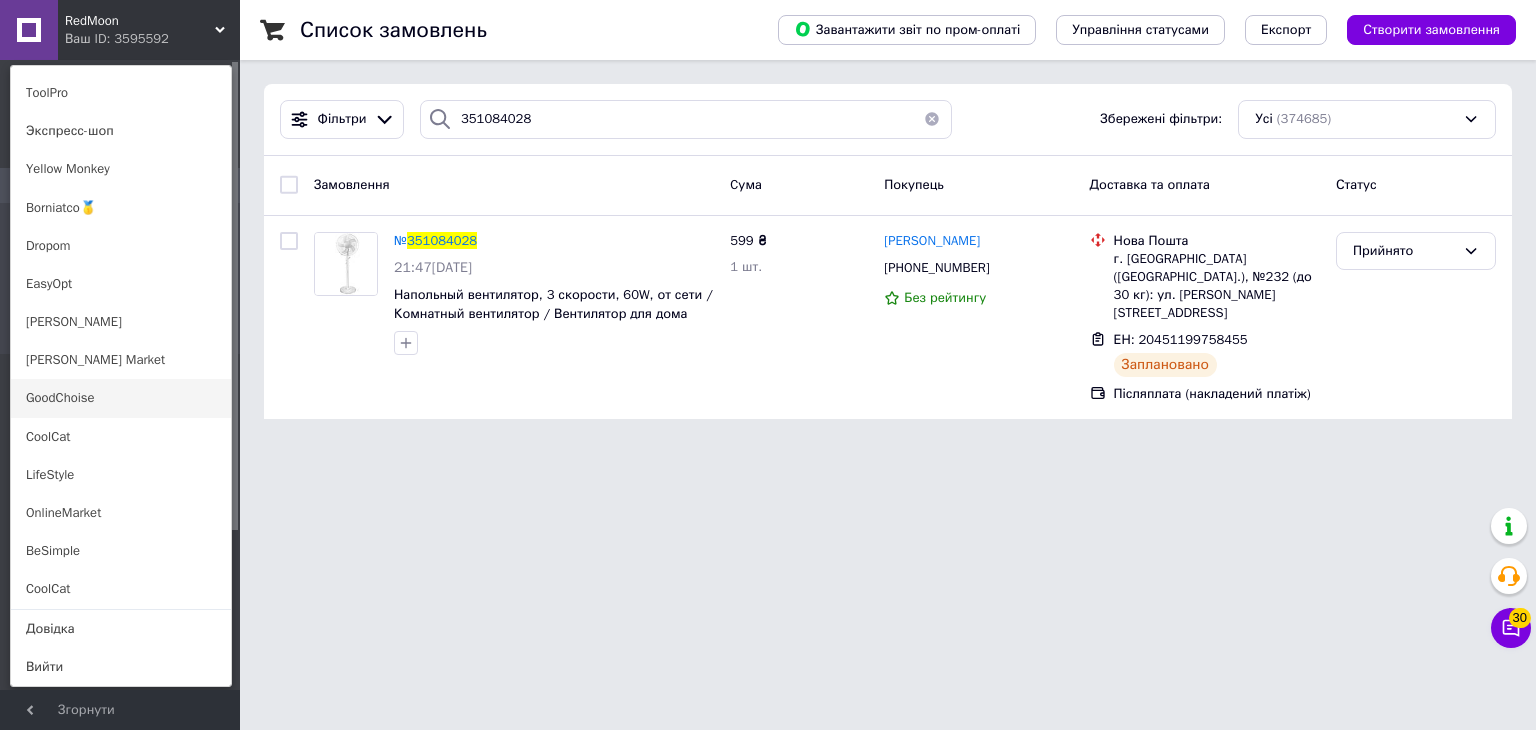 click on "GoodChoise" at bounding box center [121, 398] 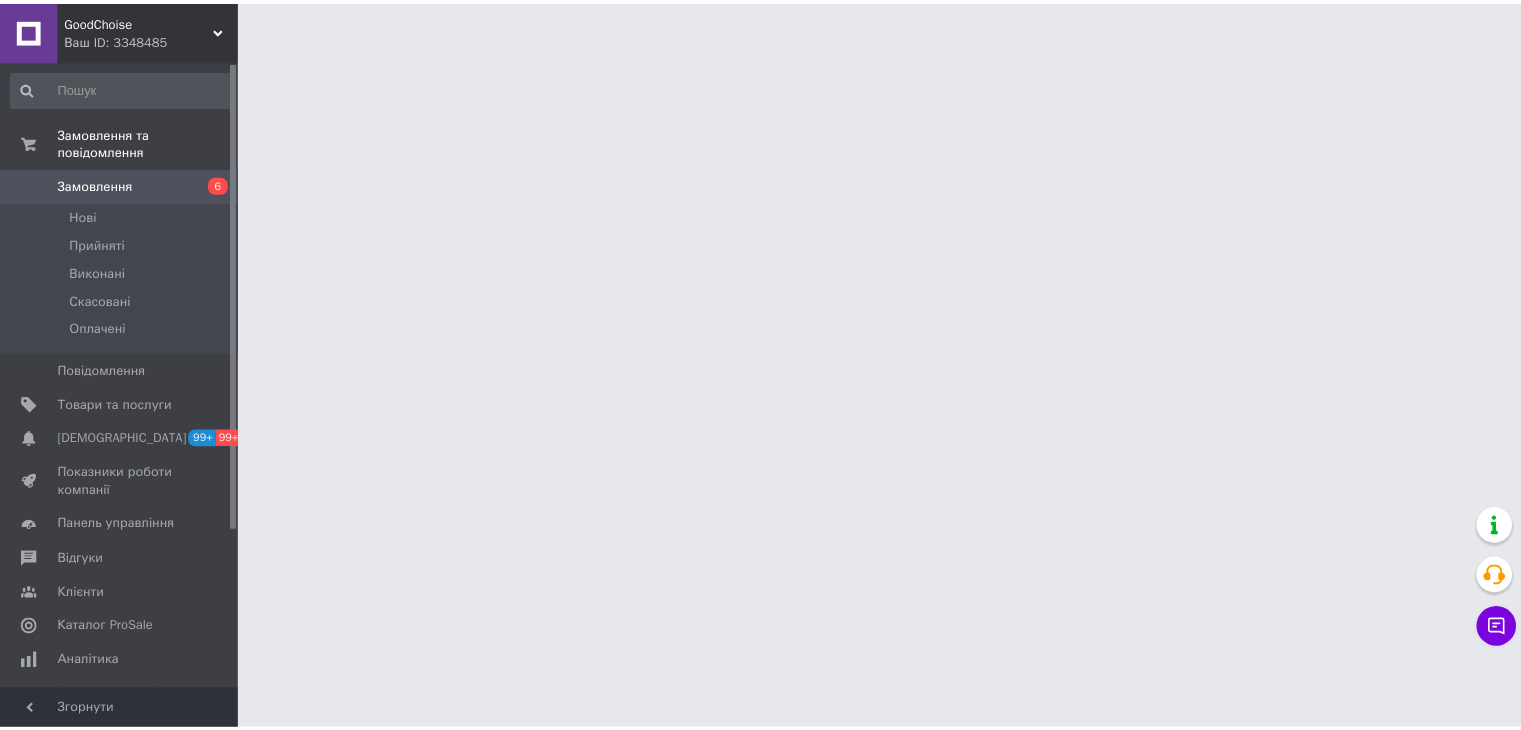 scroll, scrollTop: 0, scrollLeft: 0, axis: both 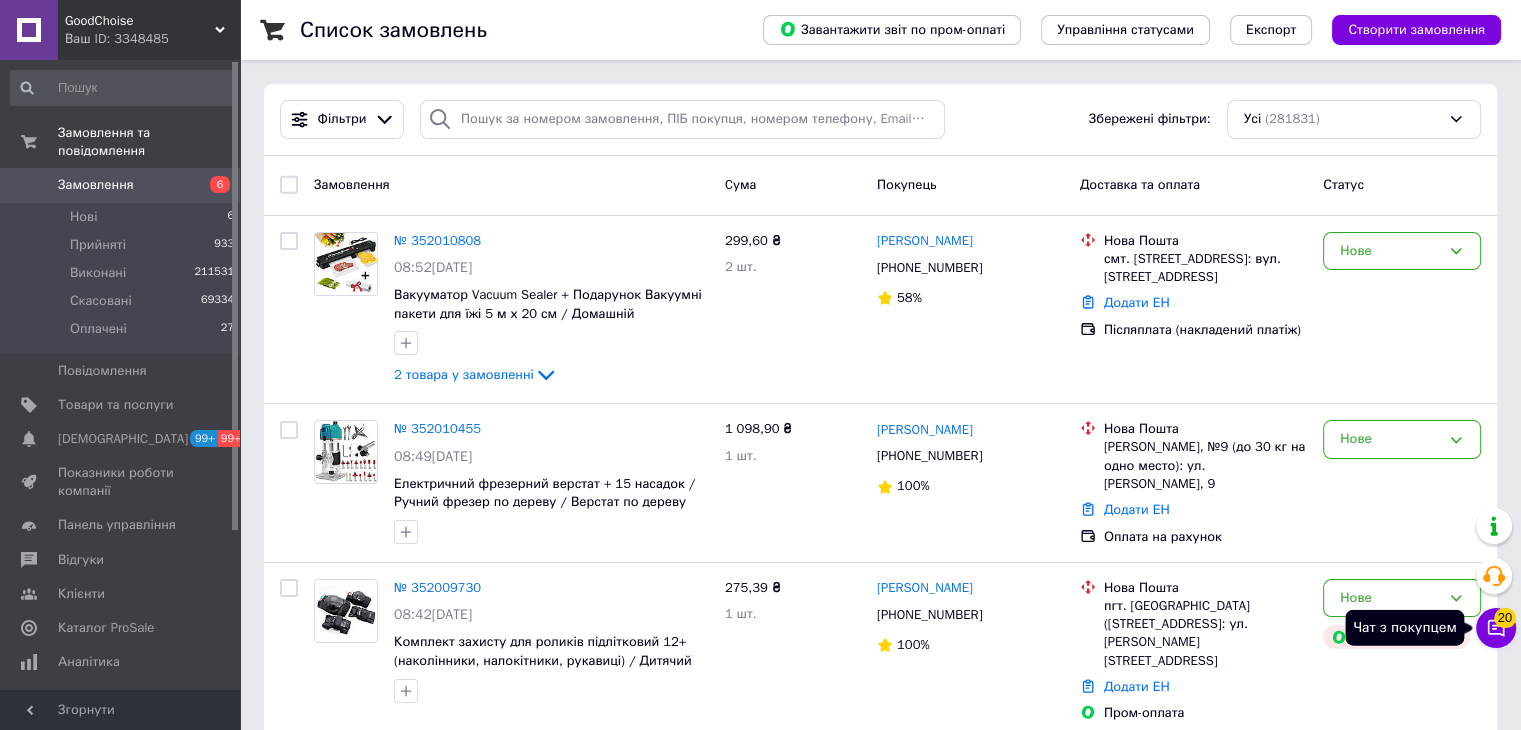 click on "20" at bounding box center [1505, 618] 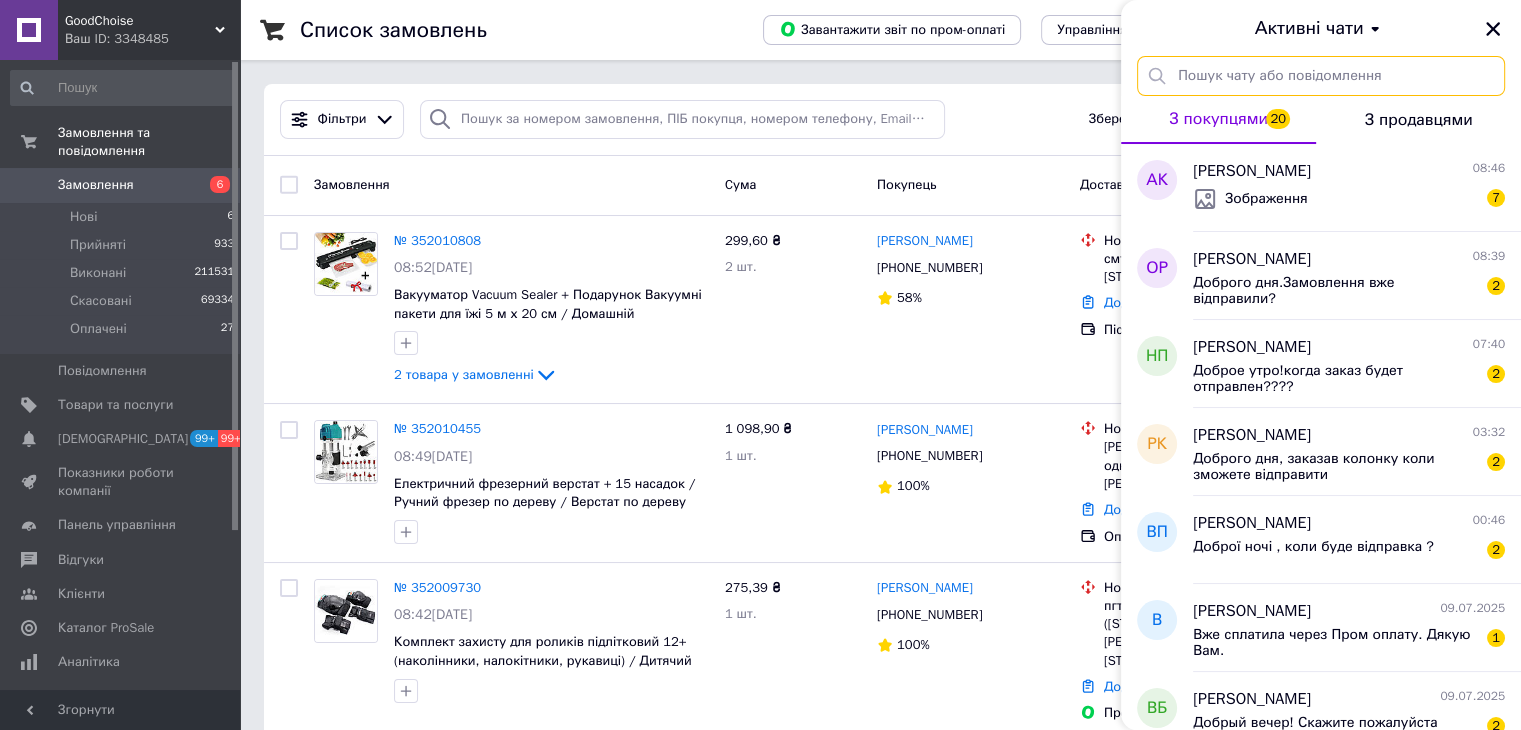 click at bounding box center (1321, 76) 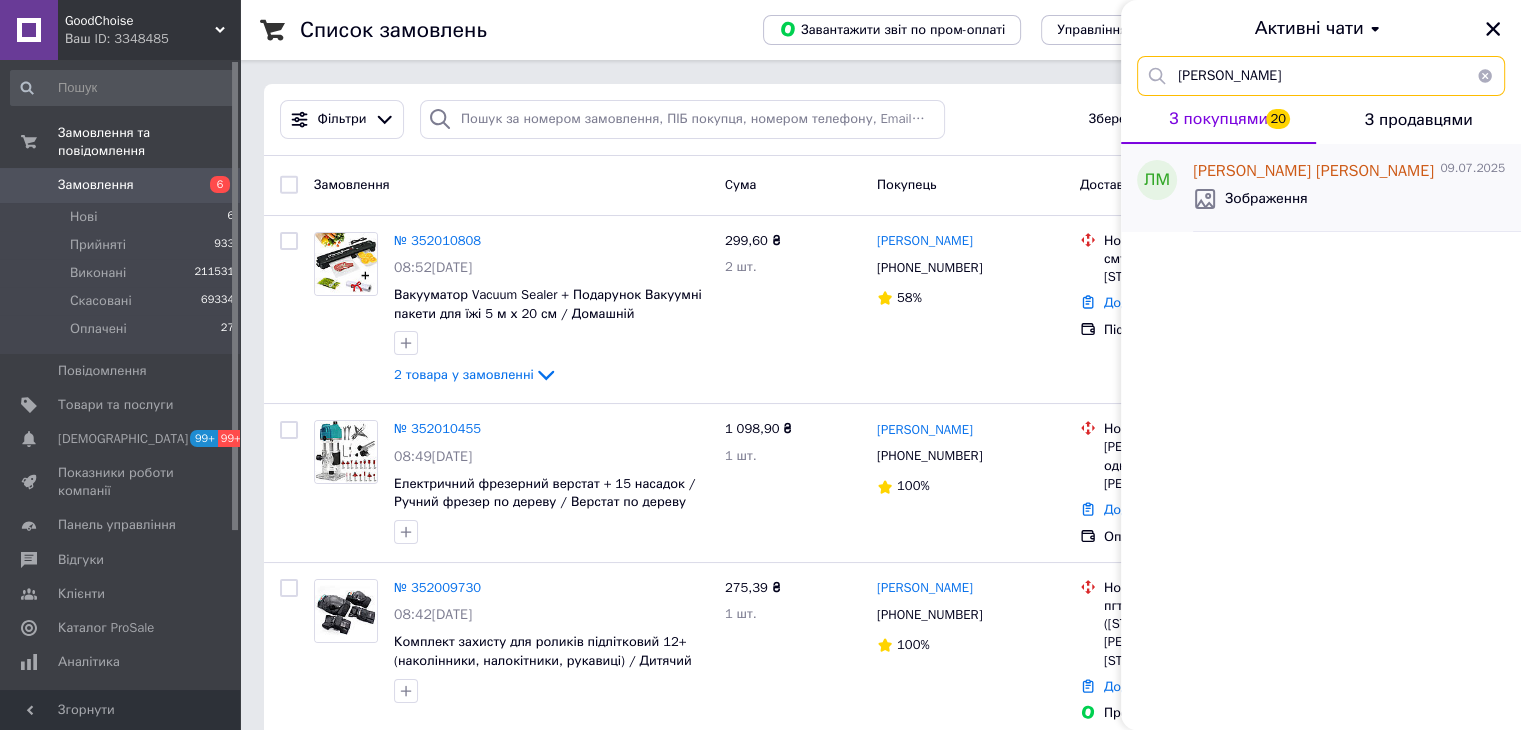 type on "Мартыненко Леонид" 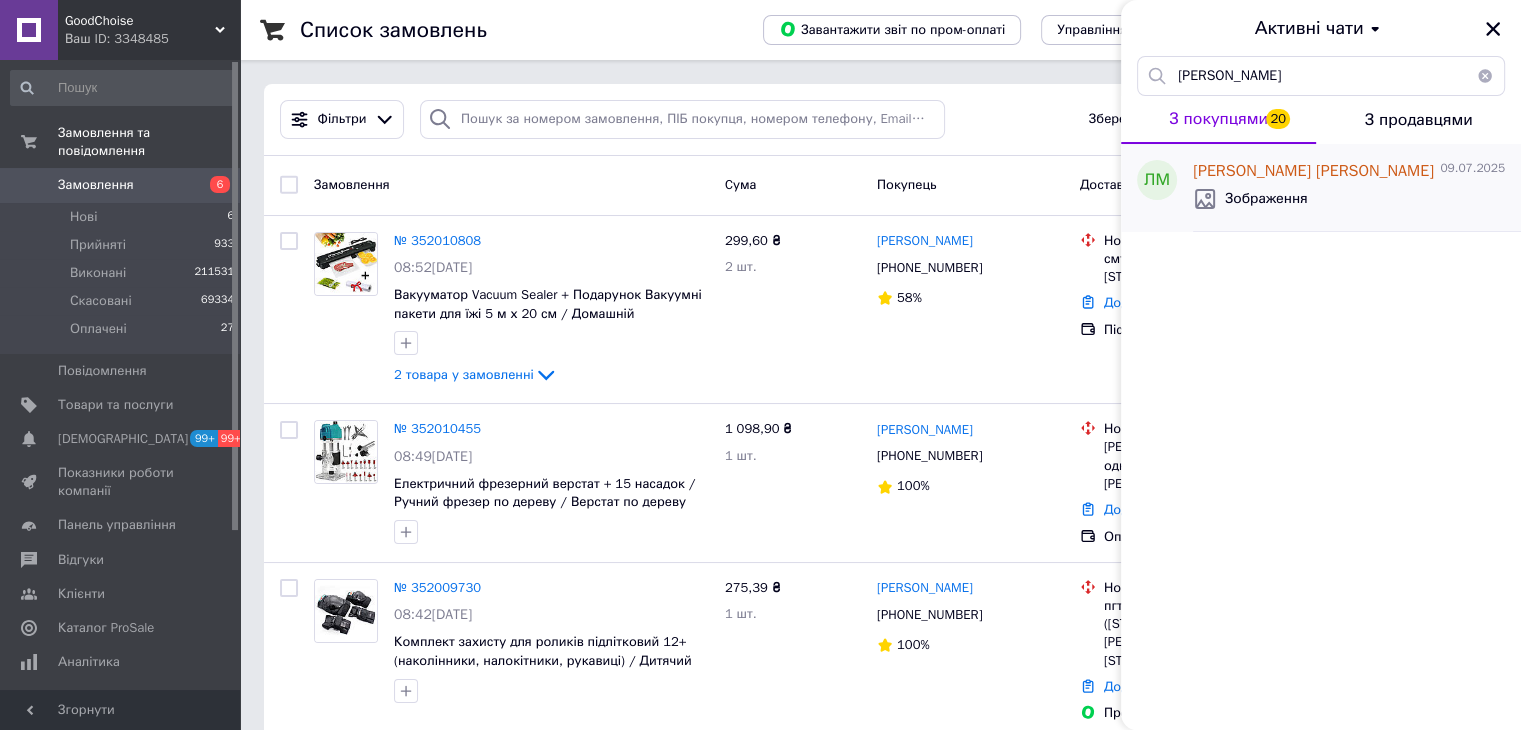 click on "Мартыненко" at bounding box center (1375, 171) 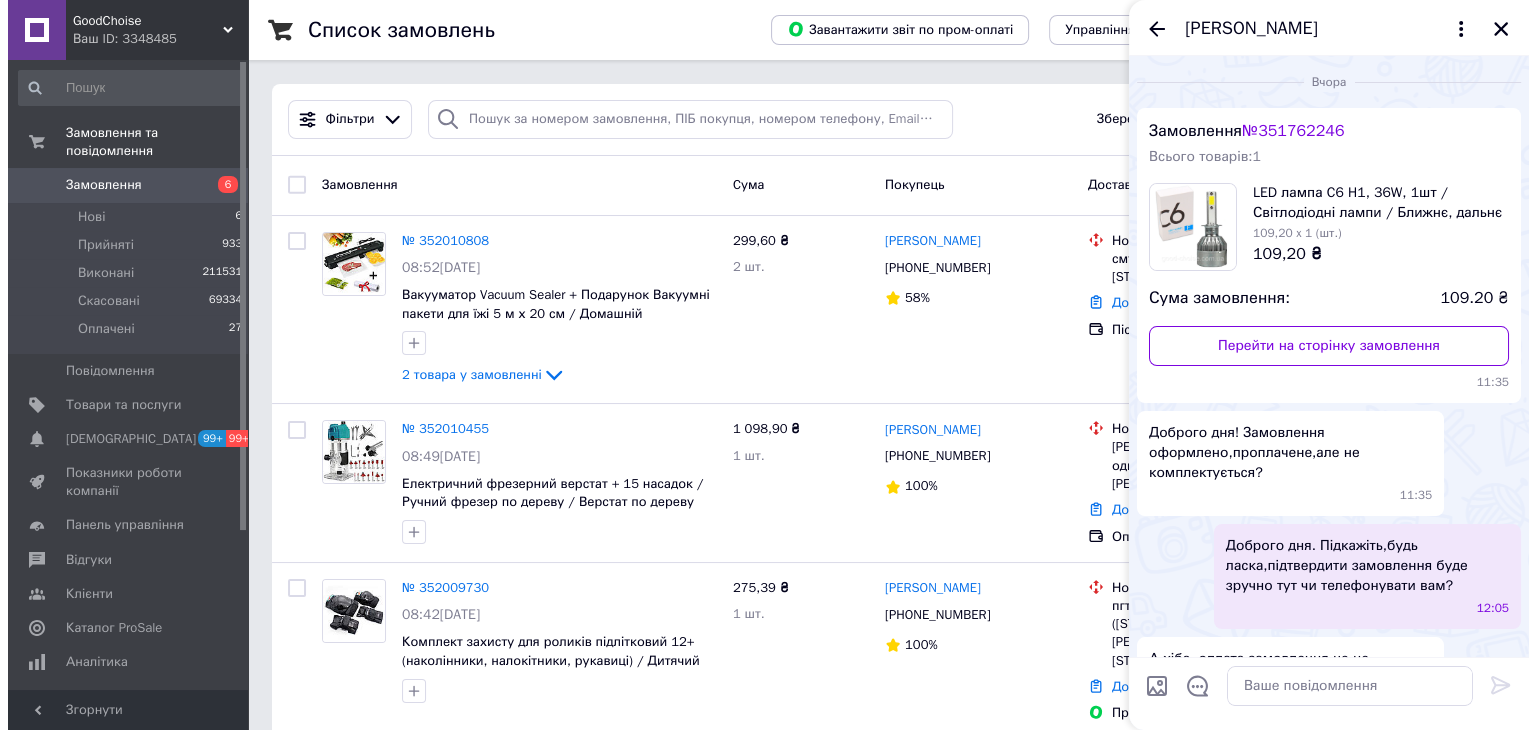 scroll, scrollTop: 1724, scrollLeft: 0, axis: vertical 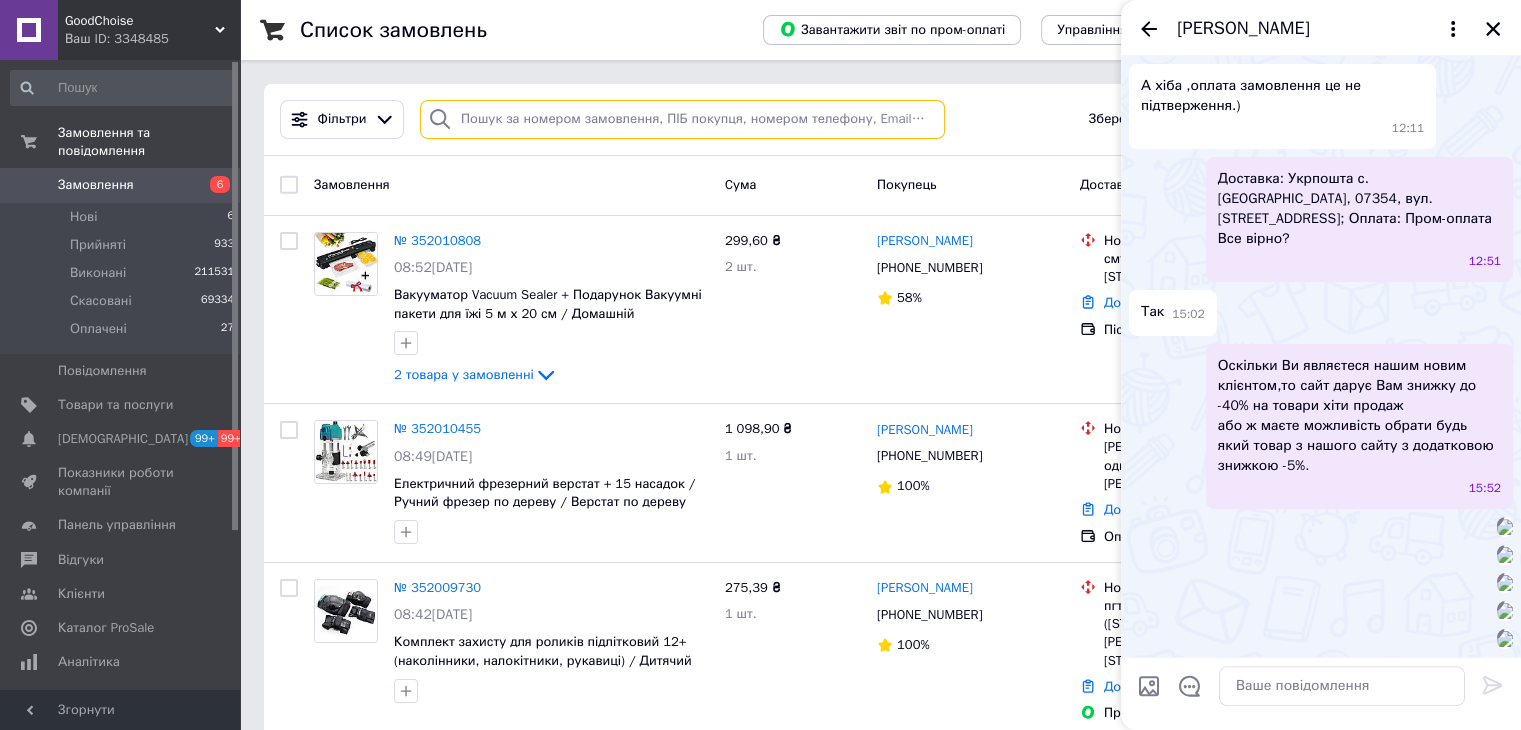 click at bounding box center [682, 119] 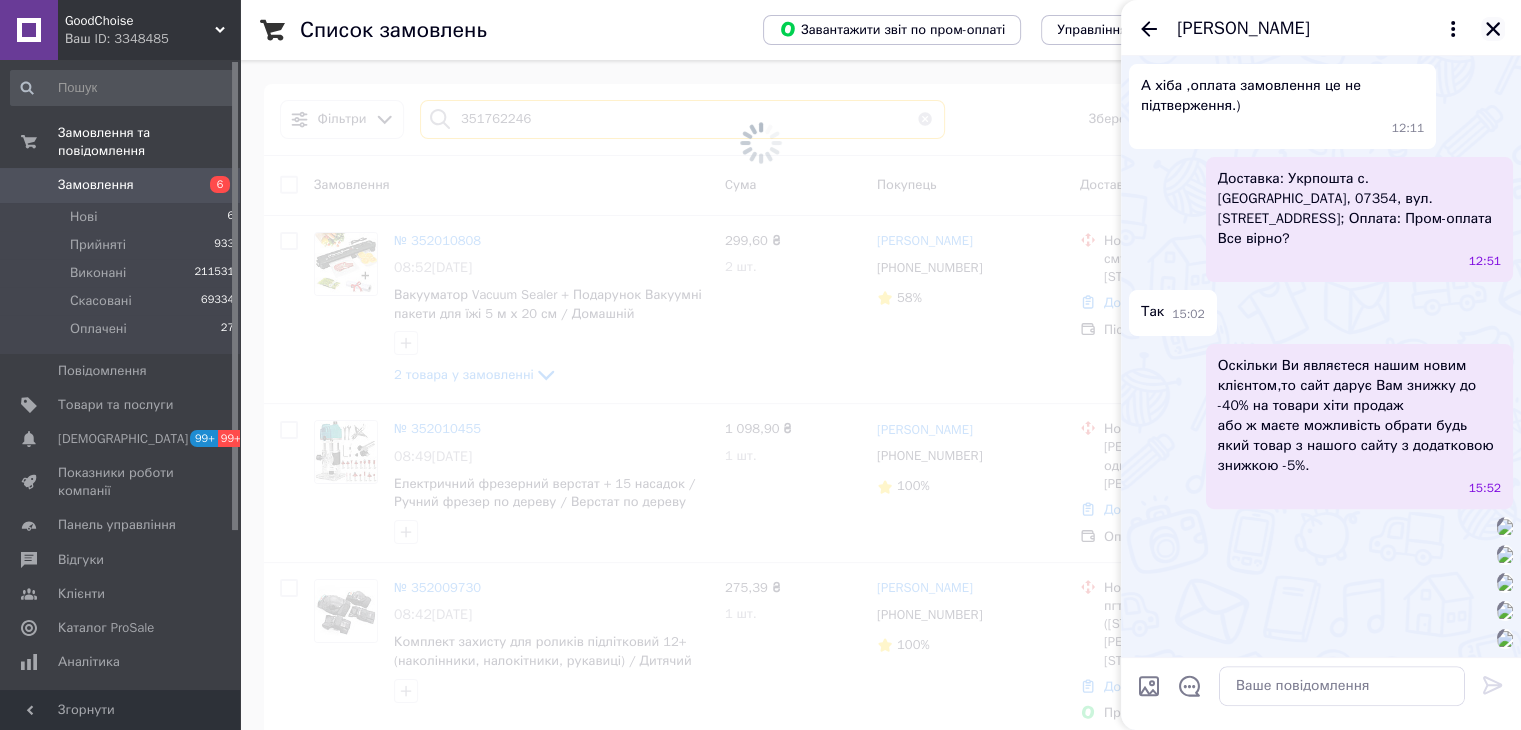 type on "351762246" 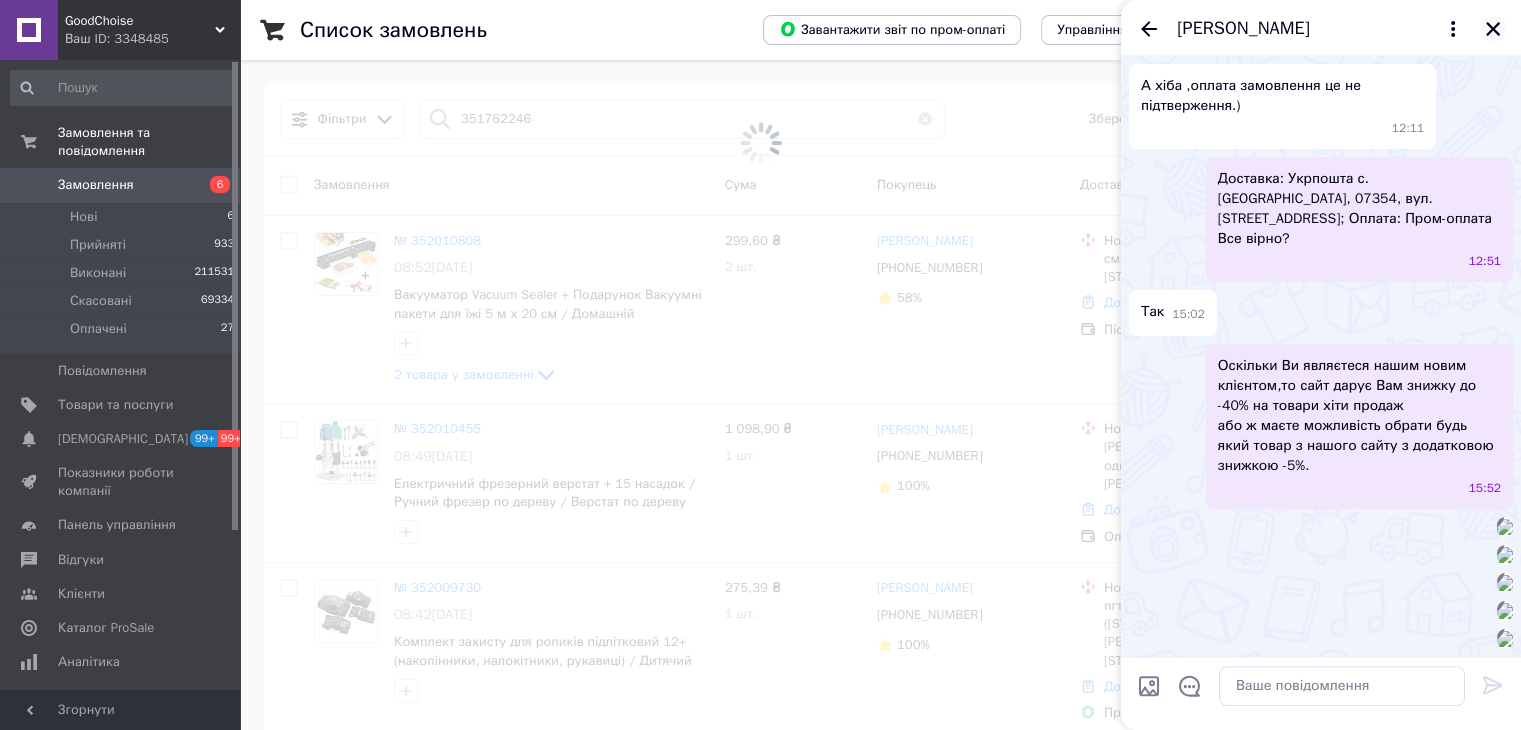 click 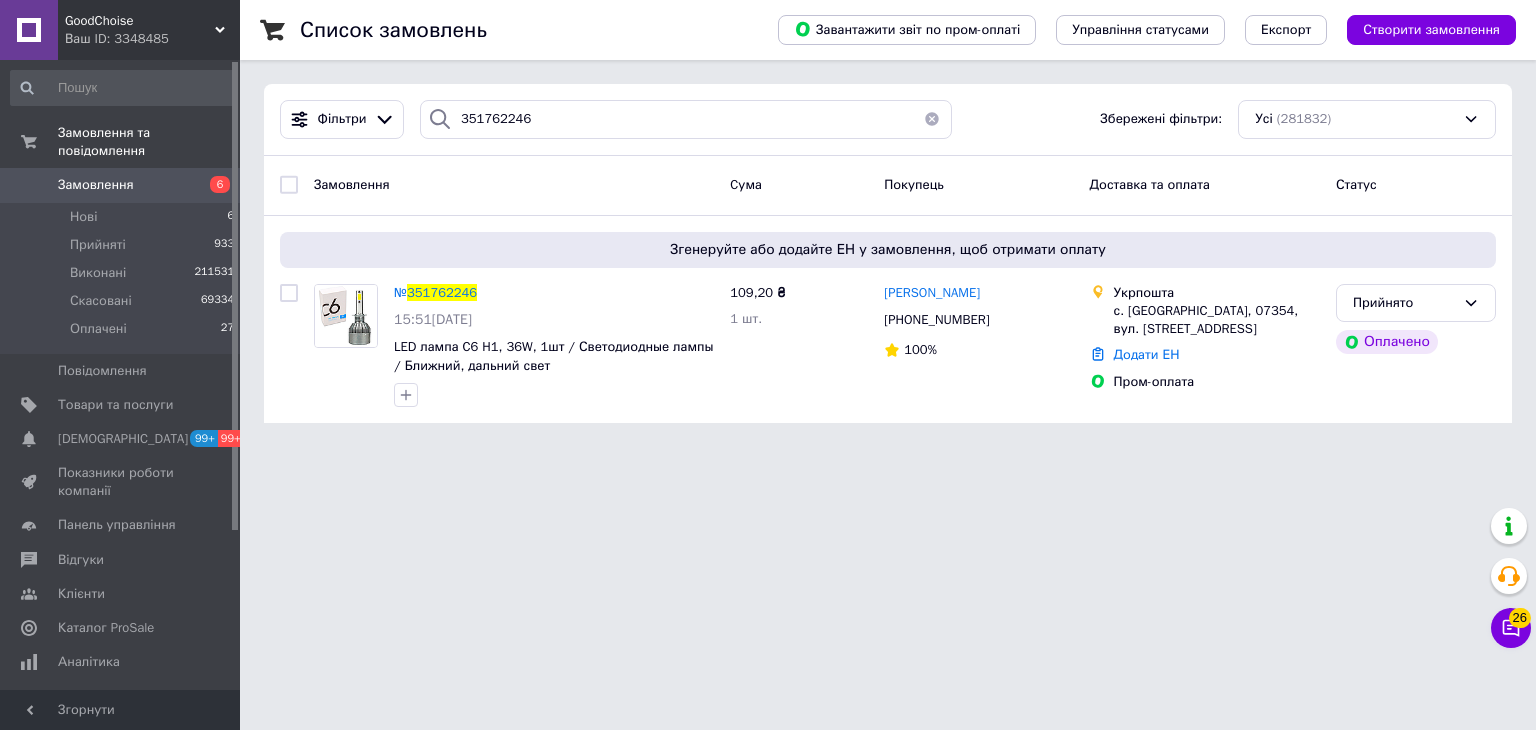 click on "GoodChoise" at bounding box center (140, 21) 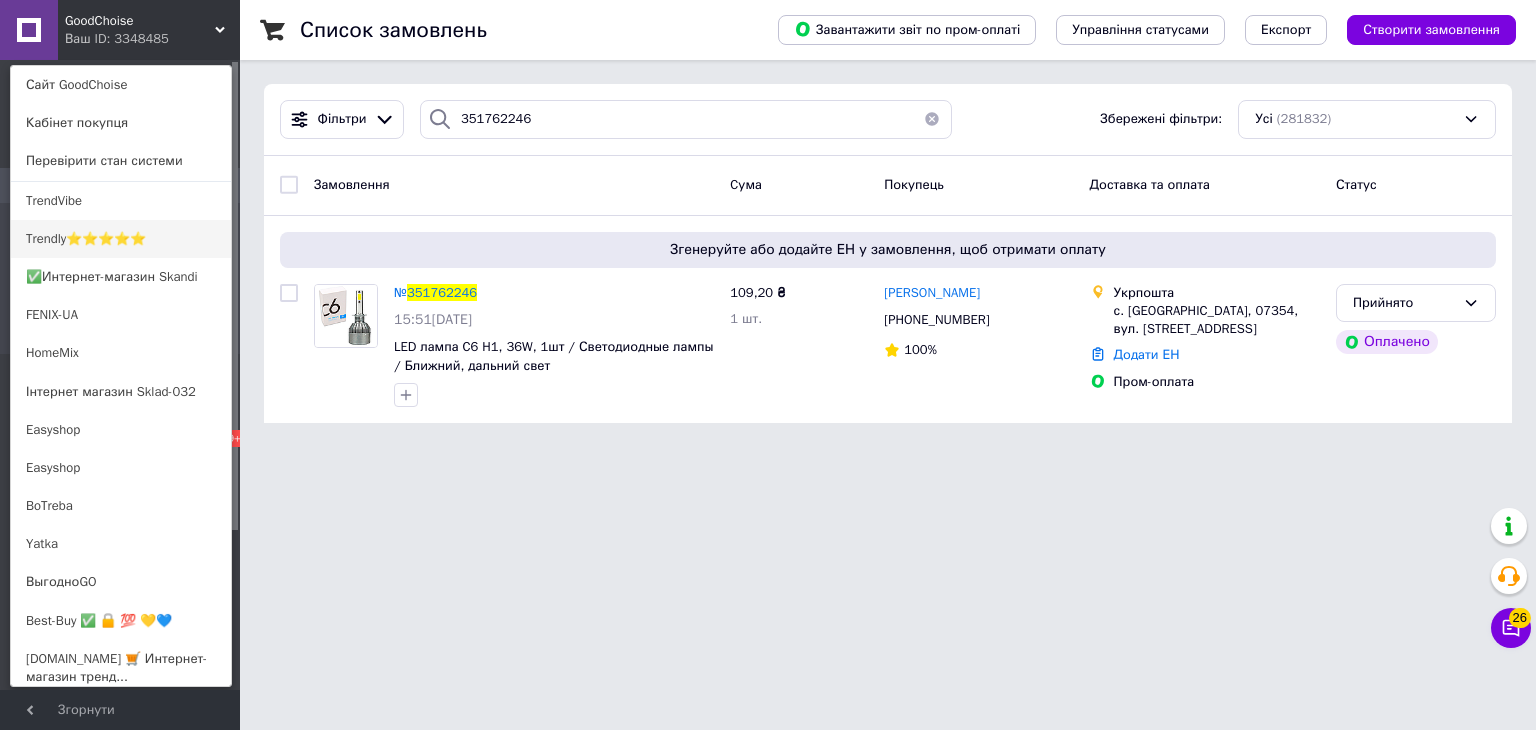 click on "Trendly⭐⭐⭐⭐⭐" at bounding box center [121, 239] 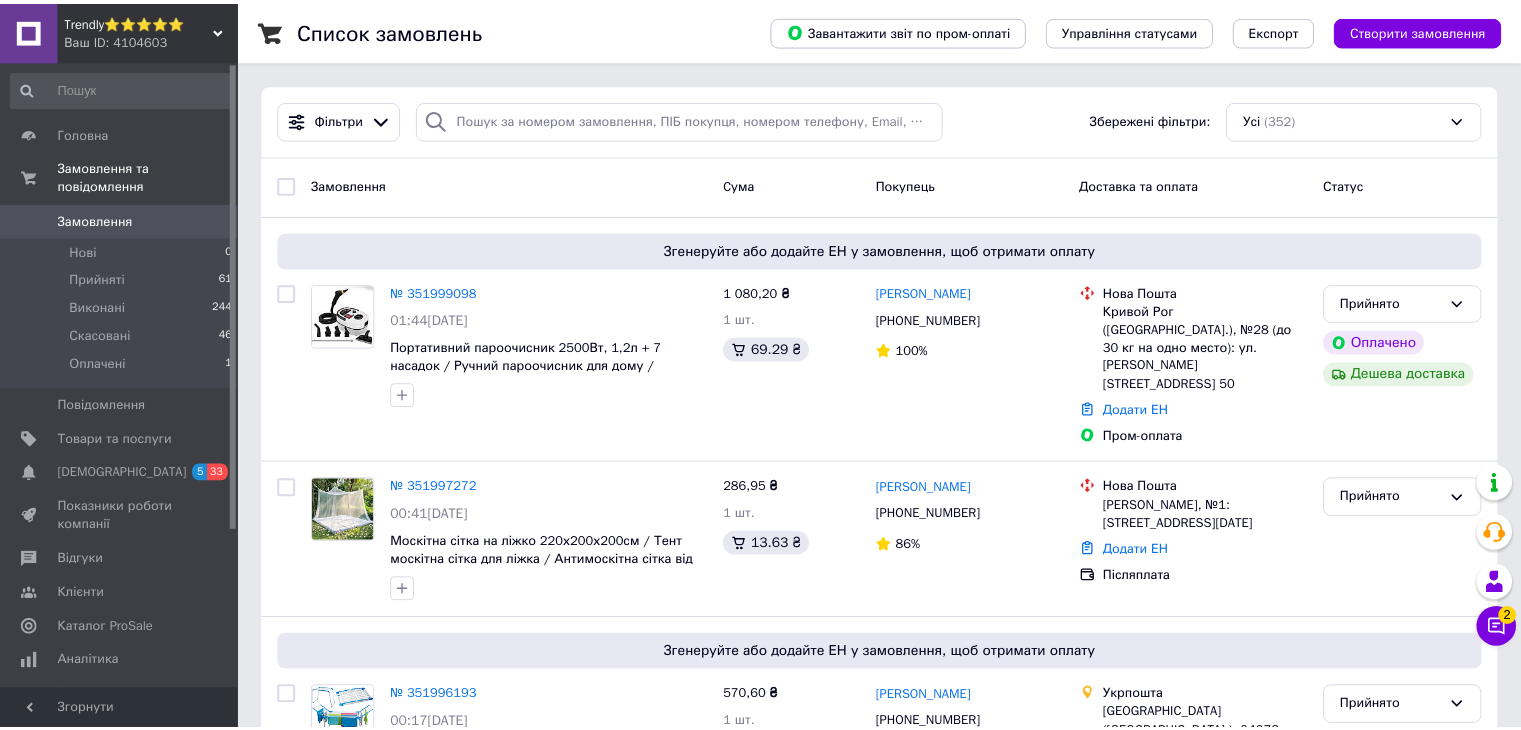 scroll, scrollTop: 0, scrollLeft: 0, axis: both 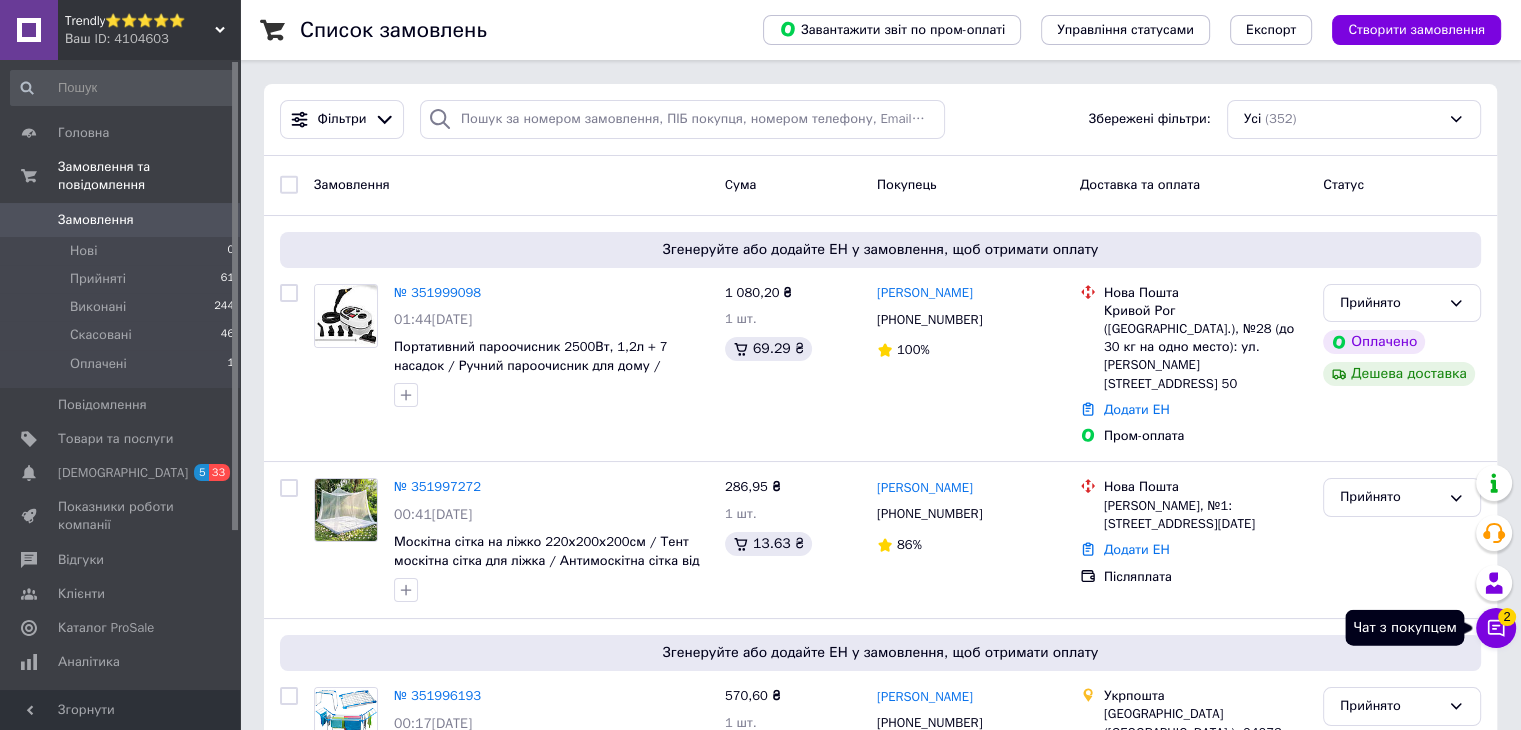 click 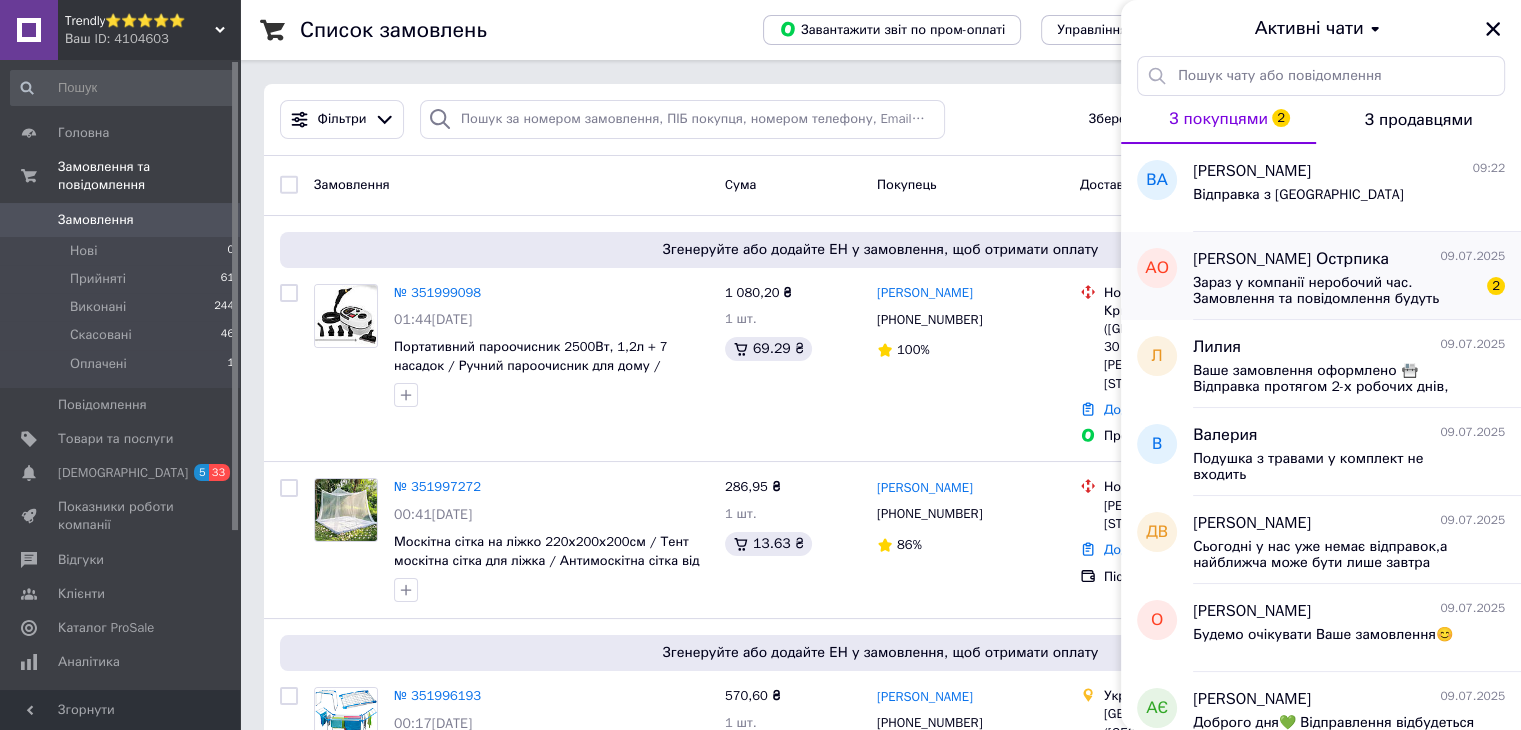 click on "Алла Острпика" at bounding box center [1291, 259] 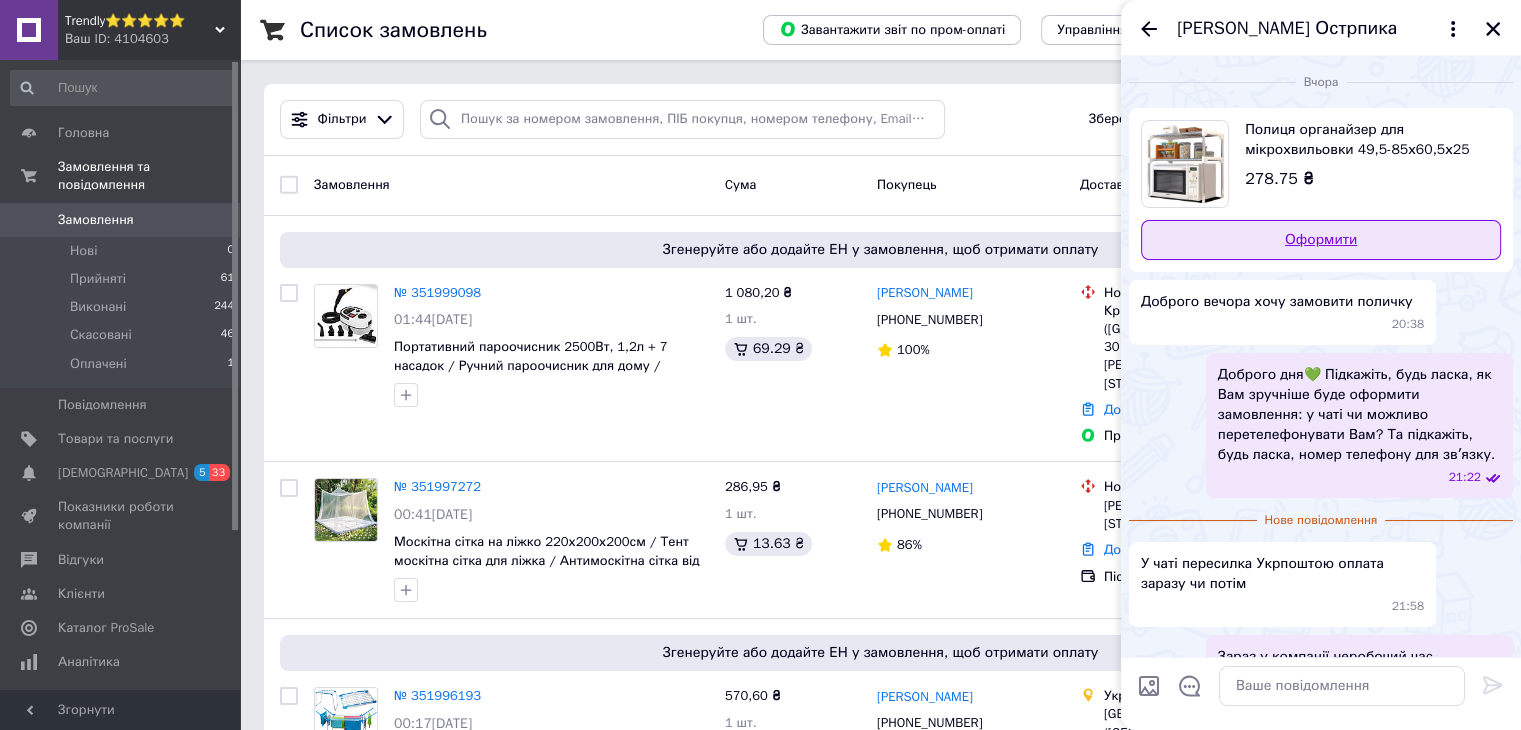 scroll, scrollTop: 12, scrollLeft: 0, axis: vertical 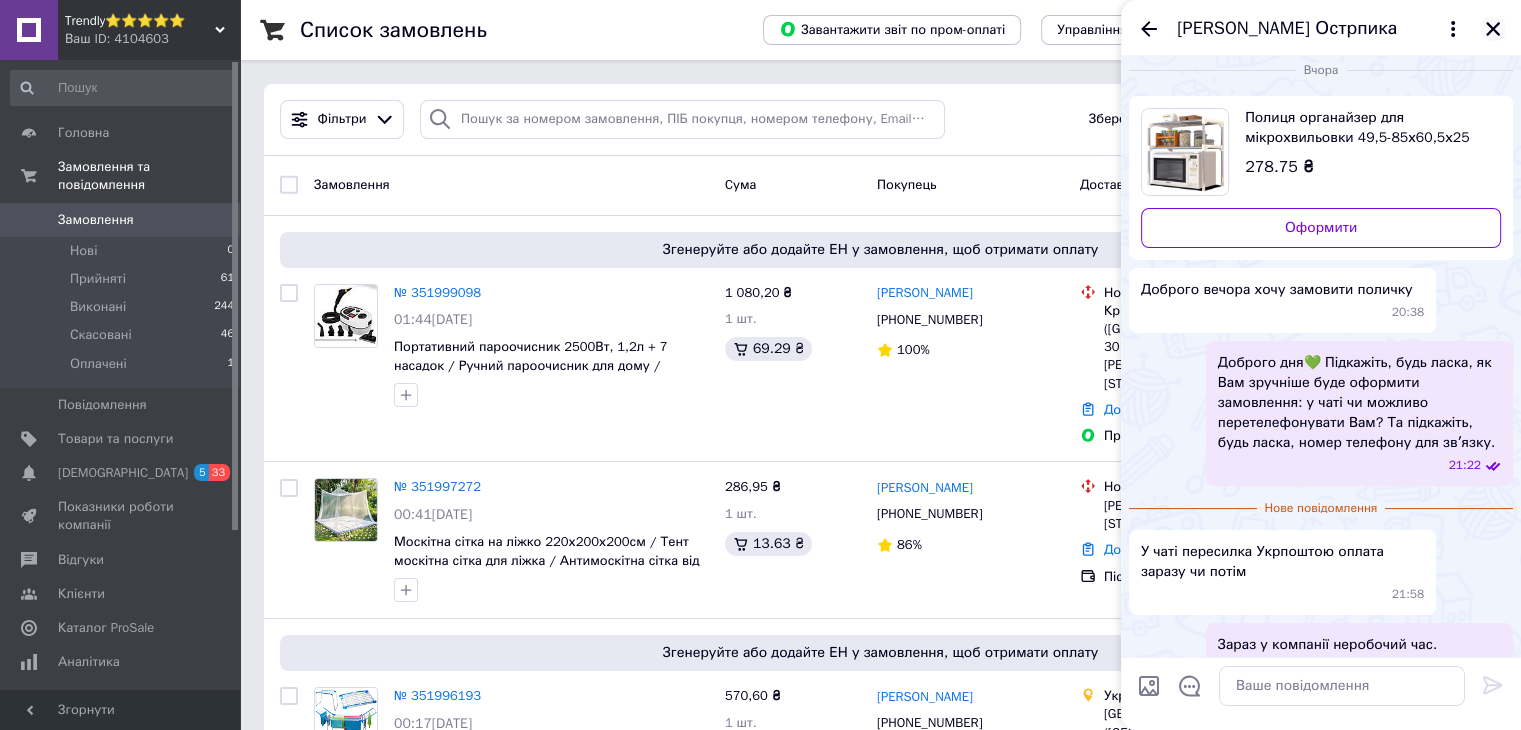 click 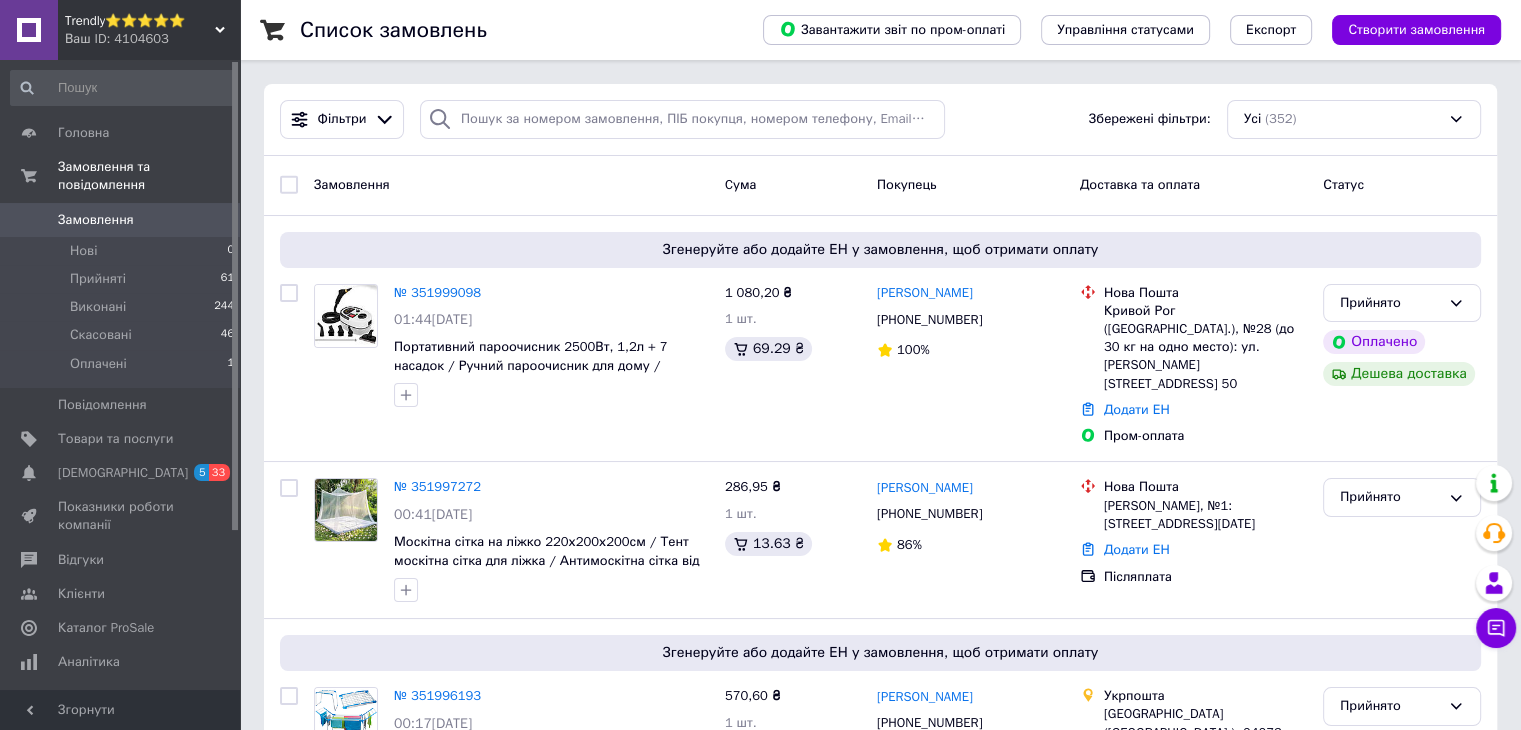 click on "Ваш ID: 4104603" at bounding box center [152, 39] 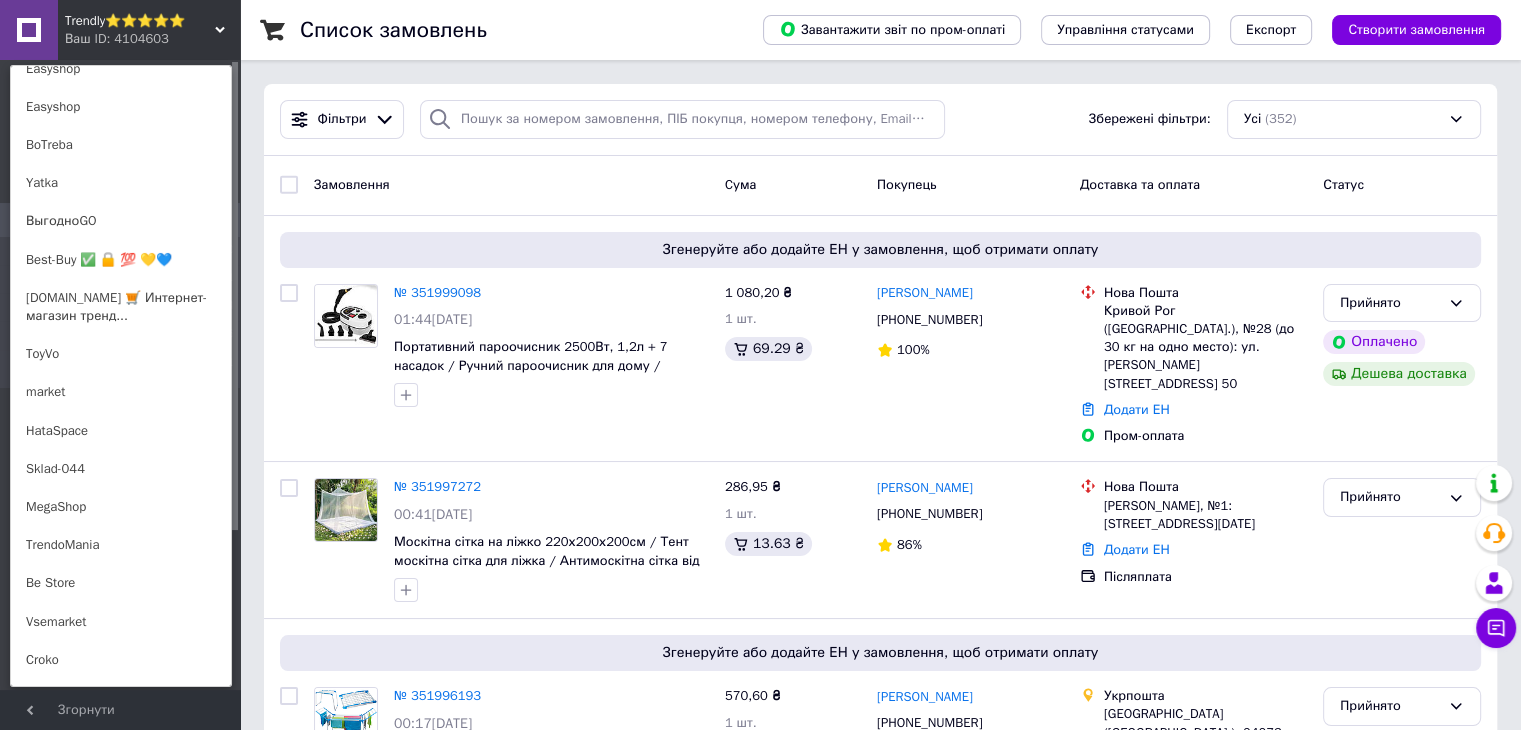 scroll, scrollTop: 1386, scrollLeft: 0, axis: vertical 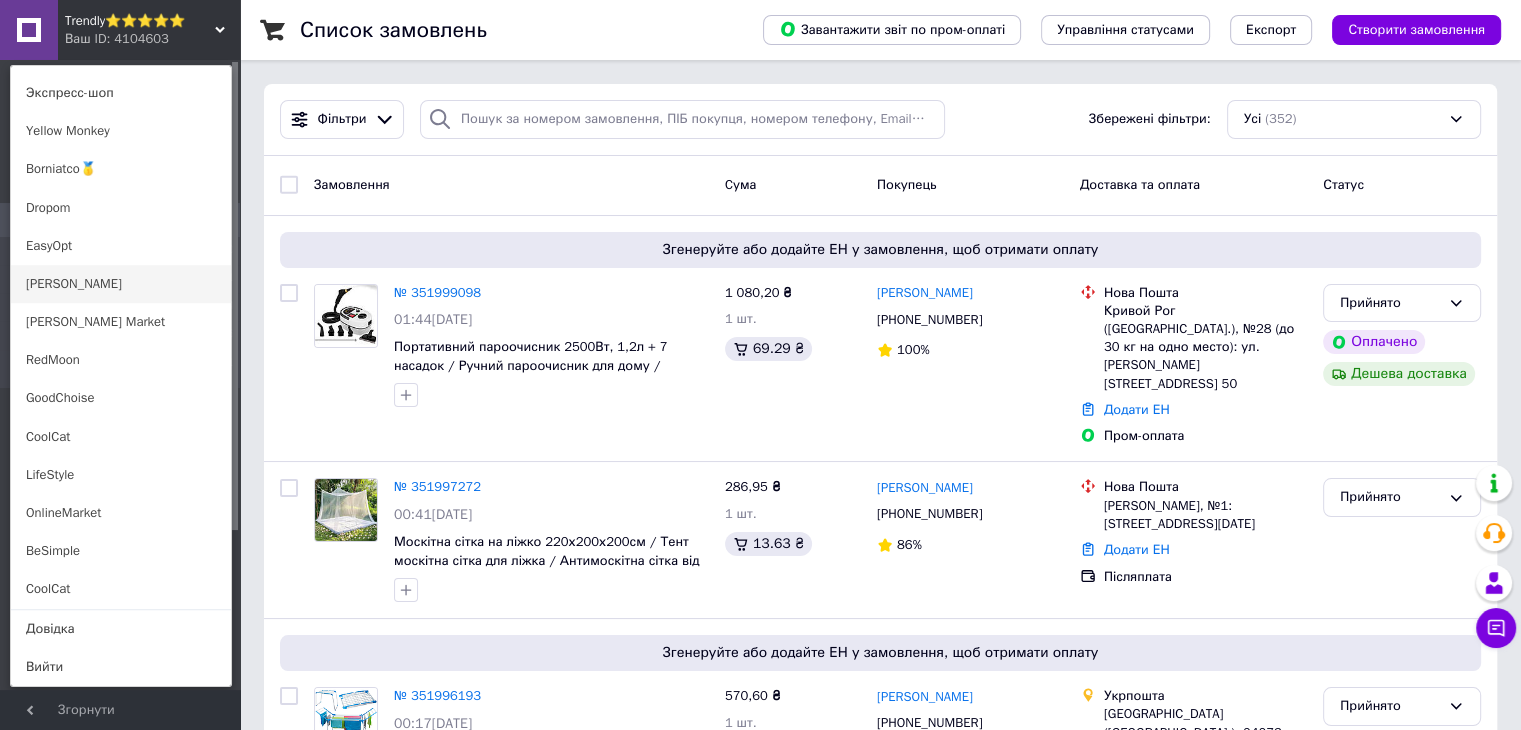 click on "[PERSON_NAME]" at bounding box center [121, 284] 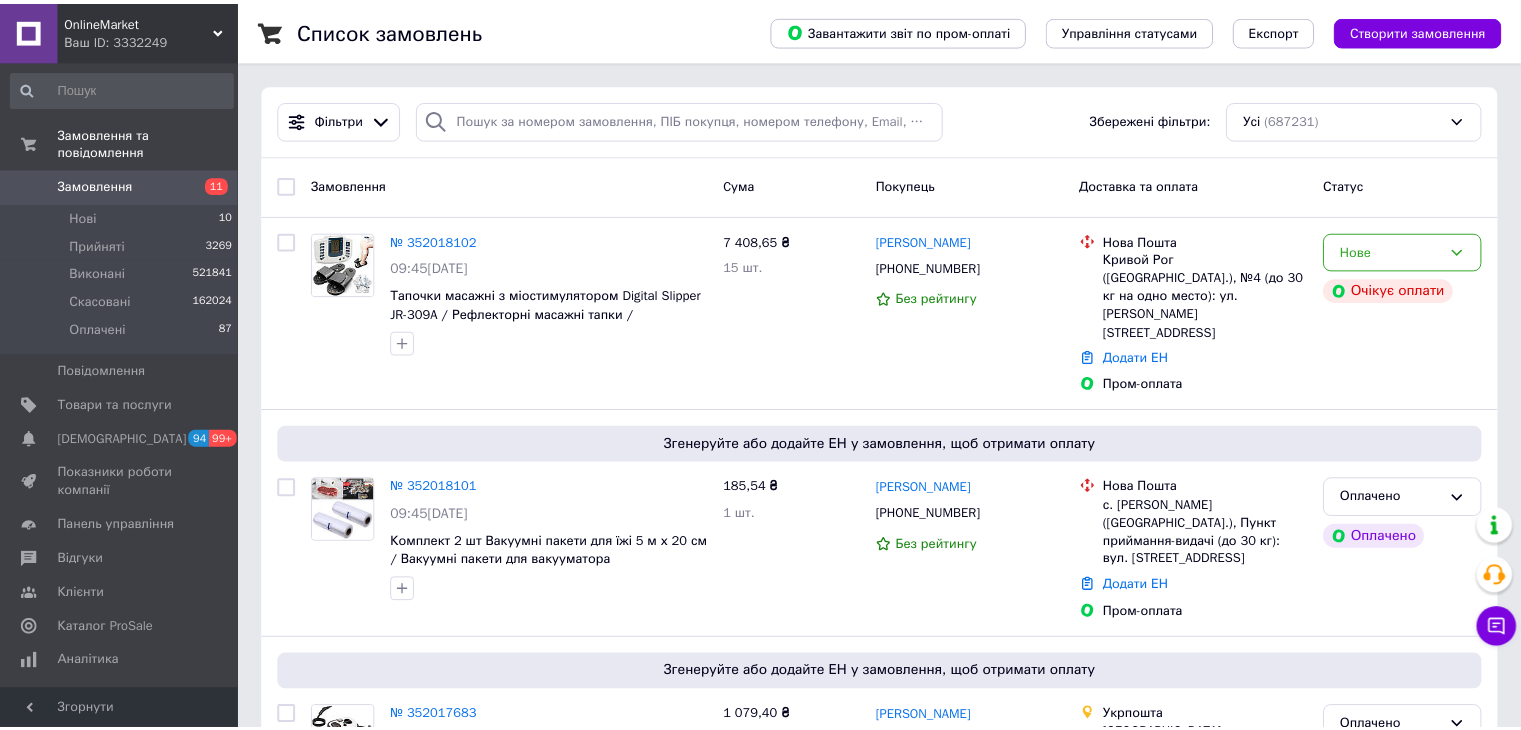 scroll, scrollTop: 0, scrollLeft: 0, axis: both 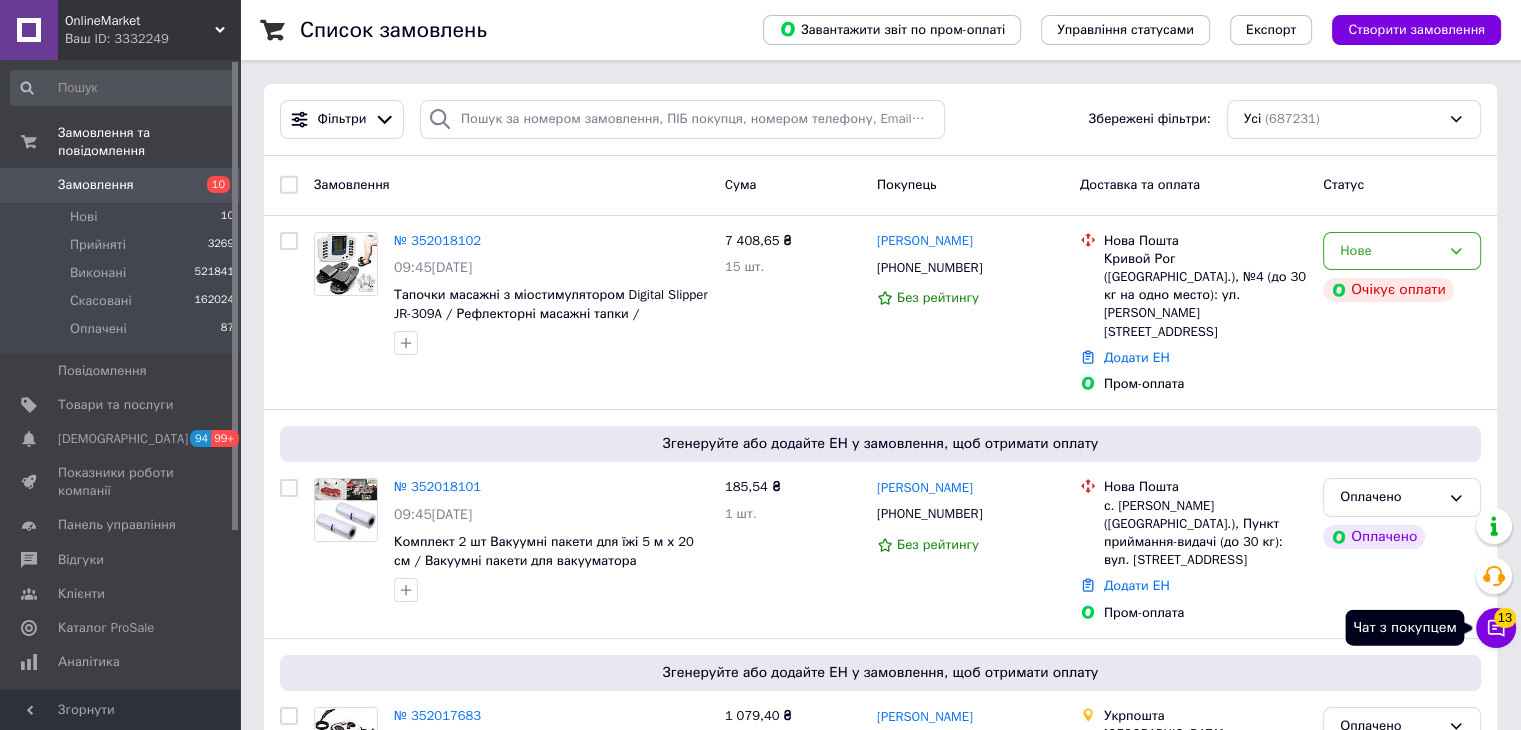 click 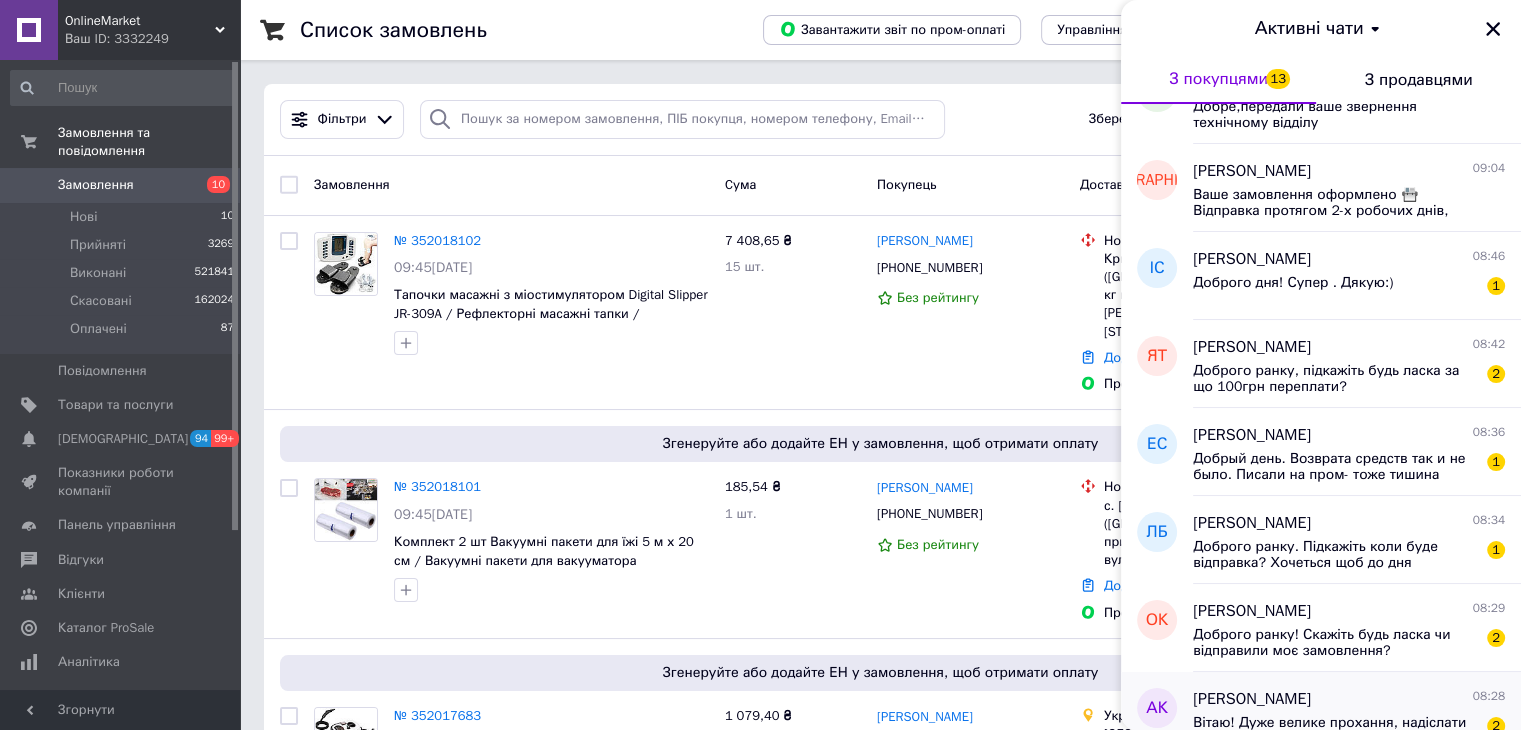 scroll, scrollTop: 834, scrollLeft: 0, axis: vertical 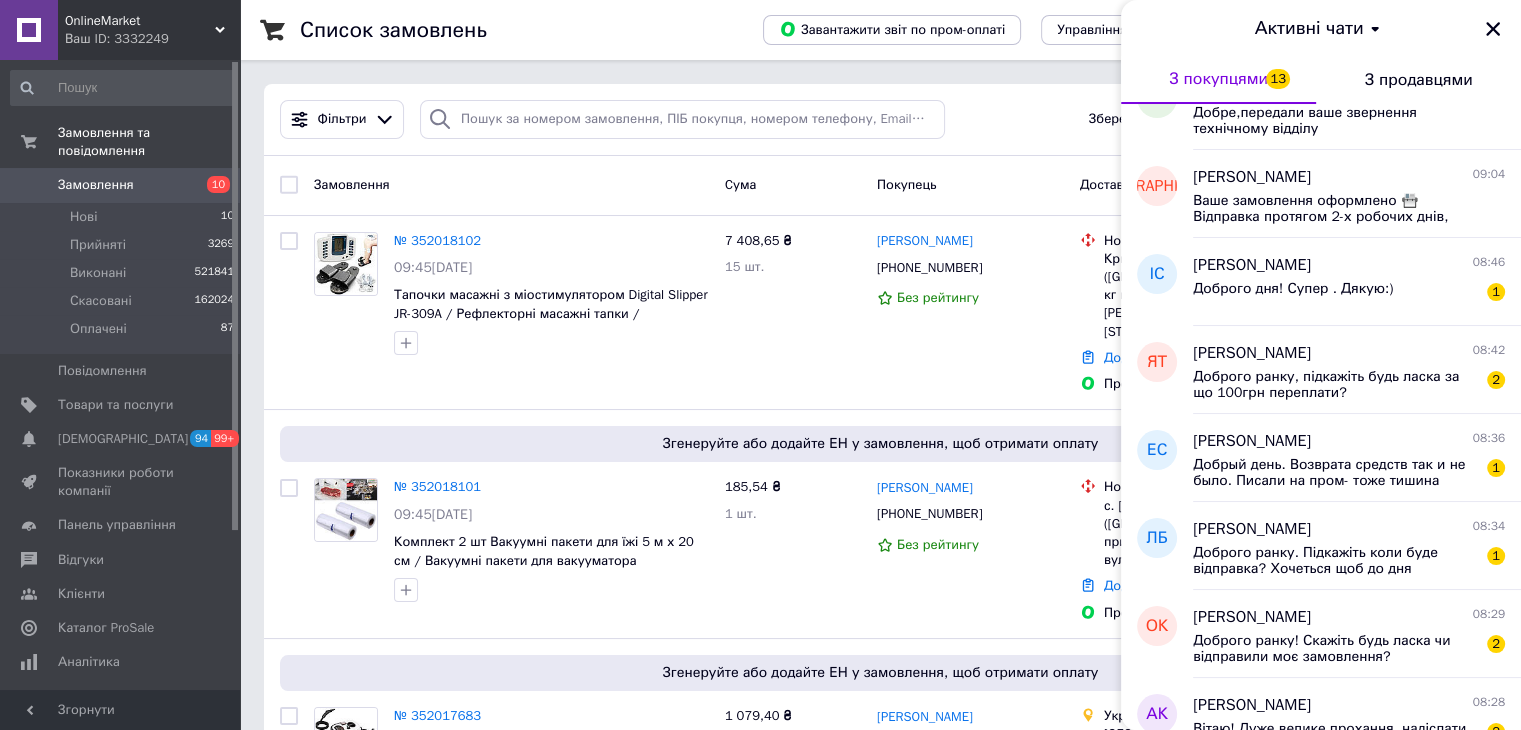 click on "Ваш ID: 3332249" at bounding box center (152, 39) 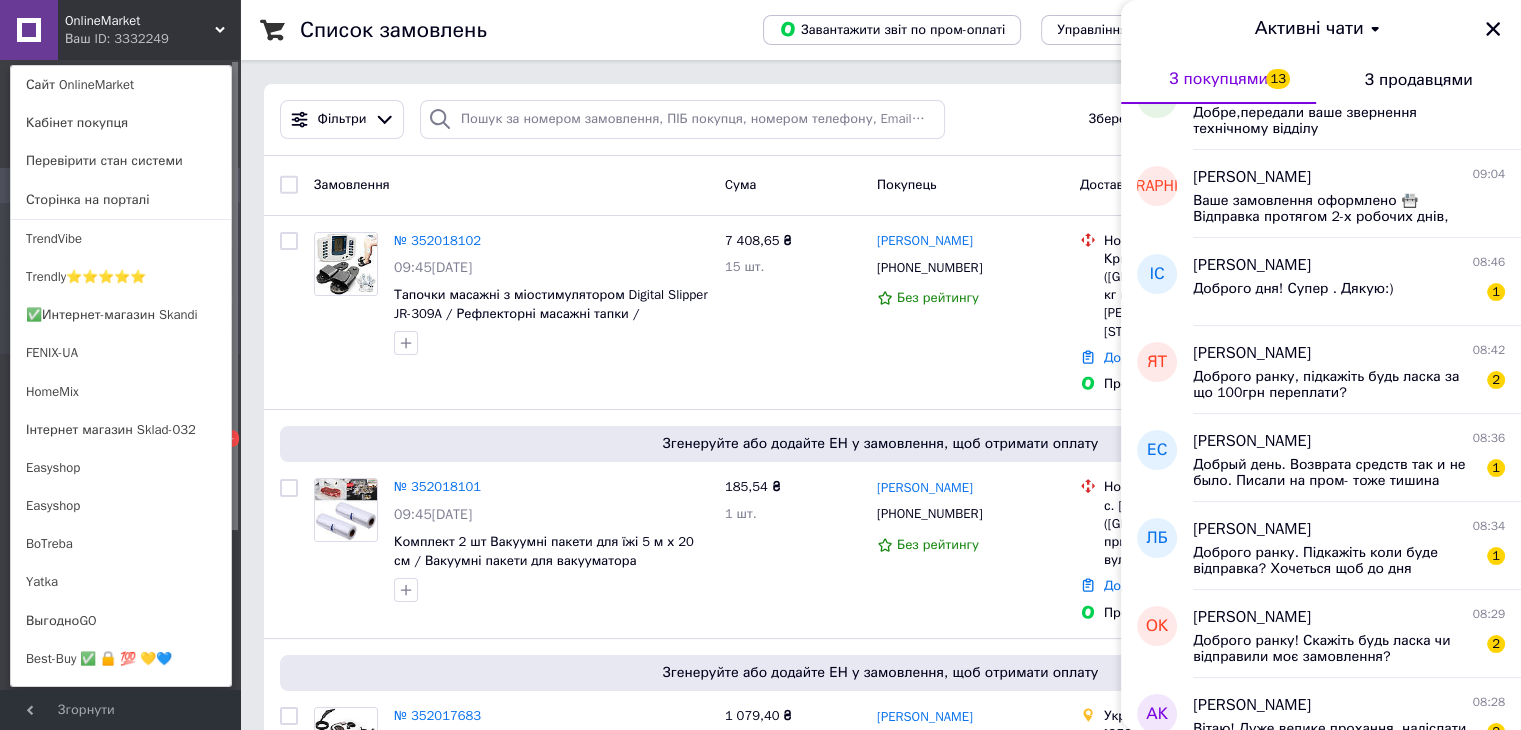 scroll, scrollTop: 1386, scrollLeft: 0, axis: vertical 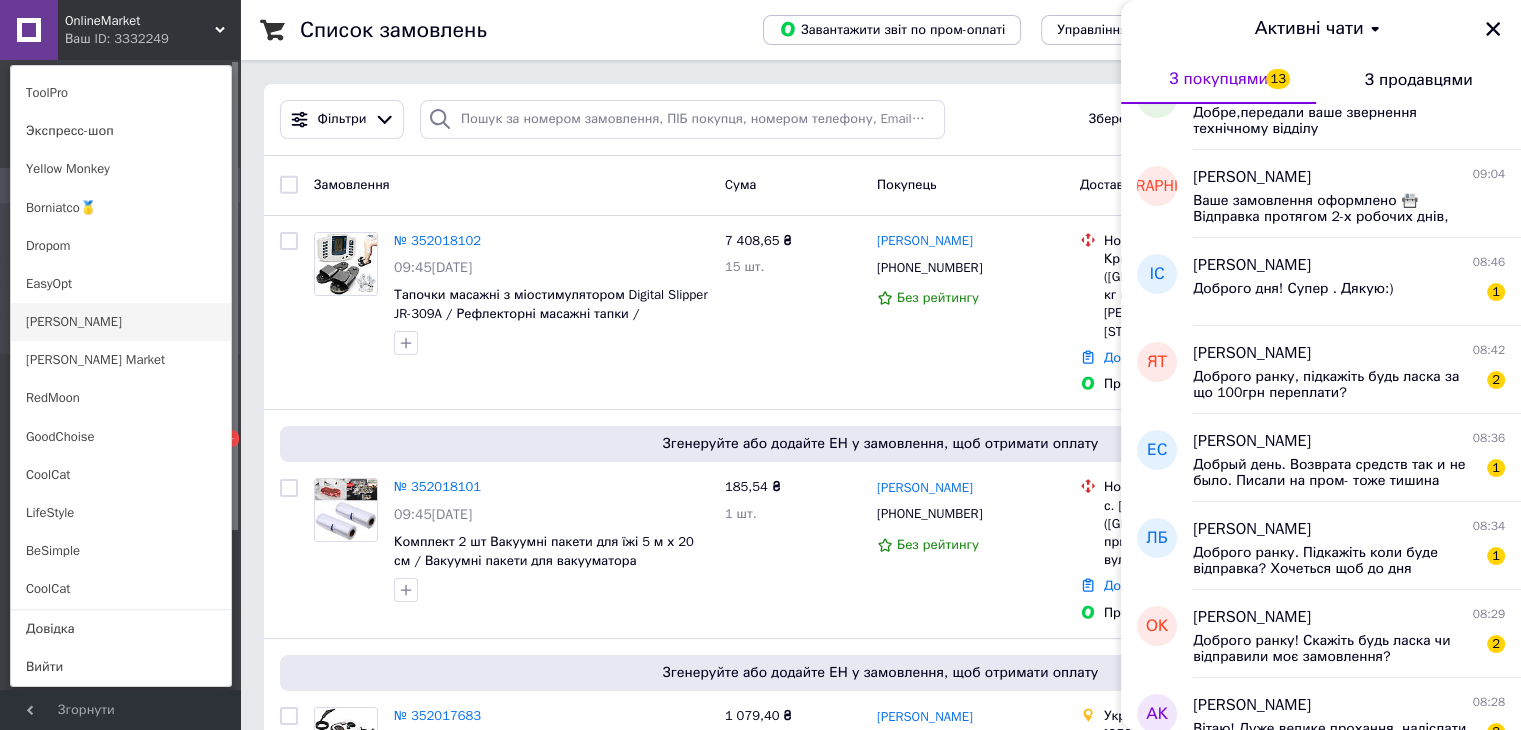 click on "[PERSON_NAME]" at bounding box center [121, 322] 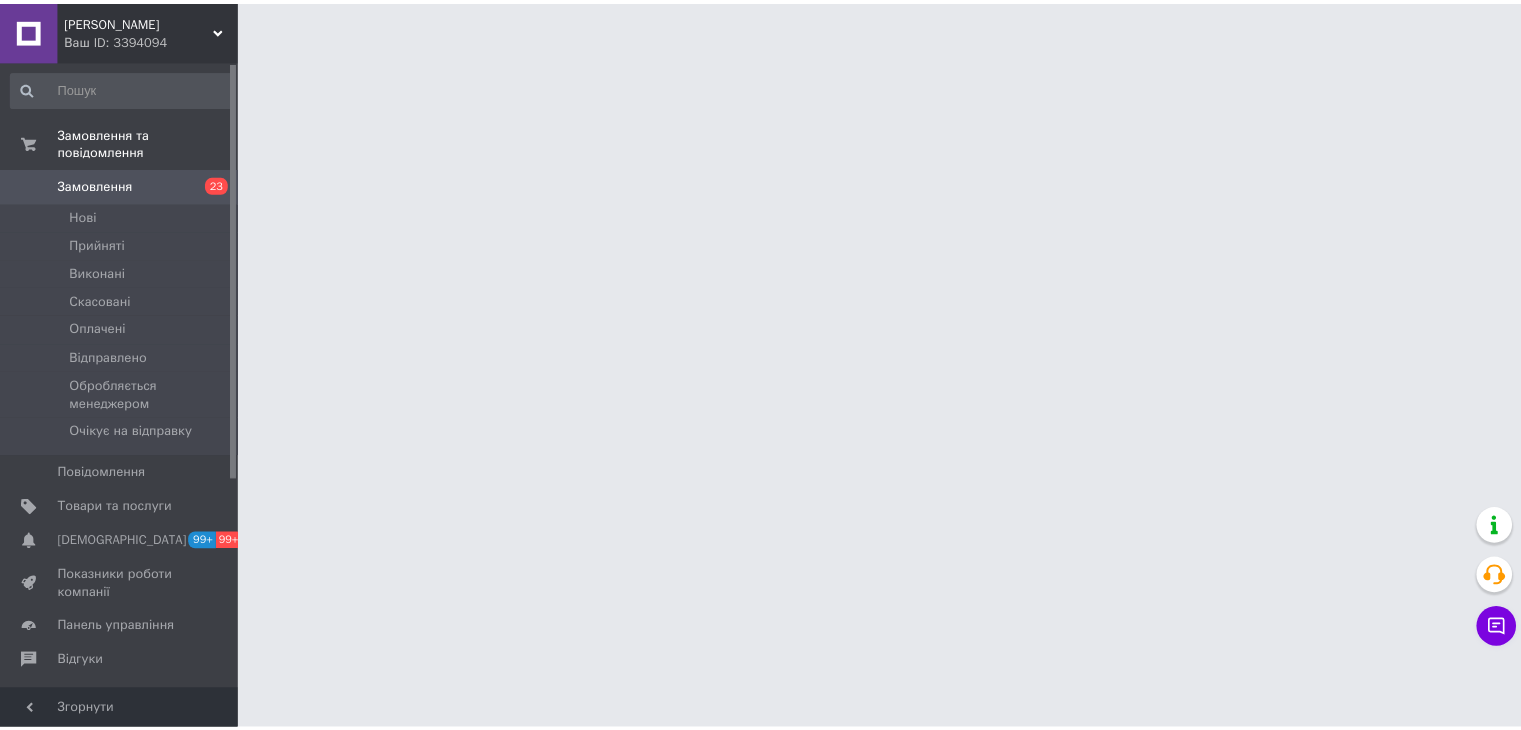 scroll, scrollTop: 0, scrollLeft: 0, axis: both 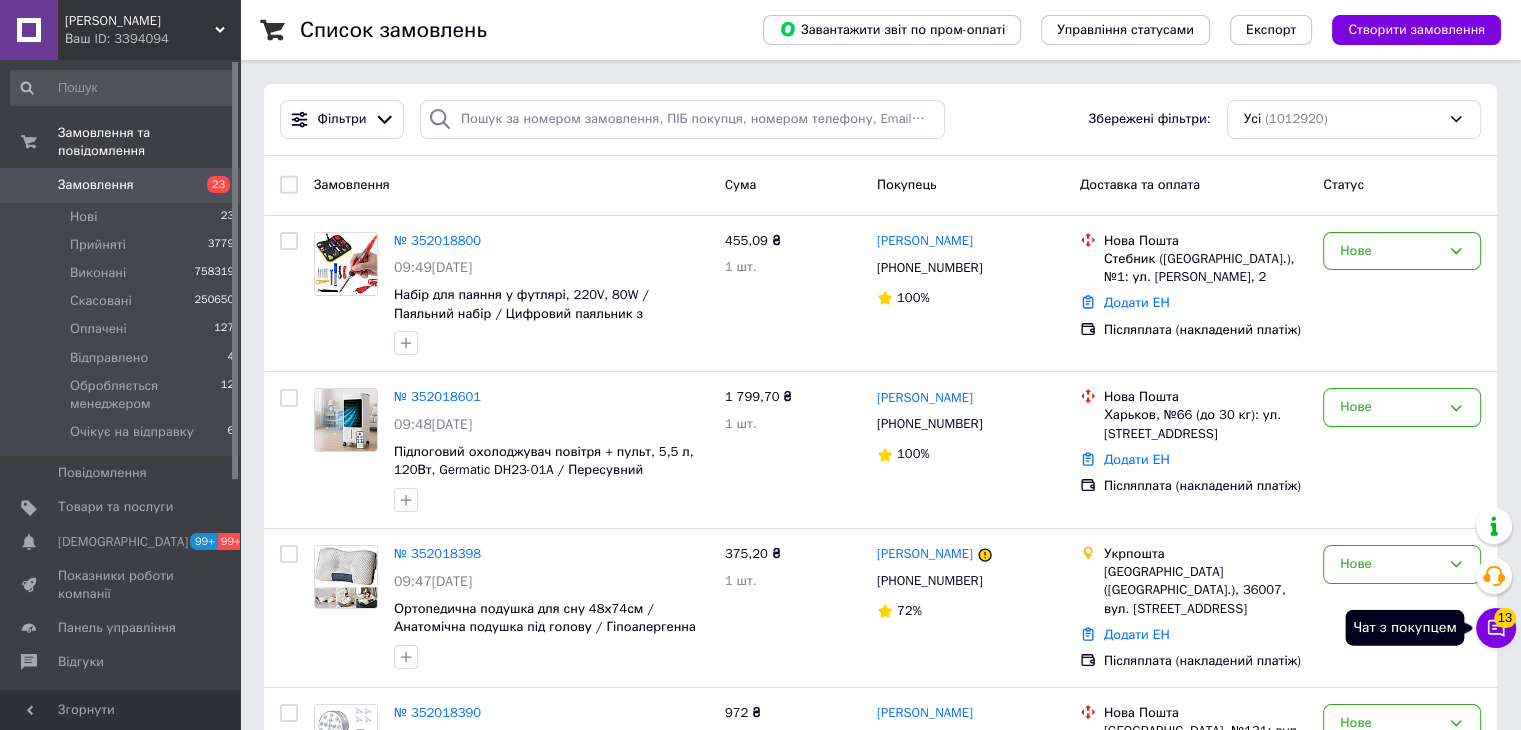click 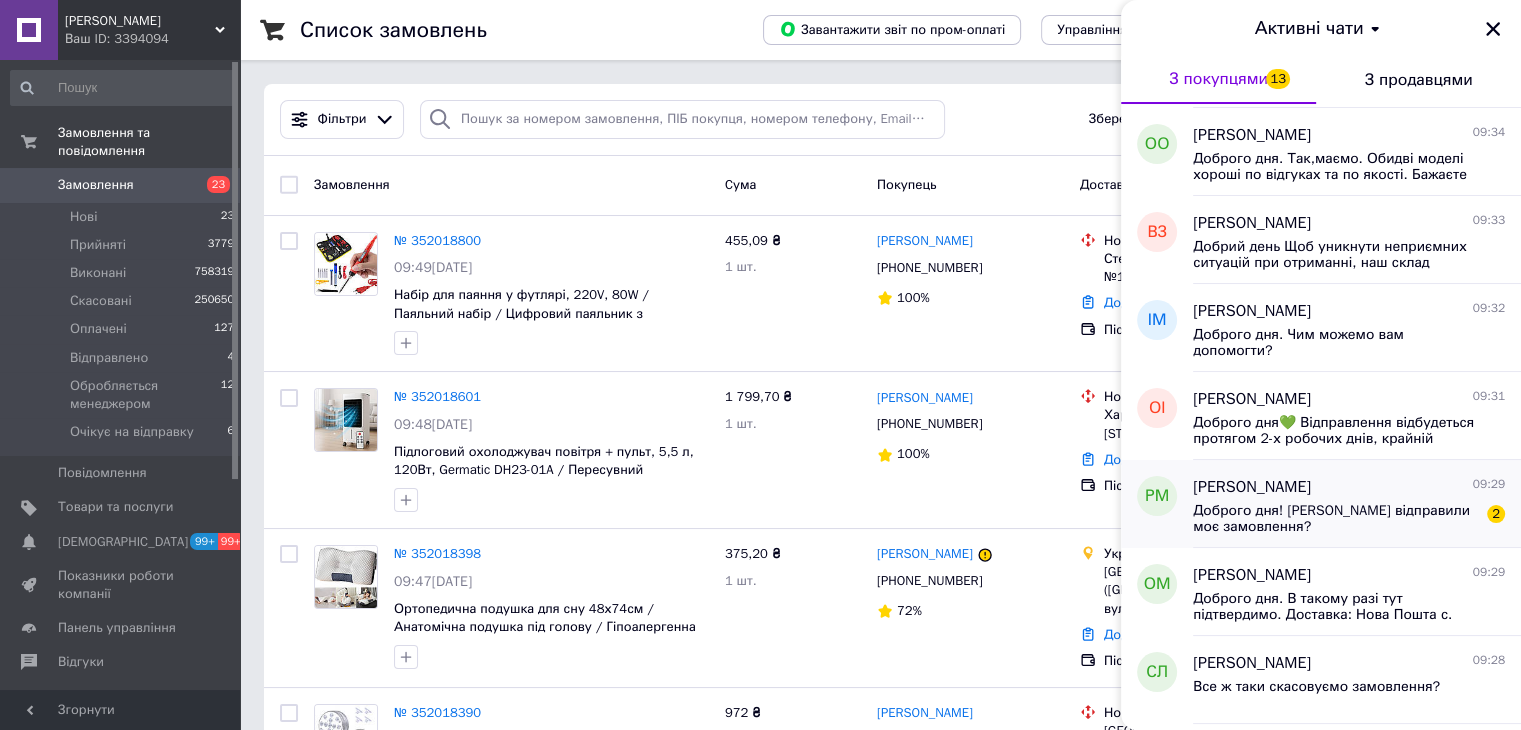 scroll, scrollTop: 500, scrollLeft: 0, axis: vertical 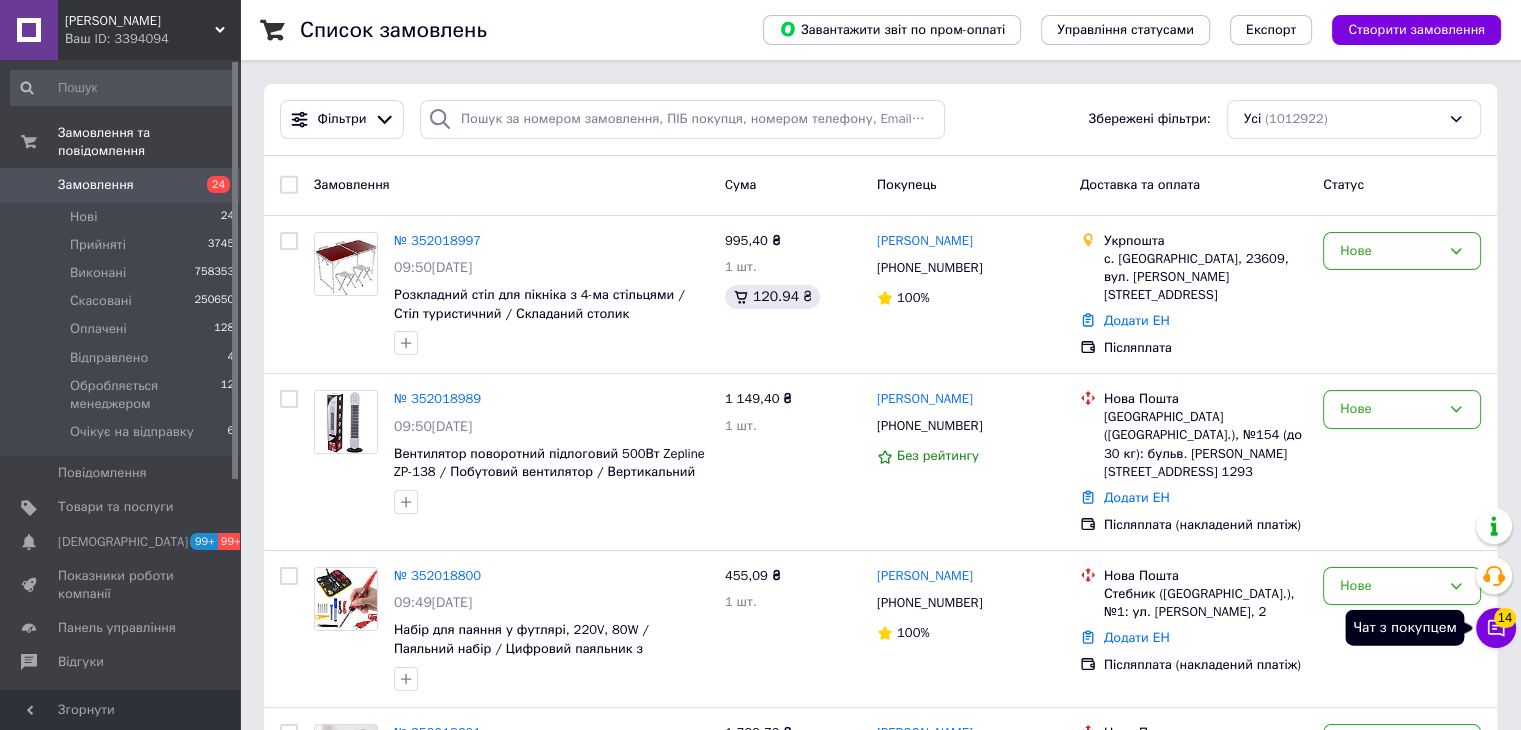 click on "Чат з покупцем 14" at bounding box center [1496, 628] 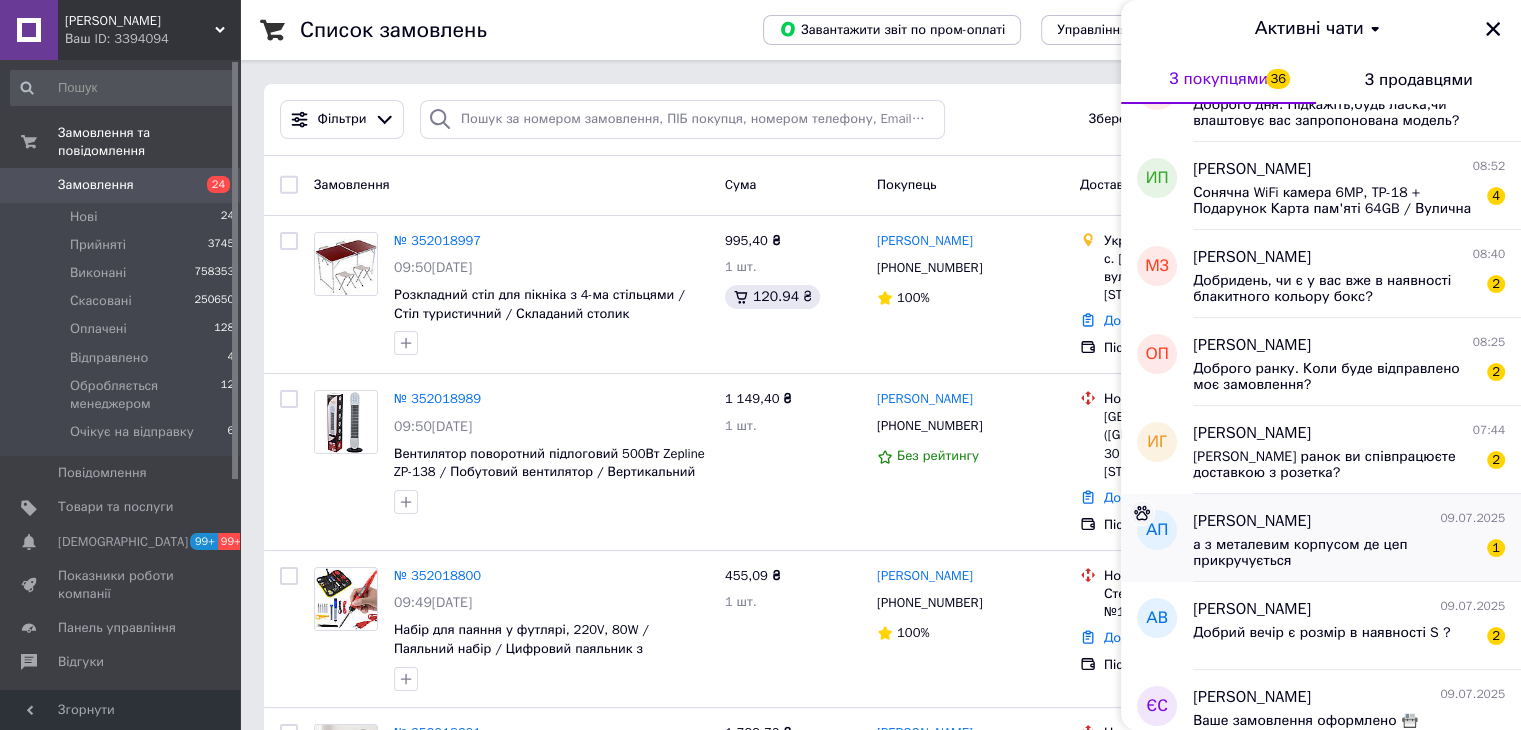 scroll, scrollTop: 2700, scrollLeft: 0, axis: vertical 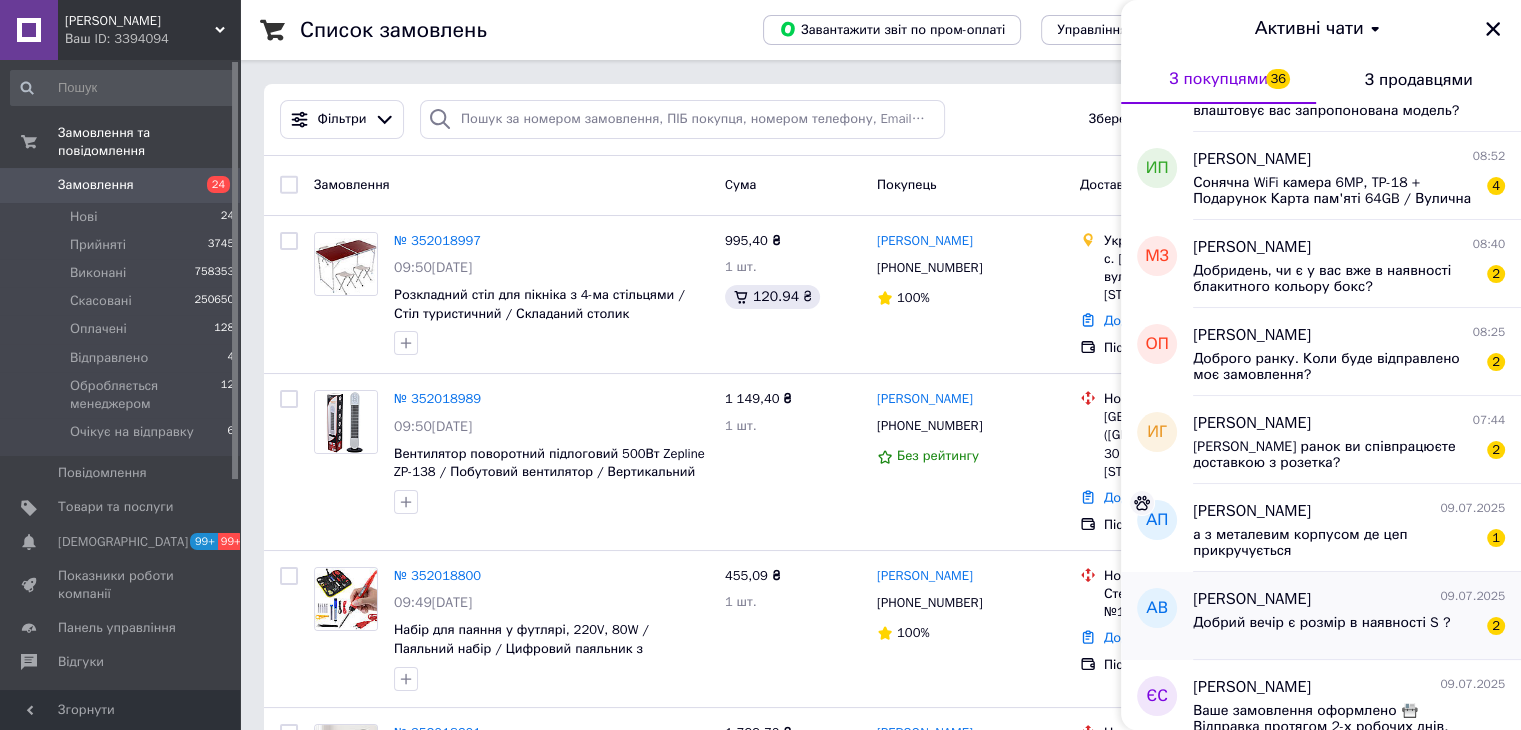 click on "Добрий вечір є розмір в наявності S ?" at bounding box center [1321, 629] 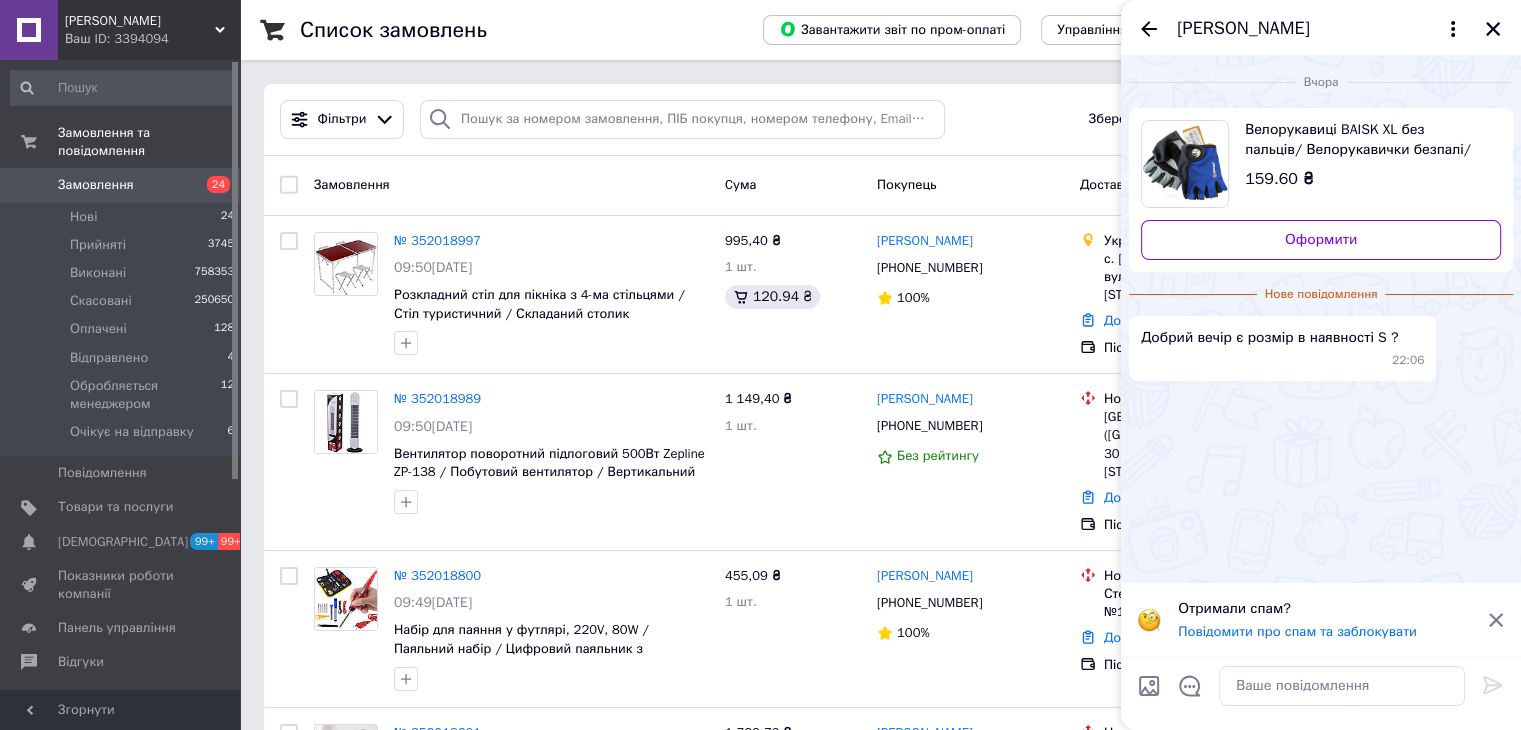 click on "Велорукавиці BAISK XL без пальців/ Велорукавички безпалі/спортивні рукавички" at bounding box center [1365, 140] 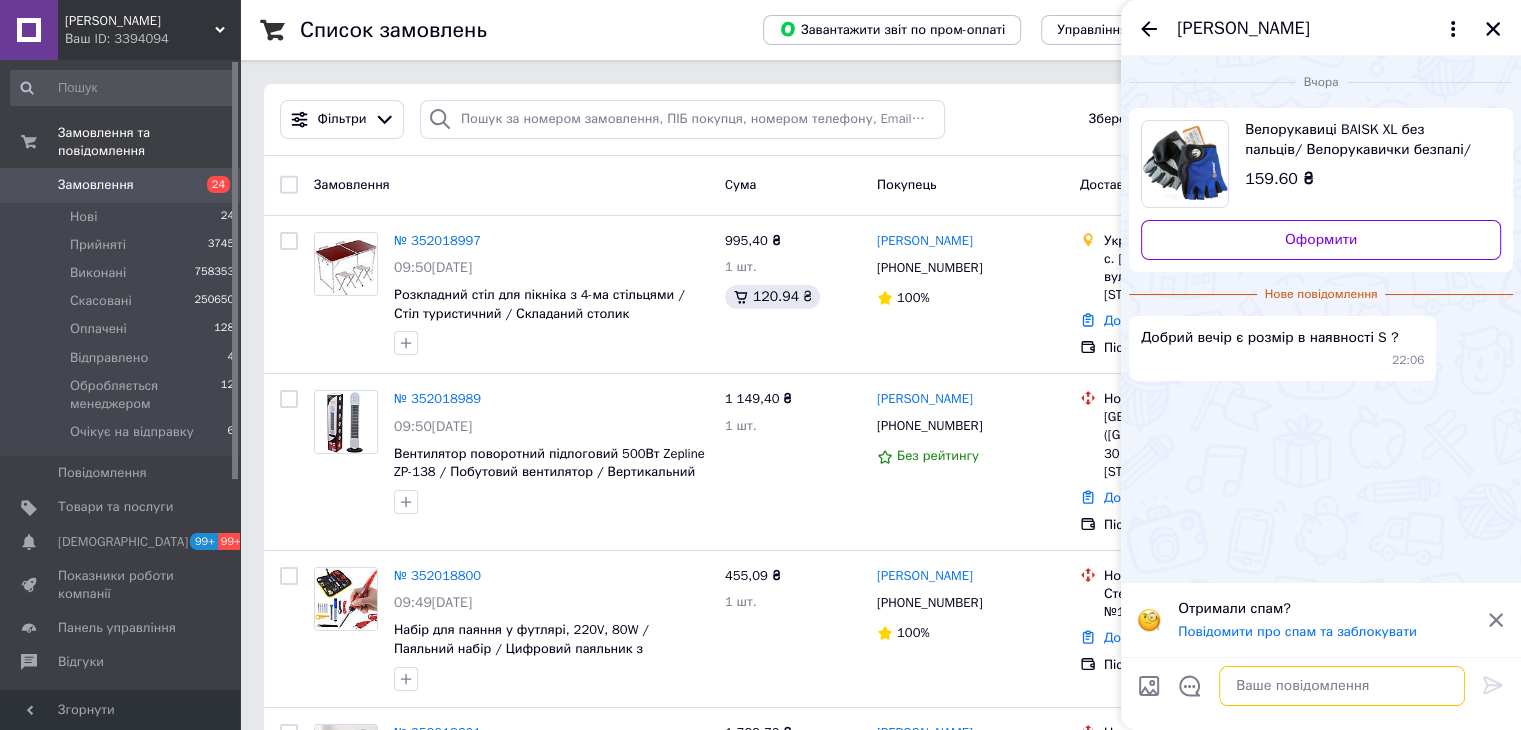 click at bounding box center [1342, 686] 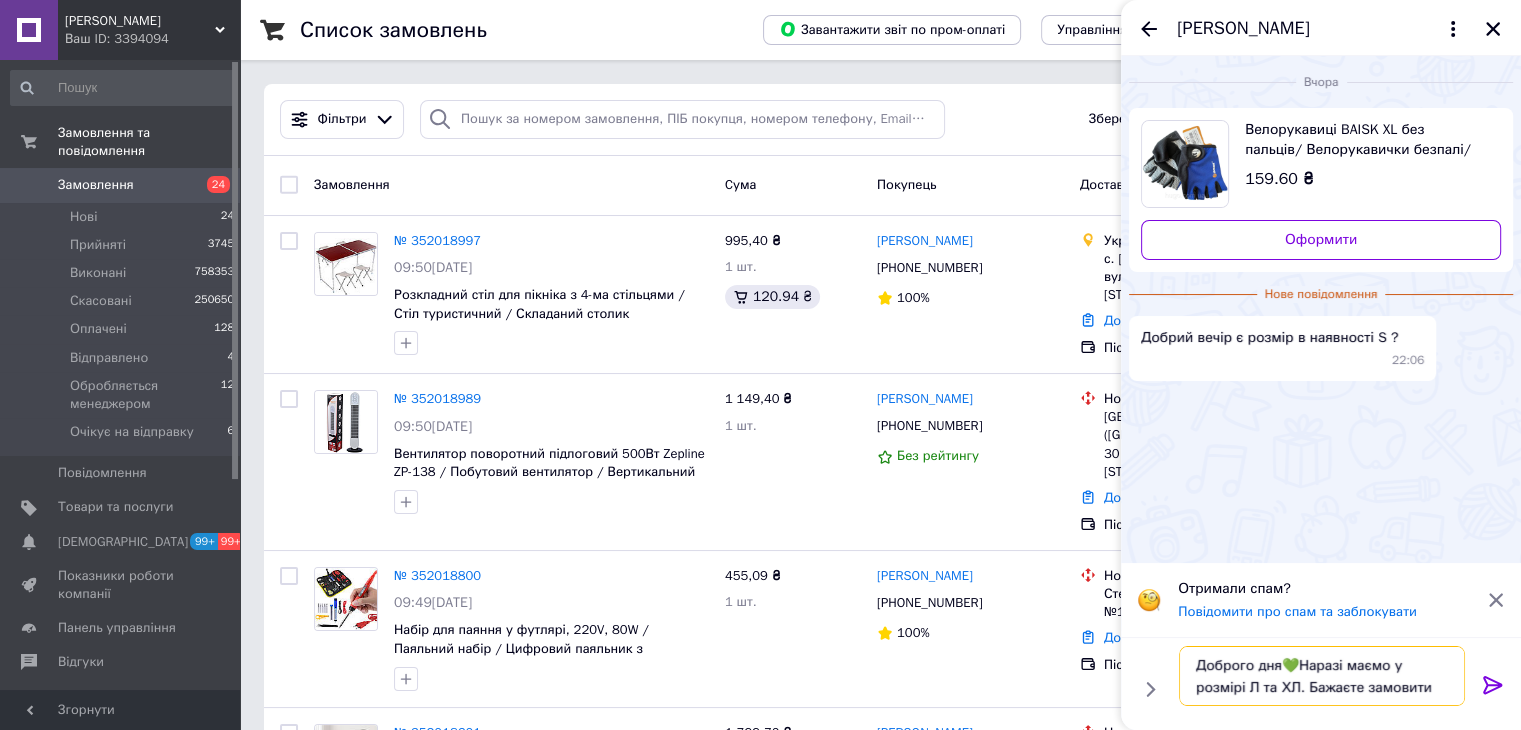 type on "Доброго дня💚Наразі маємо у розмірі Л та ХЛ. Бажаєте замовити?" 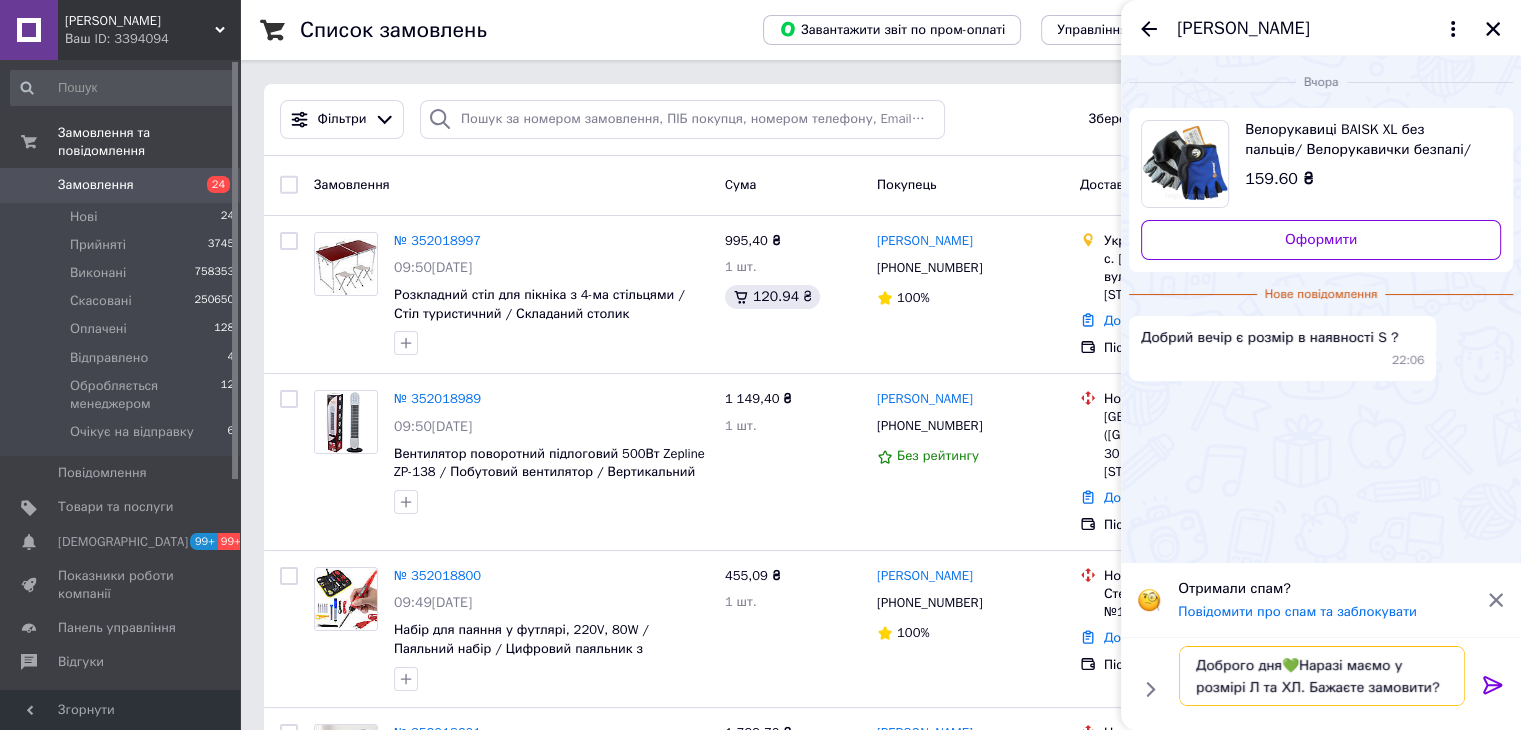 type 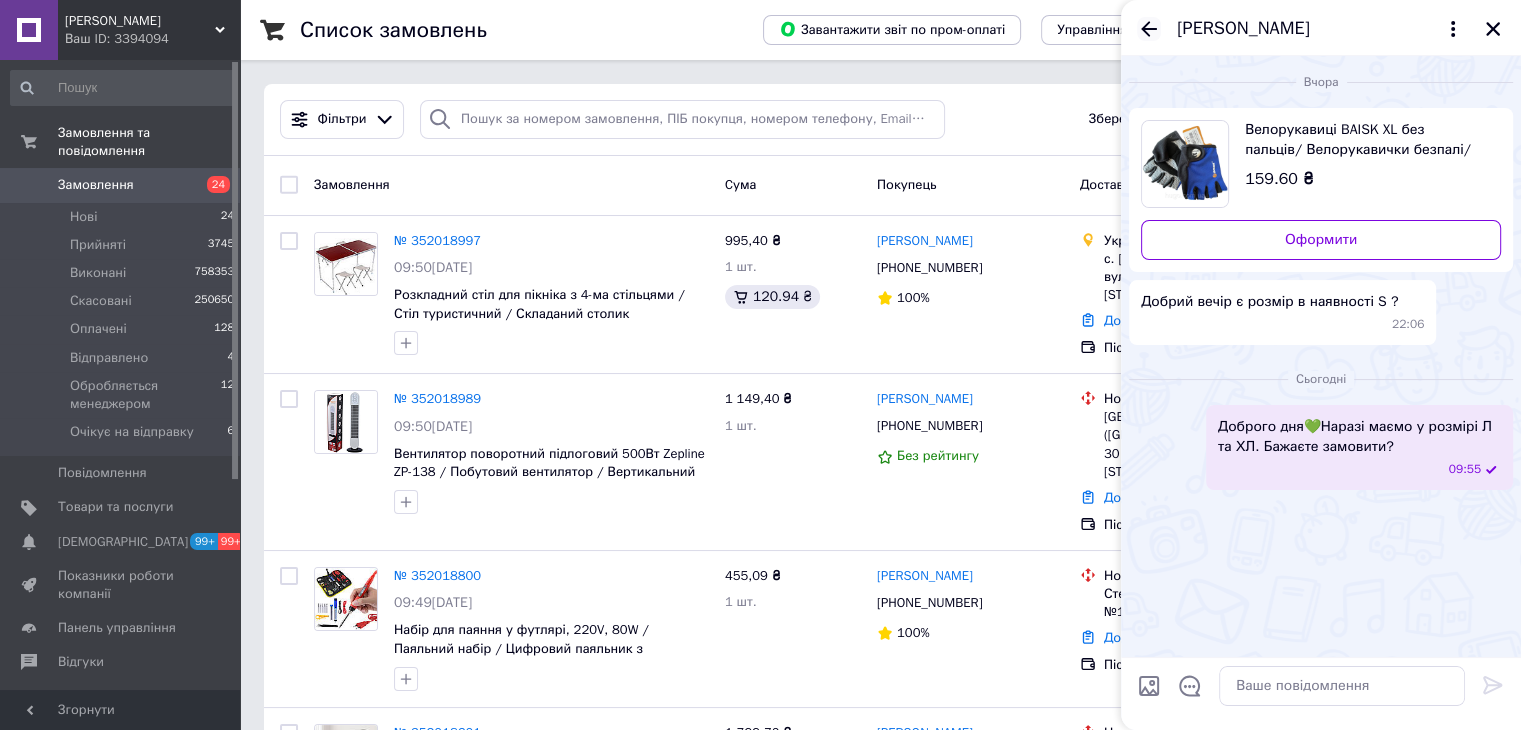 click 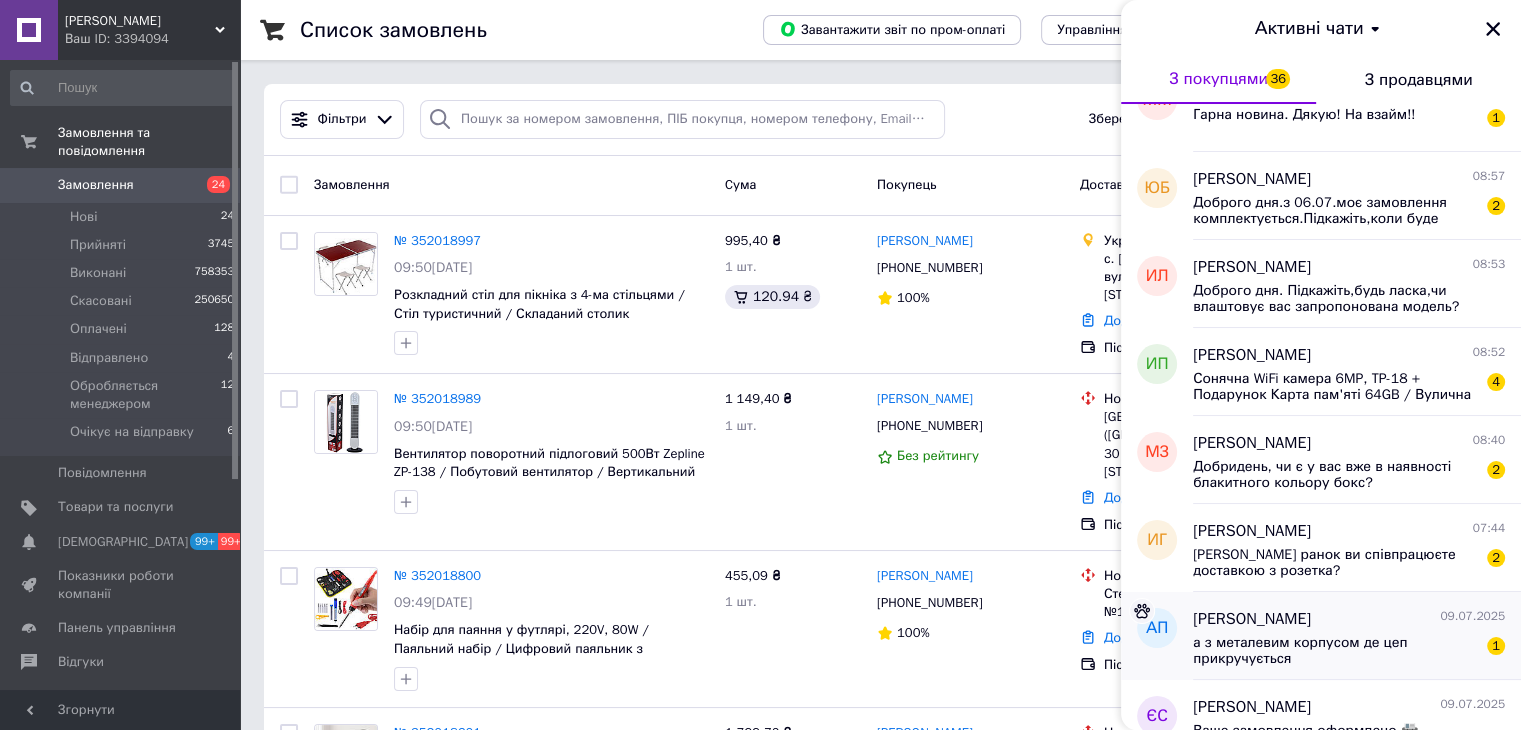 scroll, scrollTop: 2700, scrollLeft: 0, axis: vertical 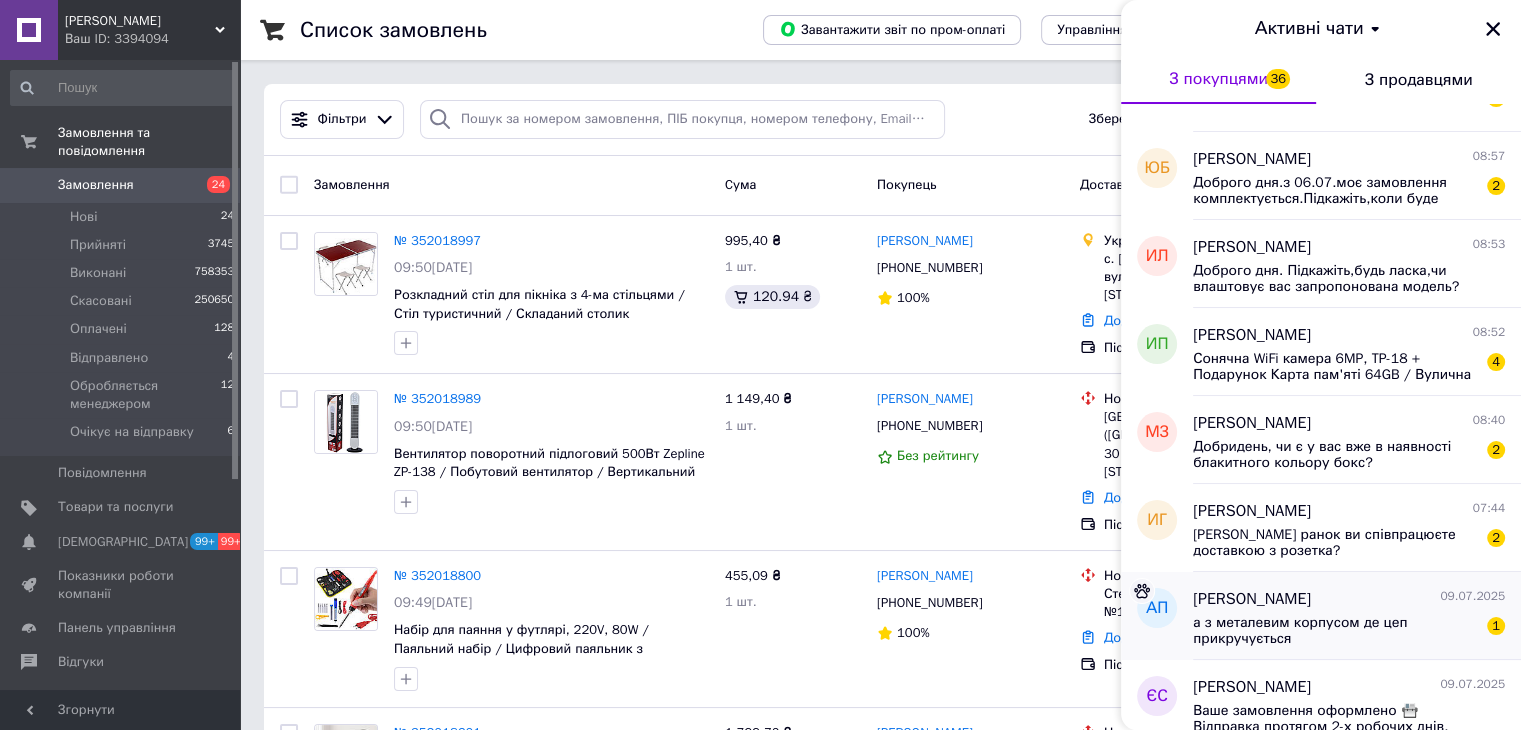 click on "а з металевим корпусом де цеп прикручується" at bounding box center [1335, 631] 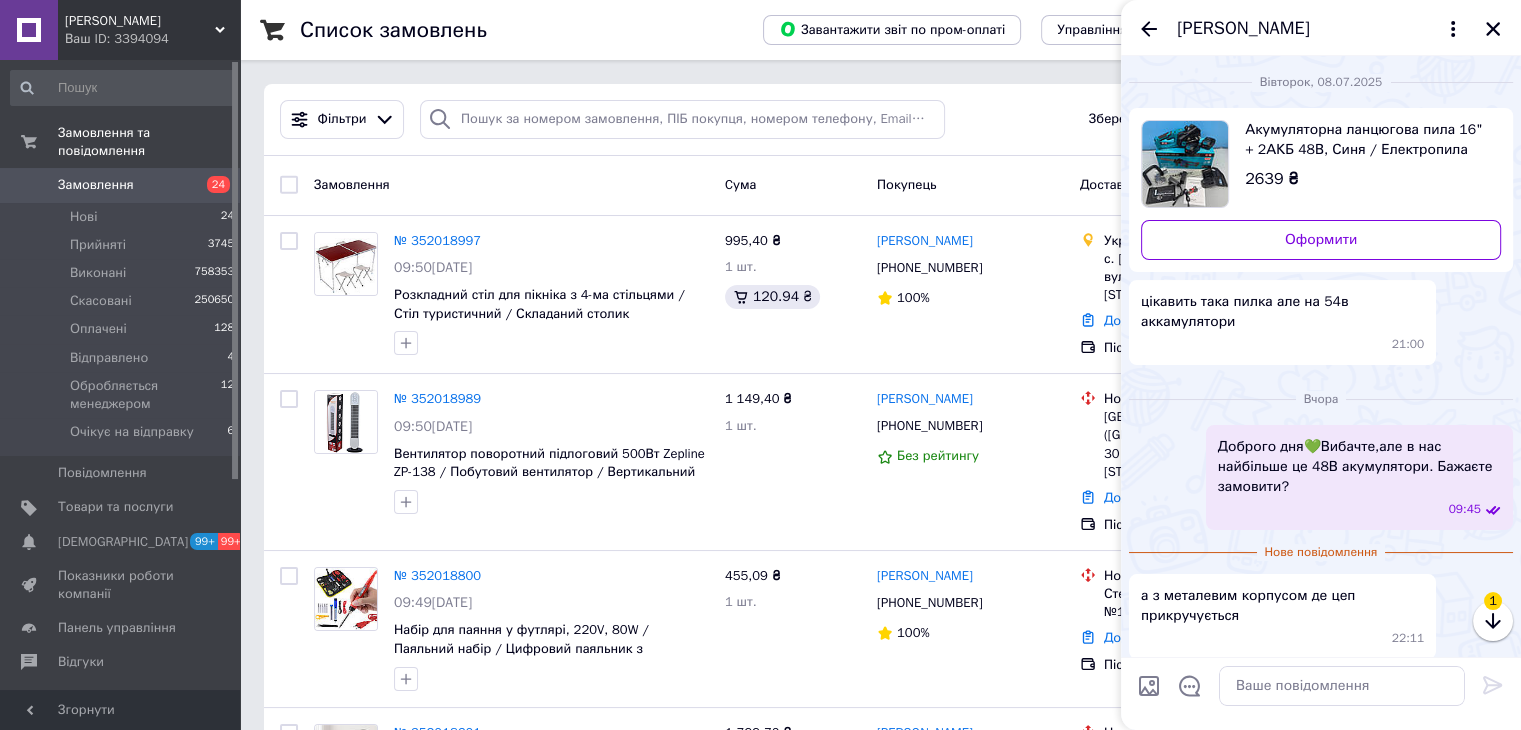 scroll, scrollTop: 11, scrollLeft: 0, axis: vertical 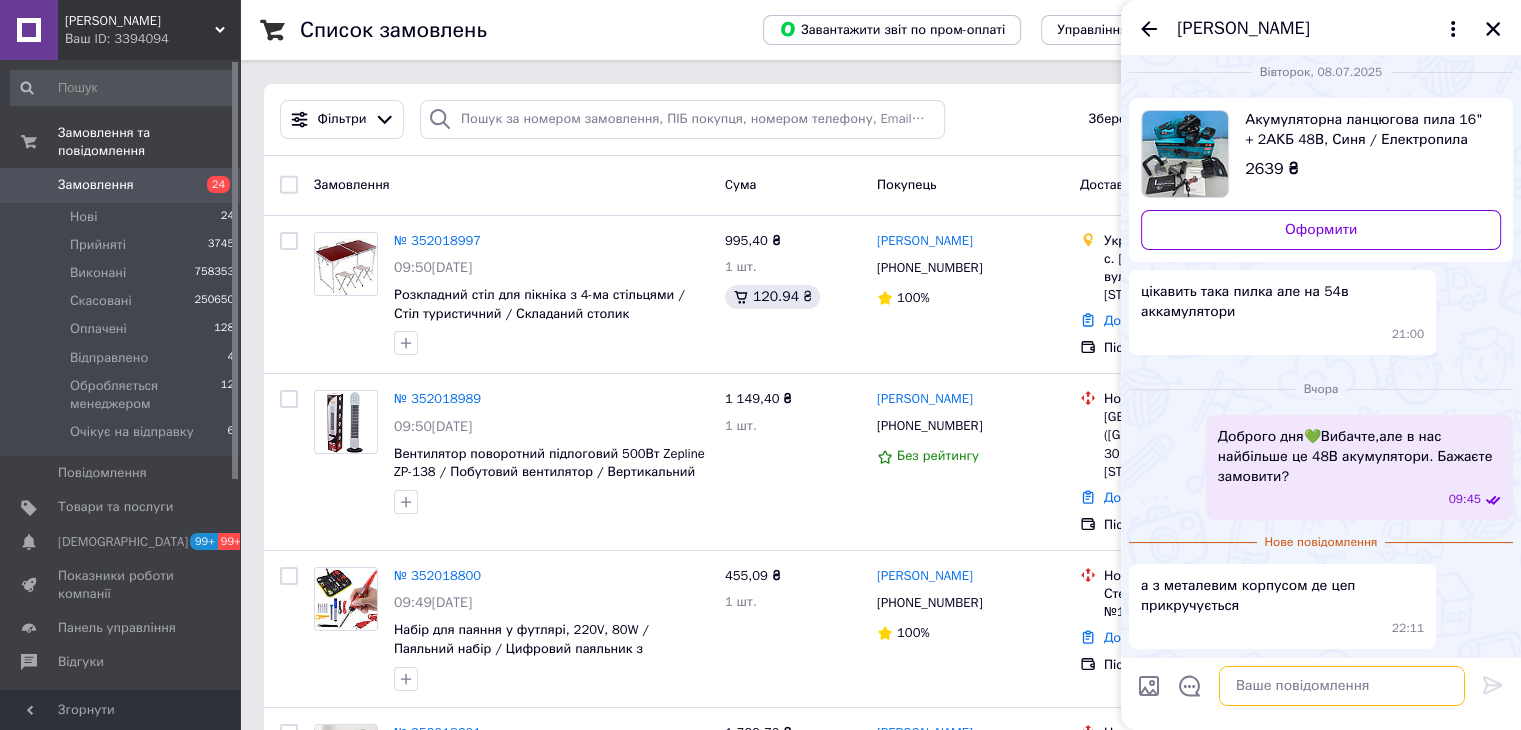 click at bounding box center (1342, 686) 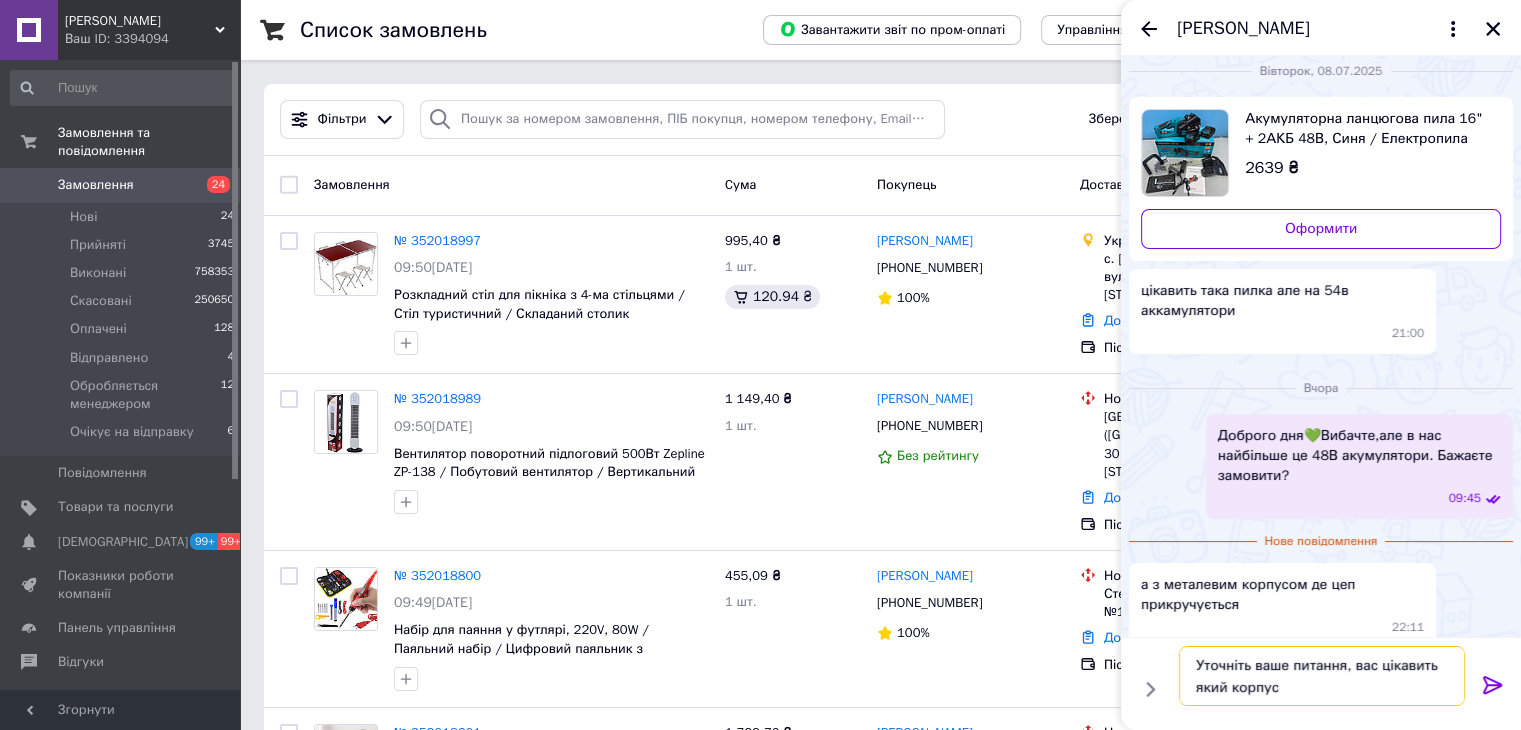 type on "Уточніть ваше питання, вас цікавить який корпус?" 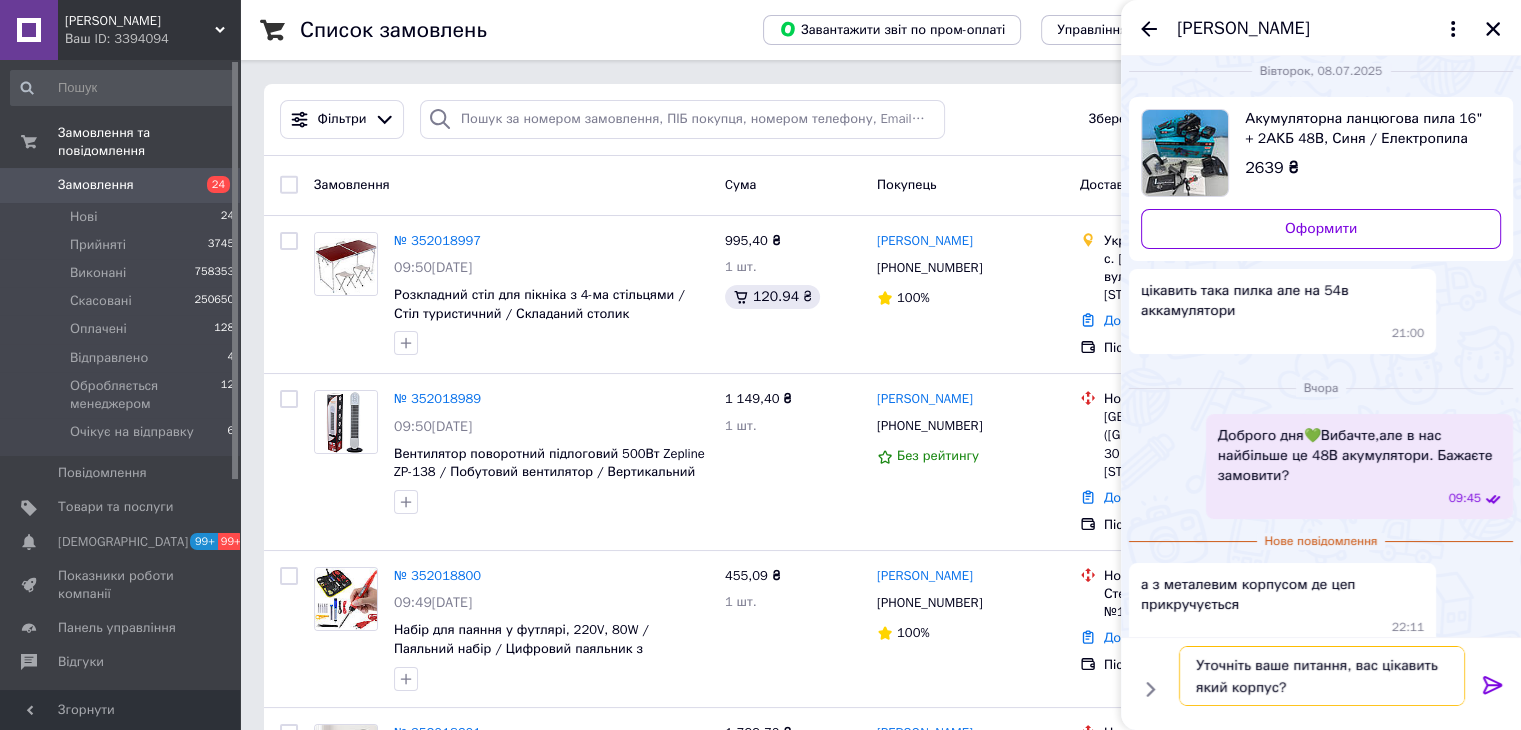type 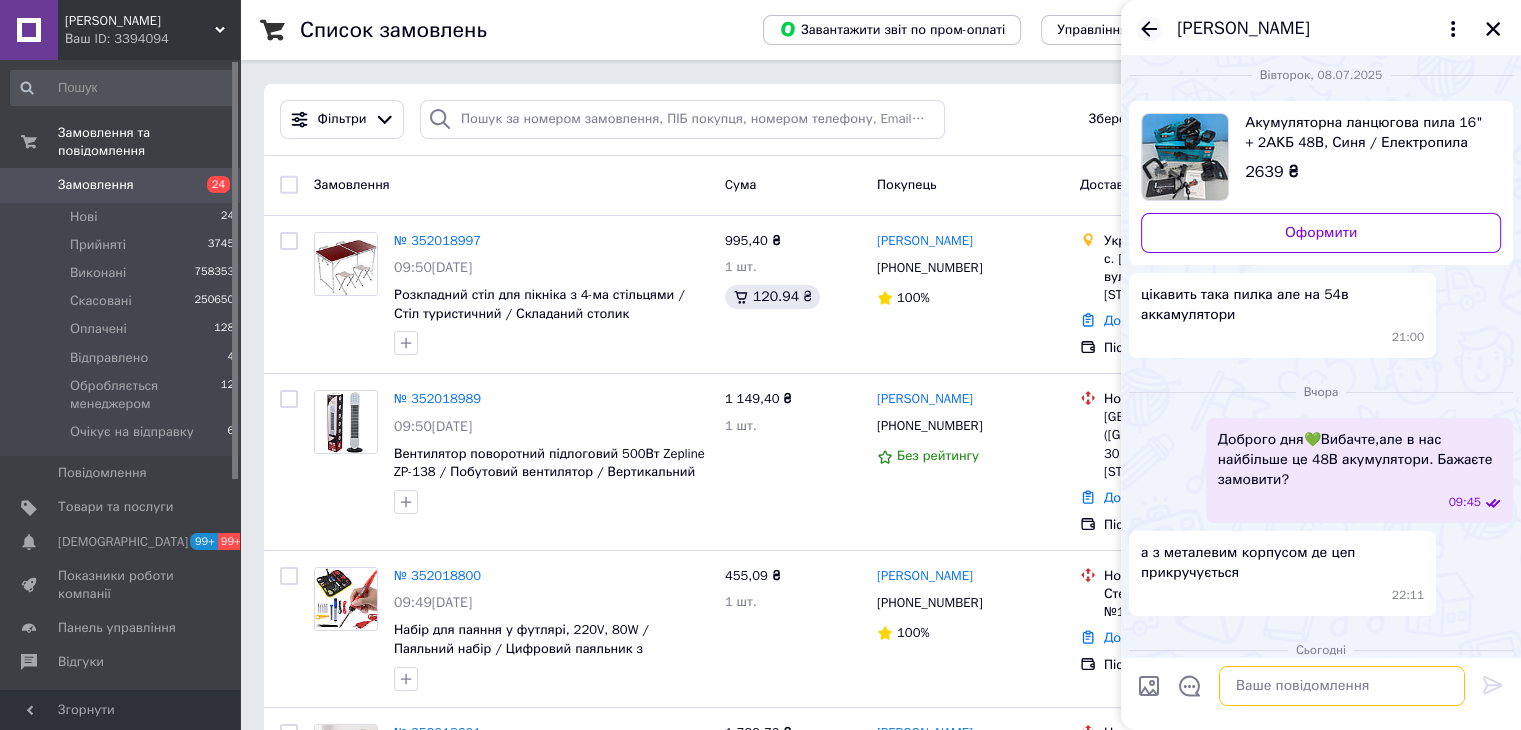 scroll, scrollTop: 69, scrollLeft: 0, axis: vertical 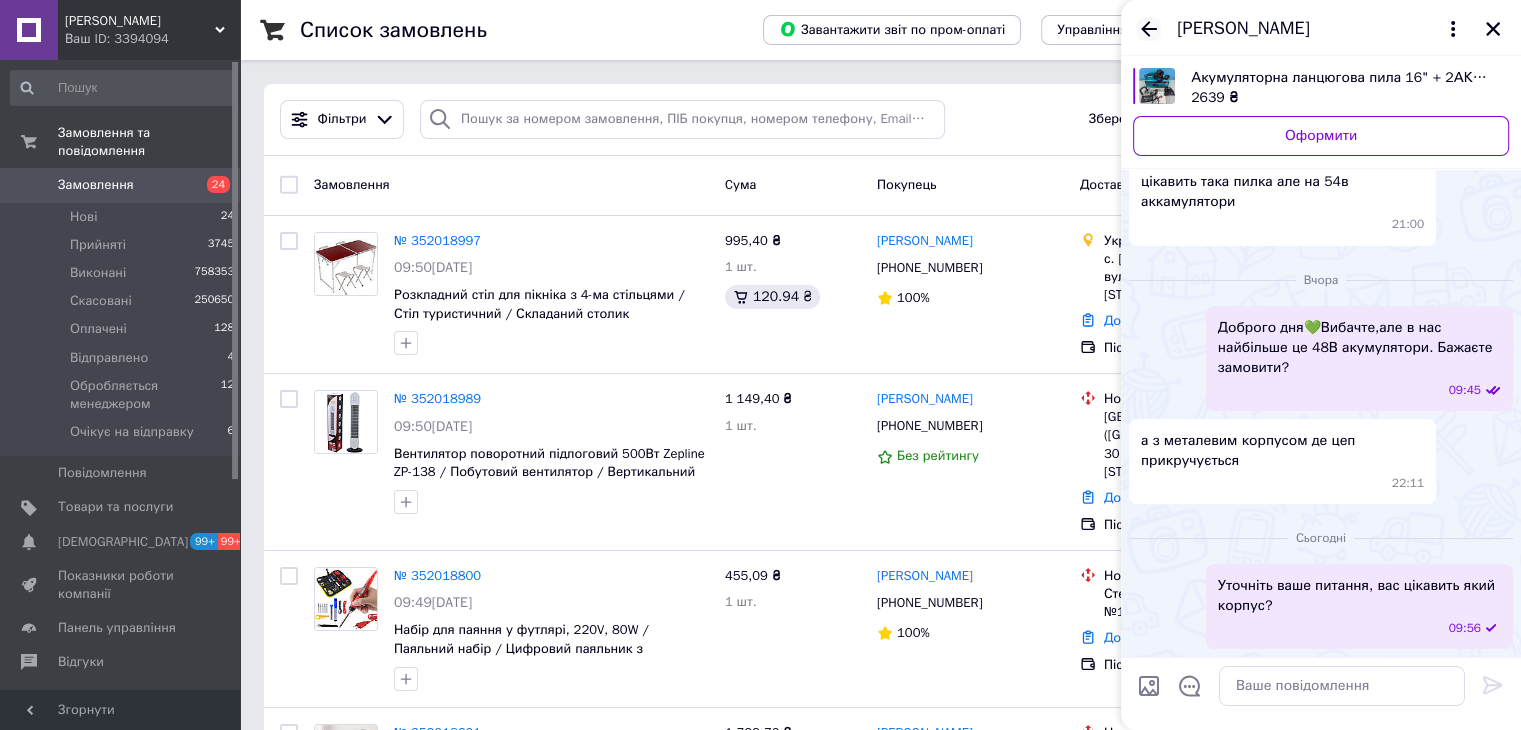 click 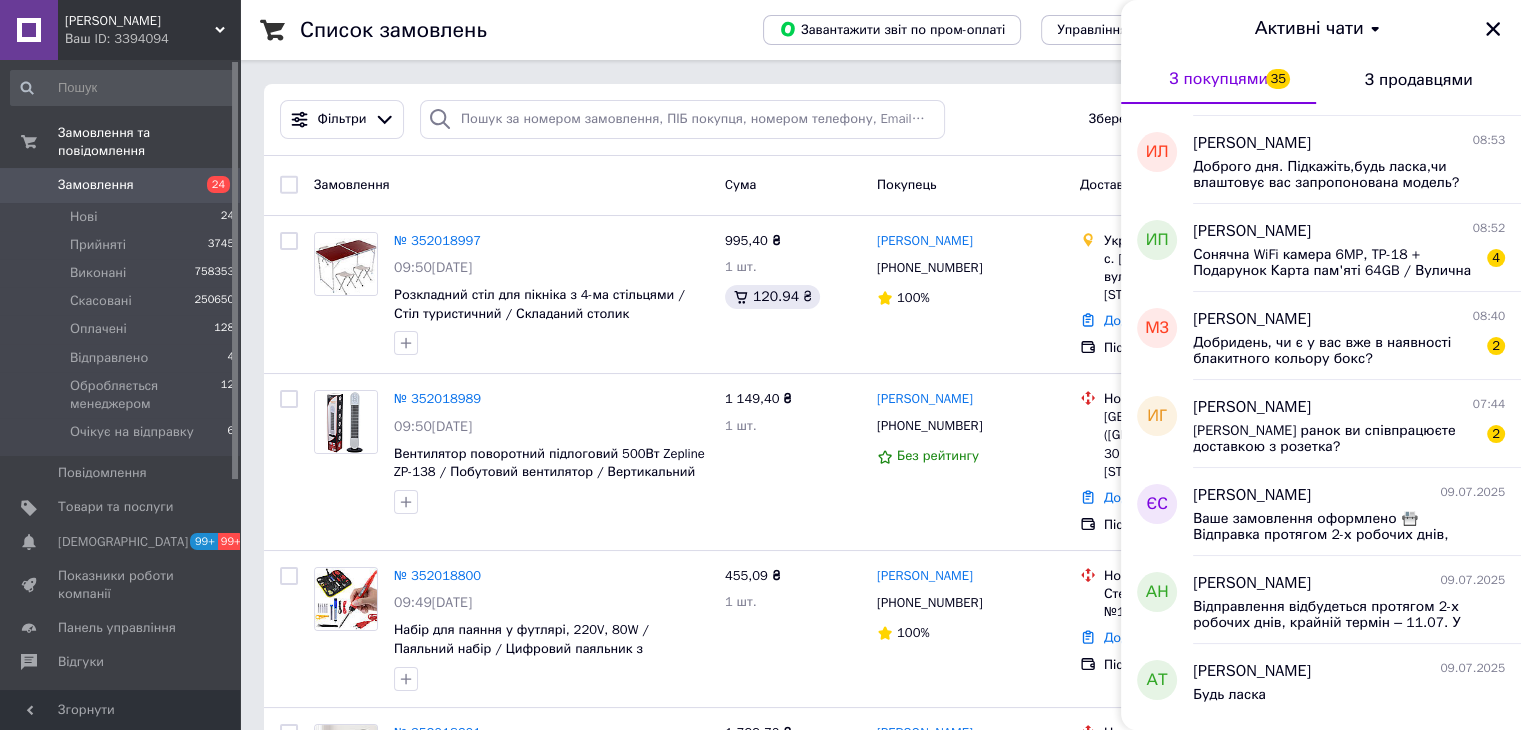 scroll, scrollTop: 2894, scrollLeft: 0, axis: vertical 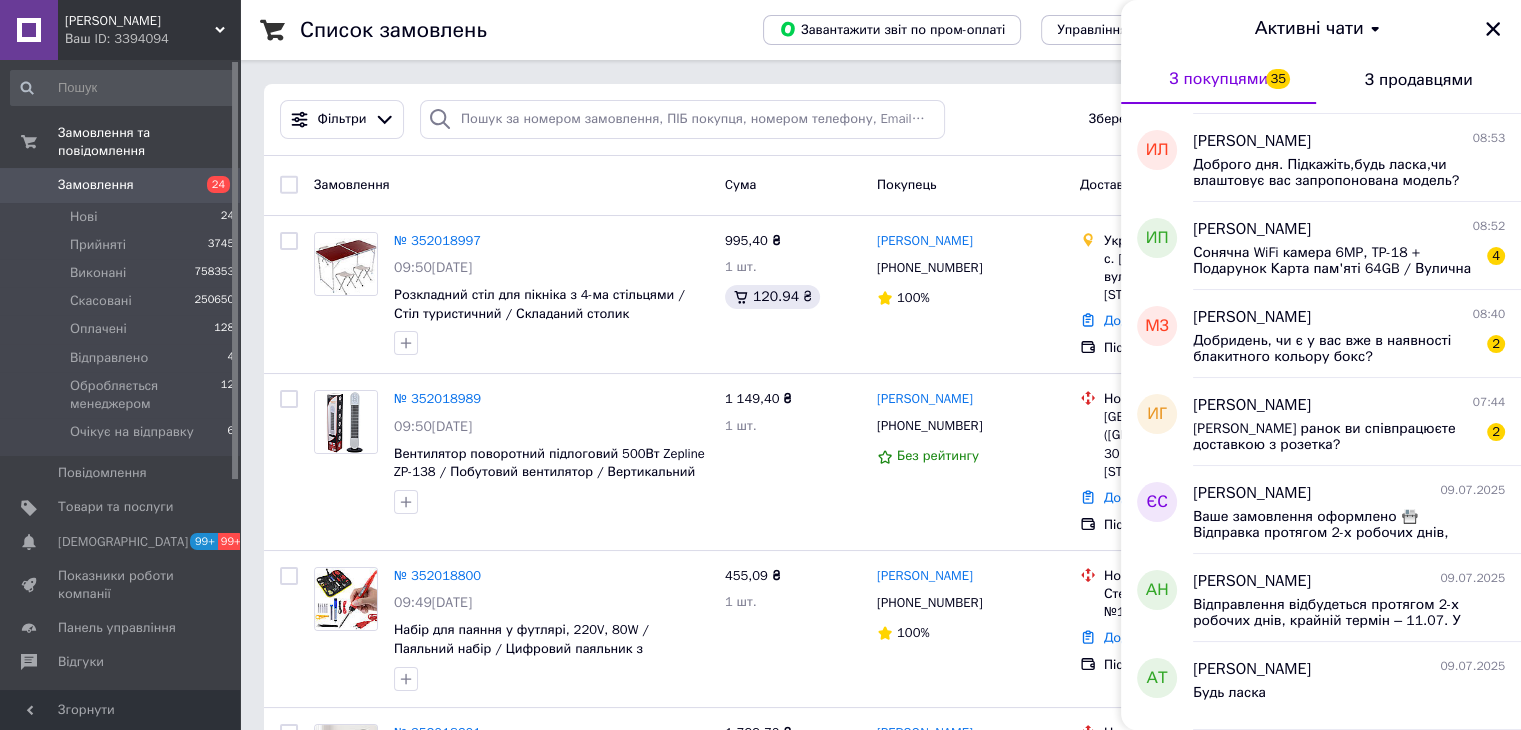 click on "[PERSON_NAME]" at bounding box center (140, 21) 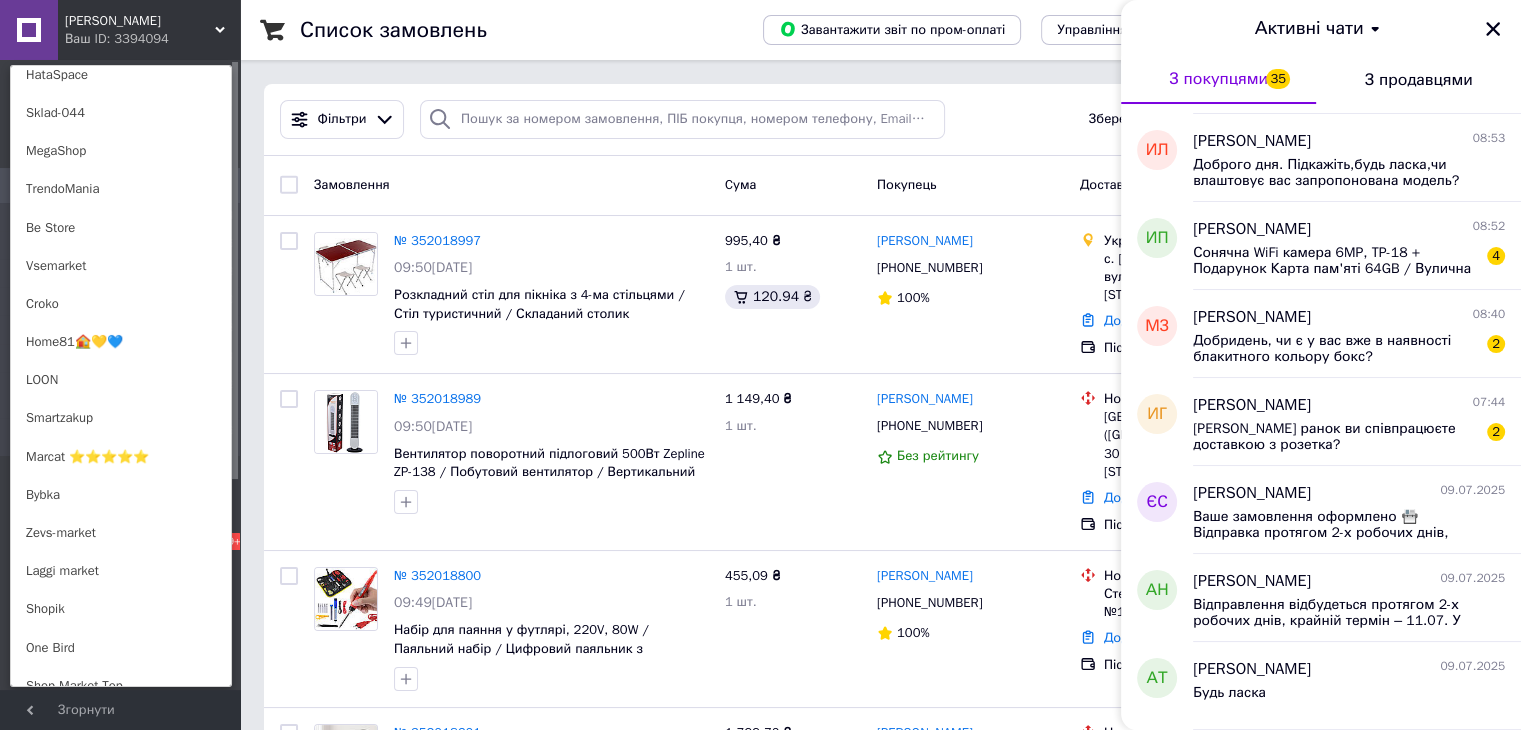 scroll, scrollTop: 1386, scrollLeft: 0, axis: vertical 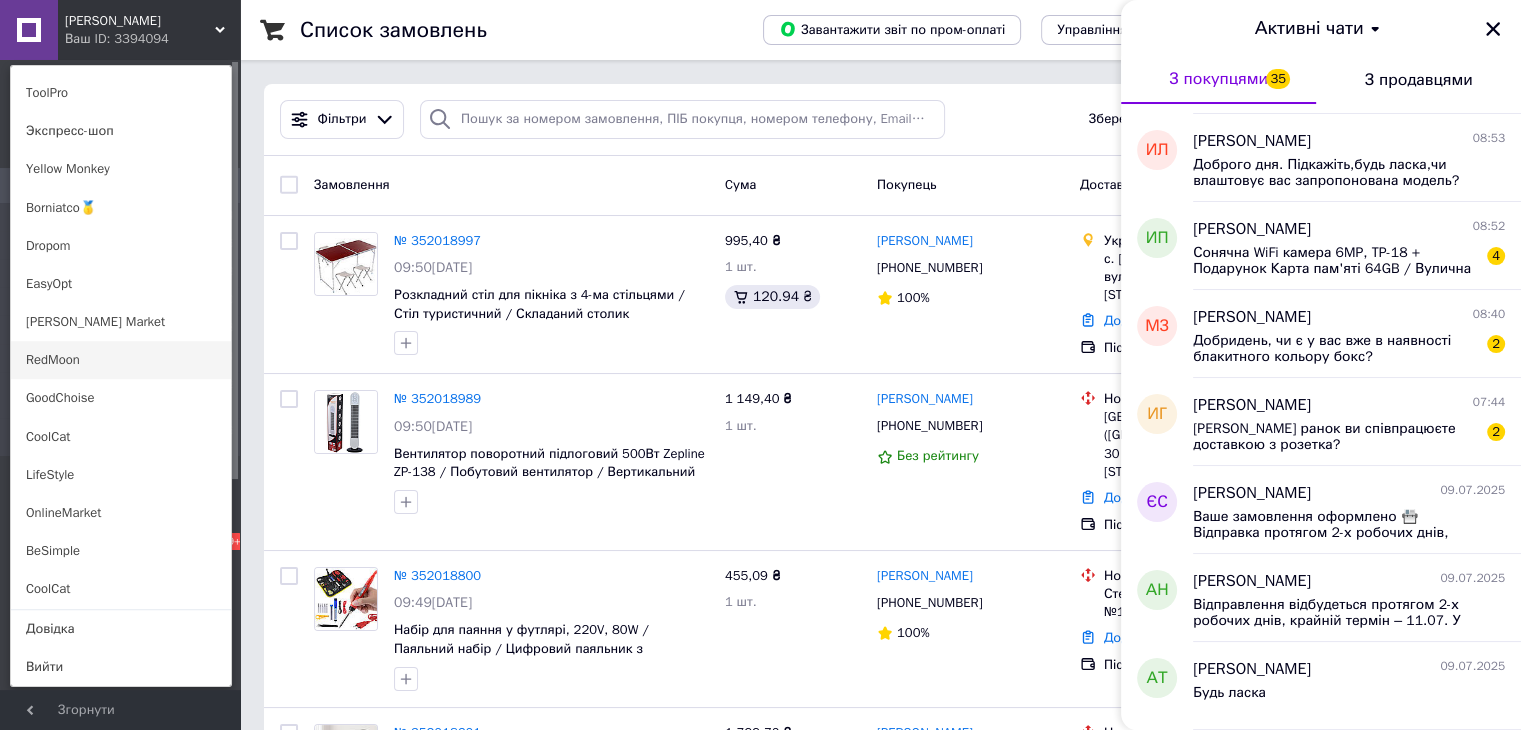 click on "RedMoon" at bounding box center (121, 360) 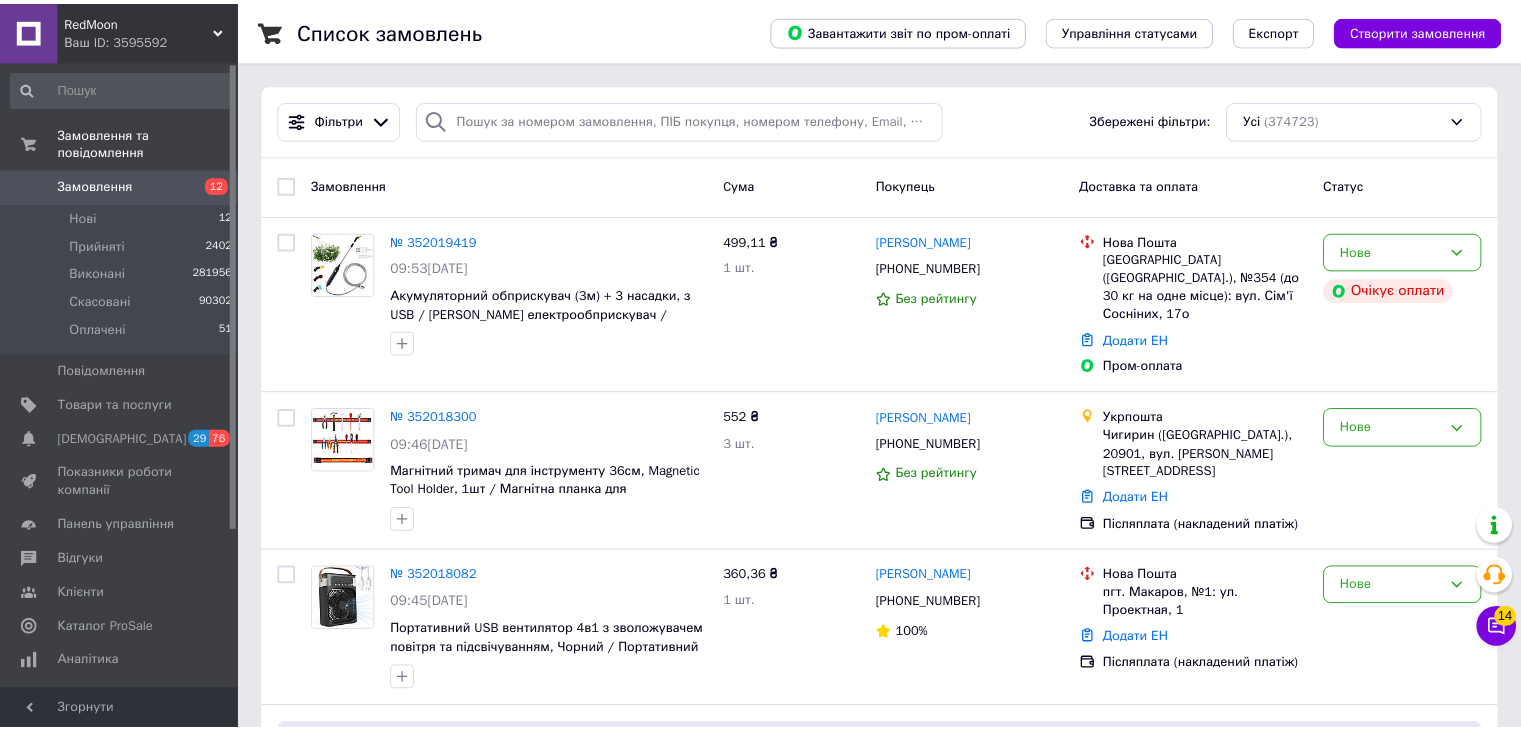 scroll, scrollTop: 0, scrollLeft: 0, axis: both 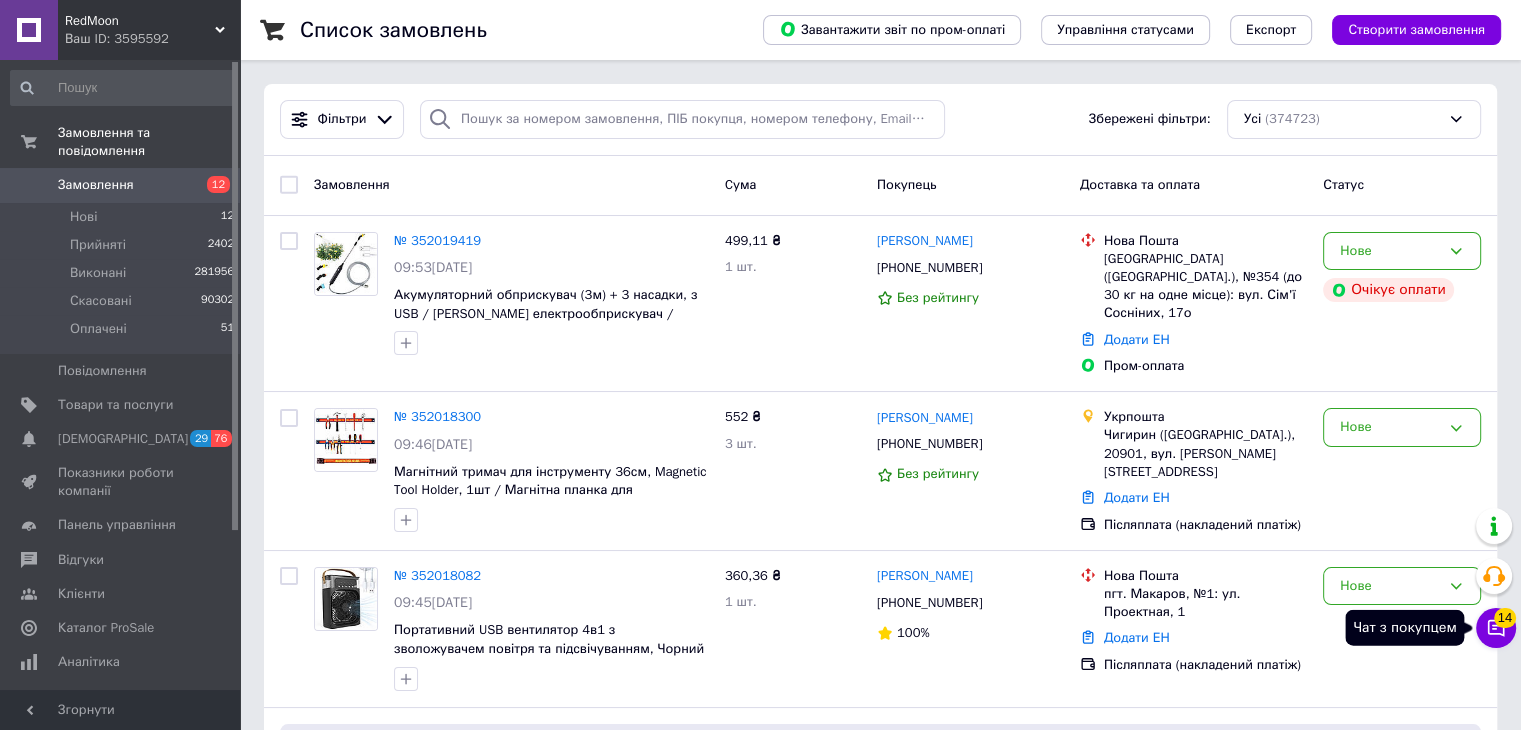 click 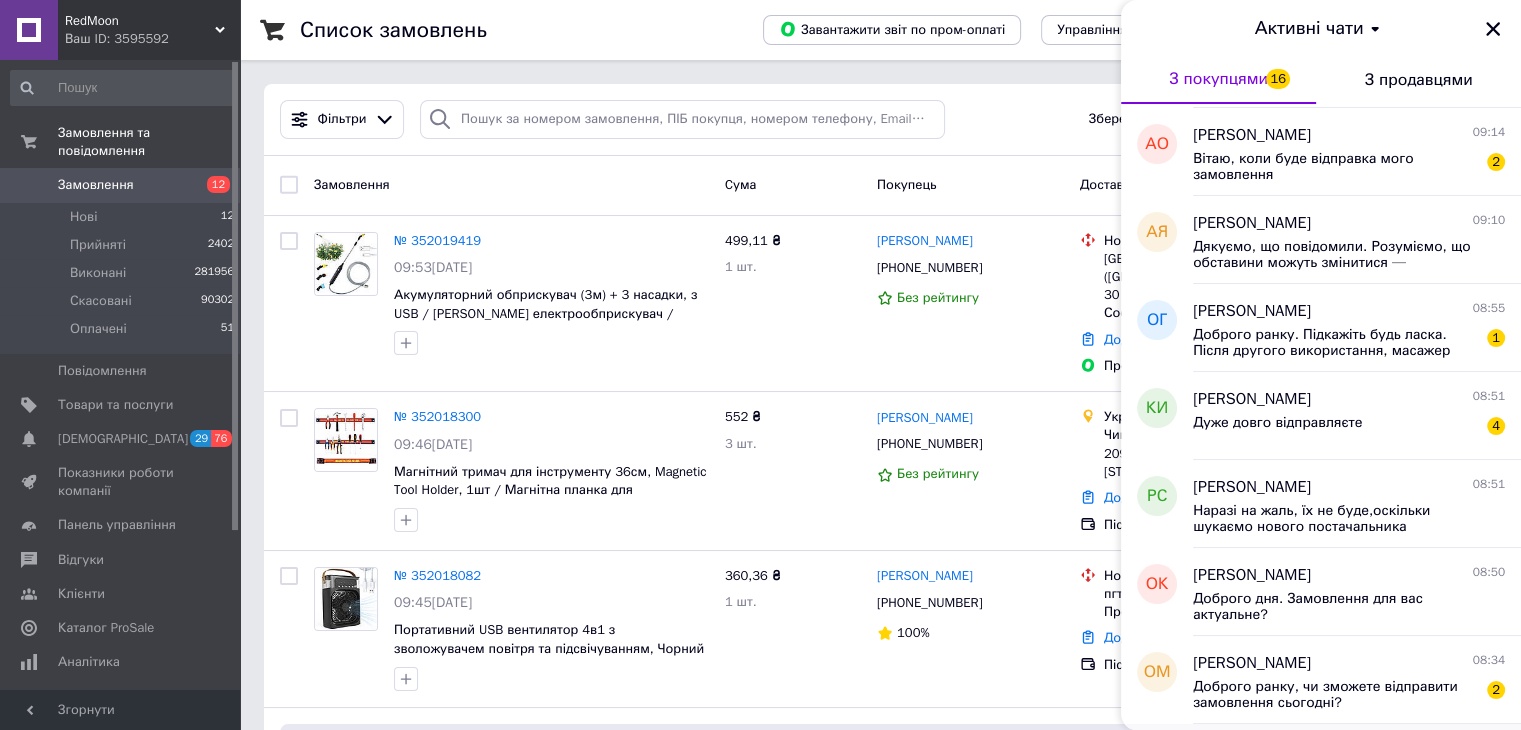 scroll, scrollTop: 1334, scrollLeft: 0, axis: vertical 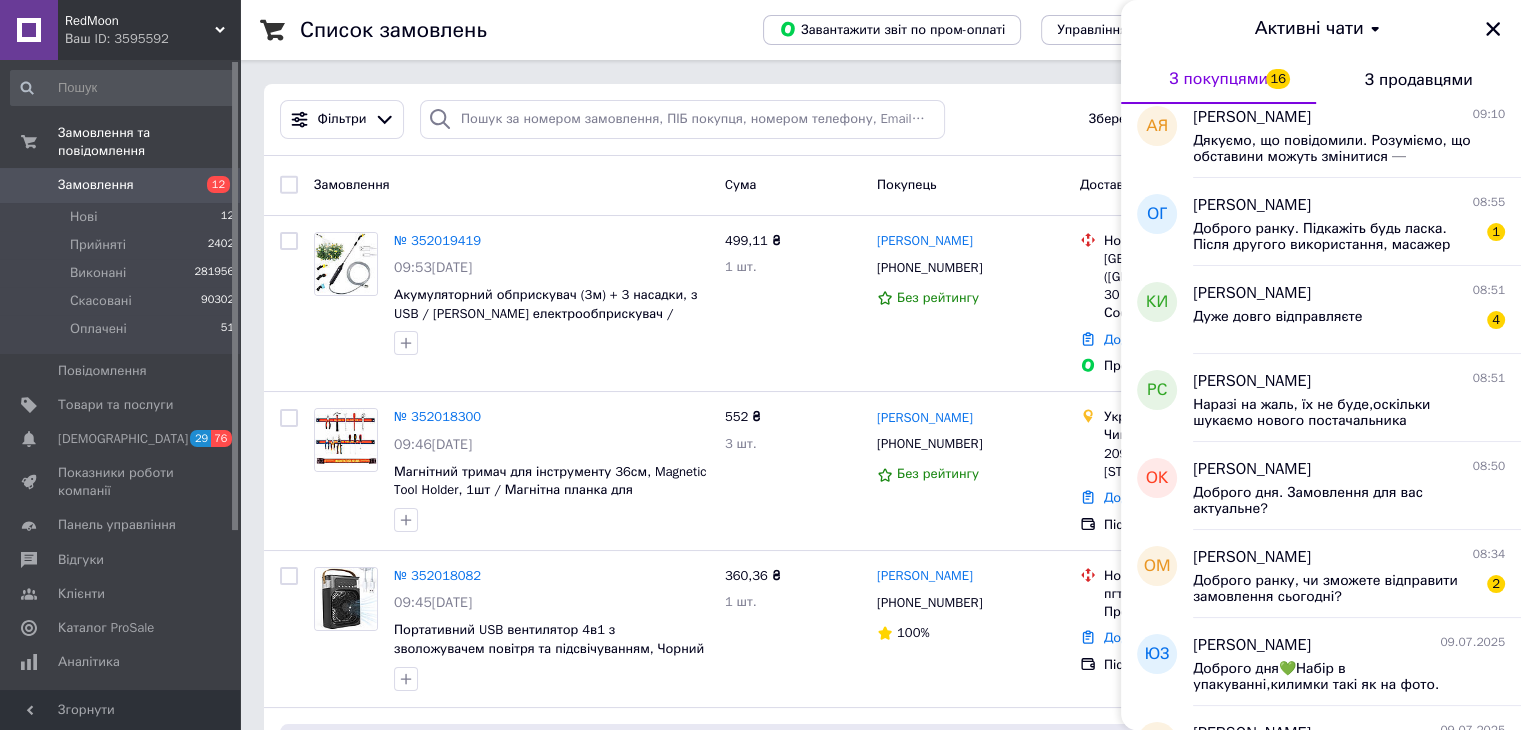 click on "Замовлення та повідомлення Замовлення 12 Нові 12 Прийняті 2402 Виконані 281956 Скасовані 90302 Оплачені 51 Повідомлення 0 Товари та послуги Сповіщення 29 76 Показники роботи компанії Панель управління Відгуки Клієнти Каталог ProSale Аналітика Інструменти веб-майстра та SEO Управління сайтом Гаманець компанії Маркет Налаштування Тарифи та рахунки Prom топ" at bounding box center [123, 378] 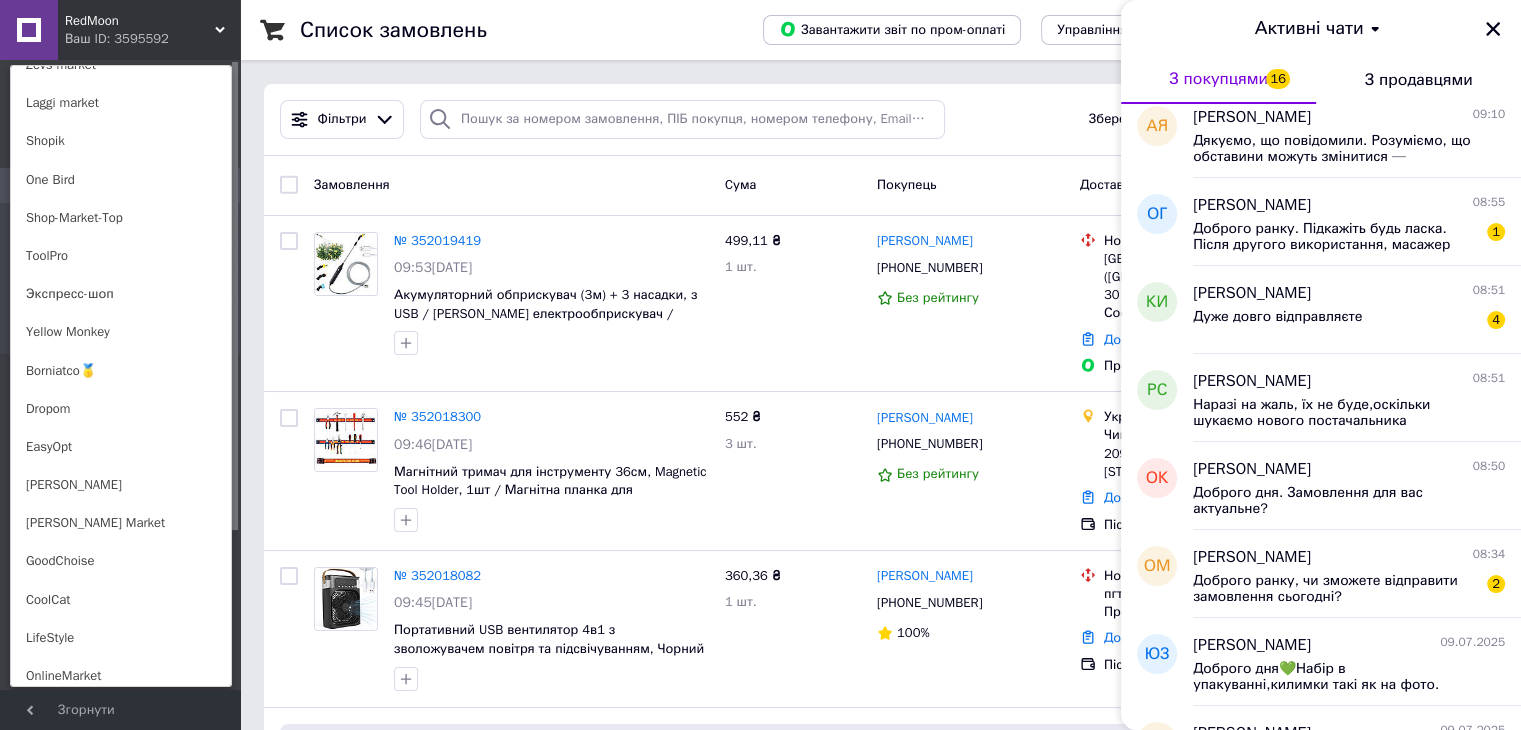 scroll, scrollTop: 1386, scrollLeft: 0, axis: vertical 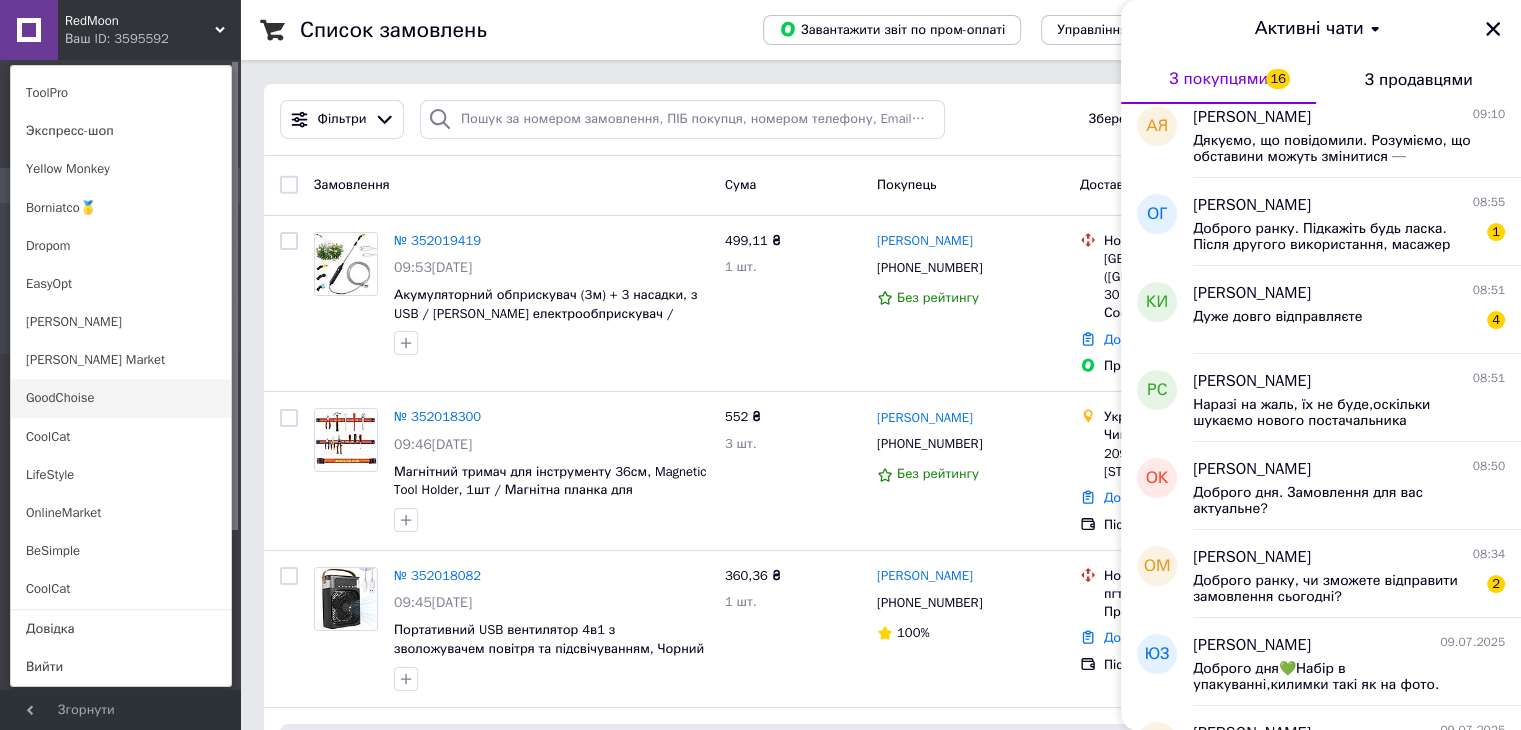 click on "GoodChoise" at bounding box center [121, 398] 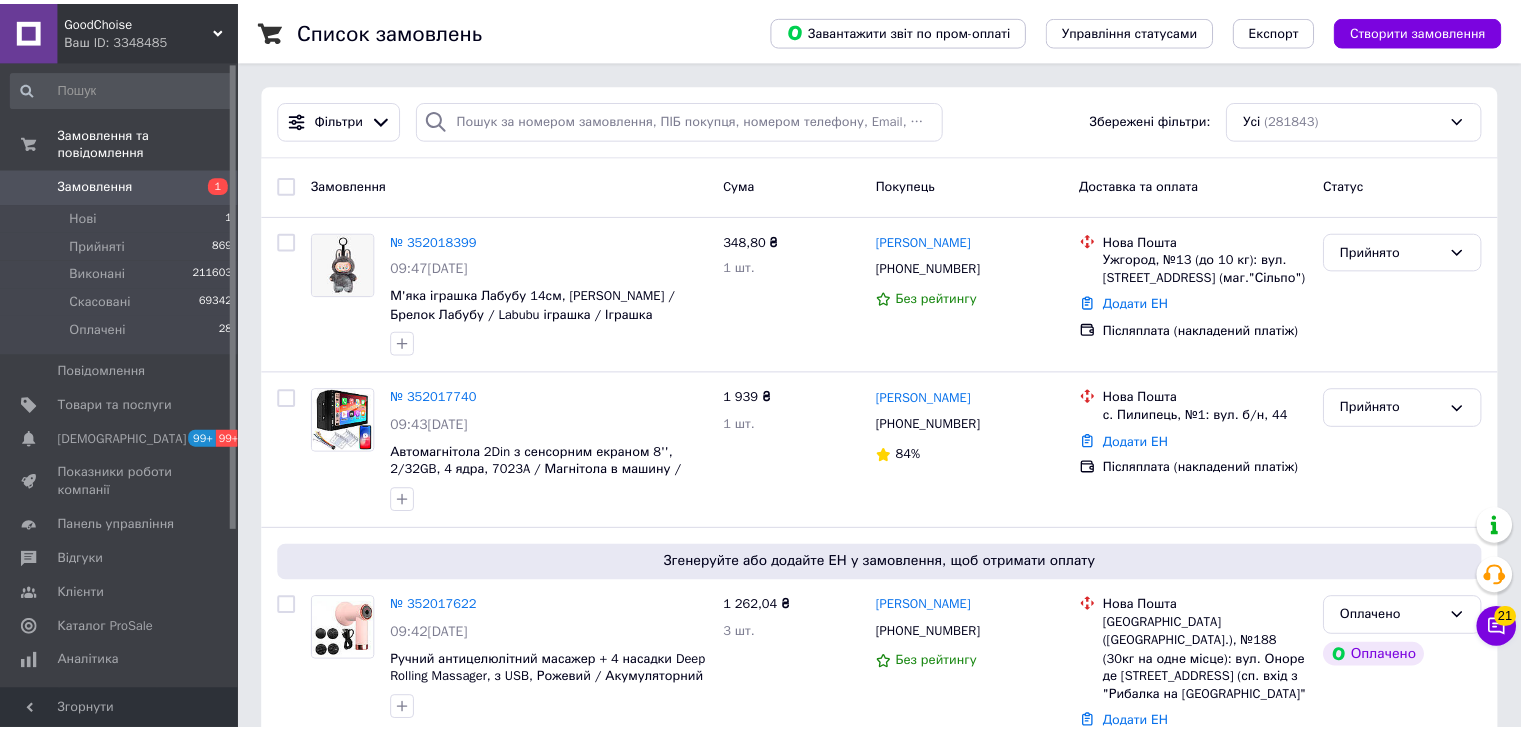 scroll, scrollTop: 0, scrollLeft: 0, axis: both 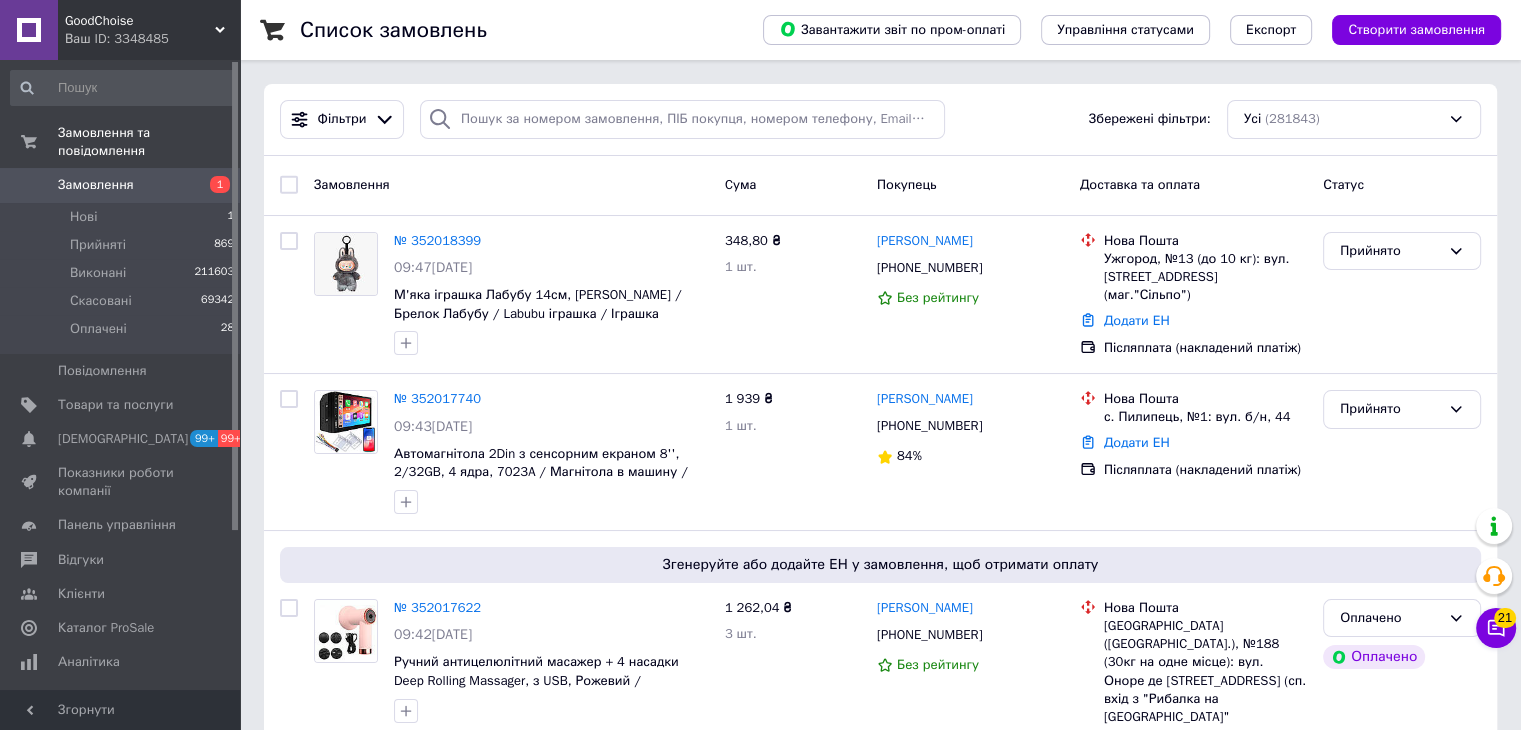 drag, startPoint x: 1504, startPoint y: 637, endPoint x: 1500, endPoint y: 616, distance: 21.377558 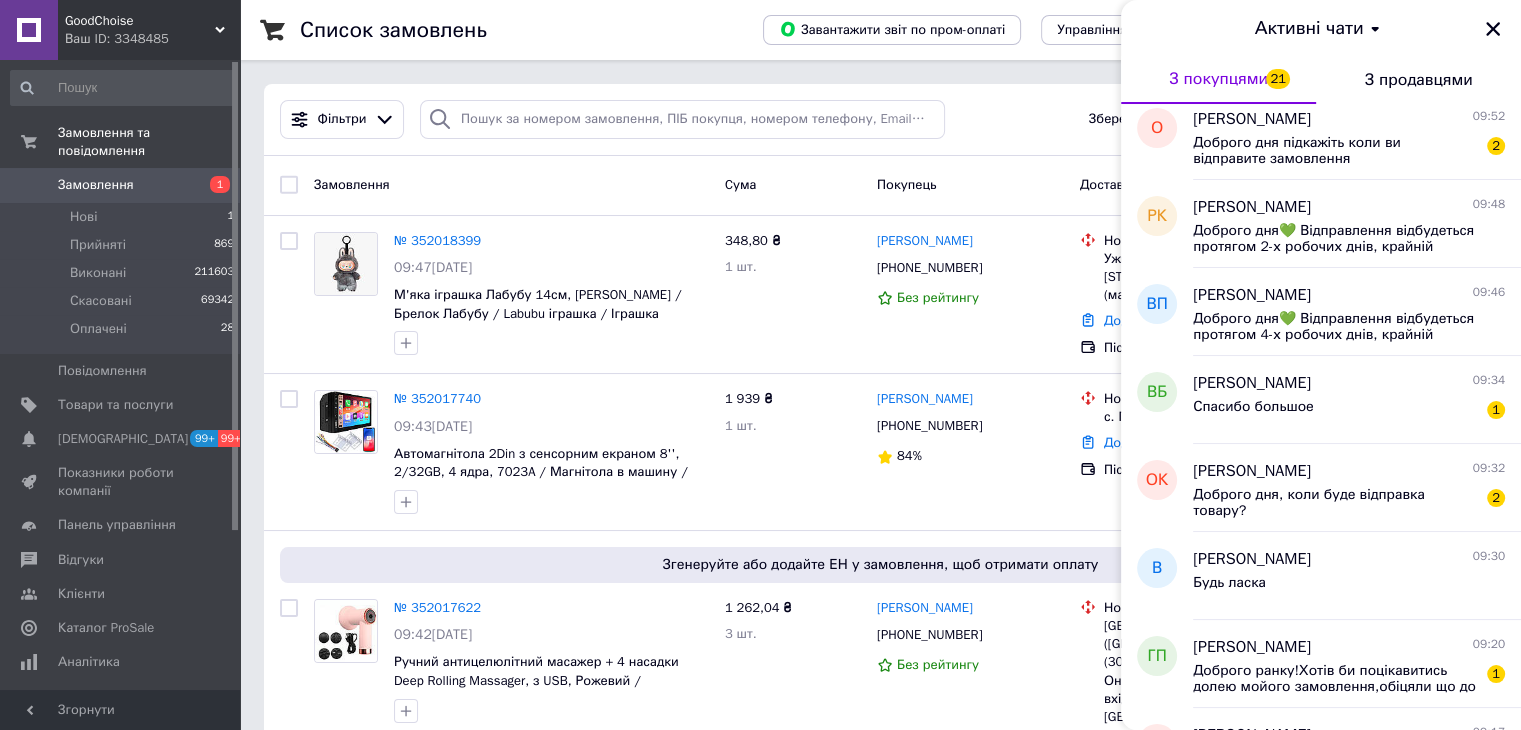 scroll, scrollTop: 1134, scrollLeft: 0, axis: vertical 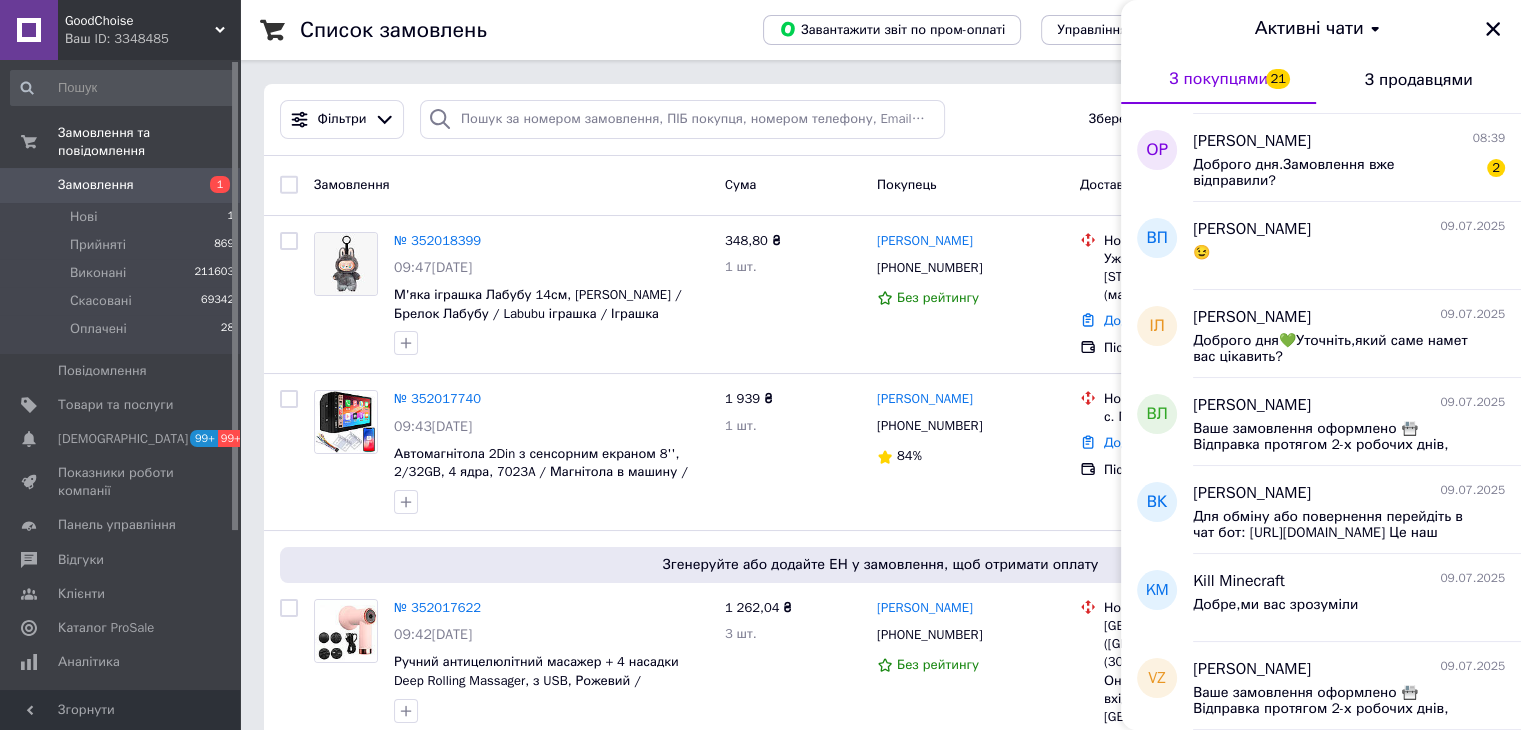 click on "Ваш ID: 3348485" at bounding box center (152, 39) 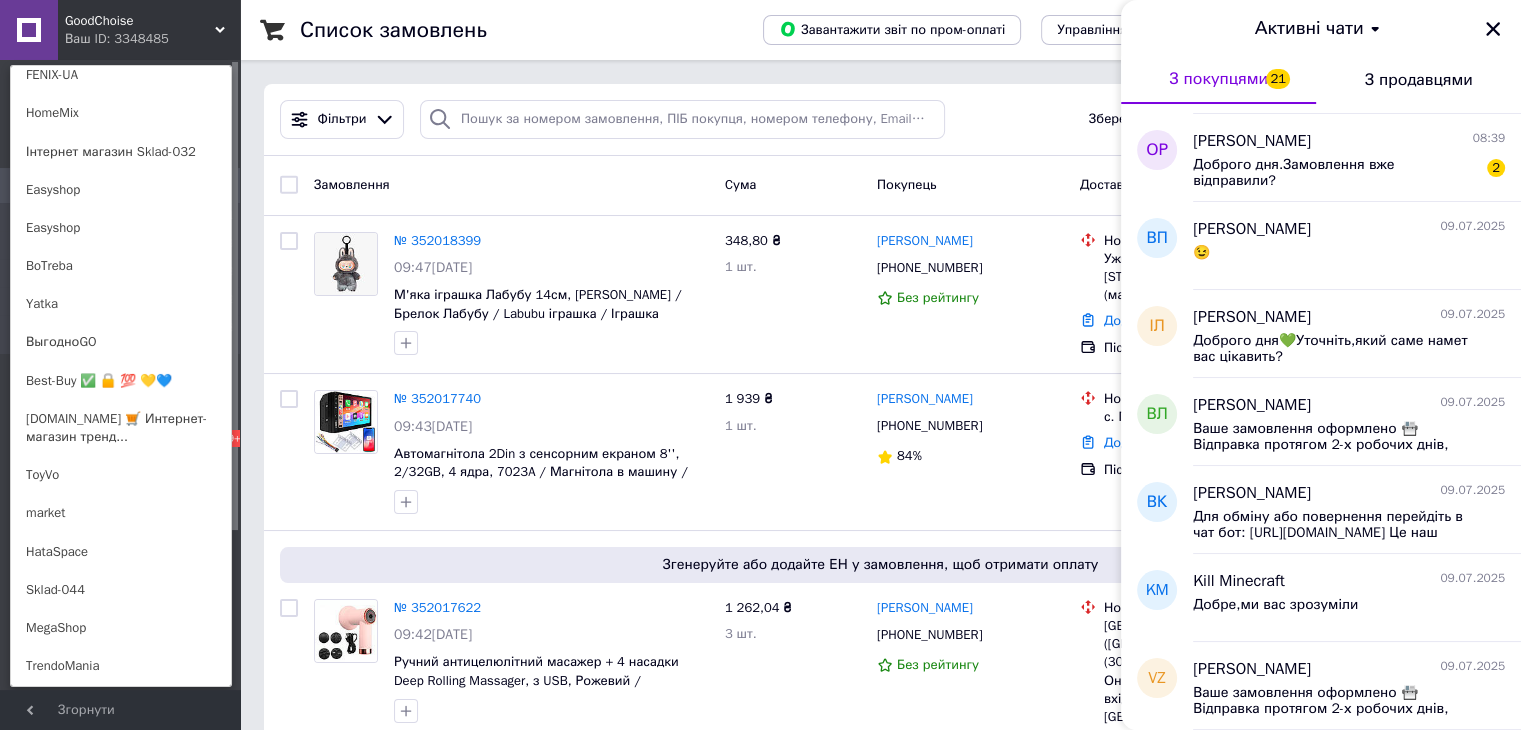 scroll, scrollTop: 1348, scrollLeft: 0, axis: vertical 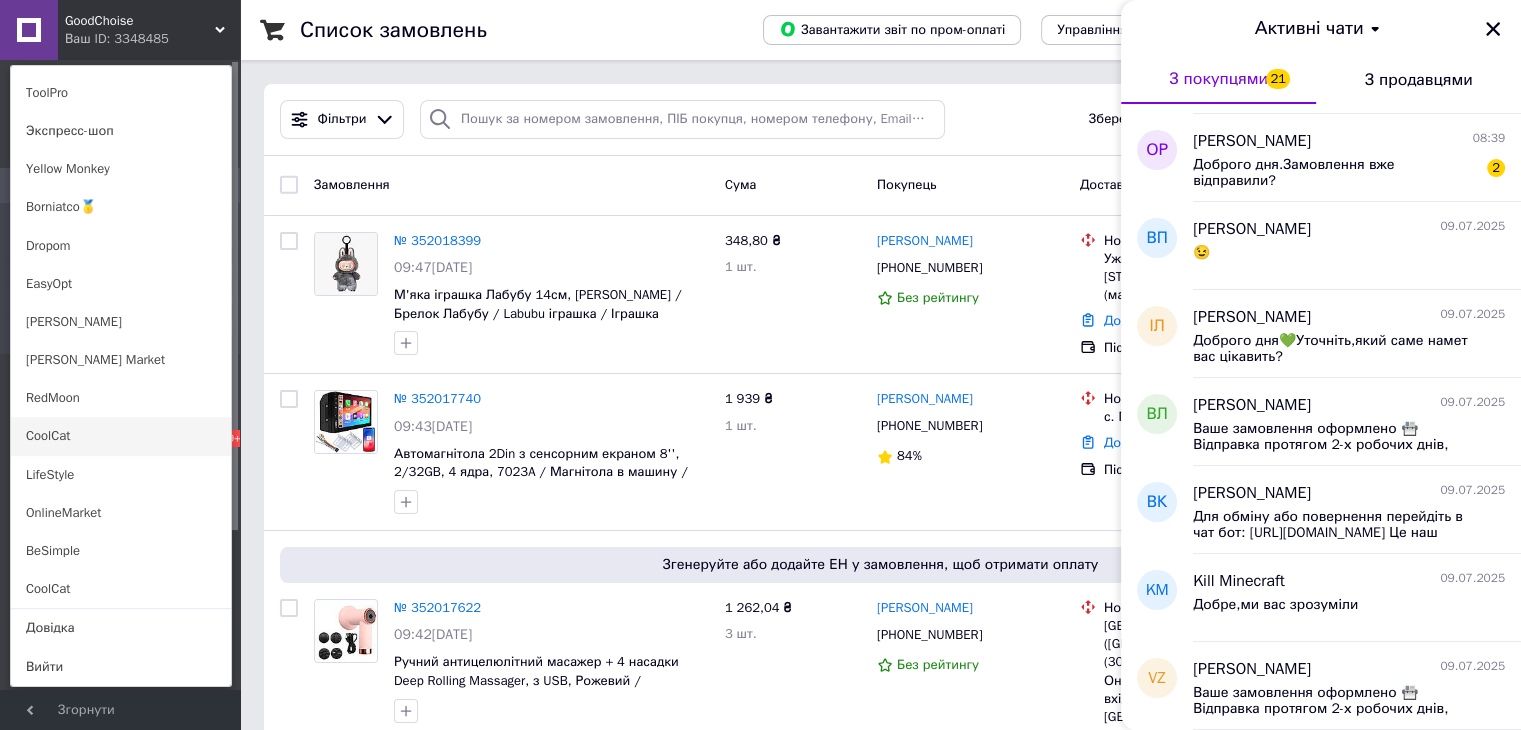 click on "CoolCat" at bounding box center [121, 436] 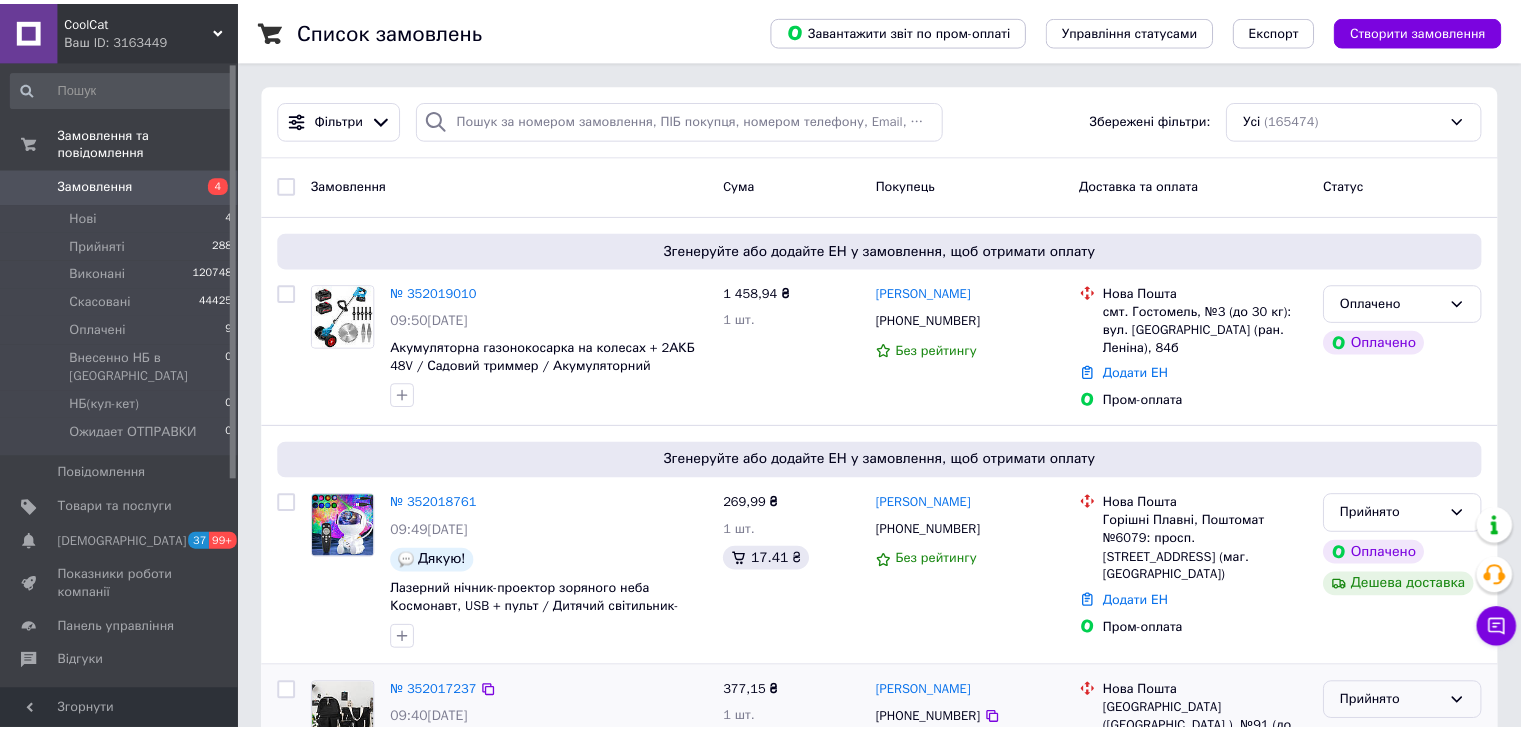 scroll, scrollTop: 0, scrollLeft: 0, axis: both 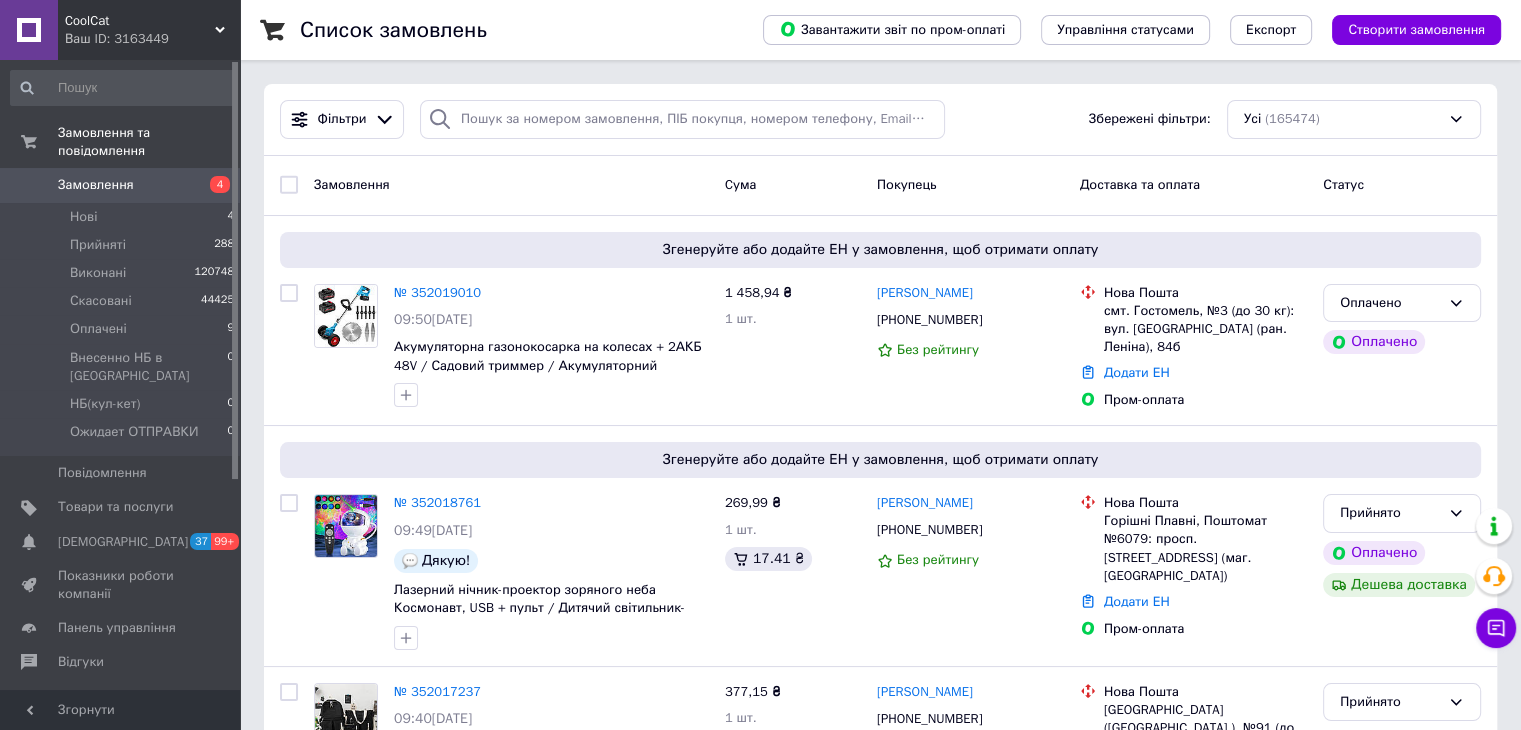 click on "CoolCat" at bounding box center (140, 21) 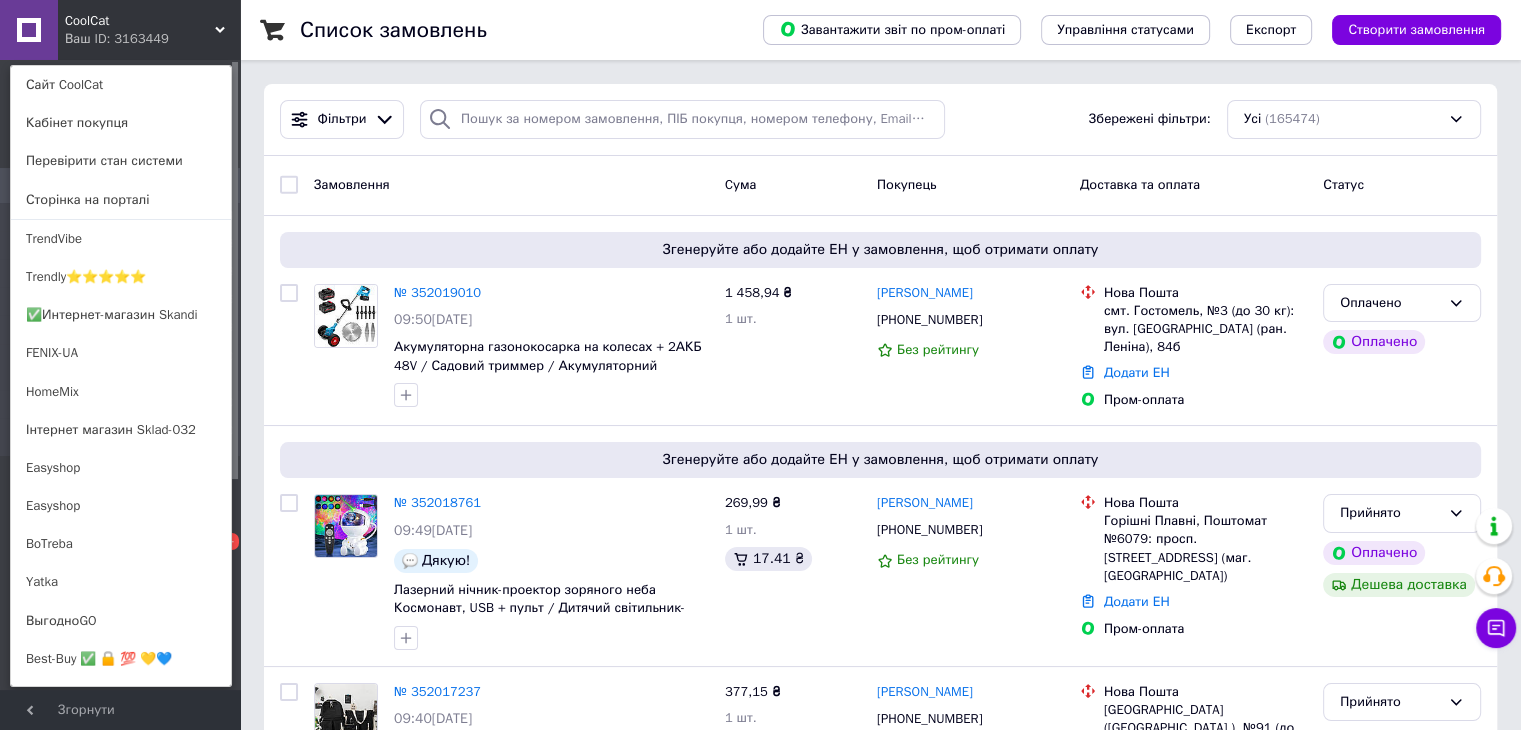click on "Чат з покупцем" at bounding box center (1496, 628) 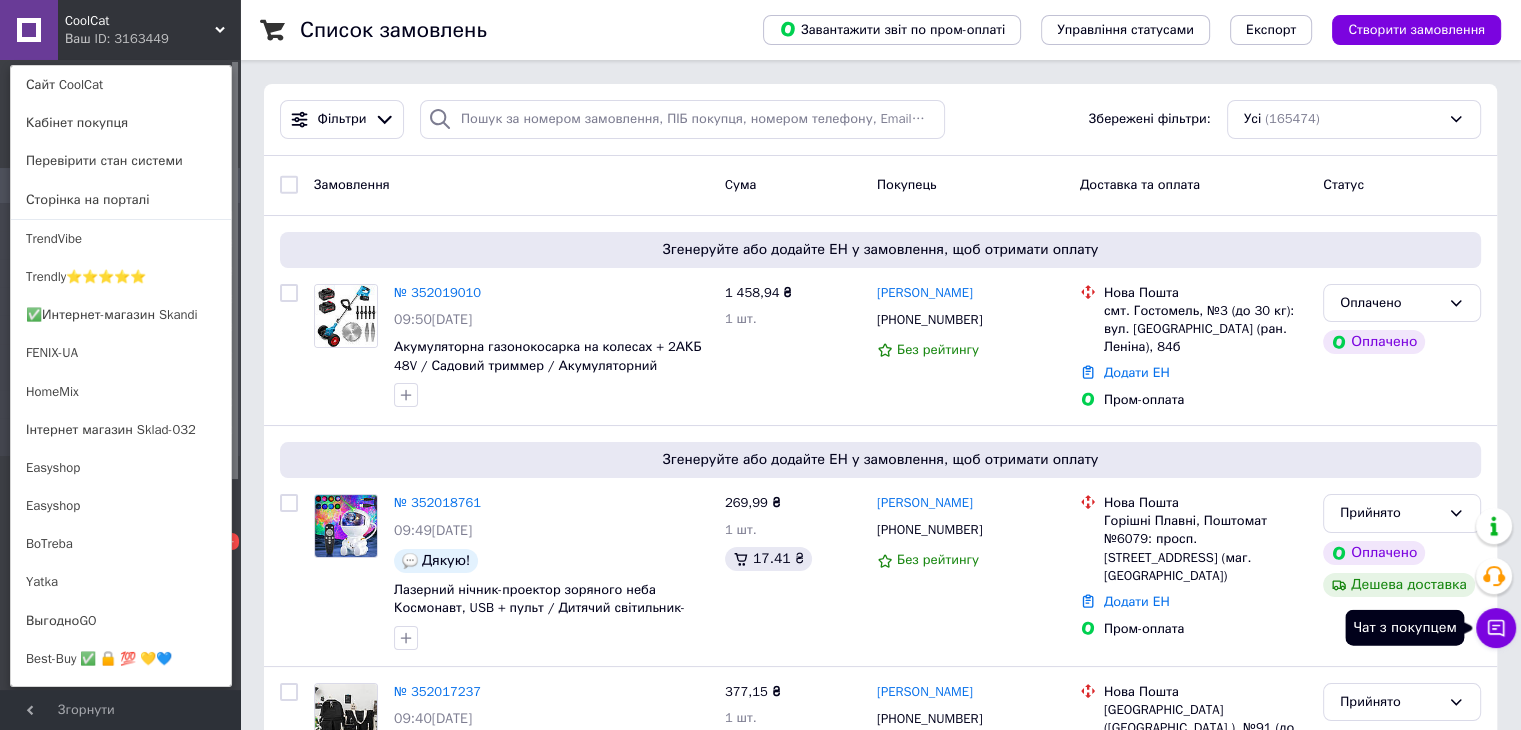 click 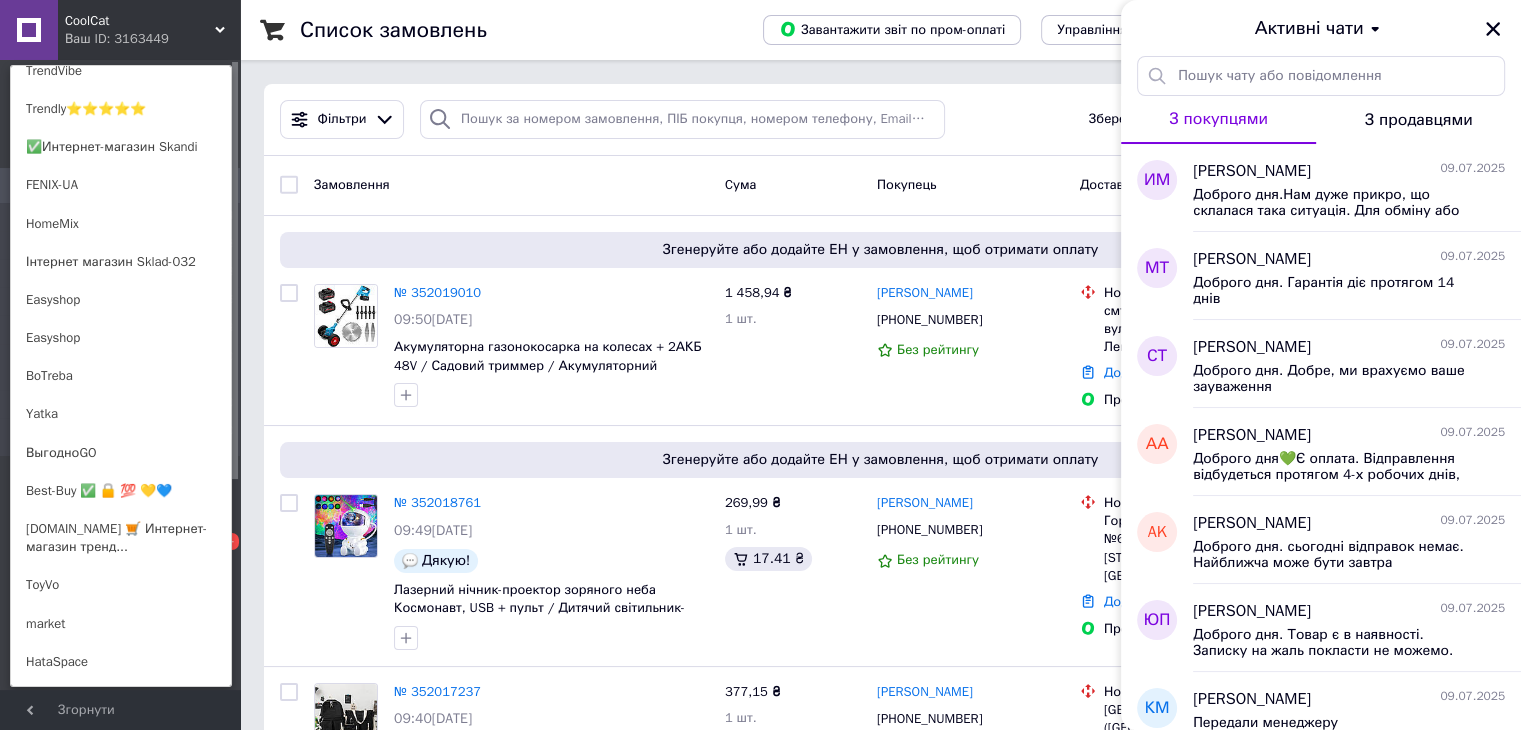 scroll, scrollTop: 1386, scrollLeft: 0, axis: vertical 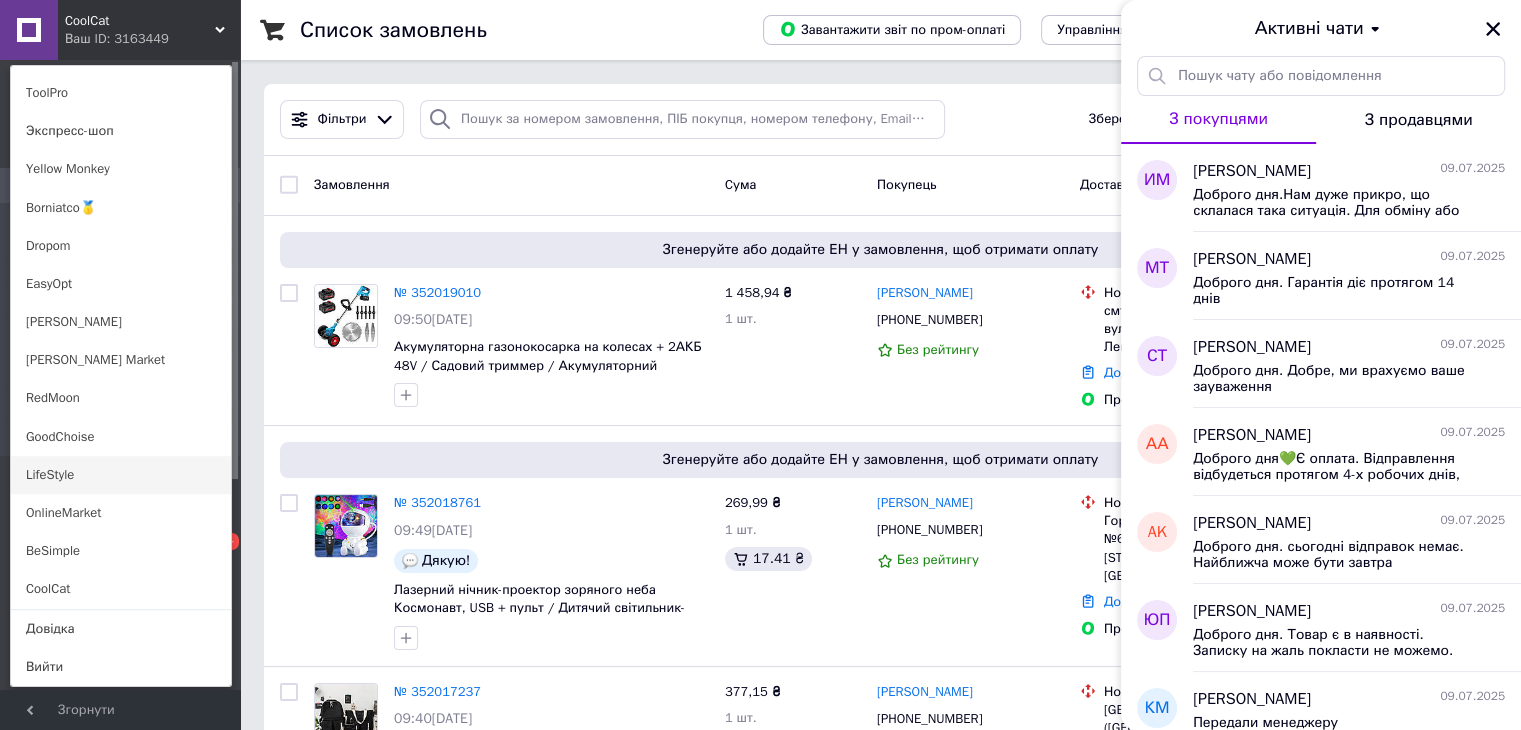 click on "LifeStyle" at bounding box center (121, 475) 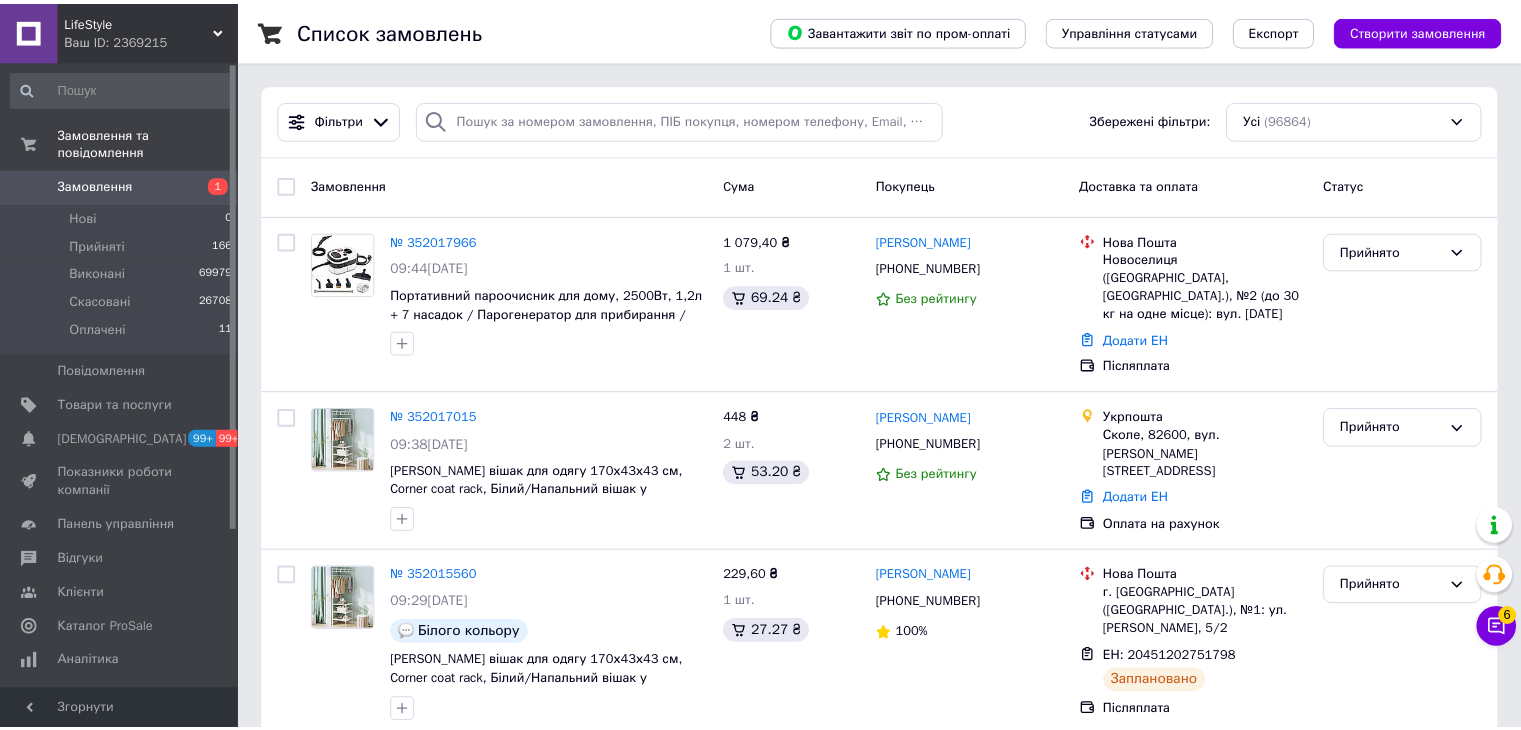 scroll, scrollTop: 0, scrollLeft: 0, axis: both 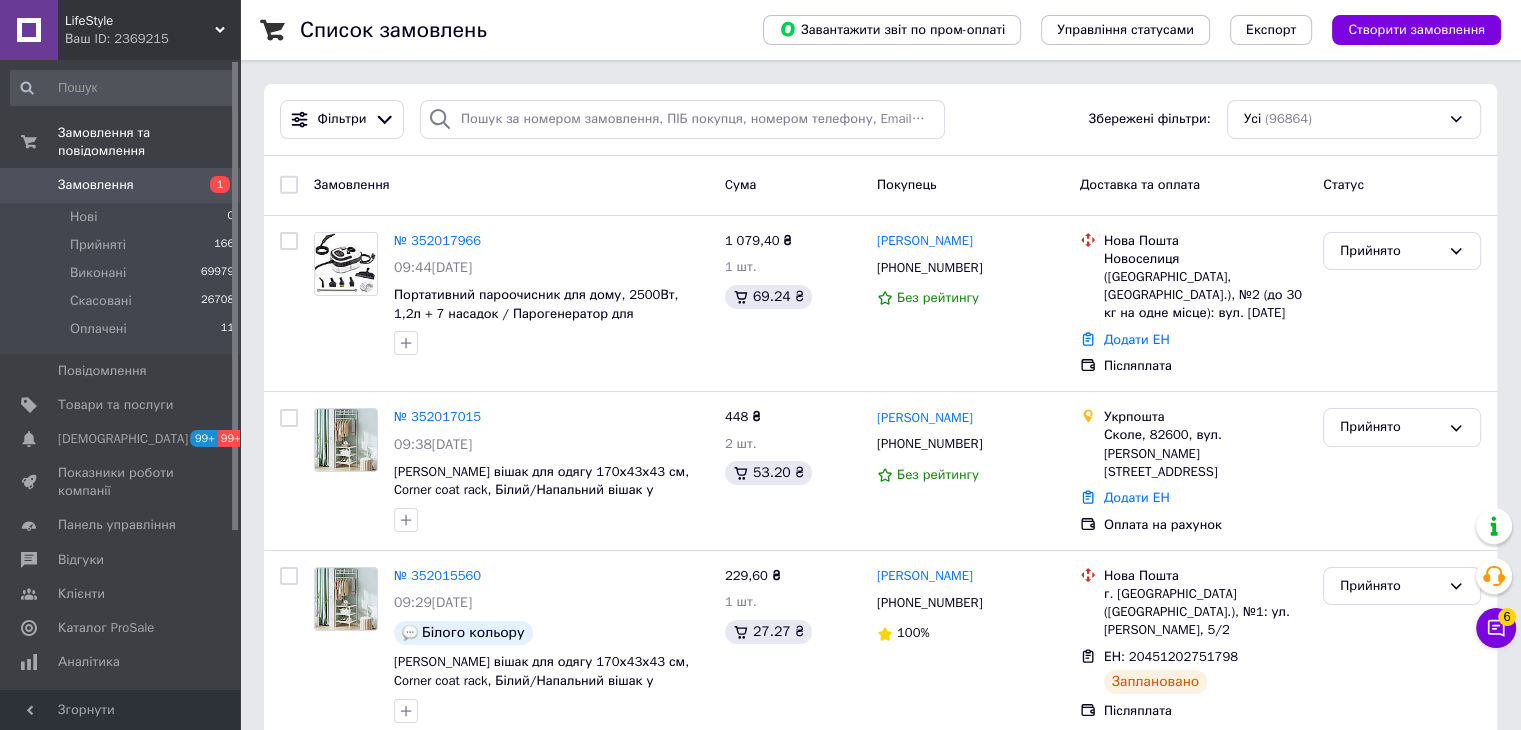 click on "LifeStyle" at bounding box center [140, 21] 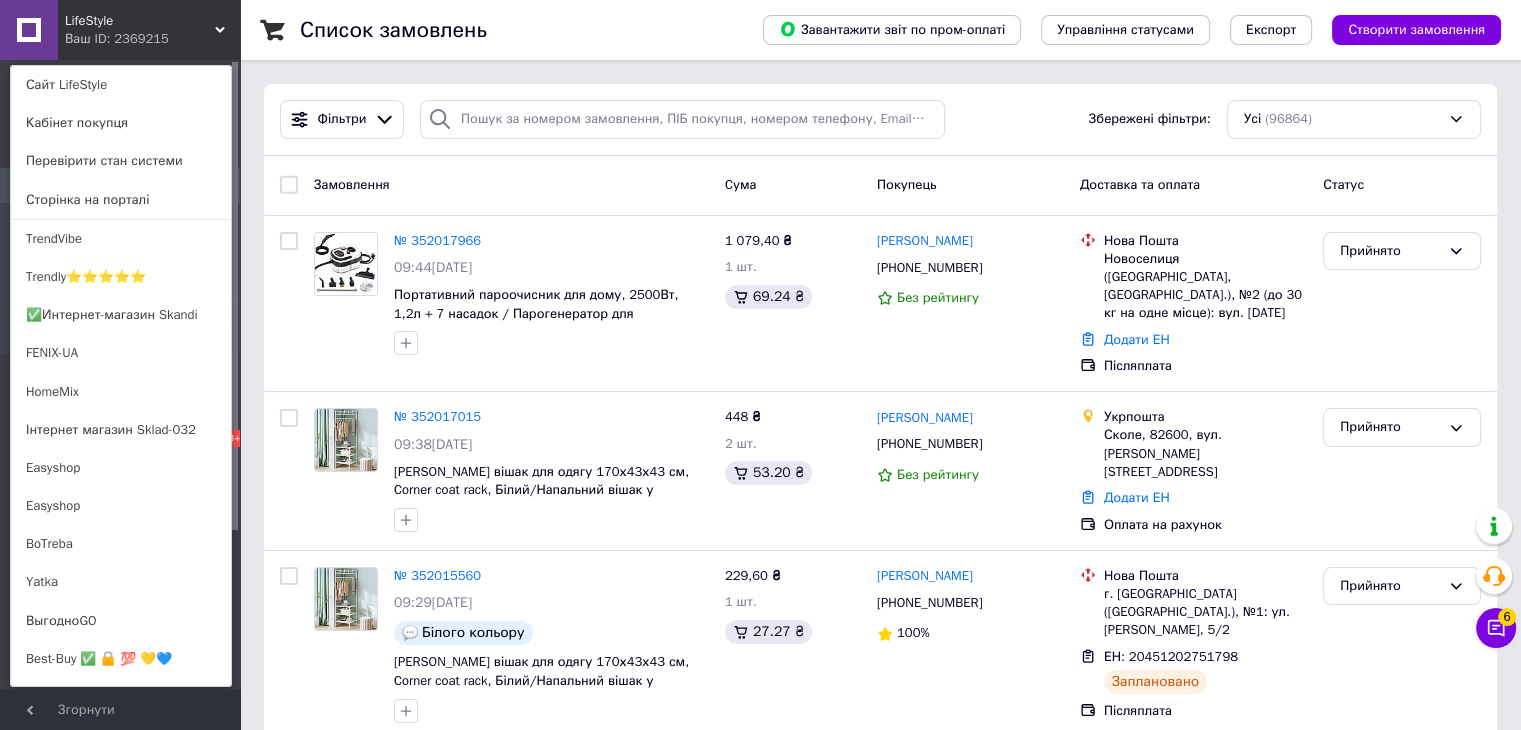 click 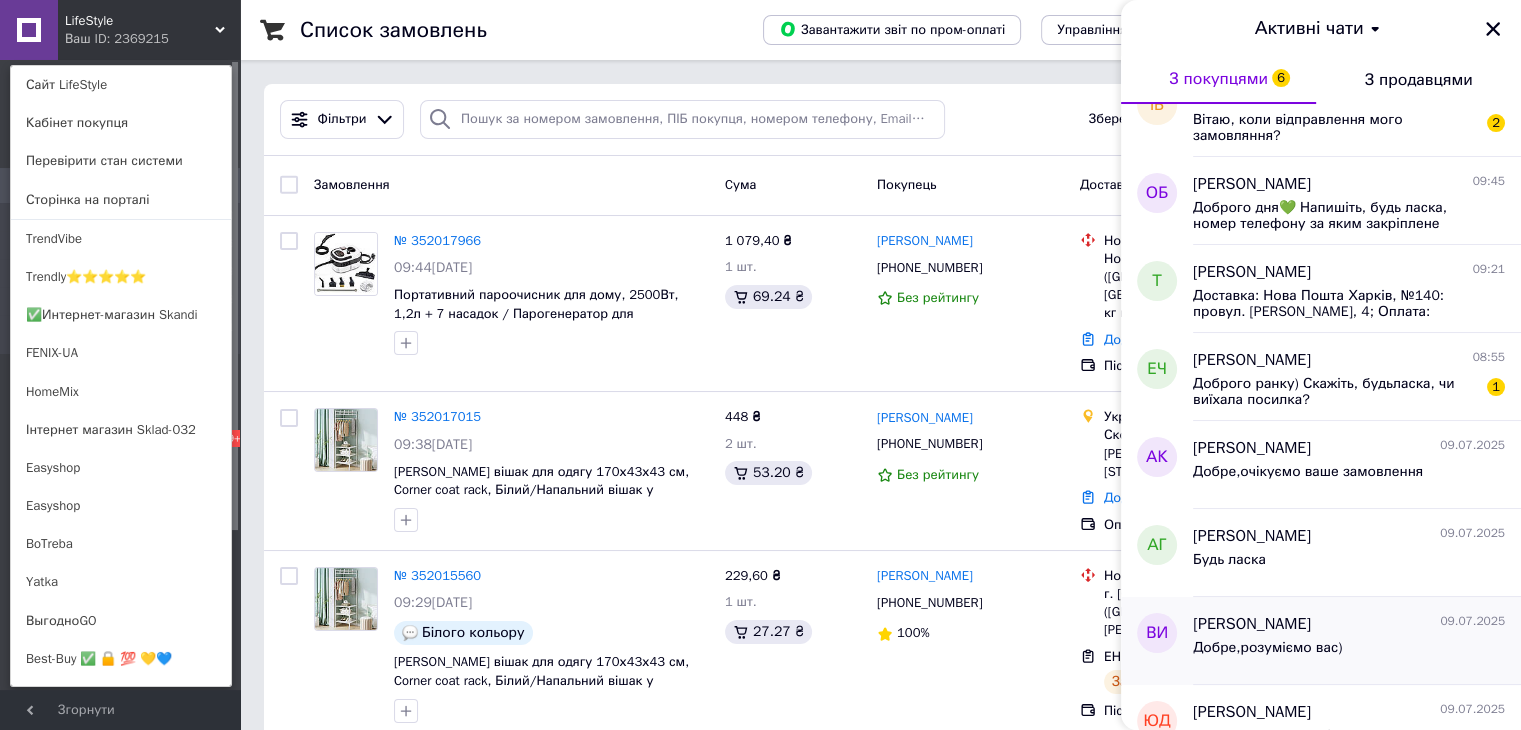 scroll, scrollTop: 300, scrollLeft: 0, axis: vertical 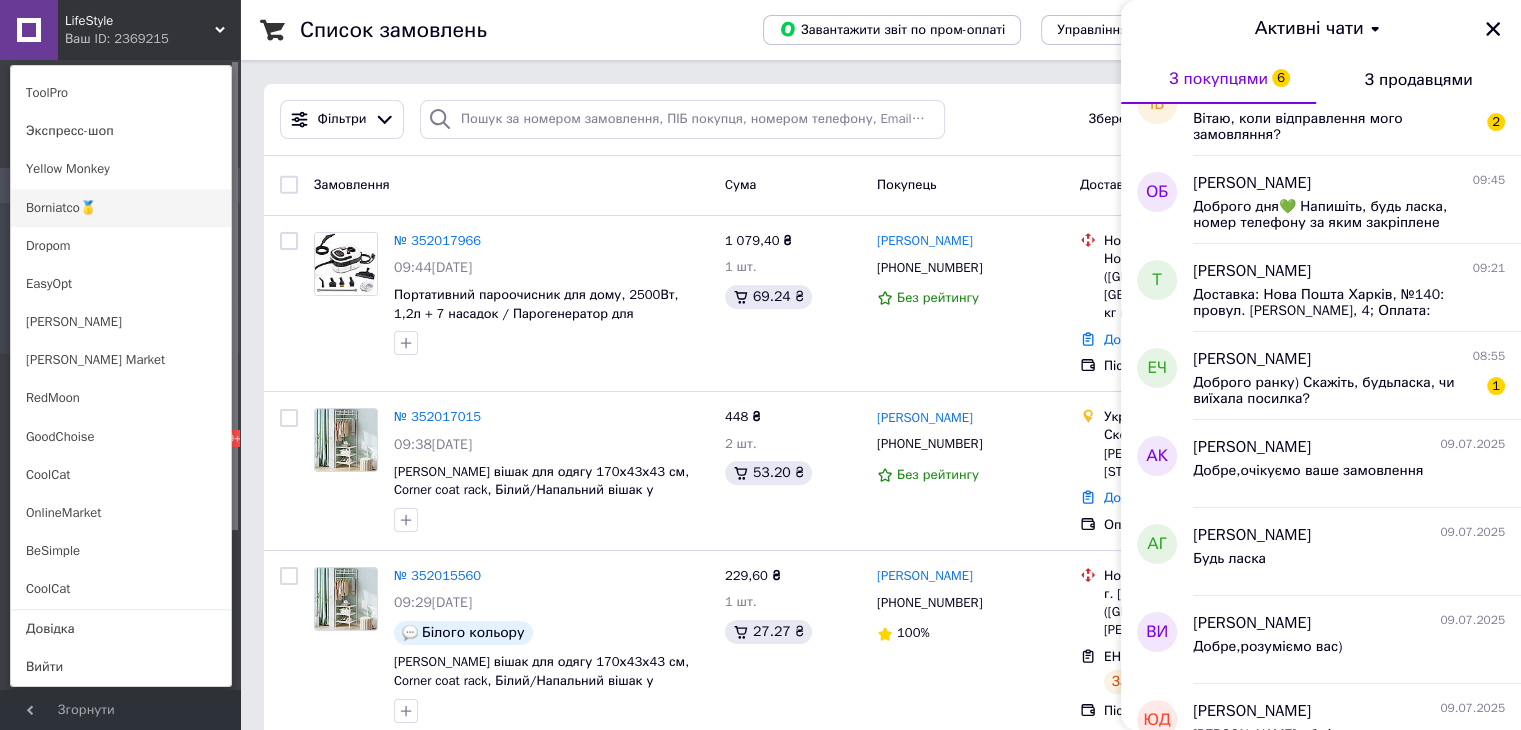 click on "Borniatco🥇" at bounding box center [121, 208] 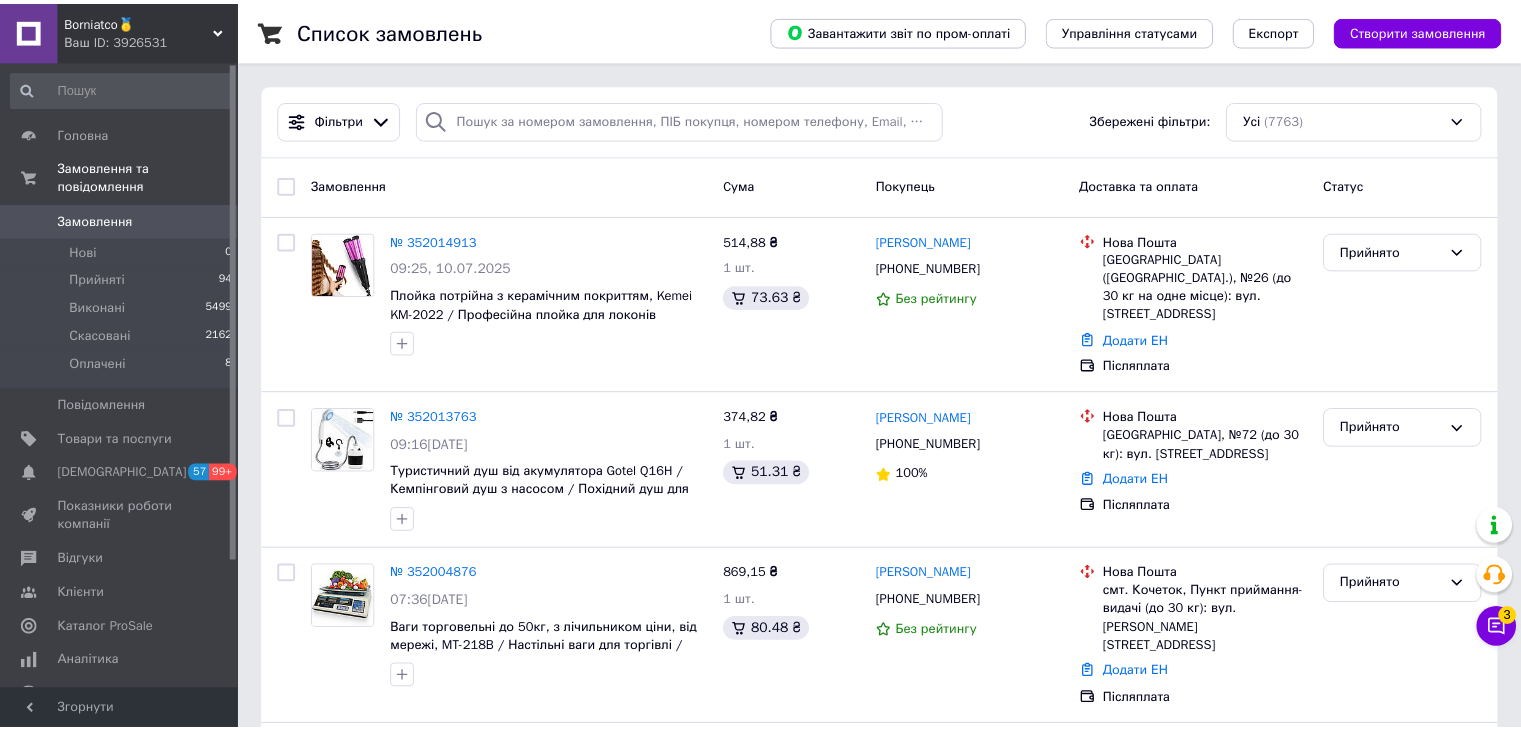 scroll, scrollTop: 0, scrollLeft: 0, axis: both 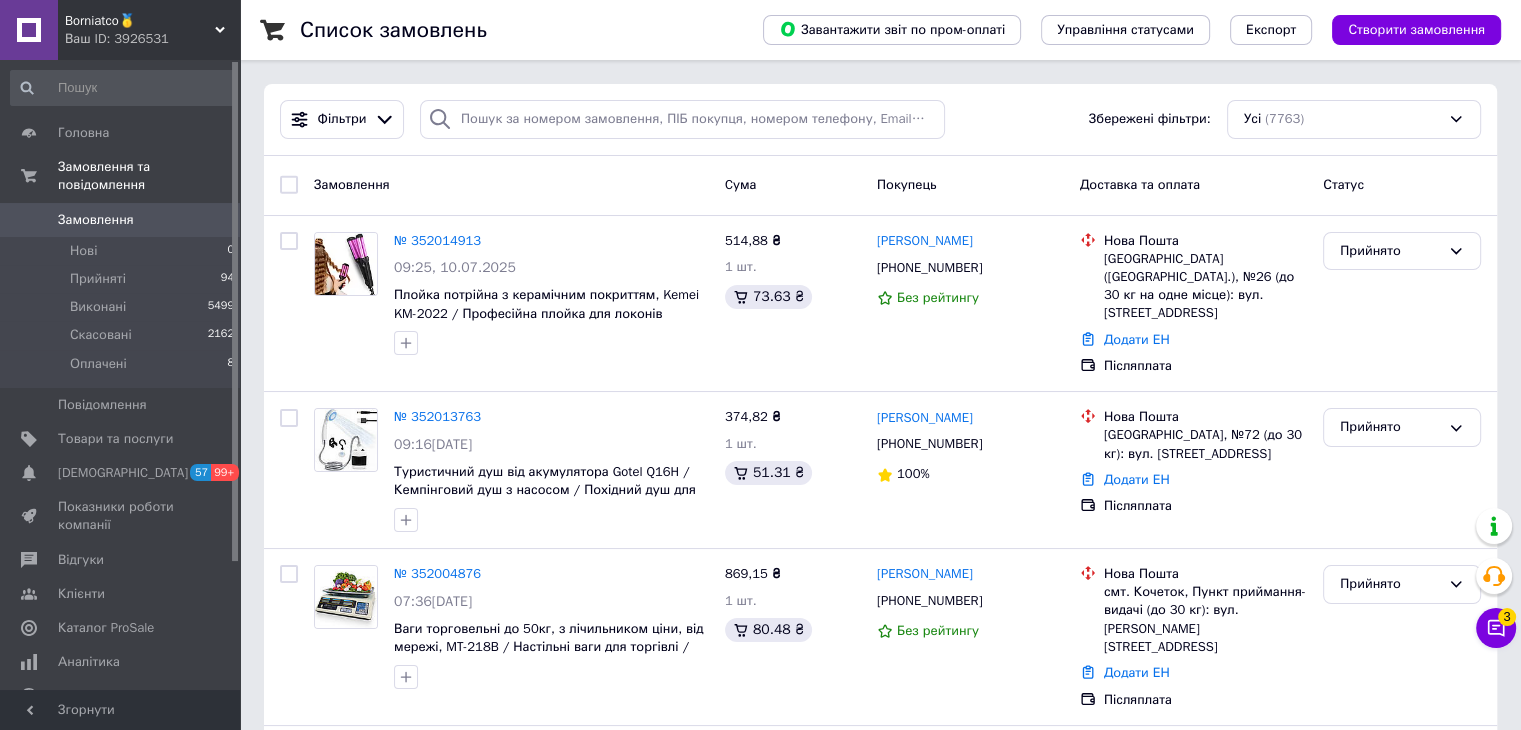 click on "Borniatco🥇" at bounding box center (140, 21) 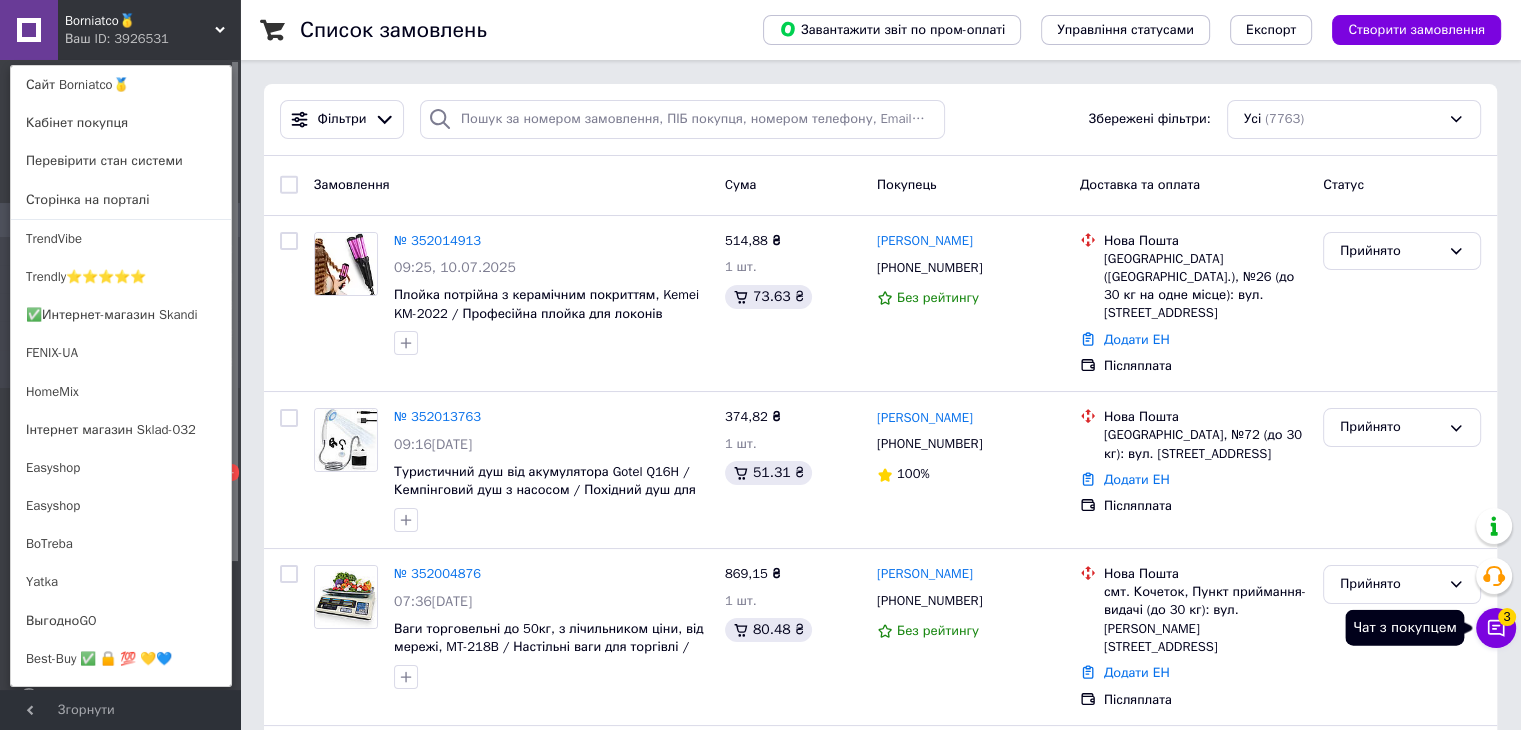 click 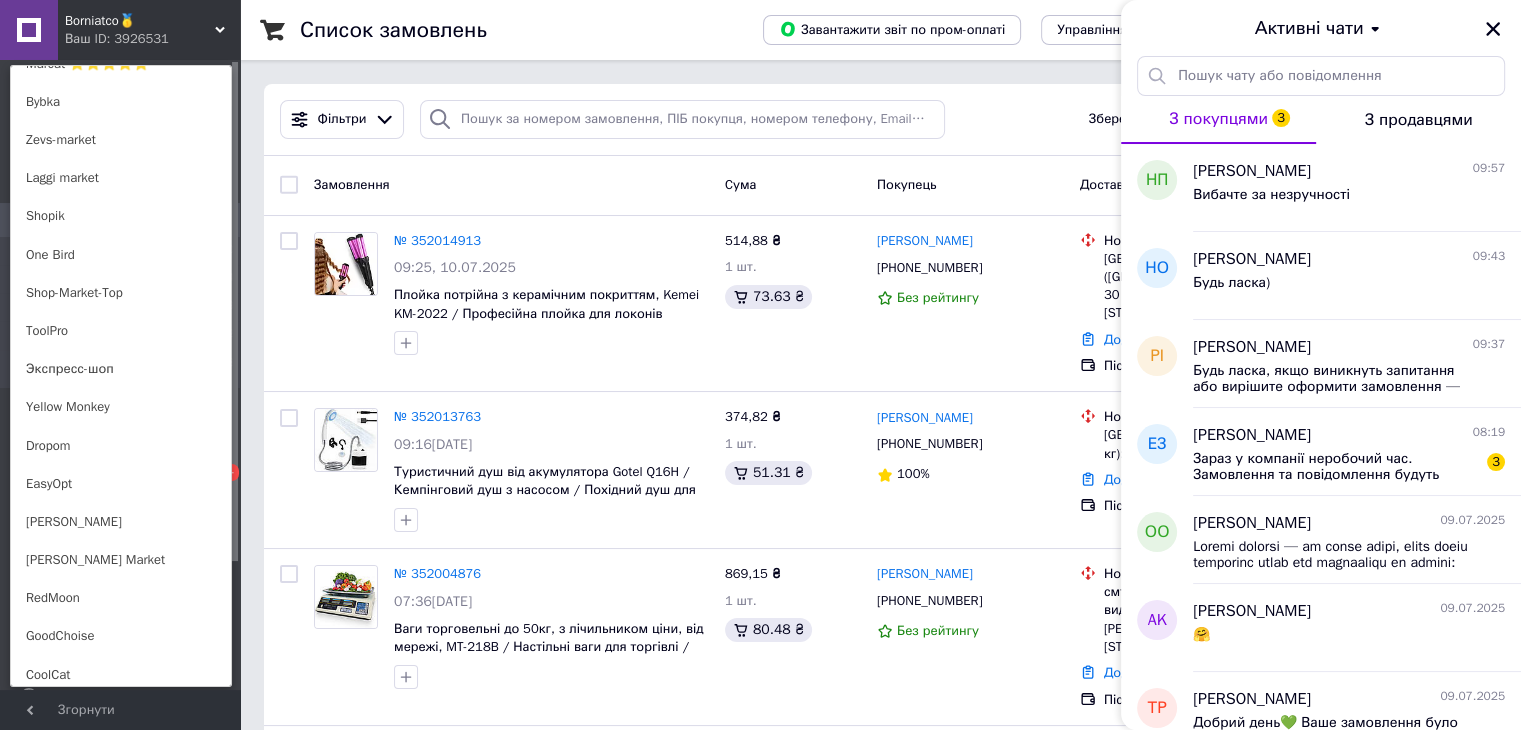 scroll, scrollTop: 1073, scrollLeft: 0, axis: vertical 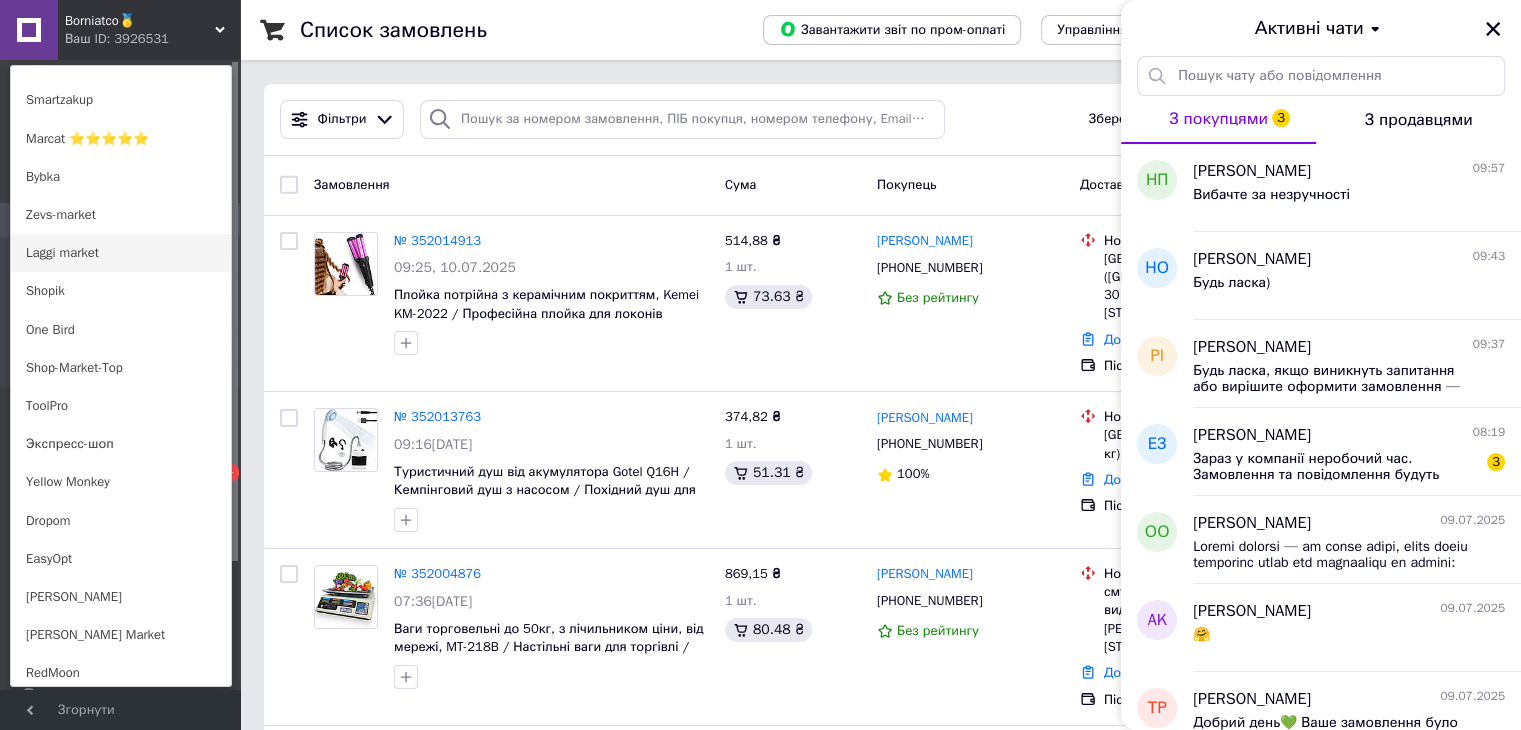 click on "Laggi market" at bounding box center [121, 253] 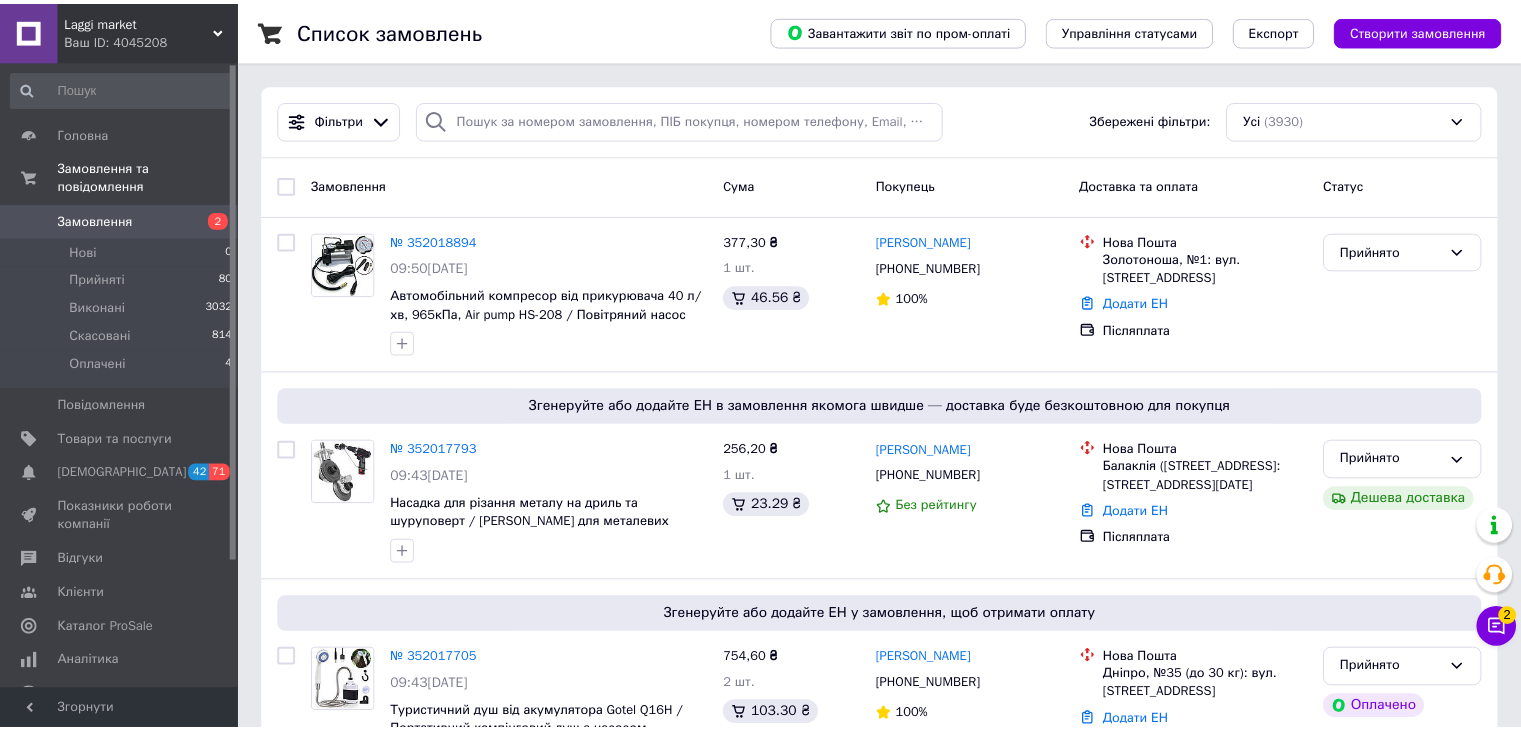 scroll, scrollTop: 0, scrollLeft: 0, axis: both 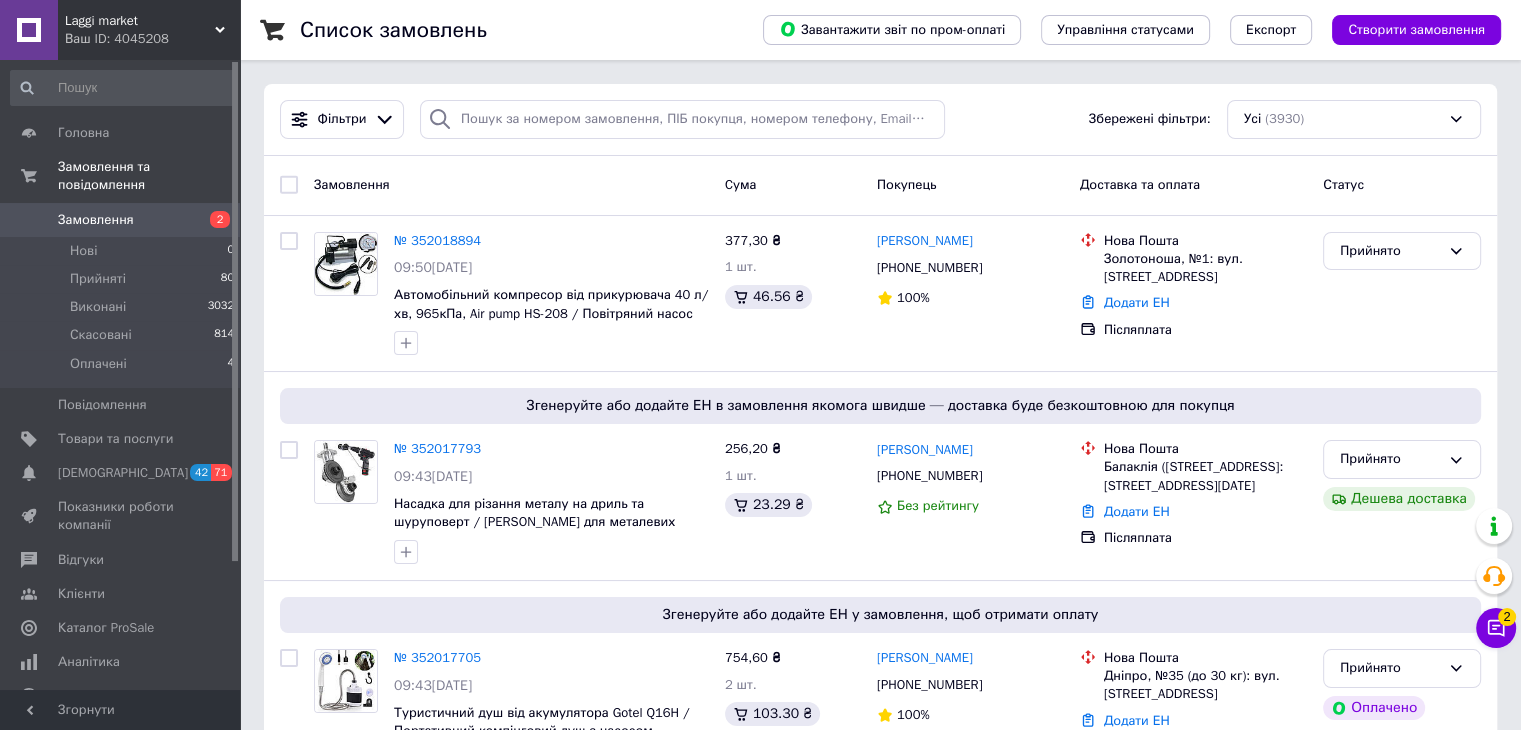 click on "Laggi market" at bounding box center [140, 21] 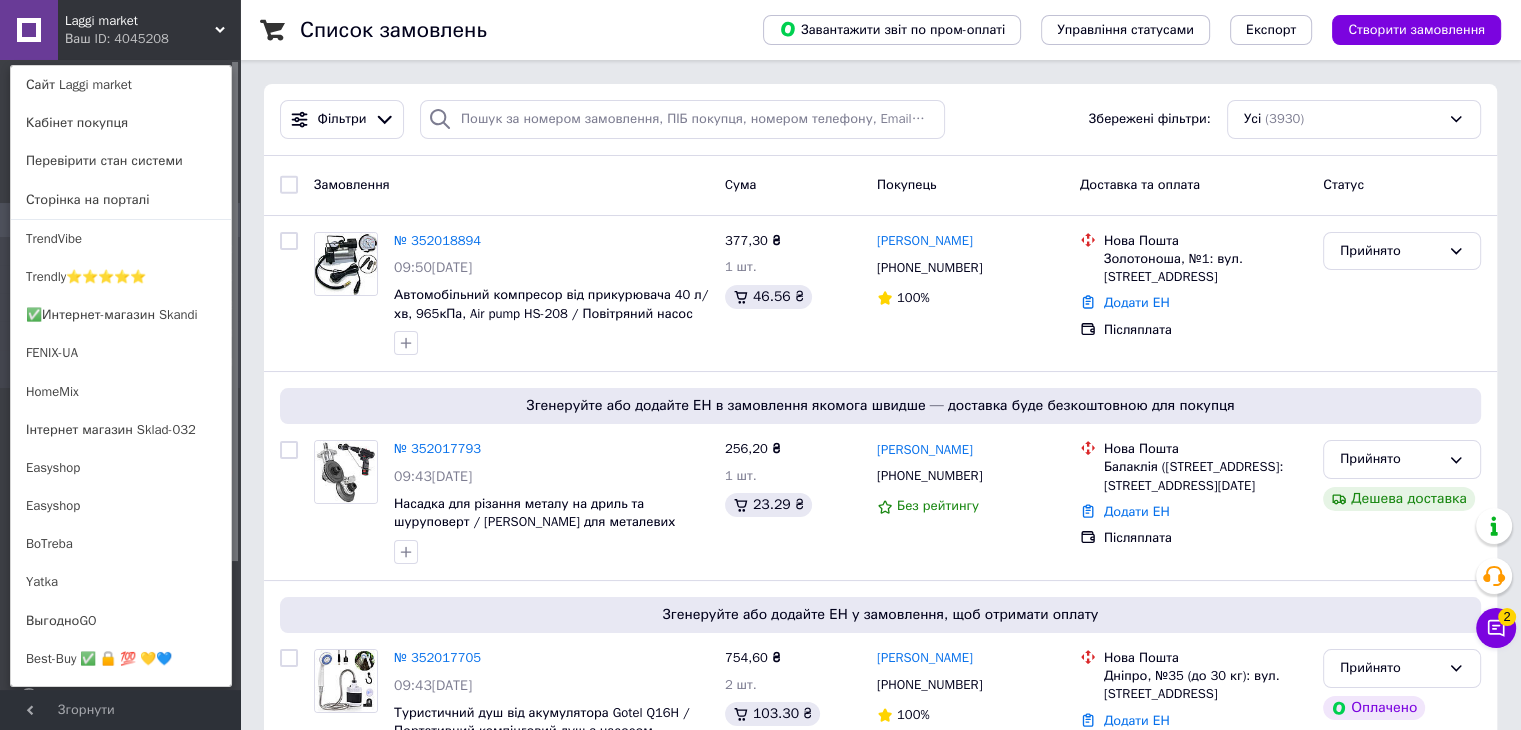 click on "Чат з покупцем 2" at bounding box center [1496, 628] 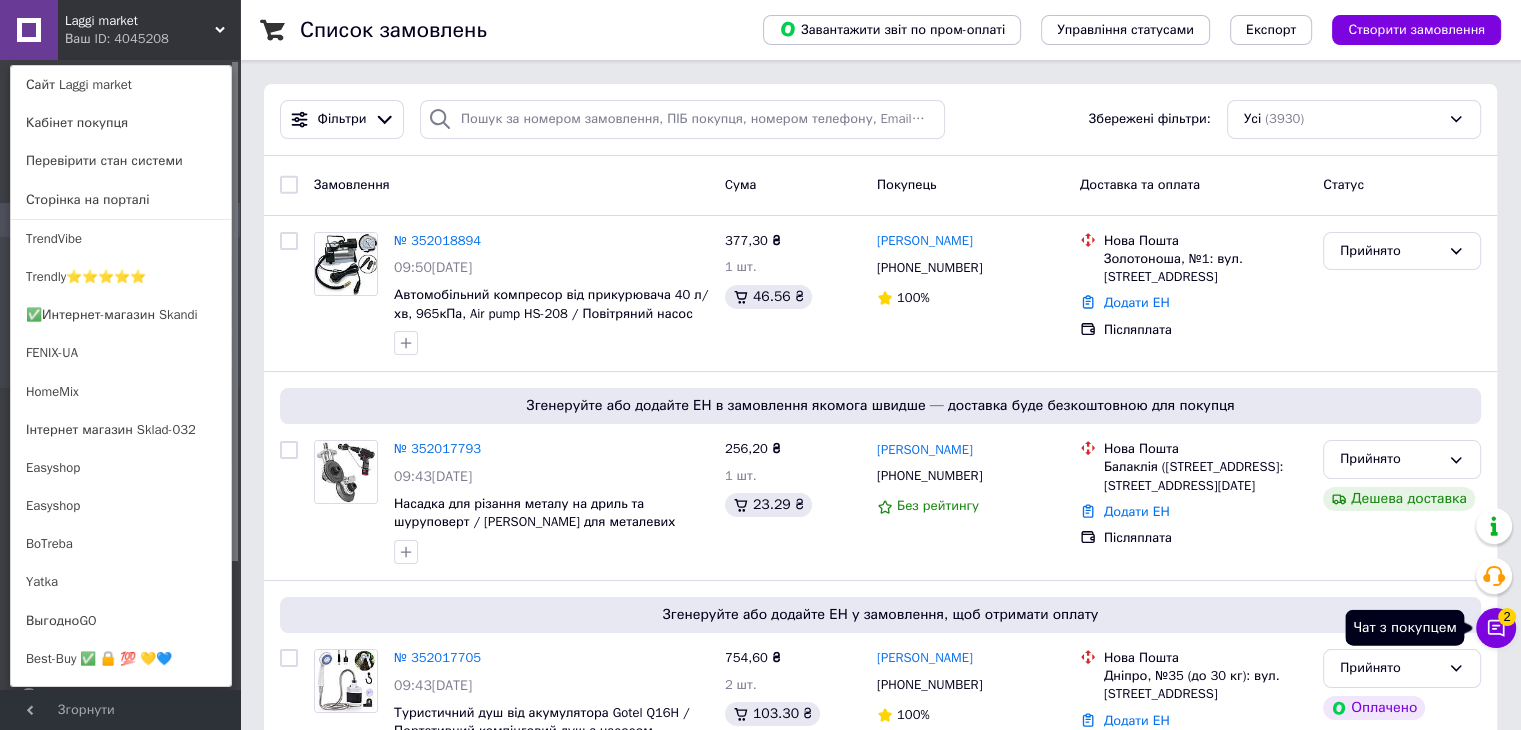 click 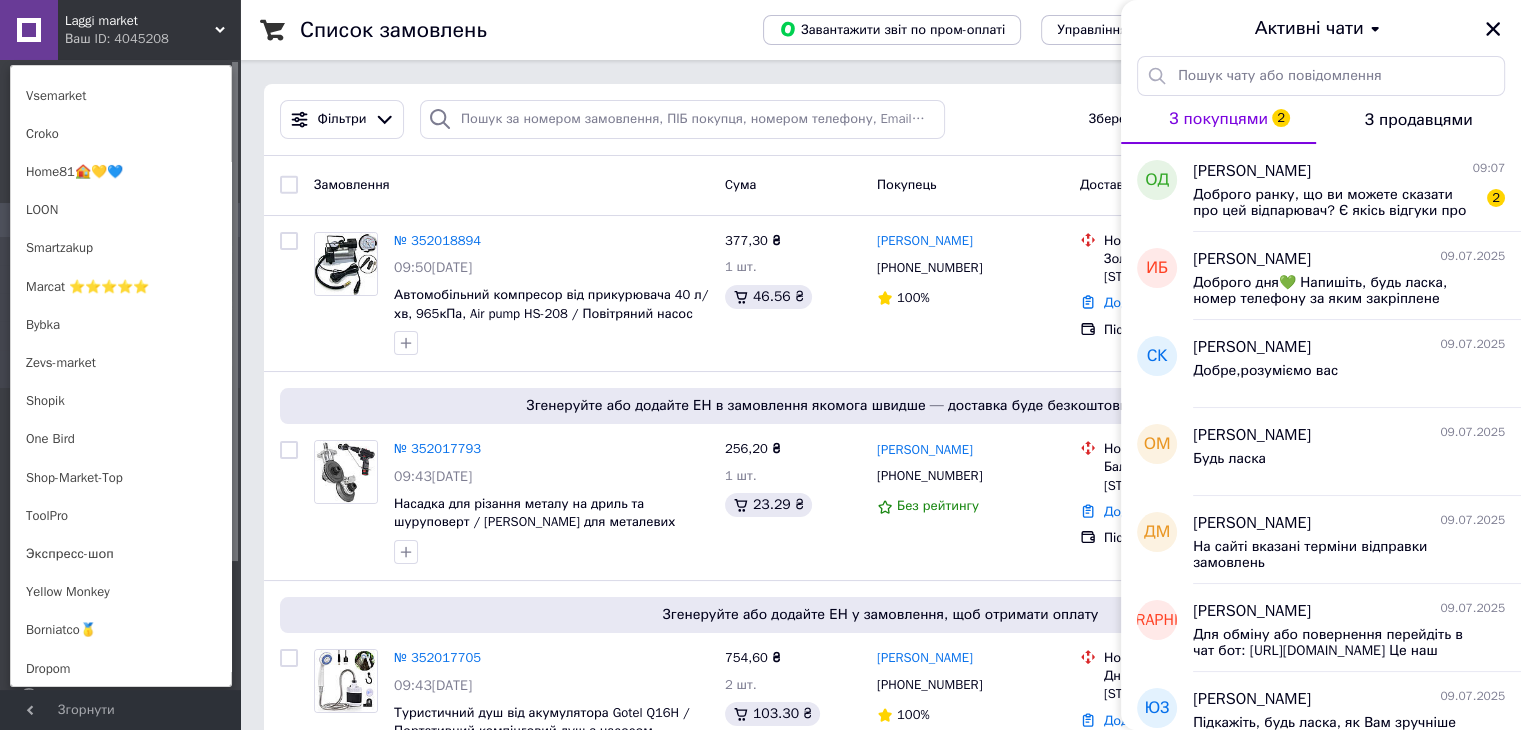 scroll, scrollTop: 933, scrollLeft: 0, axis: vertical 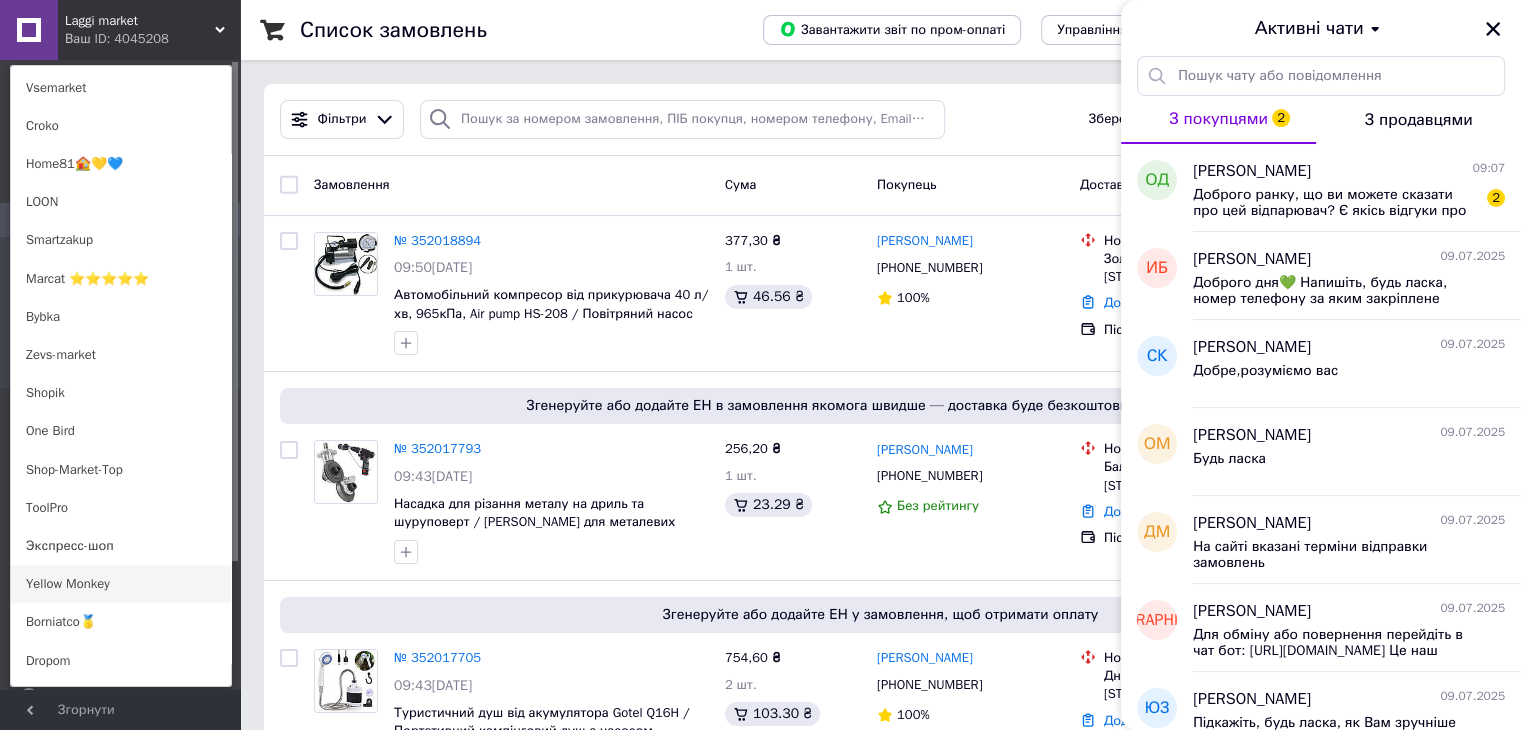click on "Yellow Monkey" at bounding box center [121, 584] 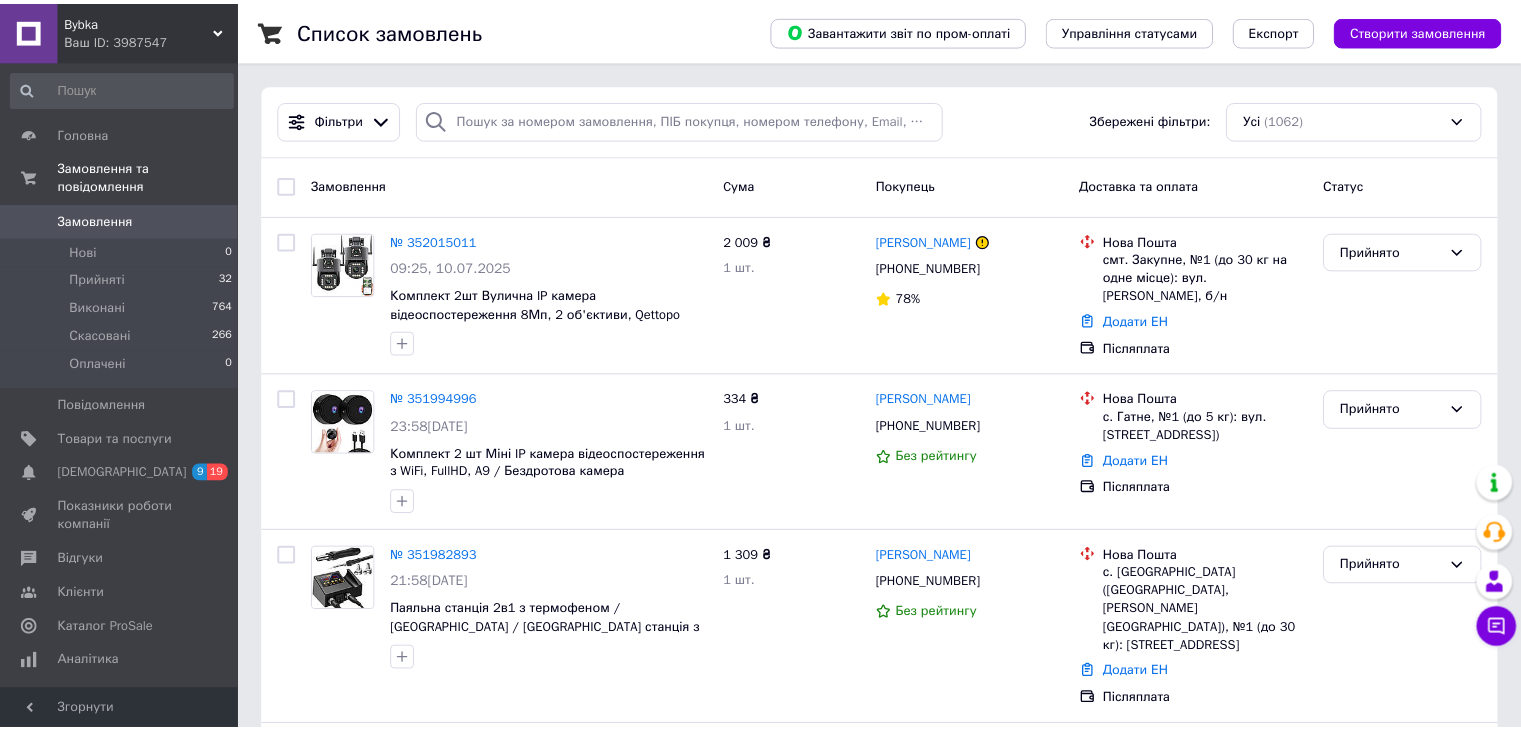 scroll, scrollTop: 0, scrollLeft: 0, axis: both 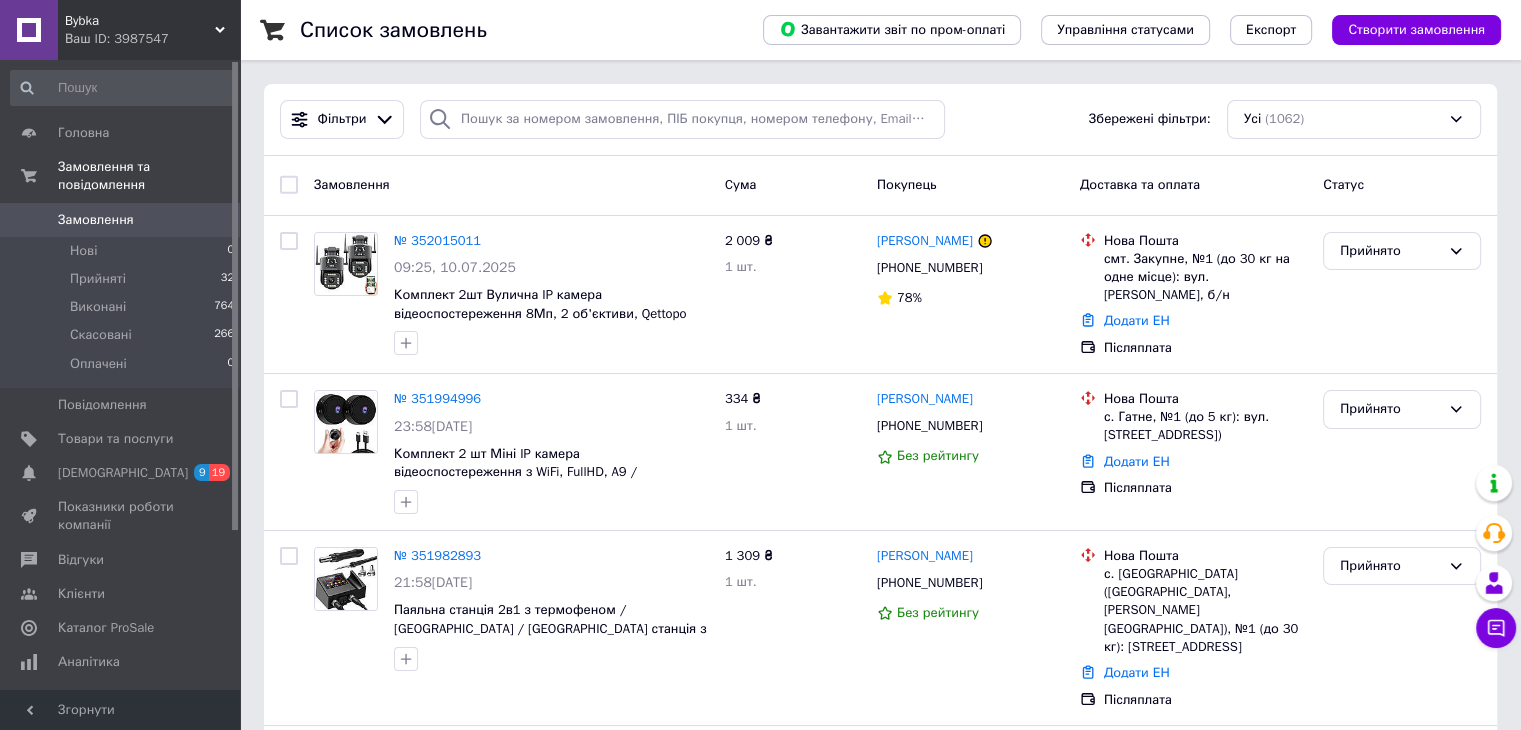 click on "Bybka" at bounding box center (140, 21) 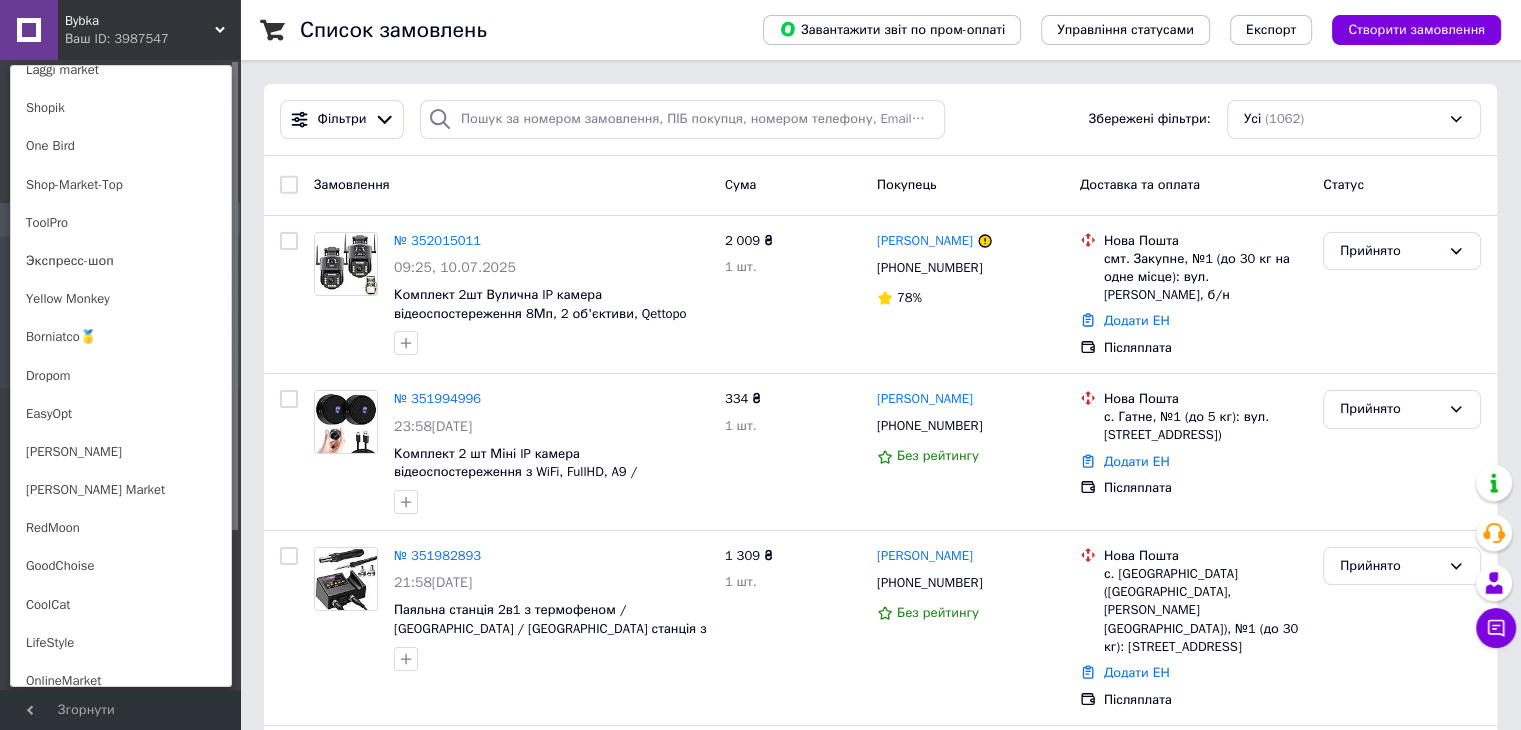 scroll, scrollTop: 1288, scrollLeft: 0, axis: vertical 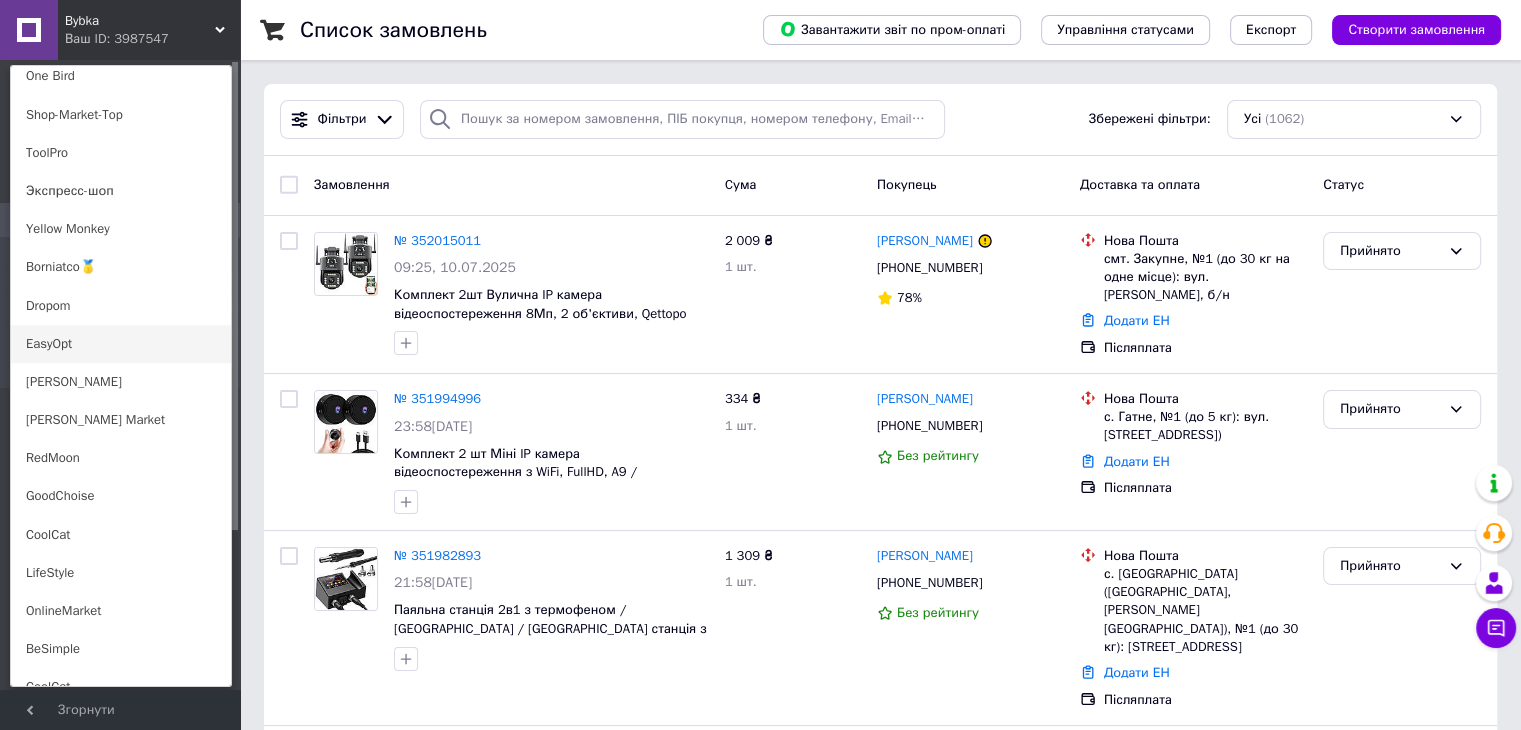 click on "EasyOpt" at bounding box center (121, 344) 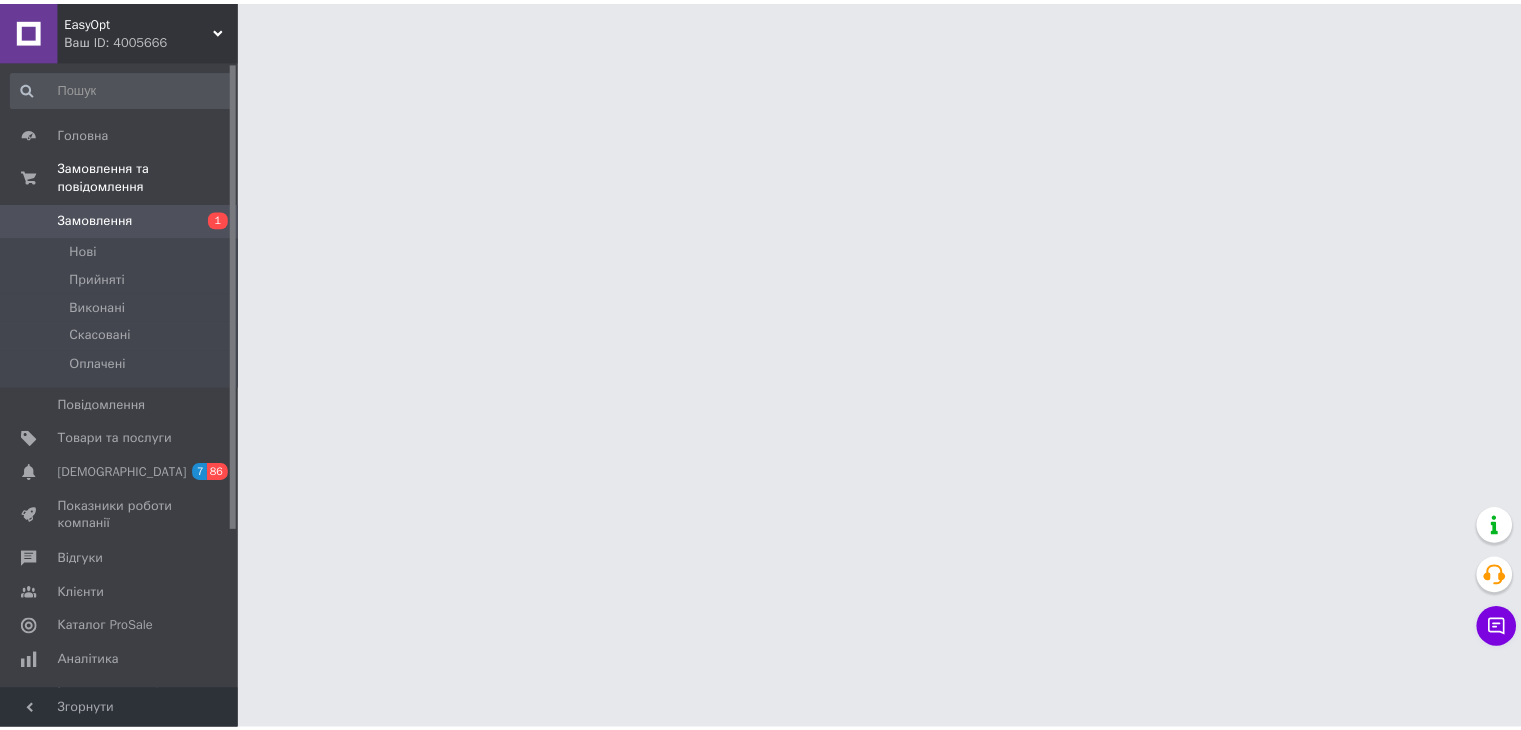 scroll, scrollTop: 0, scrollLeft: 0, axis: both 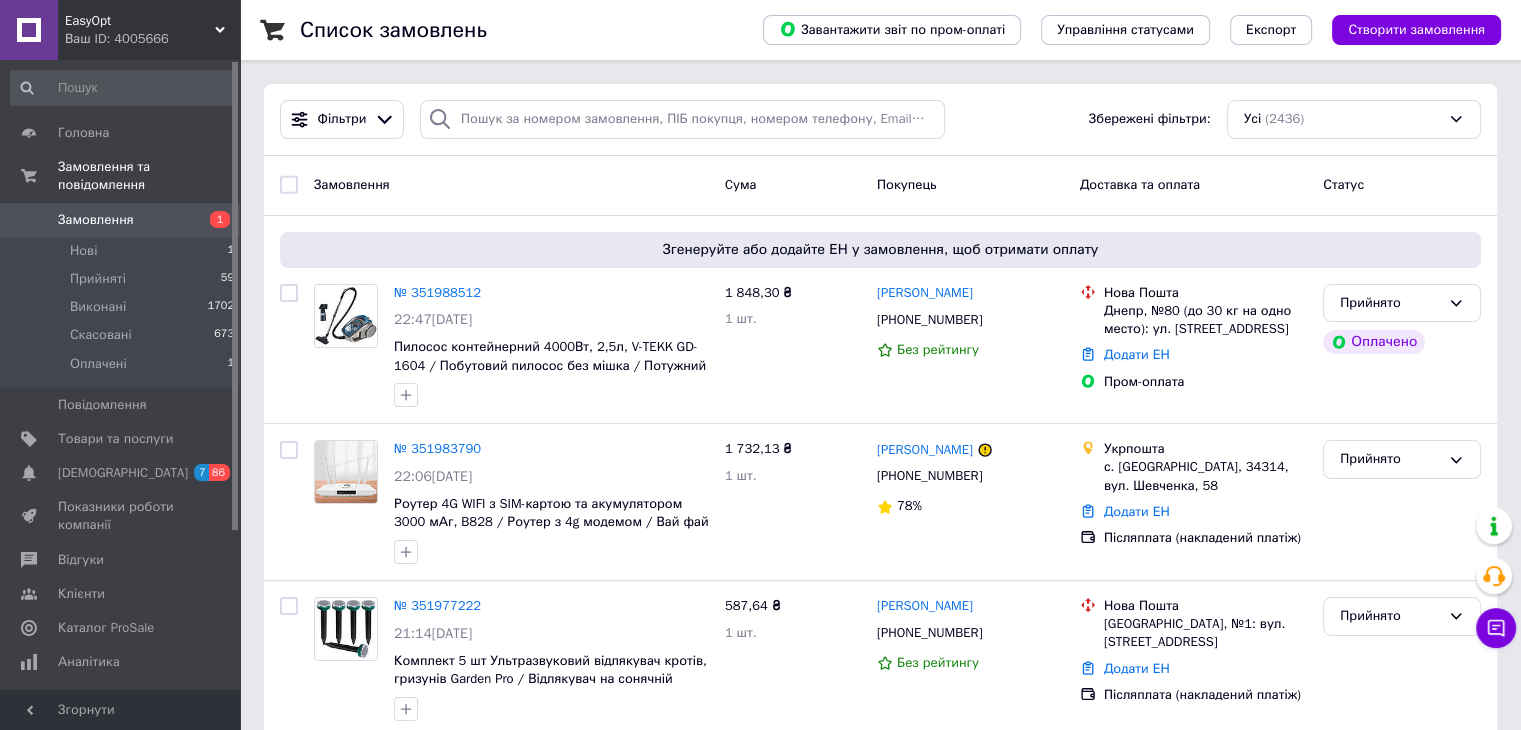 click on "Ваш ID: 4005666" 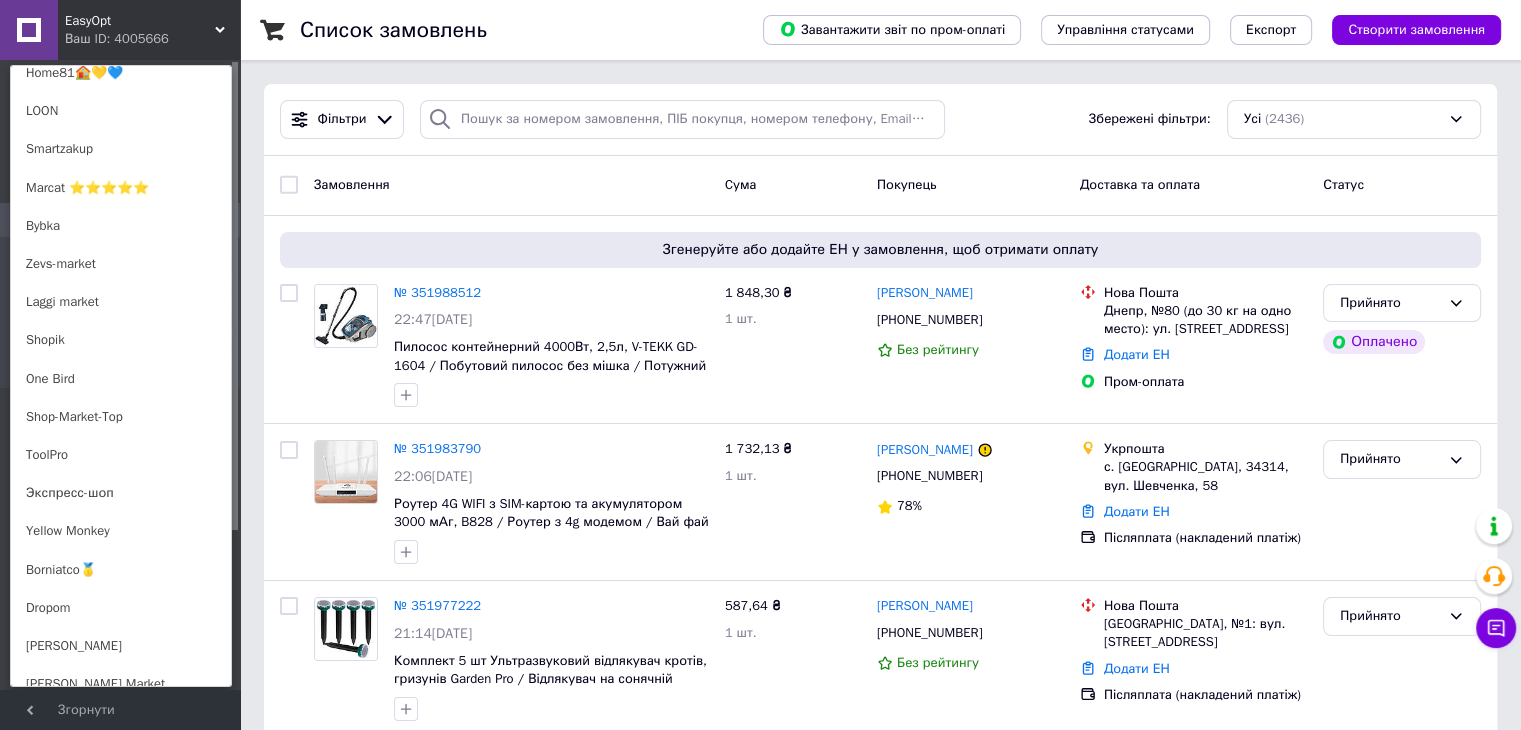 scroll, scrollTop: 1032, scrollLeft: 0, axis: vertical 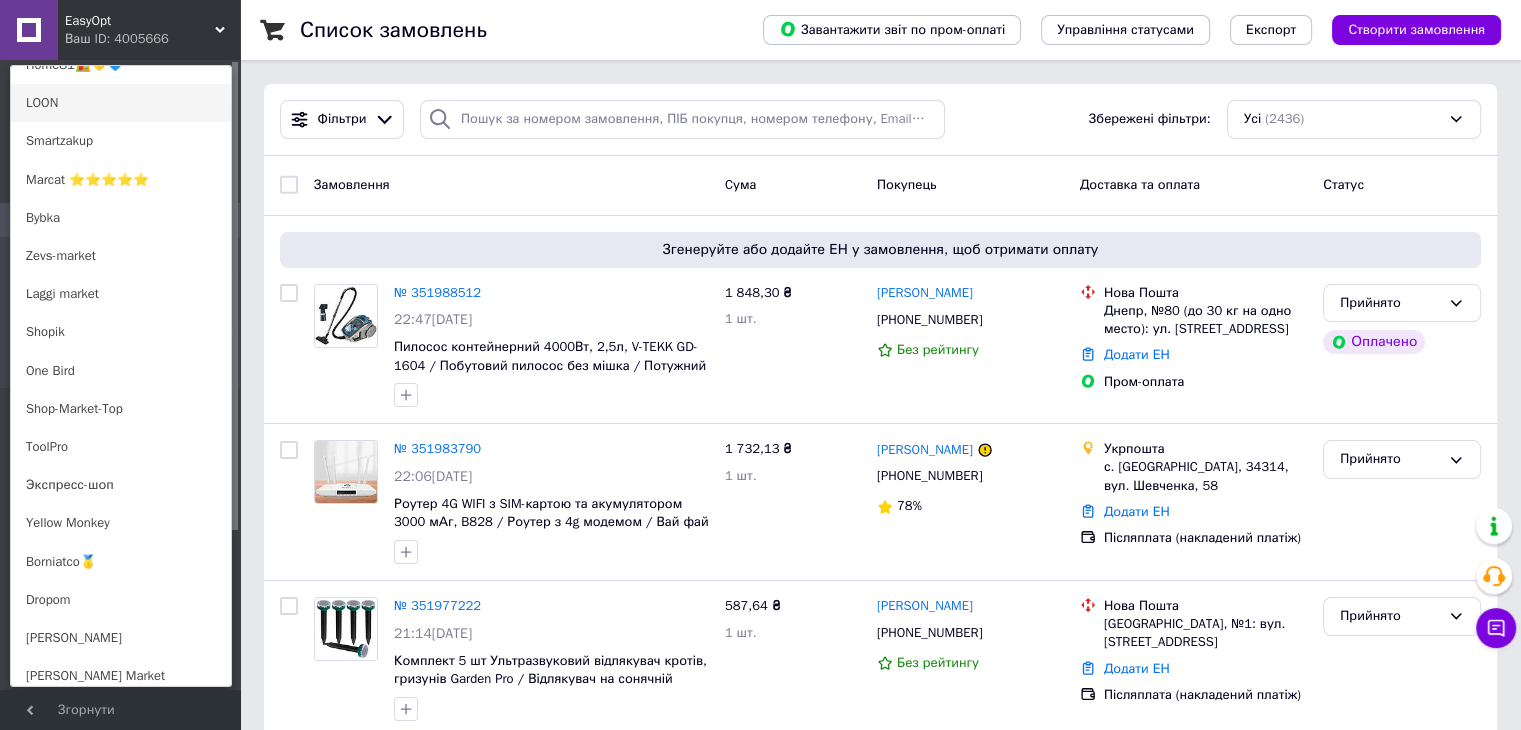 click on "LOON" 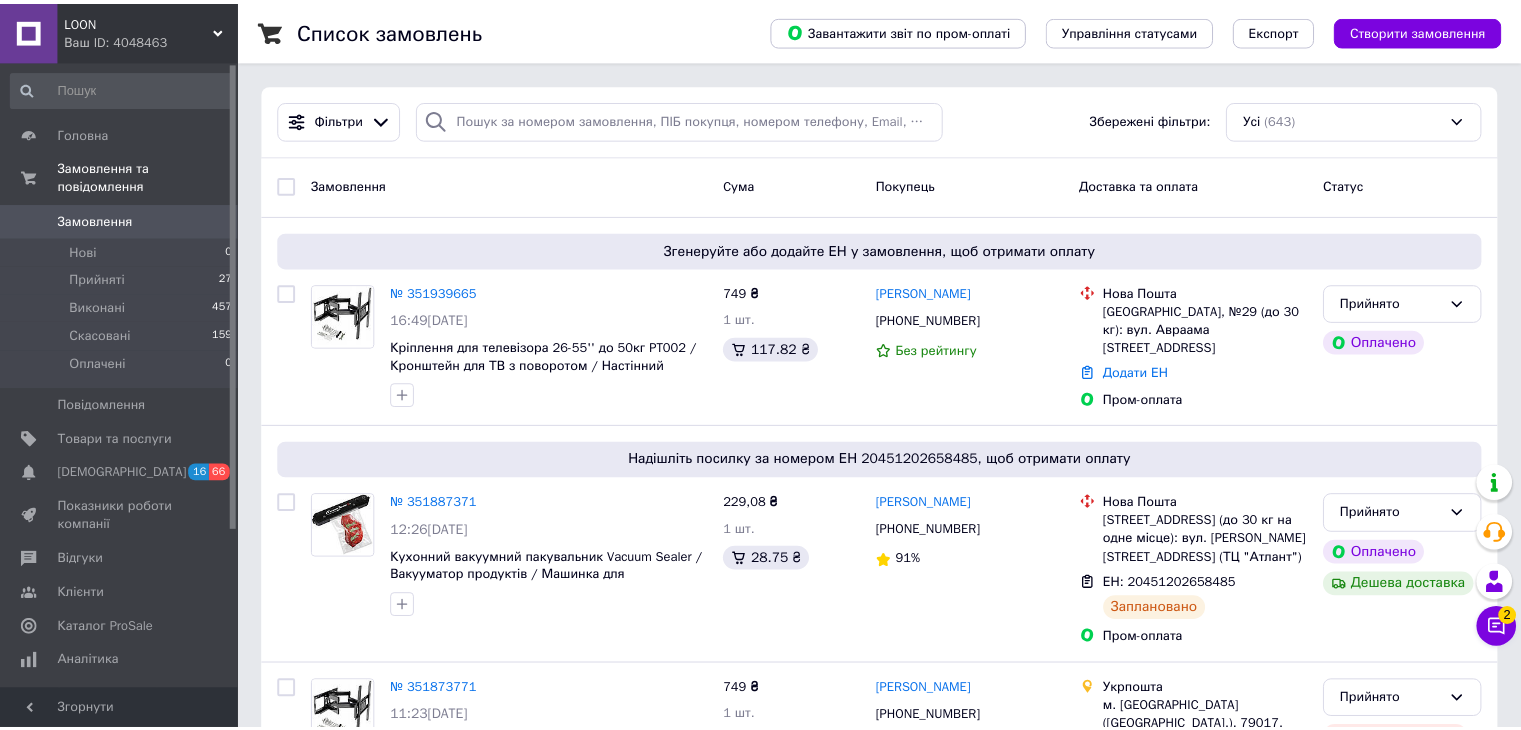 scroll, scrollTop: 0, scrollLeft: 0, axis: both 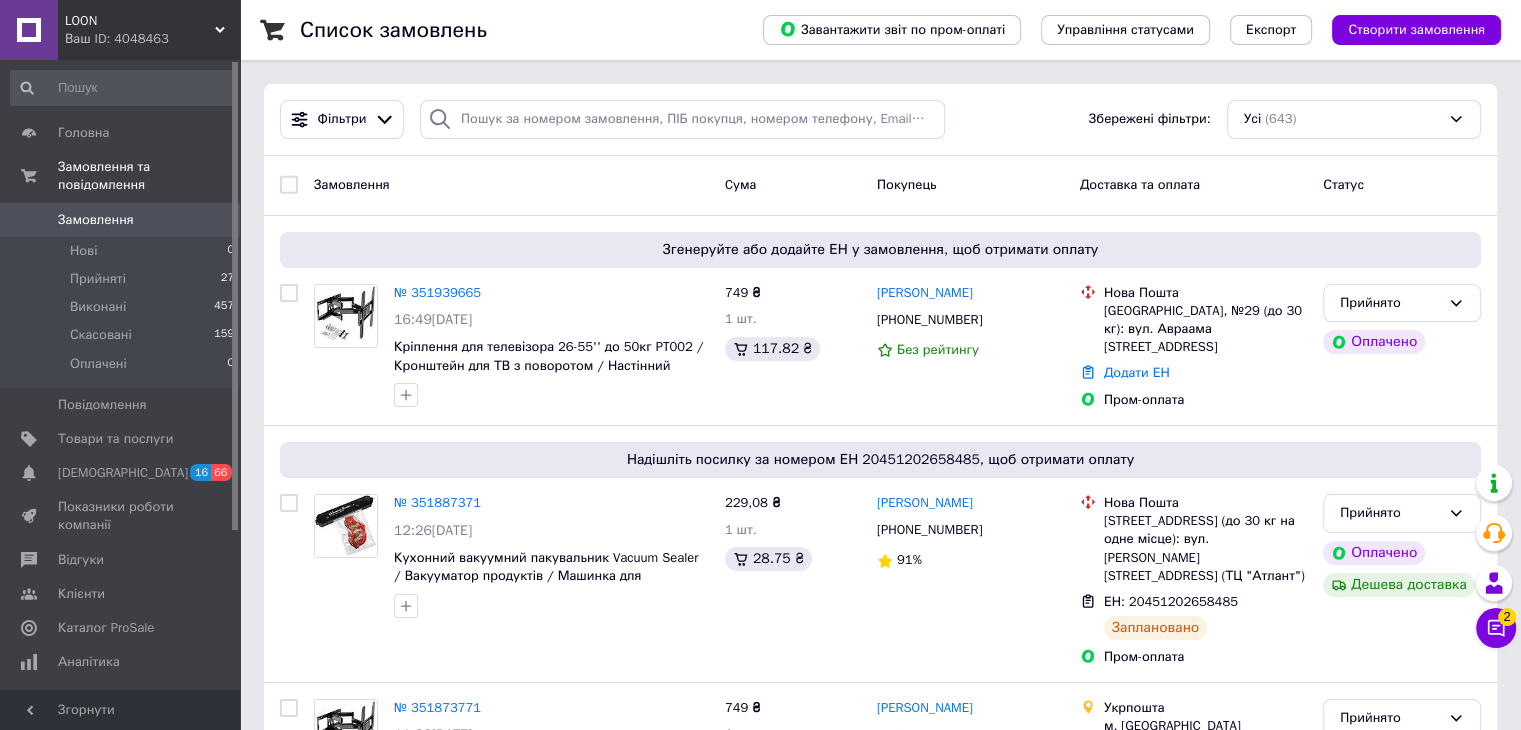 click on "LOON" at bounding box center [140, 21] 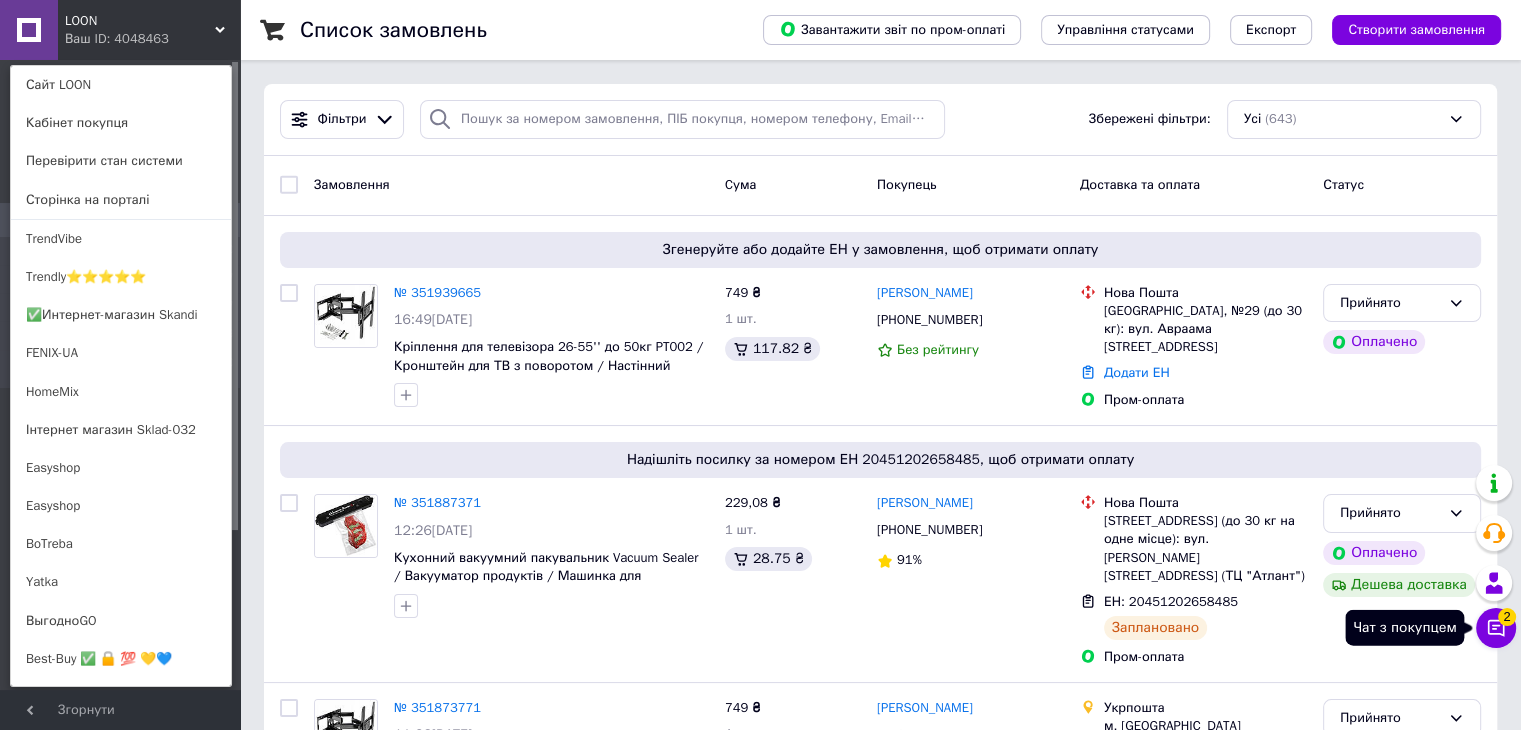 click 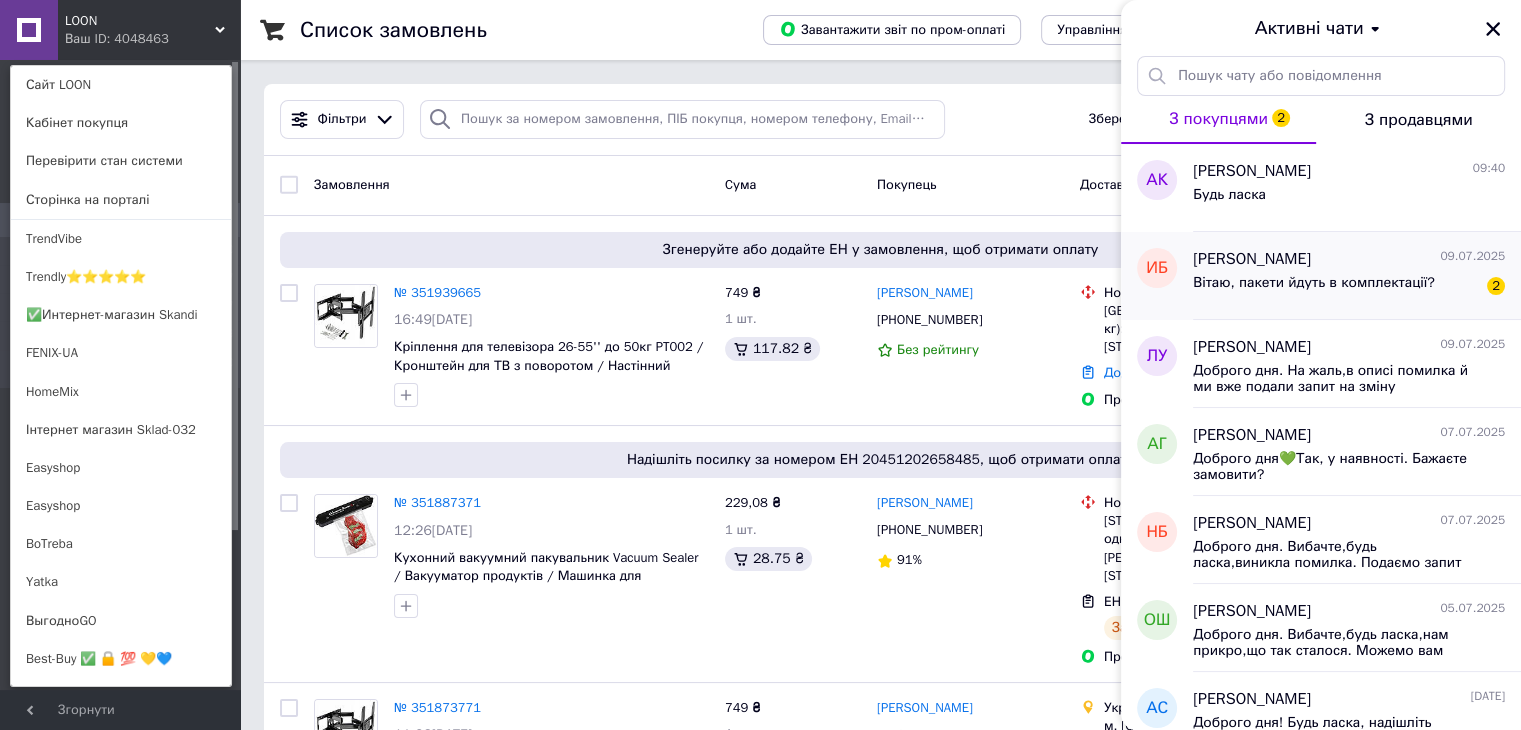 click on "Вітаю, пакети йдуть в комплектації?" at bounding box center [1314, 283] 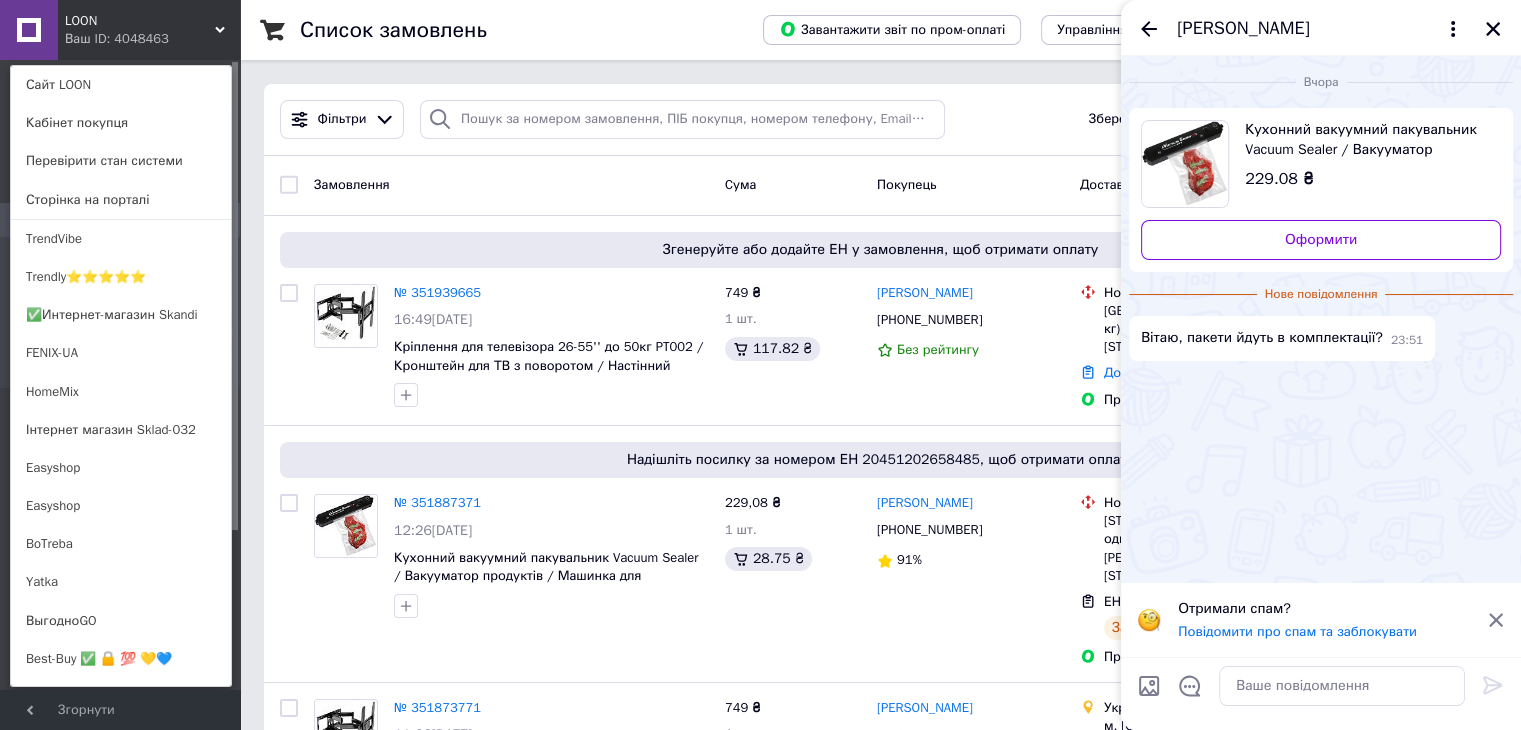 click on "Кухонний вакуумний пакувальник Vacuum Sealer / Вакууматор продуктів / Машинка для вакуумування та запаювання пакетів" at bounding box center (1365, 140) 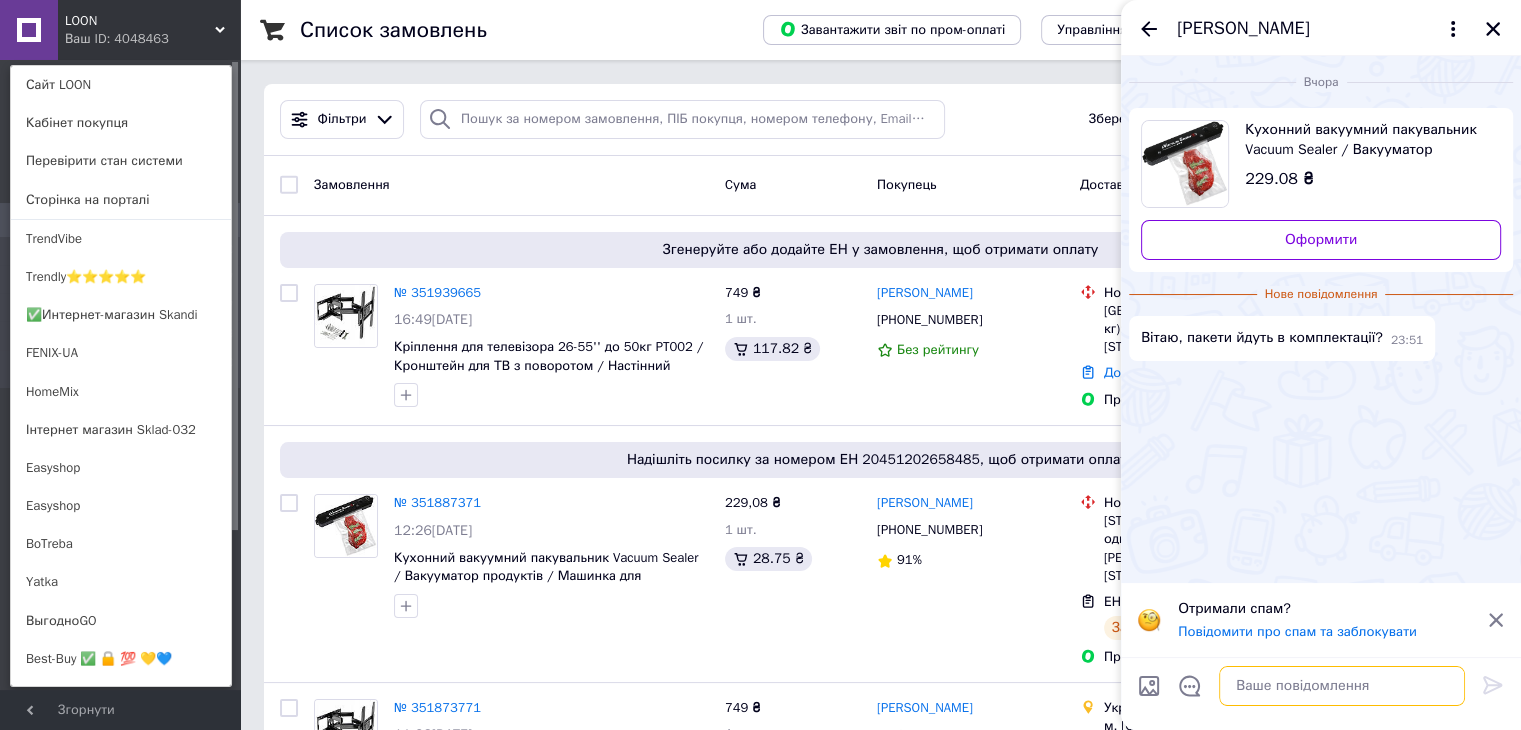 click at bounding box center (1342, 686) 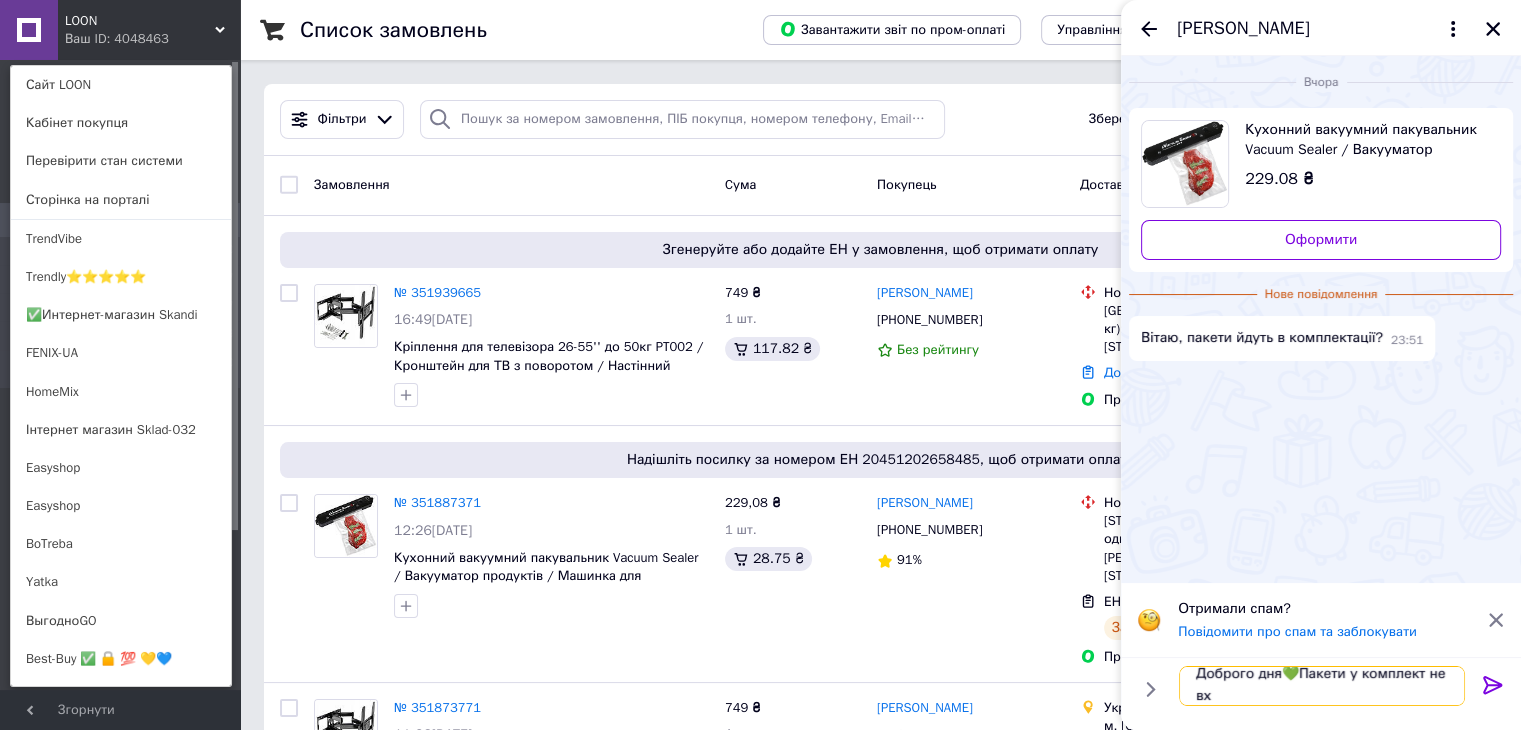 scroll, scrollTop: 1, scrollLeft: 0, axis: vertical 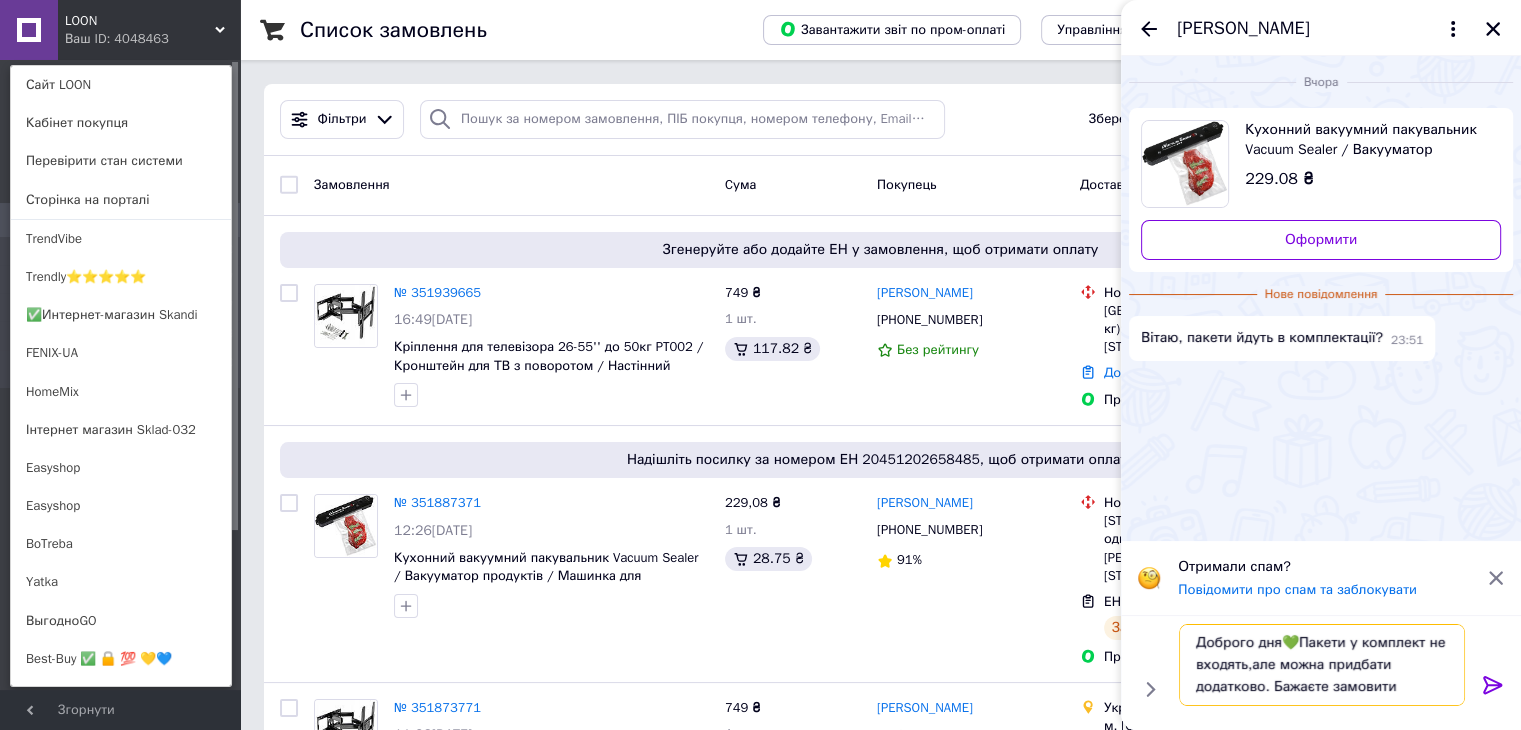 type on "Доброго дня💚Пакети у комплект не входять,але можна придбати додатково. Бажаєте замовити?" 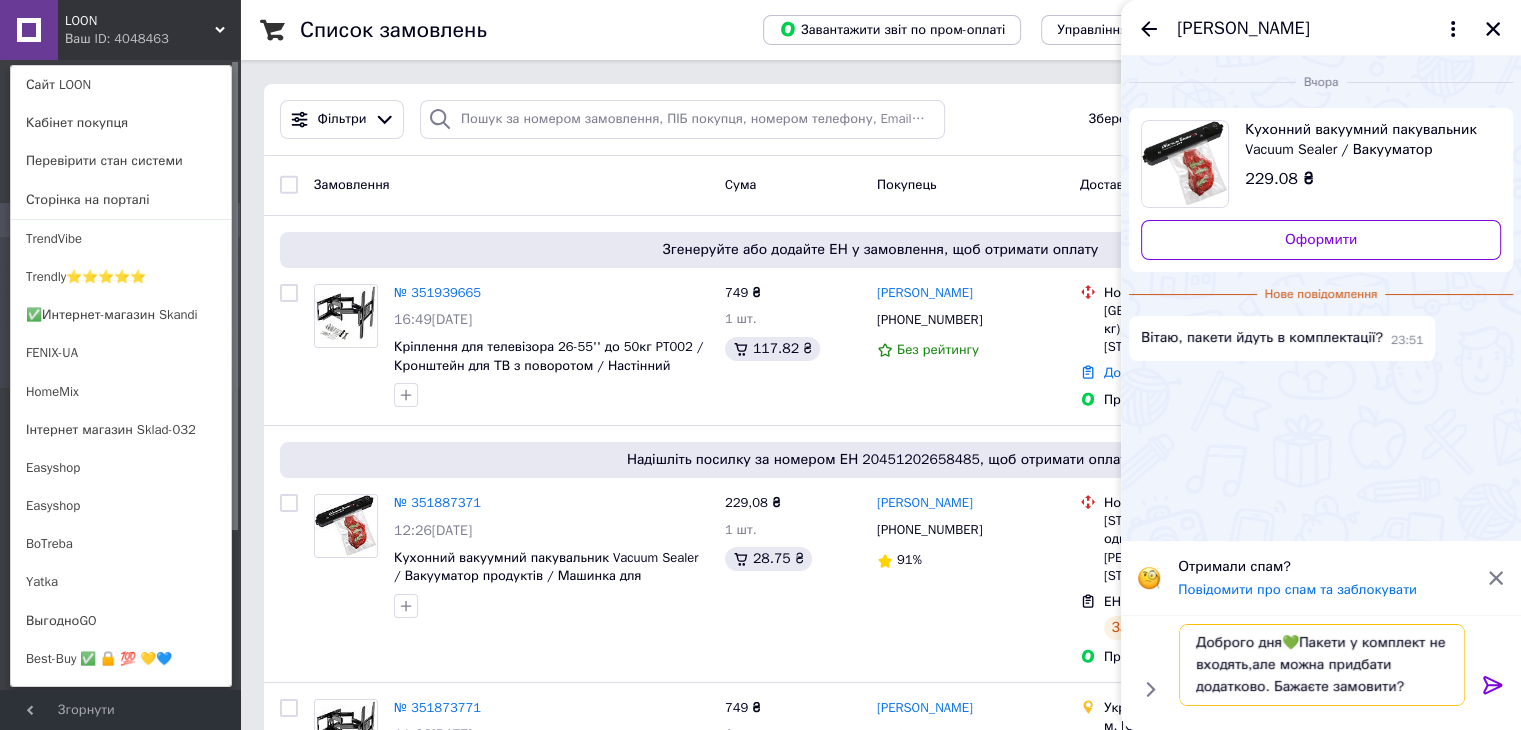 type 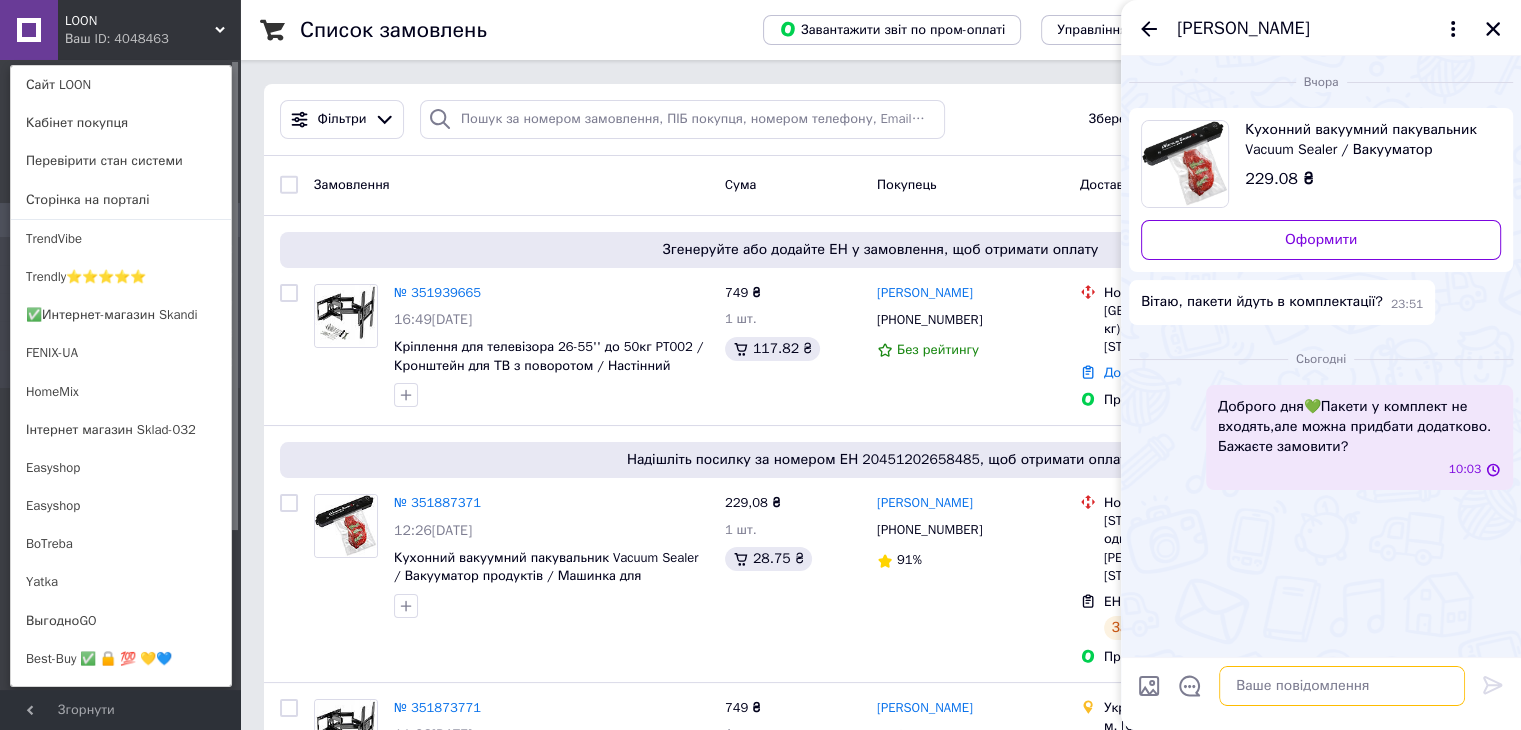 scroll, scrollTop: 0, scrollLeft: 0, axis: both 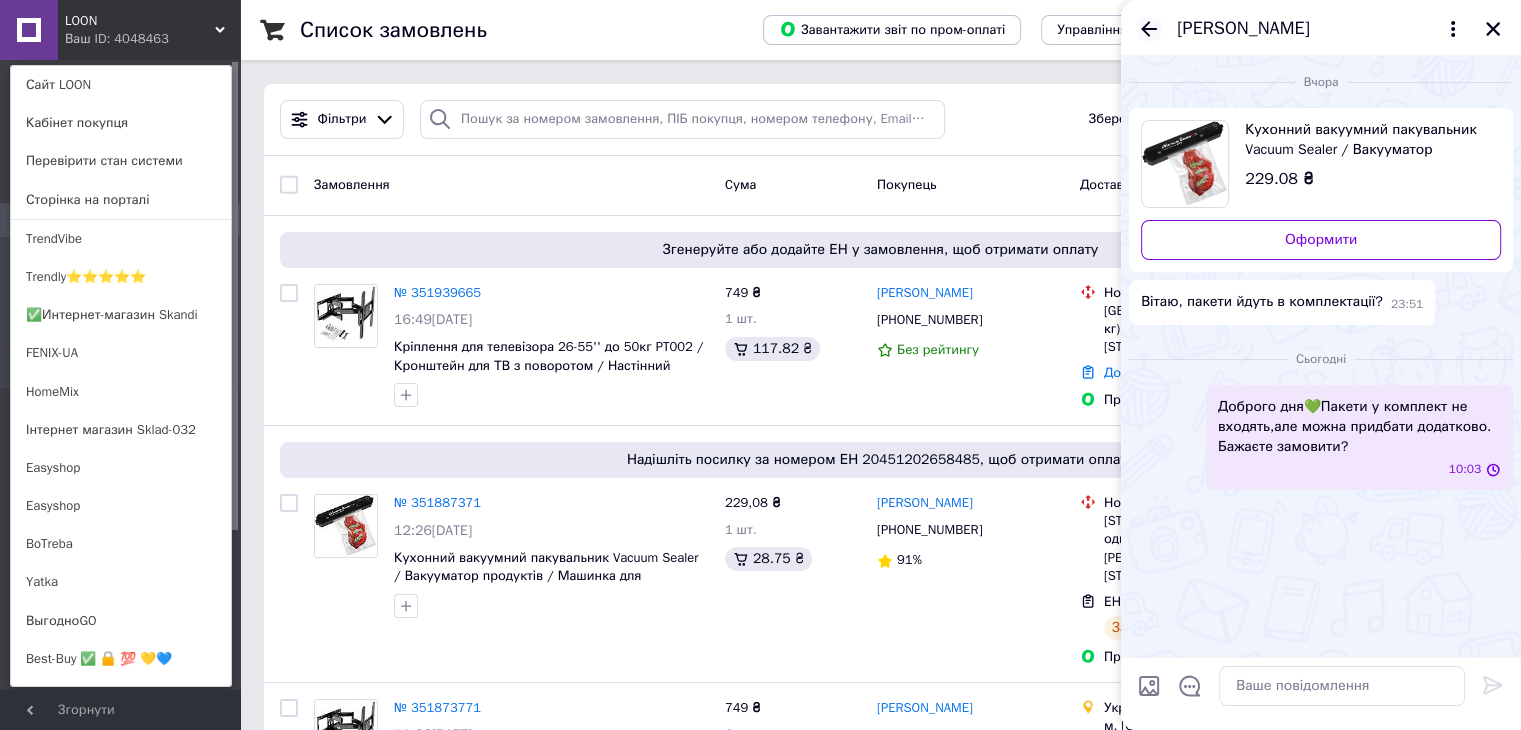 click 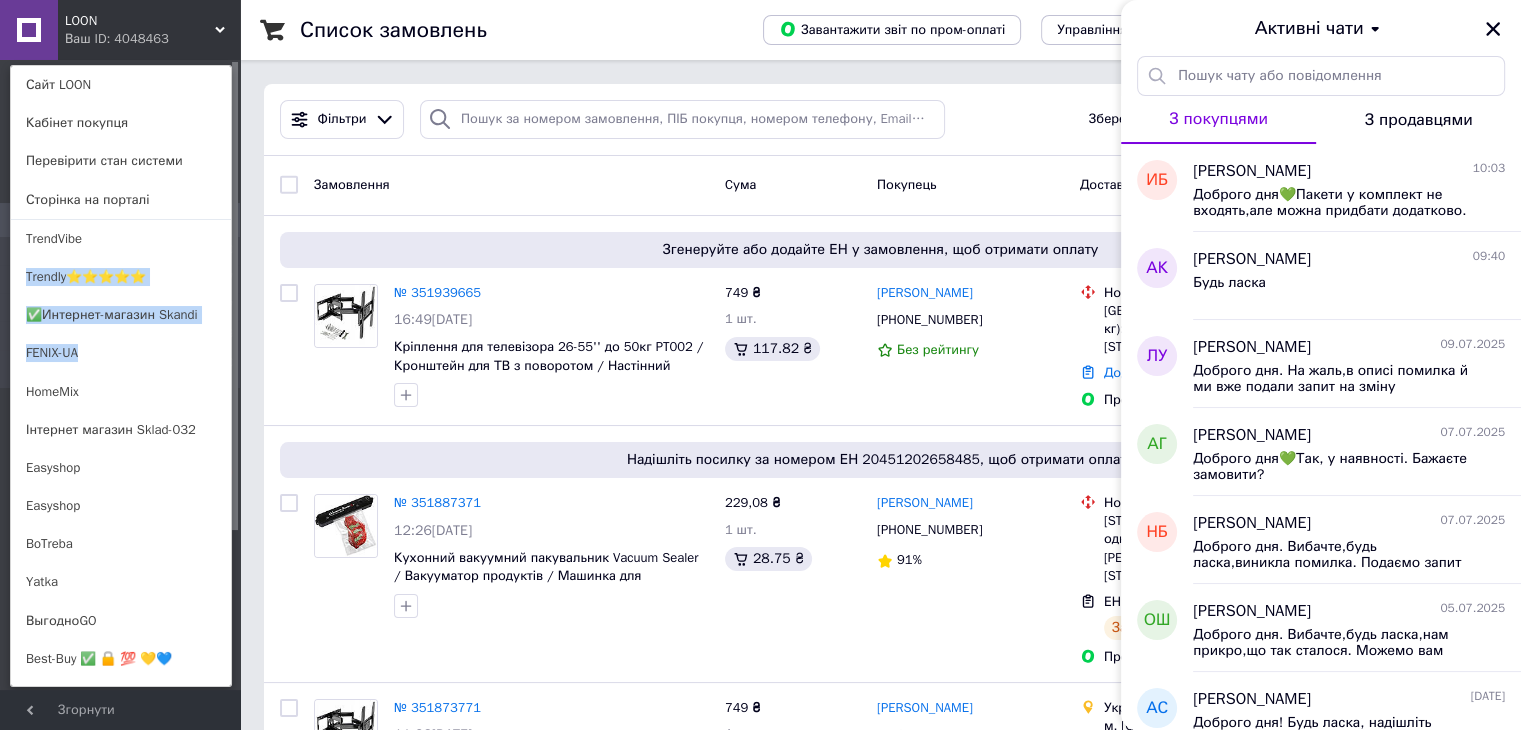 drag, startPoint x: 230, startPoint y: 223, endPoint x: 219, endPoint y: 282, distance: 60.016663 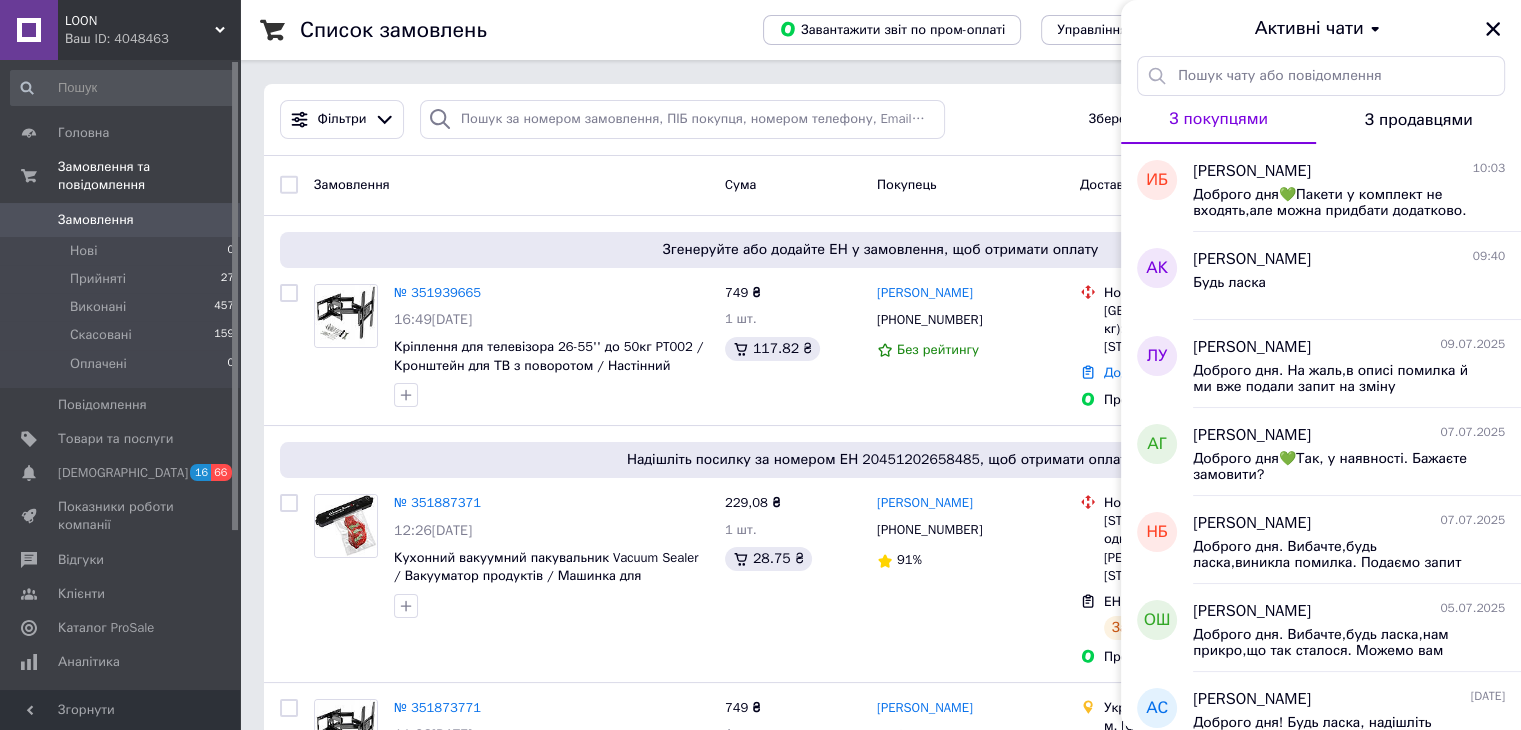 click on "LOON Ваш ID: 4048463" at bounding box center [149, 30] 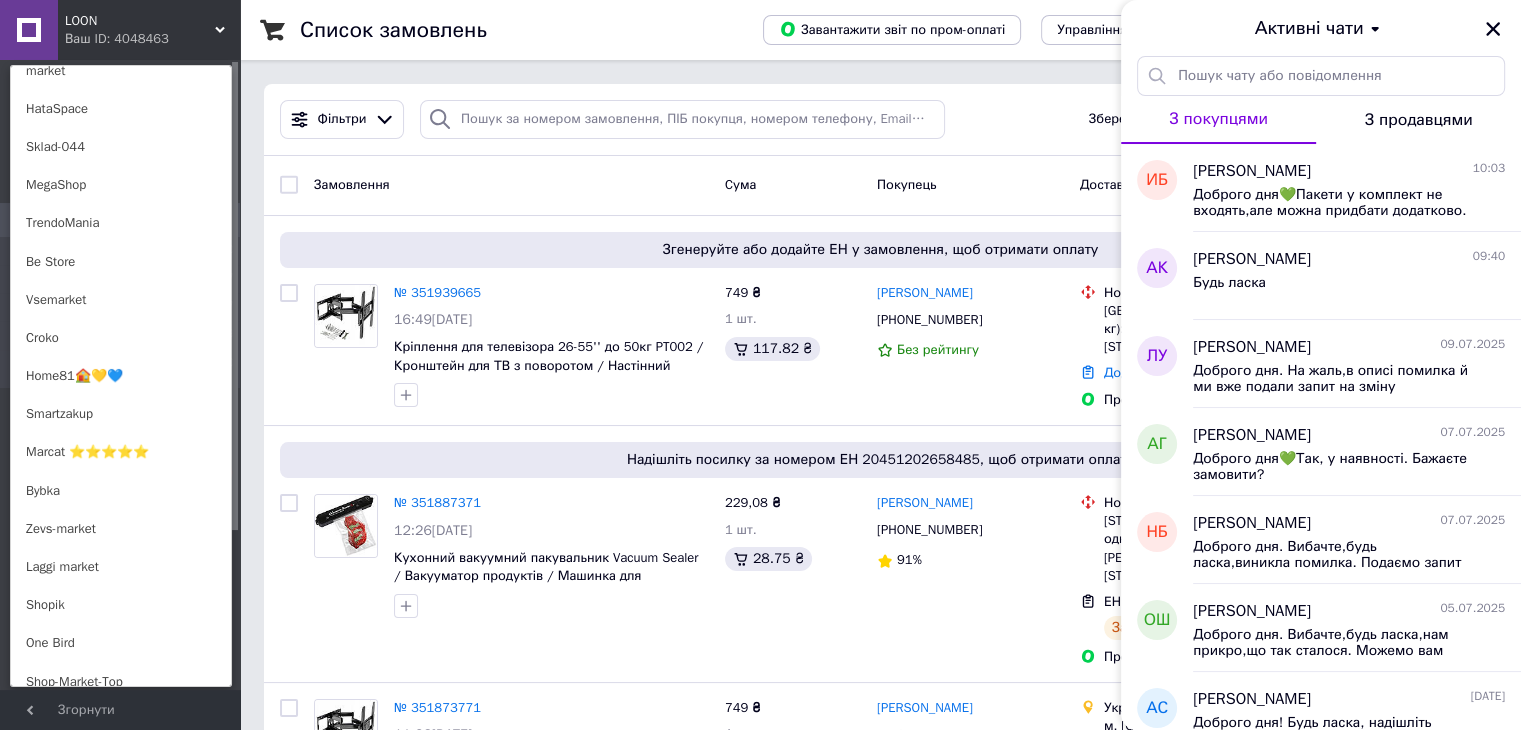 scroll, scrollTop: 773, scrollLeft: 0, axis: vertical 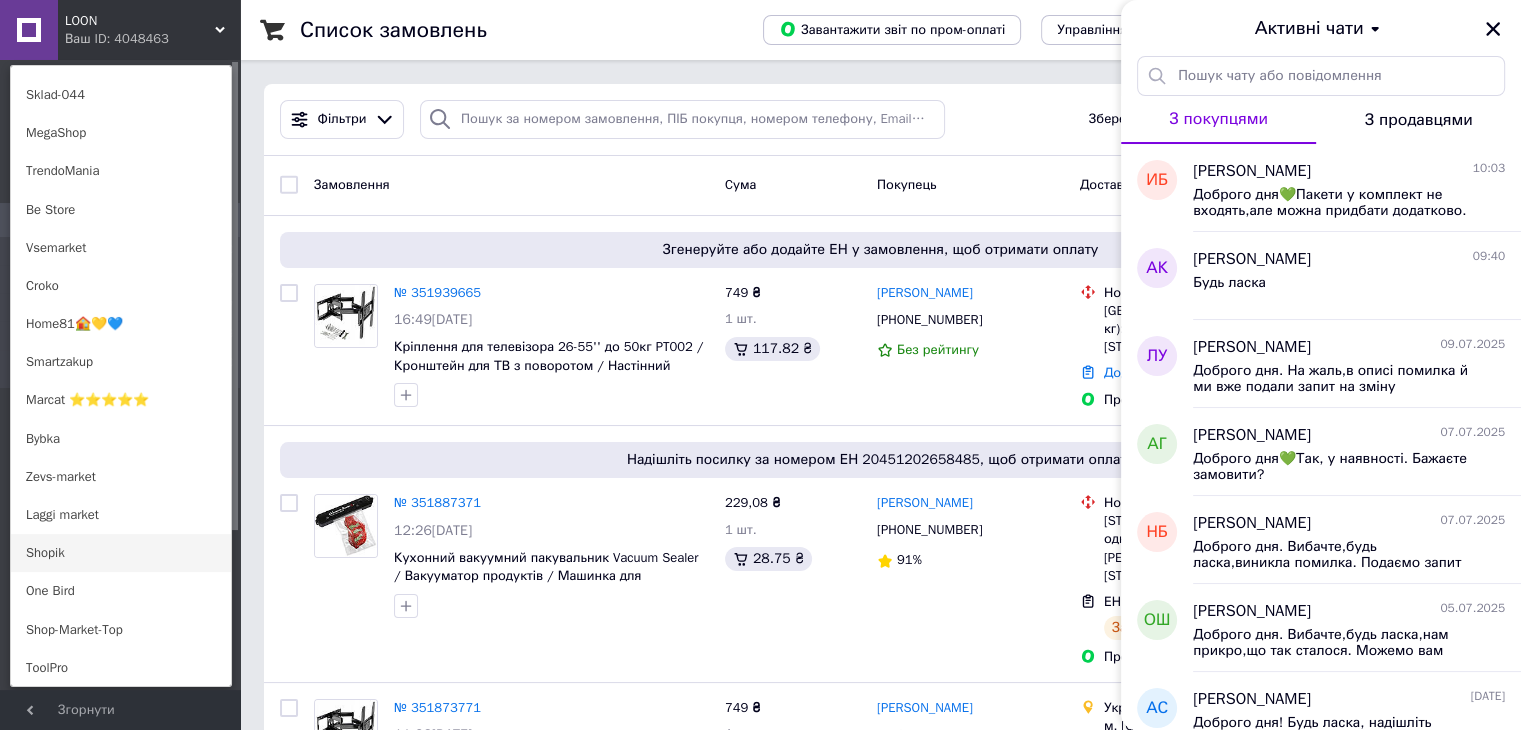 click on "Shopik" at bounding box center [121, 553] 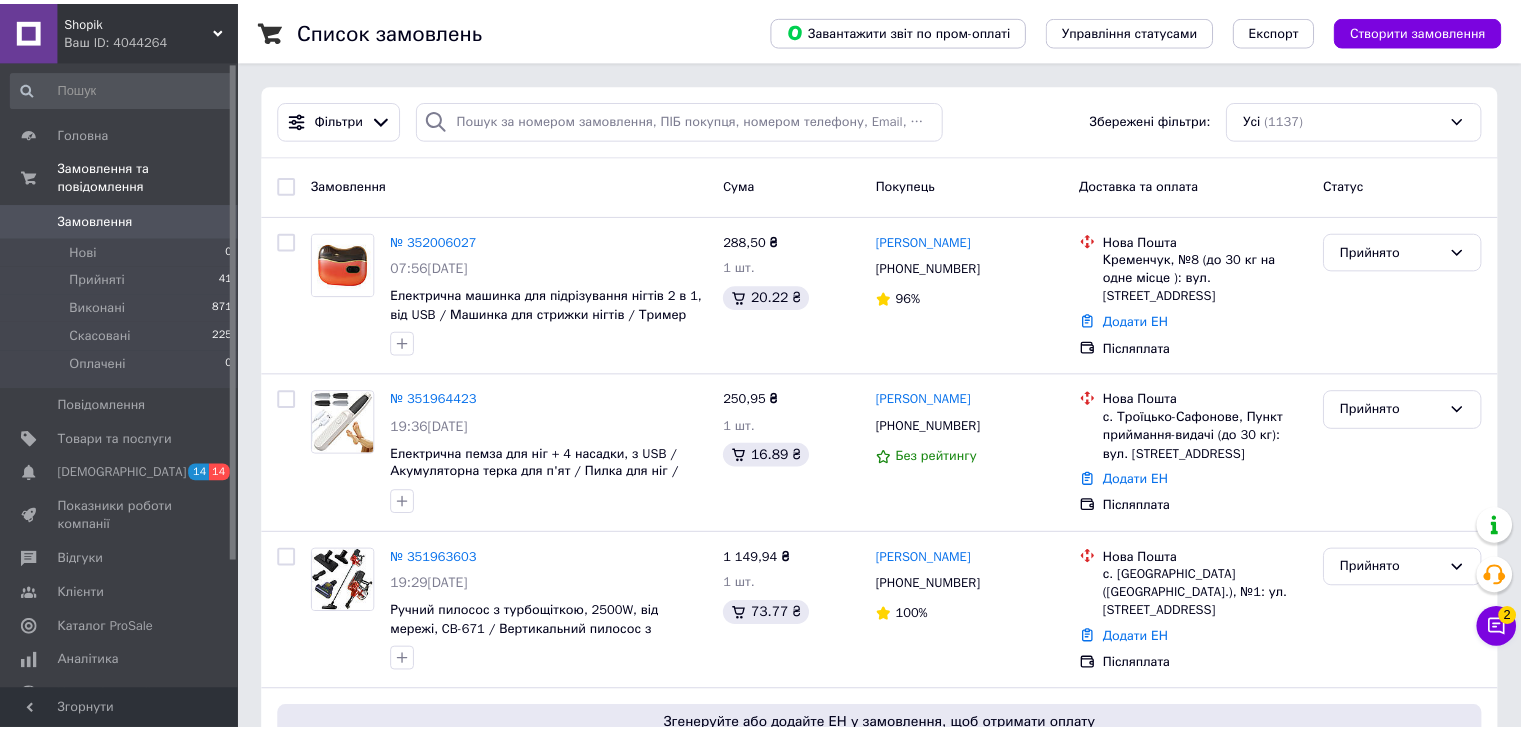 scroll, scrollTop: 0, scrollLeft: 0, axis: both 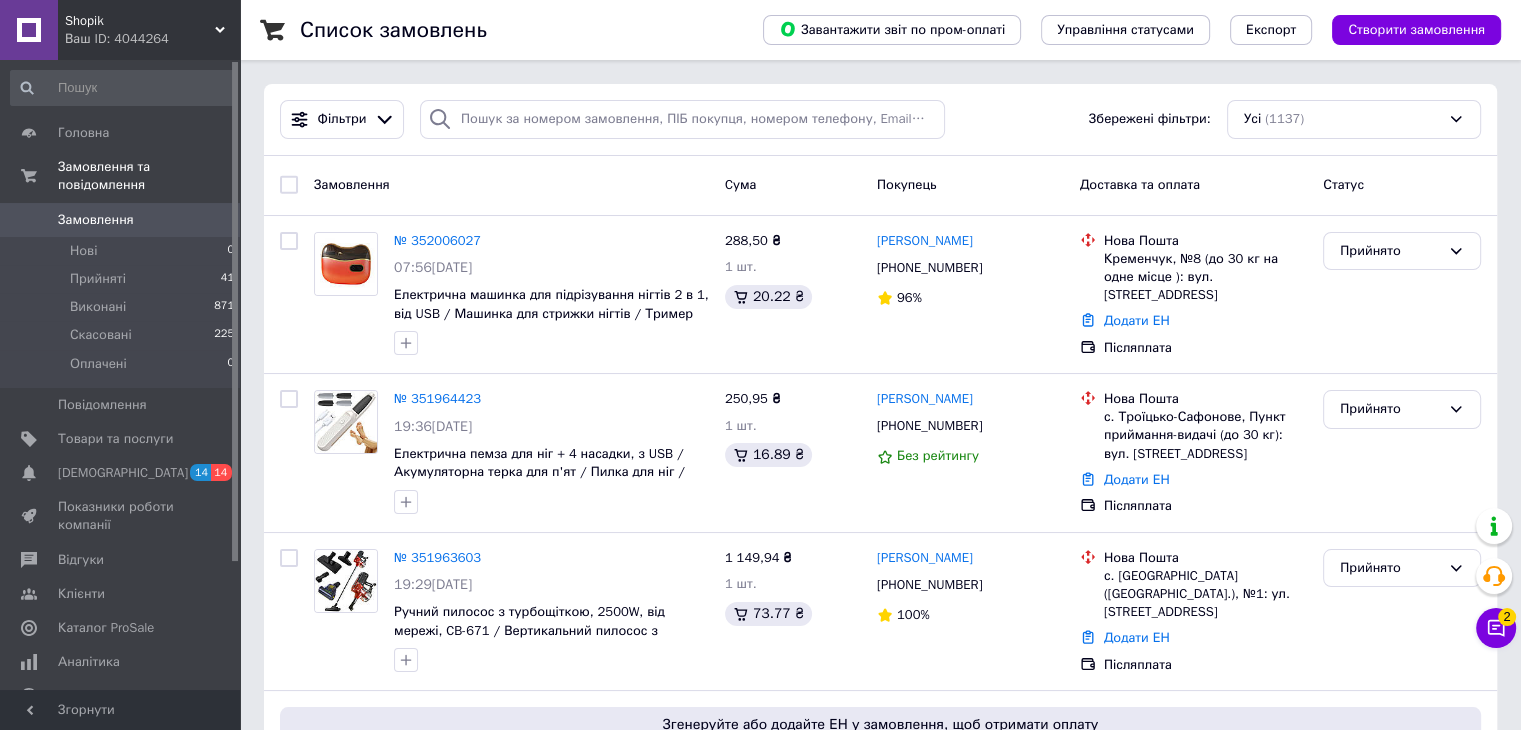 click on "Ваш ID: 4044264" at bounding box center [152, 39] 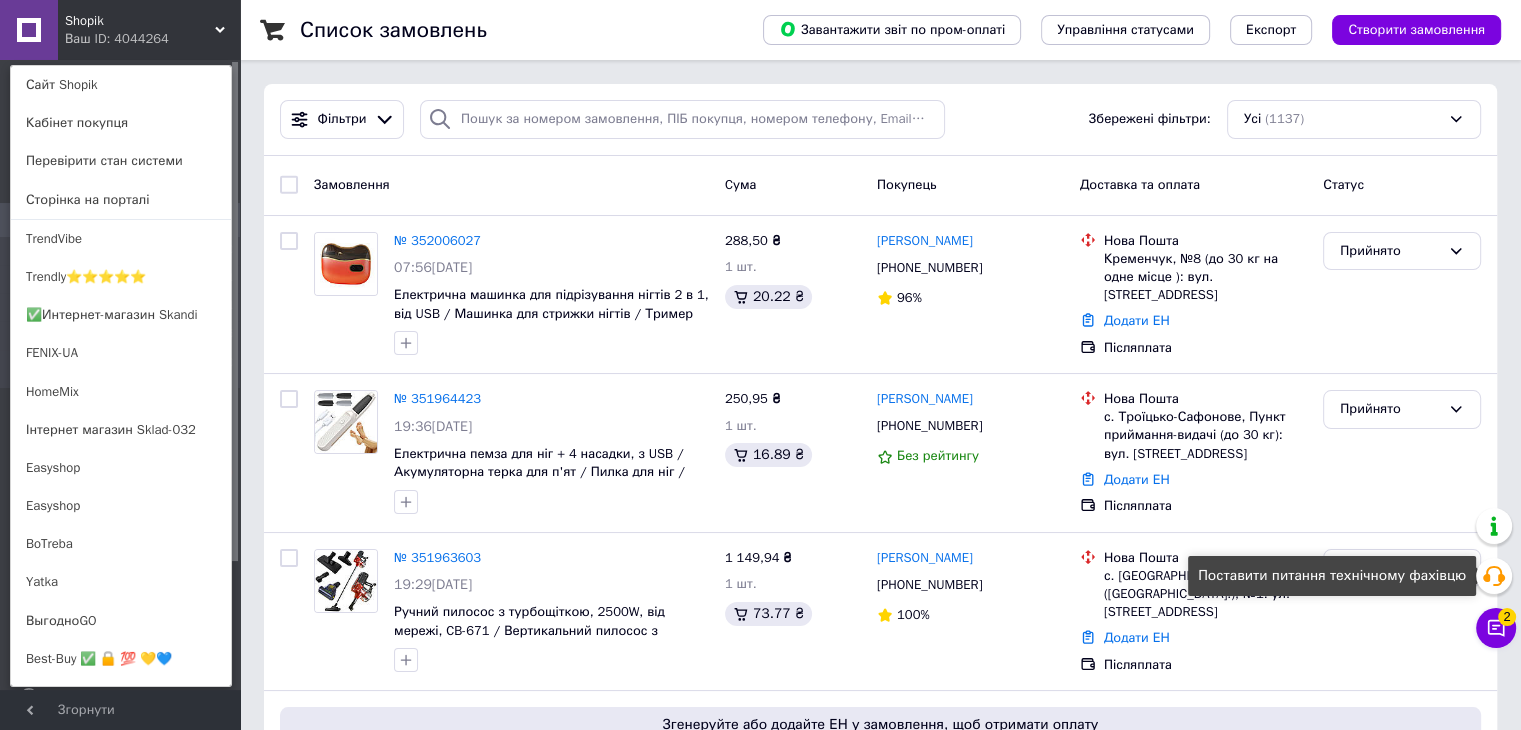 click on "Чат з покупцем 2" at bounding box center [1496, 628] 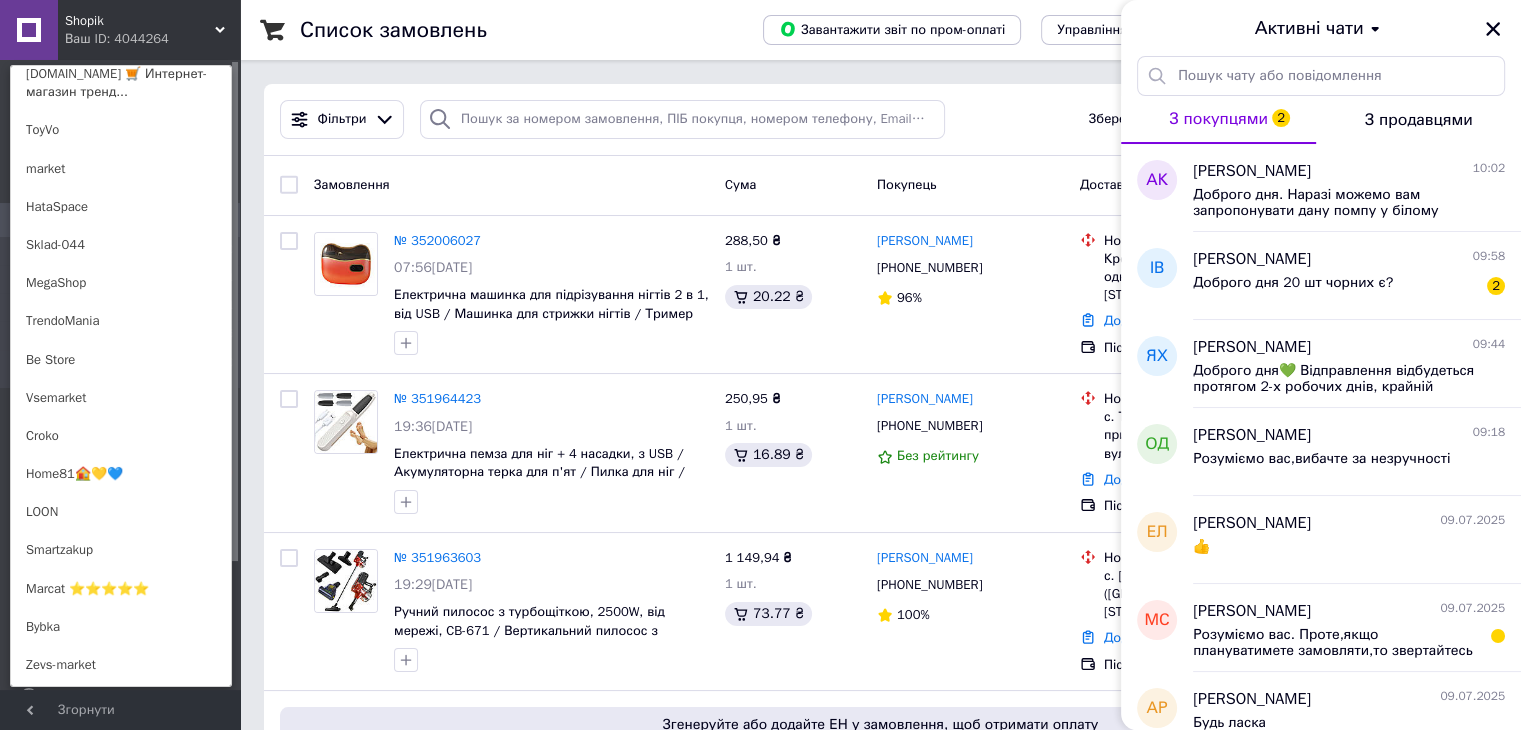 scroll, scrollTop: 712, scrollLeft: 0, axis: vertical 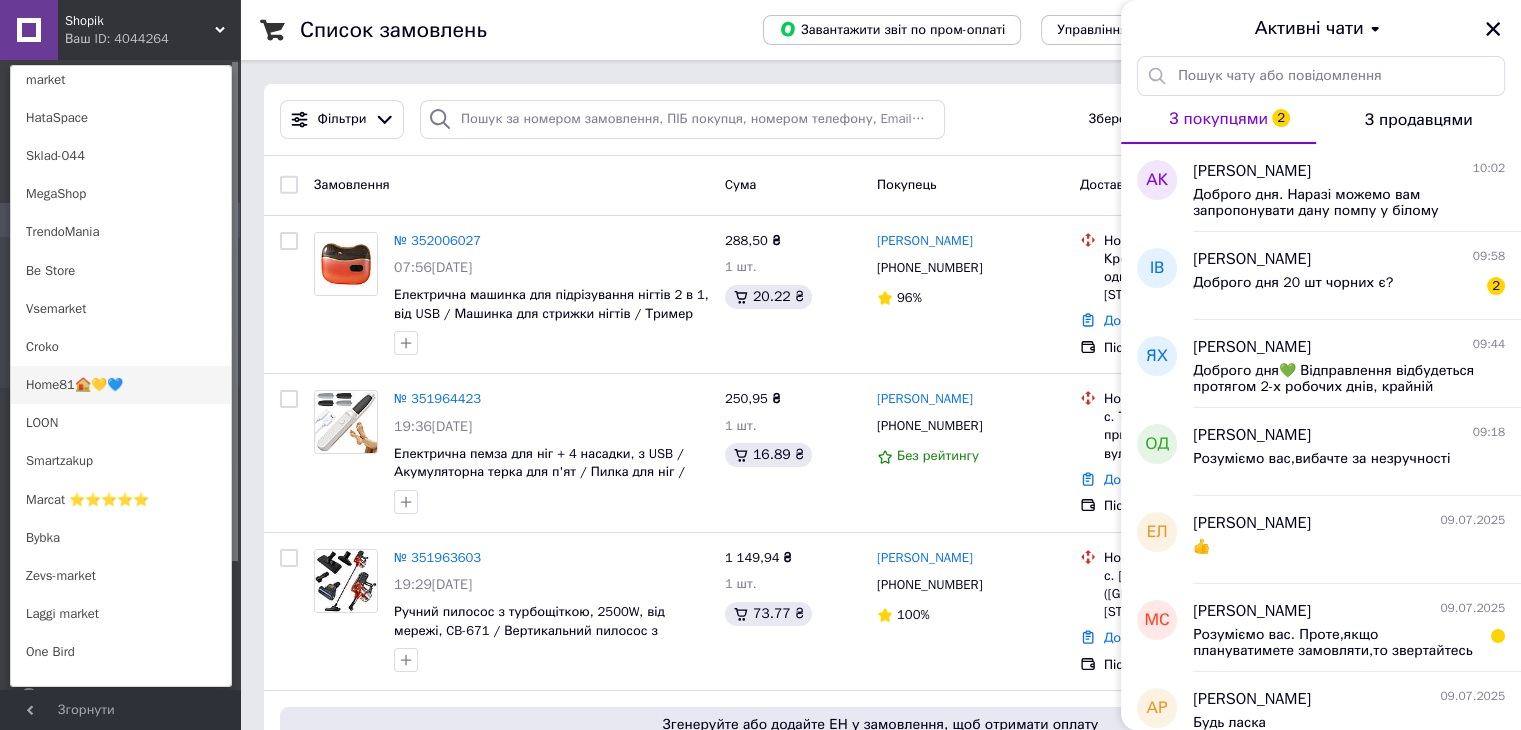 click on "Home81🏠💛💙" at bounding box center (121, 385) 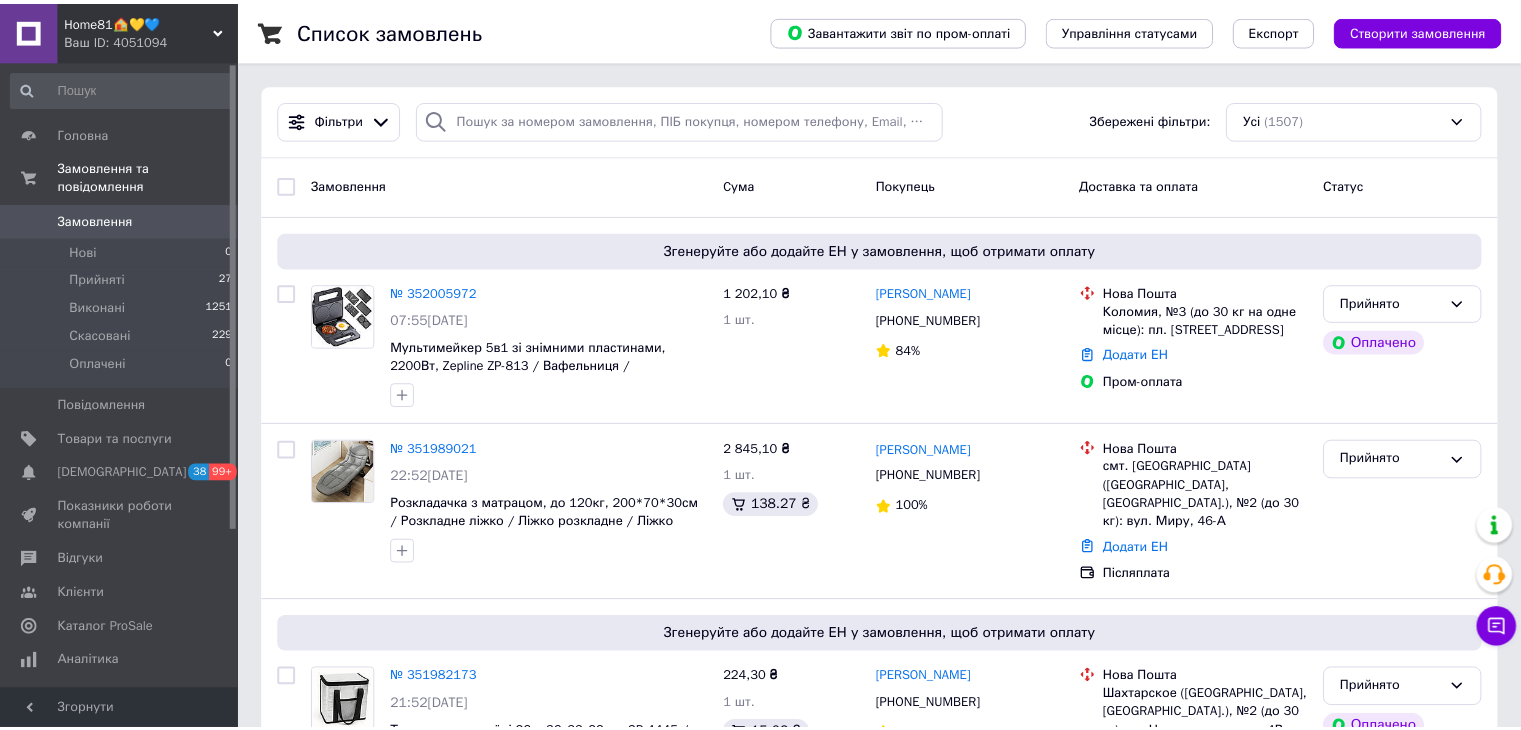 scroll, scrollTop: 0, scrollLeft: 0, axis: both 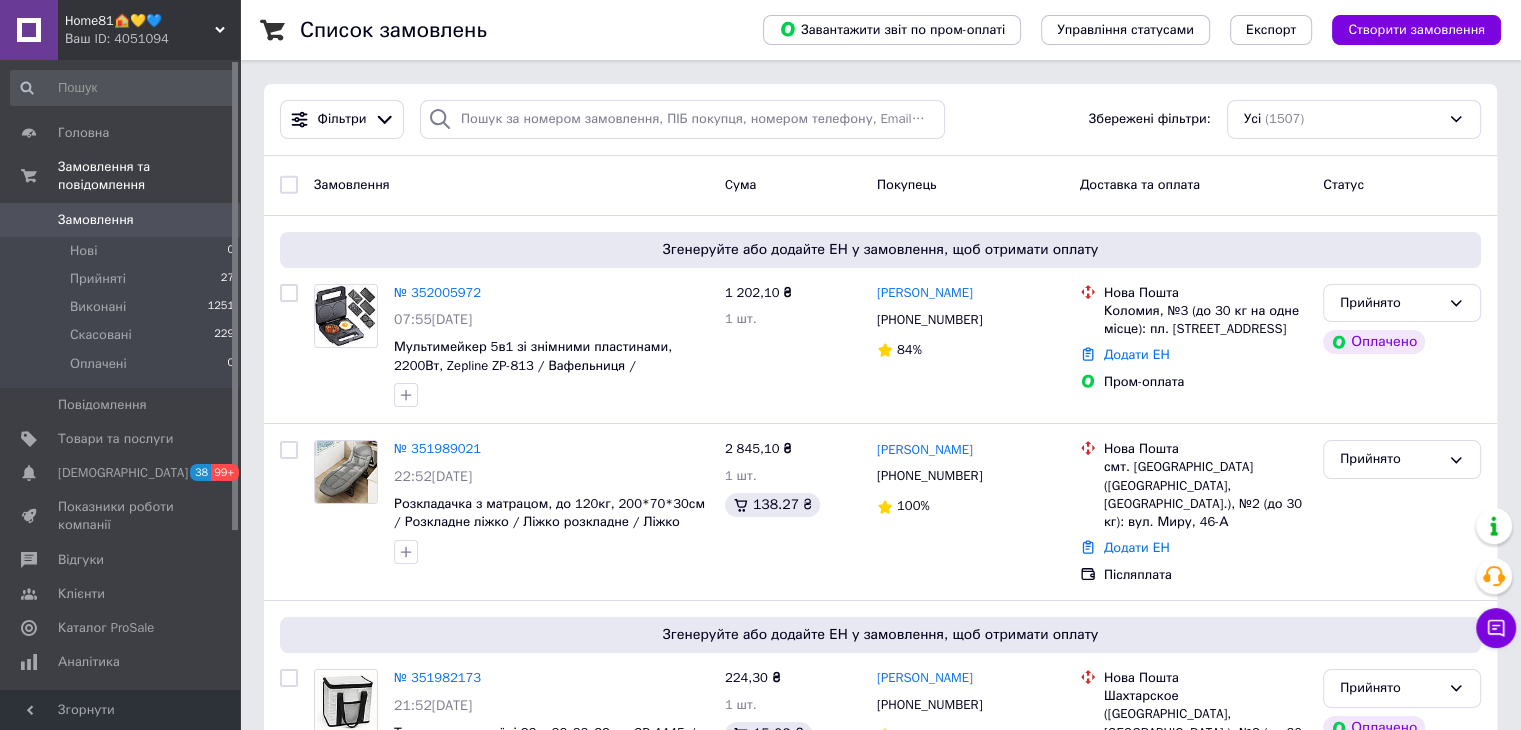 click on "Ваш ID: 4051094" at bounding box center [152, 39] 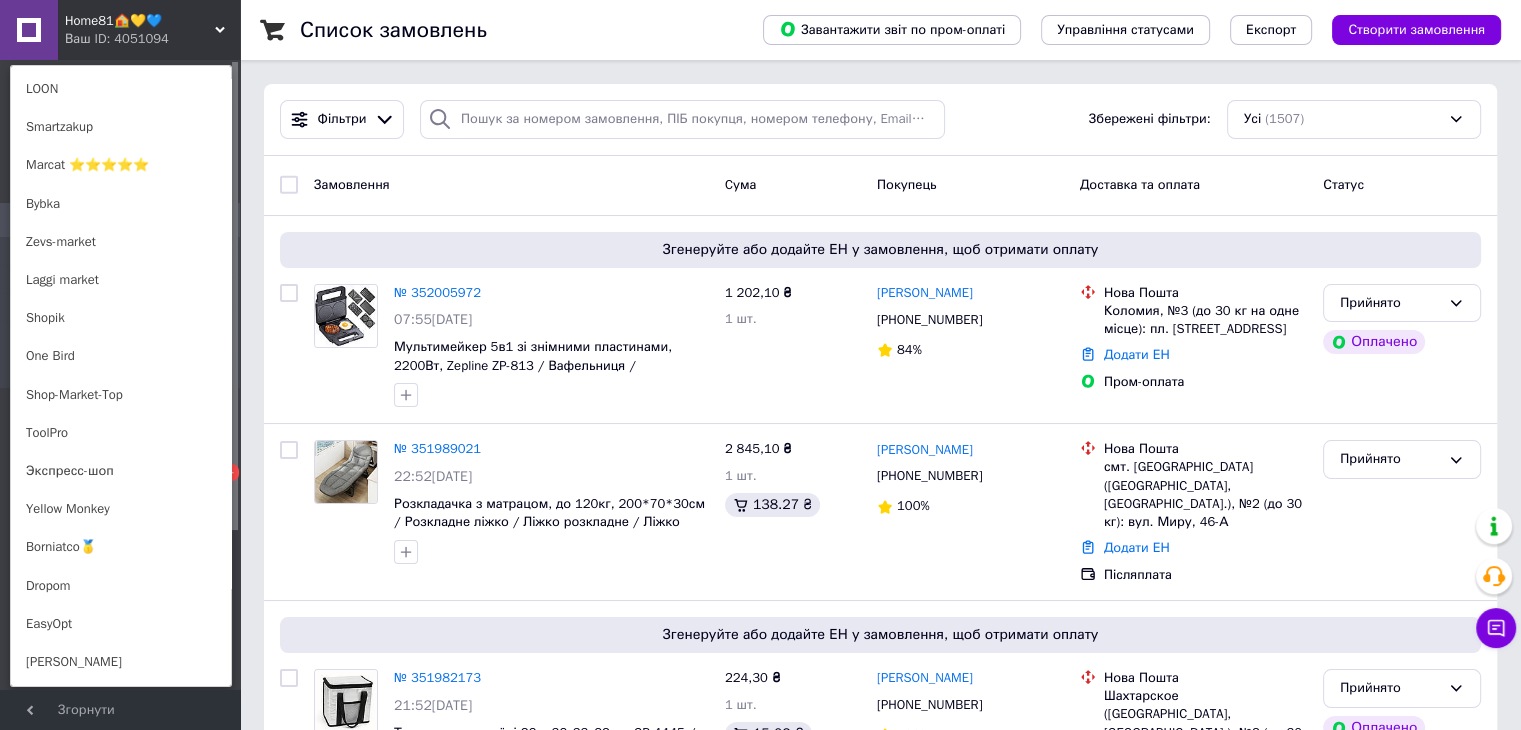 scroll, scrollTop: 1011, scrollLeft: 0, axis: vertical 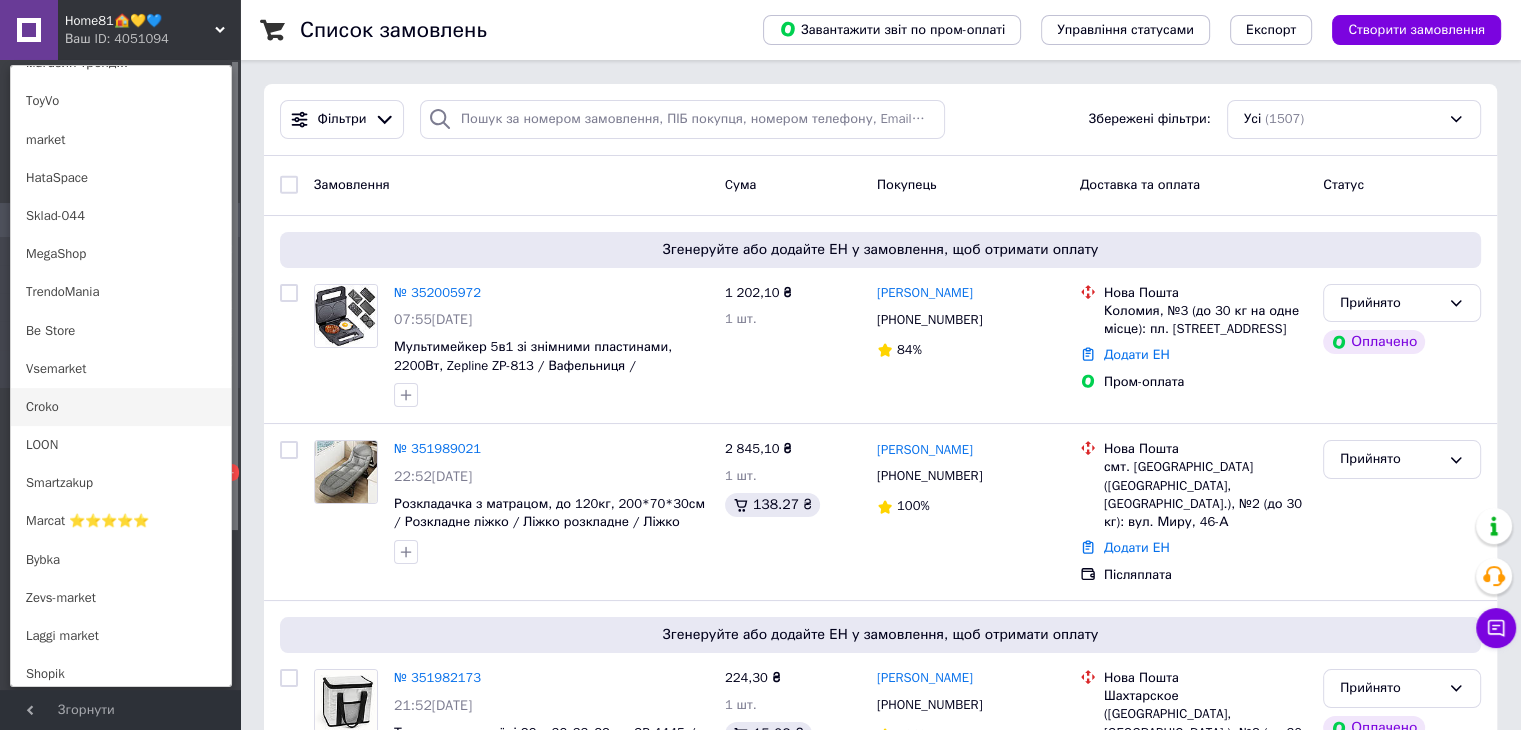 click on "Croko" at bounding box center [121, 407] 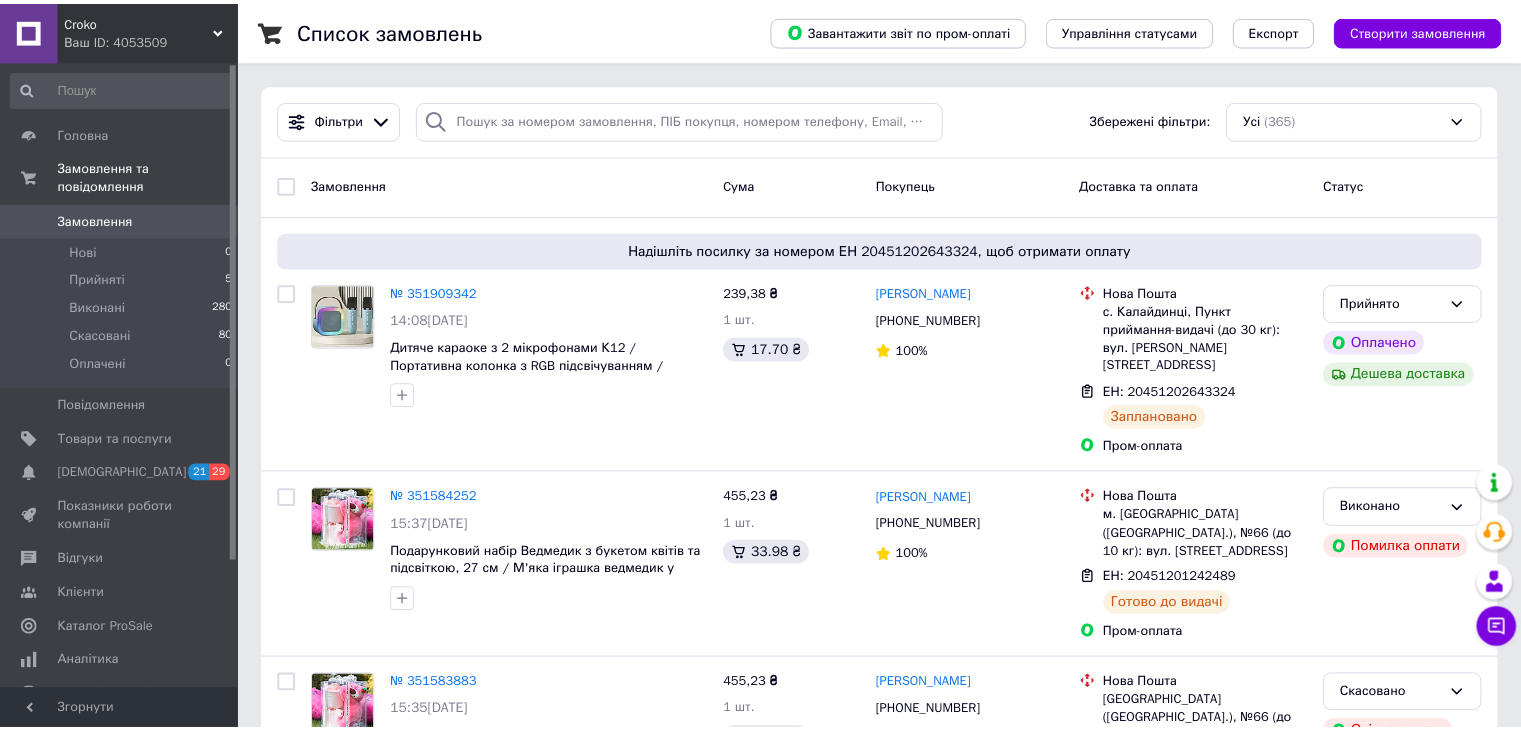 scroll, scrollTop: 0, scrollLeft: 0, axis: both 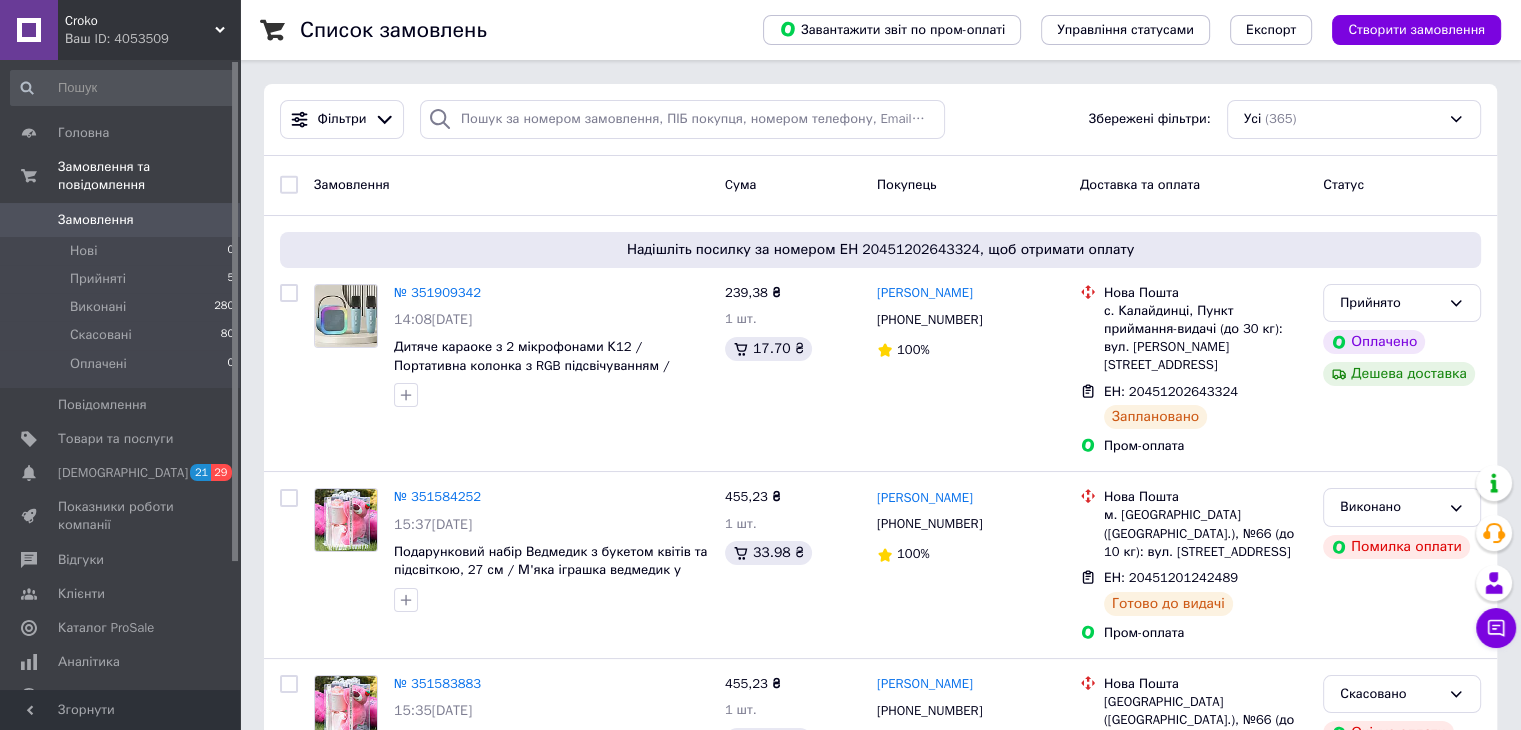 click on "Croko" at bounding box center (140, 21) 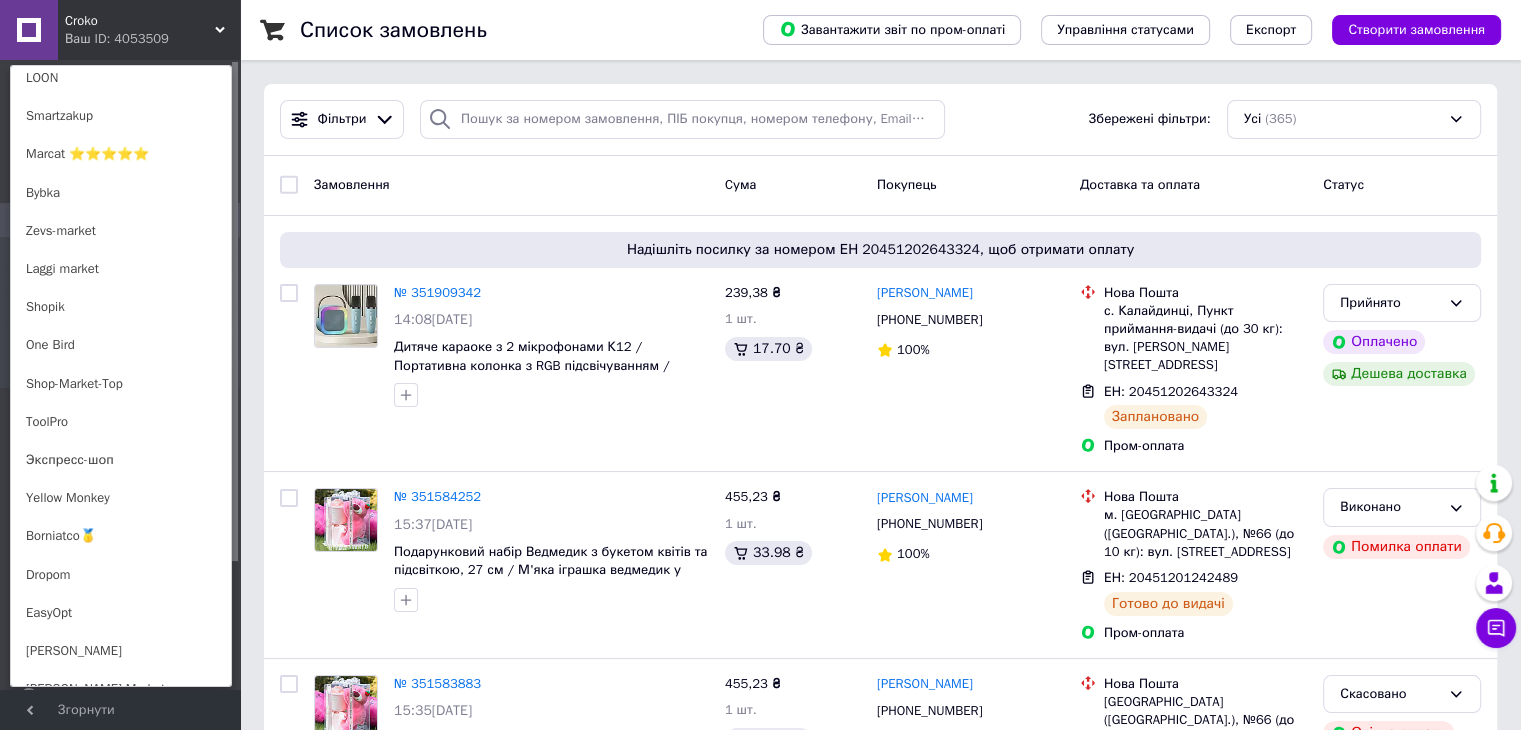 scroll, scrollTop: 1058, scrollLeft: 0, axis: vertical 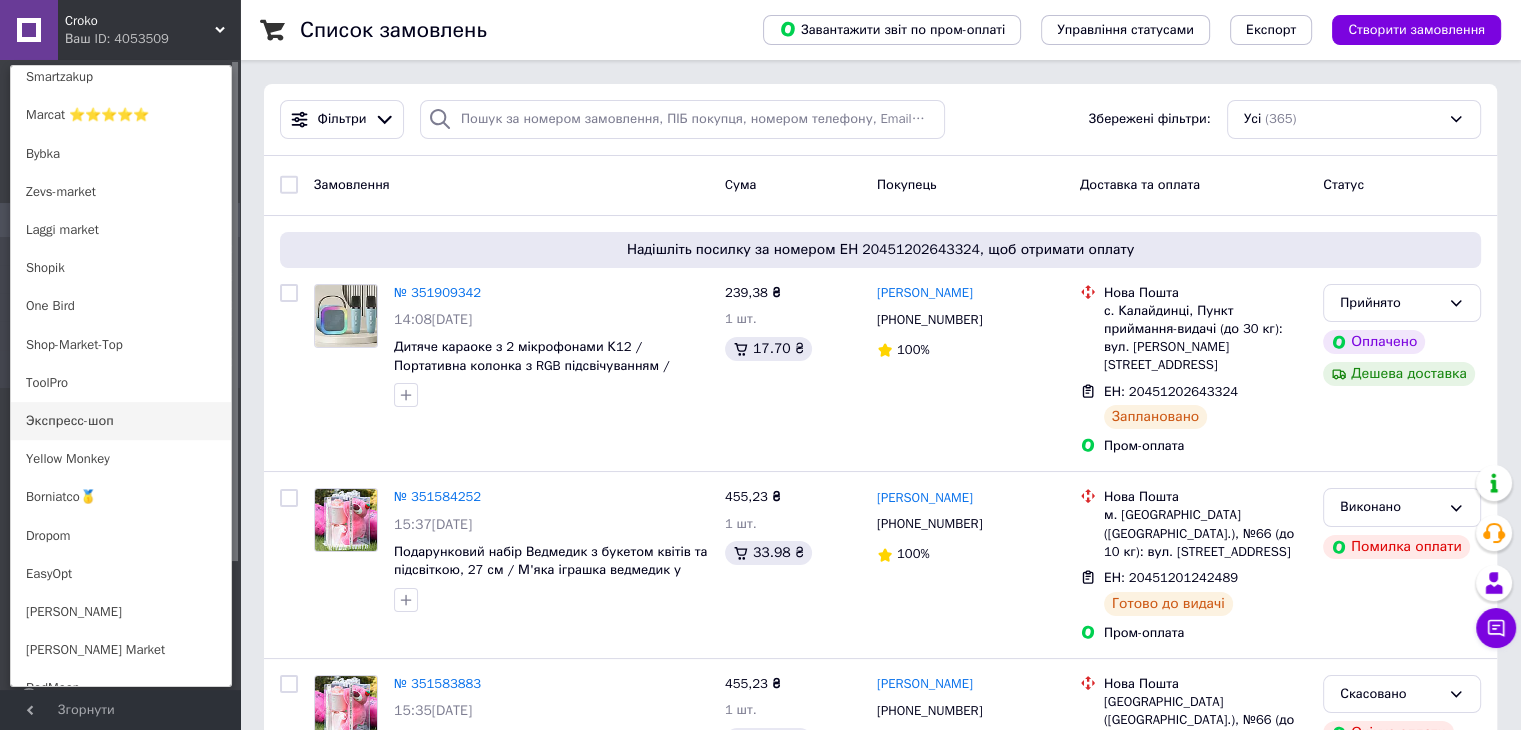 click on "Экспресс-шоп" at bounding box center (121, 421) 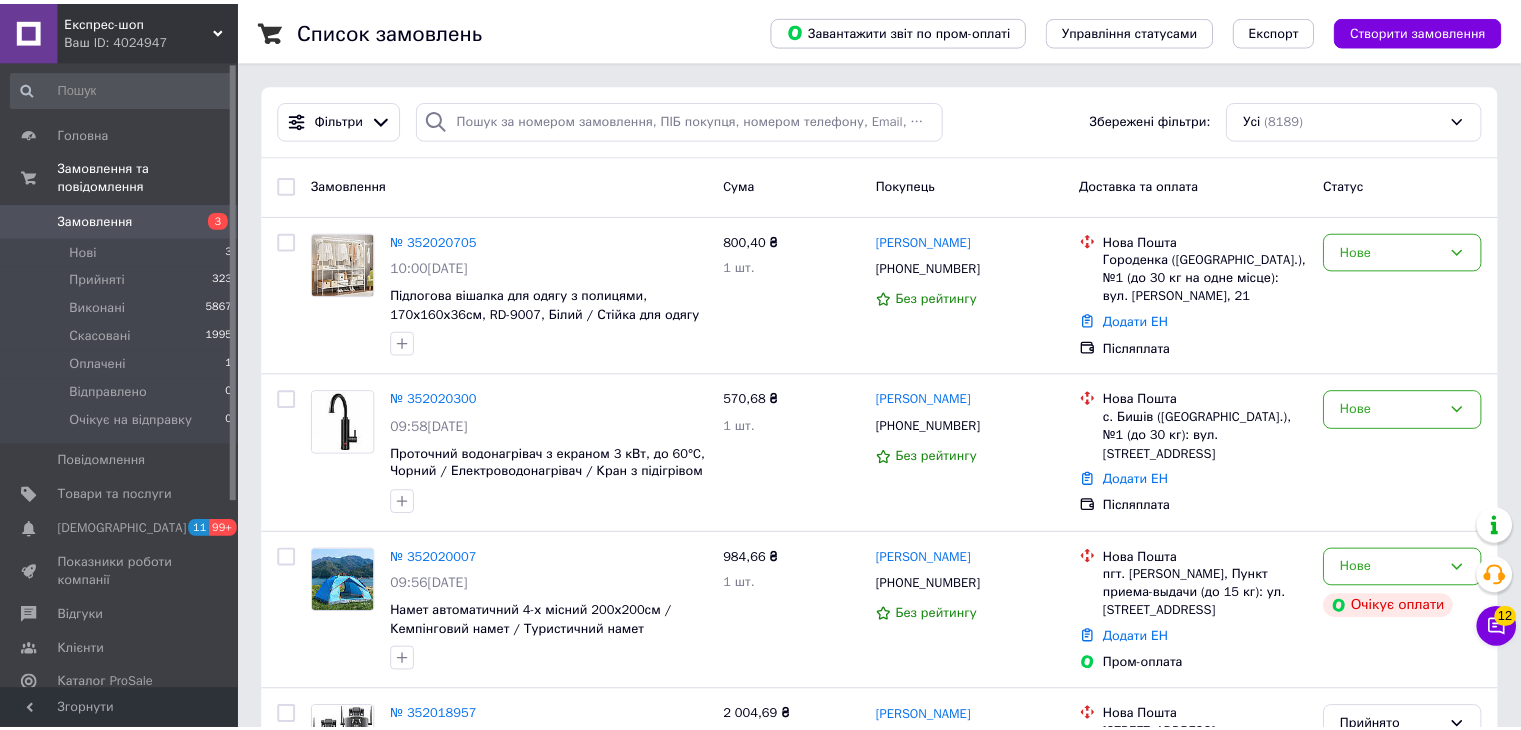 scroll, scrollTop: 0, scrollLeft: 0, axis: both 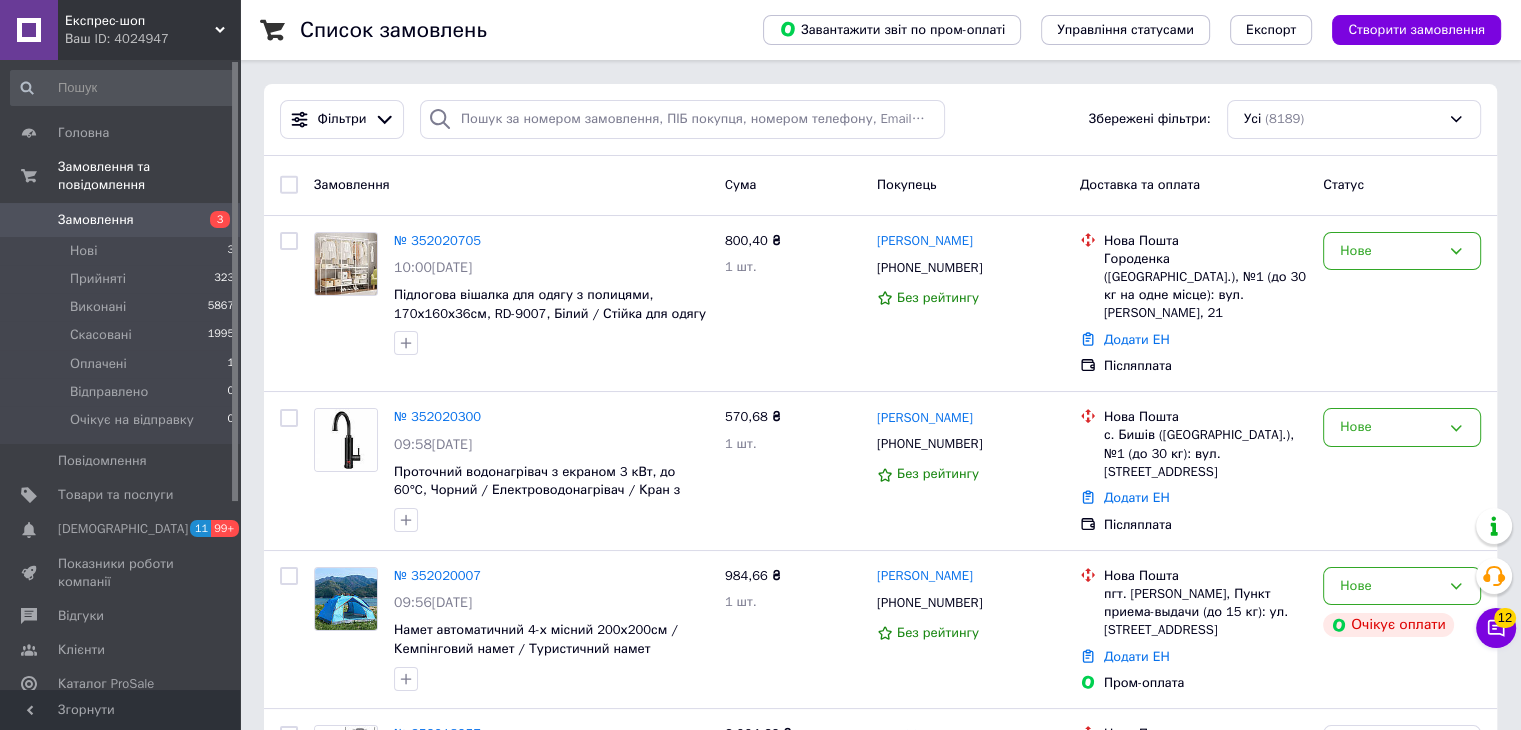 click on "Експрес-шоп" at bounding box center [140, 21] 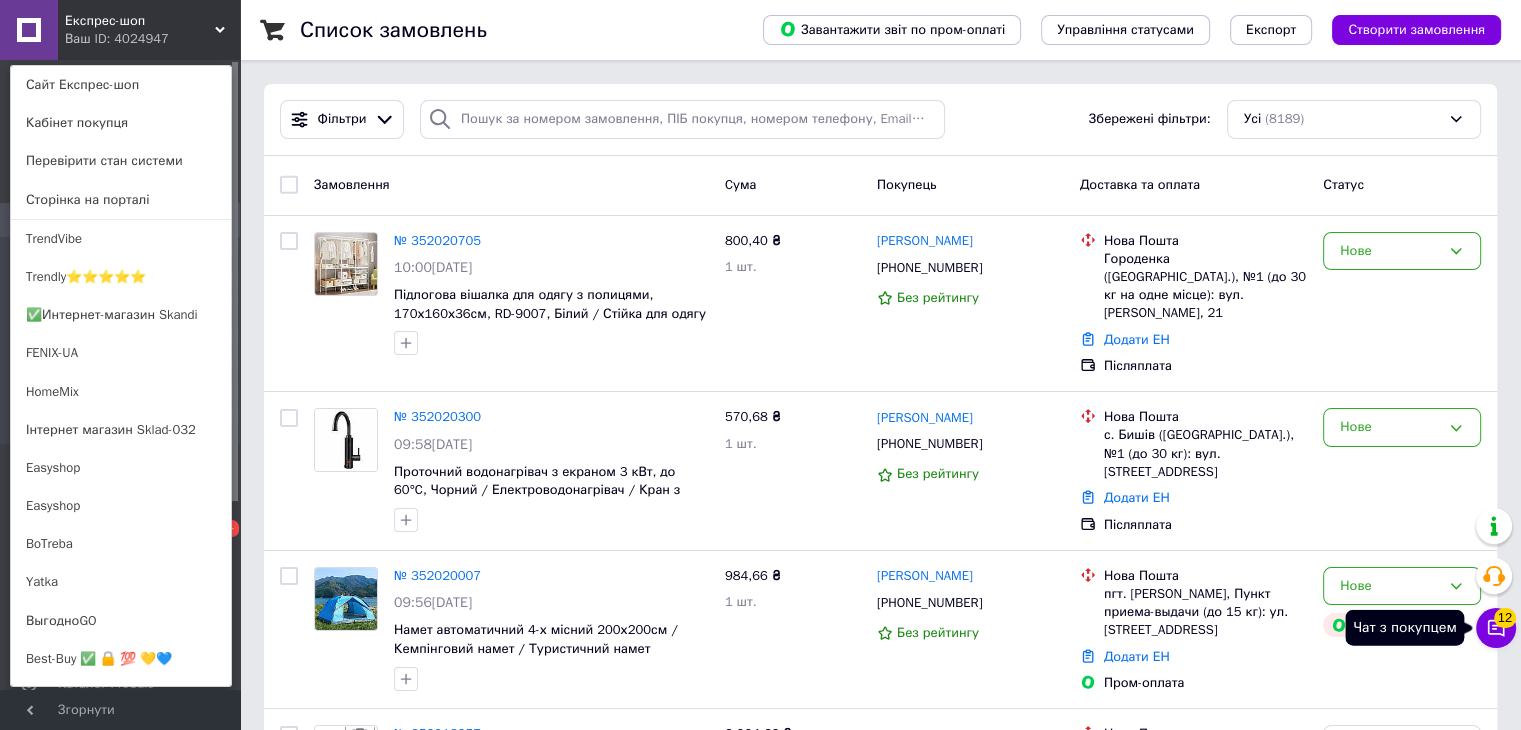 click 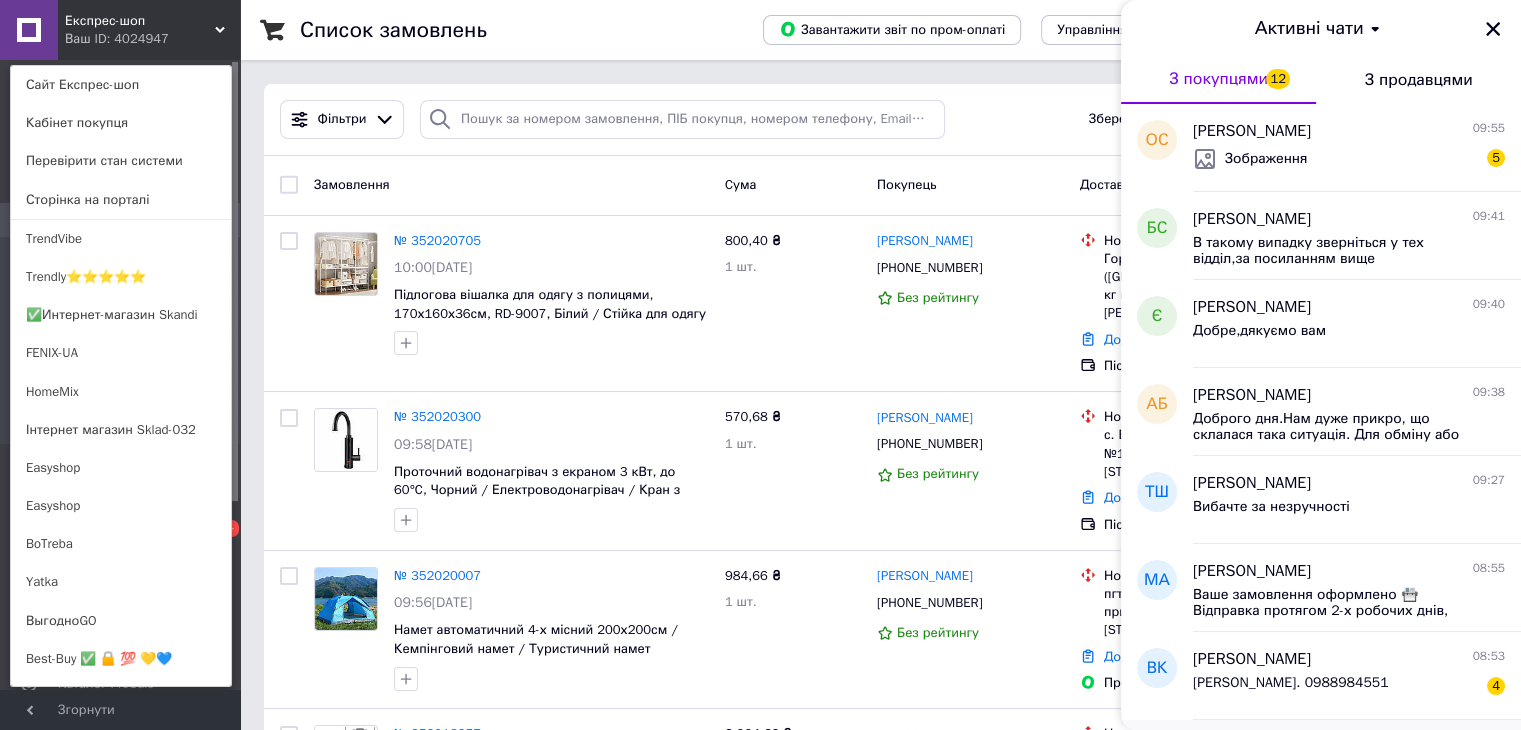scroll, scrollTop: 200, scrollLeft: 0, axis: vertical 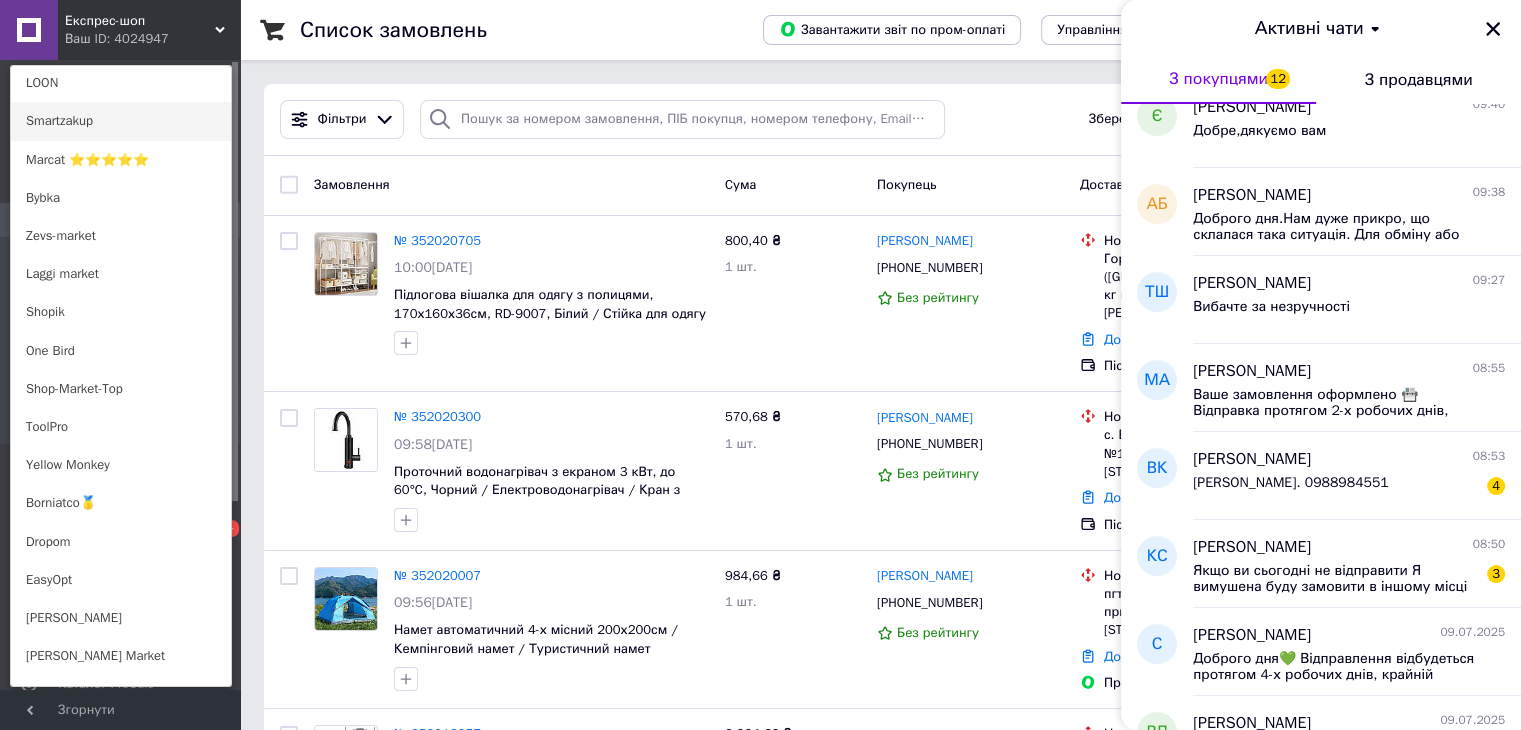 click on "Smartzakup" at bounding box center [121, 121] 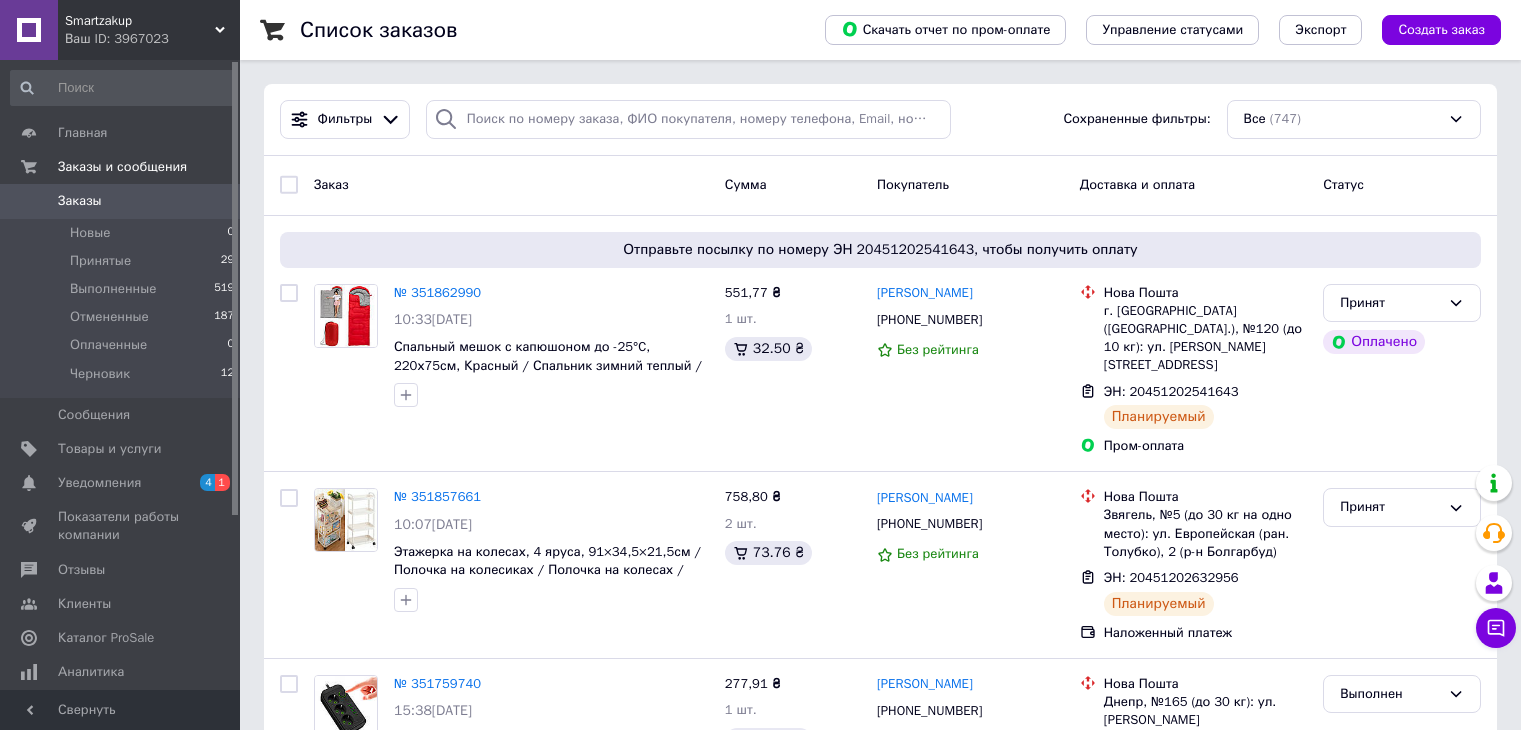 scroll, scrollTop: 0, scrollLeft: 0, axis: both 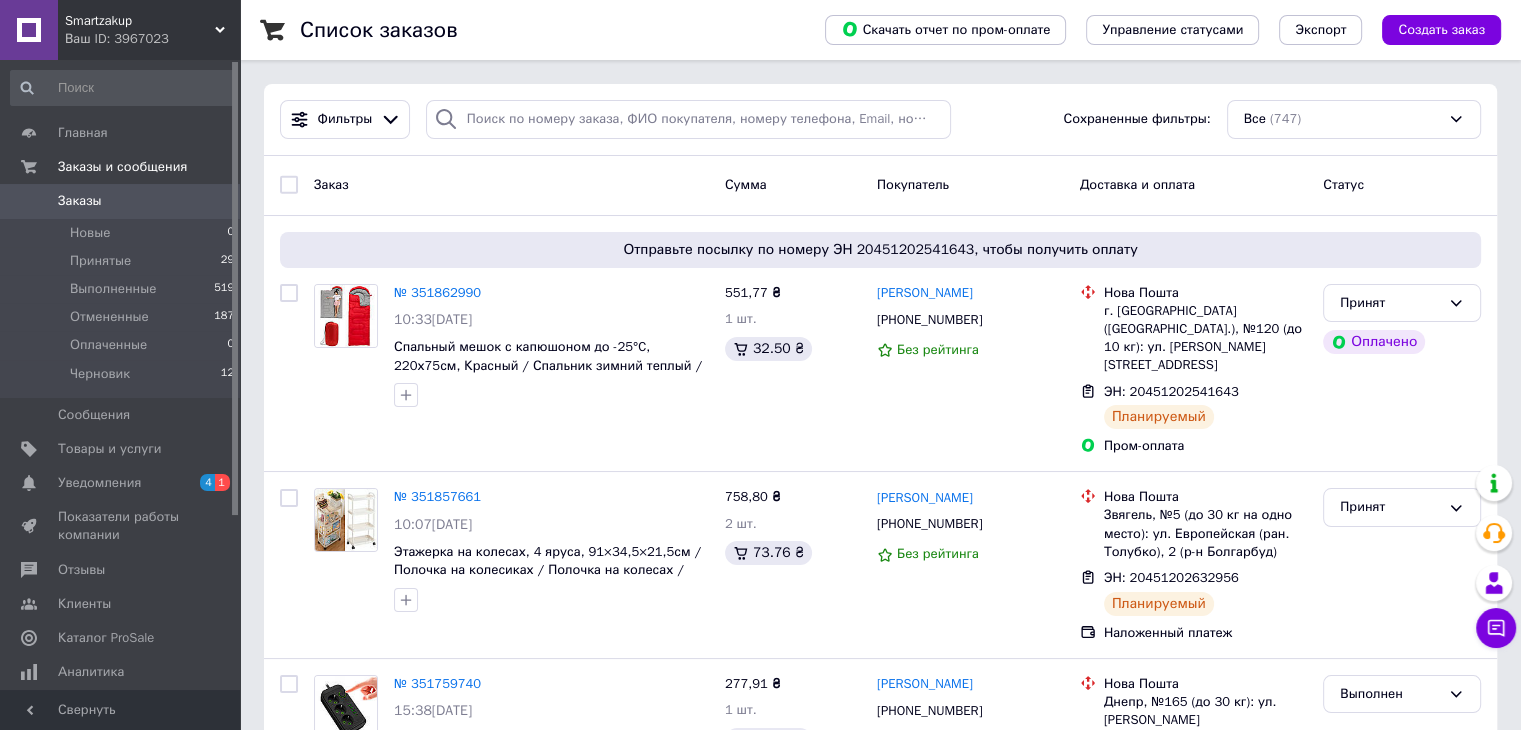 click on "Smartzakup Ваш ID: 3967023" at bounding box center [149, 30] 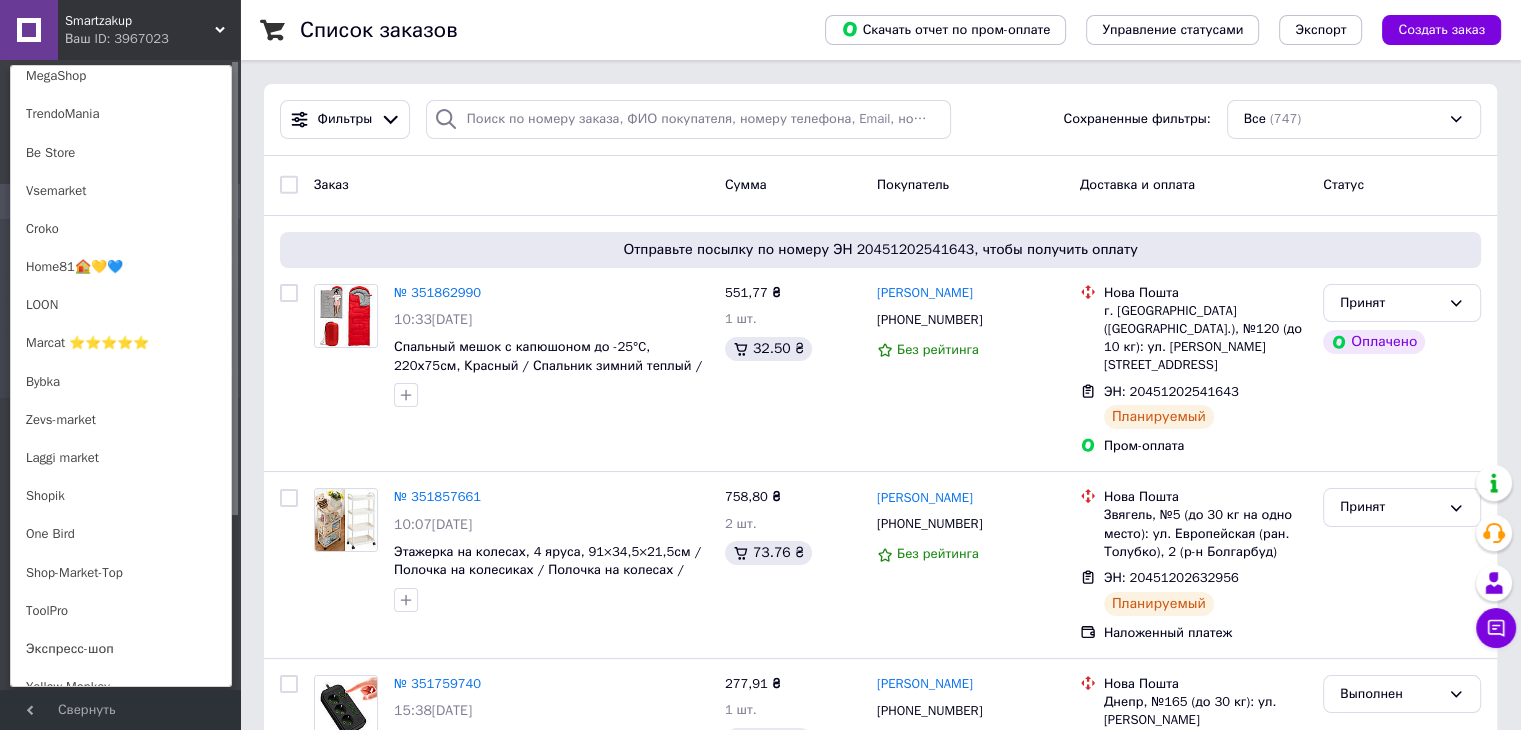 scroll, scrollTop: 837, scrollLeft: 0, axis: vertical 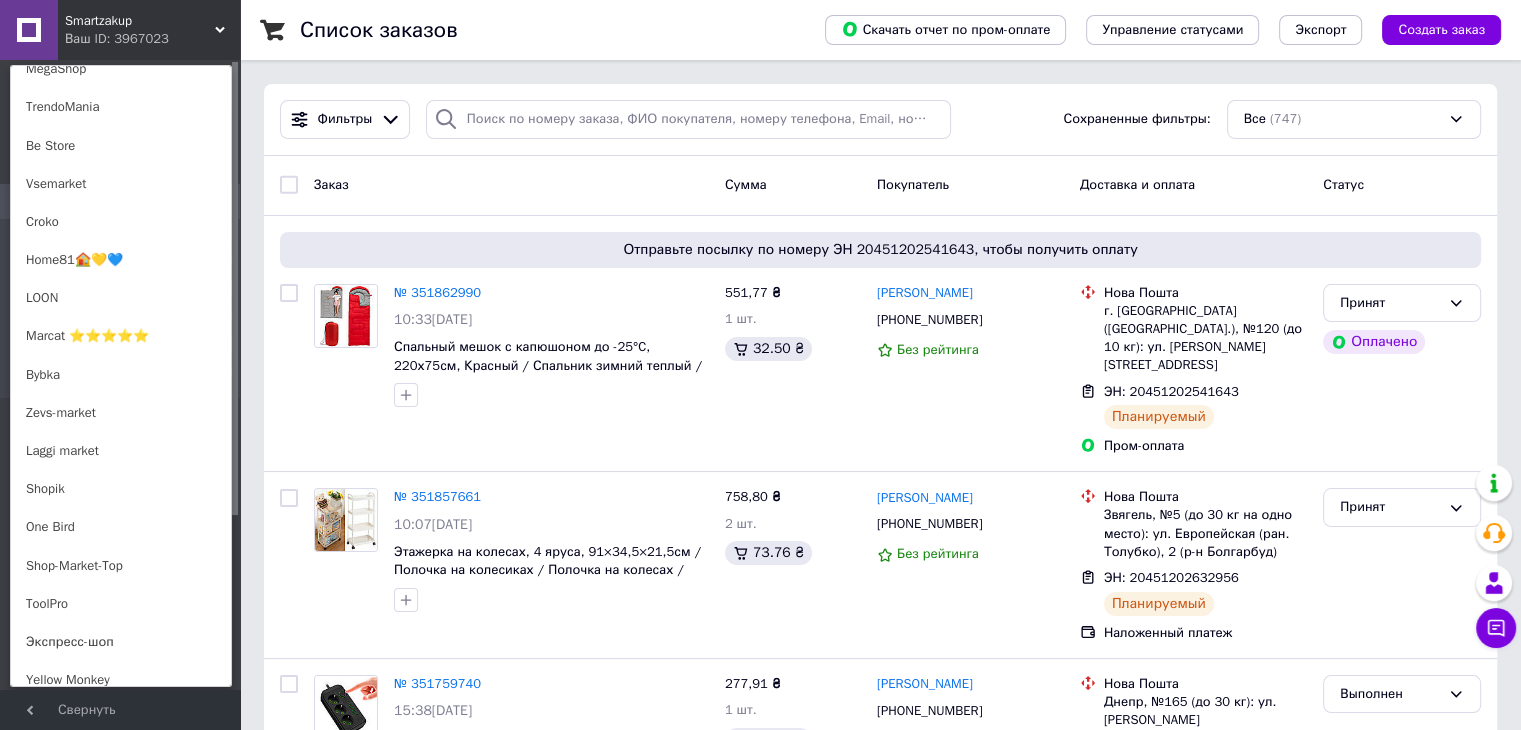 click on "Zevs-market" at bounding box center [121, 413] 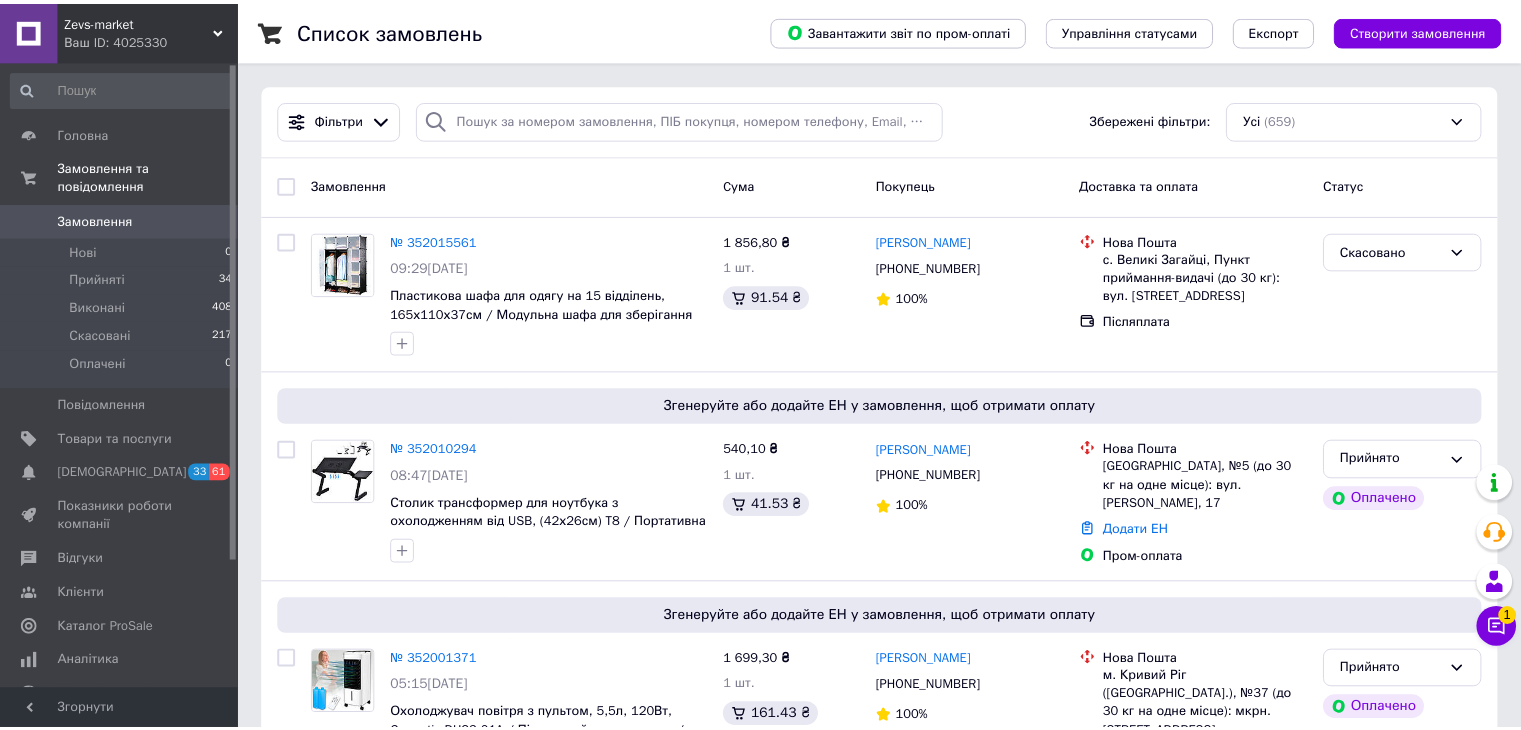 scroll, scrollTop: 0, scrollLeft: 0, axis: both 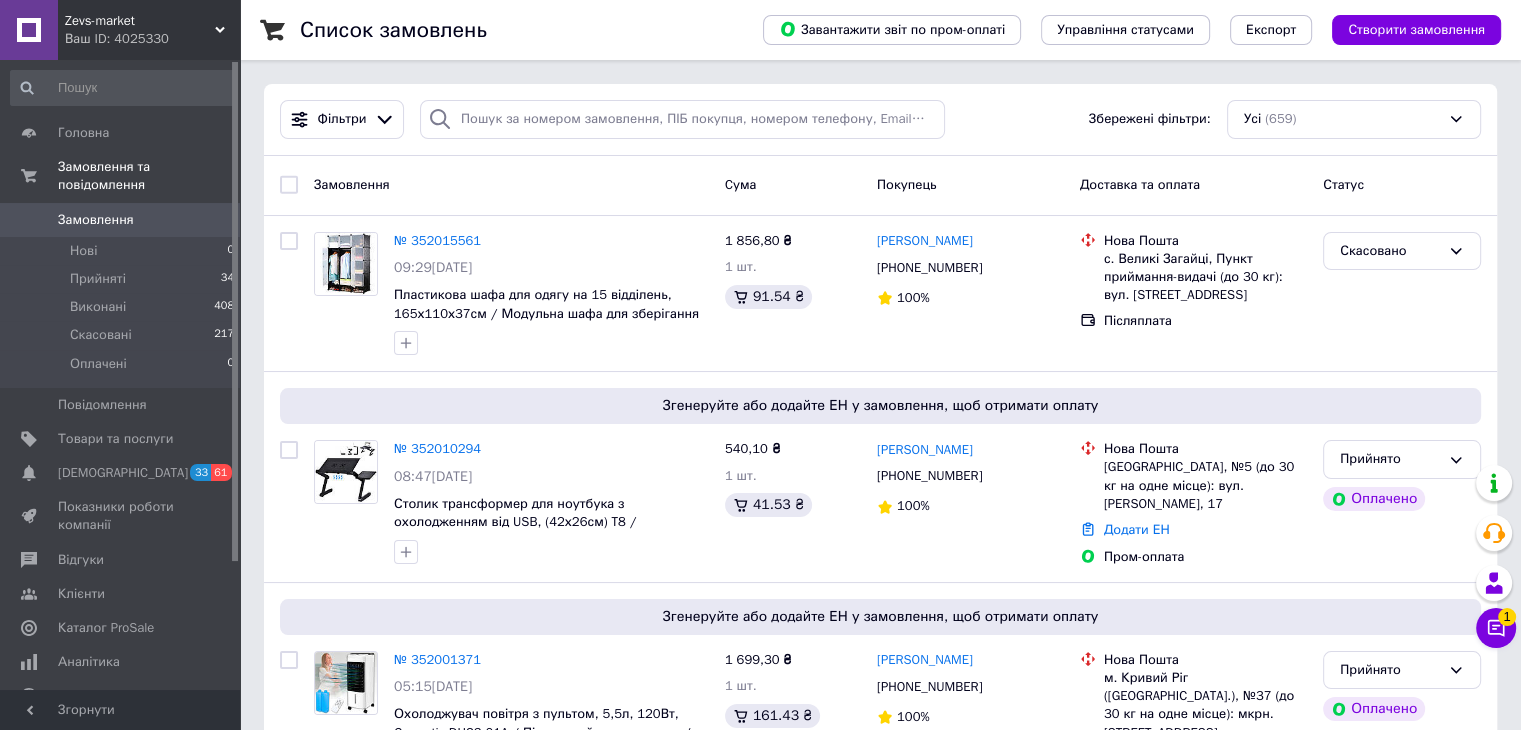 click on "Zevs-market Ваш ID: 4025330" at bounding box center (149, 30) 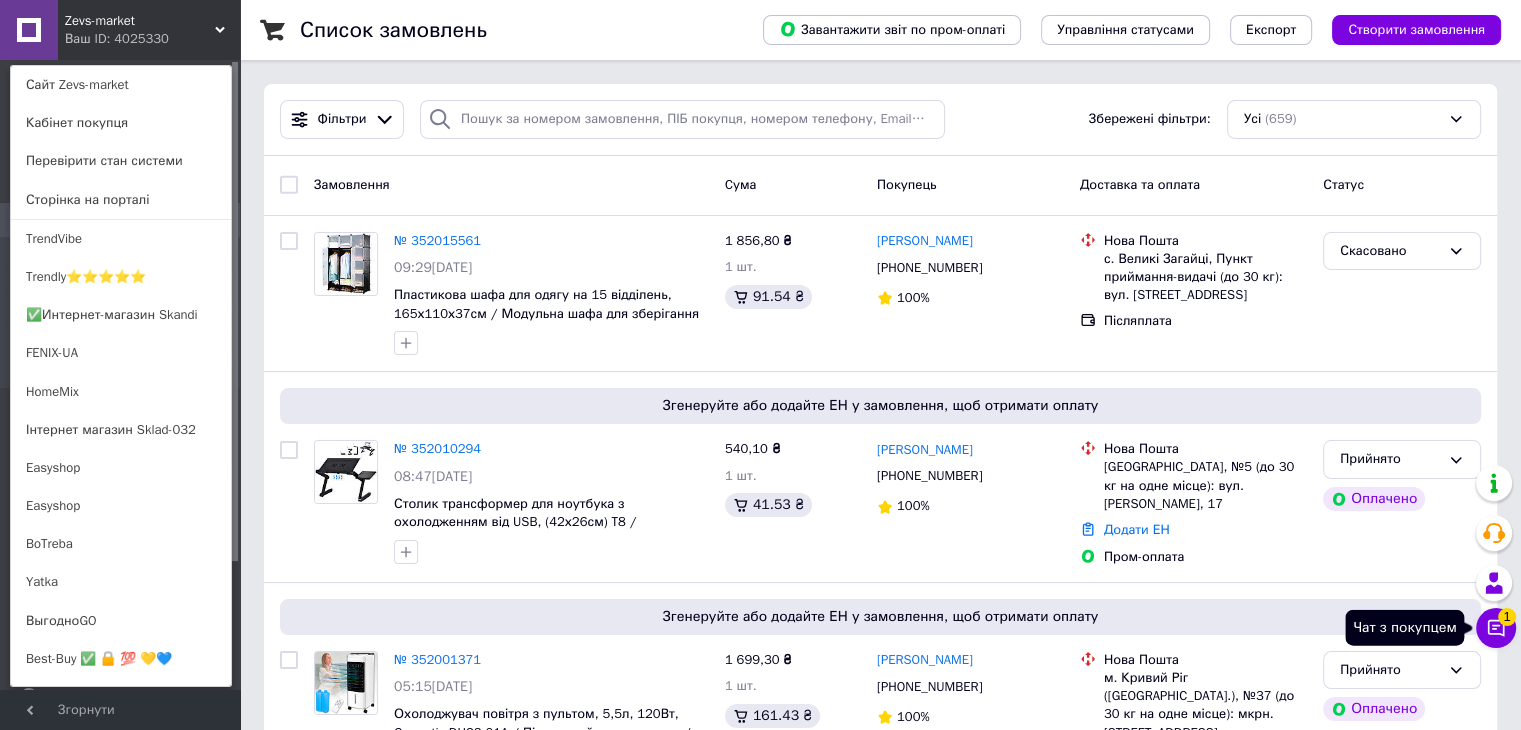drag, startPoint x: 1500, startPoint y: 633, endPoint x: 1503, endPoint y: 644, distance: 11.401754 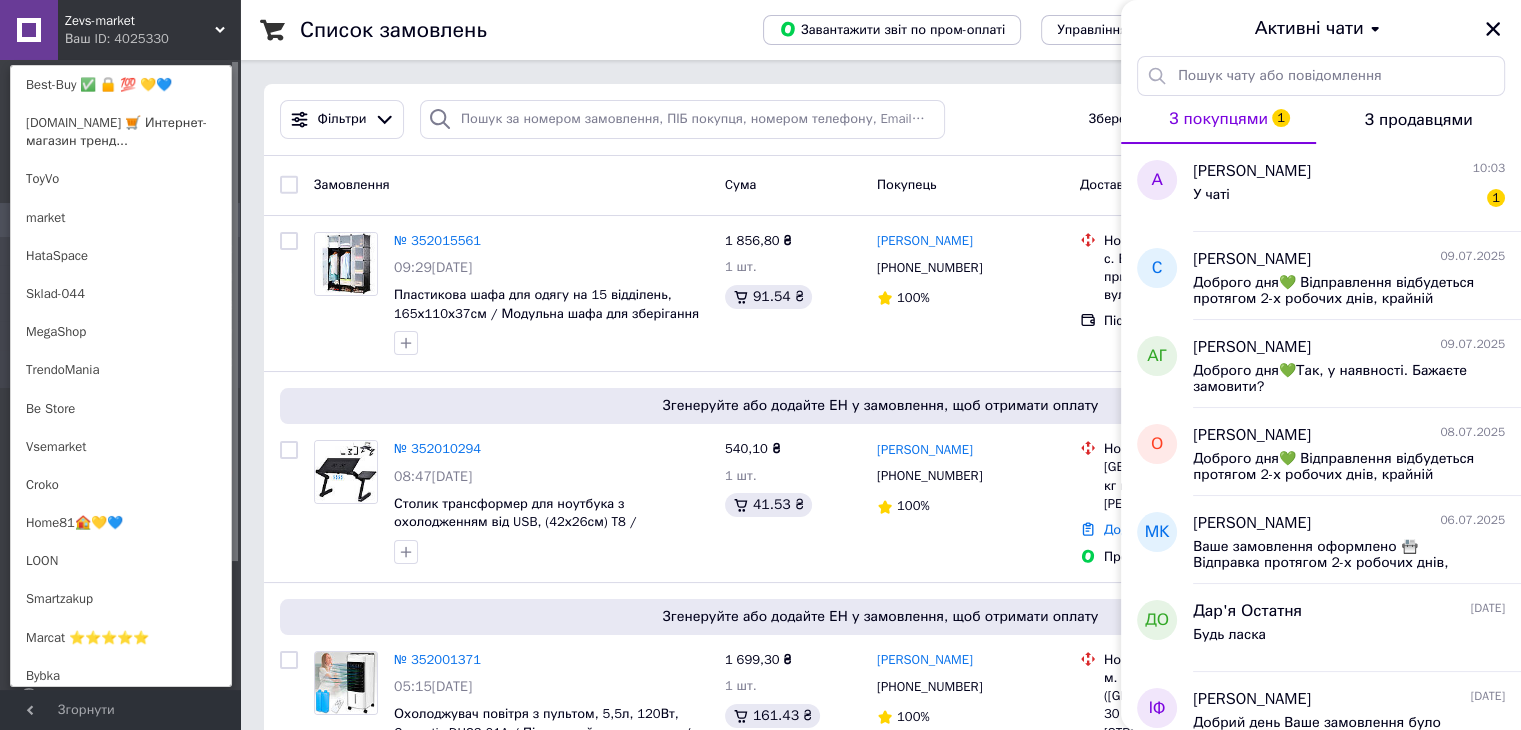 scroll, scrollTop: 649, scrollLeft: 0, axis: vertical 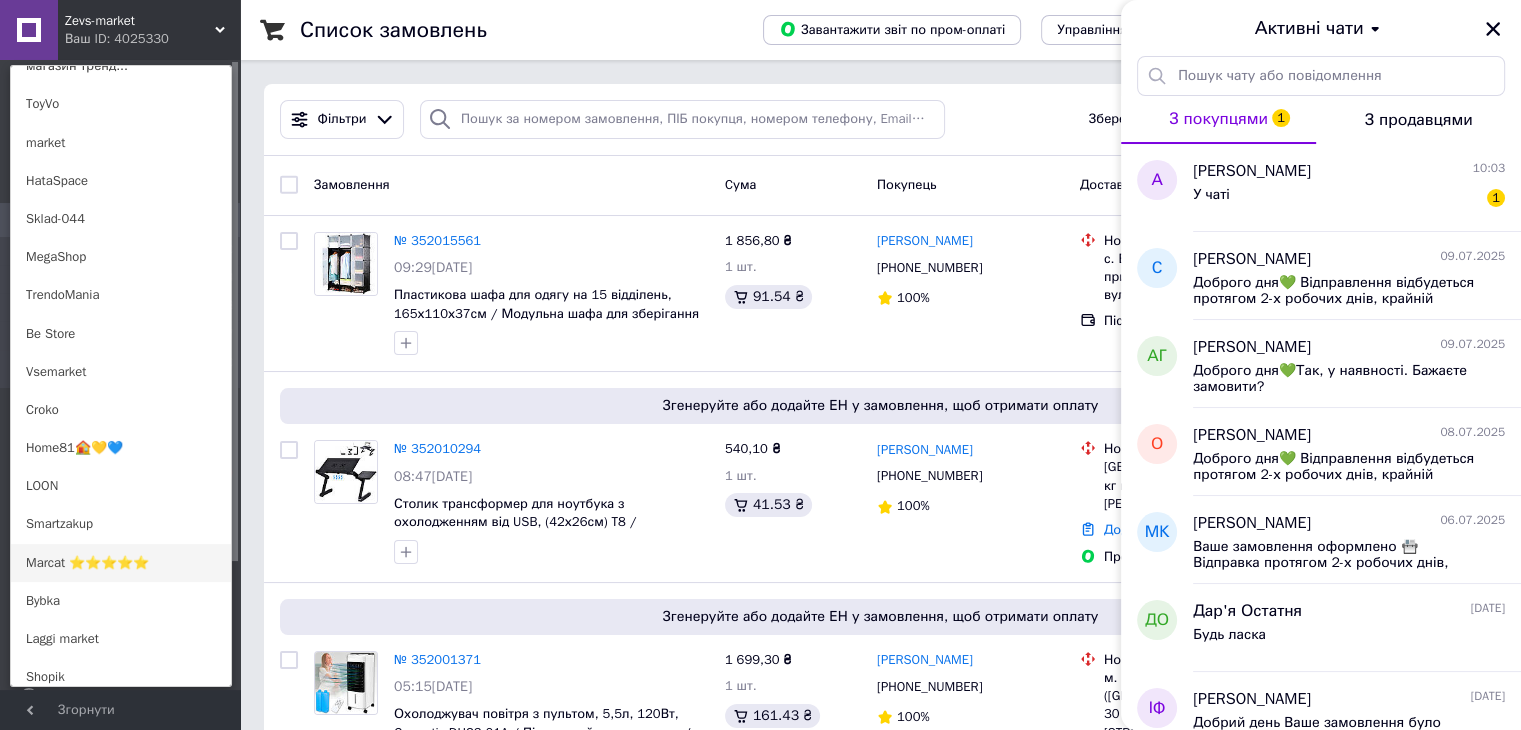 click on "Marcat ⭐⭐⭐⭐⭐" at bounding box center [121, 563] 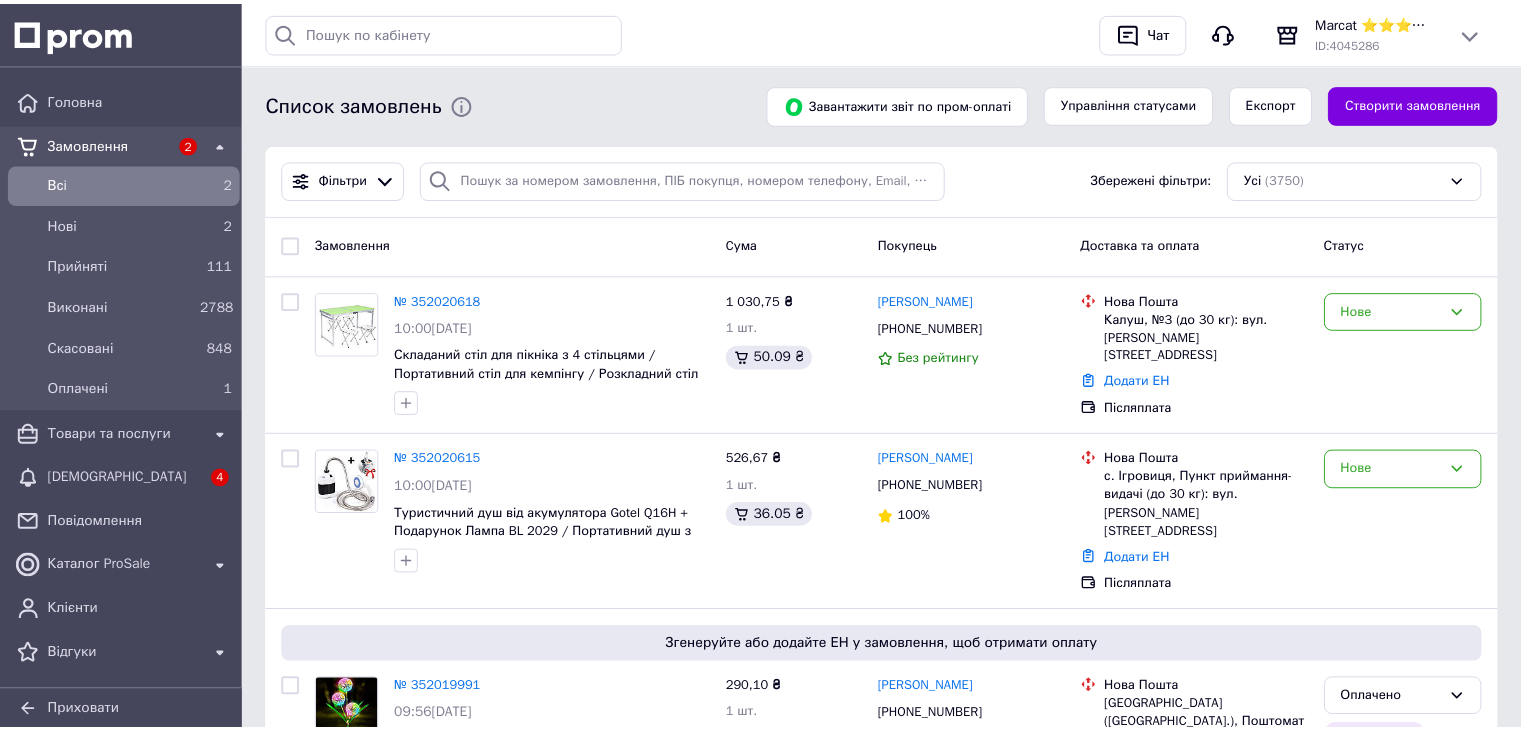 scroll, scrollTop: 0, scrollLeft: 0, axis: both 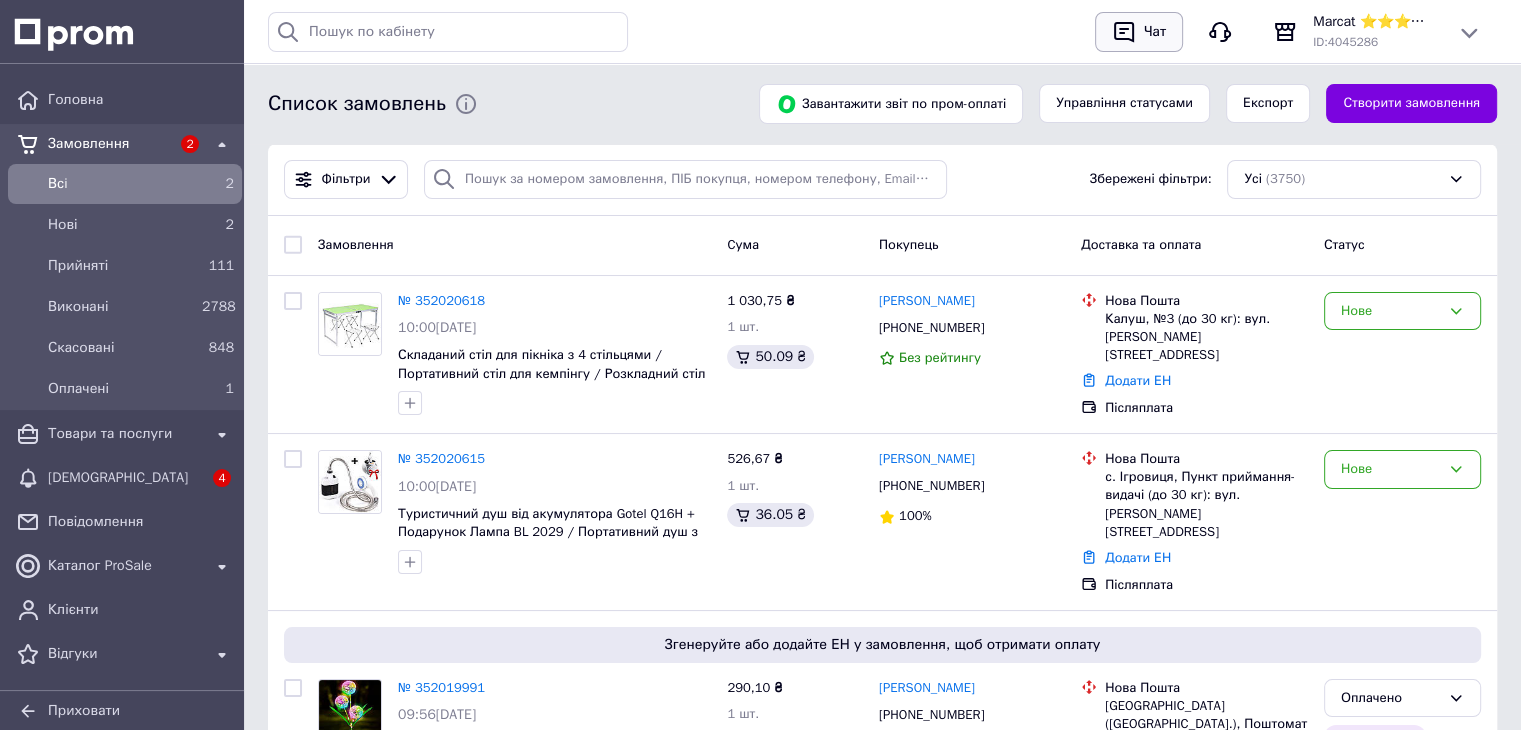 click 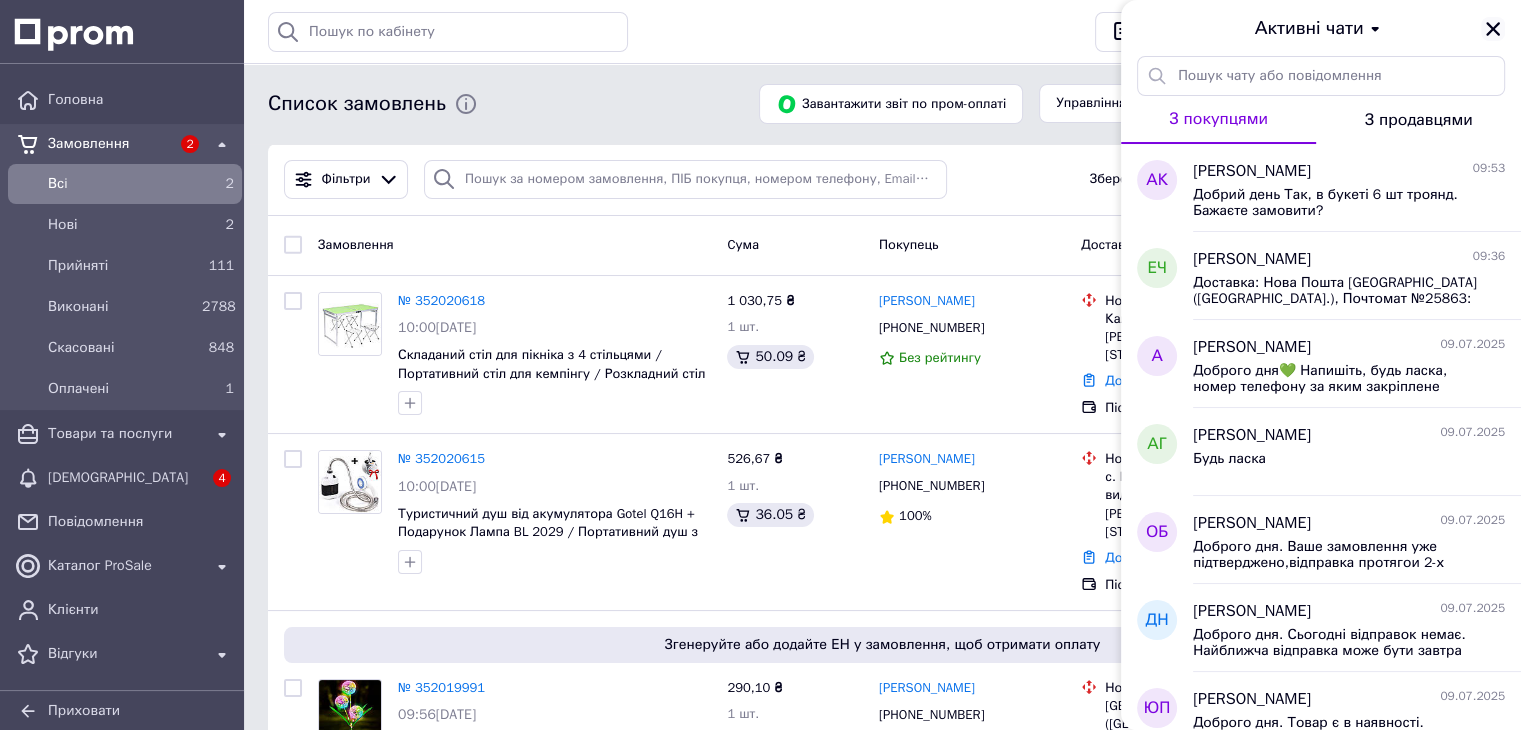 click 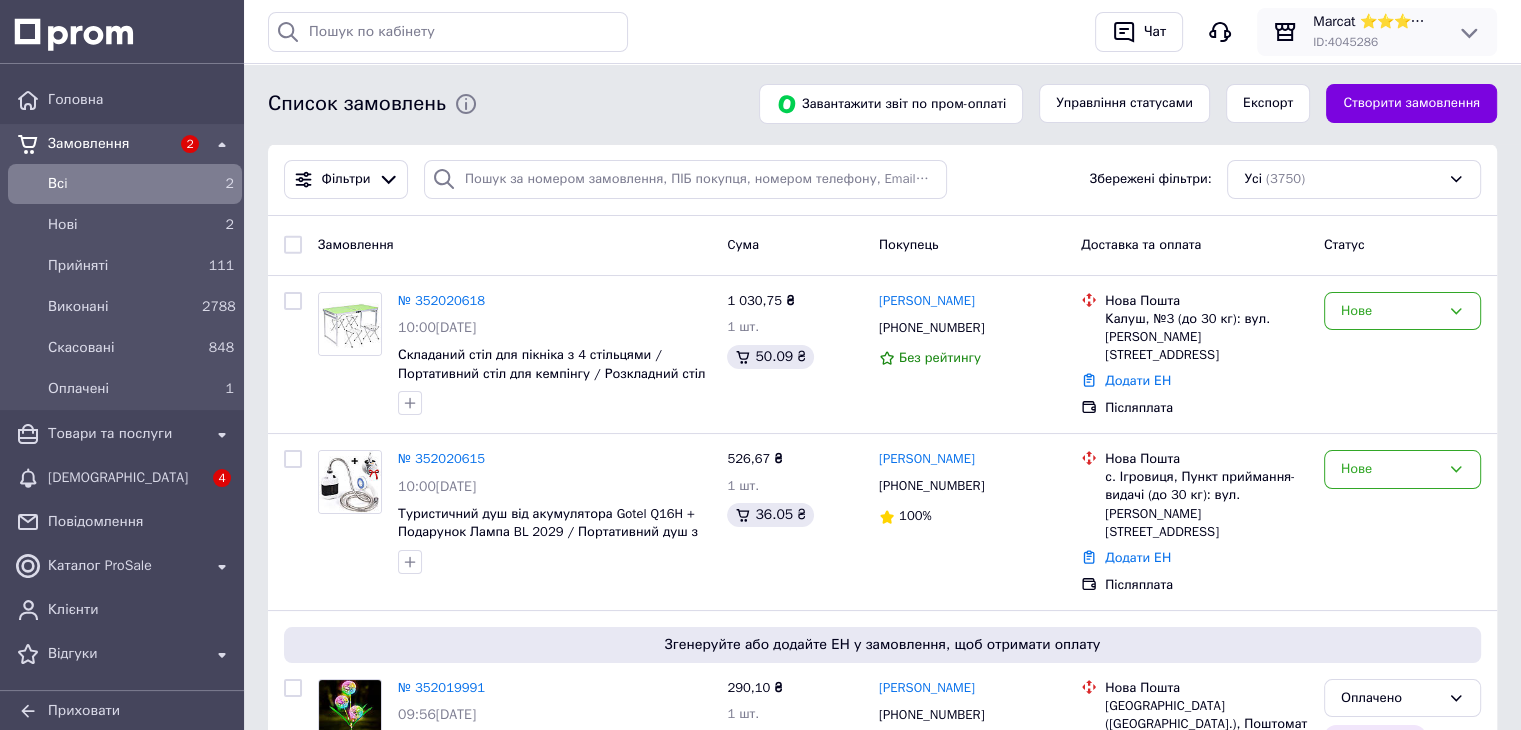 click at bounding box center [1469, 32] 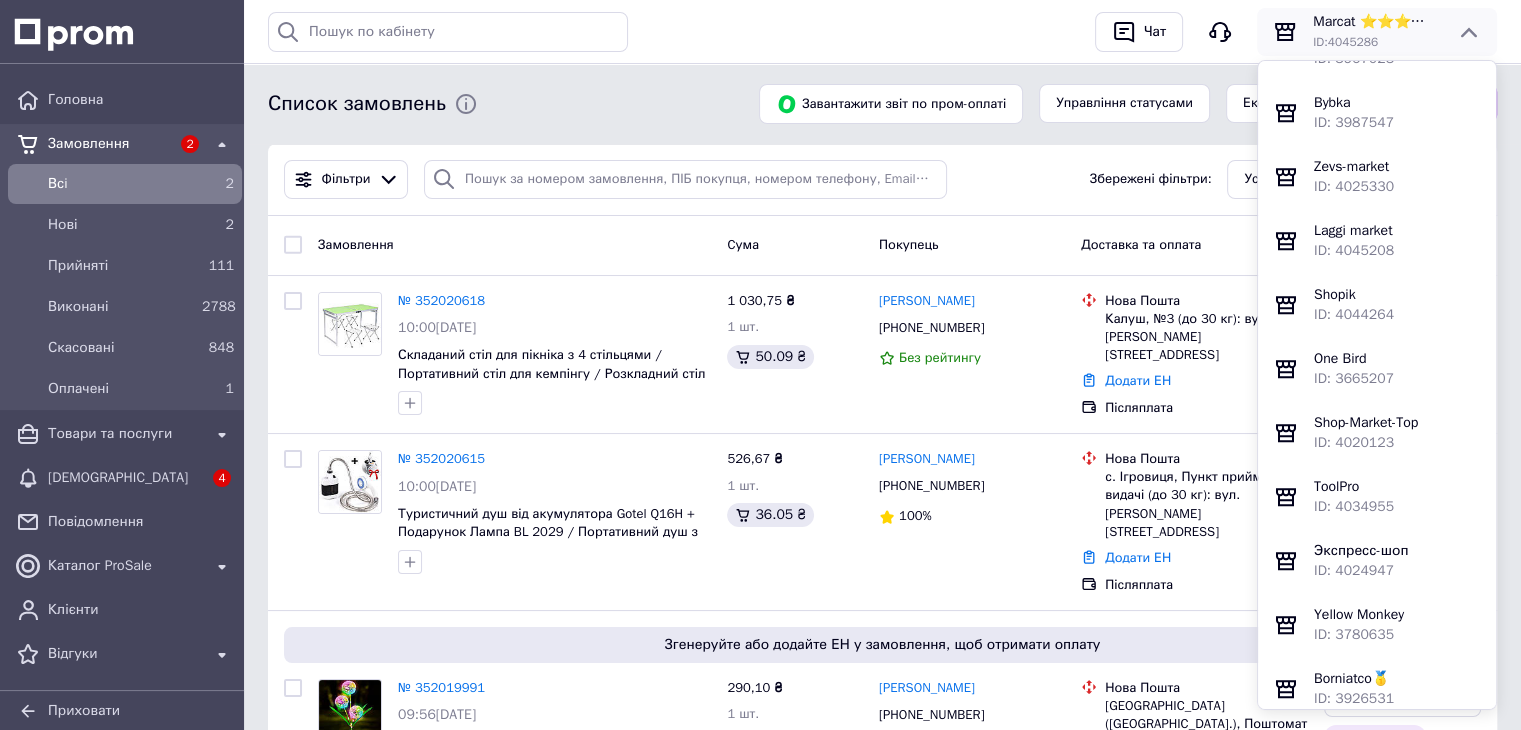scroll, scrollTop: 1810, scrollLeft: 0, axis: vertical 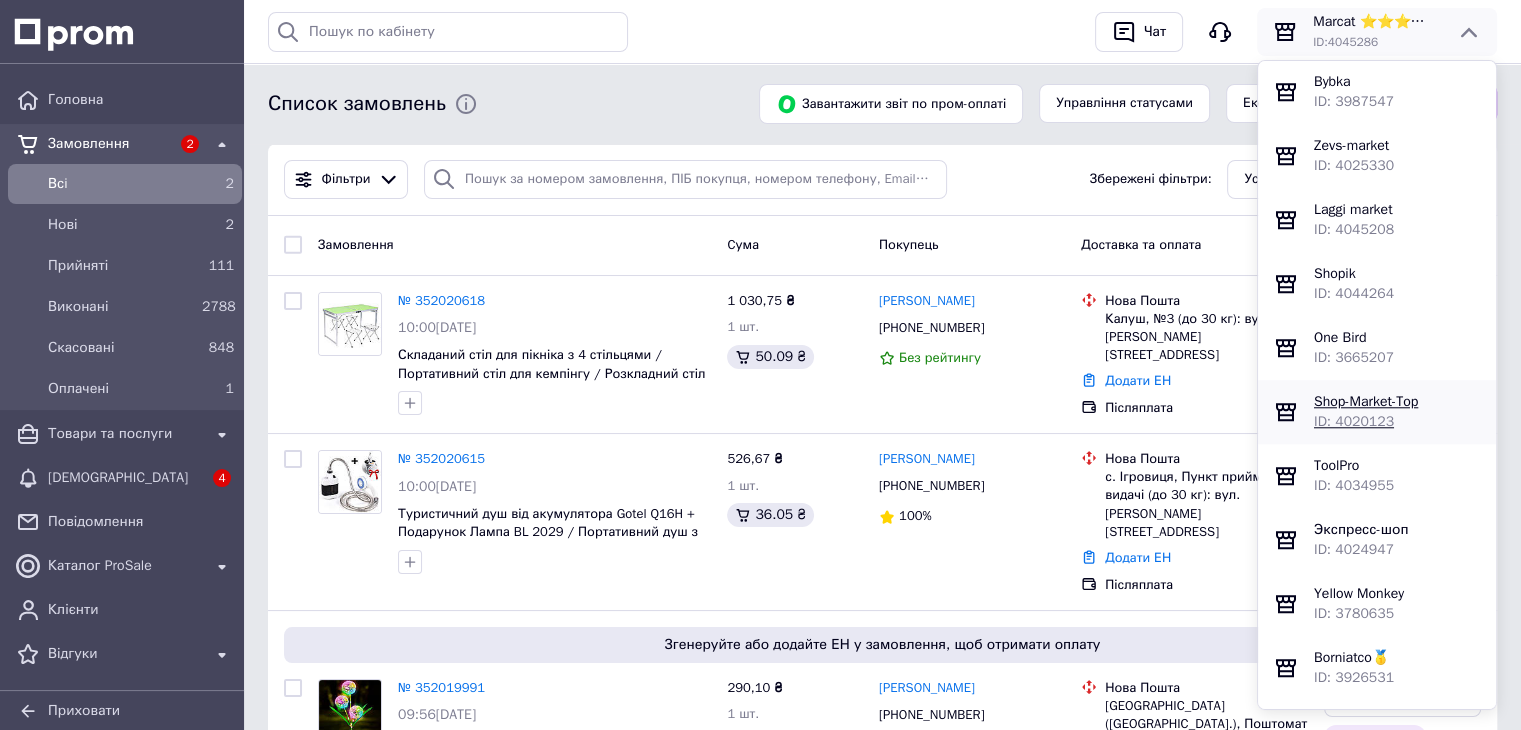 click on "Shop-Market-Top" at bounding box center (1366, 401) 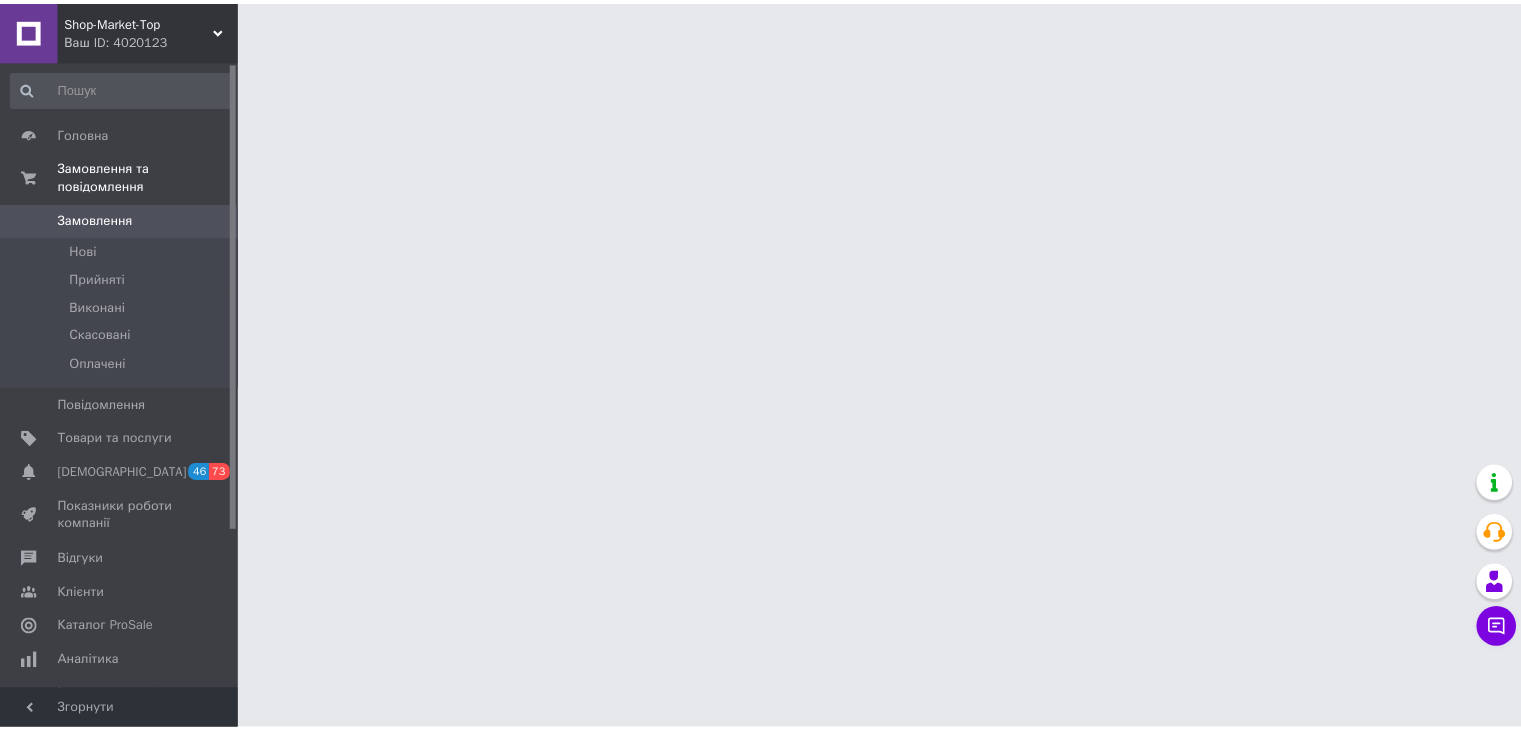scroll, scrollTop: 0, scrollLeft: 0, axis: both 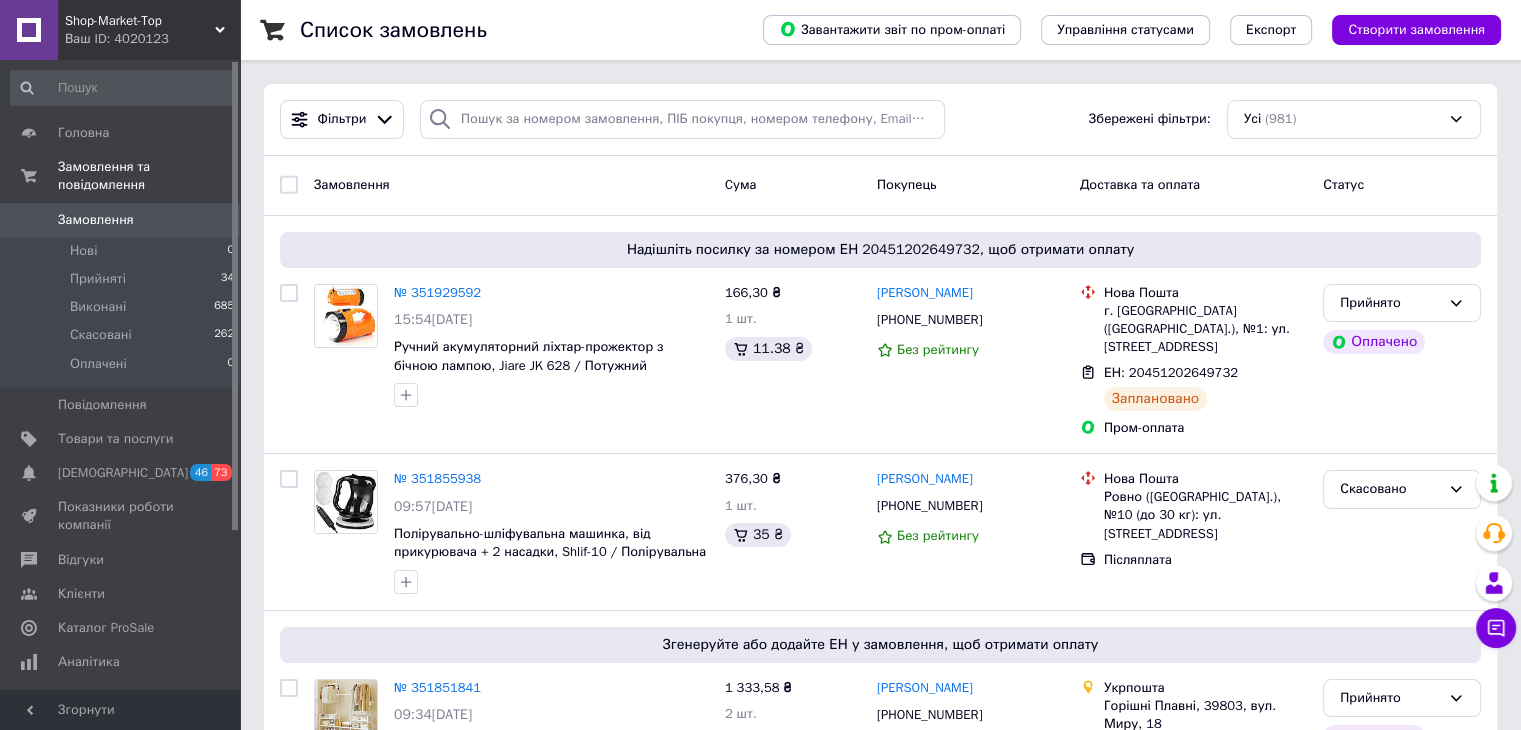 click on "Shop-Market-Top Ваш ID: 4020123" at bounding box center [149, 30] 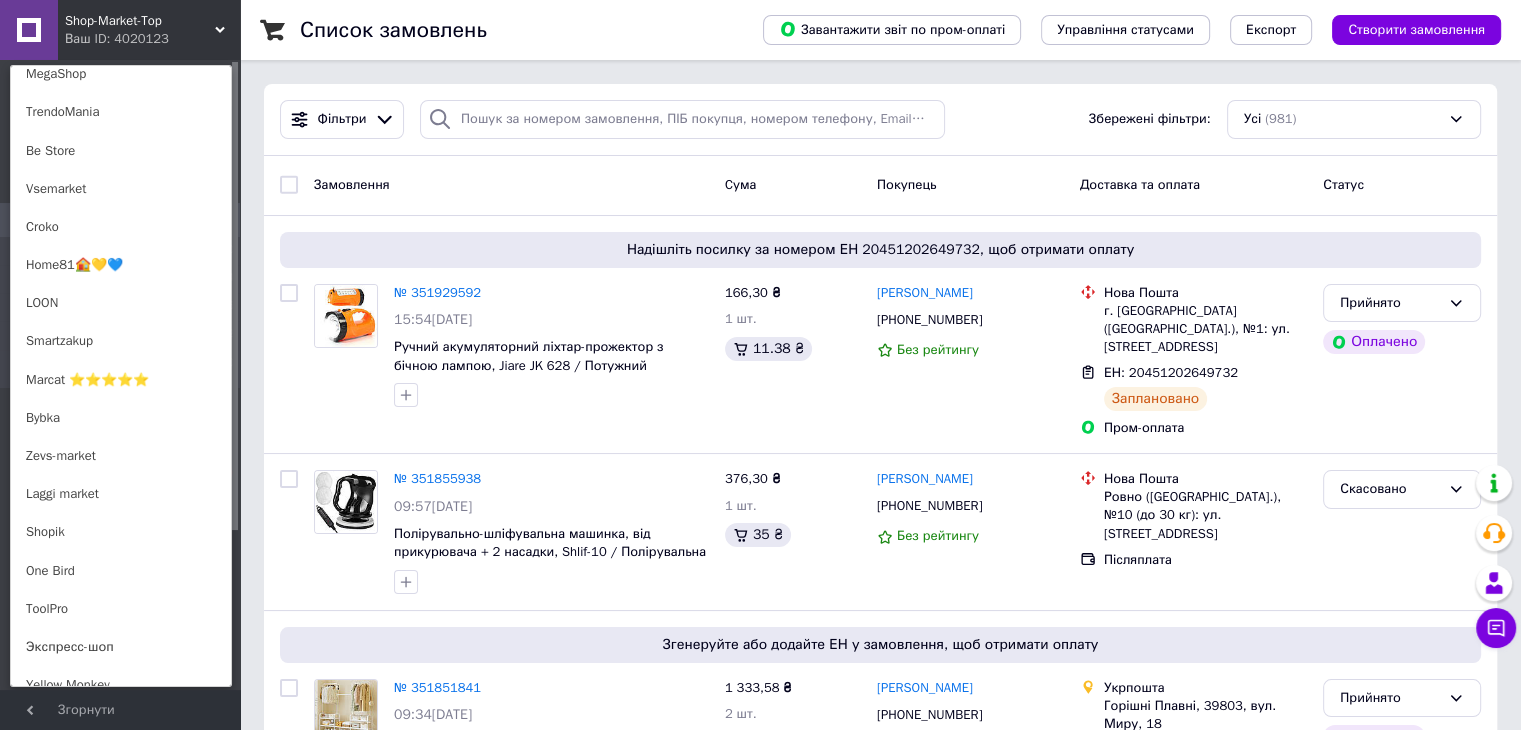 scroll, scrollTop: 809, scrollLeft: 0, axis: vertical 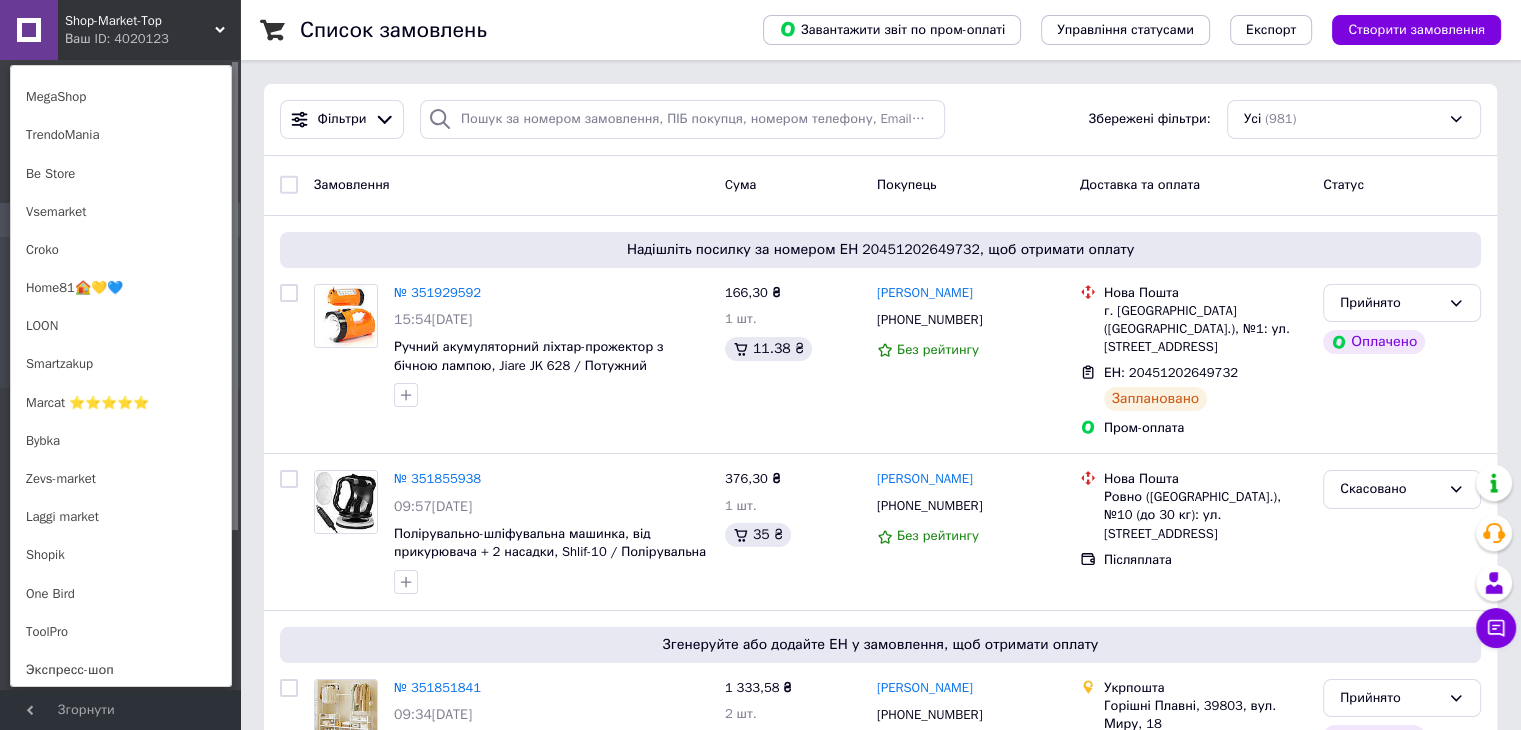 drag, startPoint x: 145, startPoint y: 223, endPoint x: 605, endPoint y: 93, distance: 478.01672 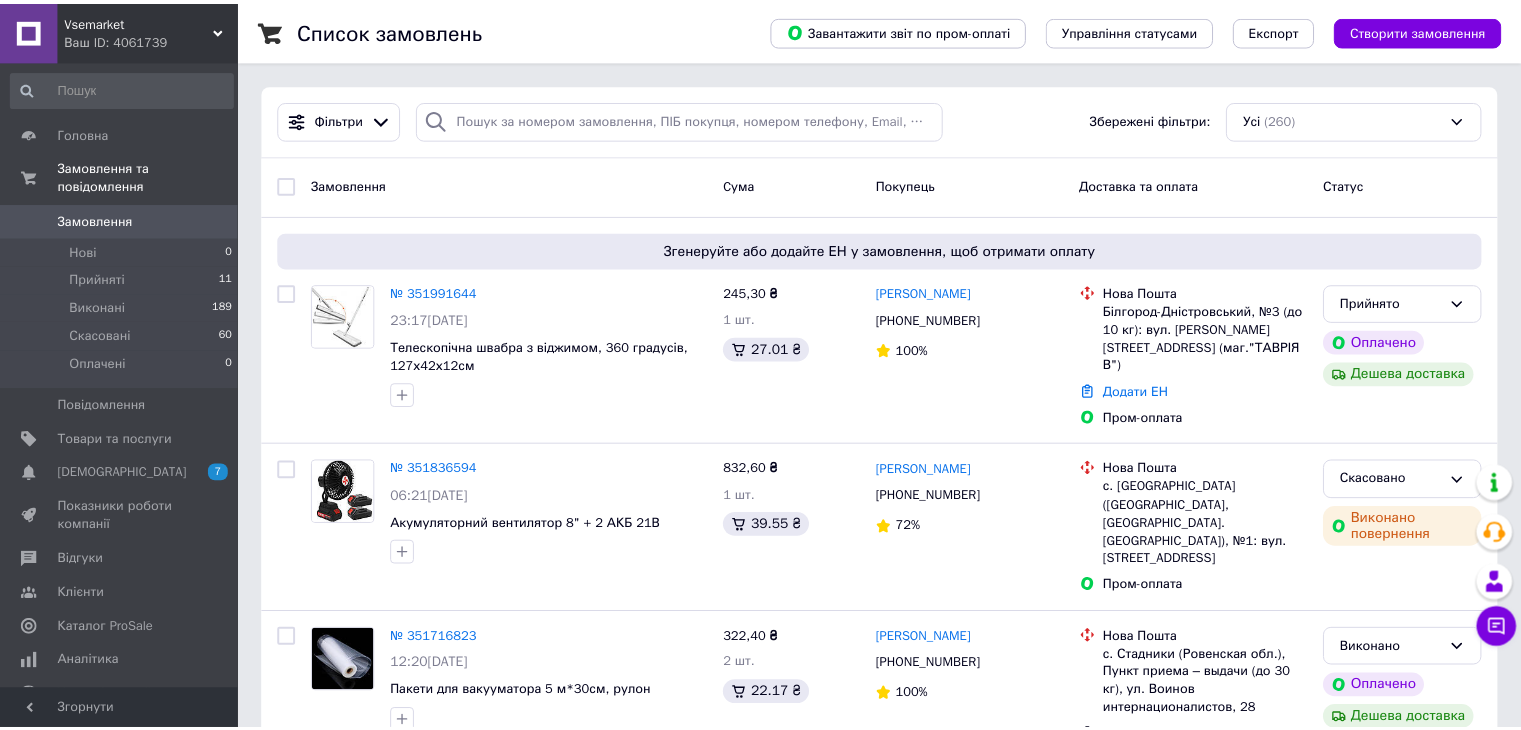scroll, scrollTop: 0, scrollLeft: 0, axis: both 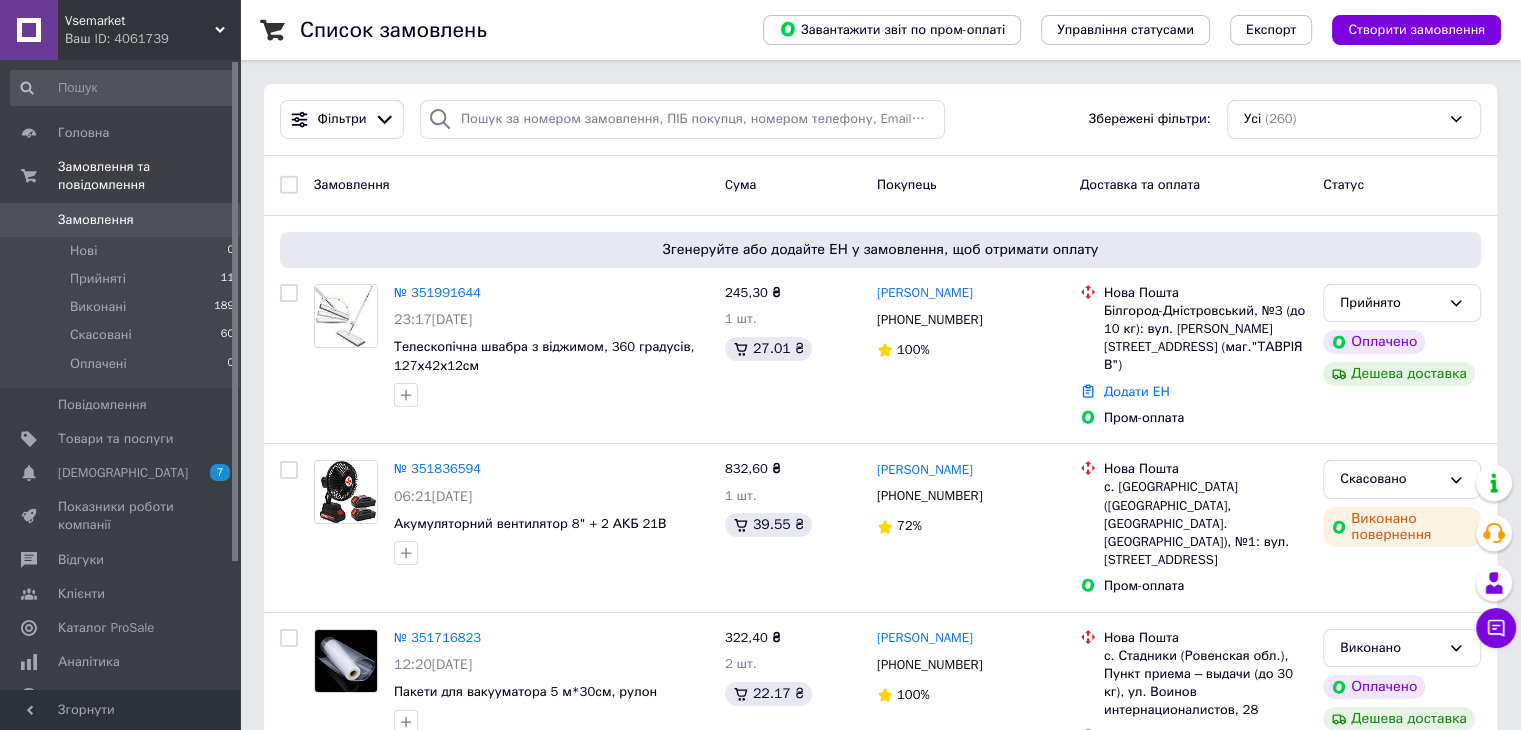 click on "Vsemarket" at bounding box center (140, 21) 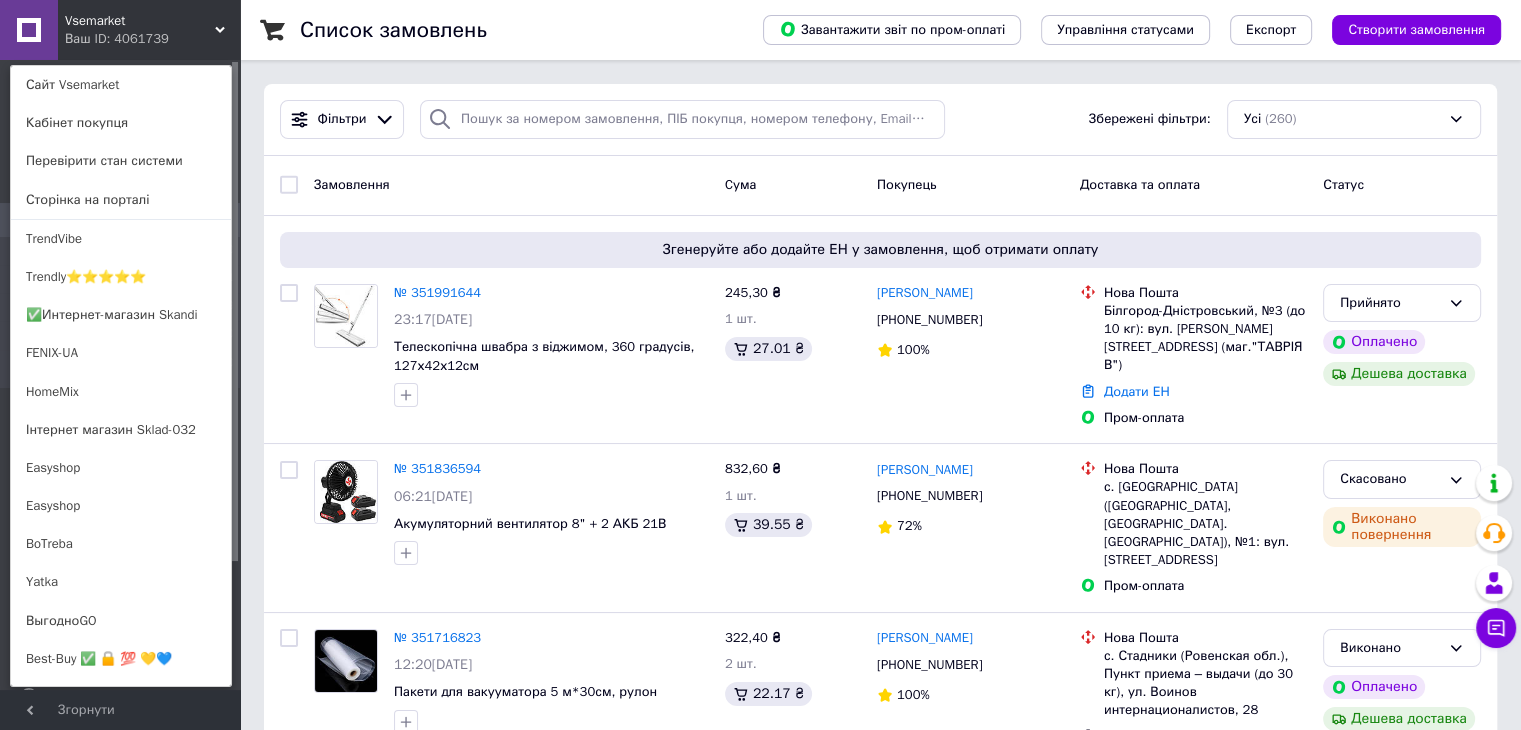 scroll, scrollTop: 564, scrollLeft: 0, axis: vertical 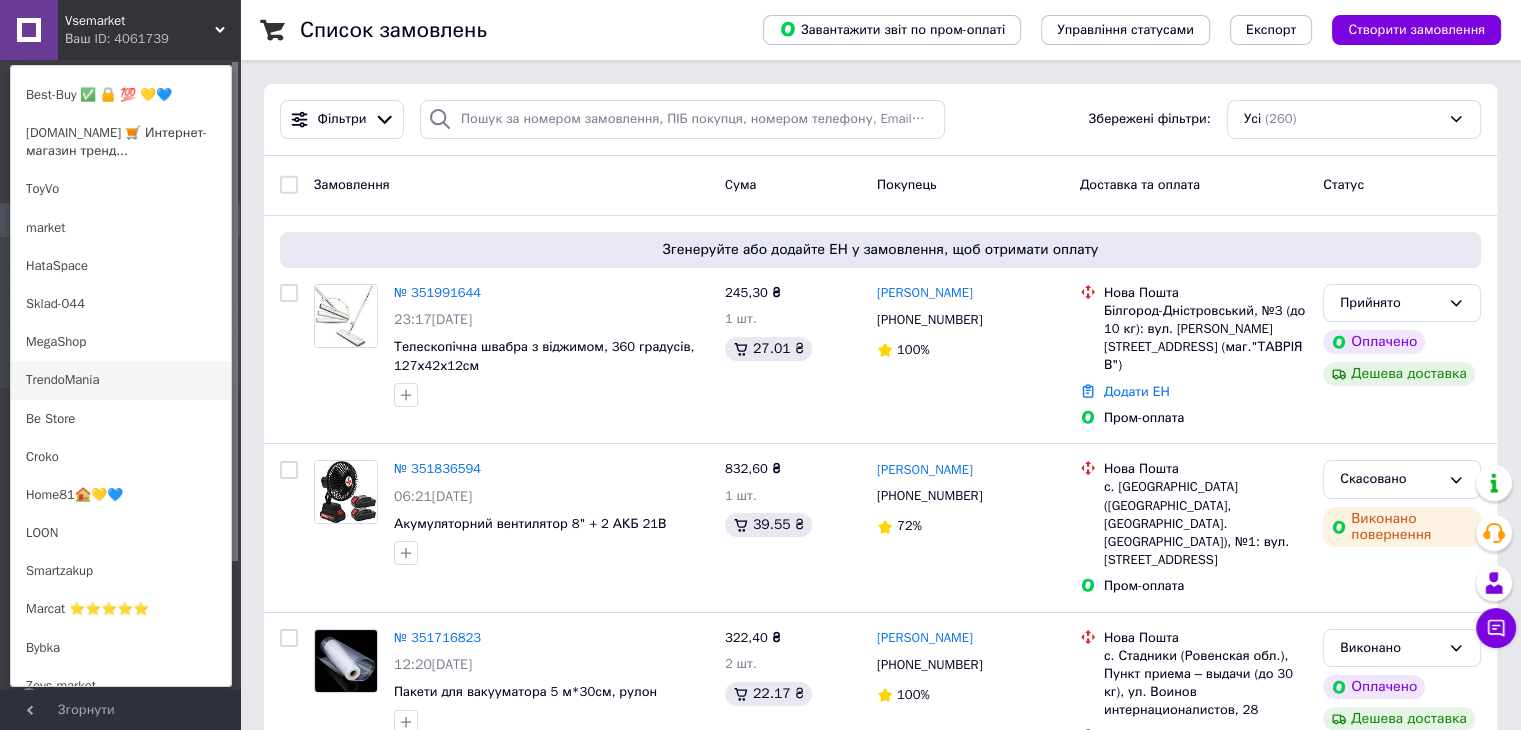 click on "TrendoMania" at bounding box center (121, 380) 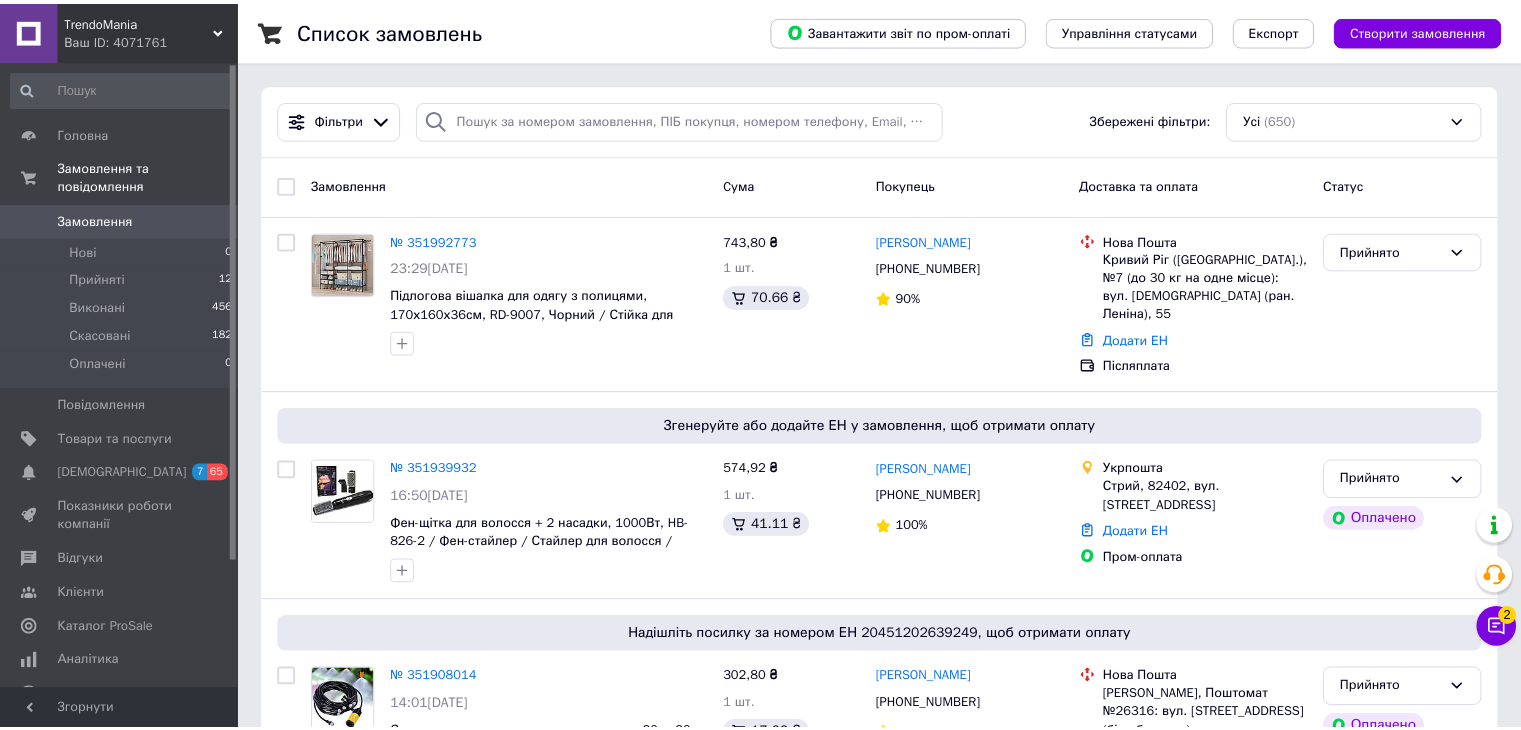 scroll, scrollTop: 0, scrollLeft: 0, axis: both 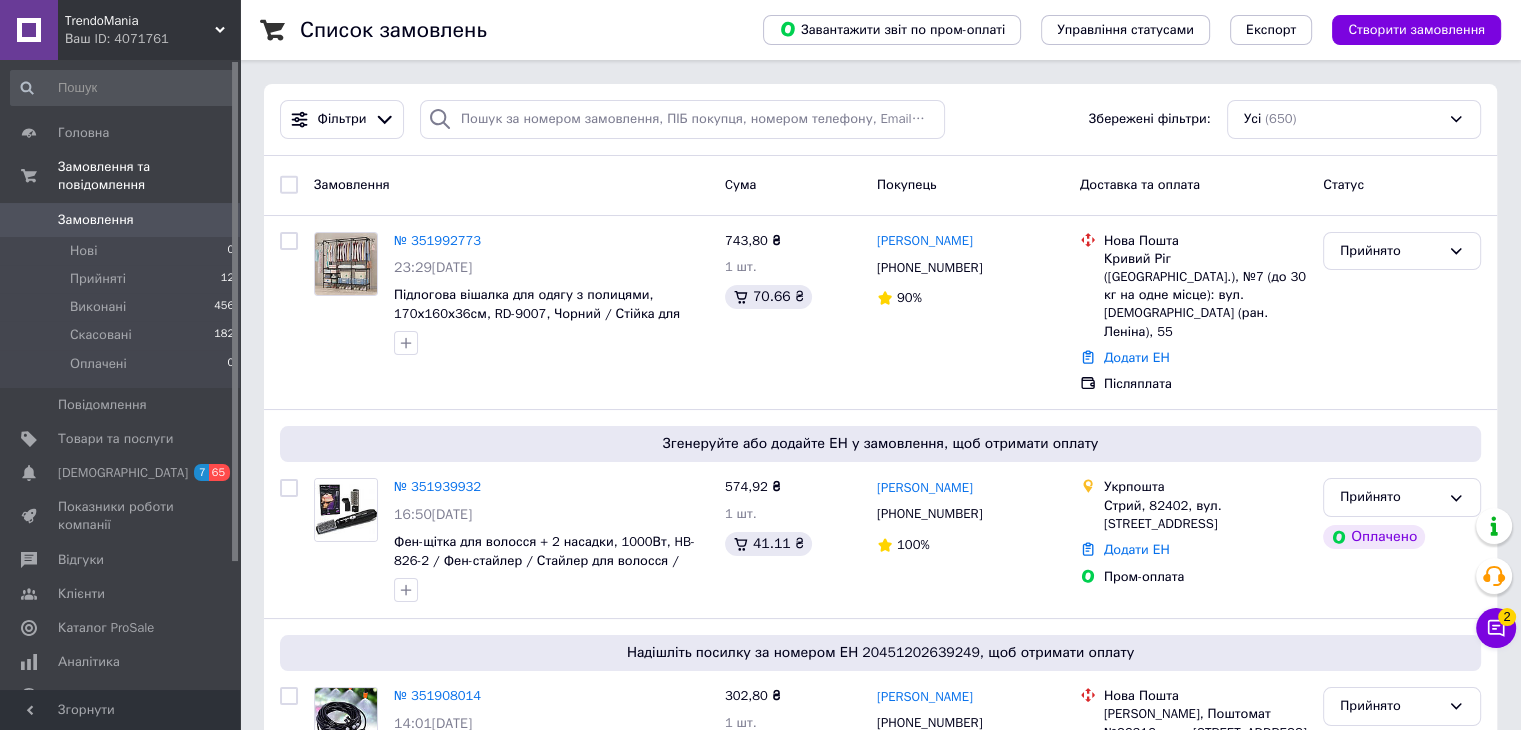 click on "TrendoMania" at bounding box center (140, 21) 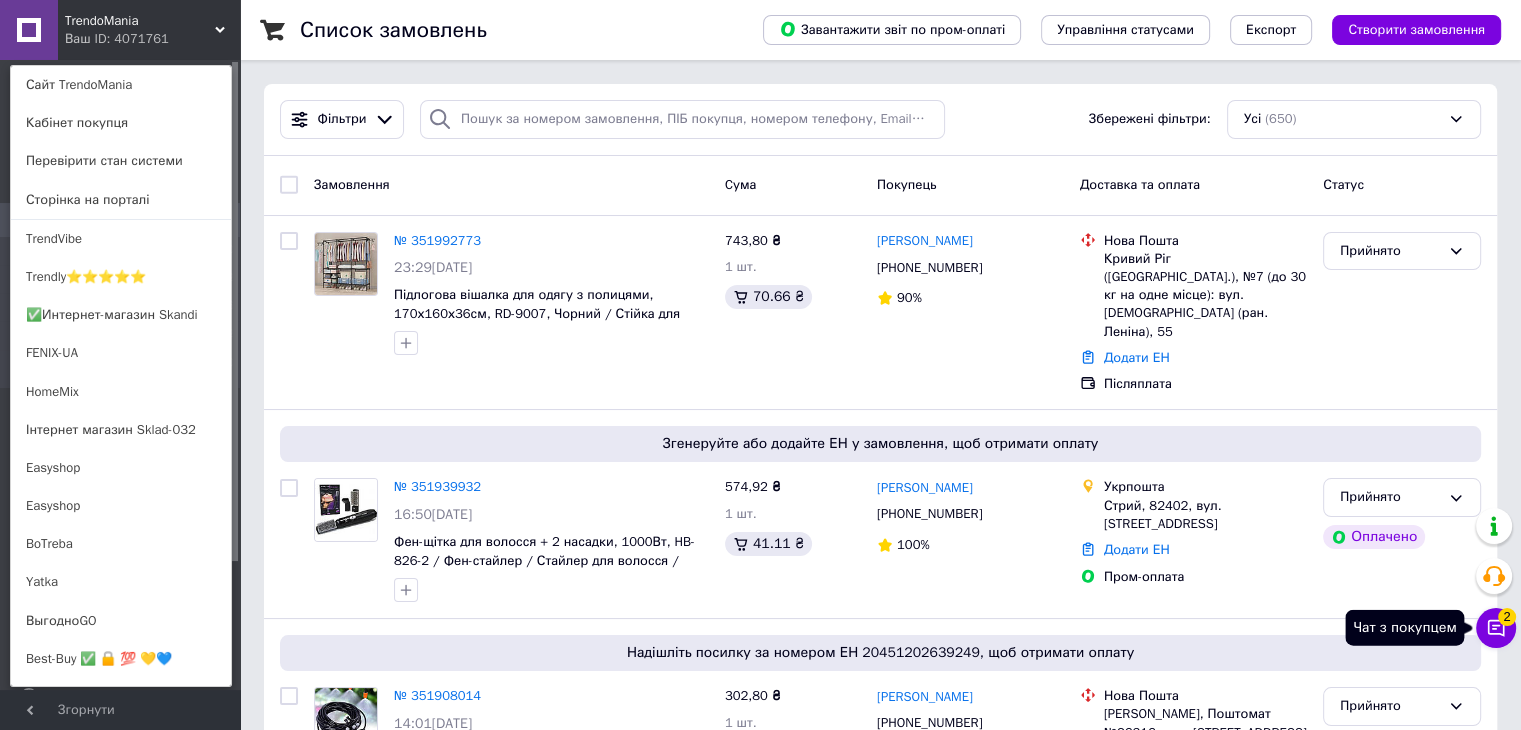 click on "Чат з покупцем 2" at bounding box center [1496, 628] 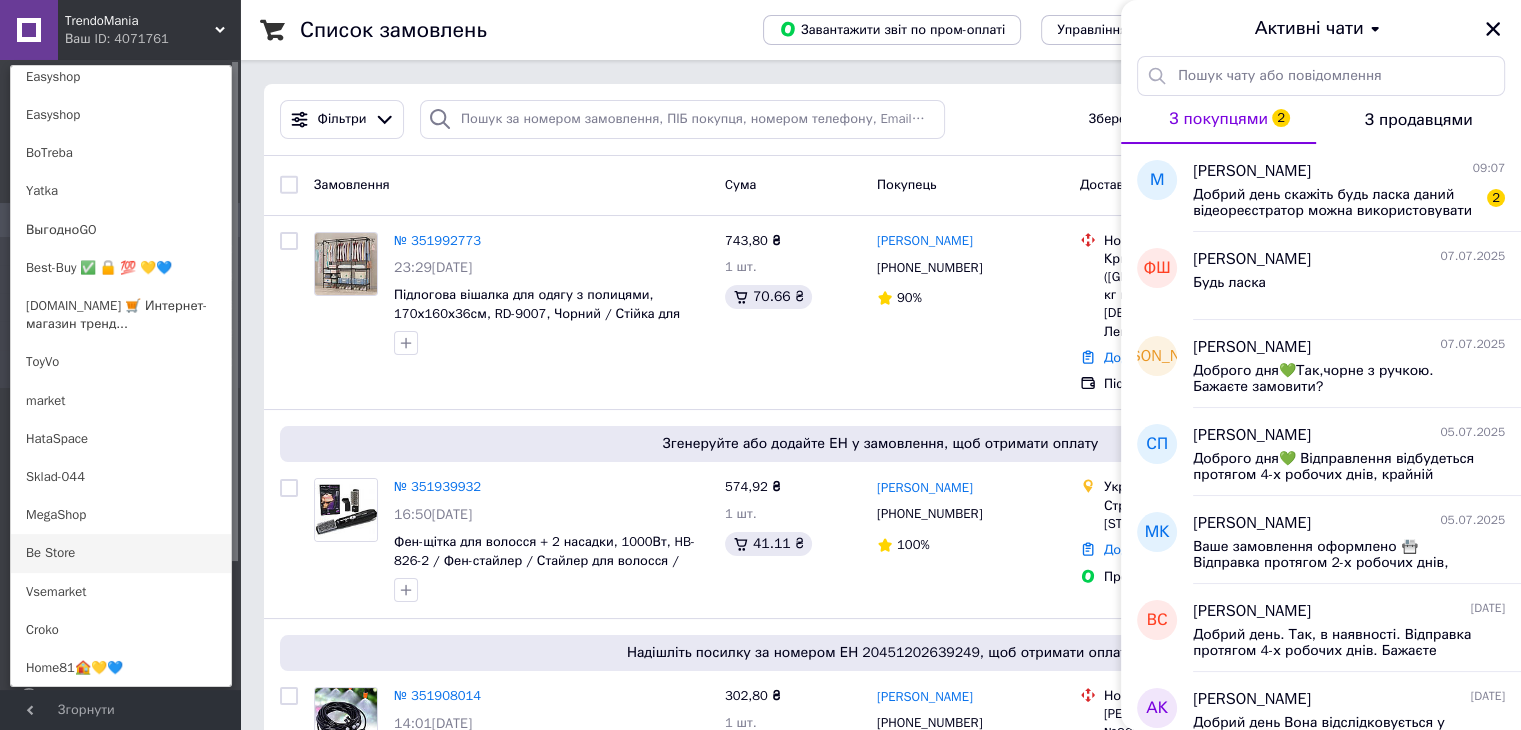 scroll, scrollTop: 396, scrollLeft: 0, axis: vertical 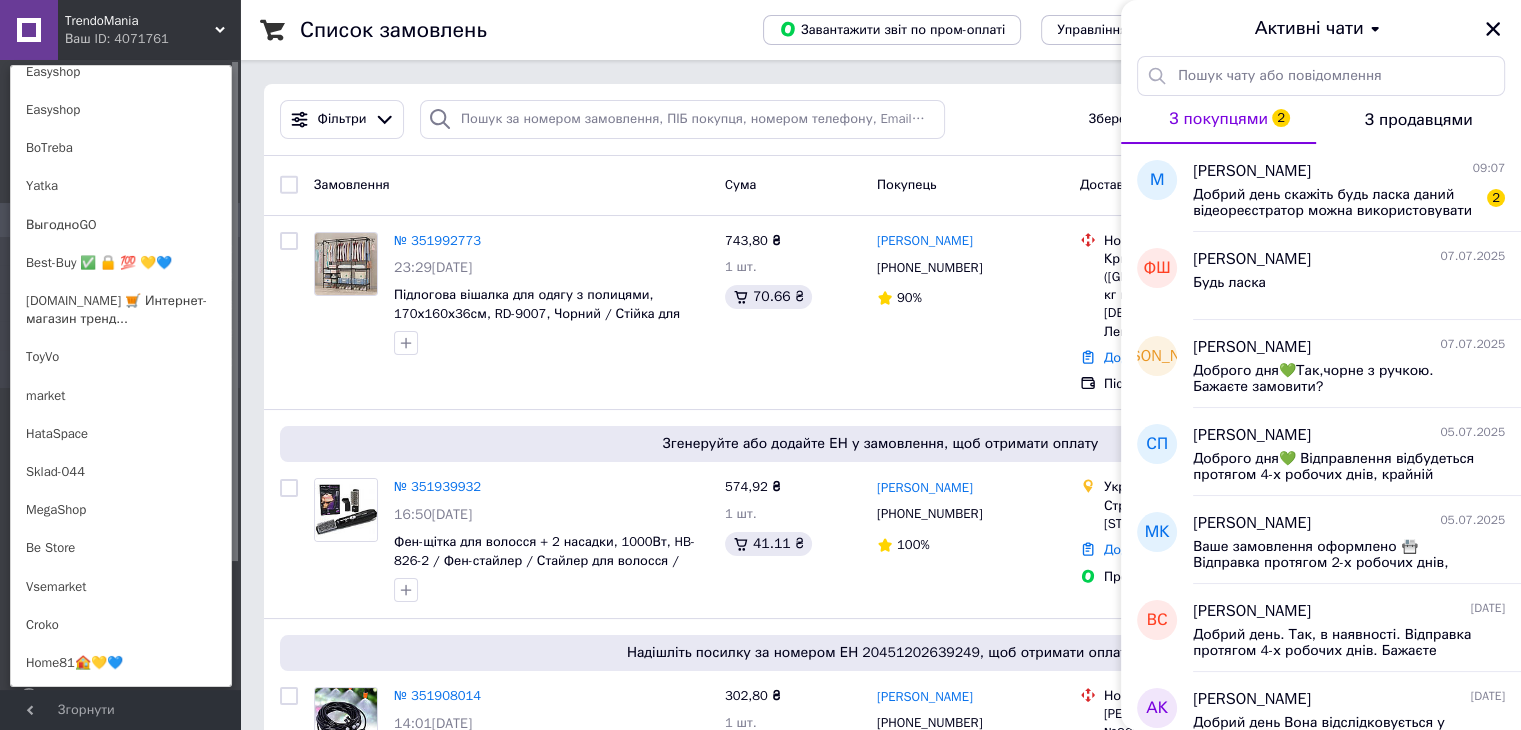 click on "MegaShop" at bounding box center [121, 510] 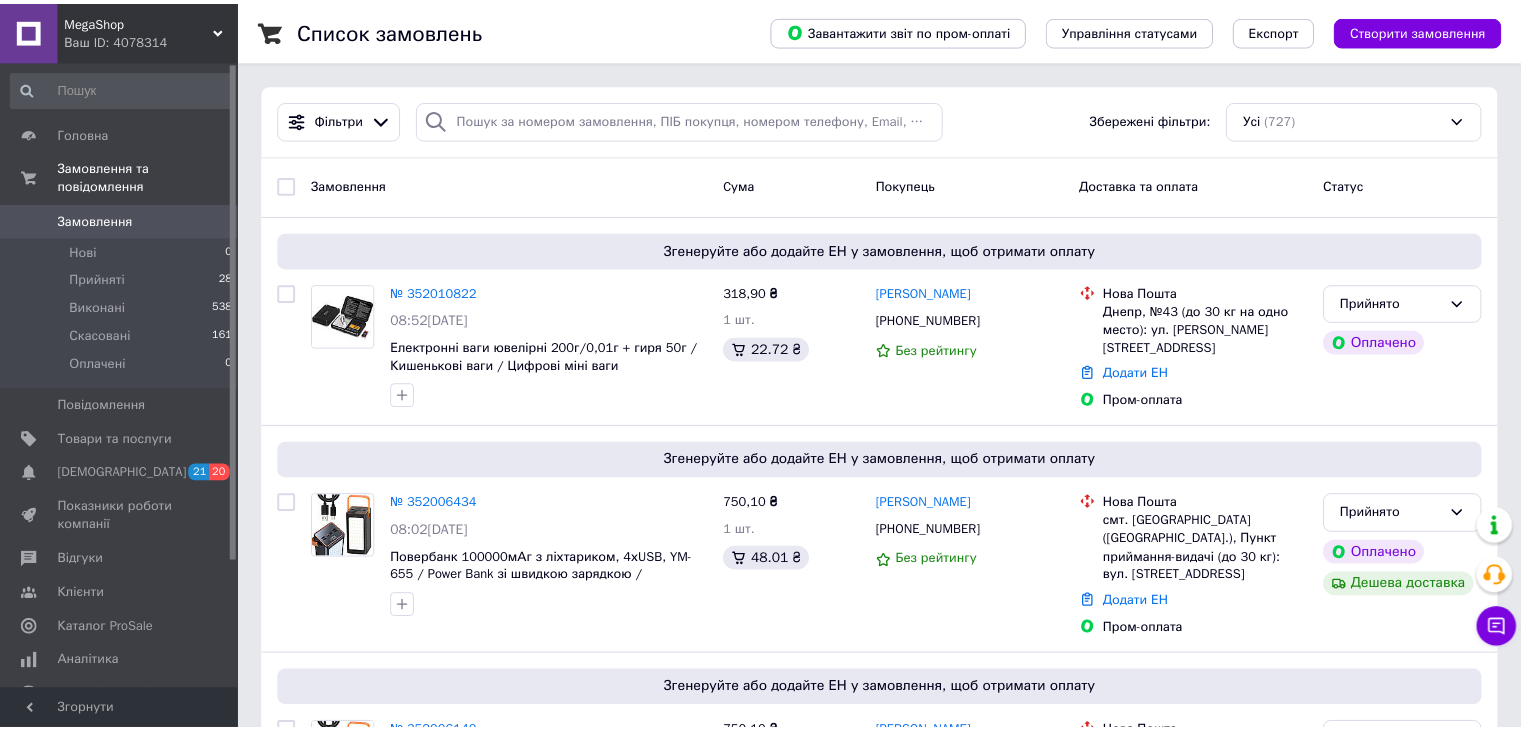 scroll, scrollTop: 0, scrollLeft: 0, axis: both 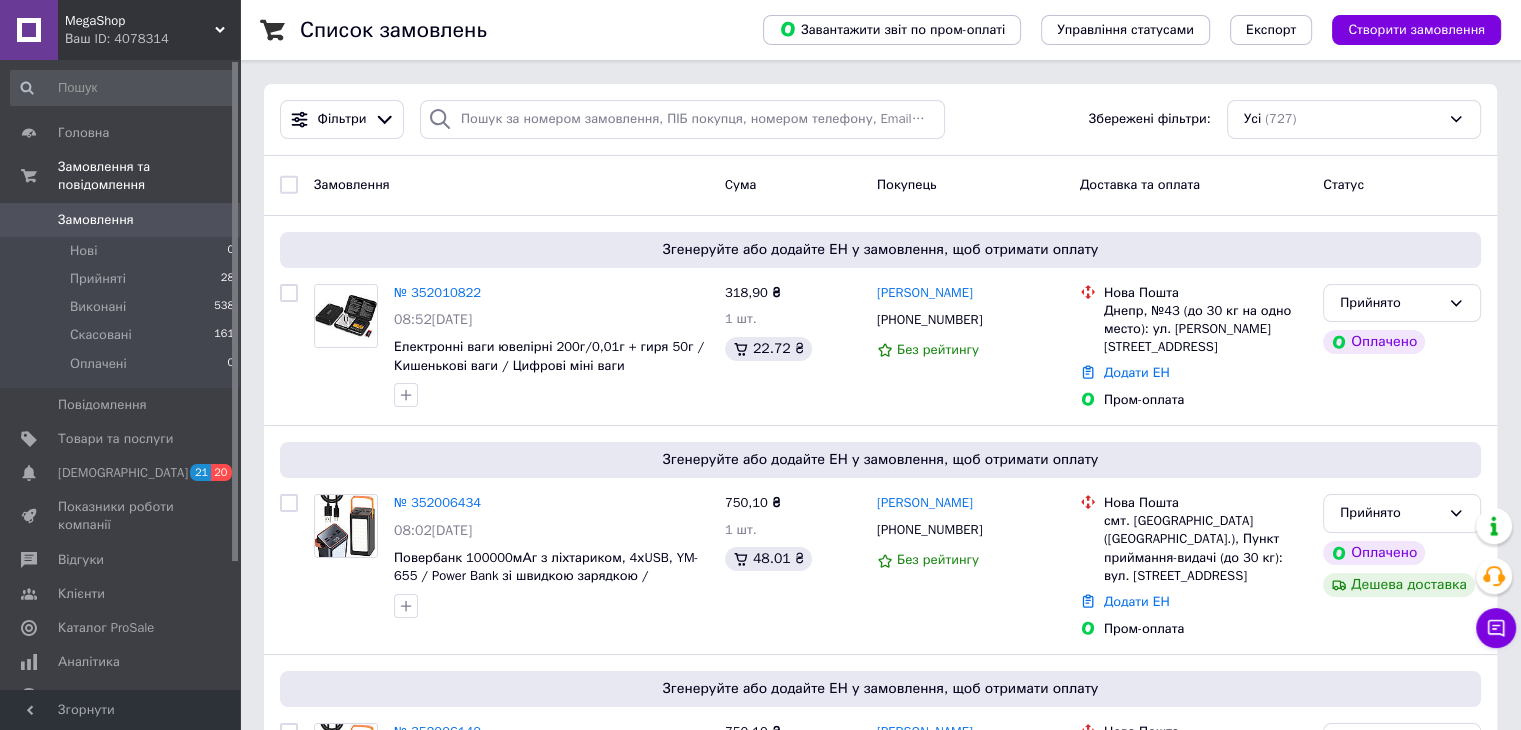 click on "MegaShop" at bounding box center (140, 21) 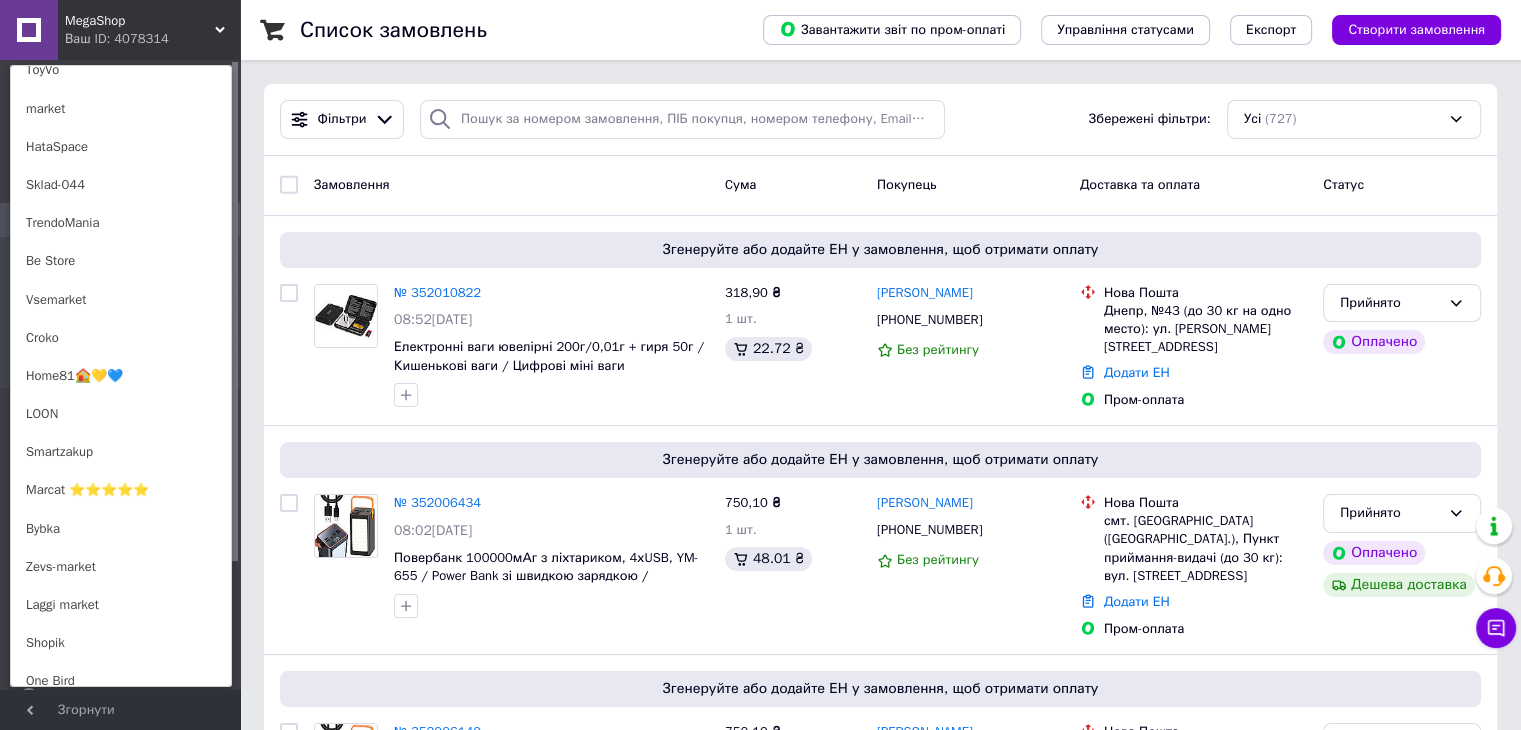 scroll, scrollTop: 646, scrollLeft: 0, axis: vertical 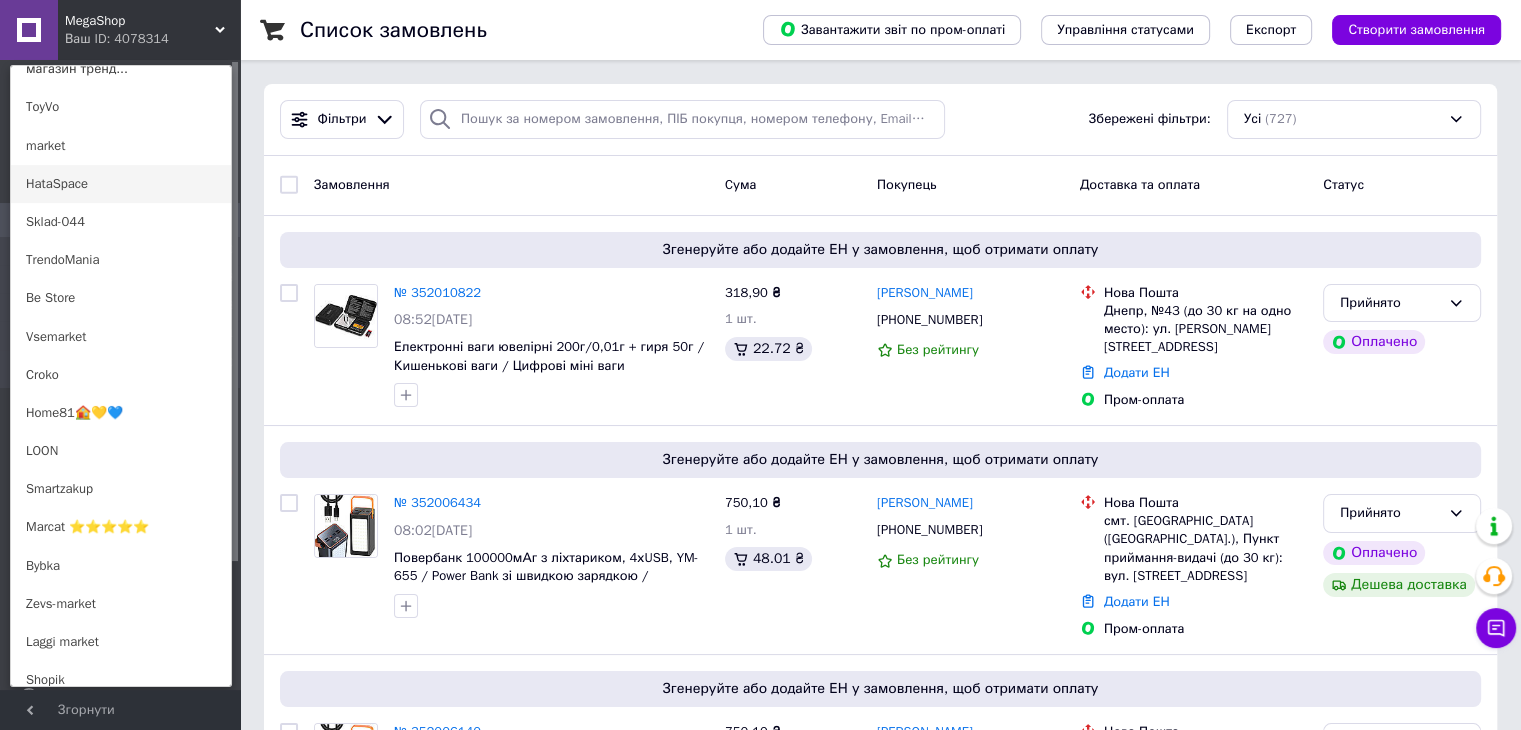 click on "HataSpace" at bounding box center (121, 184) 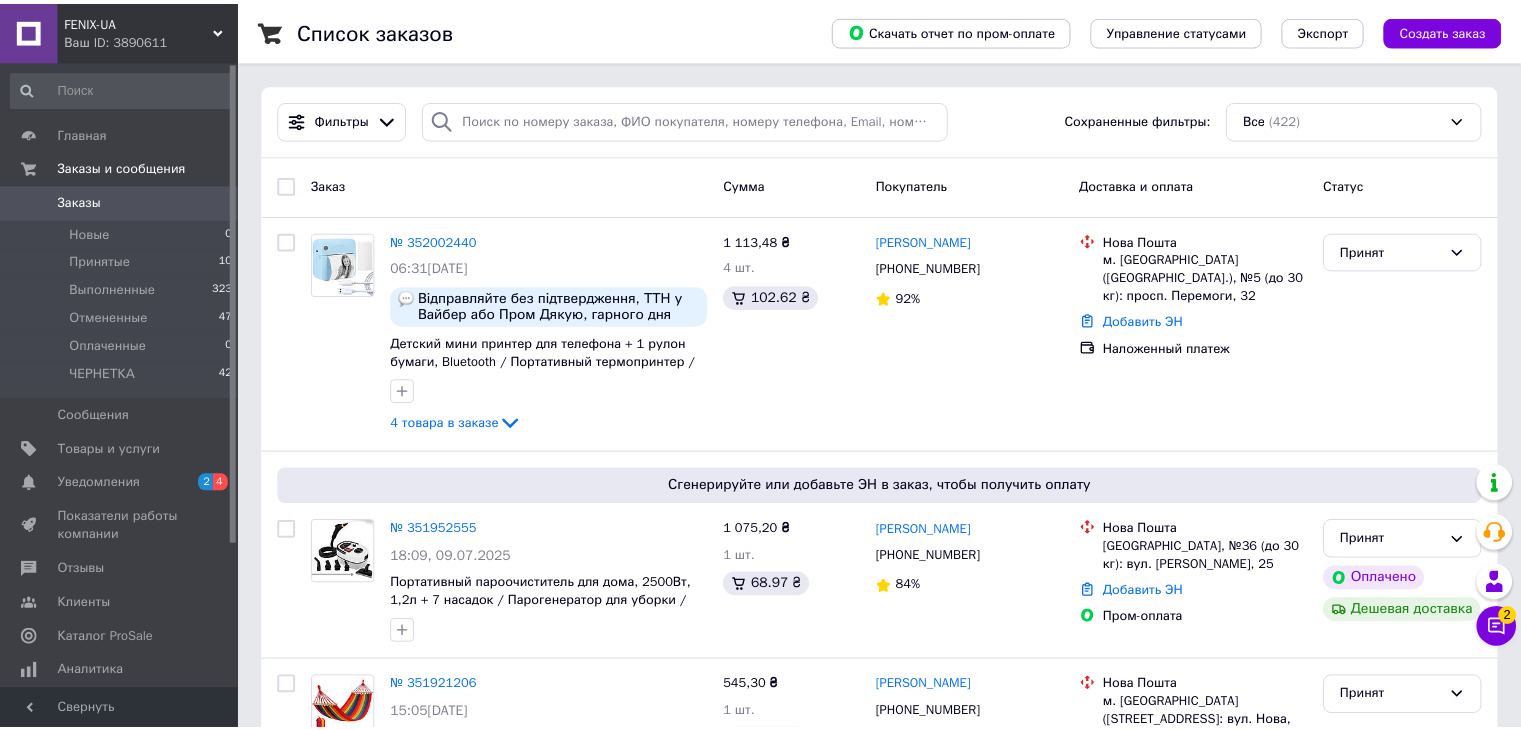 scroll, scrollTop: 0, scrollLeft: 0, axis: both 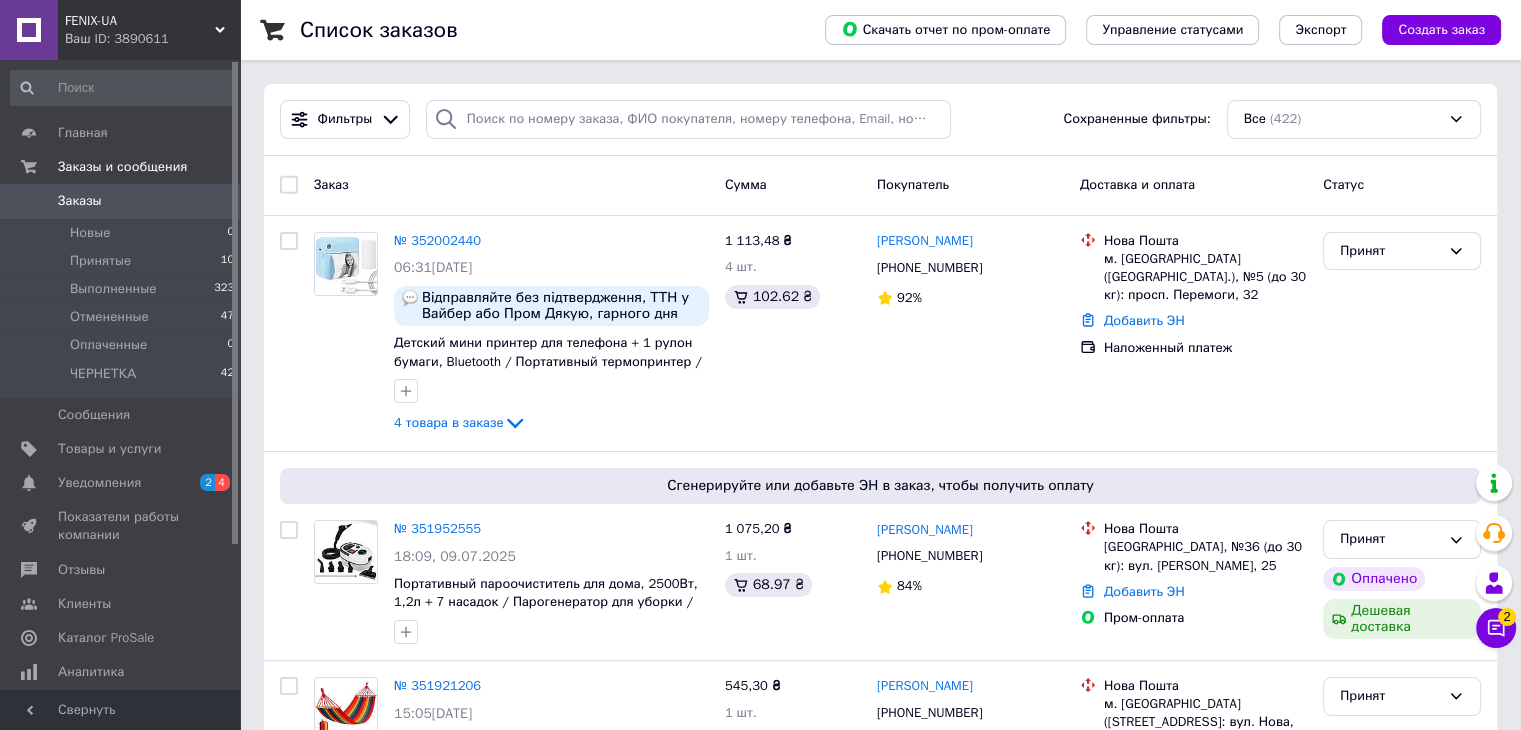 click on "FENIX-UA Ваш ID: 3890611" at bounding box center [149, 30] 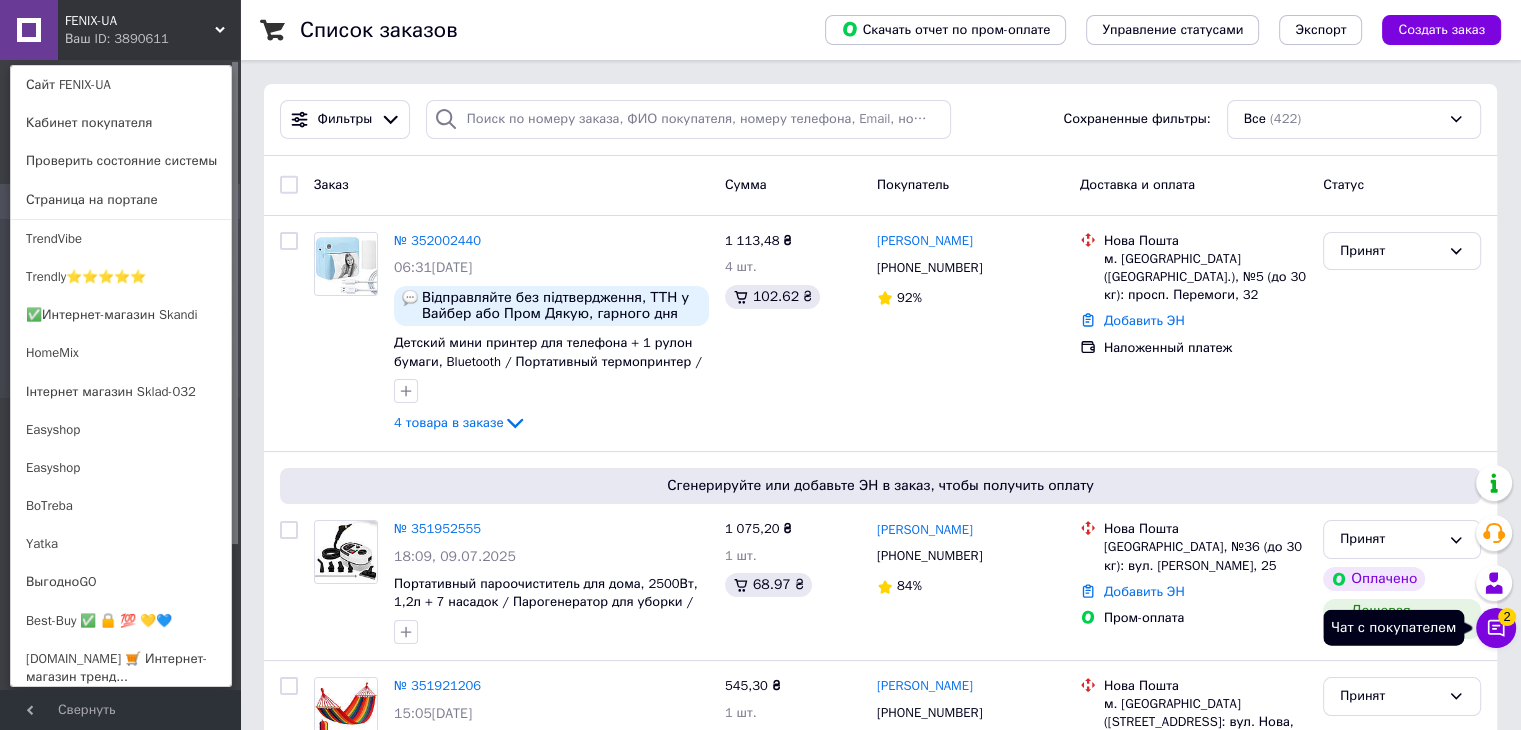 click 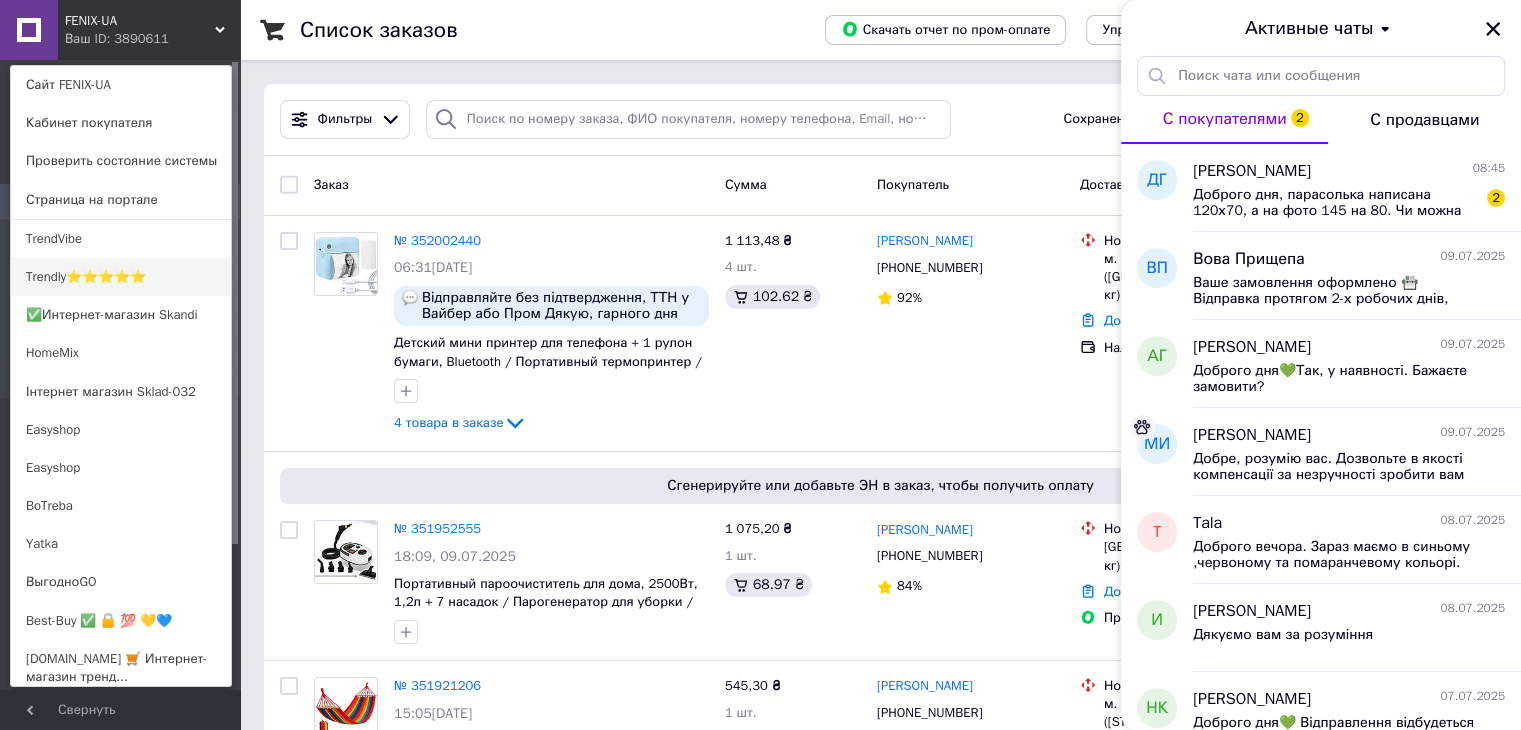 click on "Trendly⭐⭐⭐⭐⭐" at bounding box center (121, 277) 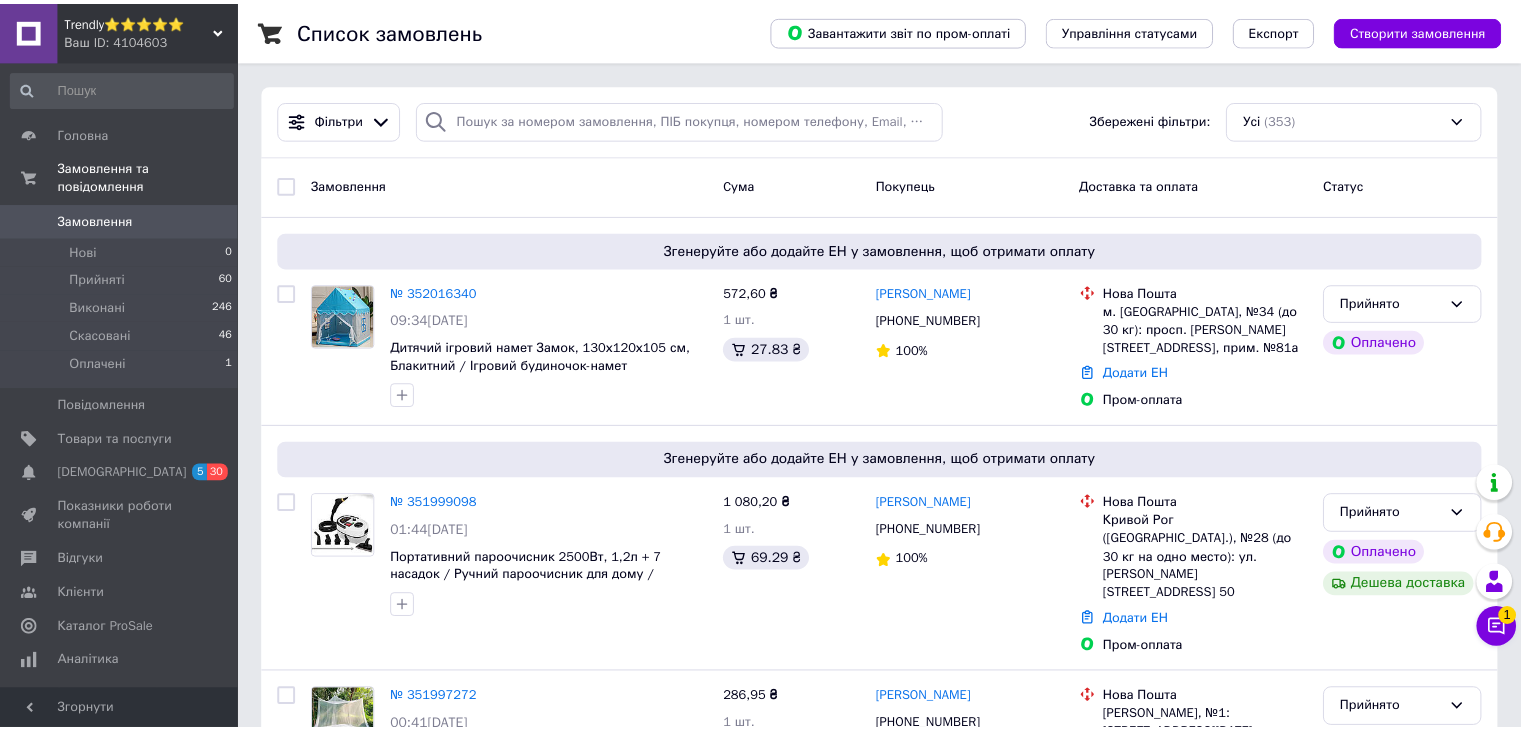 scroll, scrollTop: 0, scrollLeft: 0, axis: both 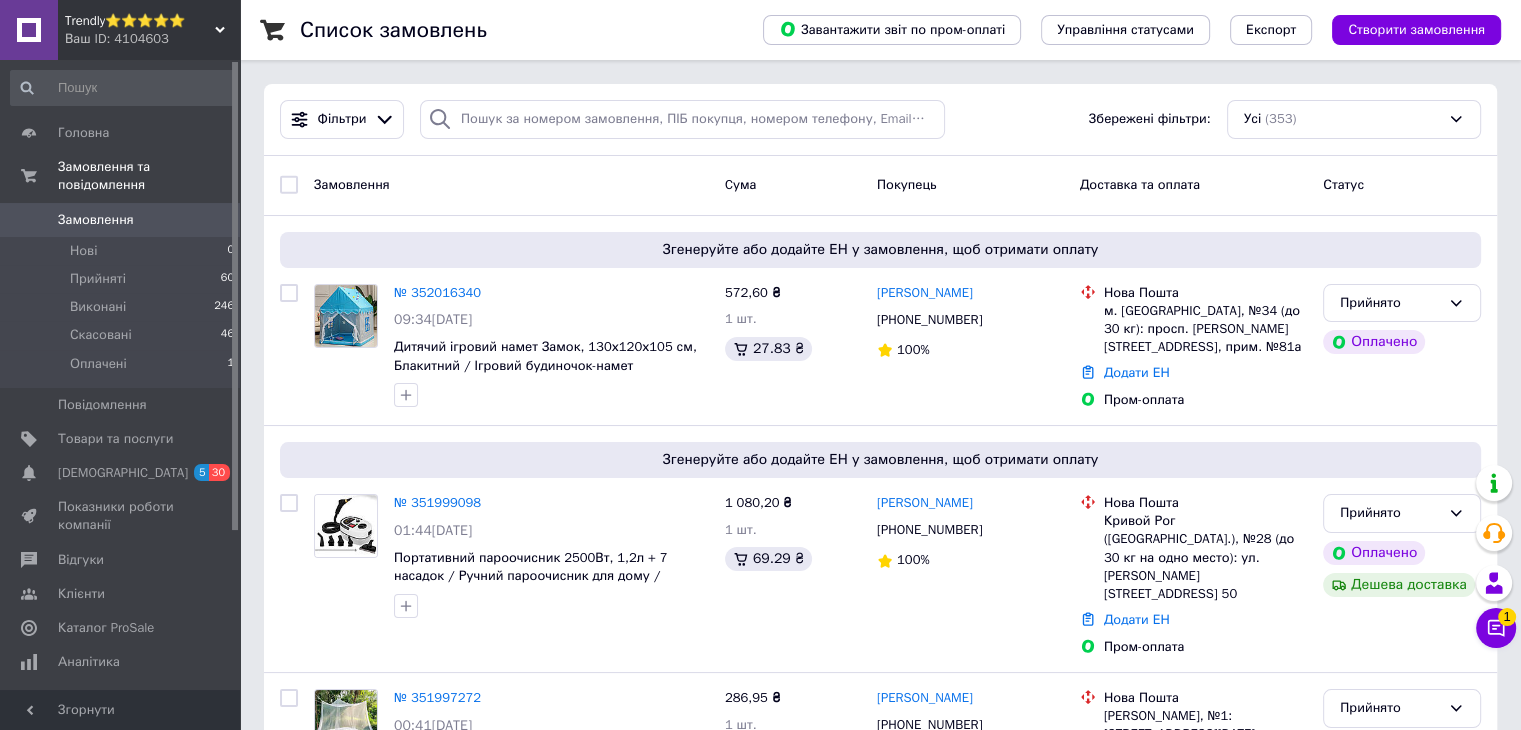 click on "Ваш ID: 4104603" at bounding box center (152, 39) 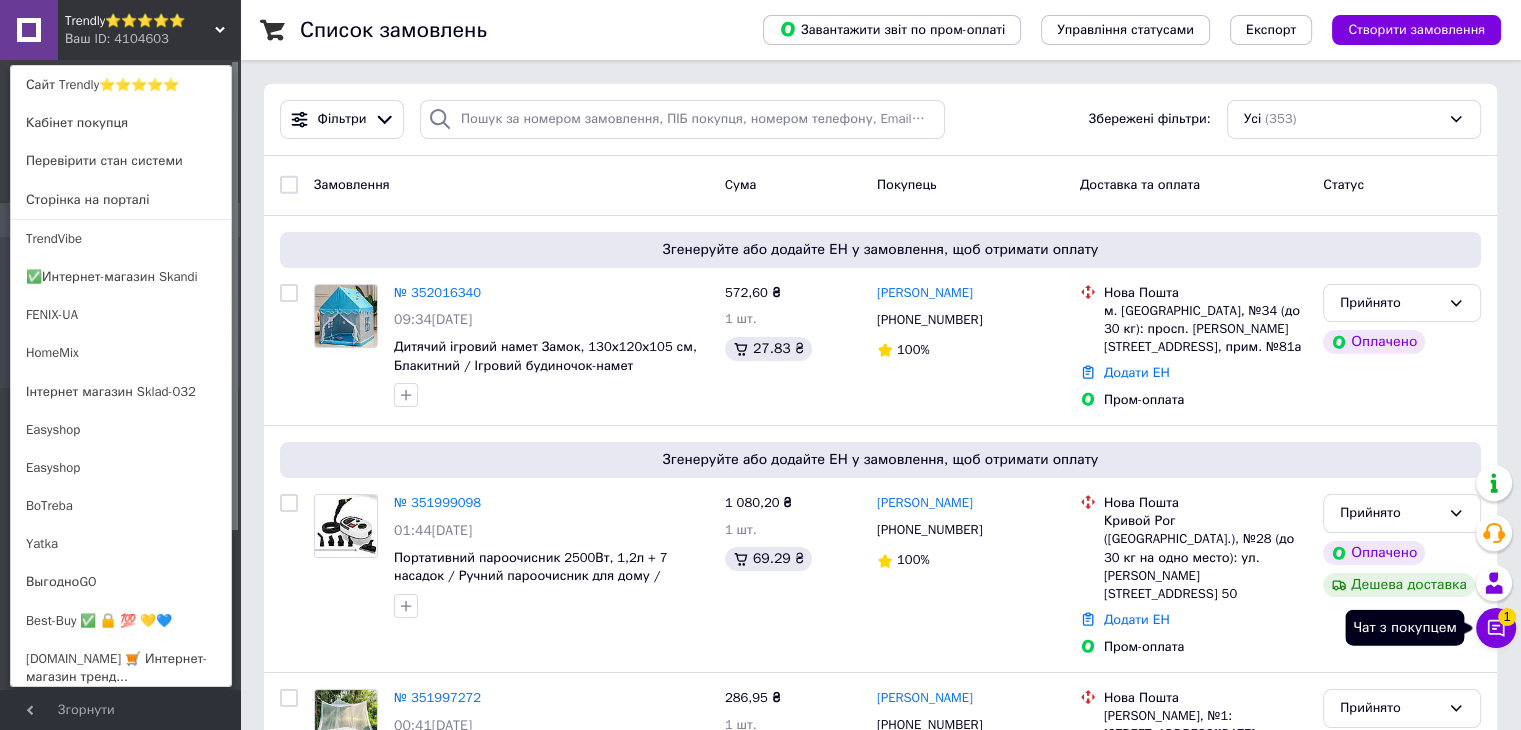 click 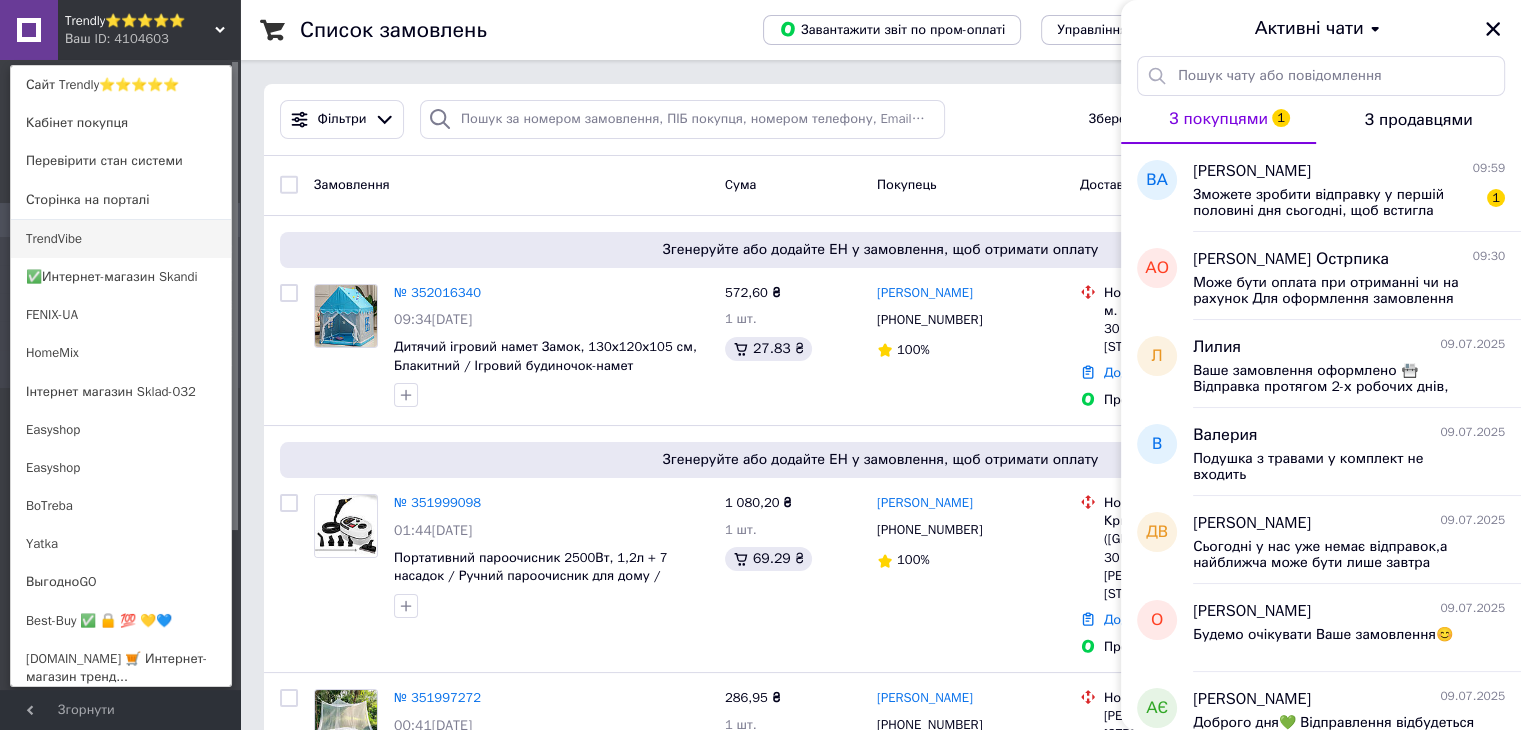 click on "TrendVibe" at bounding box center [121, 239] 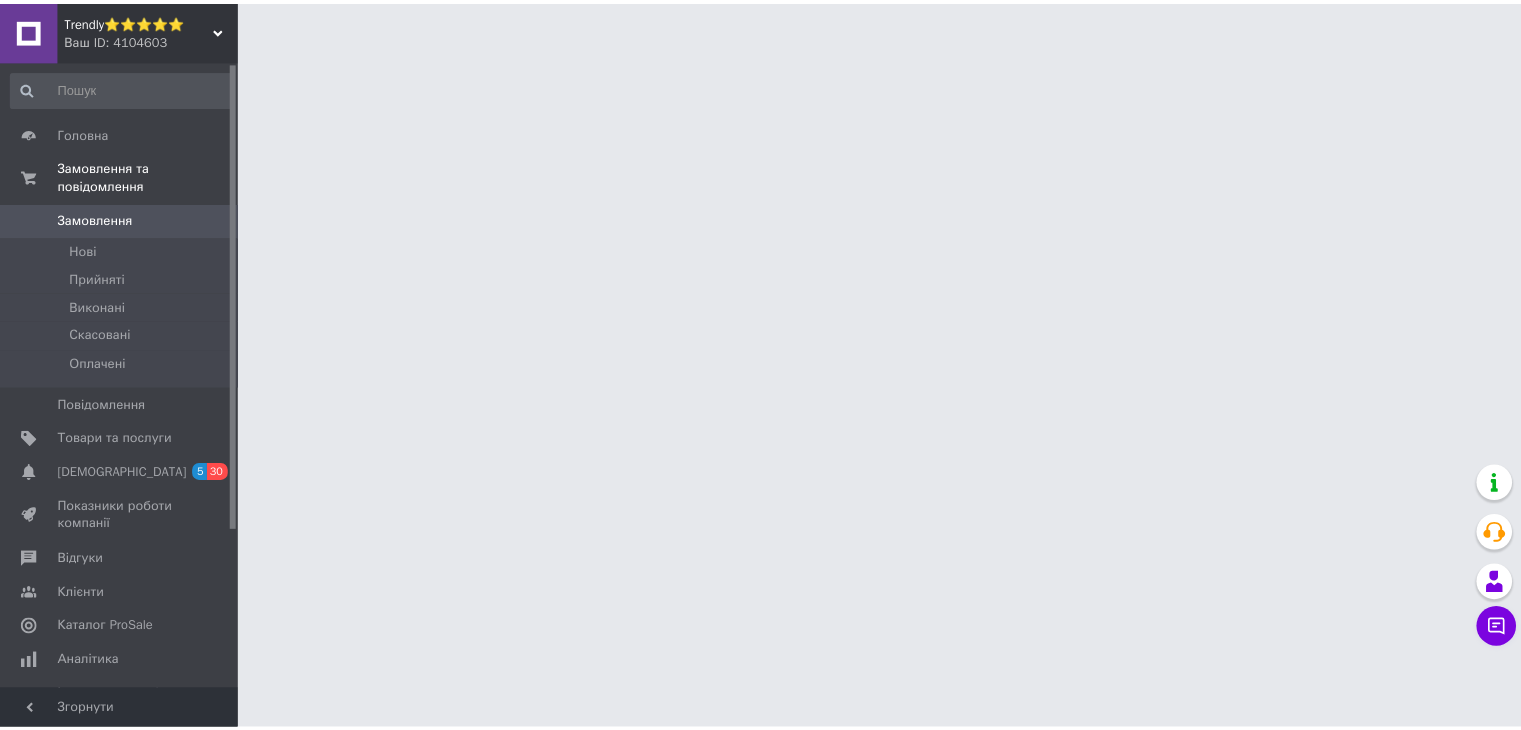 scroll, scrollTop: 0, scrollLeft: 0, axis: both 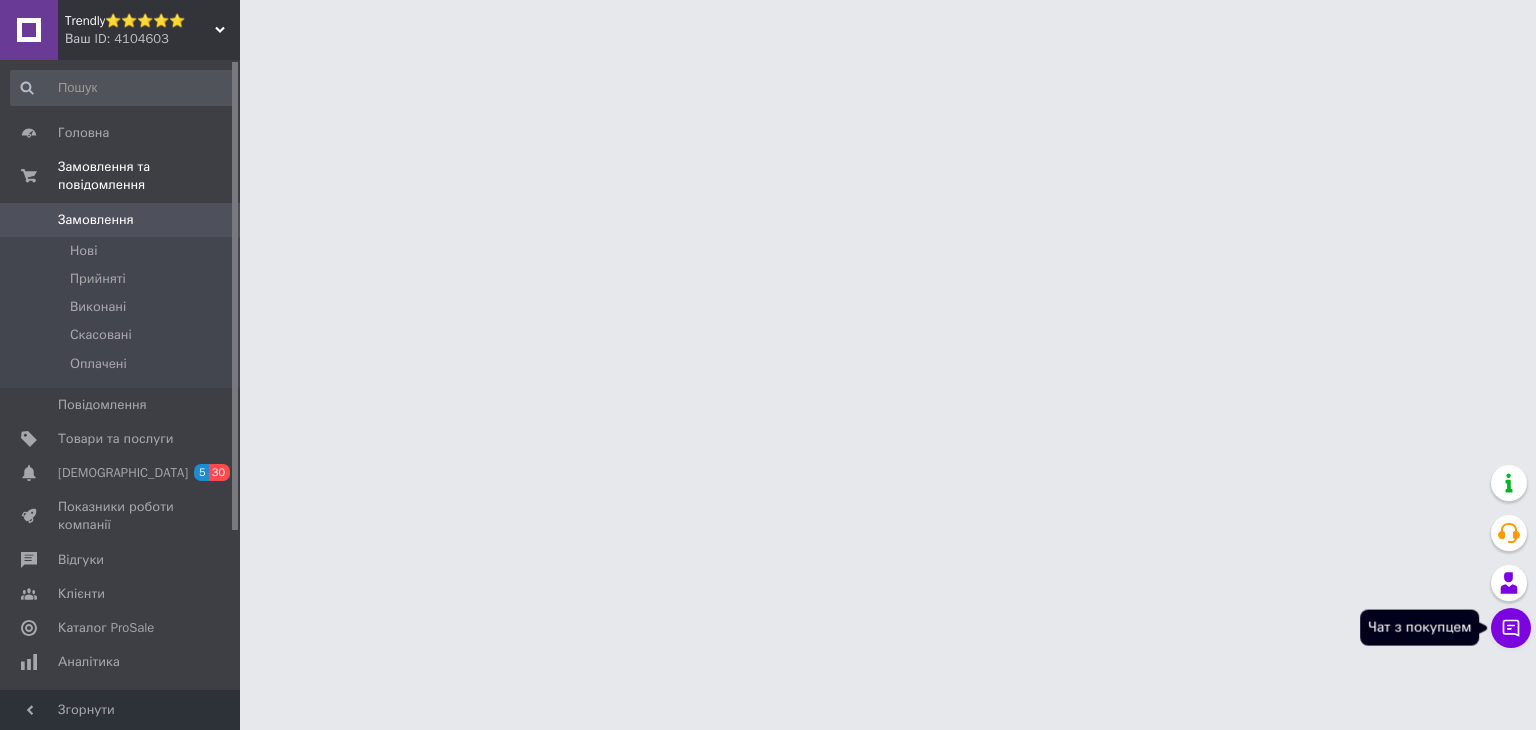 click 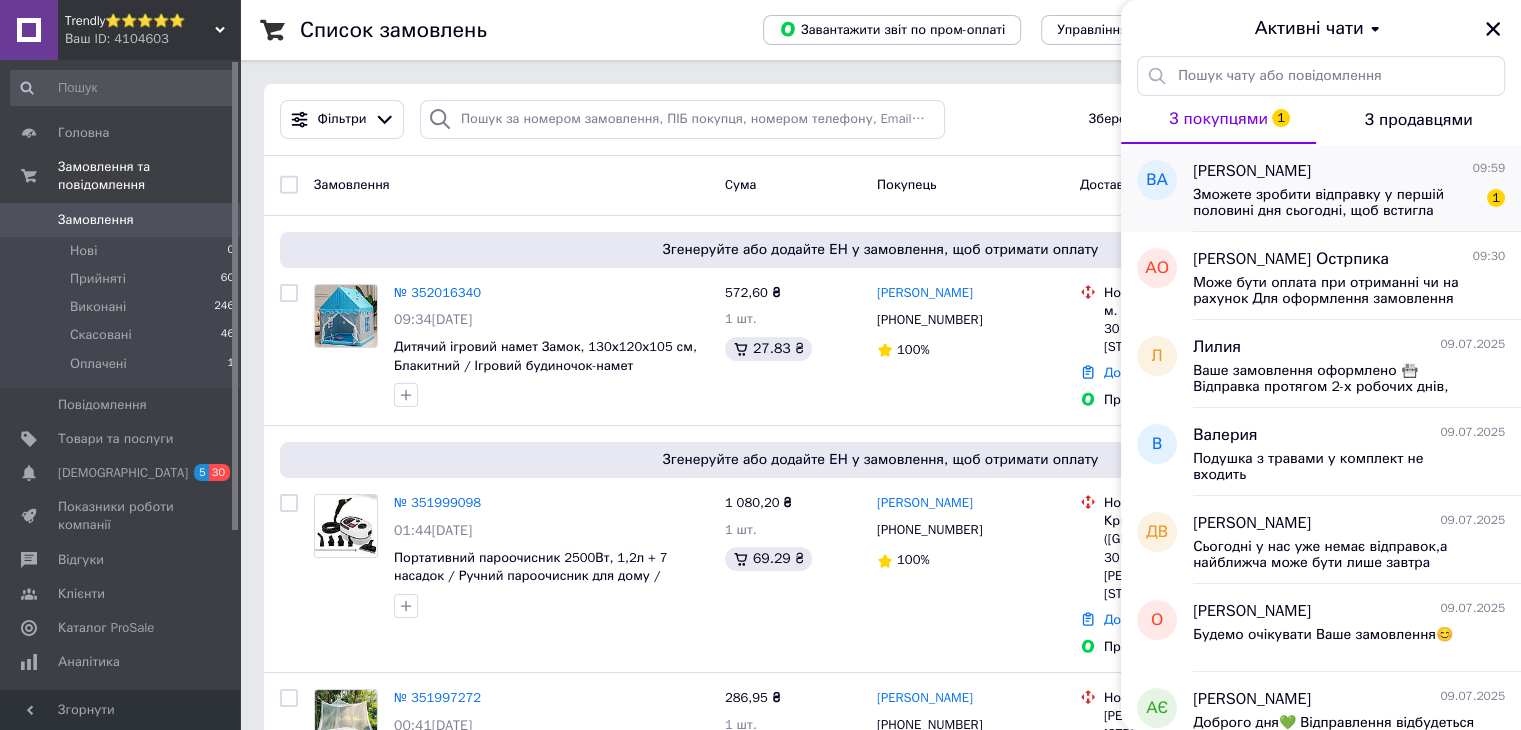 click on "Зможете зробити відправку у першій половині дня сьогодні, щоб встигла прийти посилка?🫶🏻🫶🏻🫶🏻
Буду дуже вдячна
З мене гарний відгук🫶🏻" at bounding box center (1335, 203) 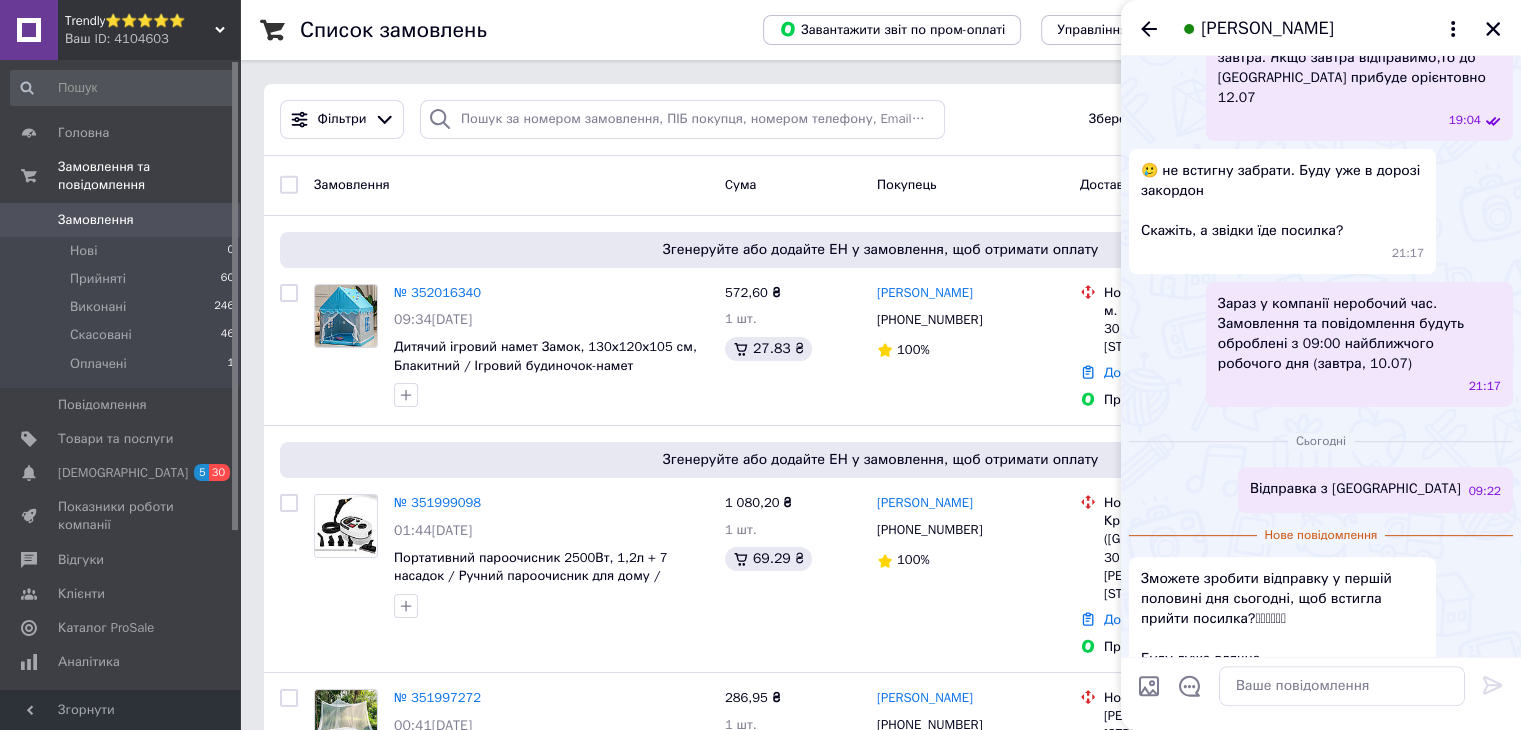 scroll, scrollTop: 0, scrollLeft: 0, axis: both 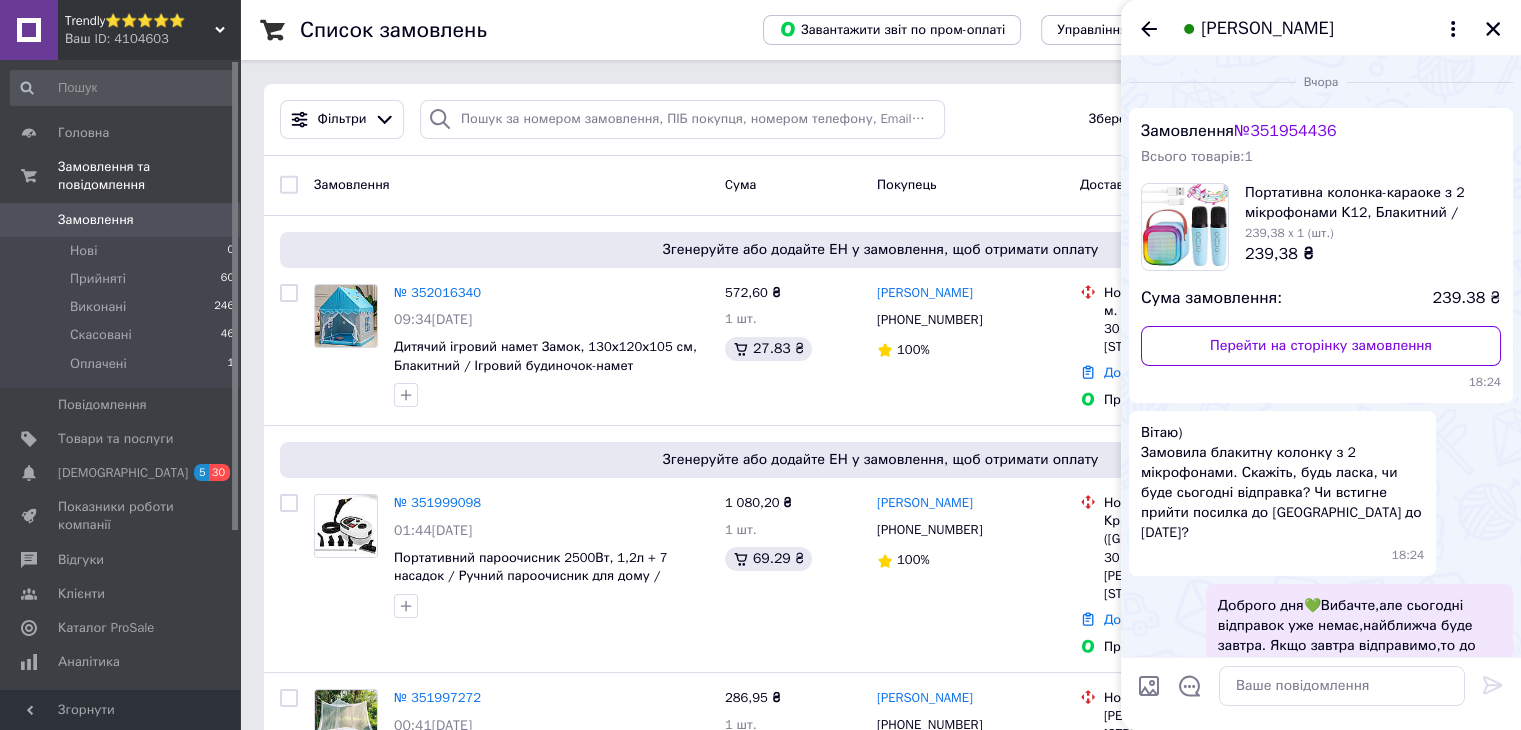 click on "№ 351954436" at bounding box center [1285, 131] 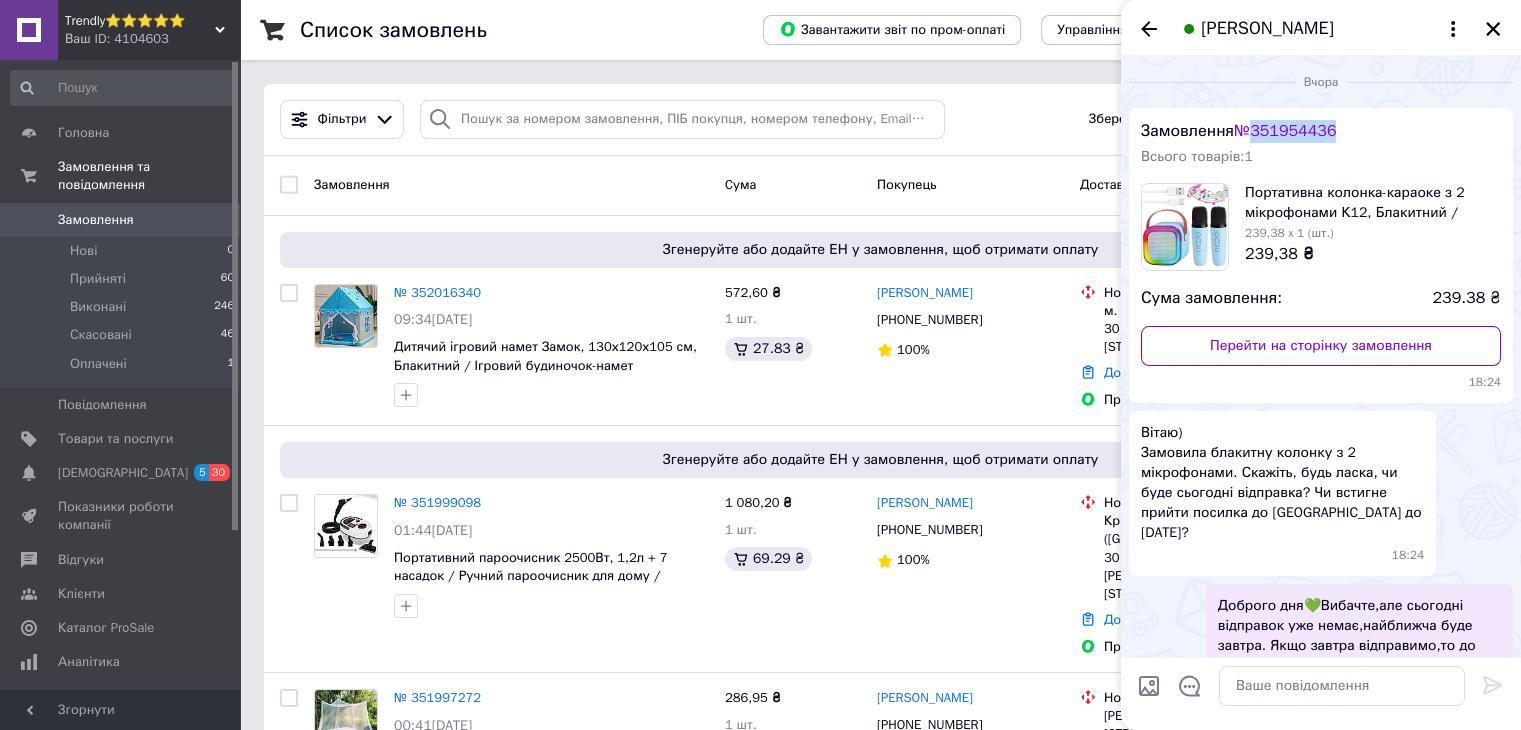 click on "№ 351954436" at bounding box center [1285, 131] 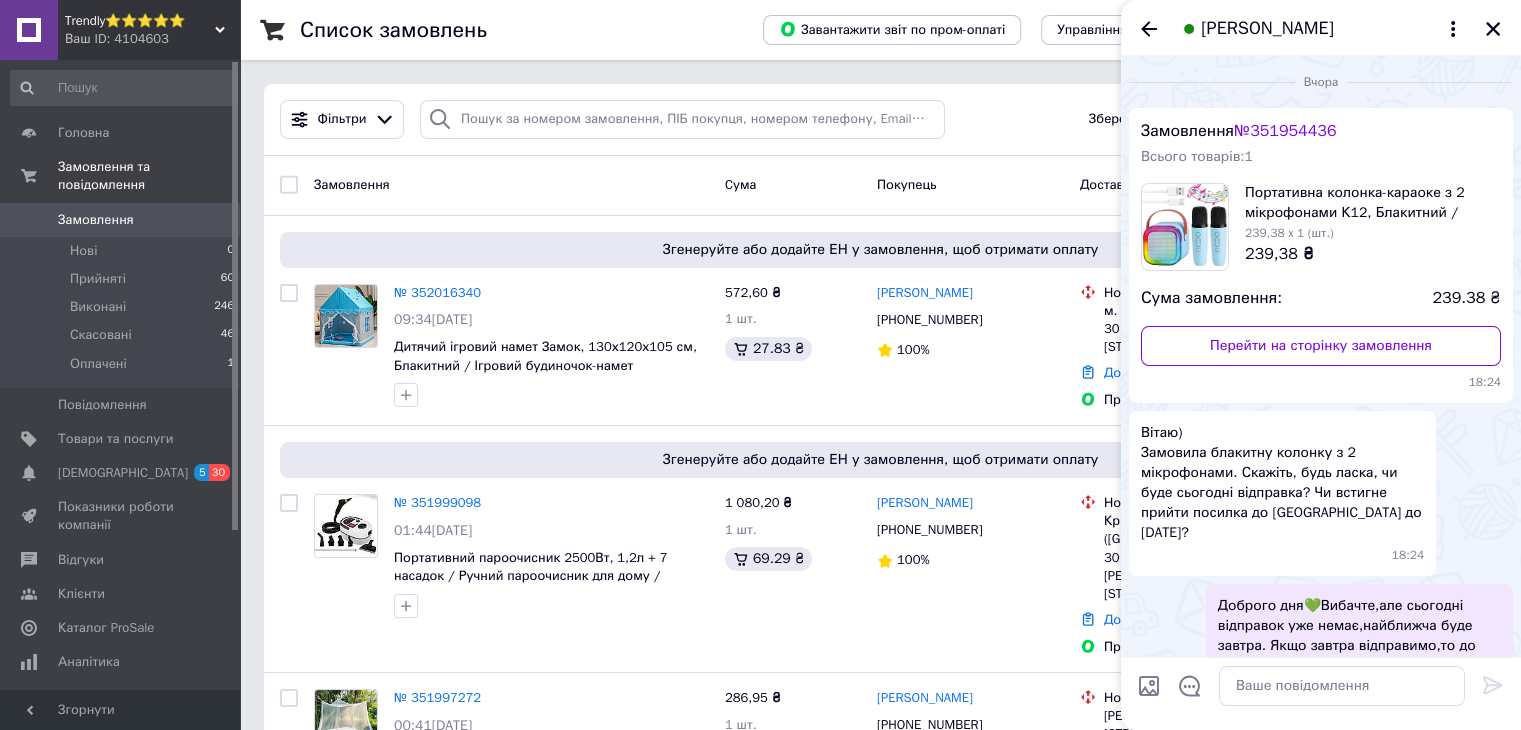 click on "Trendly⭐⭐⭐⭐⭐" at bounding box center [140, 21] 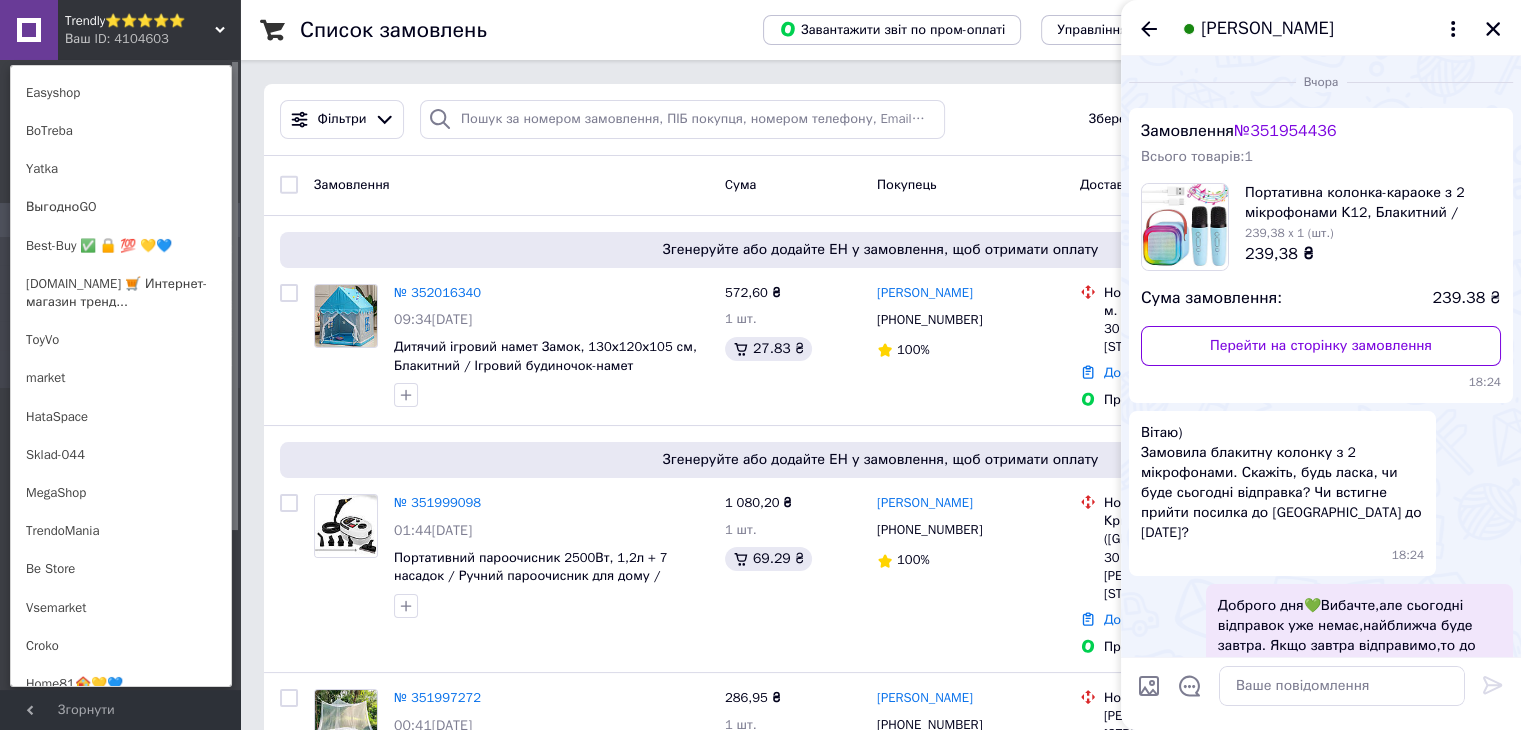 scroll, scrollTop: 1386, scrollLeft: 0, axis: vertical 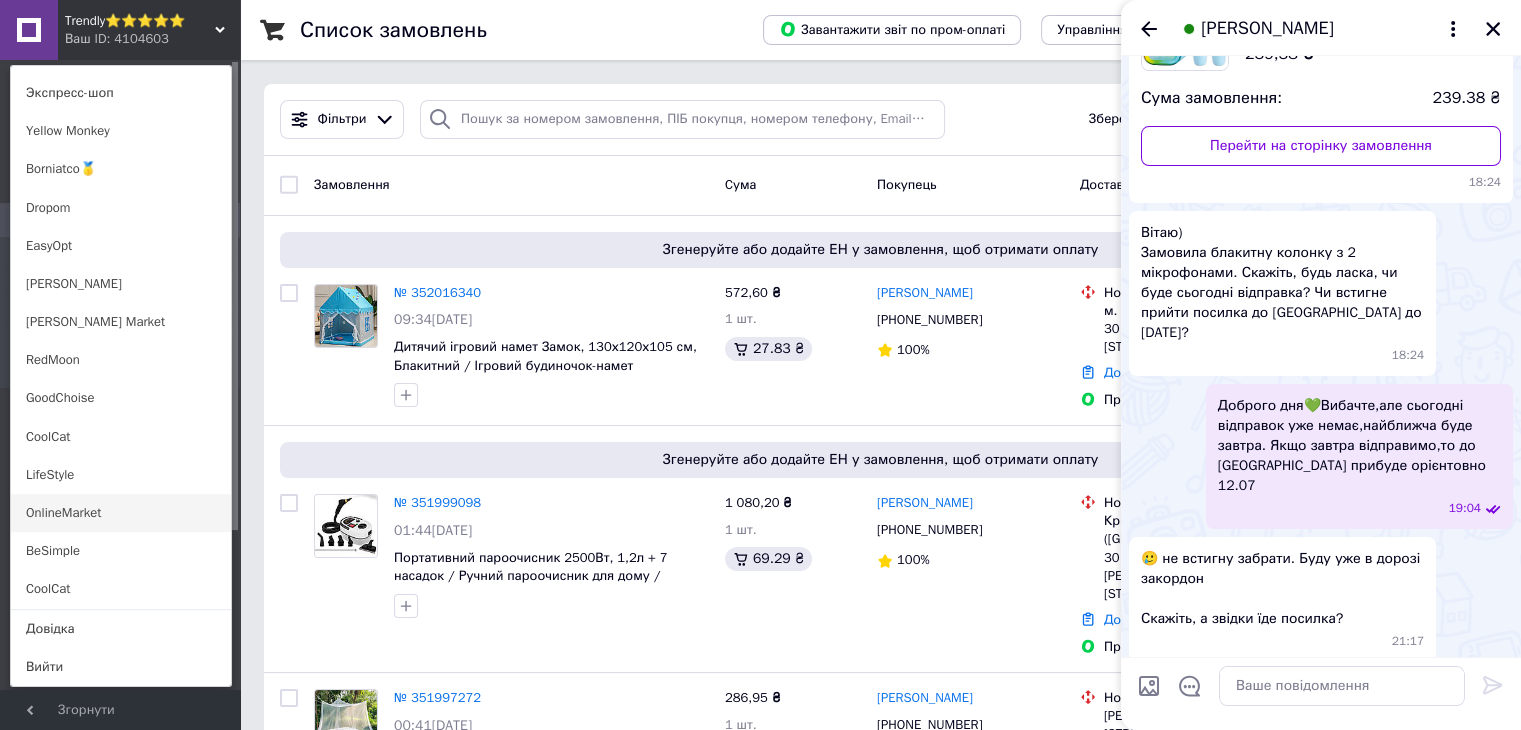 click on "OnlineMarket" at bounding box center (121, 513) 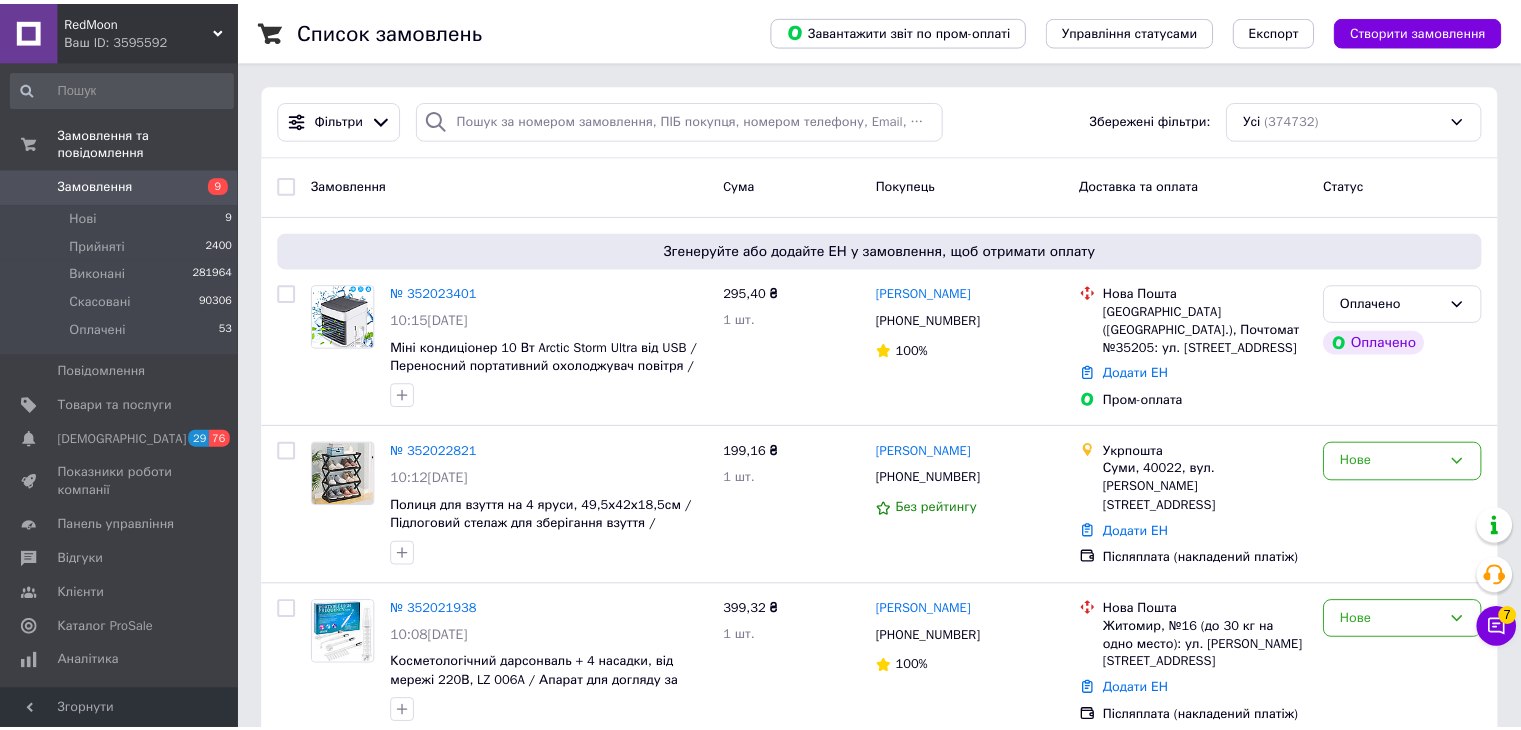 scroll, scrollTop: 0, scrollLeft: 0, axis: both 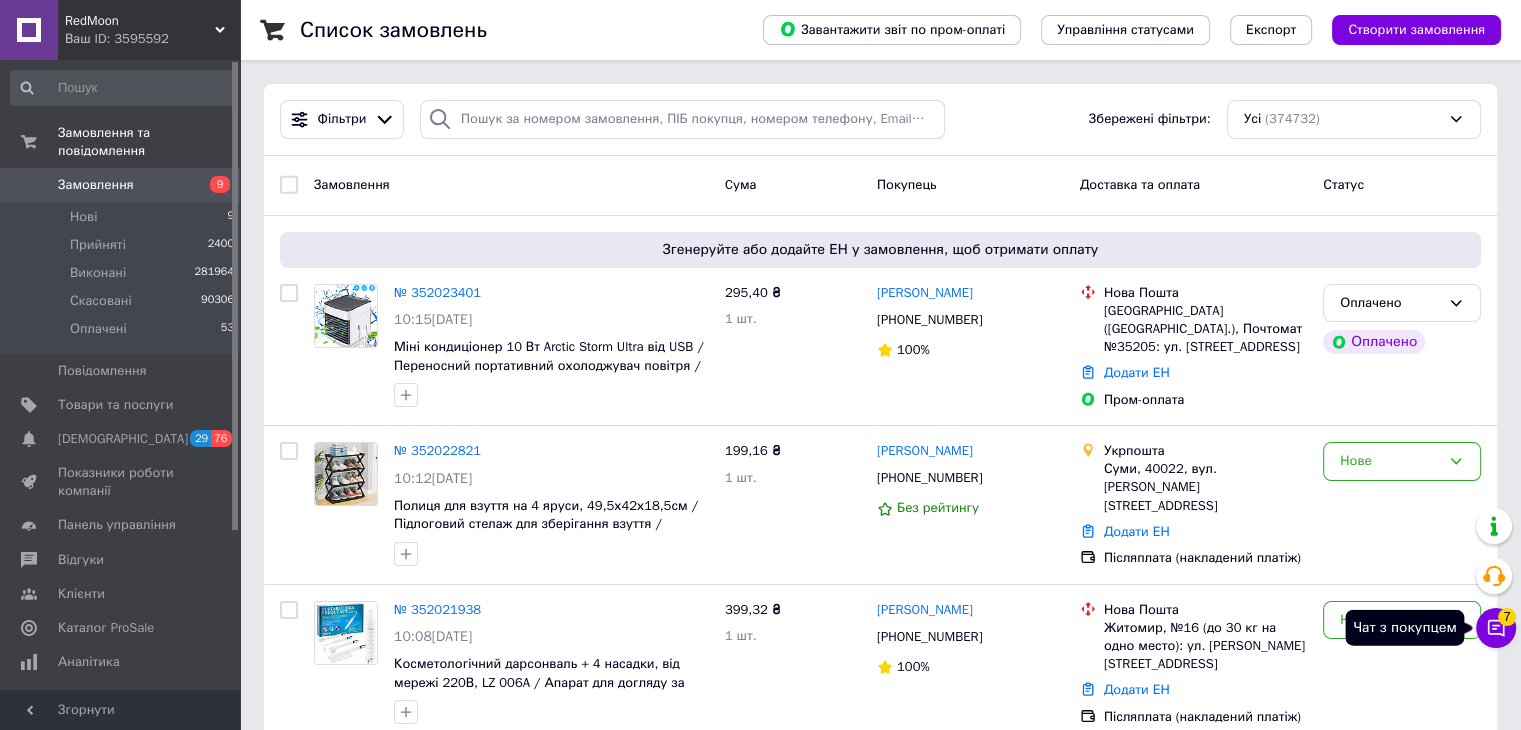 click 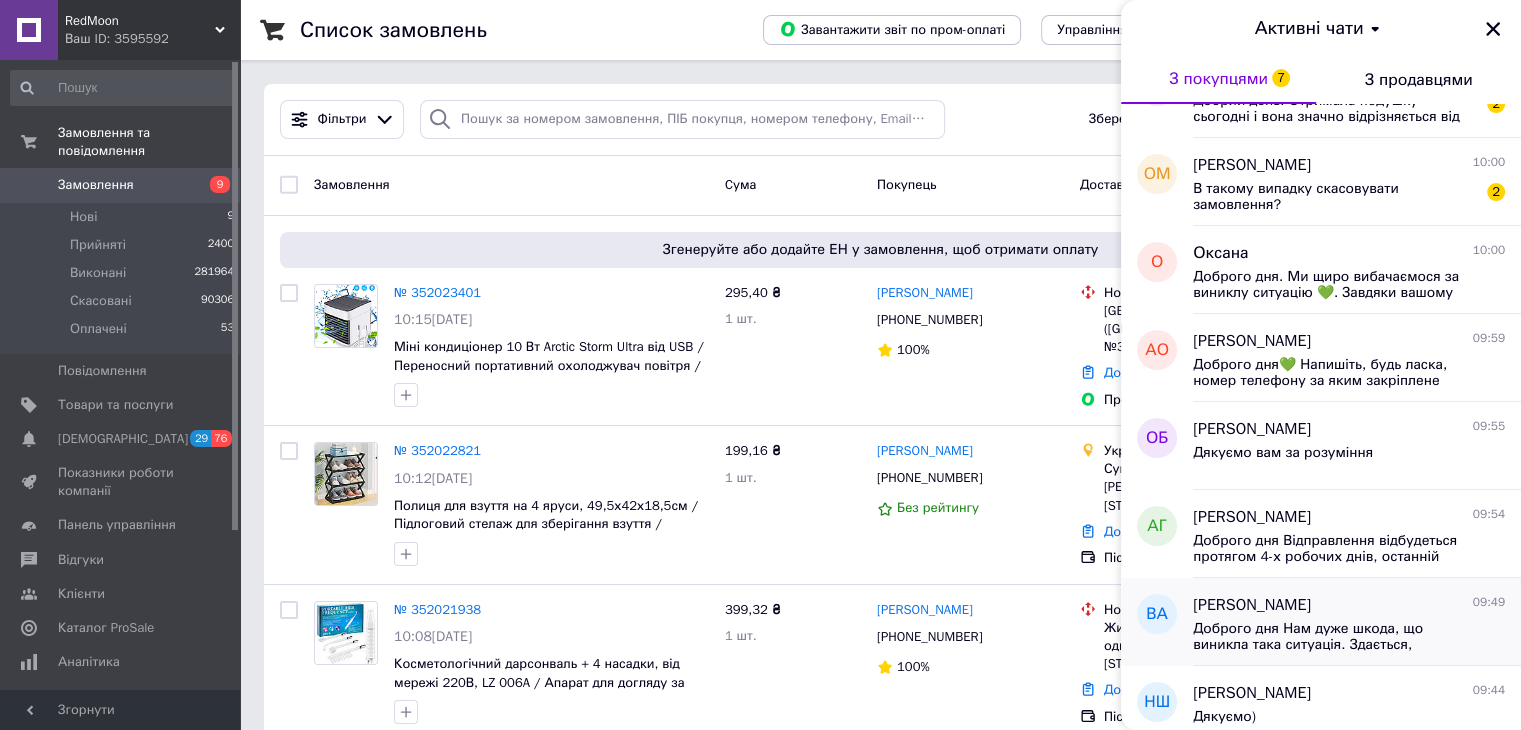 scroll, scrollTop: 834, scrollLeft: 0, axis: vertical 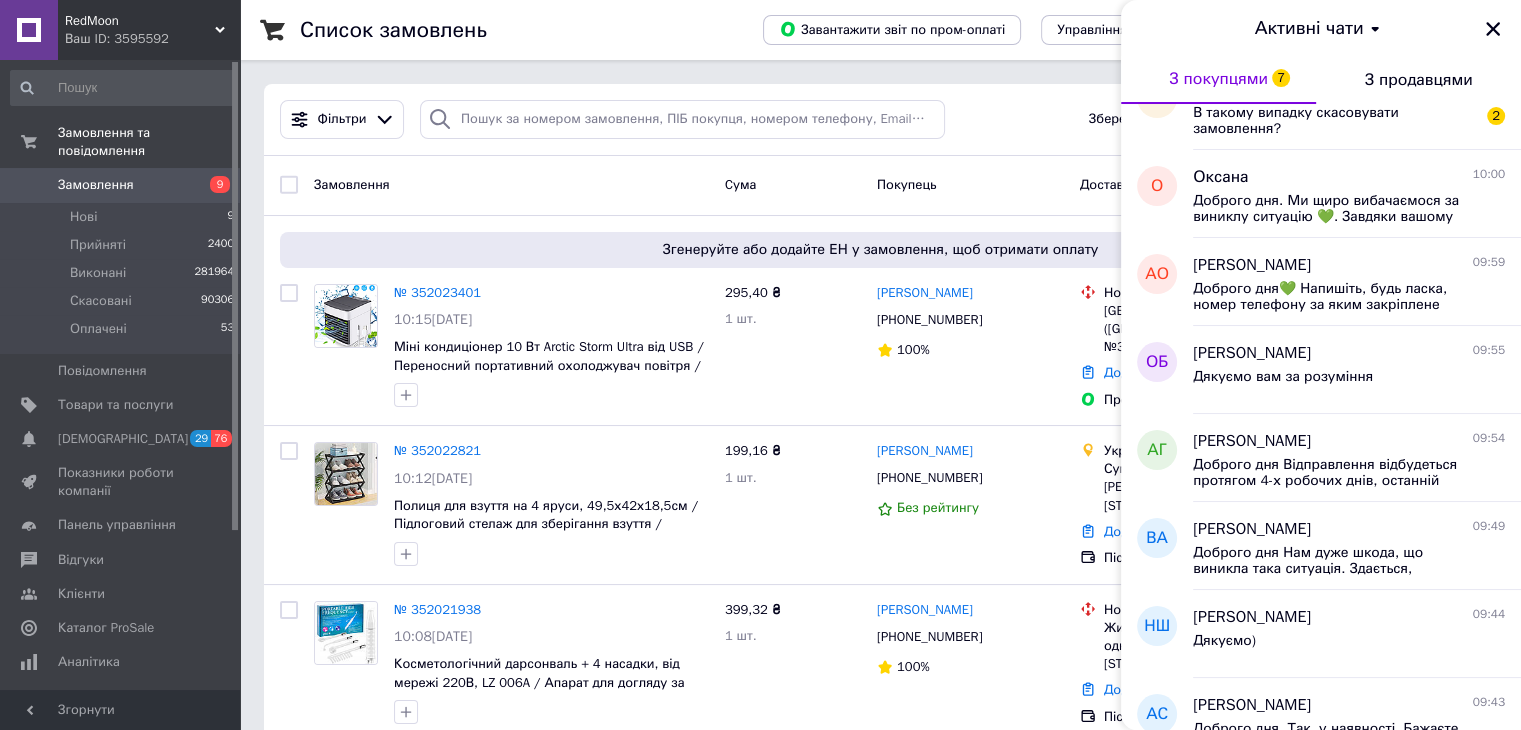 click on "RedMoon" at bounding box center (140, 21) 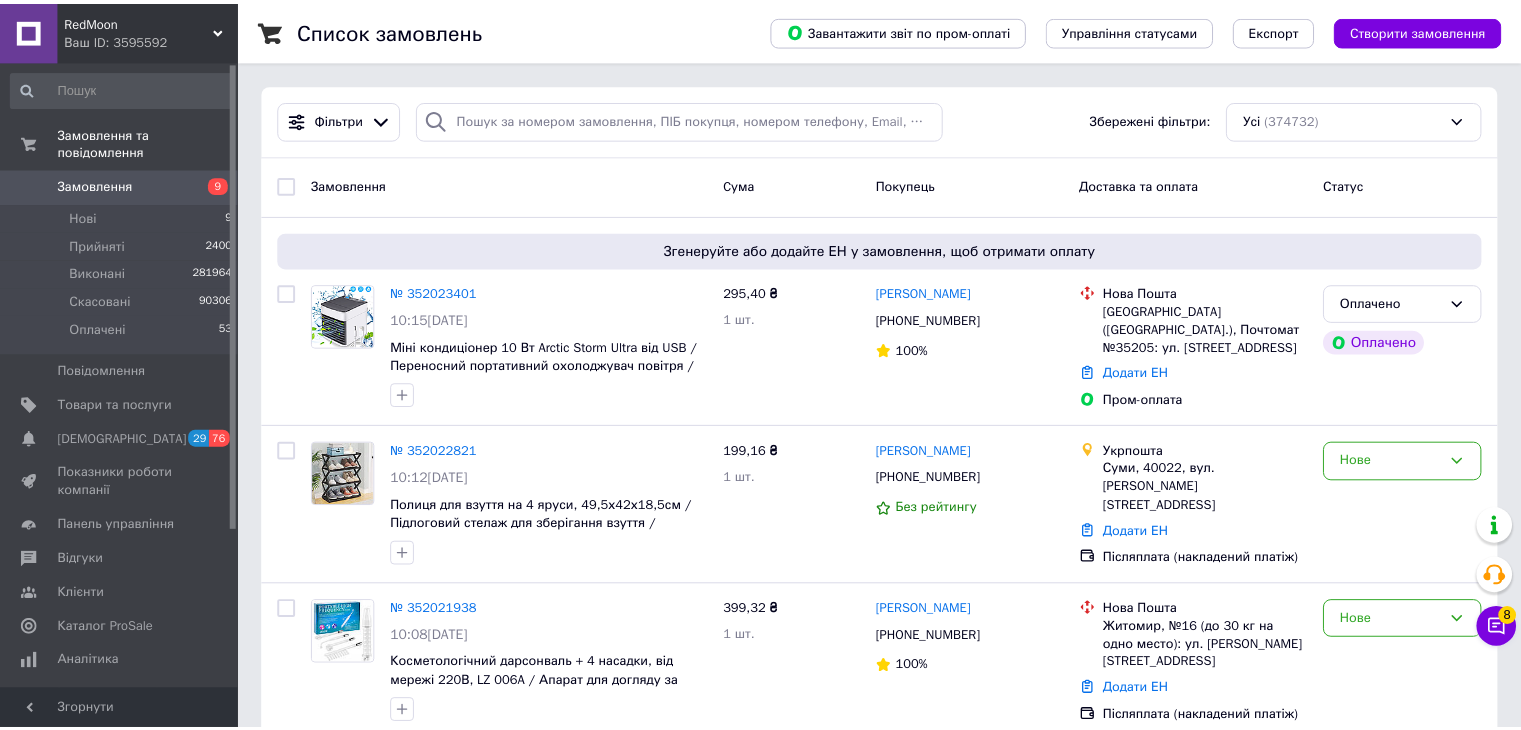 scroll, scrollTop: 0, scrollLeft: 0, axis: both 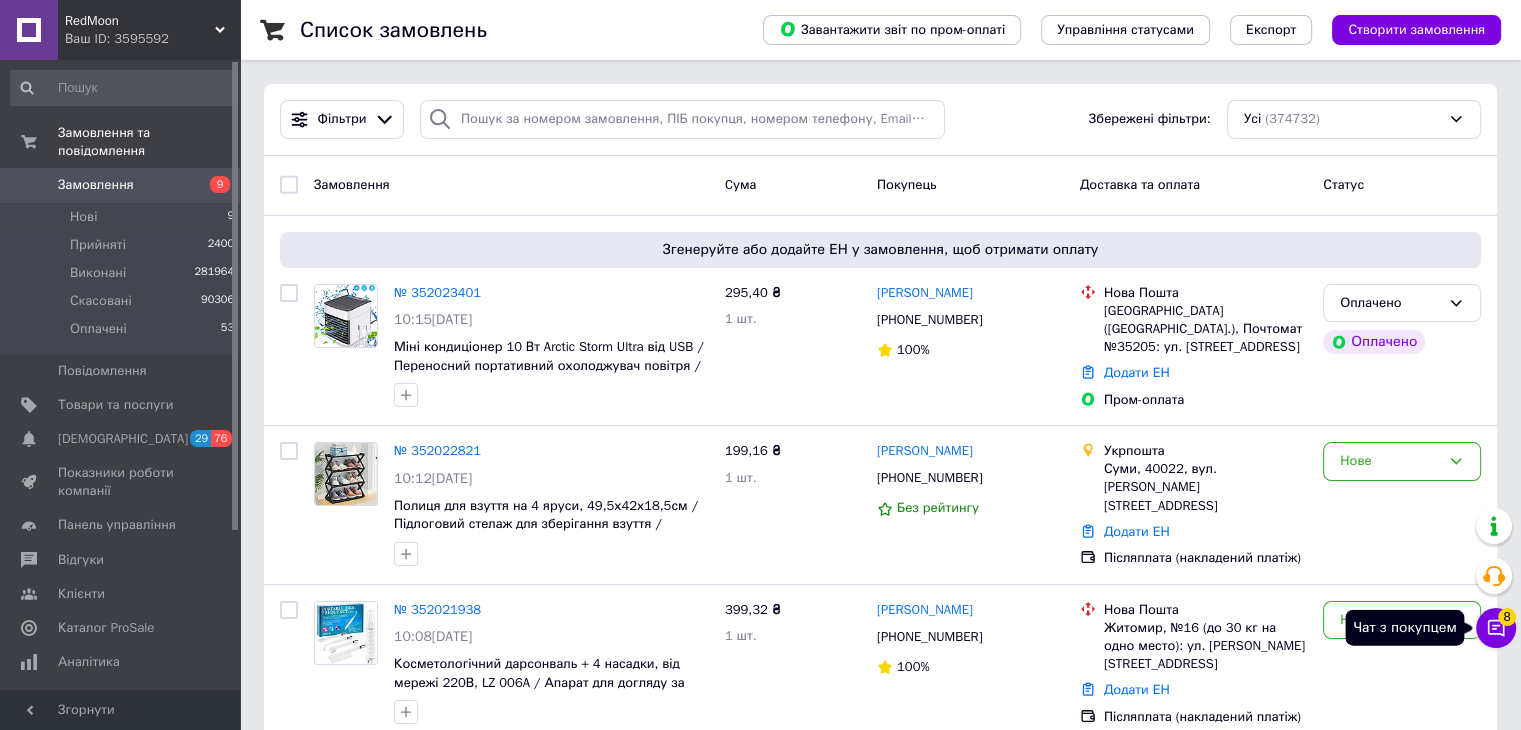 click on "Чат з покупцем 8" at bounding box center (1496, 628) 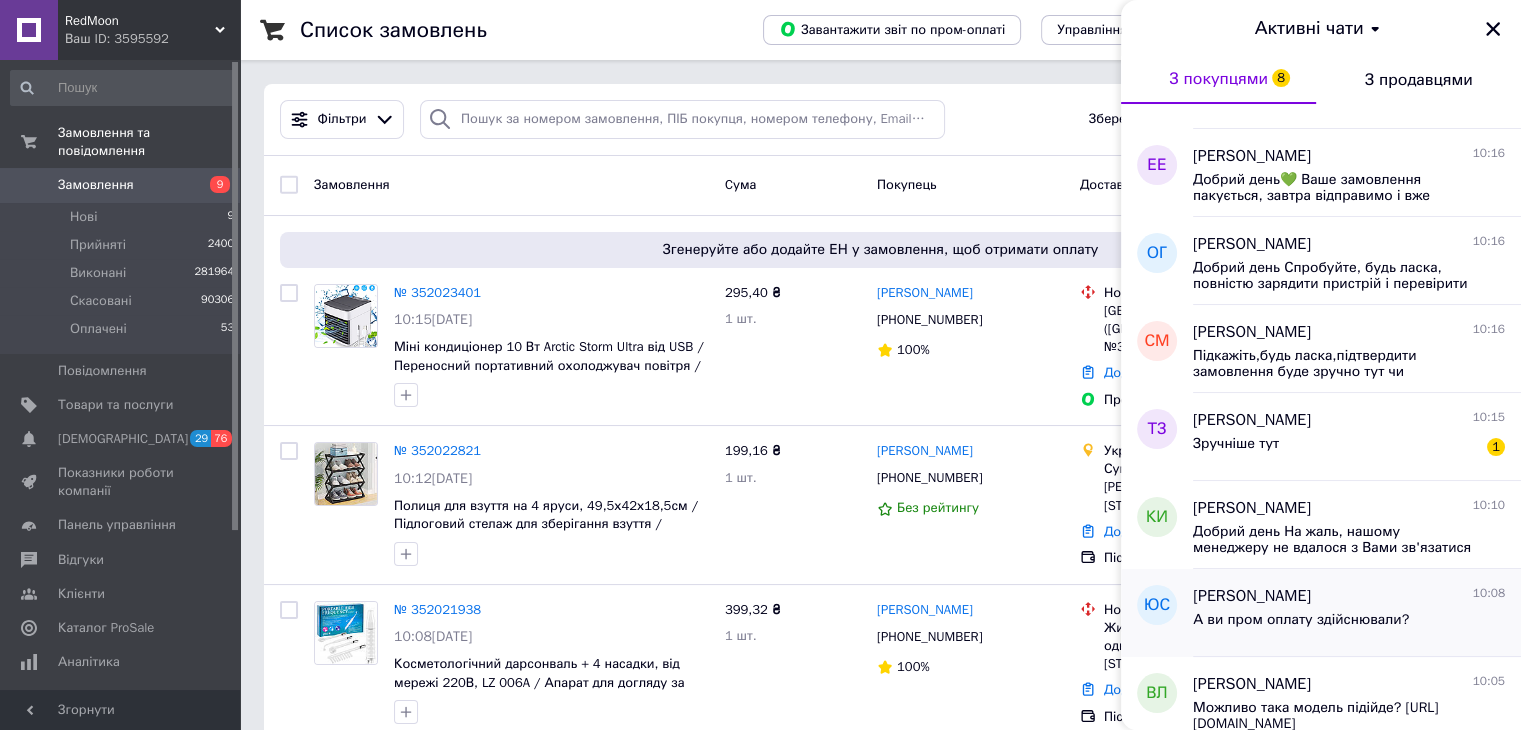 scroll, scrollTop: 200, scrollLeft: 0, axis: vertical 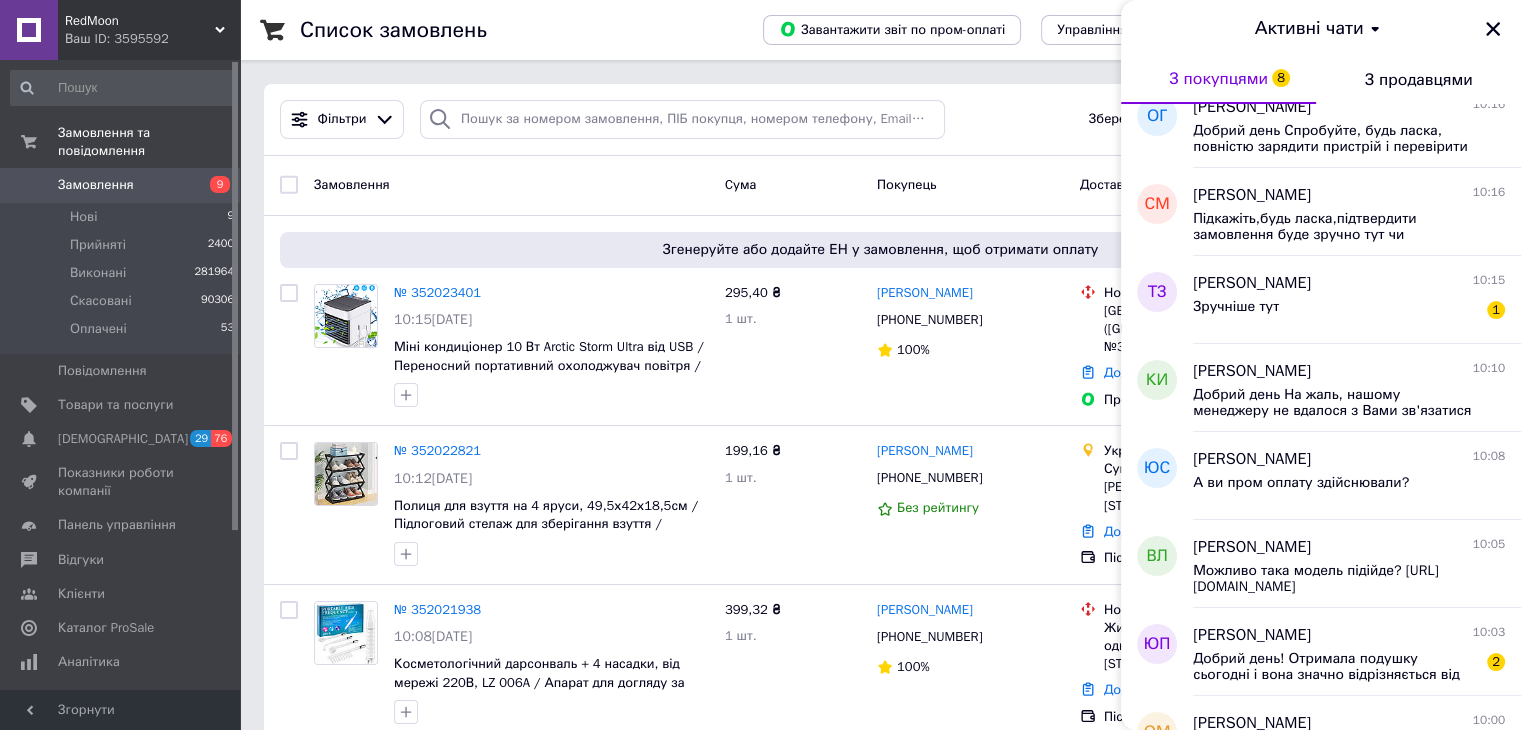 click on "RedMoon" at bounding box center [140, 21] 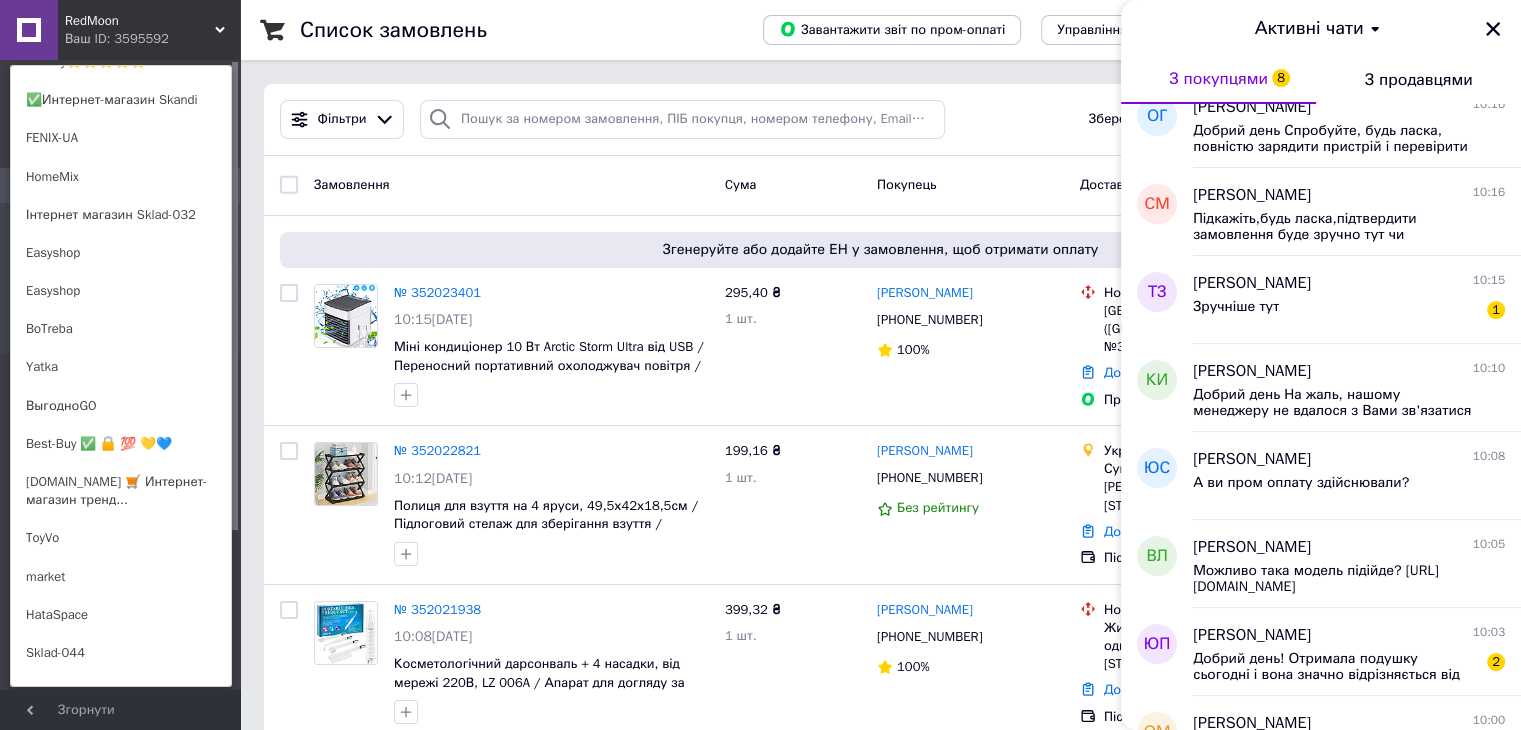 scroll, scrollTop: 1386, scrollLeft: 0, axis: vertical 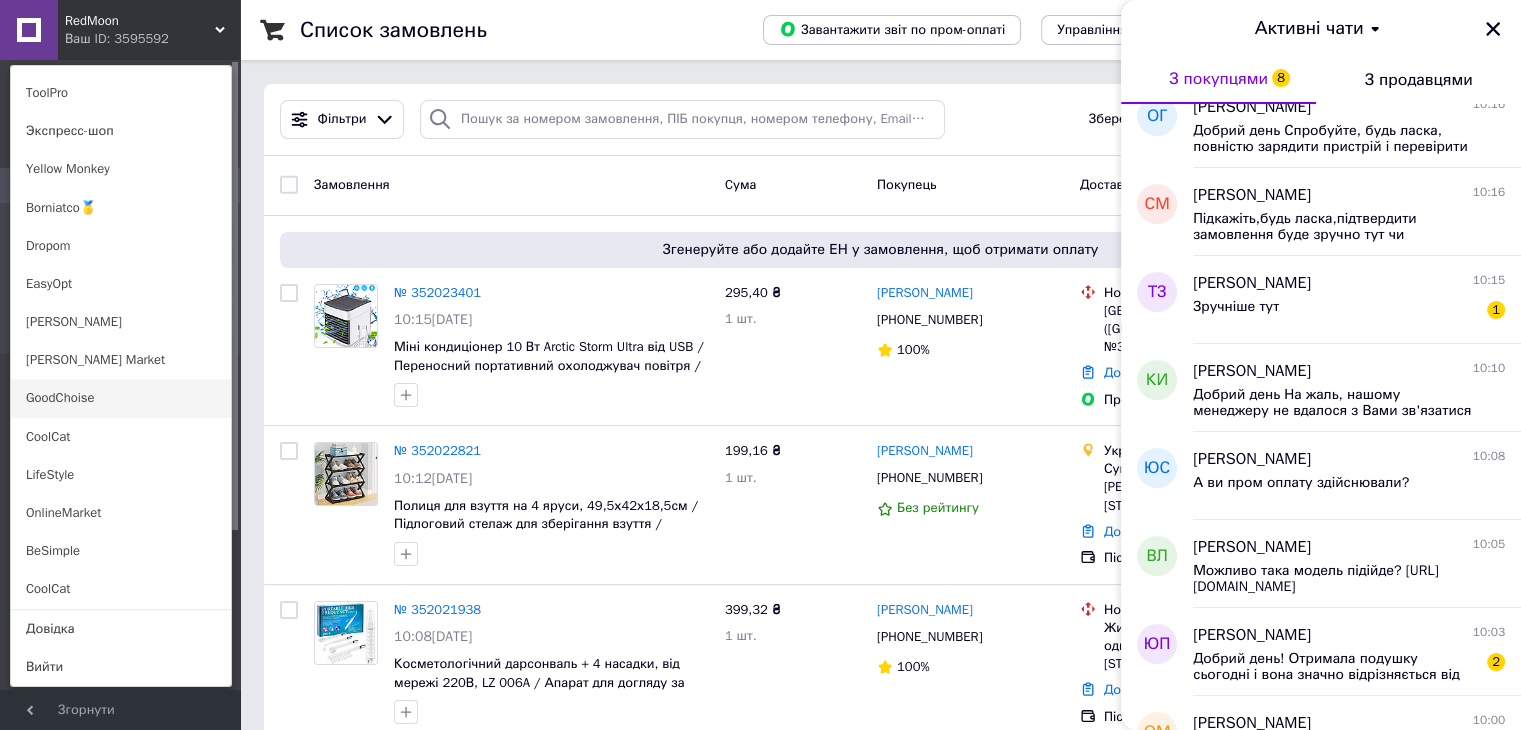 click on "GoodChoise" at bounding box center (121, 398) 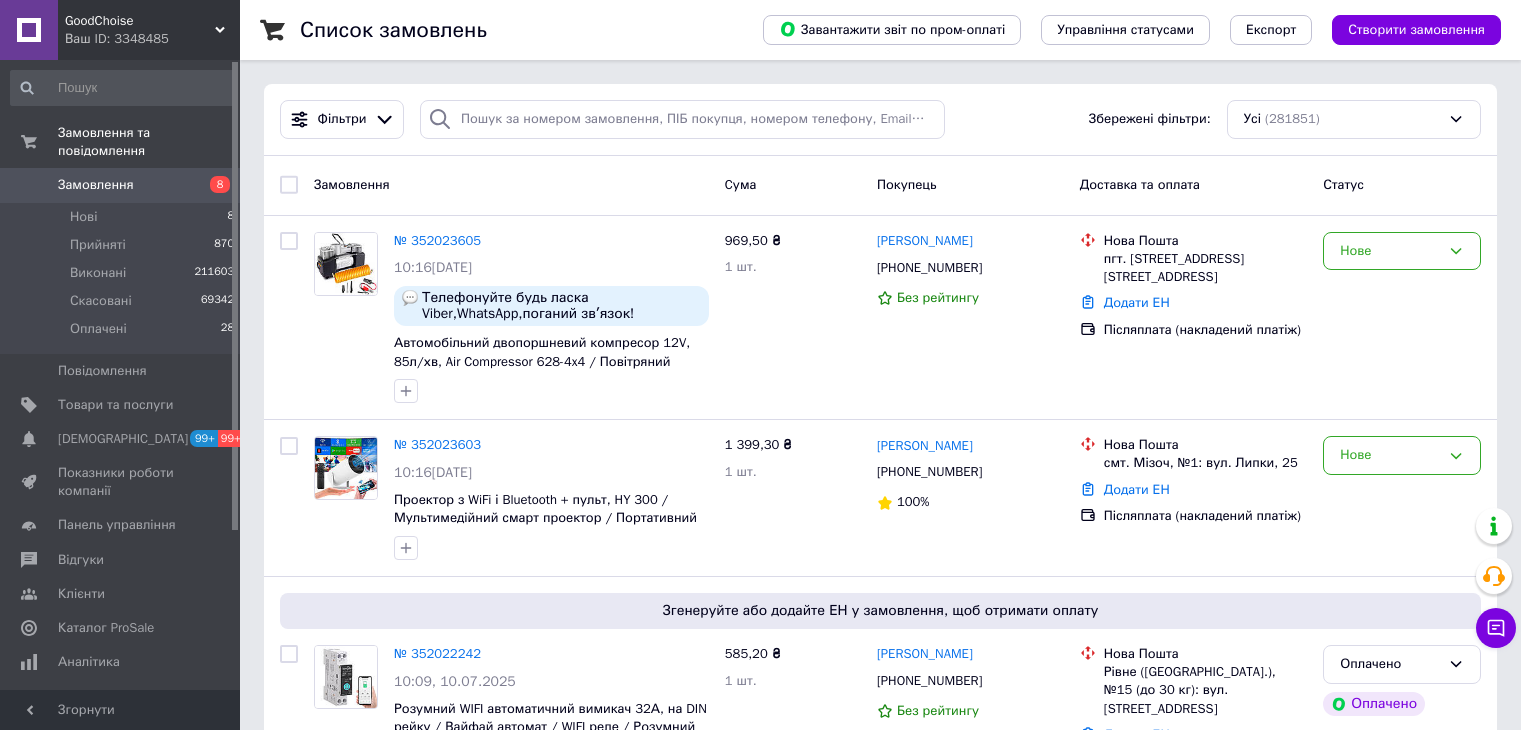 scroll, scrollTop: 0, scrollLeft: 0, axis: both 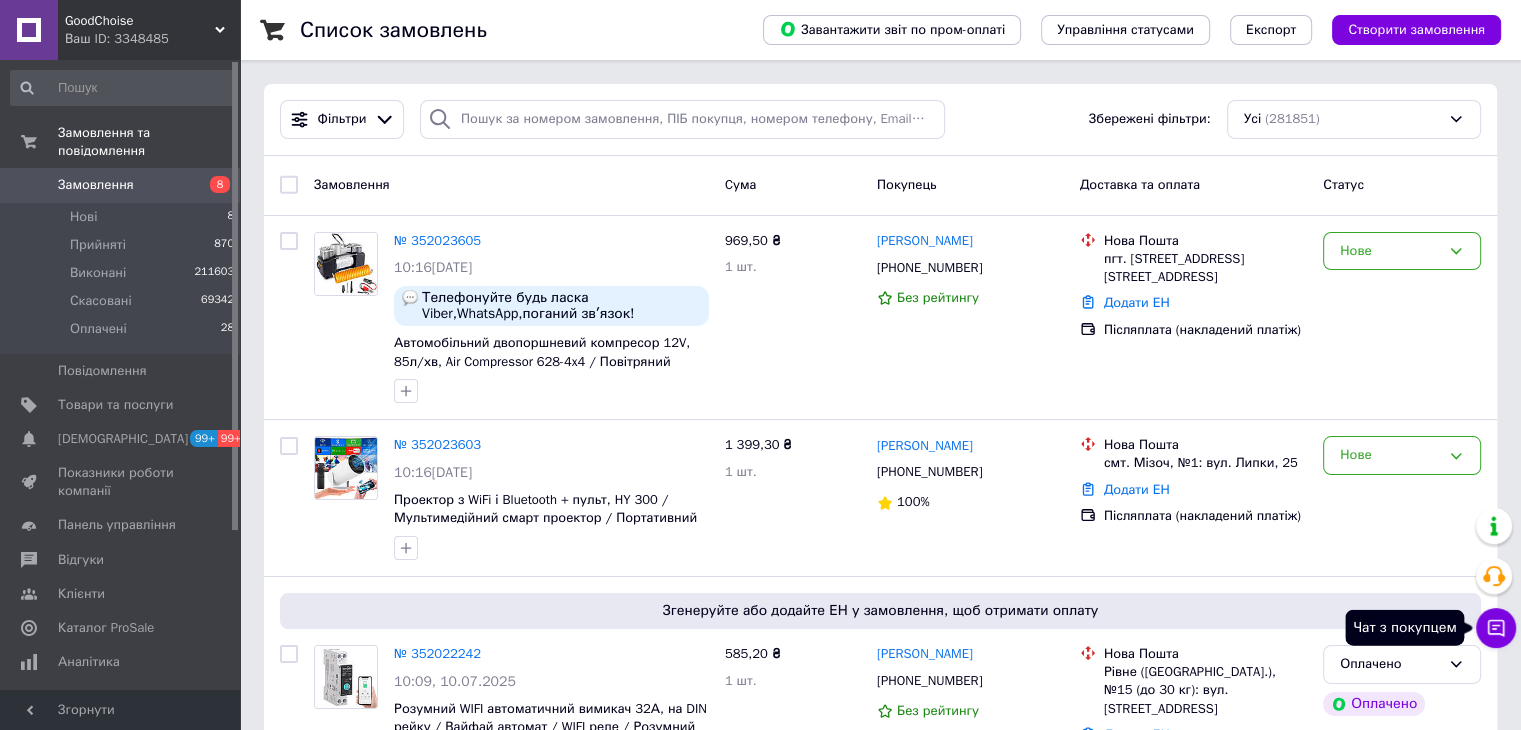 click 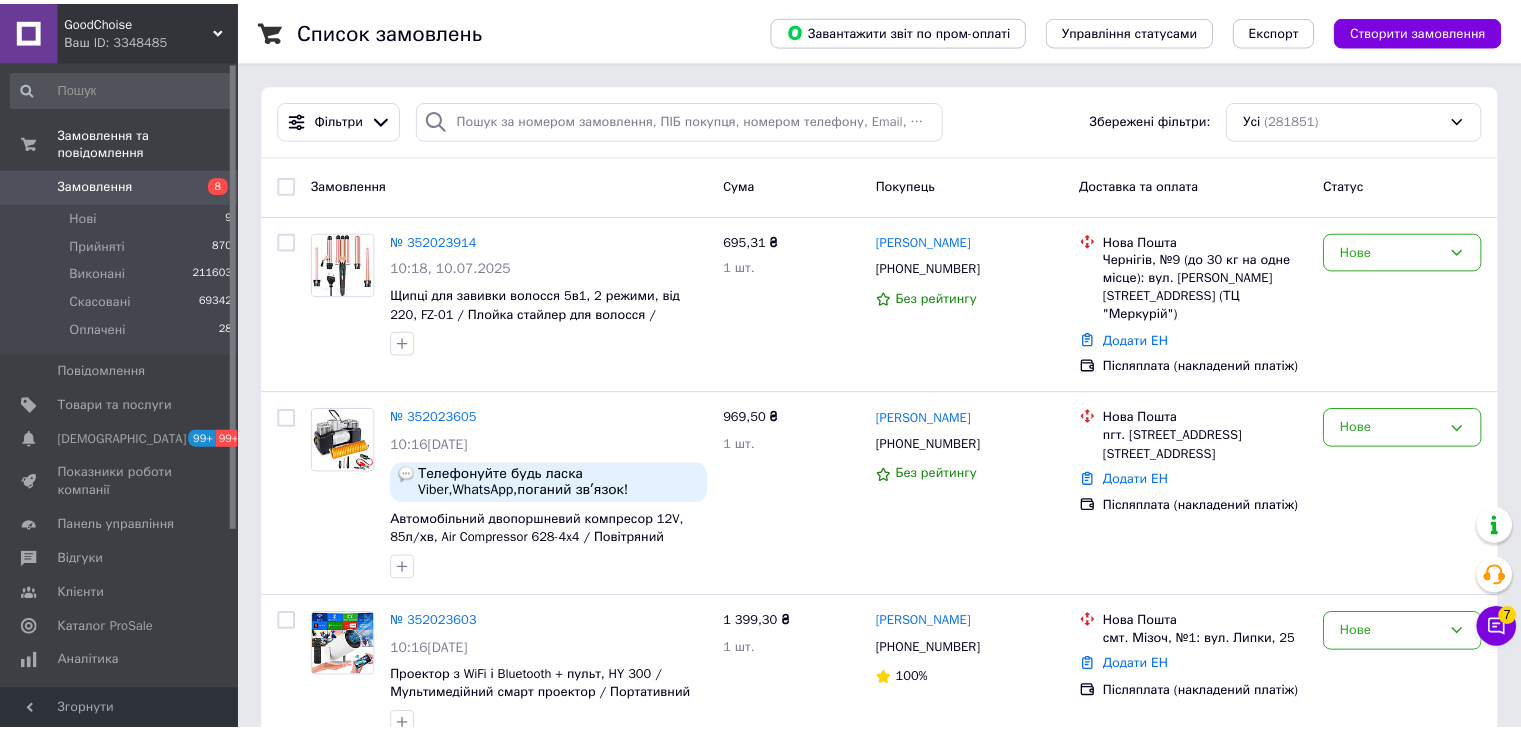scroll, scrollTop: 0, scrollLeft: 0, axis: both 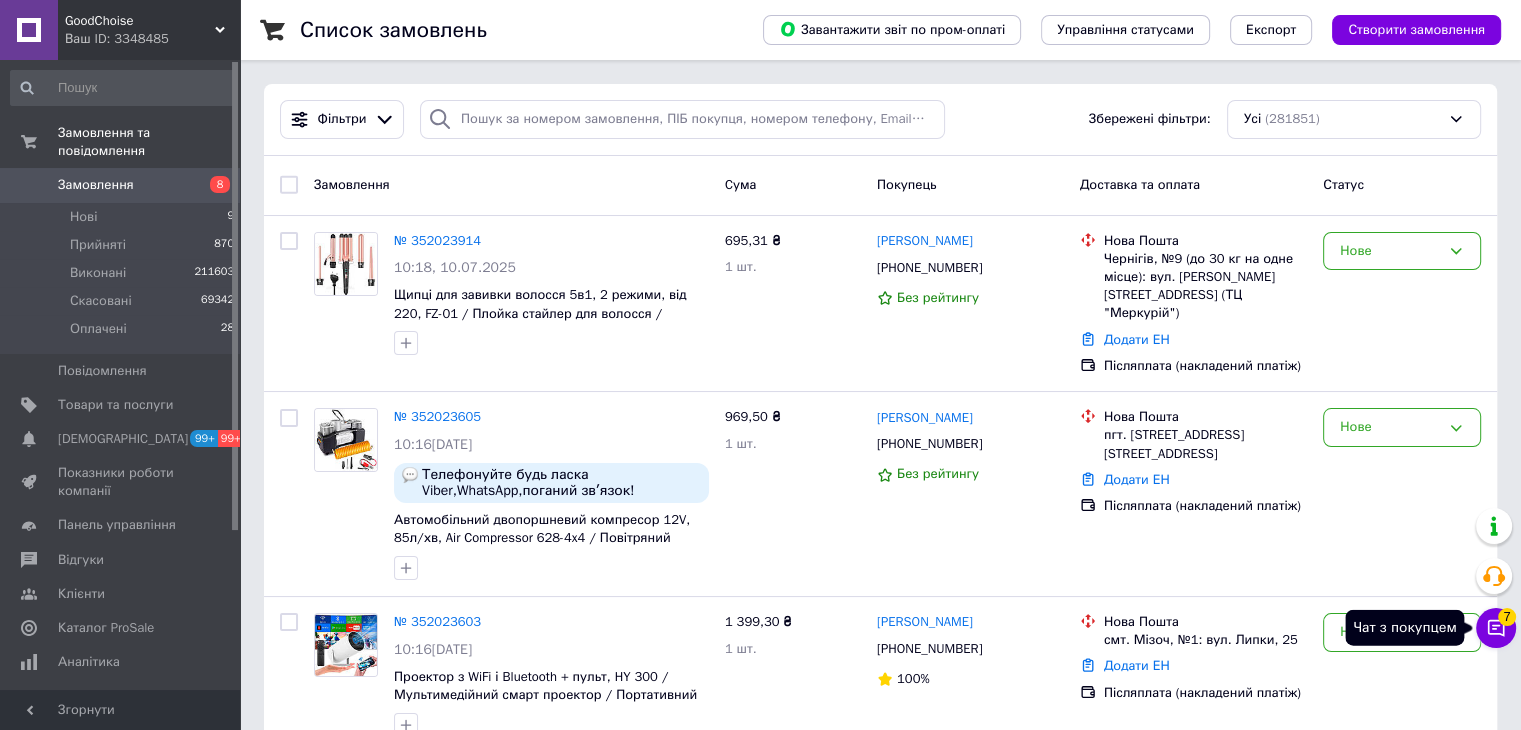 click on "7" at bounding box center (1507, 613) 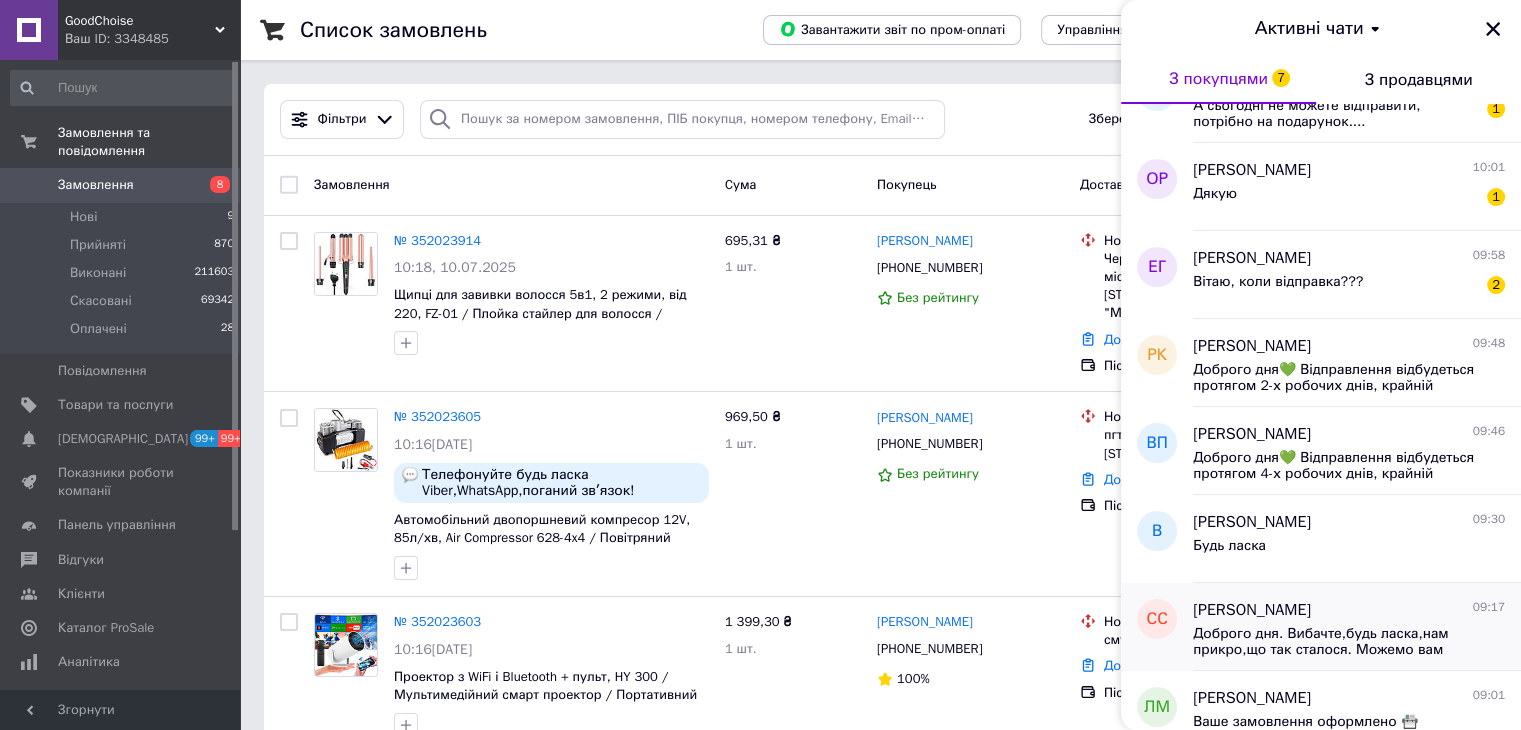 scroll, scrollTop: 700, scrollLeft: 0, axis: vertical 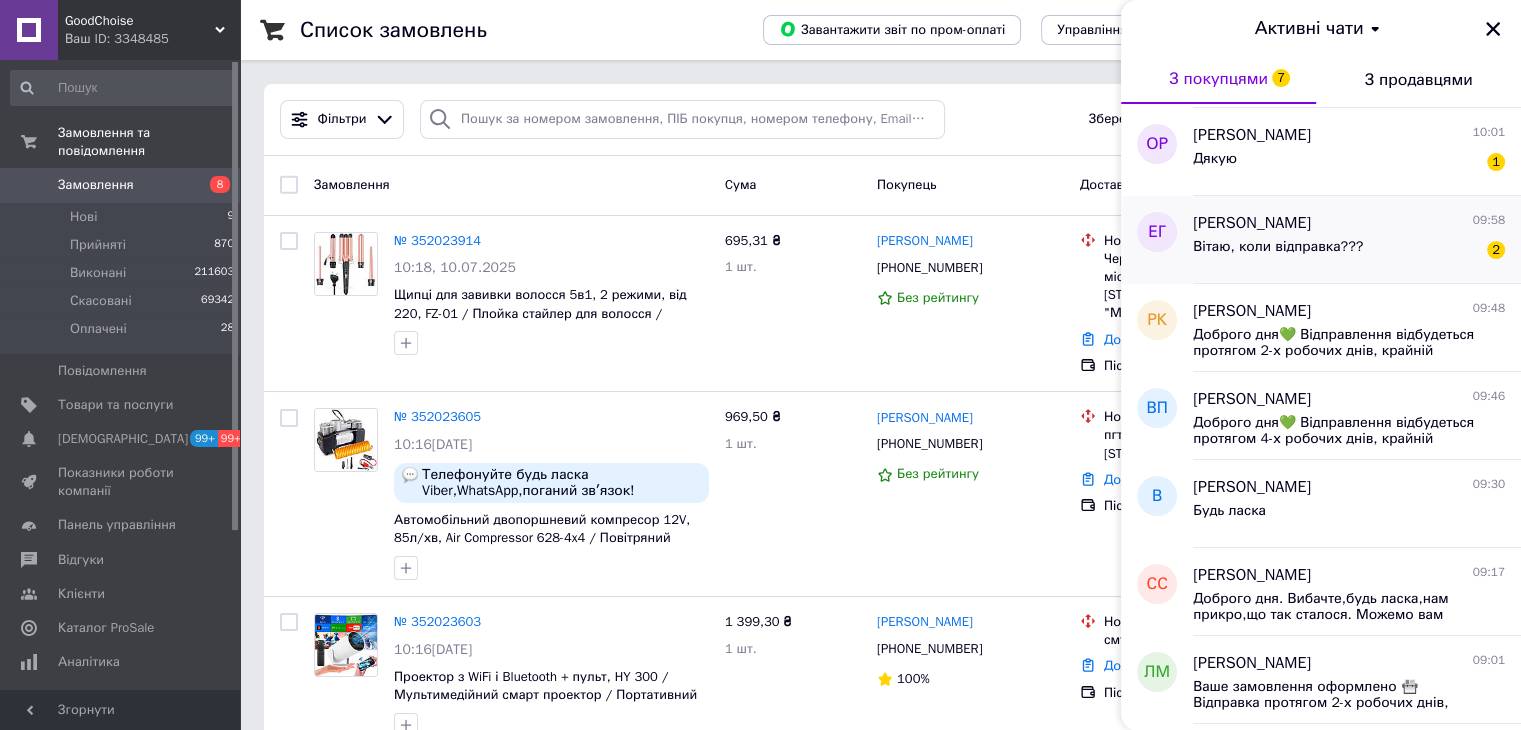 click on "Вітаю, коли відправка??? 2" at bounding box center (1349, 251) 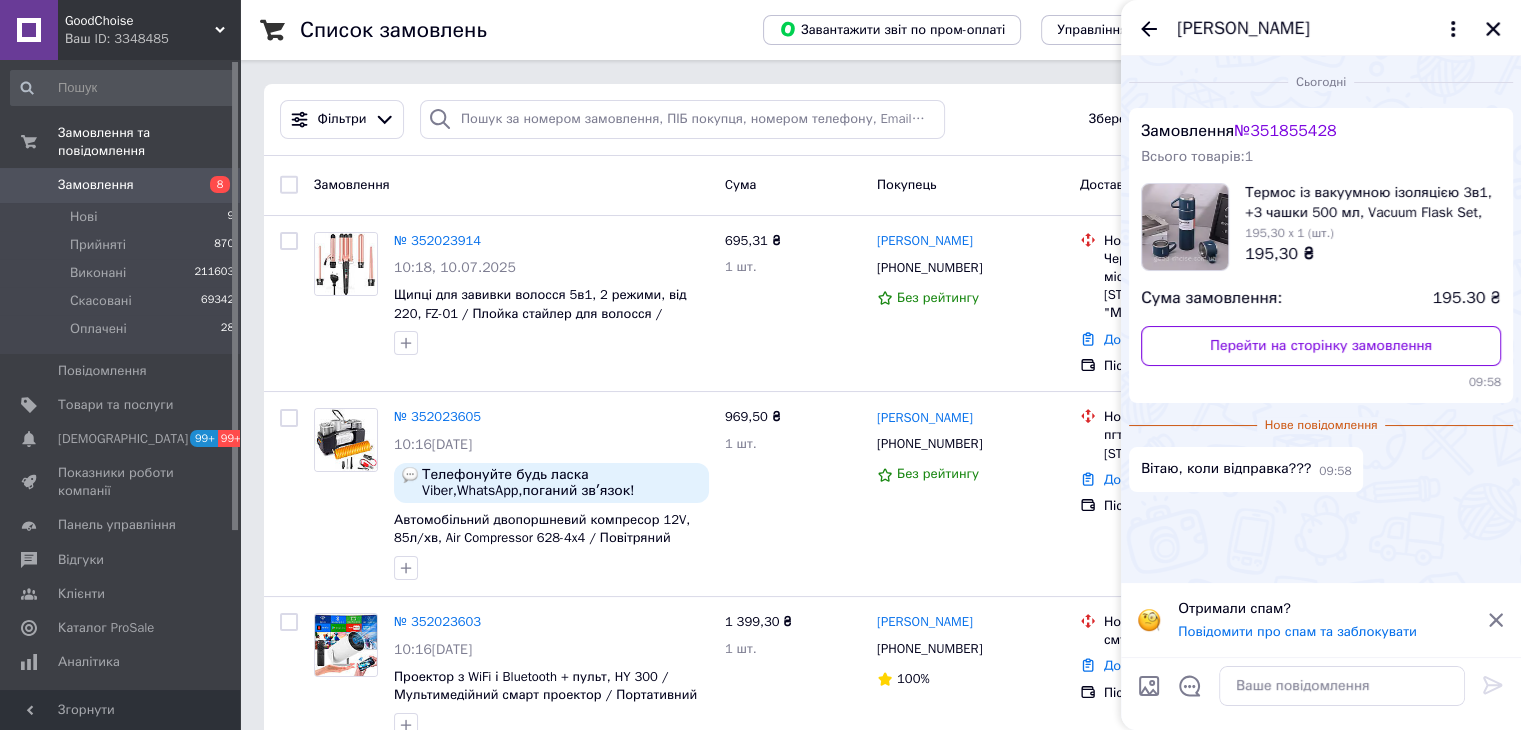 click on "№ 351855428" at bounding box center (1285, 131) 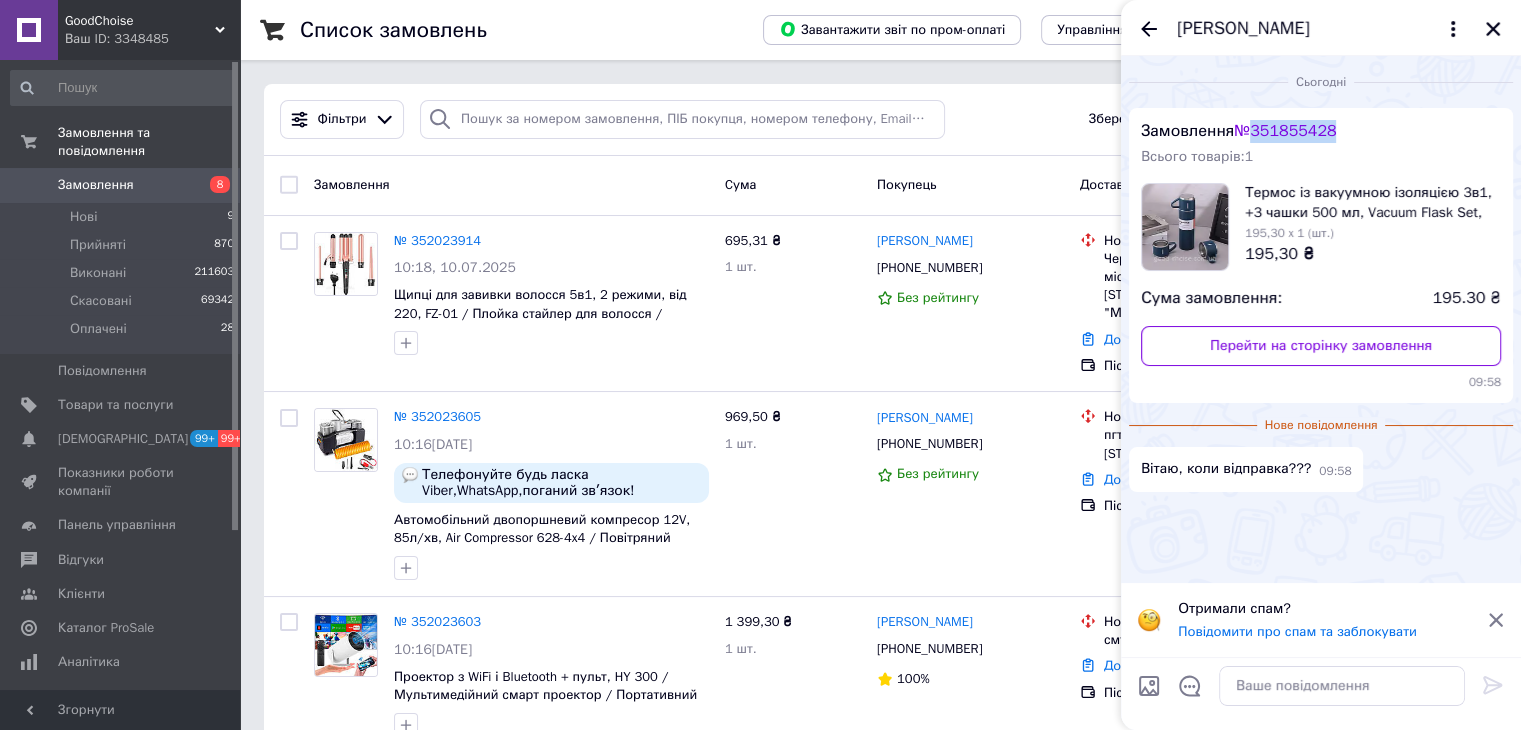 click on "№ 351855428" at bounding box center (1285, 131) 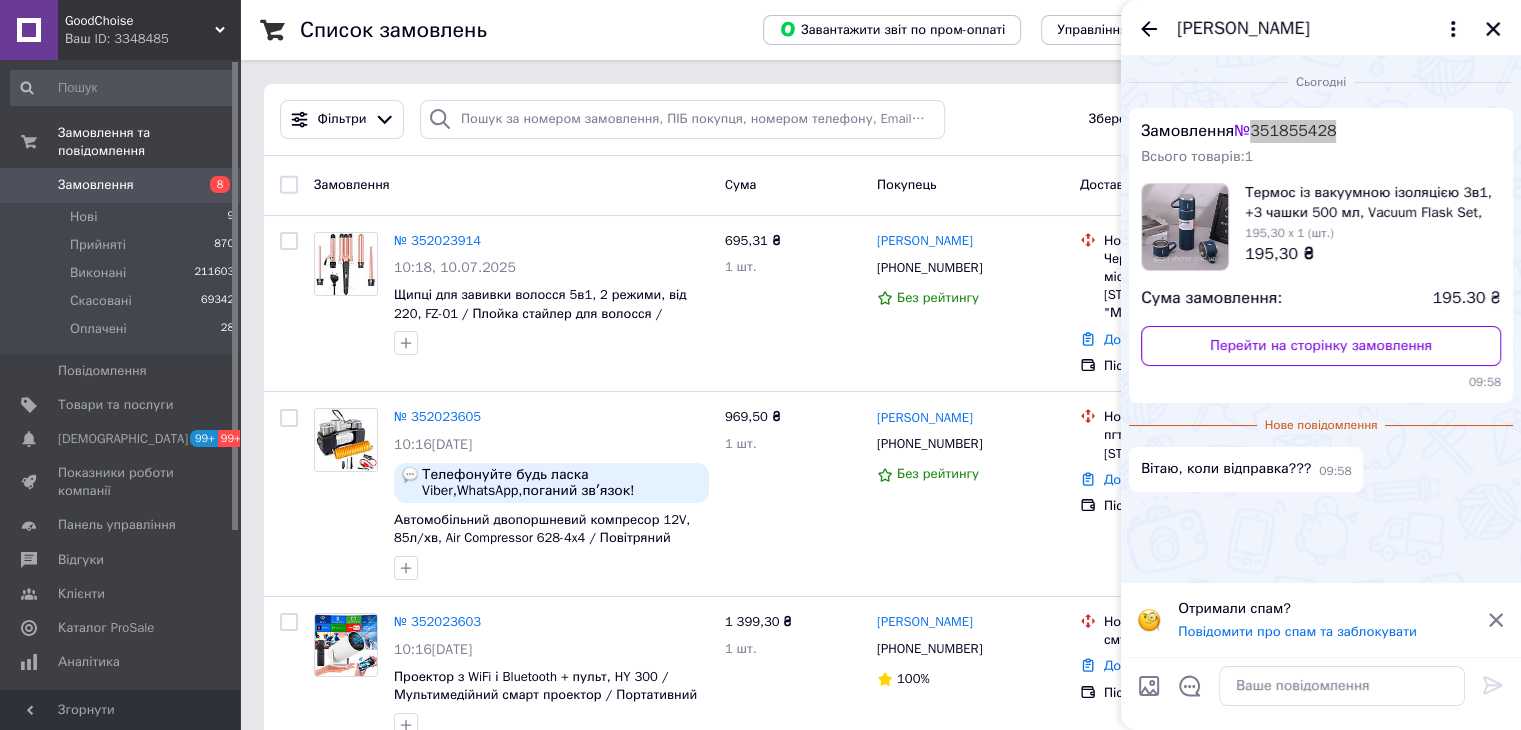drag, startPoint x: 1316, startPoint y: 713, endPoint x: 1316, endPoint y: 691, distance: 22 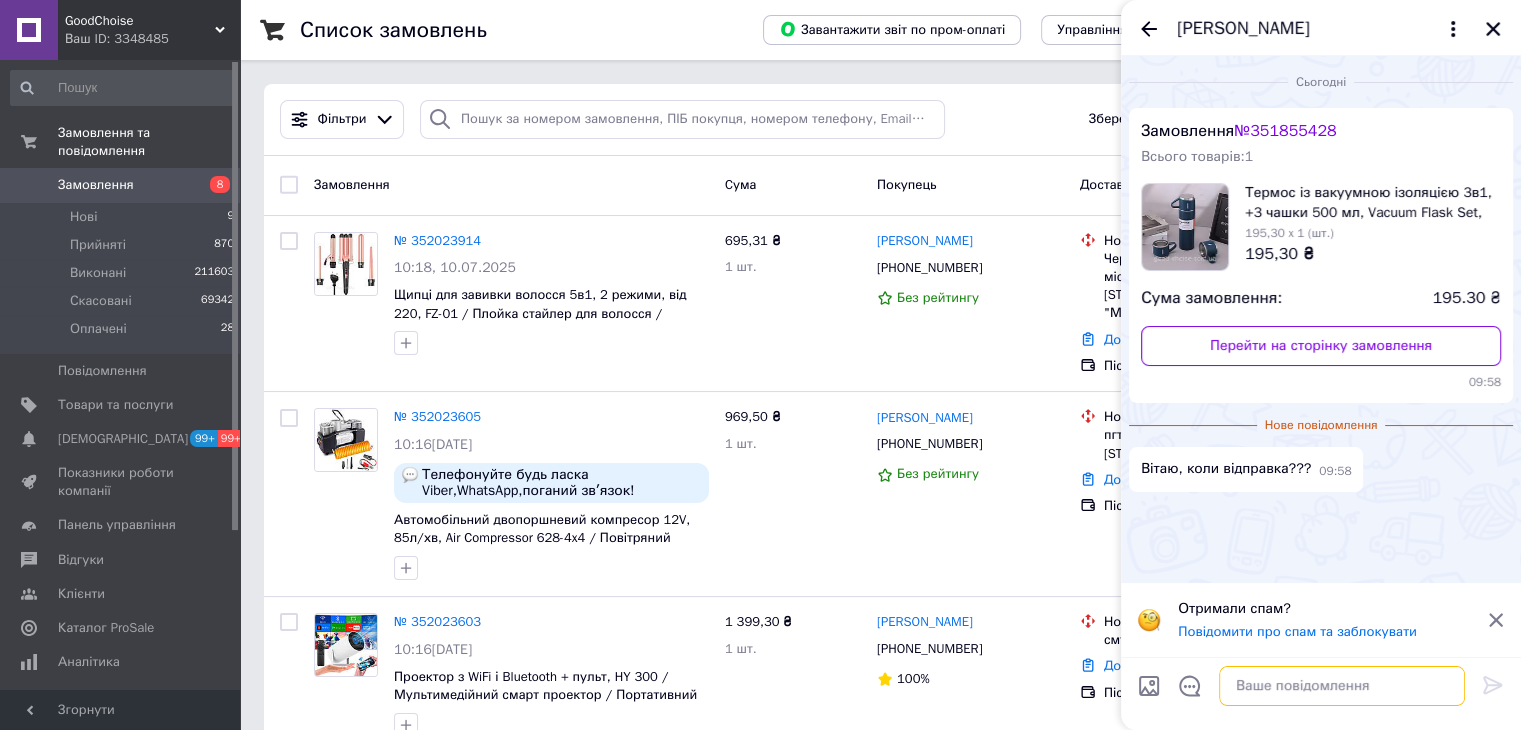 paste on "Добрий день💚 Ваше замовлення пакується, завтра відправимо і вже ввечері зможете відстежувати по додатку пошти.У відділенні обов’язково оглядайте посилку - це Ваше право як покупця. Гарного дня!" 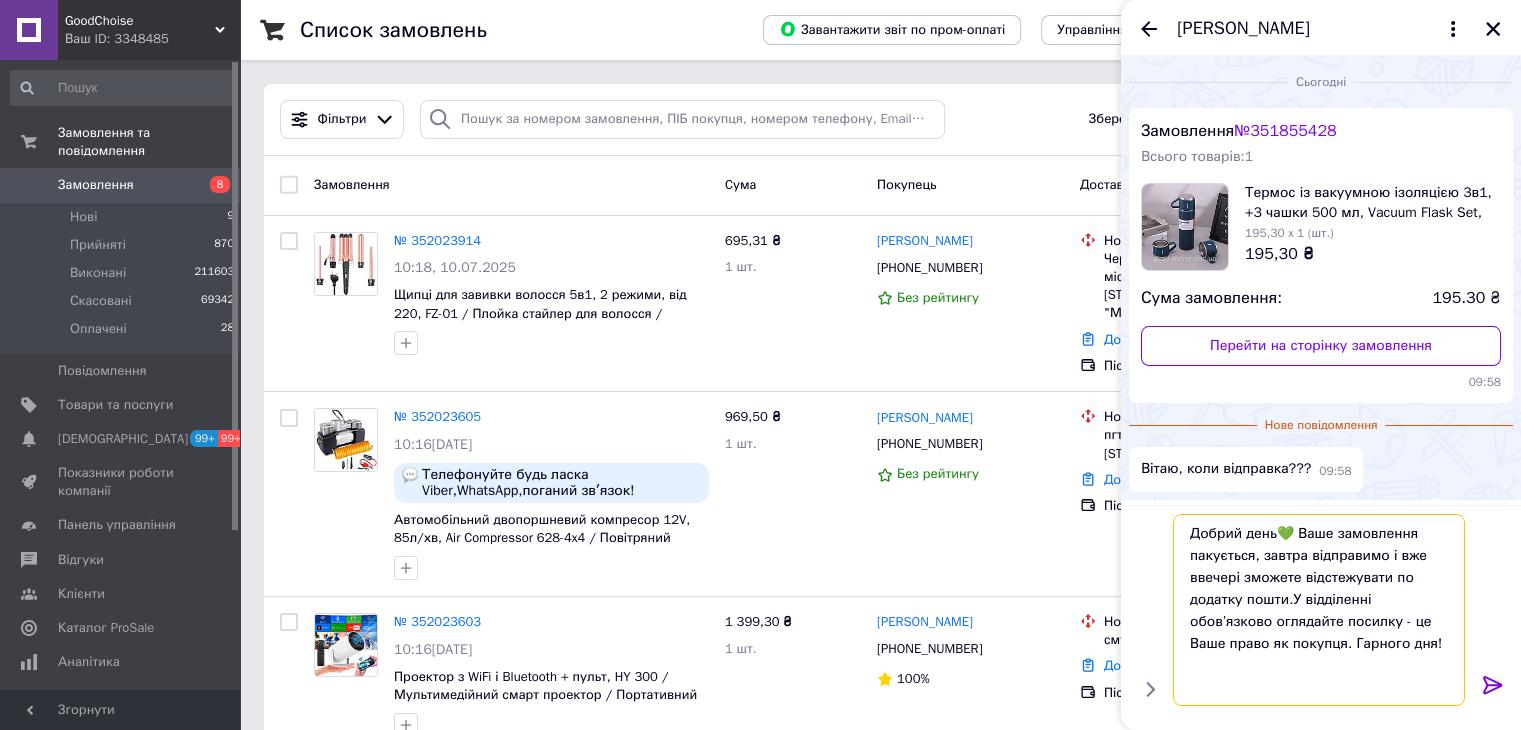 type 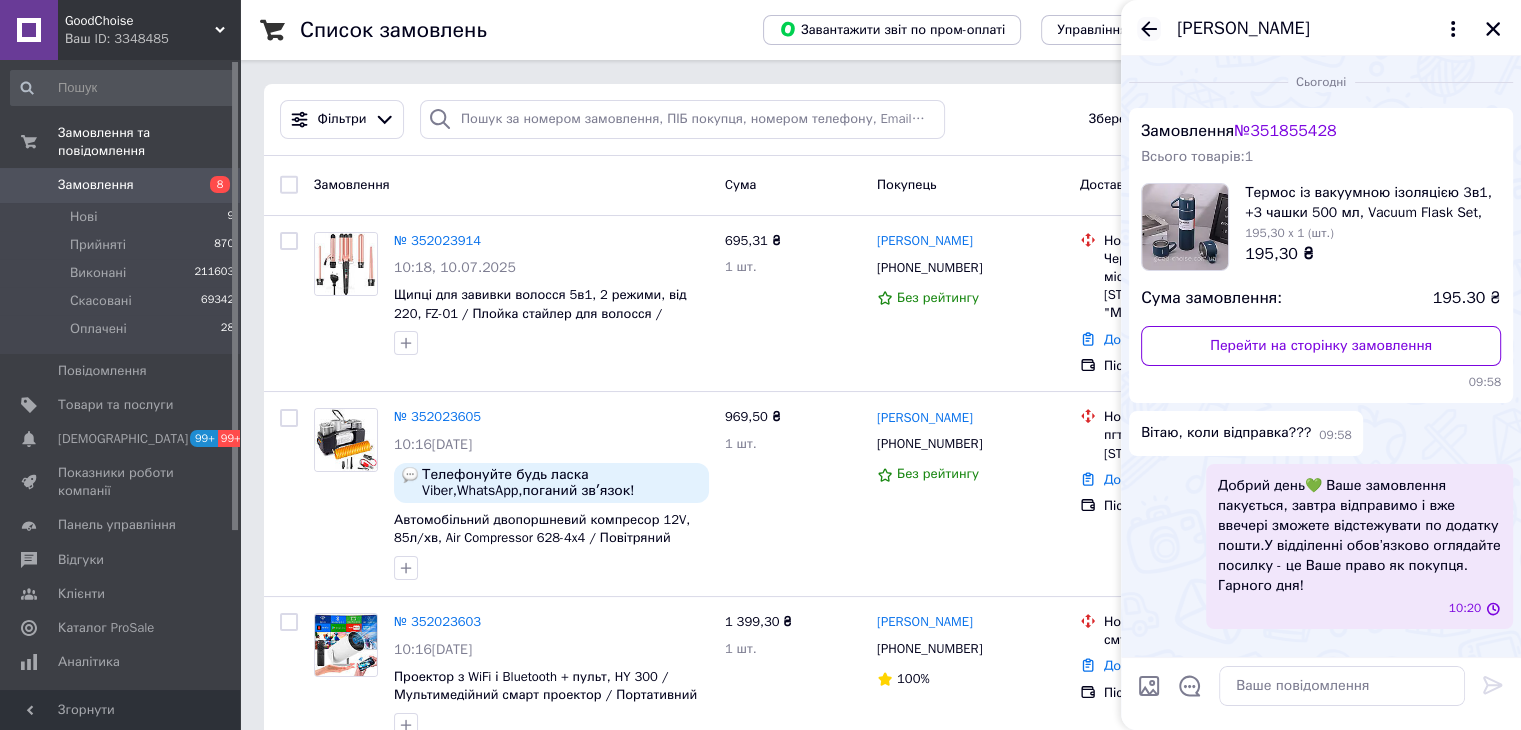 click 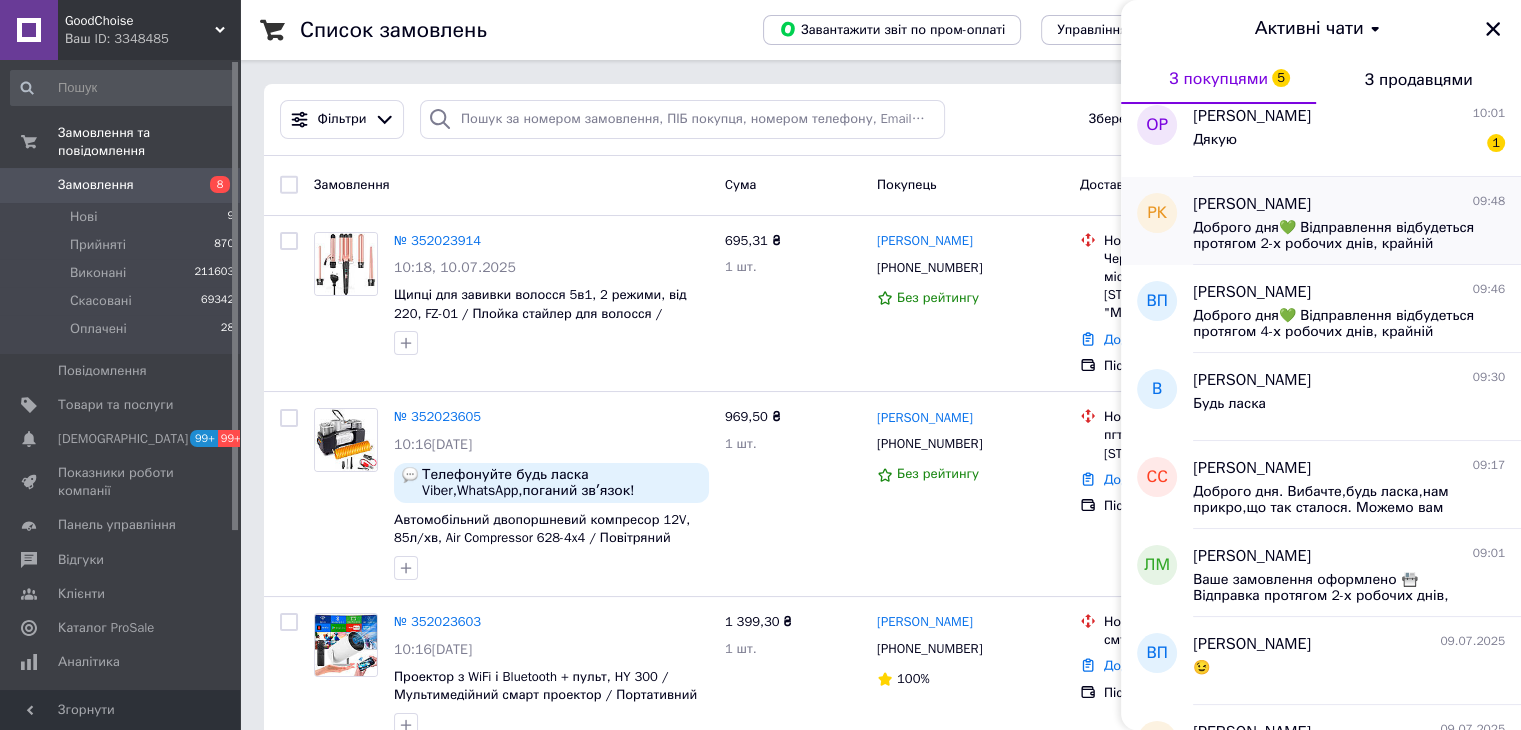 scroll, scrollTop: 900, scrollLeft: 0, axis: vertical 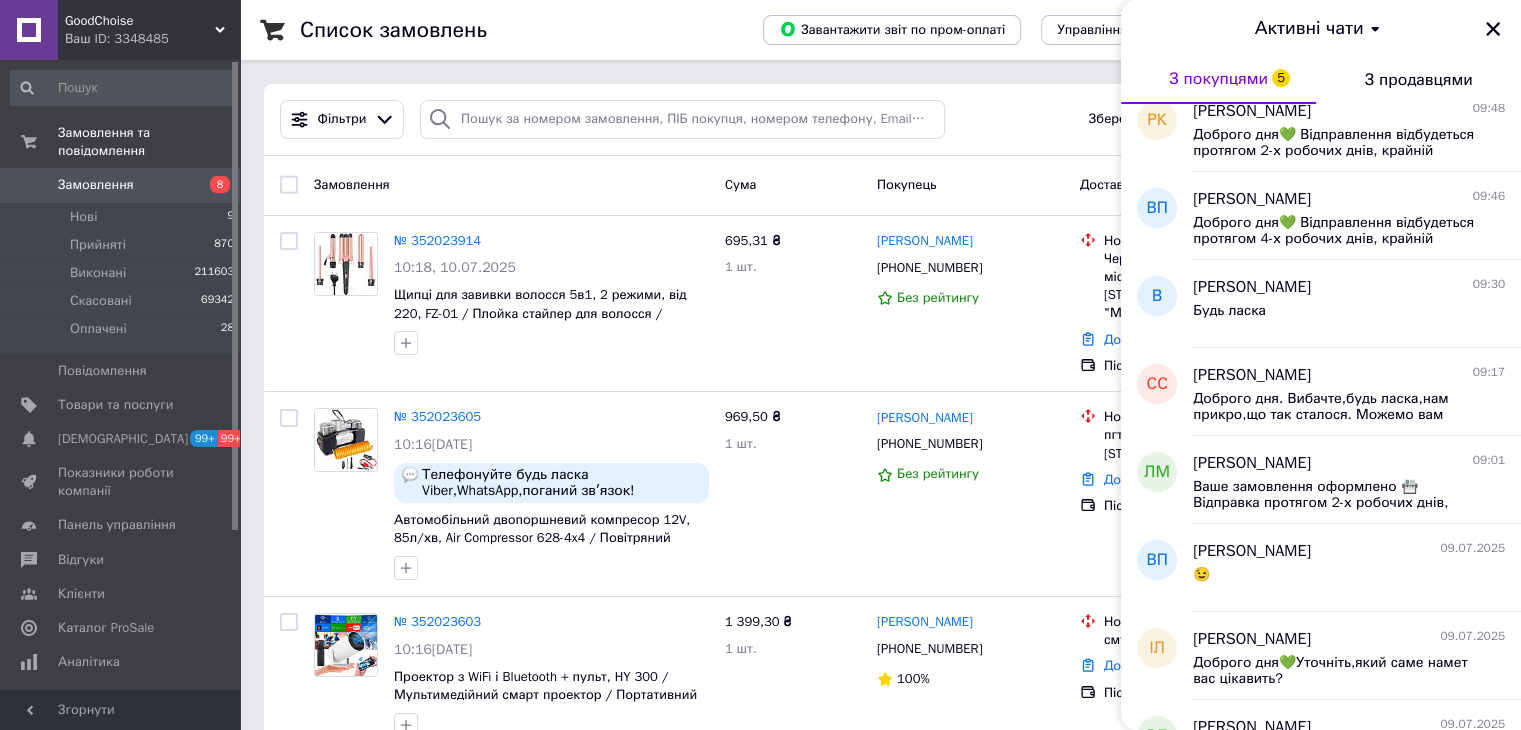 click on "Ваш ID: 3348485" at bounding box center (152, 39) 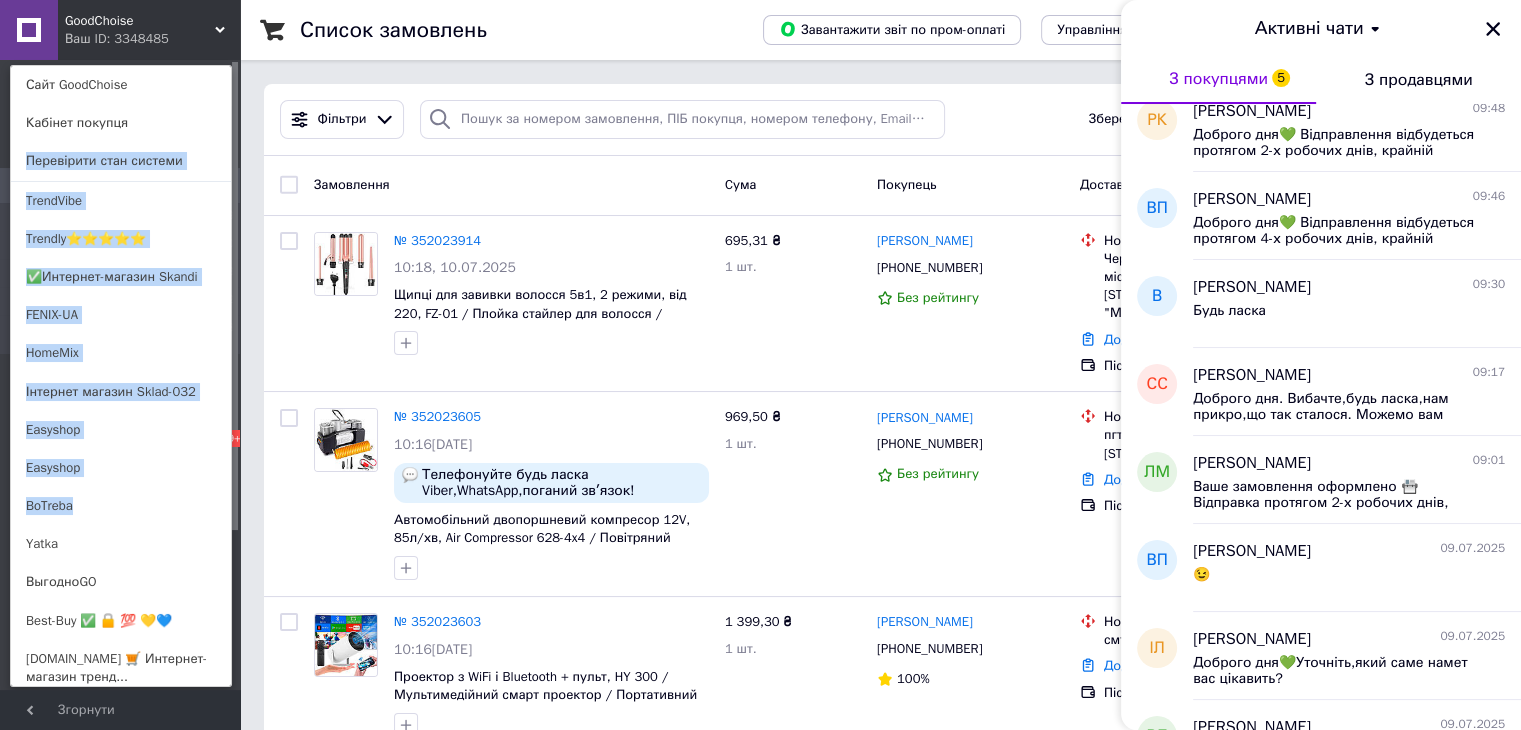 drag, startPoint x: 231, startPoint y: 121, endPoint x: 224, endPoint y: 502, distance: 381.0643 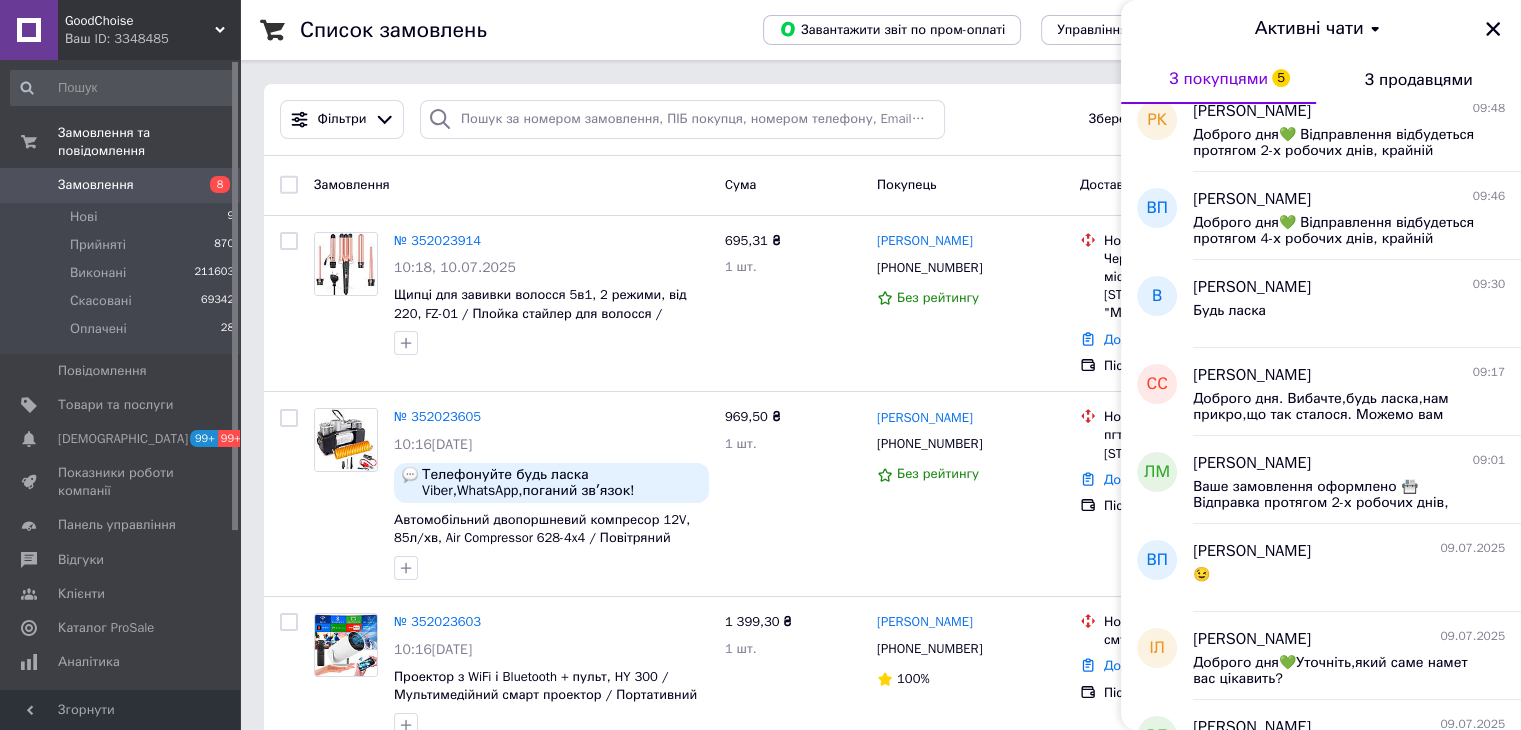 click on "Ваш ID: 3348485" at bounding box center [152, 39] 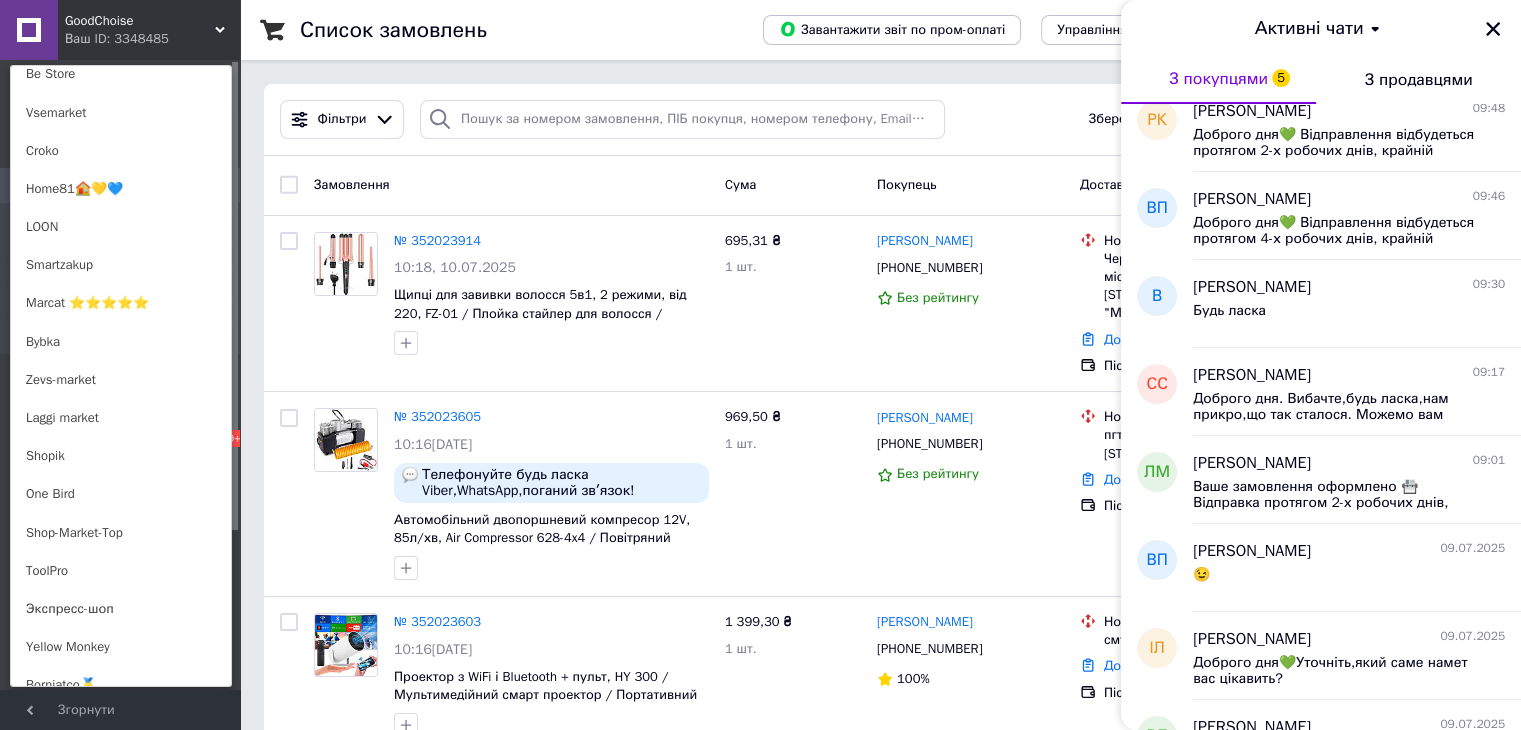scroll, scrollTop: 1116, scrollLeft: 0, axis: vertical 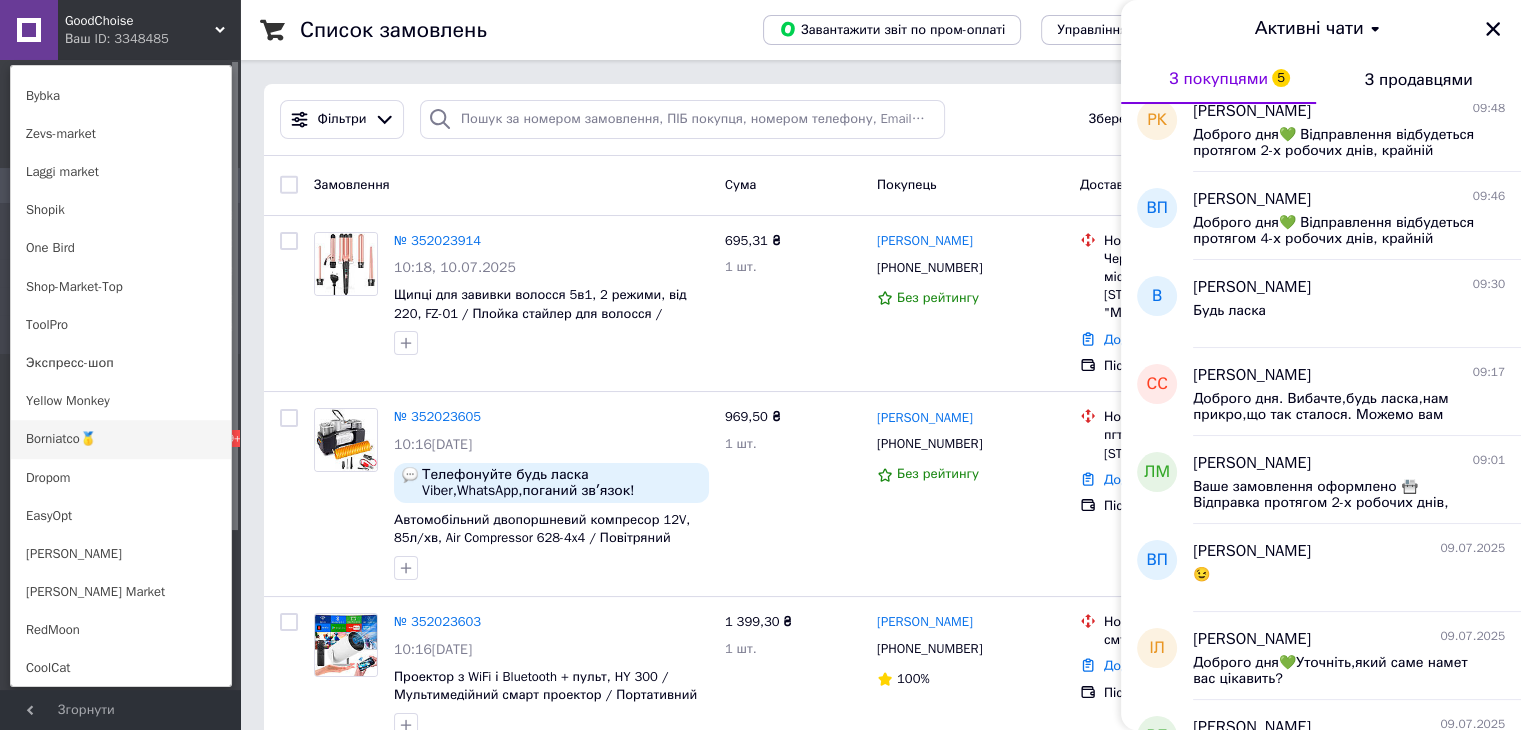 click on "Borniatco🥇" at bounding box center (121, 439) 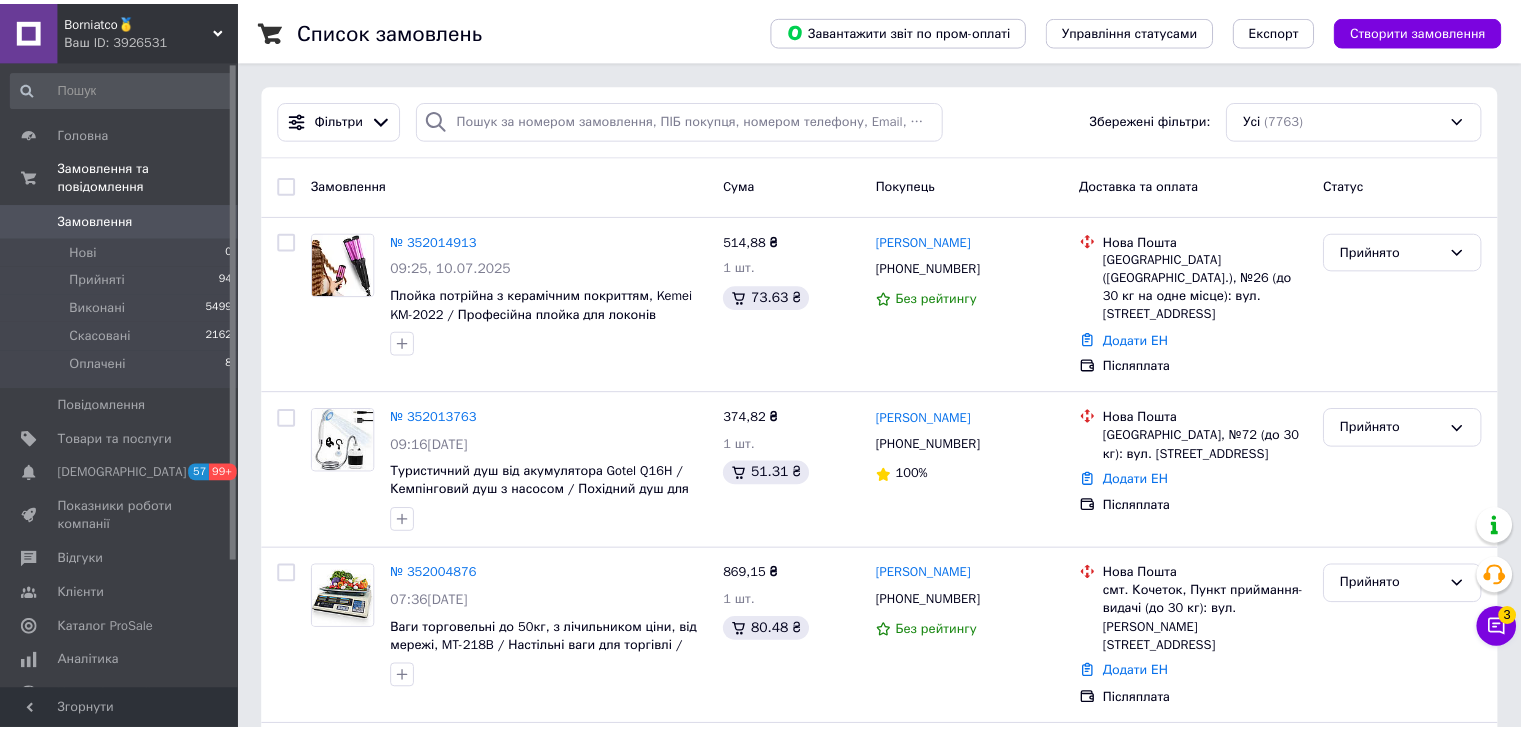 scroll, scrollTop: 0, scrollLeft: 0, axis: both 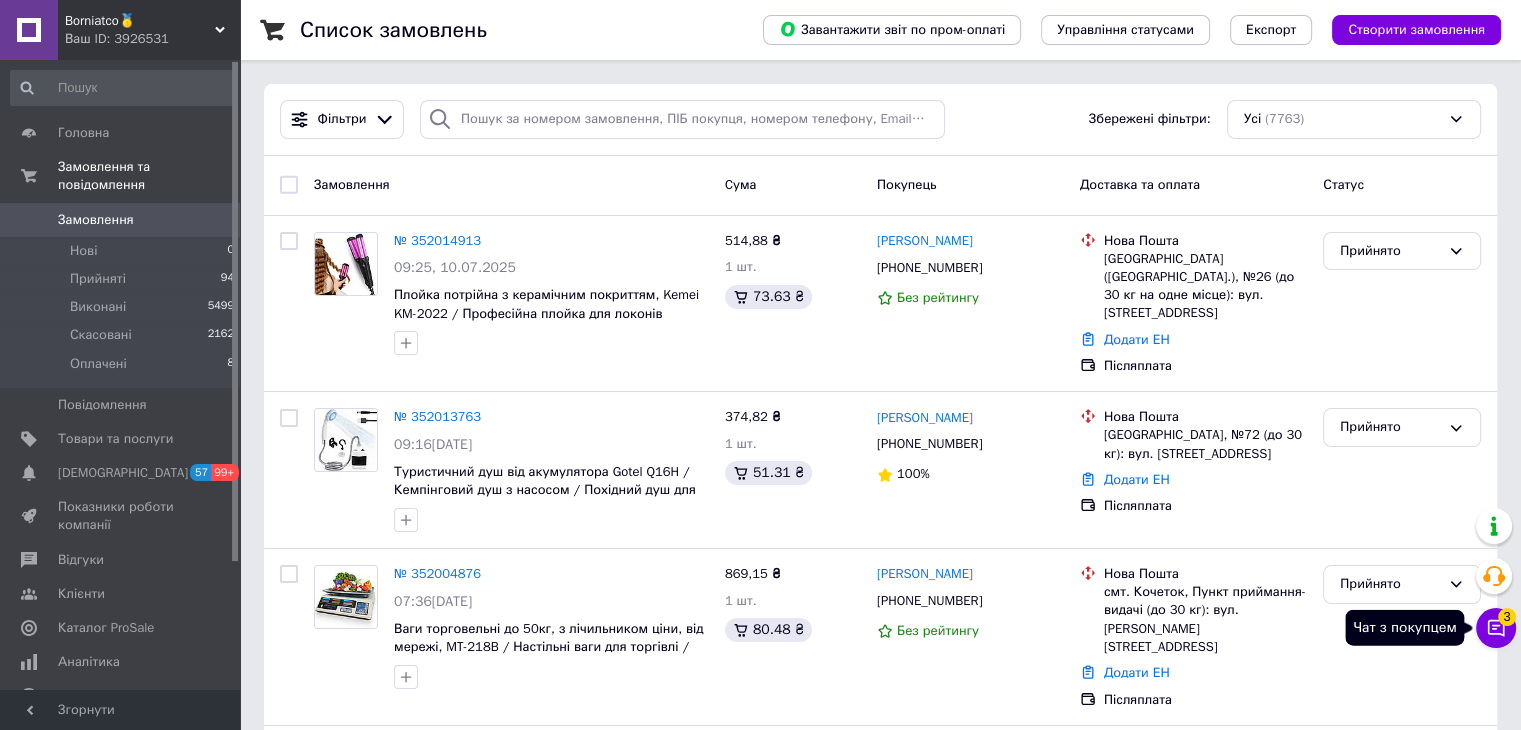 click 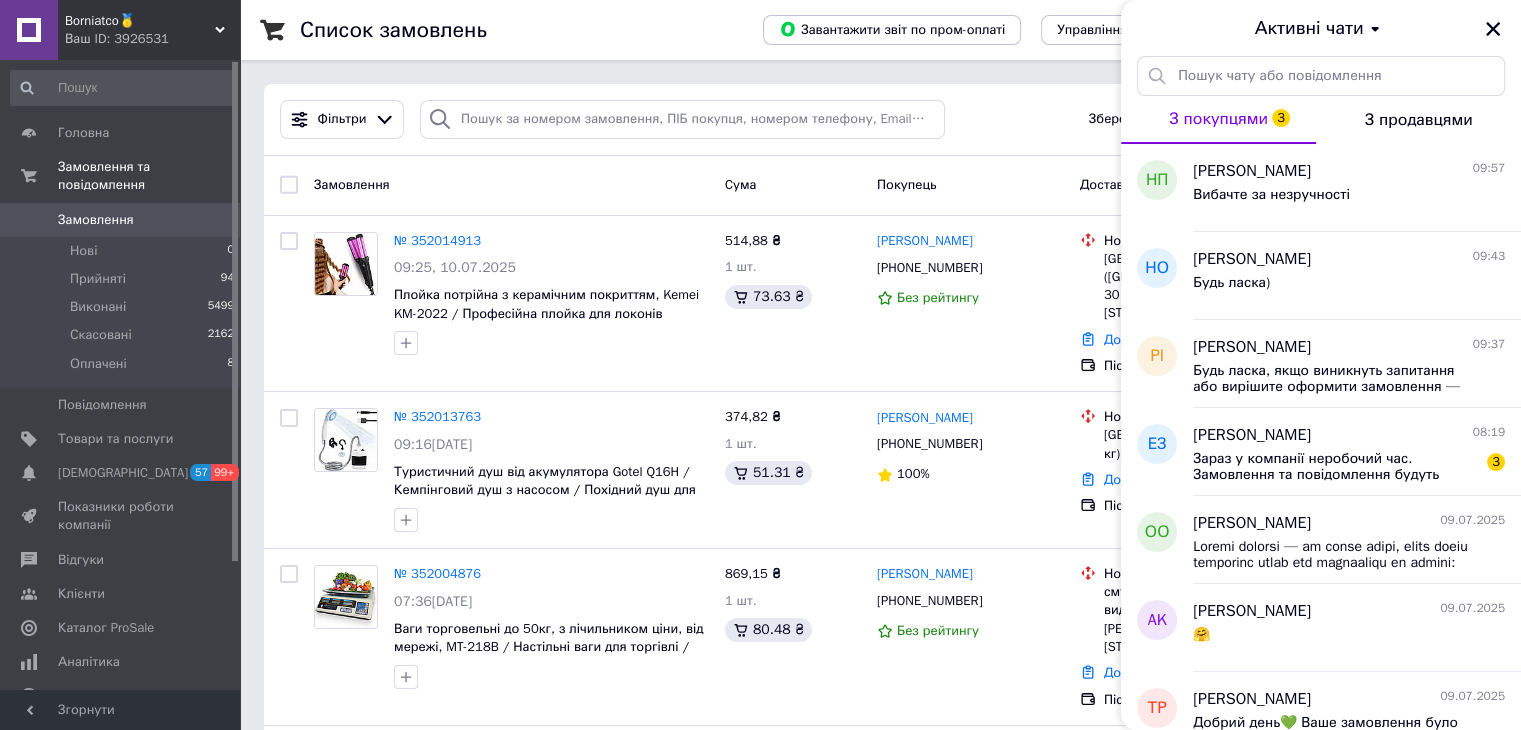 click on "Borniatco🥇" at bounding box center [140, 21] 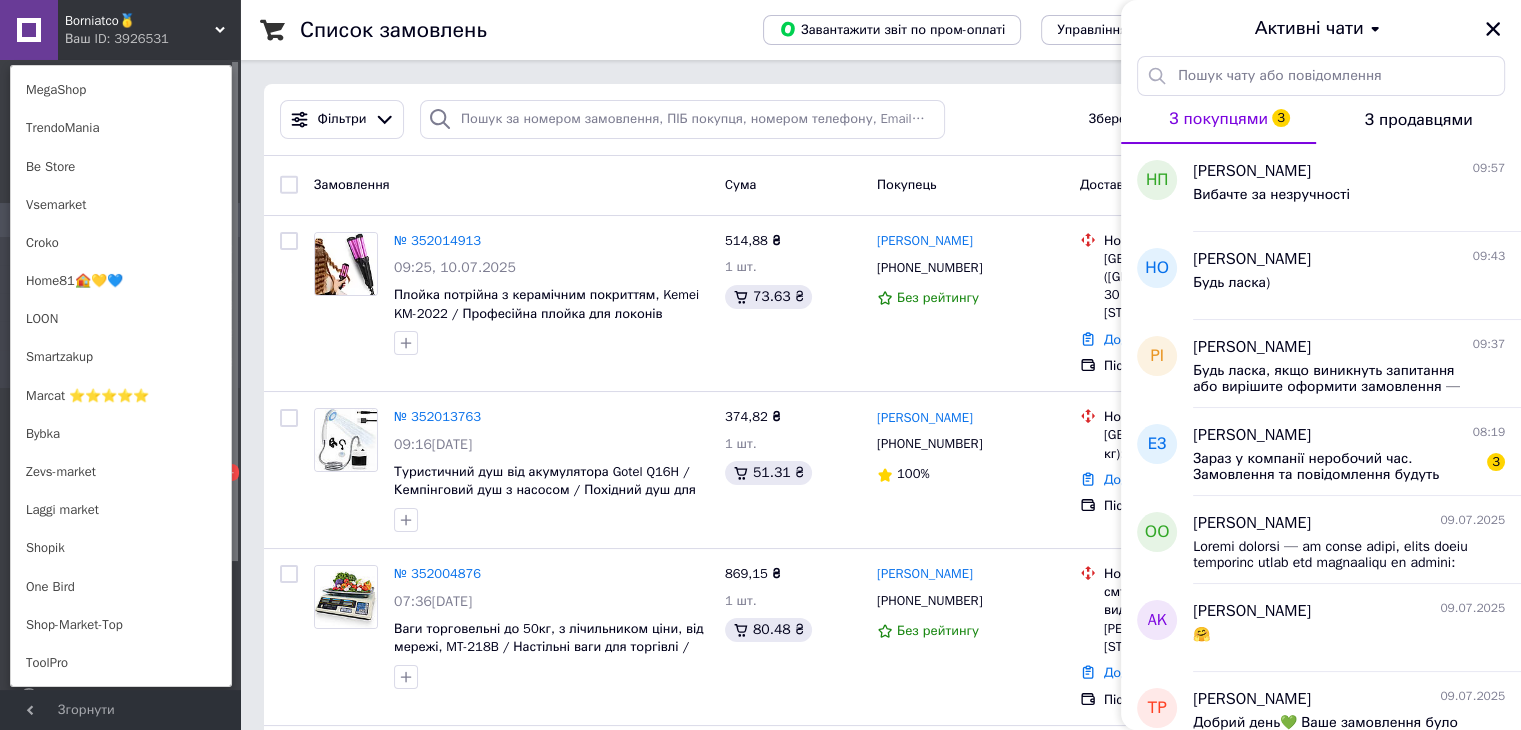 scroll, scrollTop: 830, scrollLeft: 0, axis: vertical 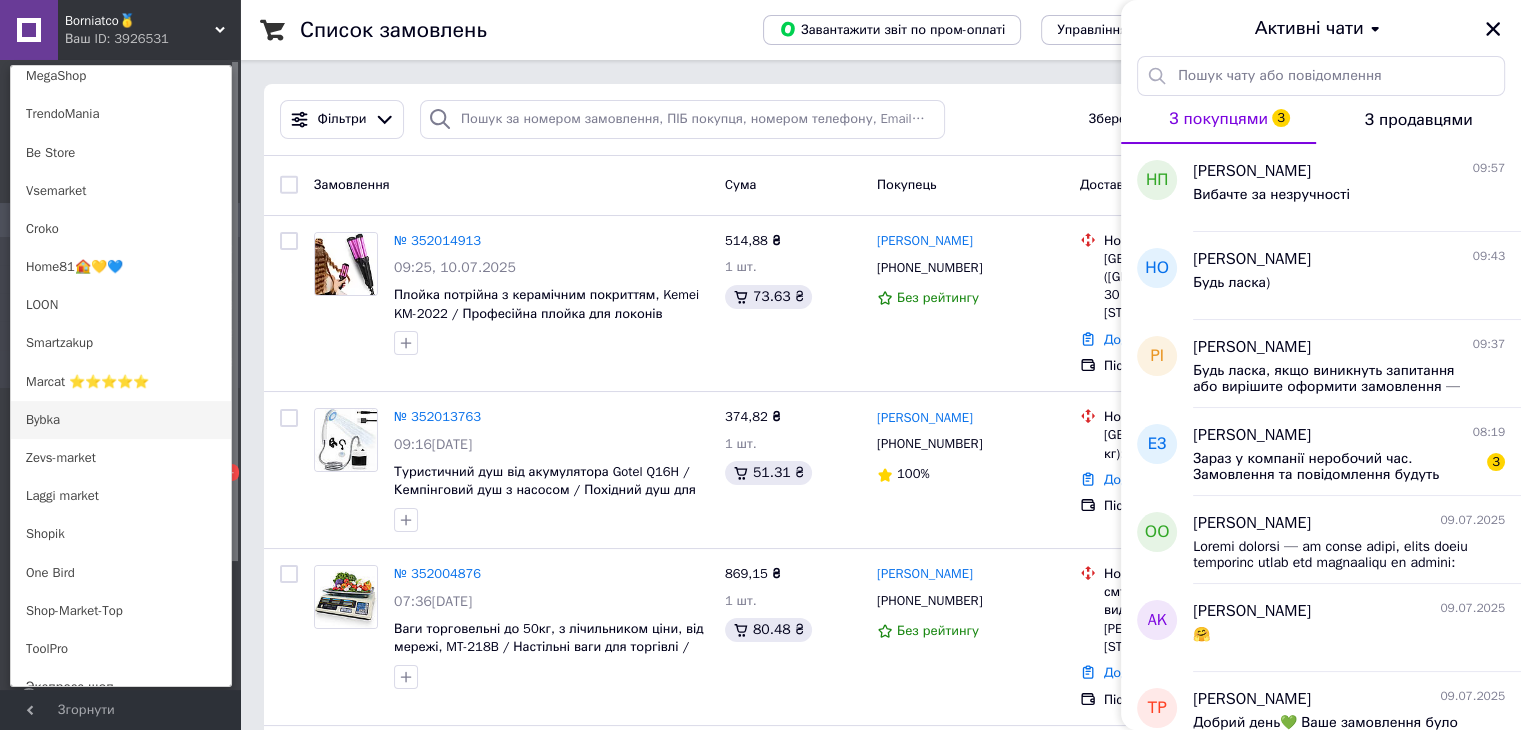 click on "Bybka" at bounding box center (121, 420) 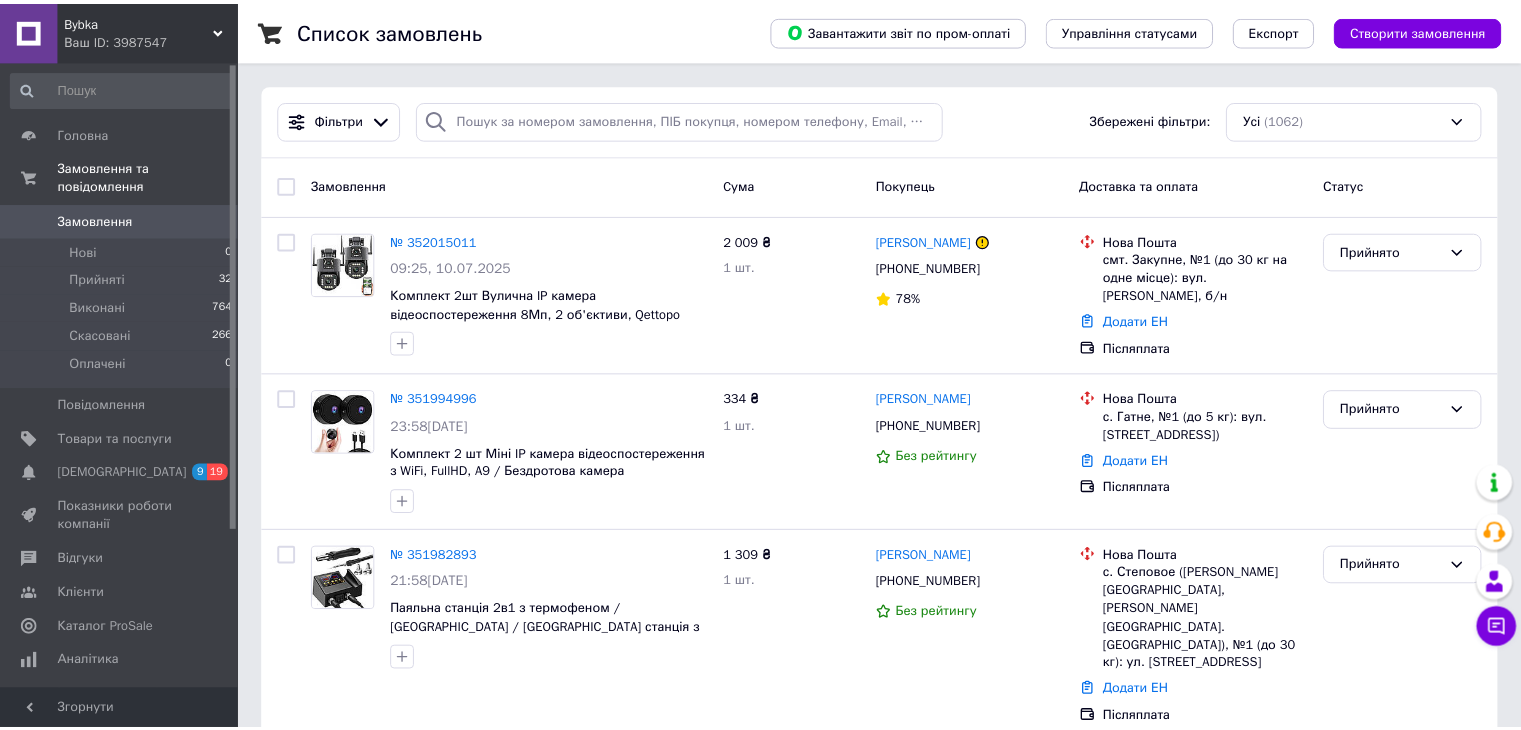 scroll, scrollTop: 0, scrollLeft: 0, axis: both 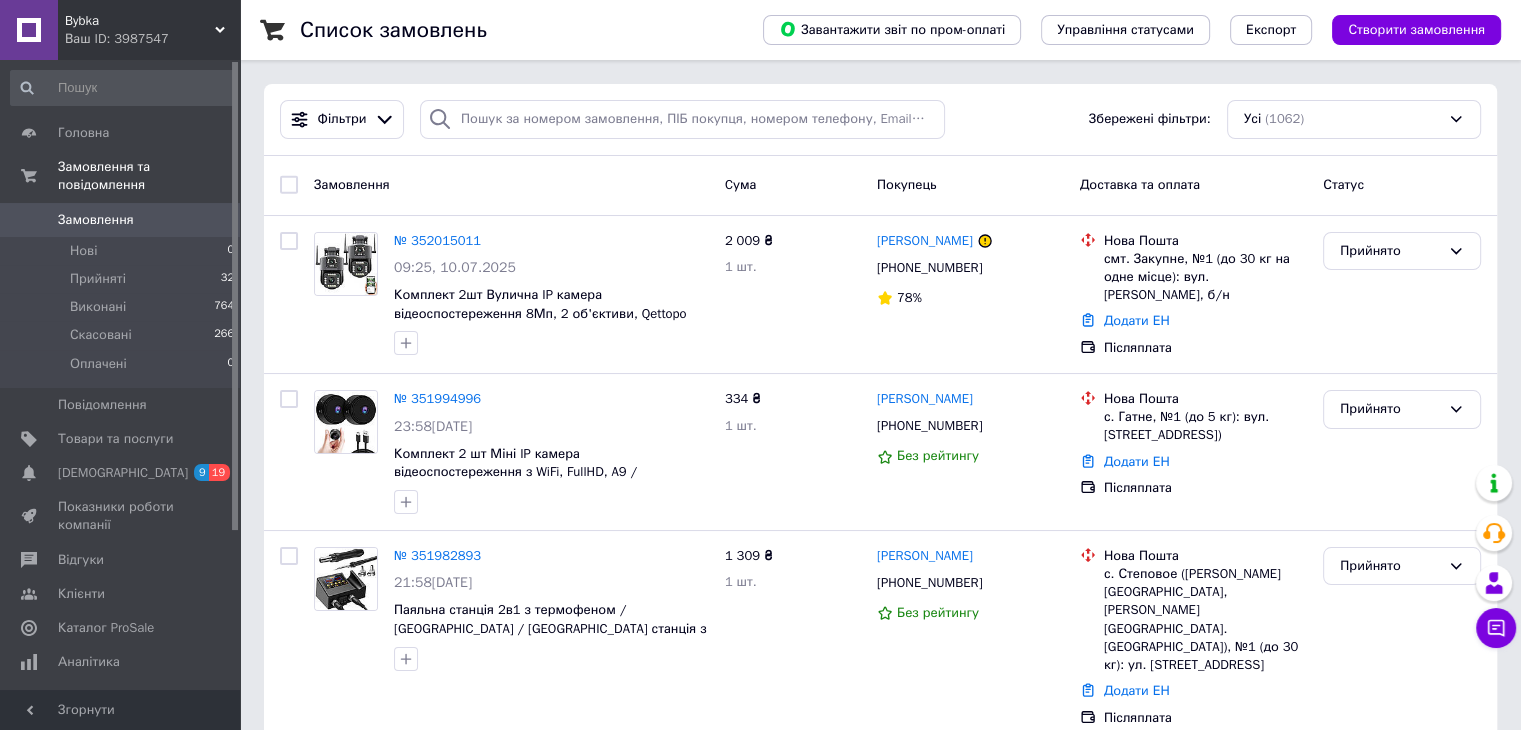 click on "Bybka" at bounding box center [140, 21] 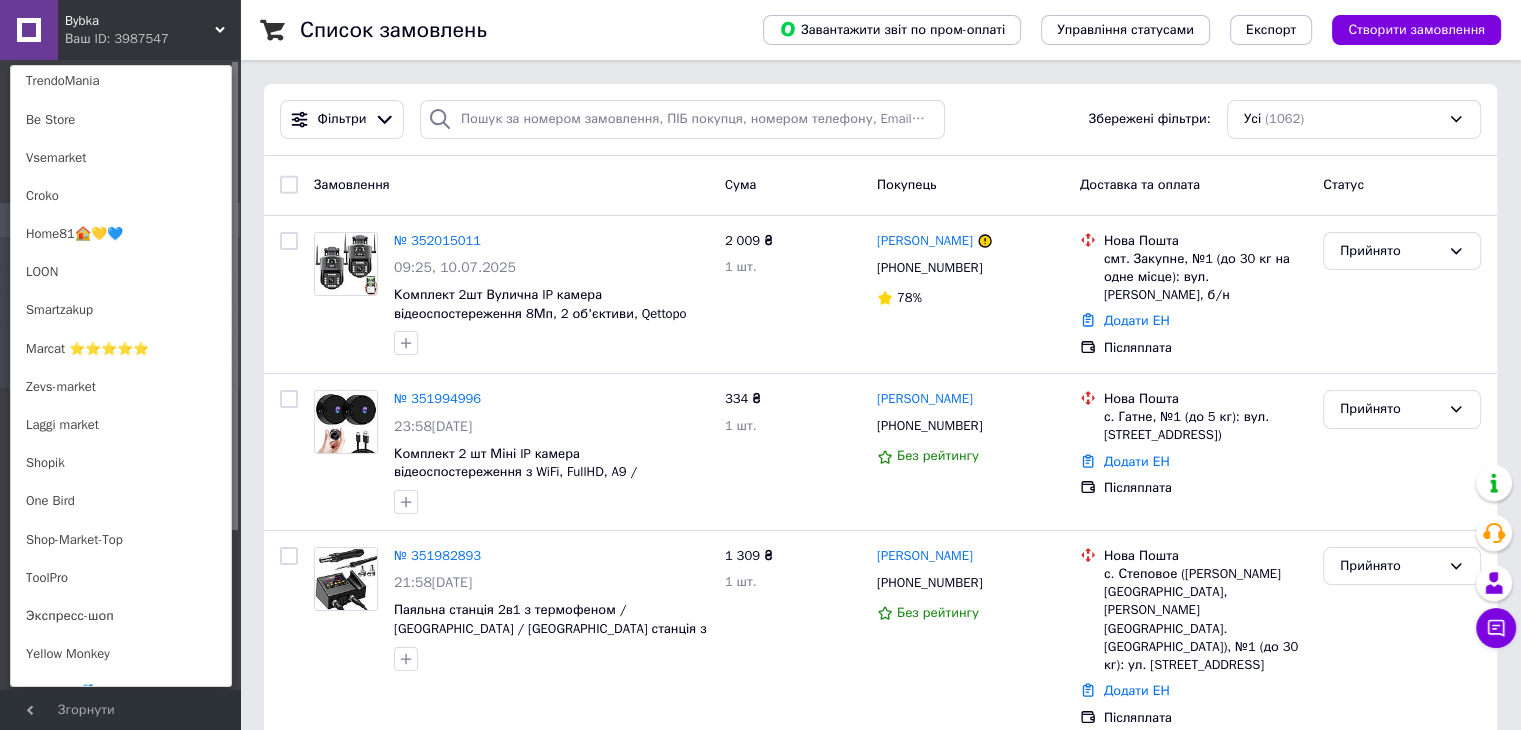 scroll, scrollTop: 794, scrollLeft: 0, axis: vertical 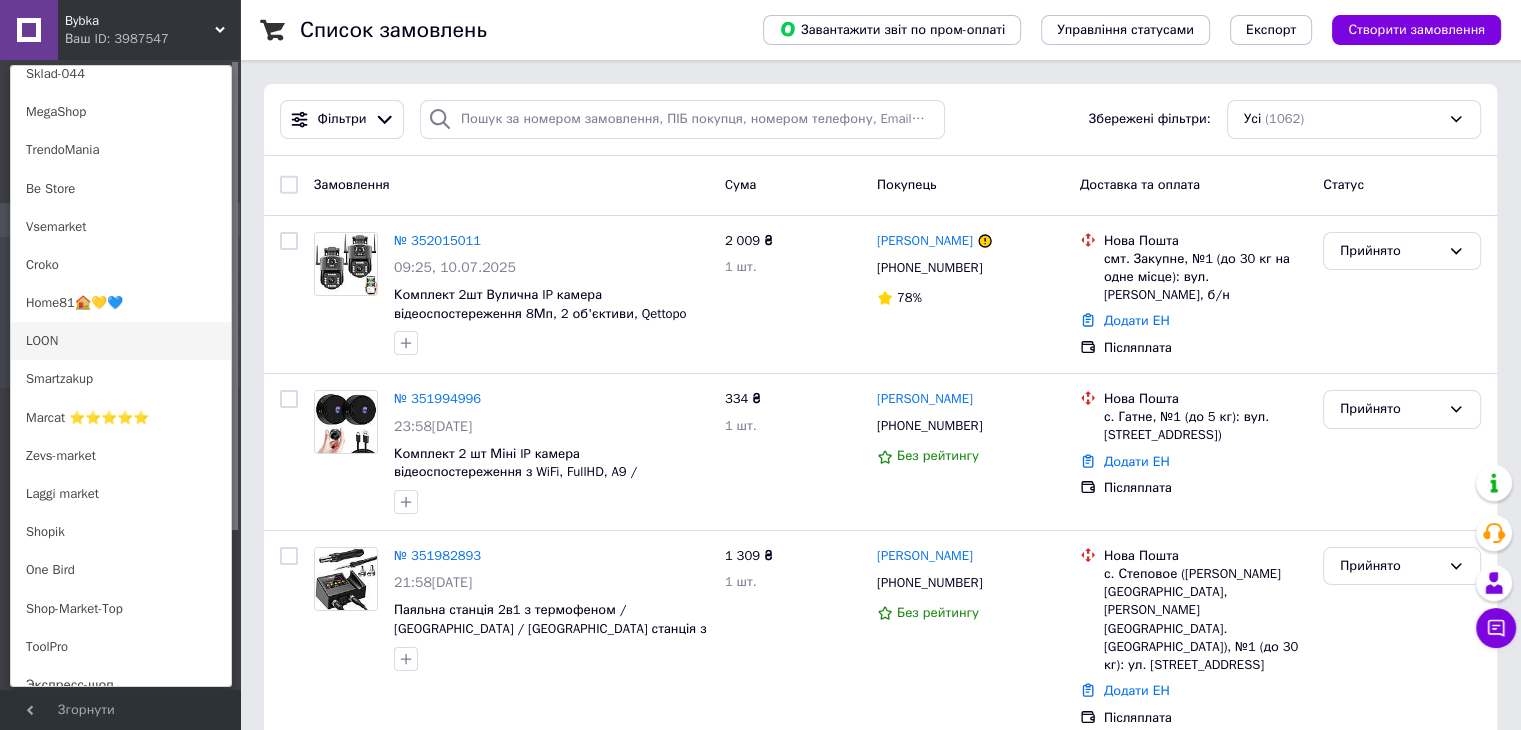 click on "LOON" at bounding box center (121, 341) 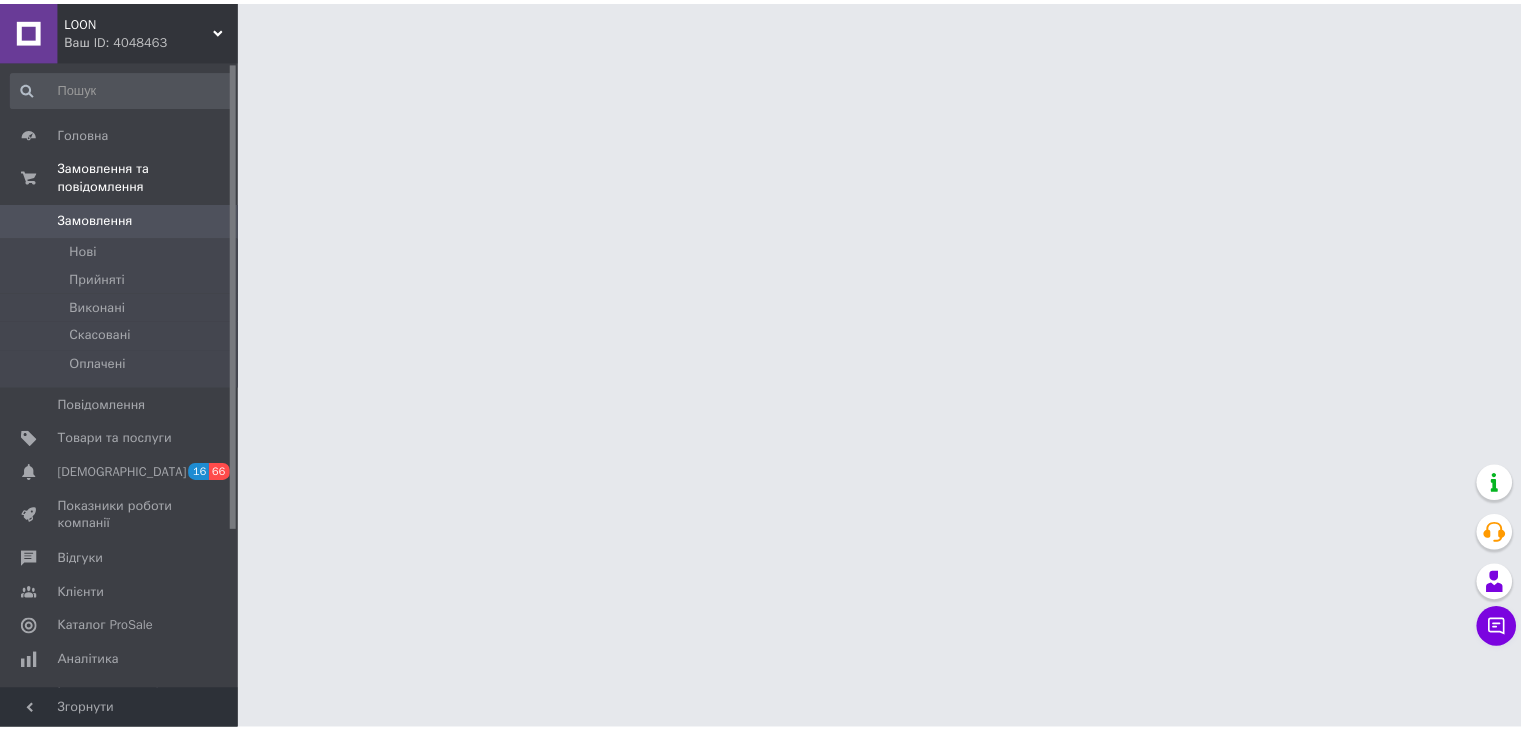 scroll, scrollTop: 0, scrollLeft: 0, axis: both 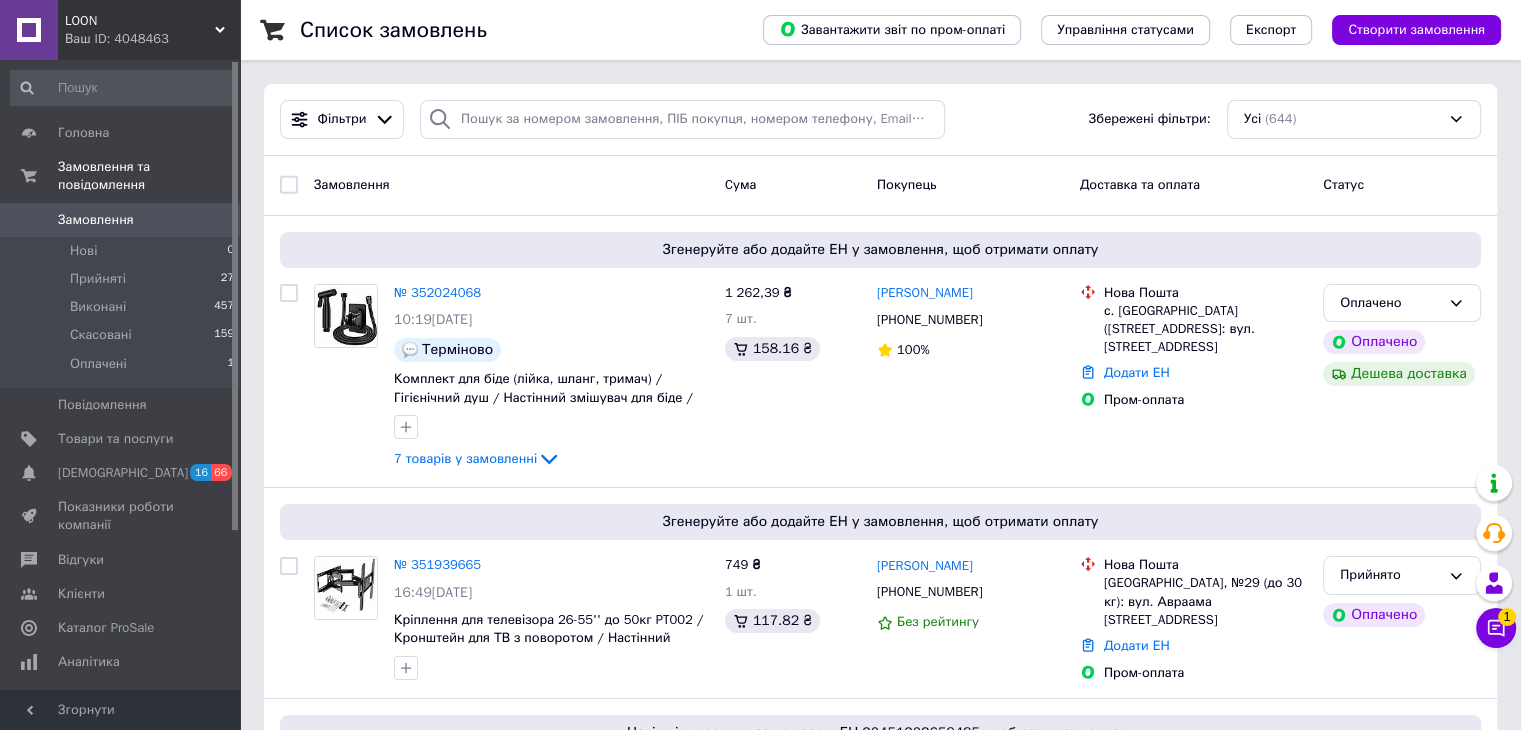 click 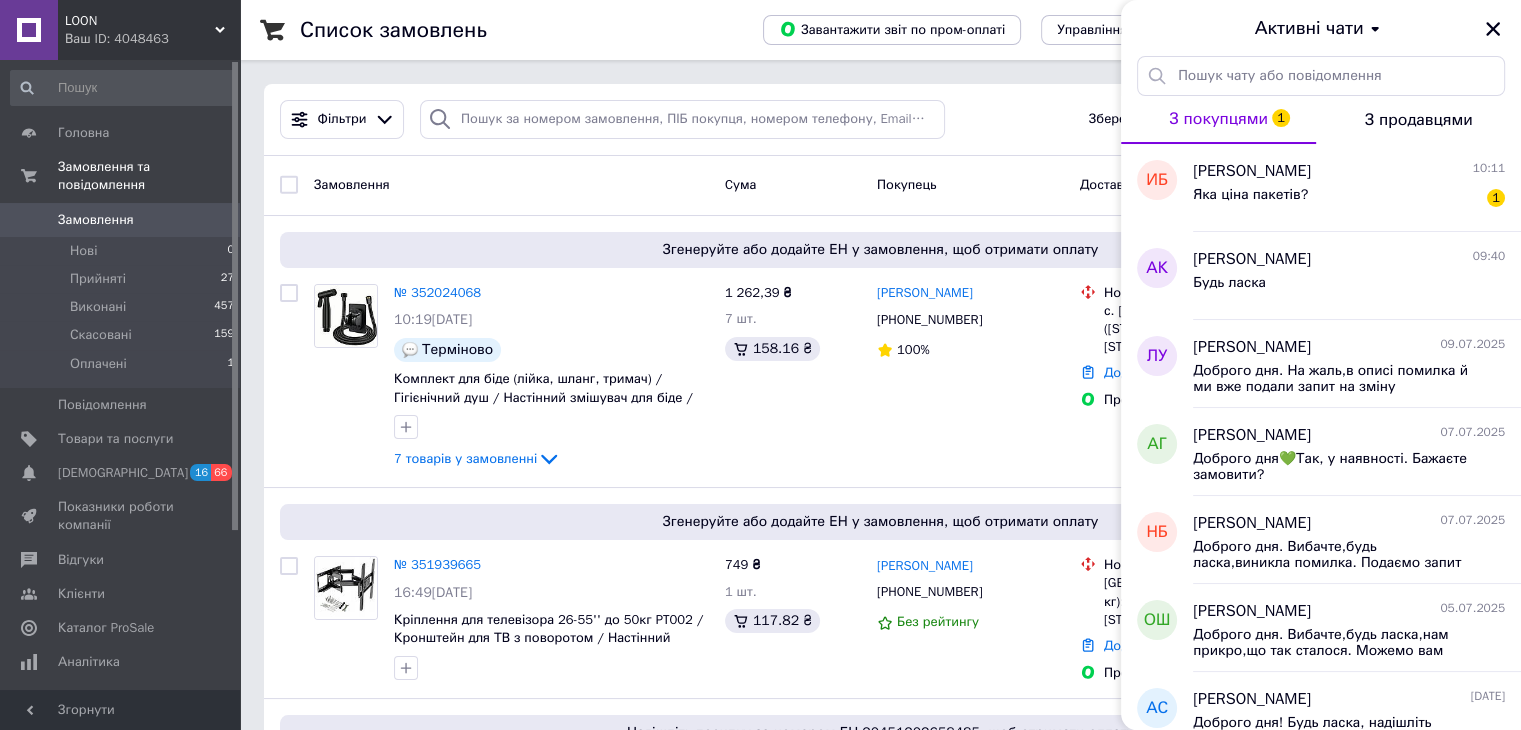 click on "LOON" at bounding box center [140, 21] 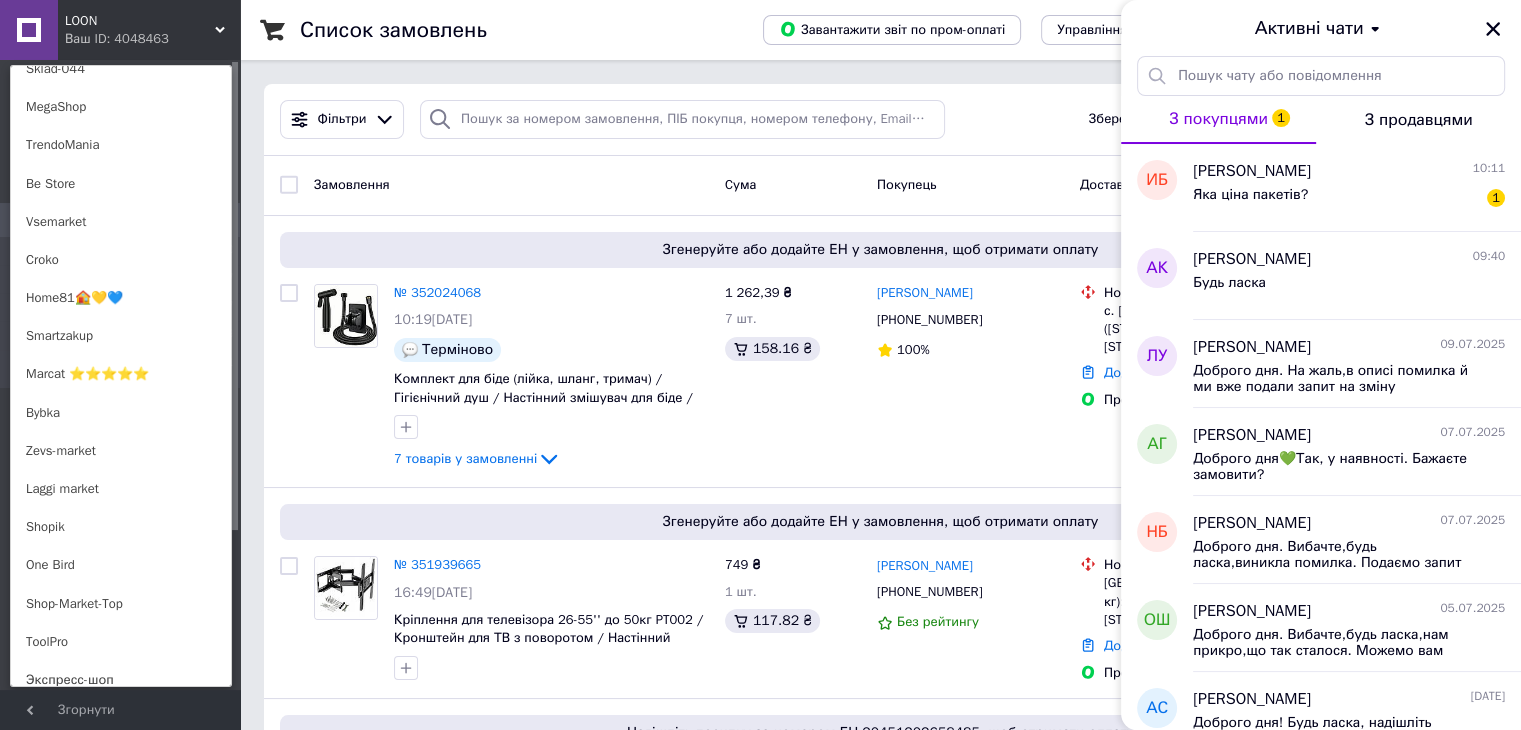 scroll, scrollTop: 783, scrollLeft: 0, axis: vertical 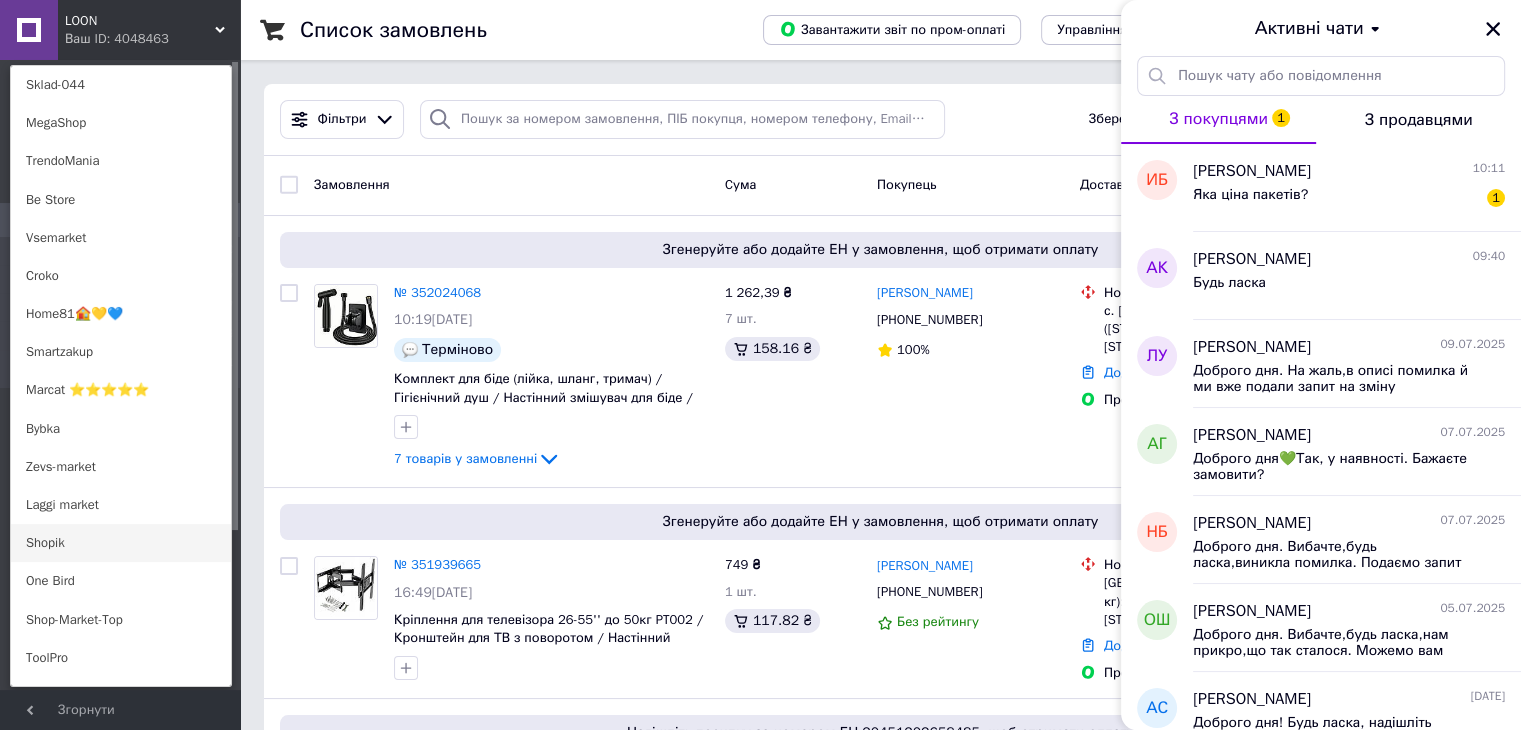 click on "Shopik" at bounding box center (121, 543) 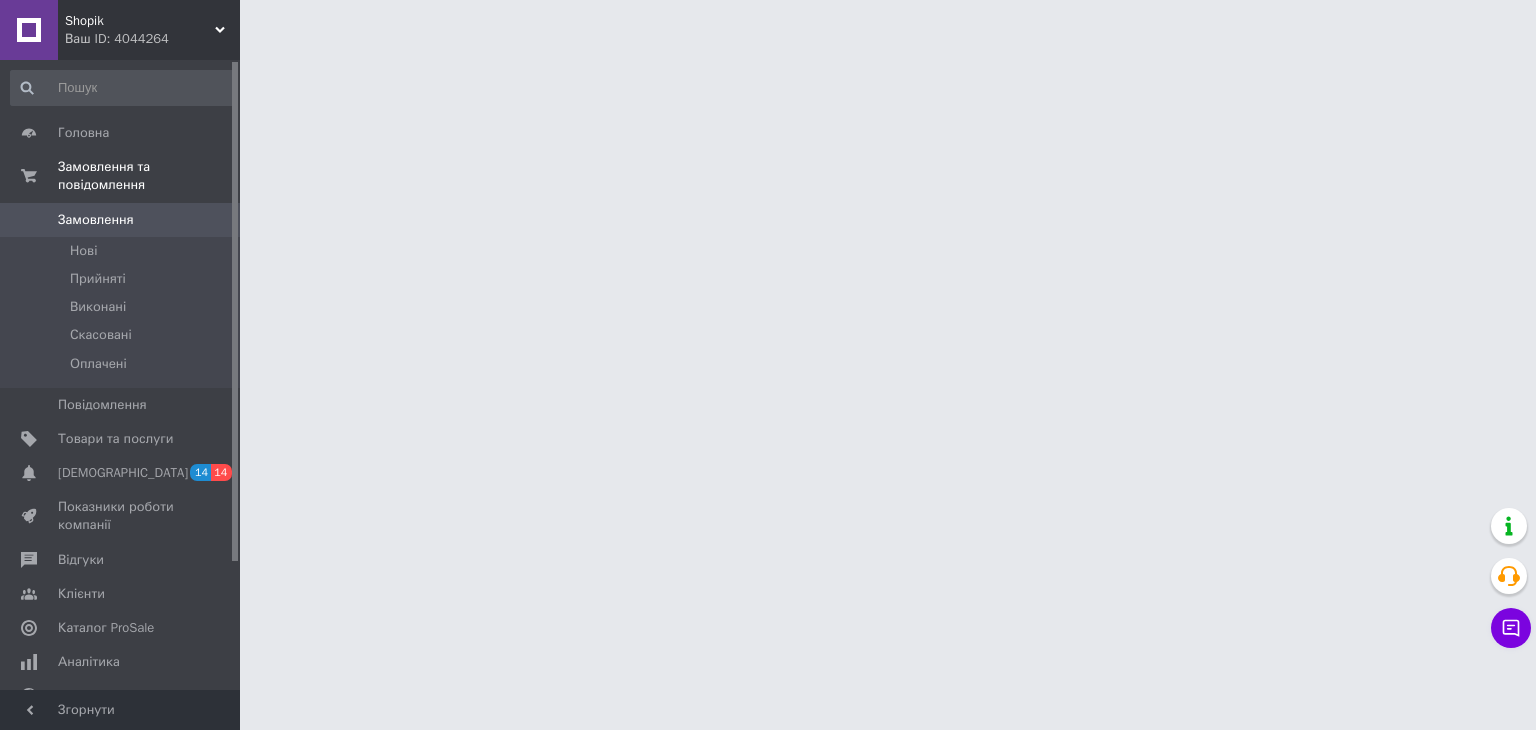 scroll, scrollTop: 0, scrollLeft: 0, axis: both 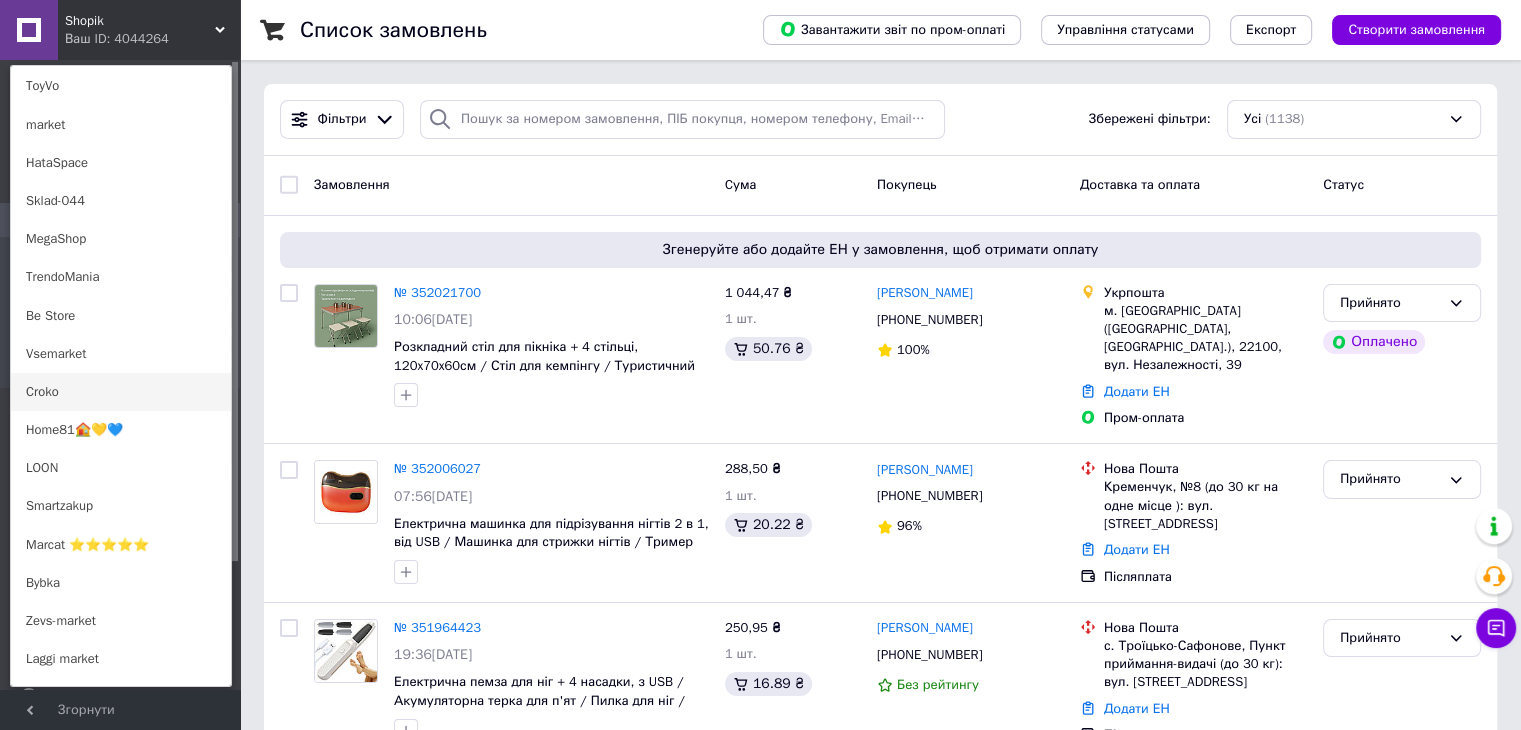 click on "Croko" at bounding box center (121, 392) 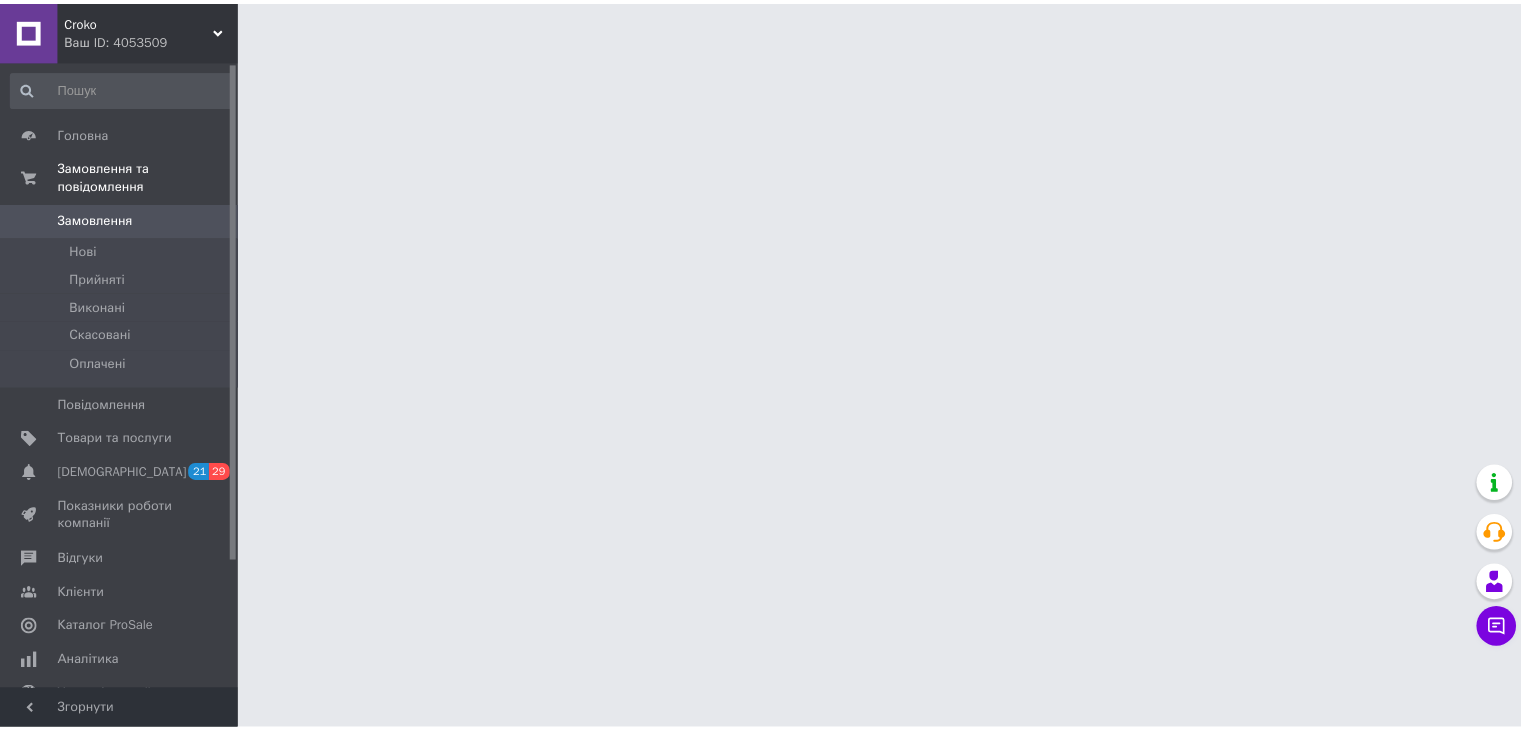 scroll, scrollTop: 0, scrollLeft: 0, axis: both 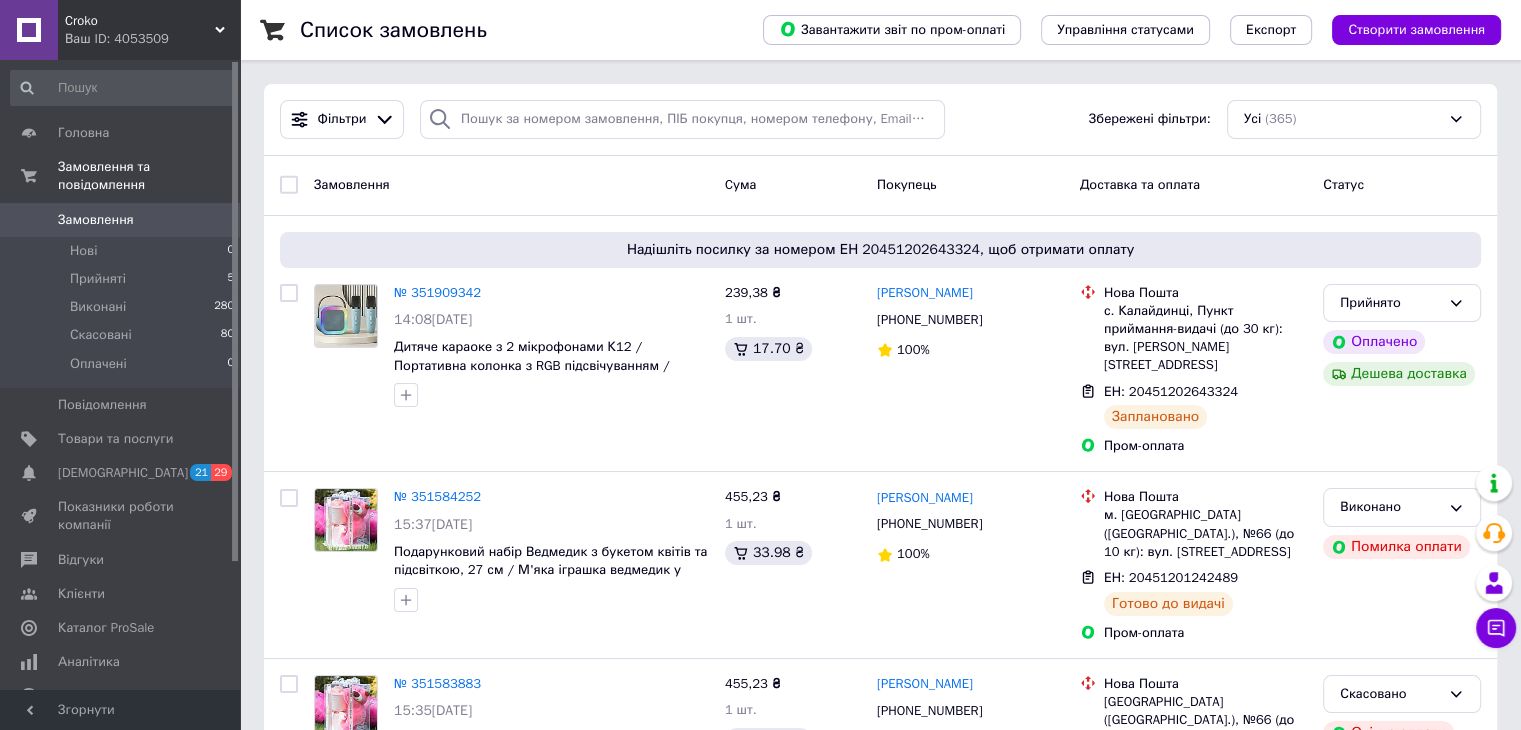drag, startPoint x: 148, startPoint y: 21, endPoint x: 163, endPoint y: 29, distance: 17 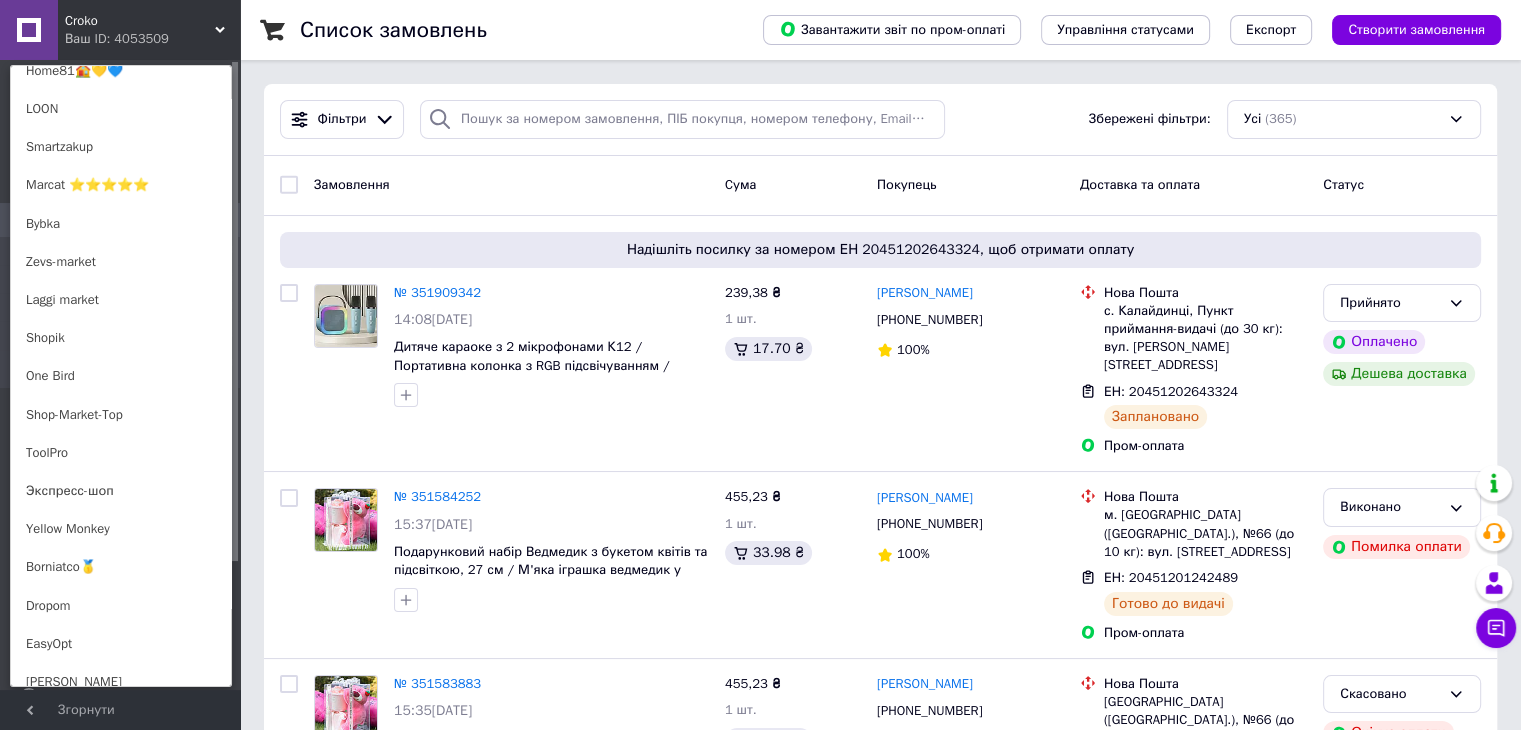scroll, scrollTop: 992, scrollLeft: 0, axis: vertical 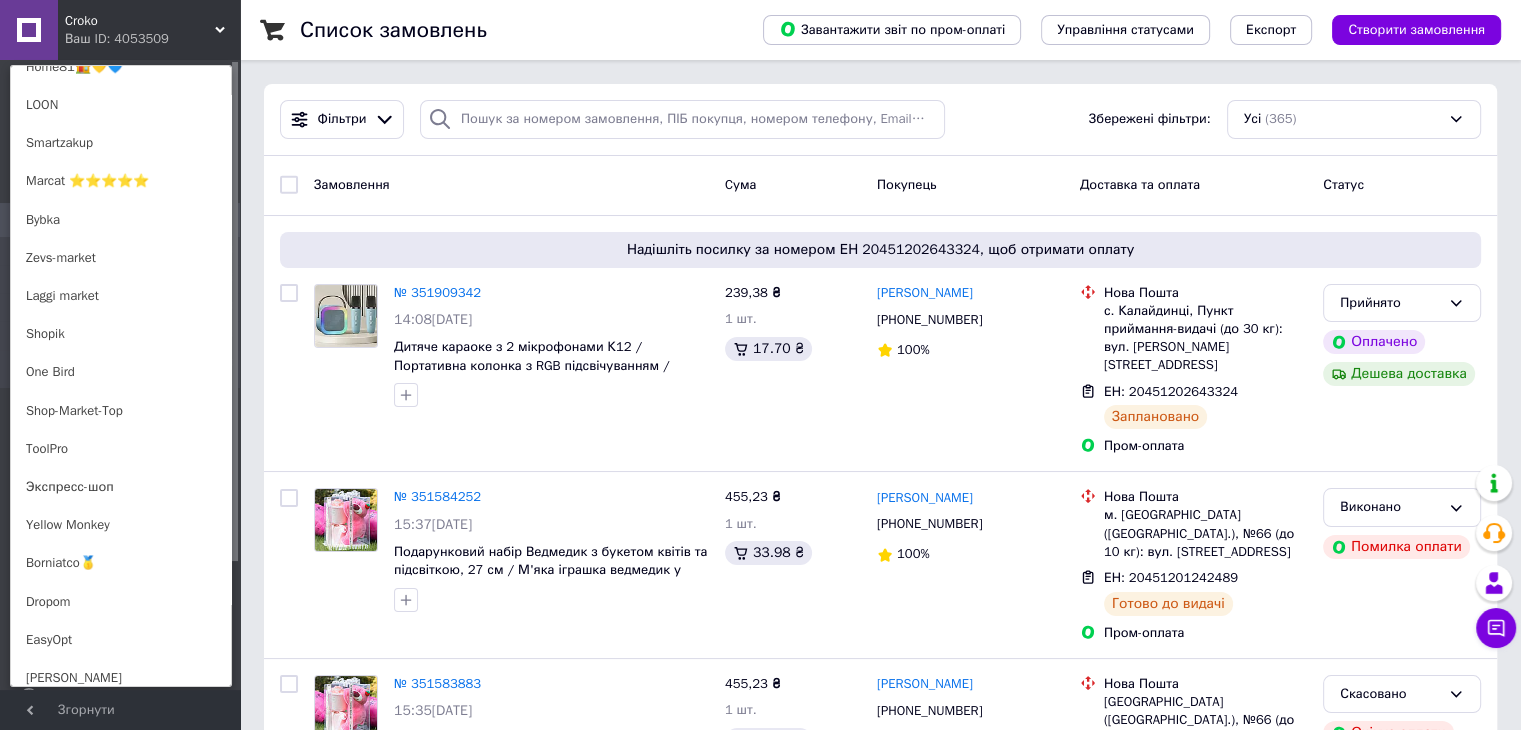 click on "Экспресс-шоп" at bounding box center (121, 487) 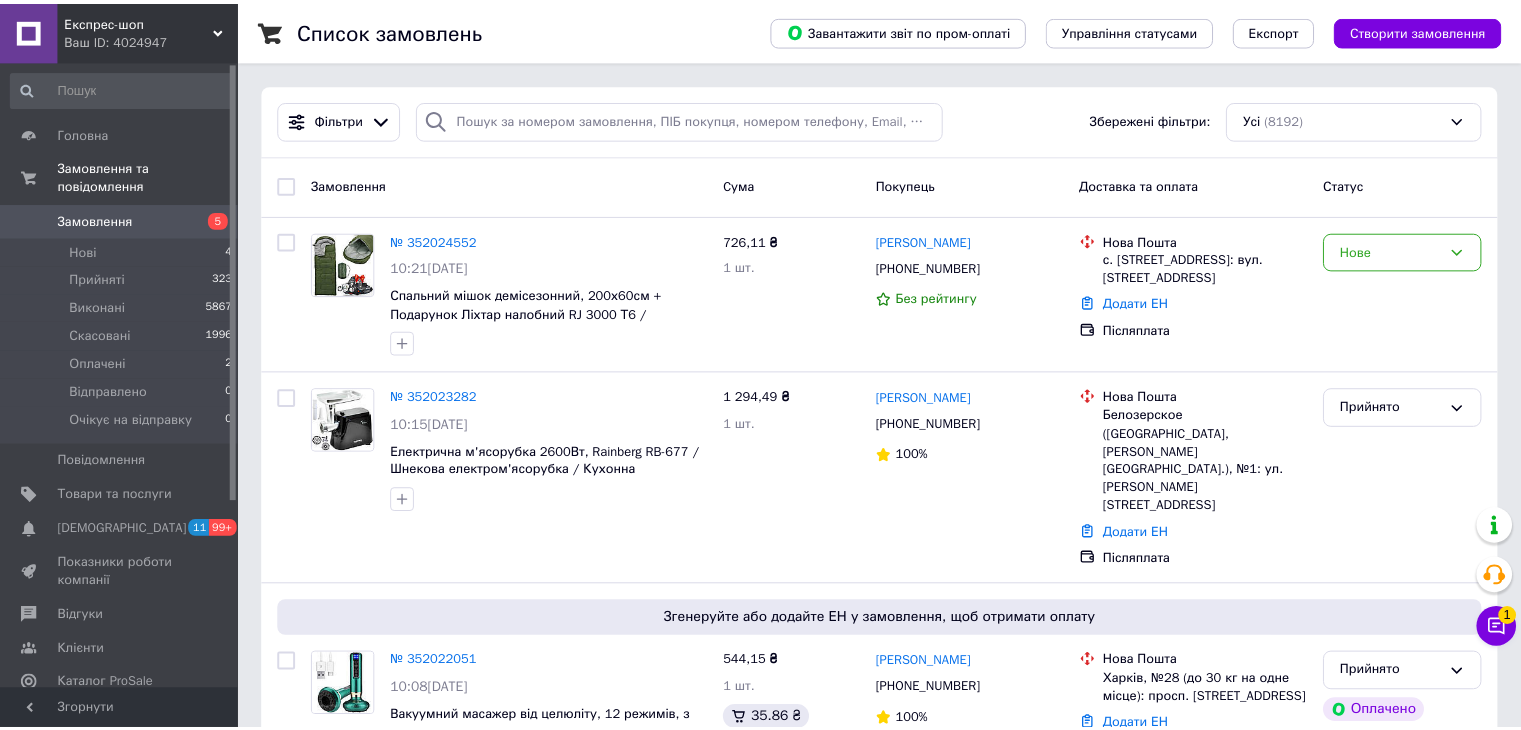 scroll, scrollTop: 0, scrollLeft: 0, axis: both 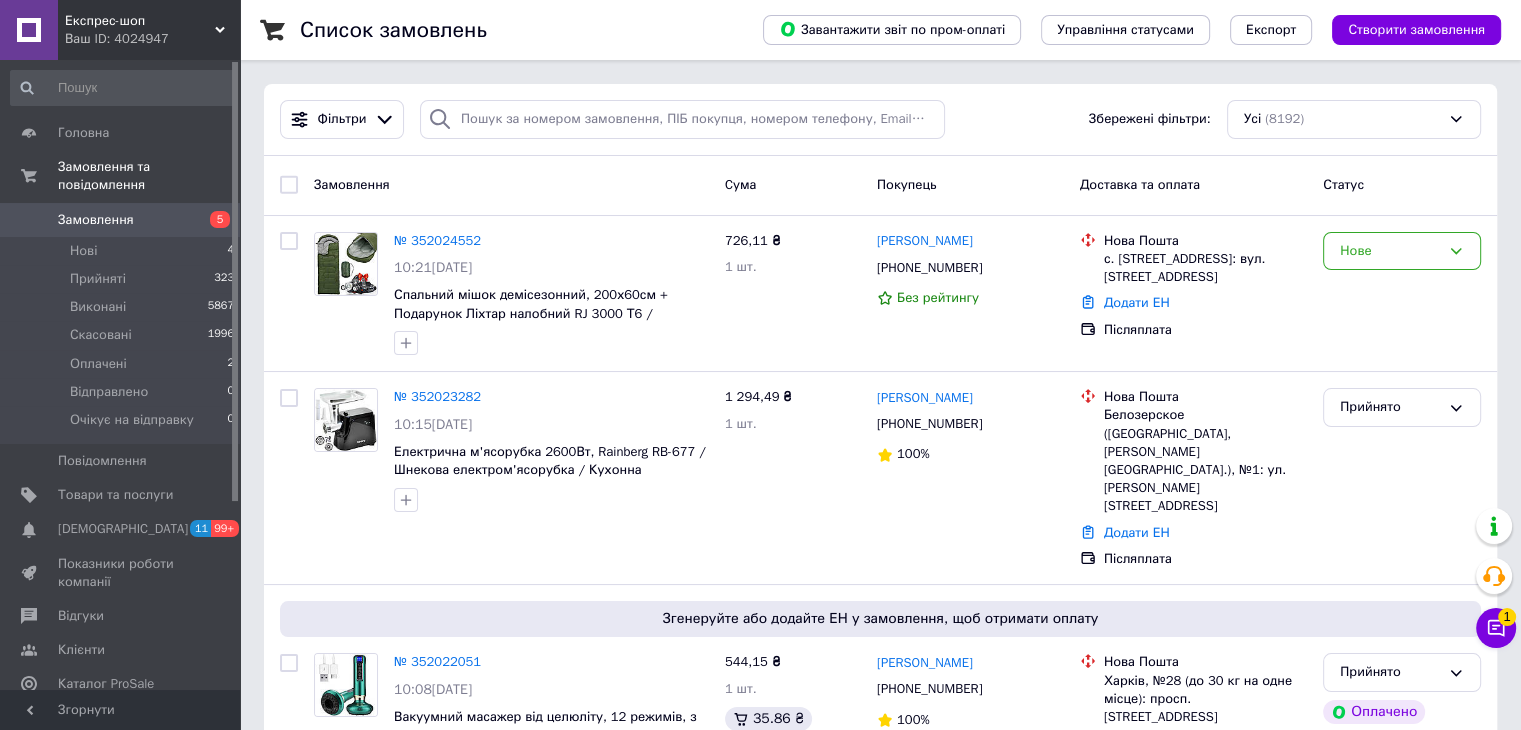 click on "Експрес-шоп" at bounding box center [140, 21] 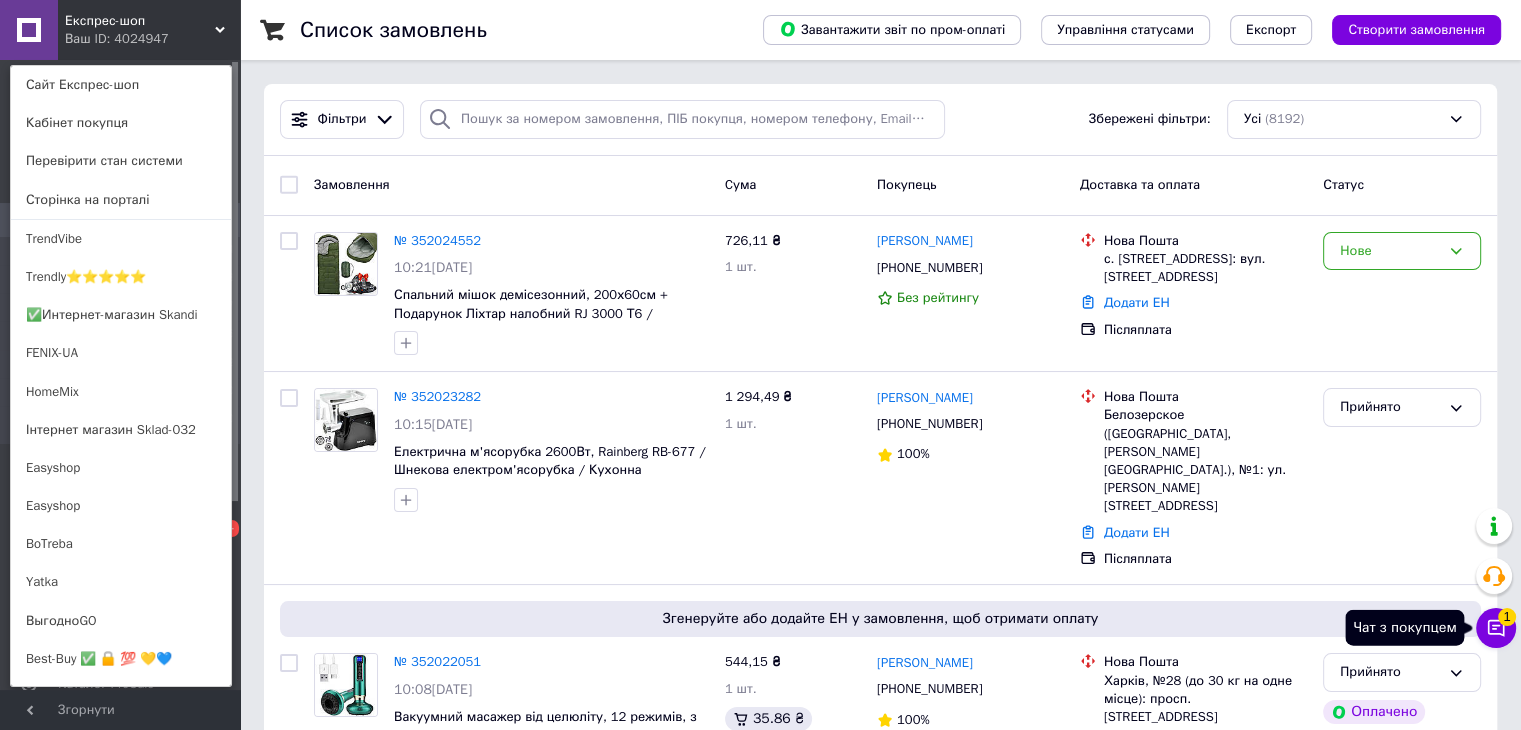 click 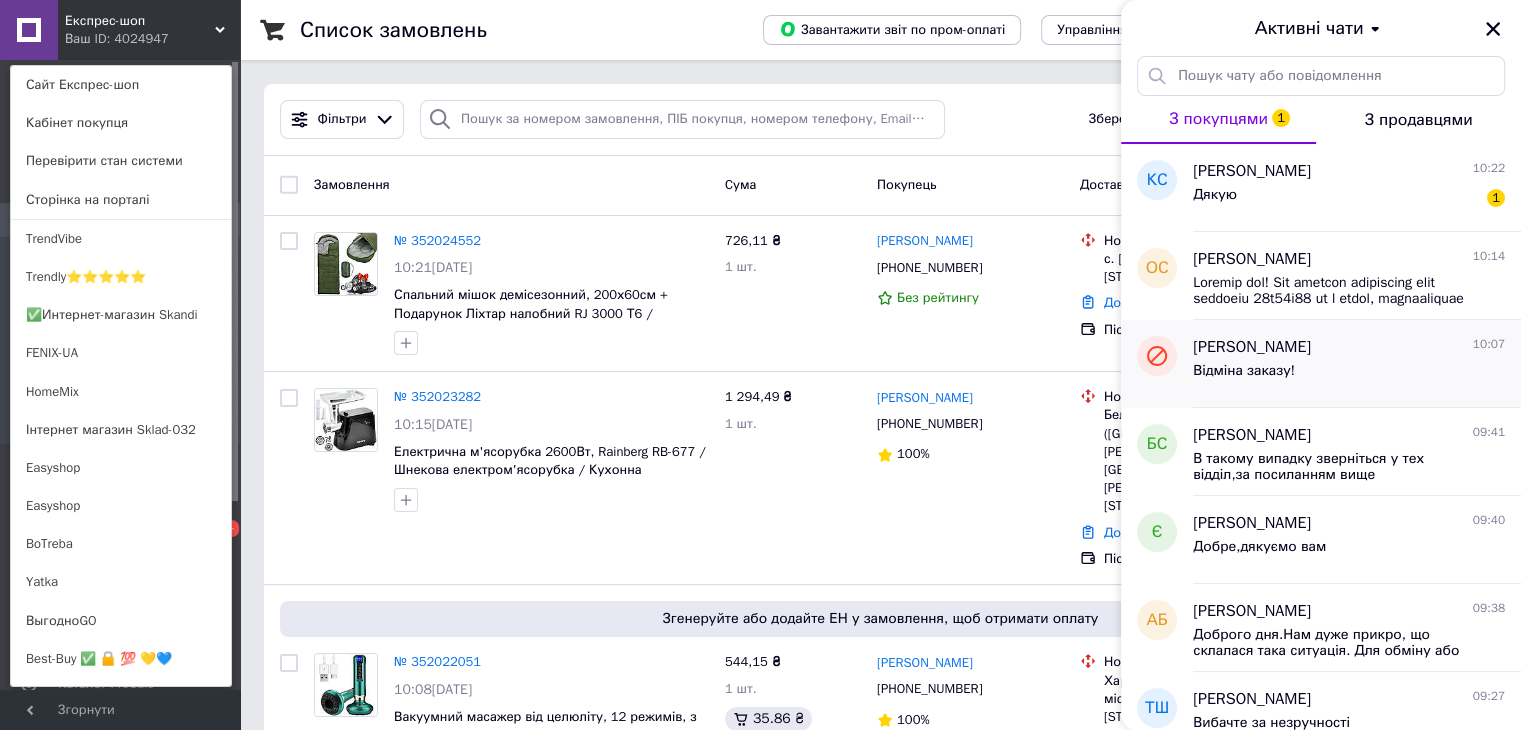 click on "Відміна заказу!" at bounding box center (1244, 371) 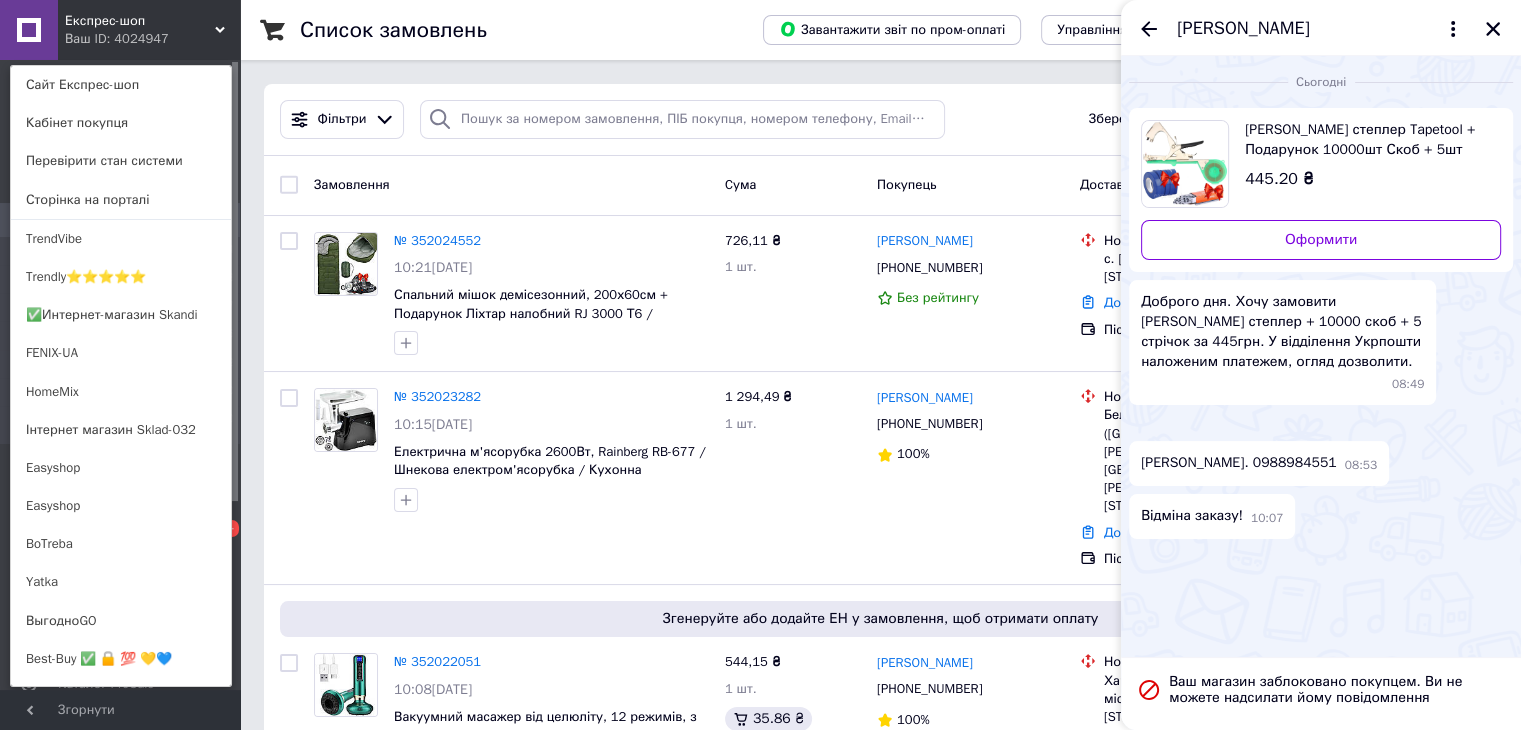 scroll, scrollTop: 0, scrollLeft: 0, axis: both 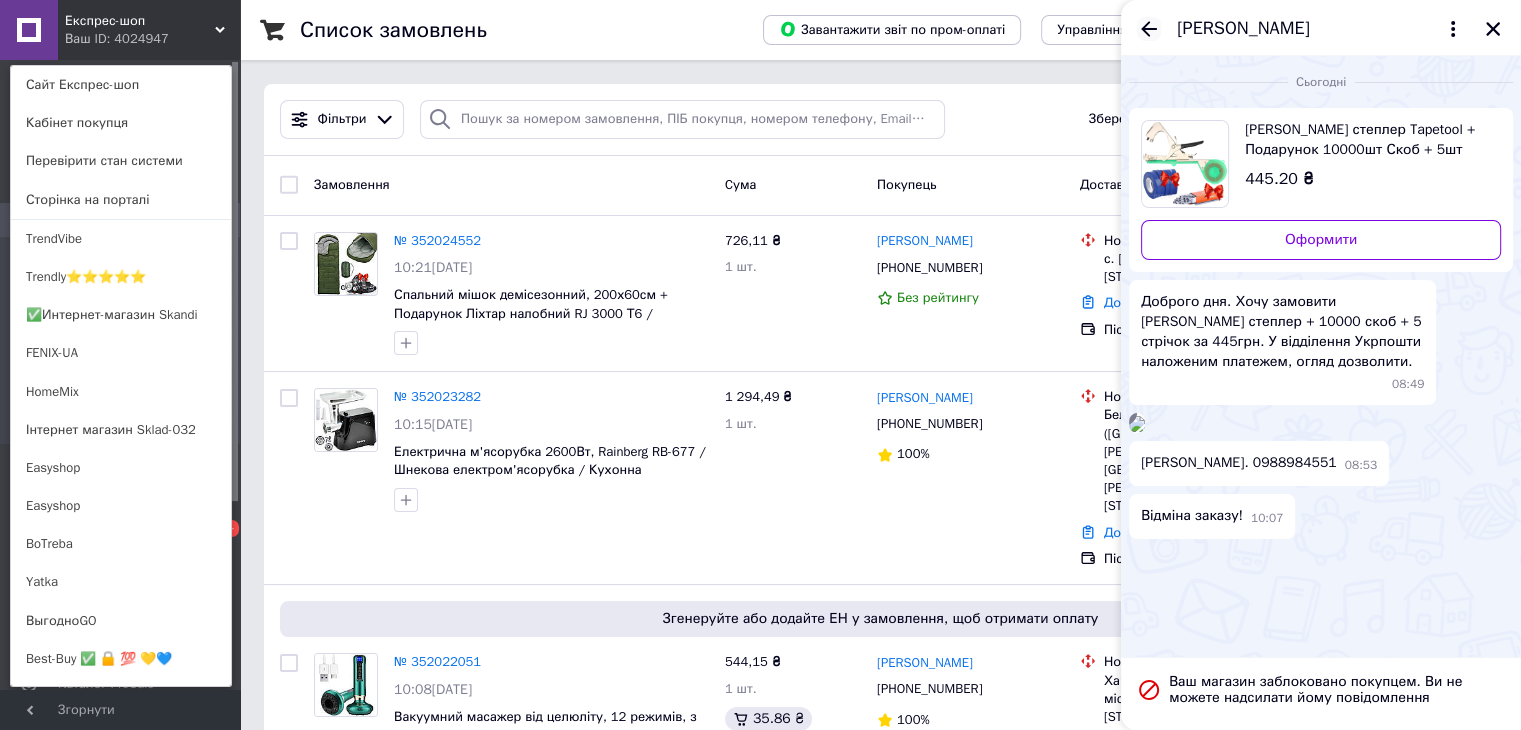 click 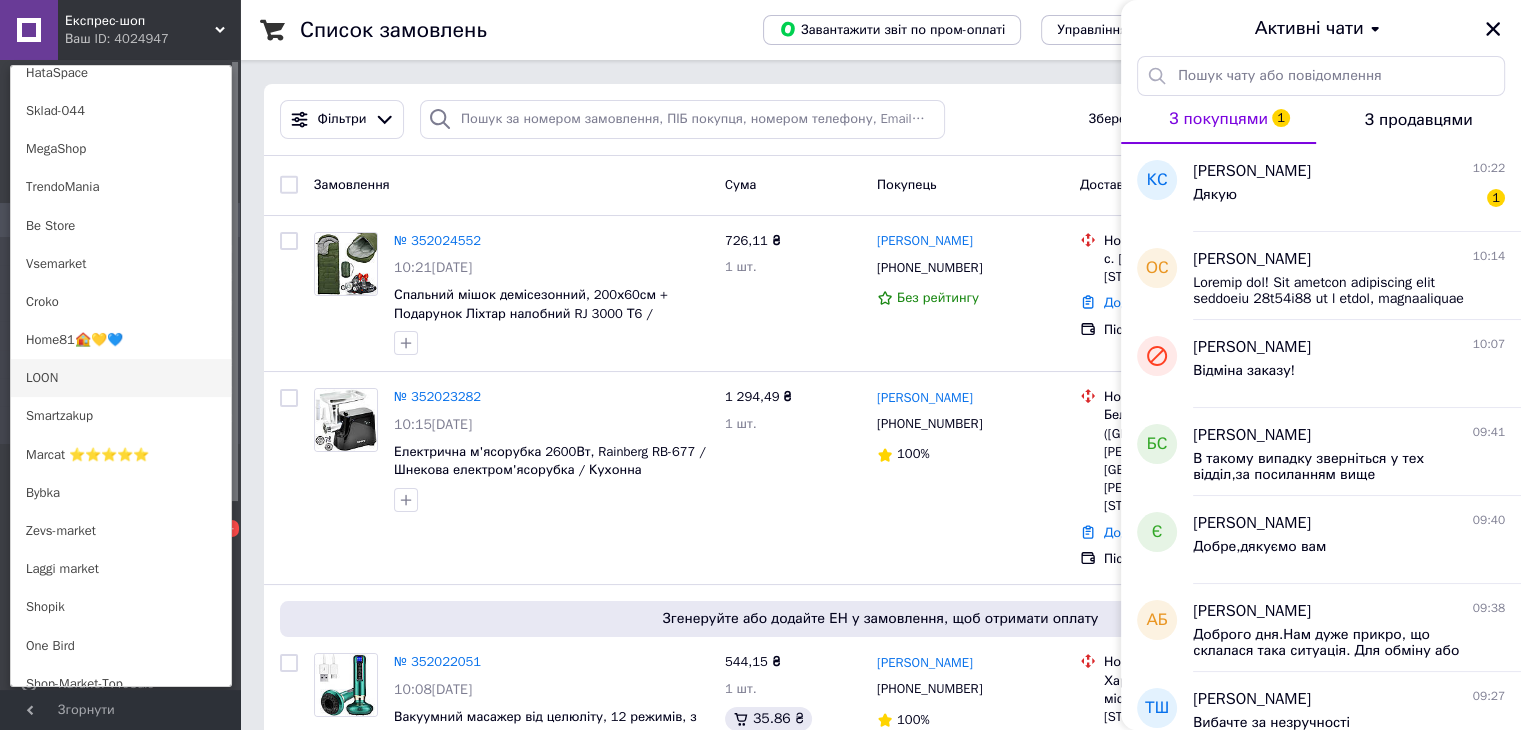 scroll, scrollTop: 760, scrollLeft: 0, axis: vertical 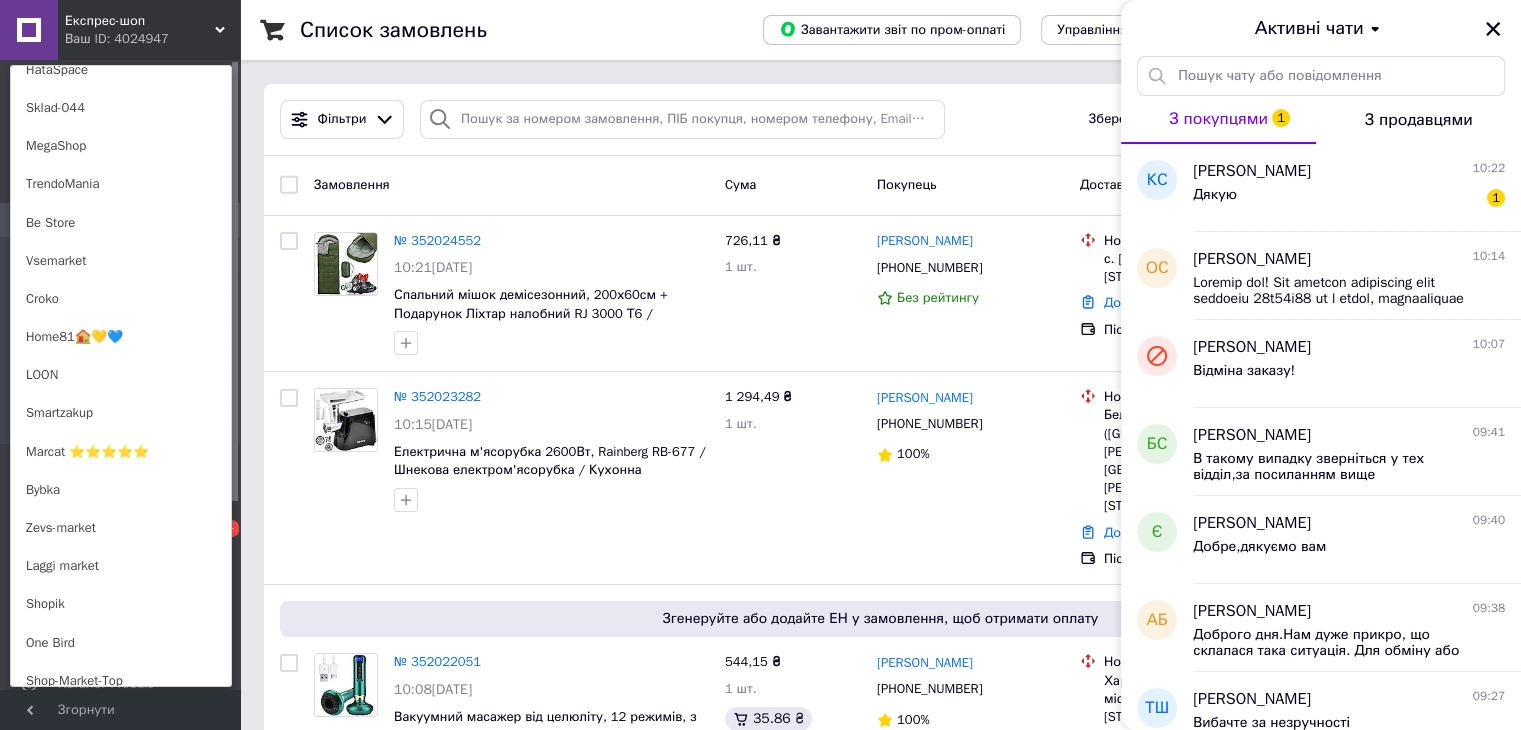 click on "Smartzakup" at bounding box center [121, 413] 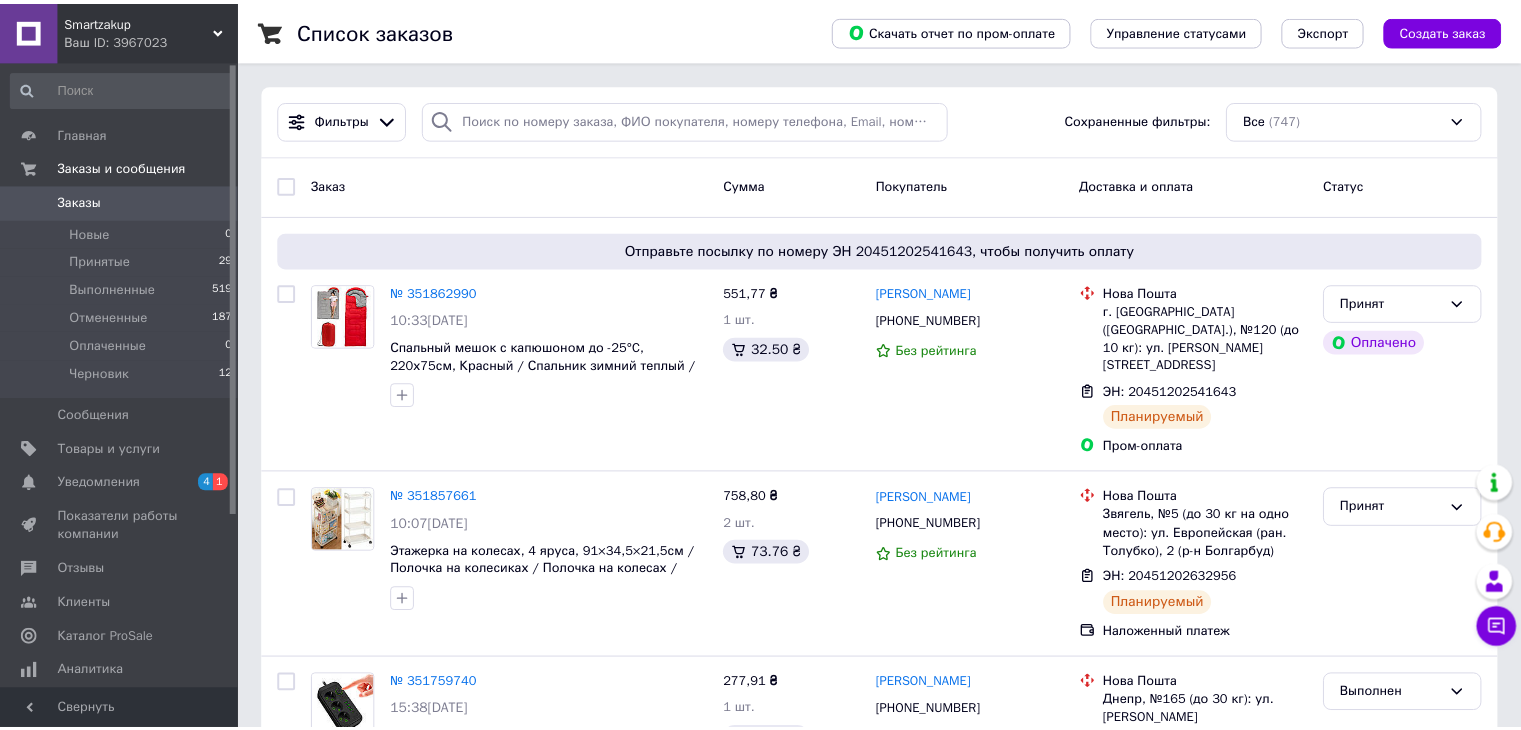 scroll, scrollTop: 0, scrollLeft: 0, axis: both 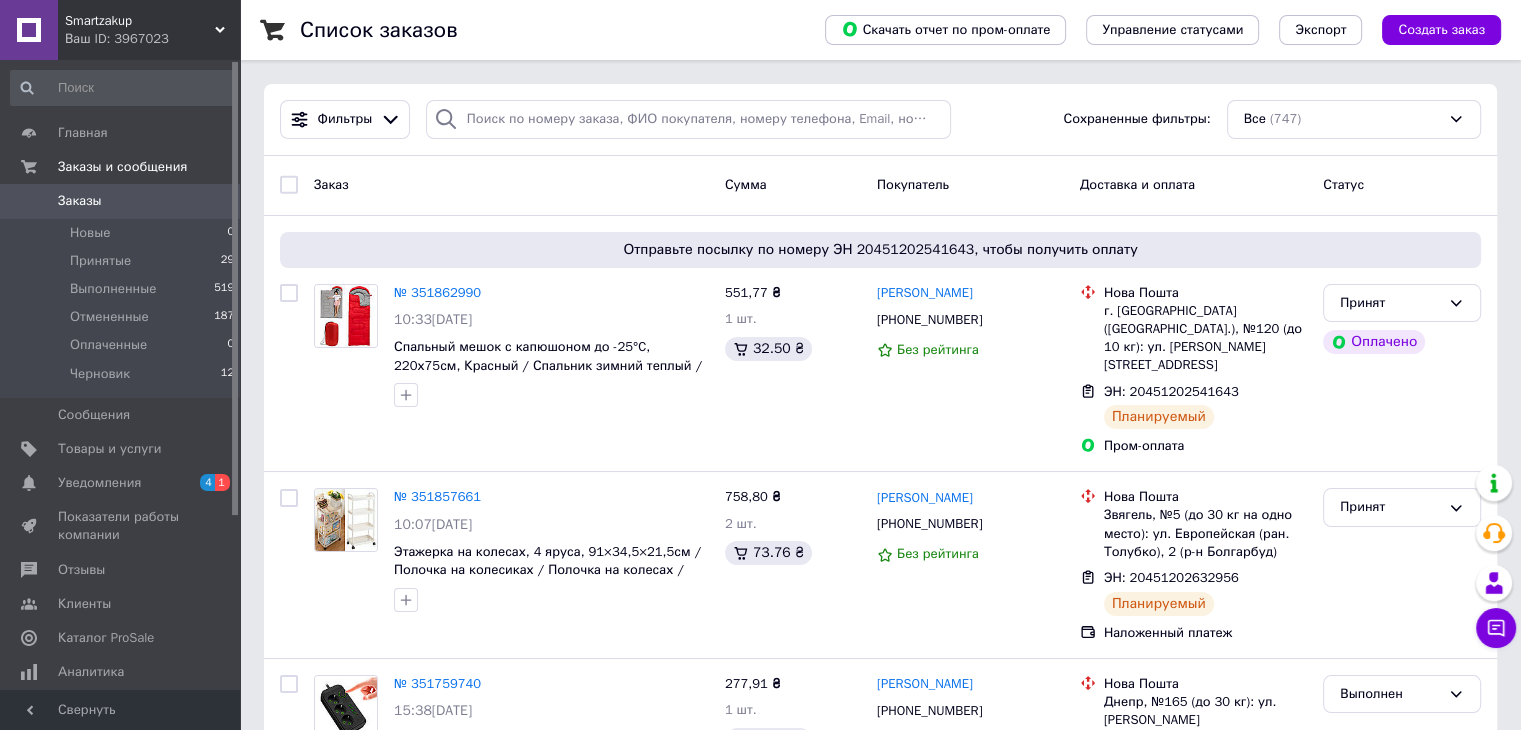 click on "Smartzakup Ваш ID: 3967023" at bounding box center [149, 30] 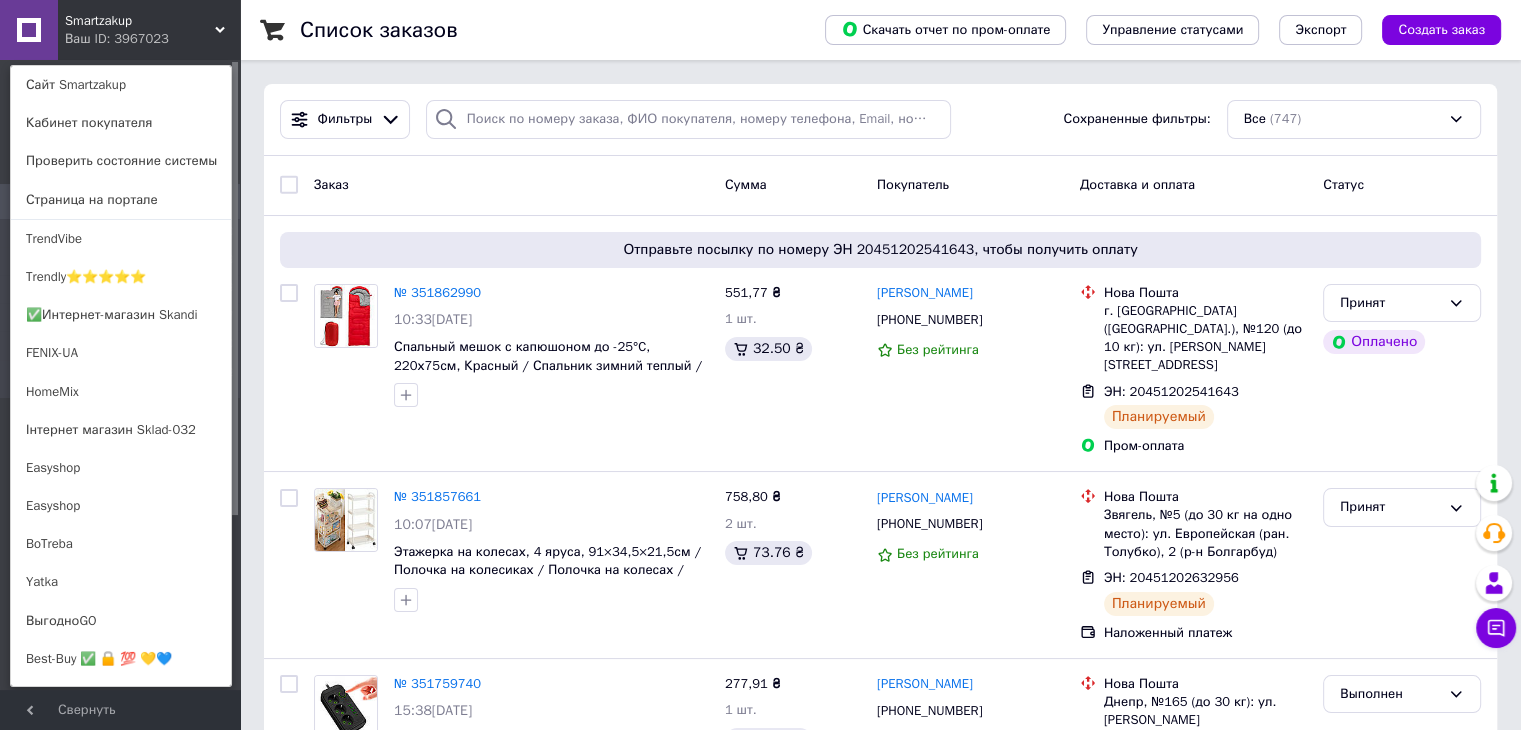 scroll, scrollTop: 476, scrollLeft: 0, axis: vertical 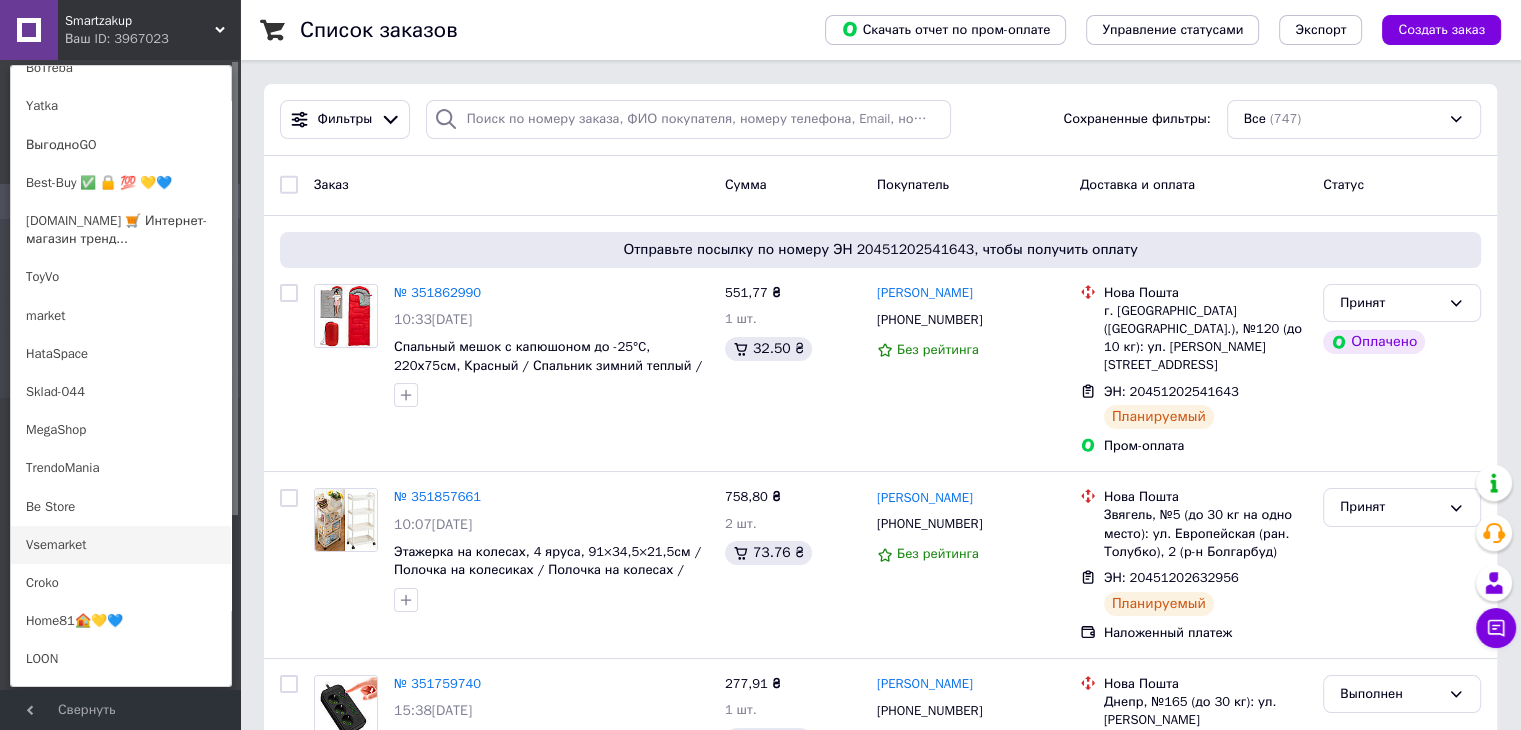 click on "Vsemarket" at bounding box center (121, 545) 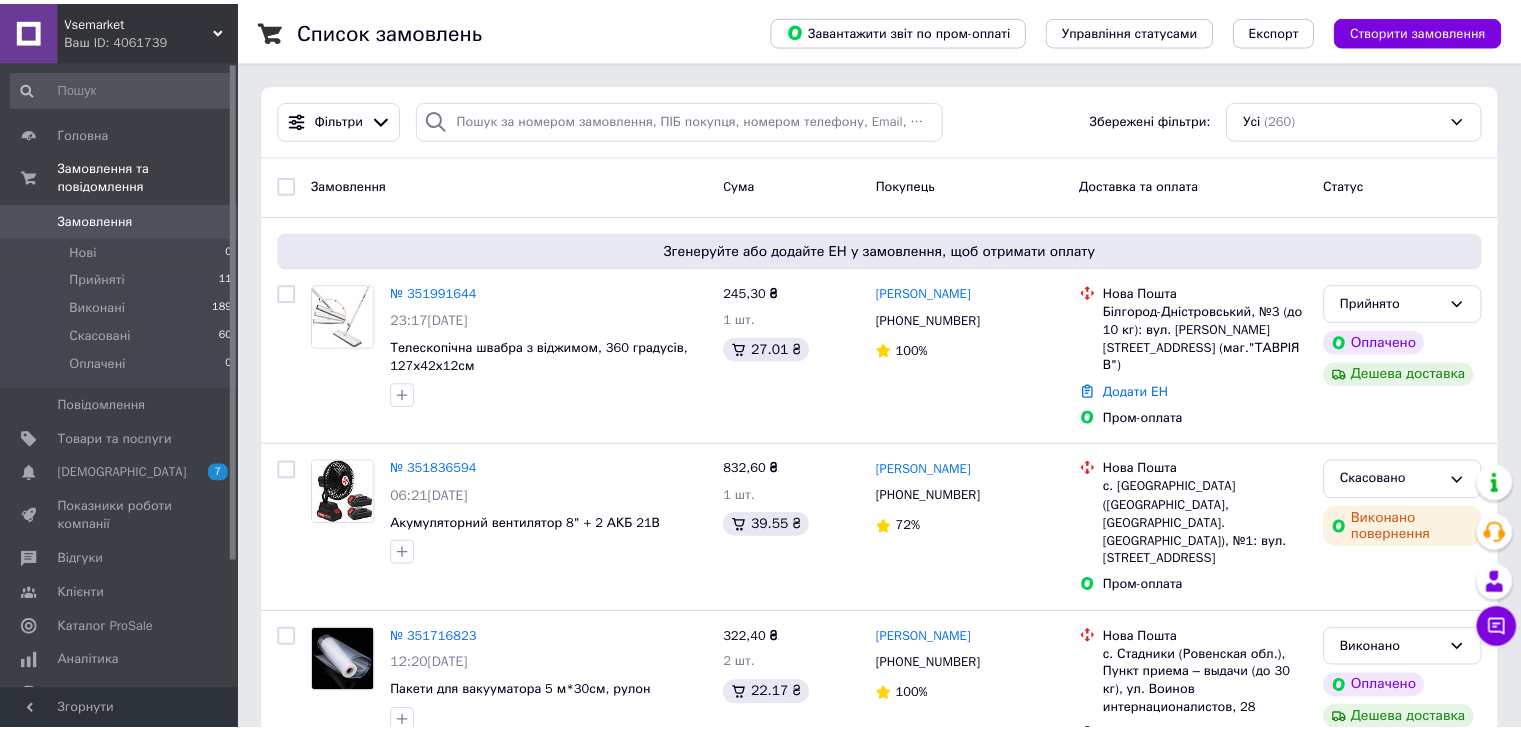 scroll, scrollTop: 0, scrollLeft: 0, axis: both 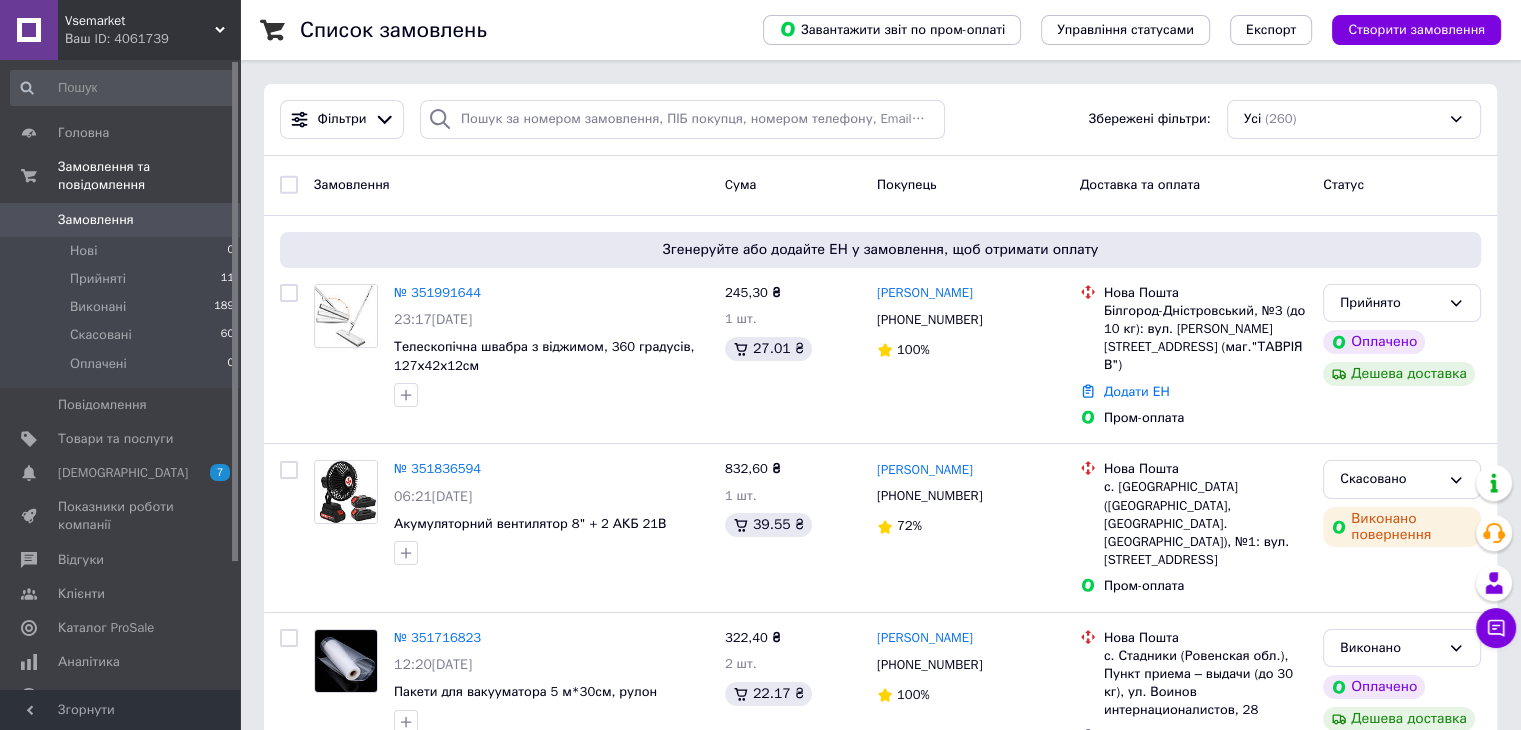 click on "Vsemarket" at bounding box center [140, 21] 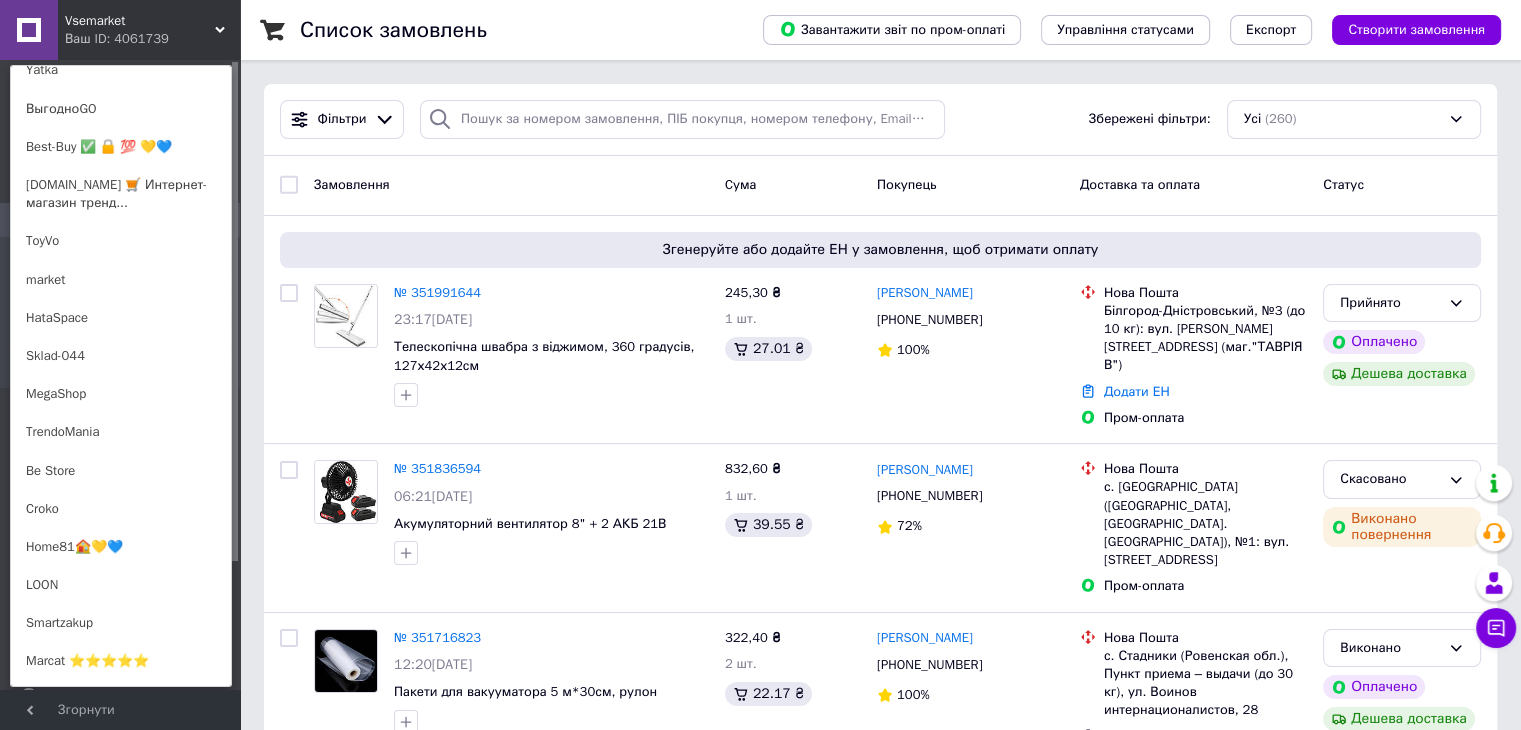 scroll, scrollTop: 530, scrollLeft: 0, axis: vertical 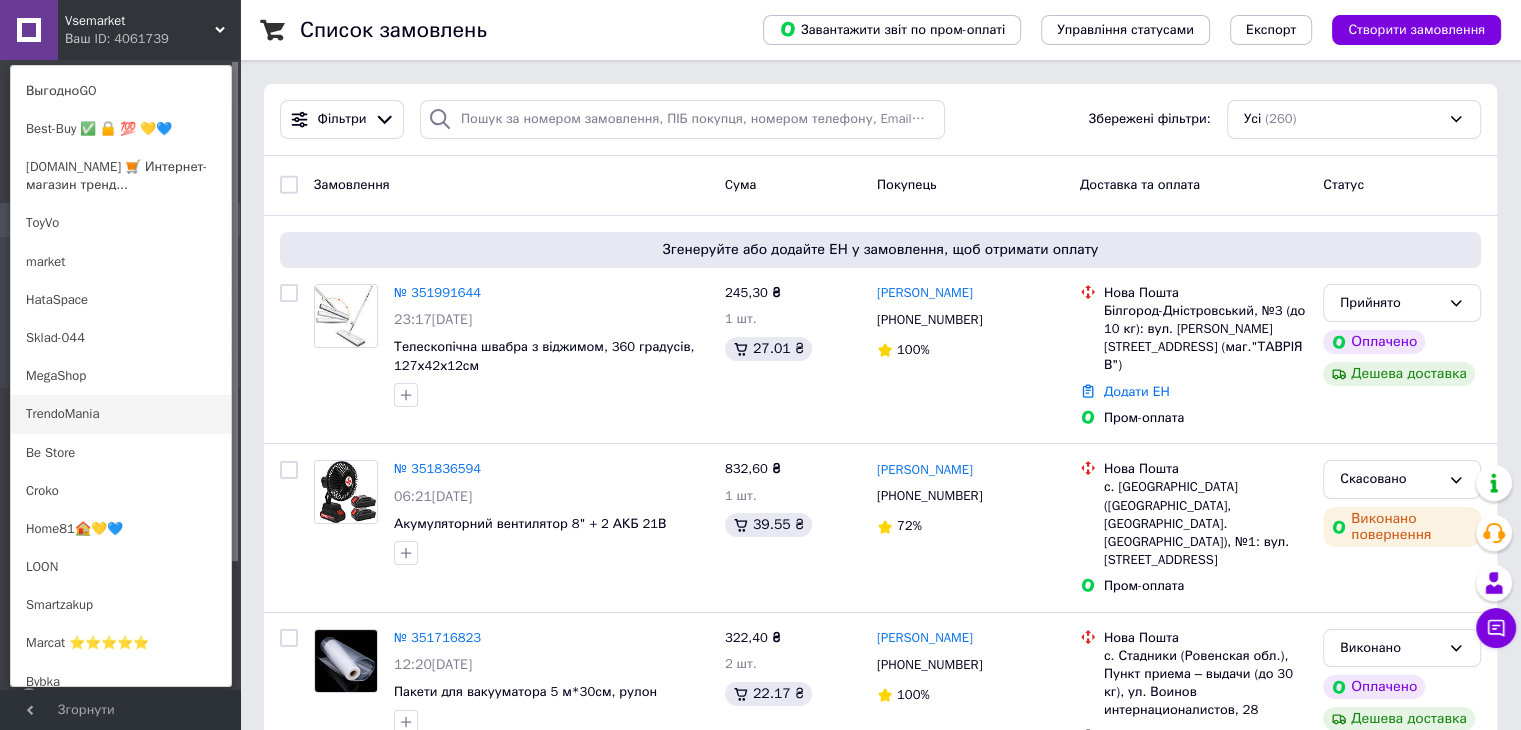 click on "TrendoMania" at bounding box center [121, 414] 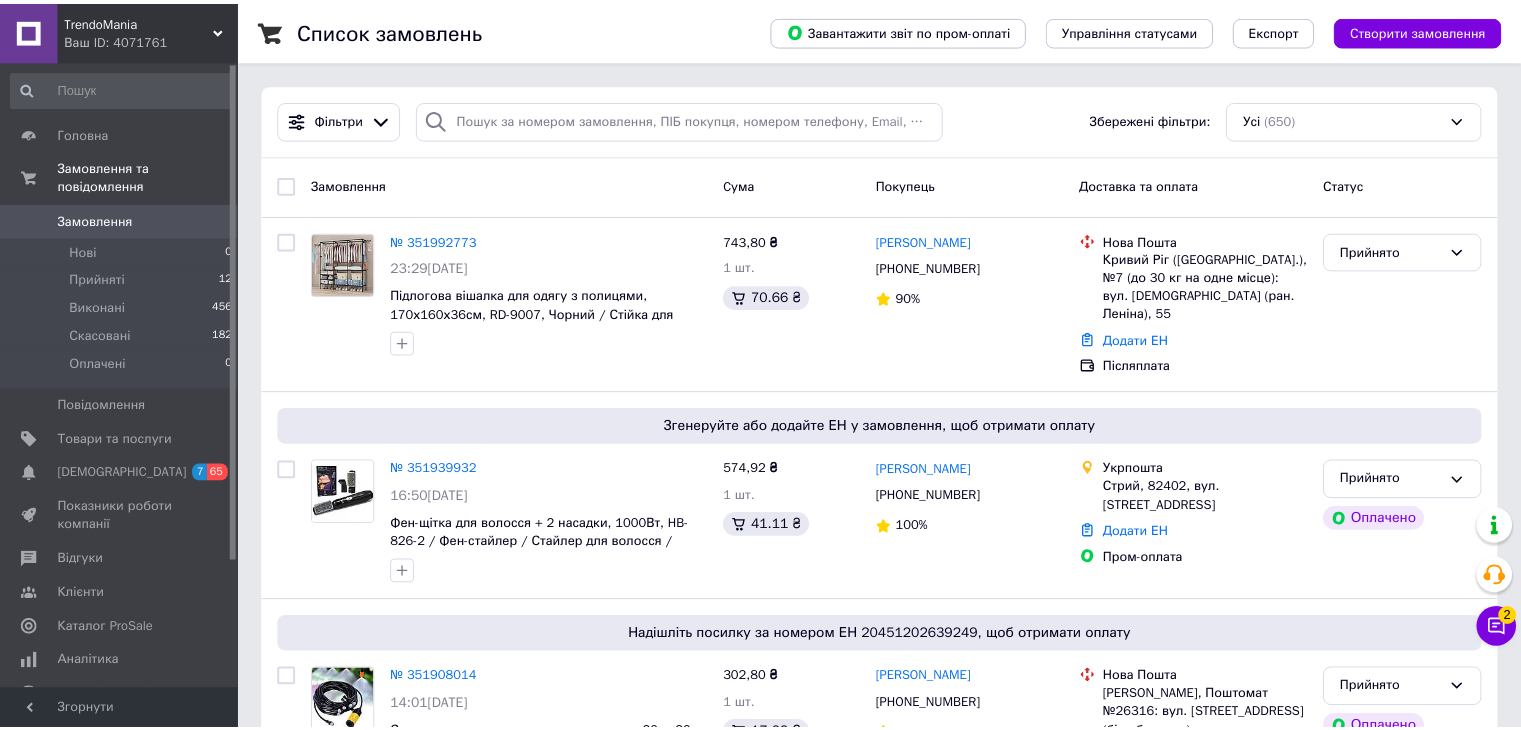 scroll, scrollTop: 0, scrollLeft: 0, axis: both 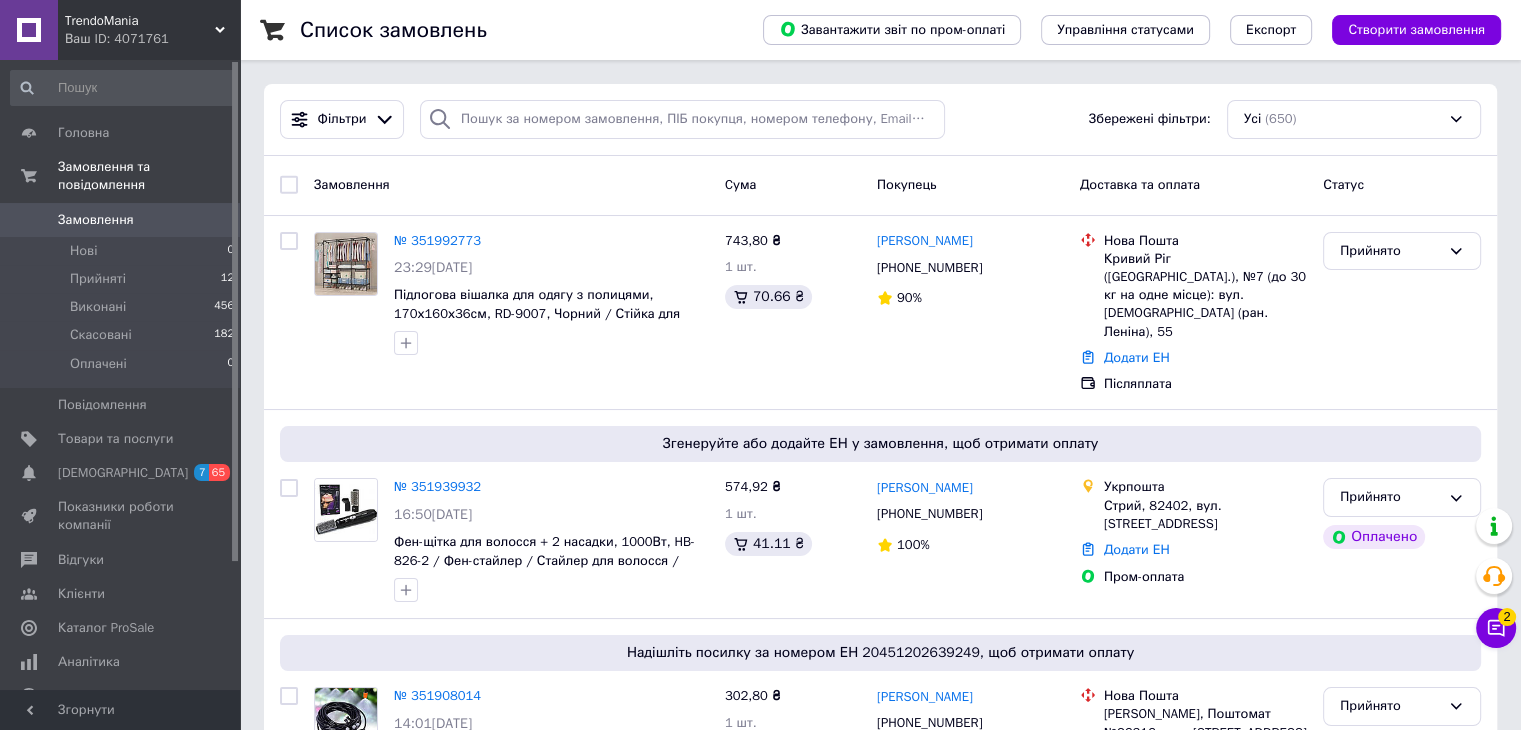 click on "Ваш ID: 4071761" at bounding box center [152, 39] 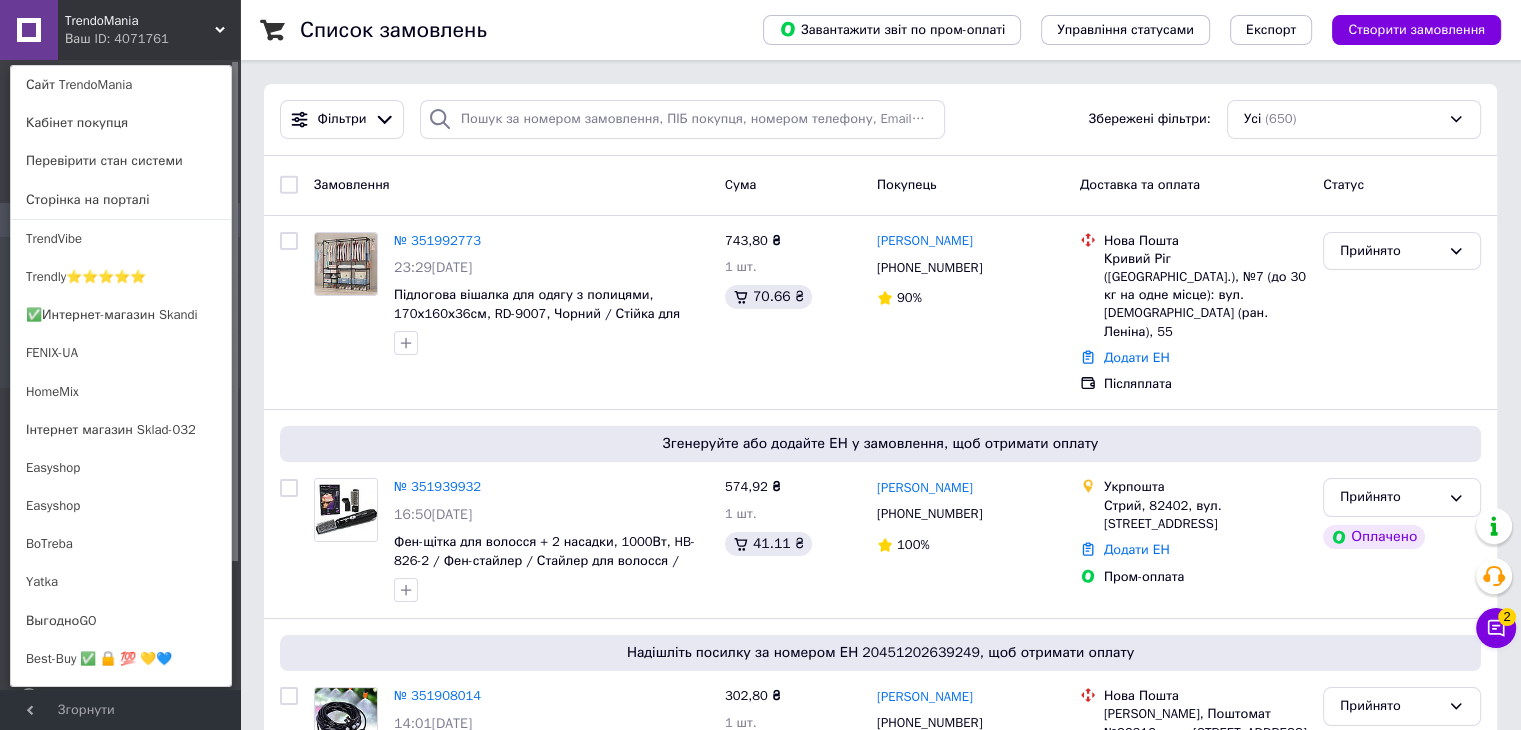 click on "Чат з покупцем 2" at bounding box center [1496, 628] 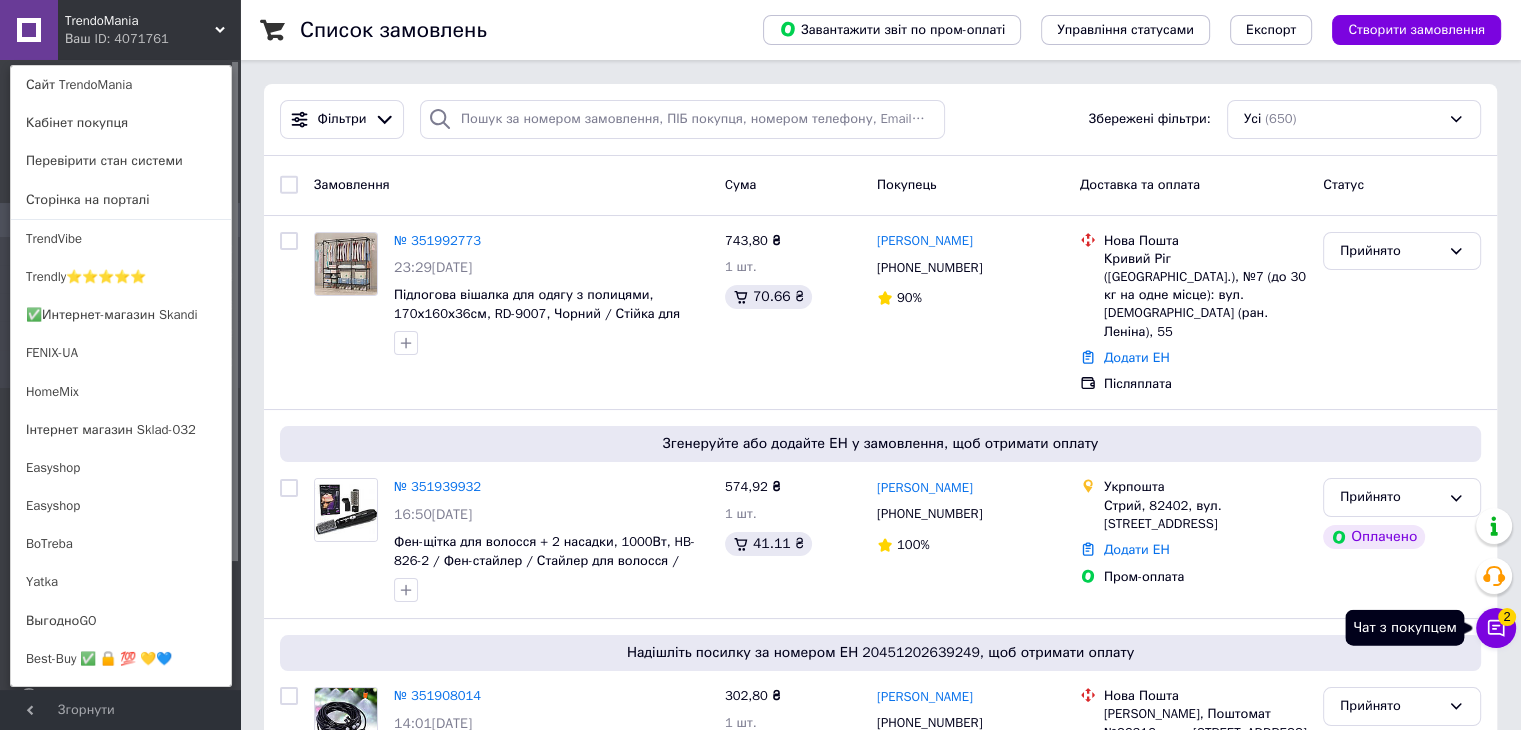 click 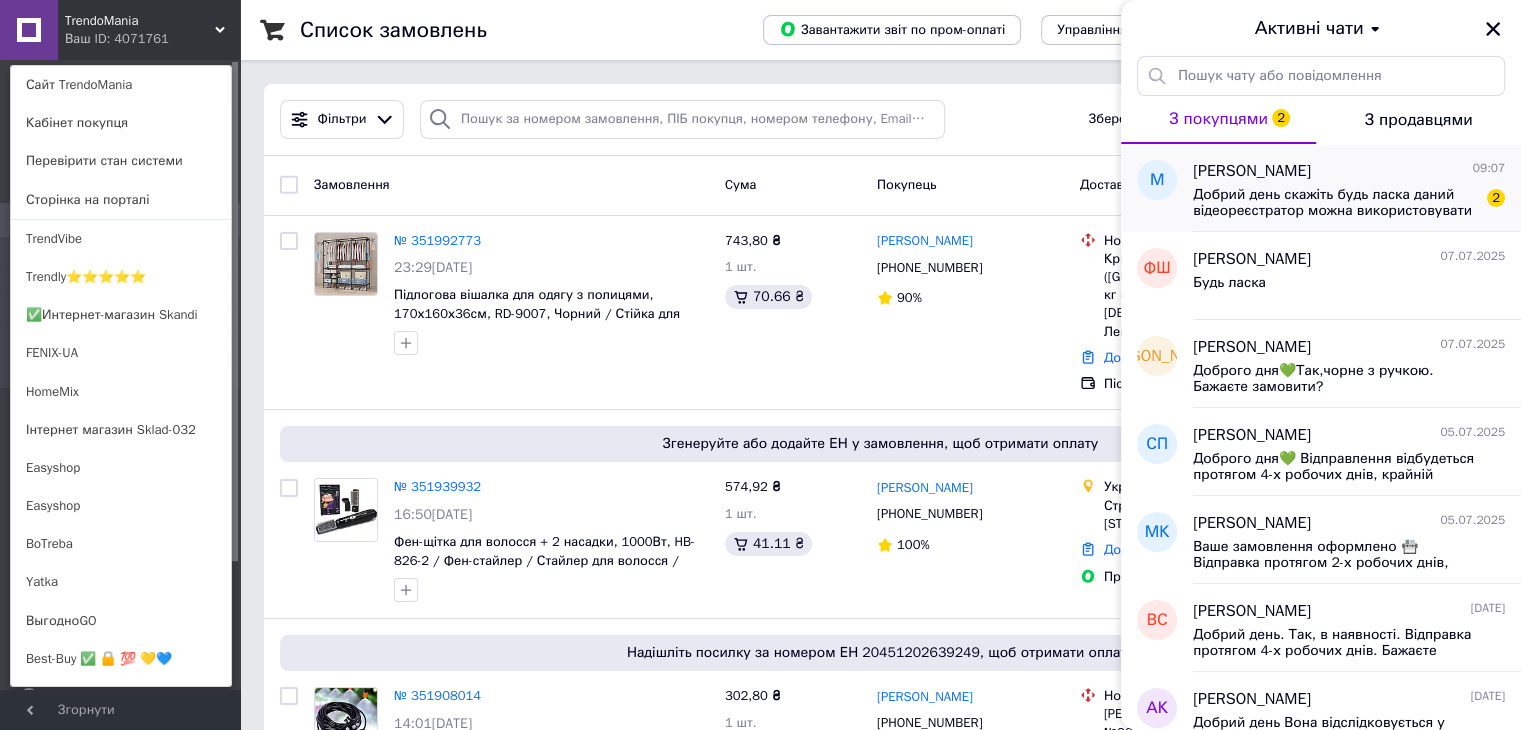 click on "Добрий день скажіть будь ласка даний відеореєстратор можна використовувати 12/24v чи тільки 12 v?" at bounding box center (1335, 203) 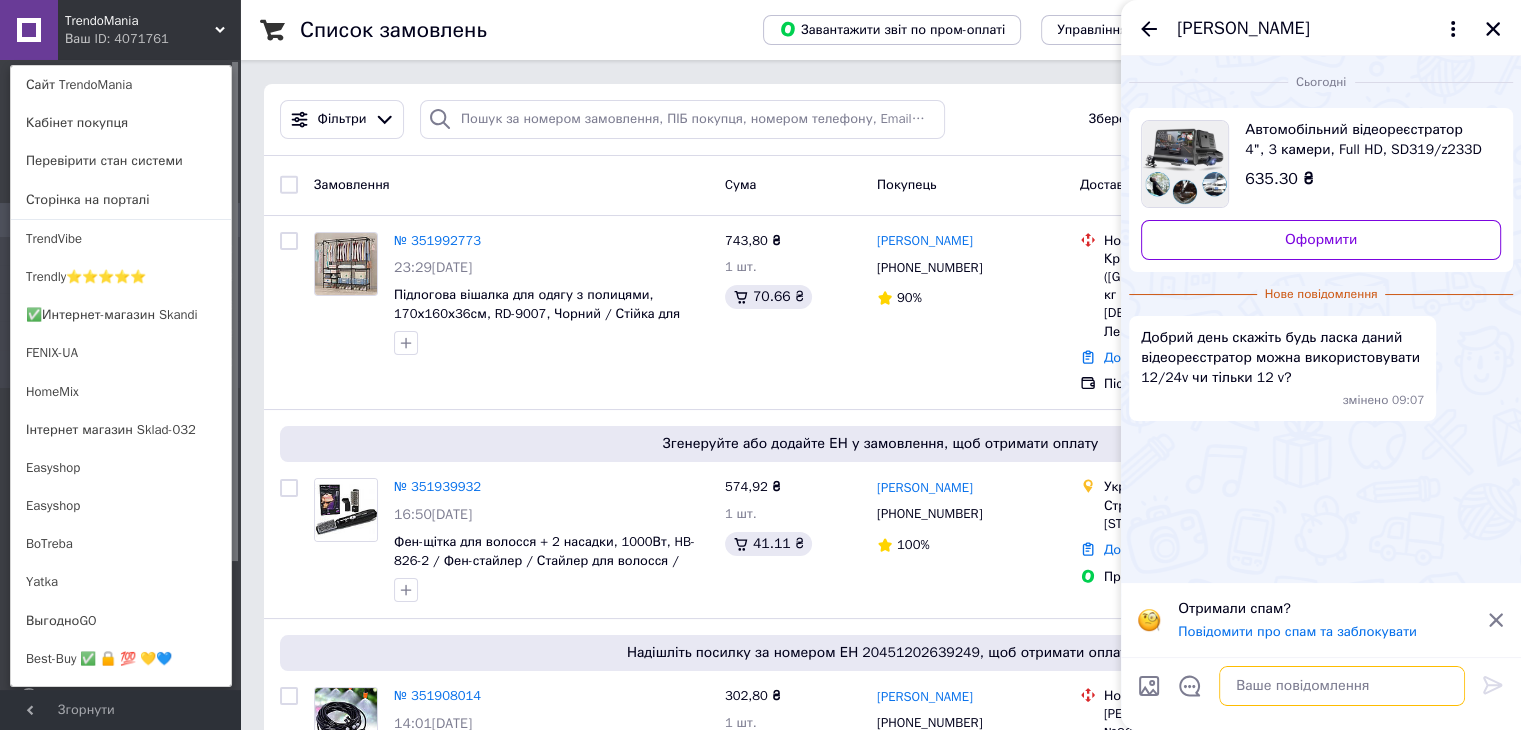 click at bounding box center [1342, 686] 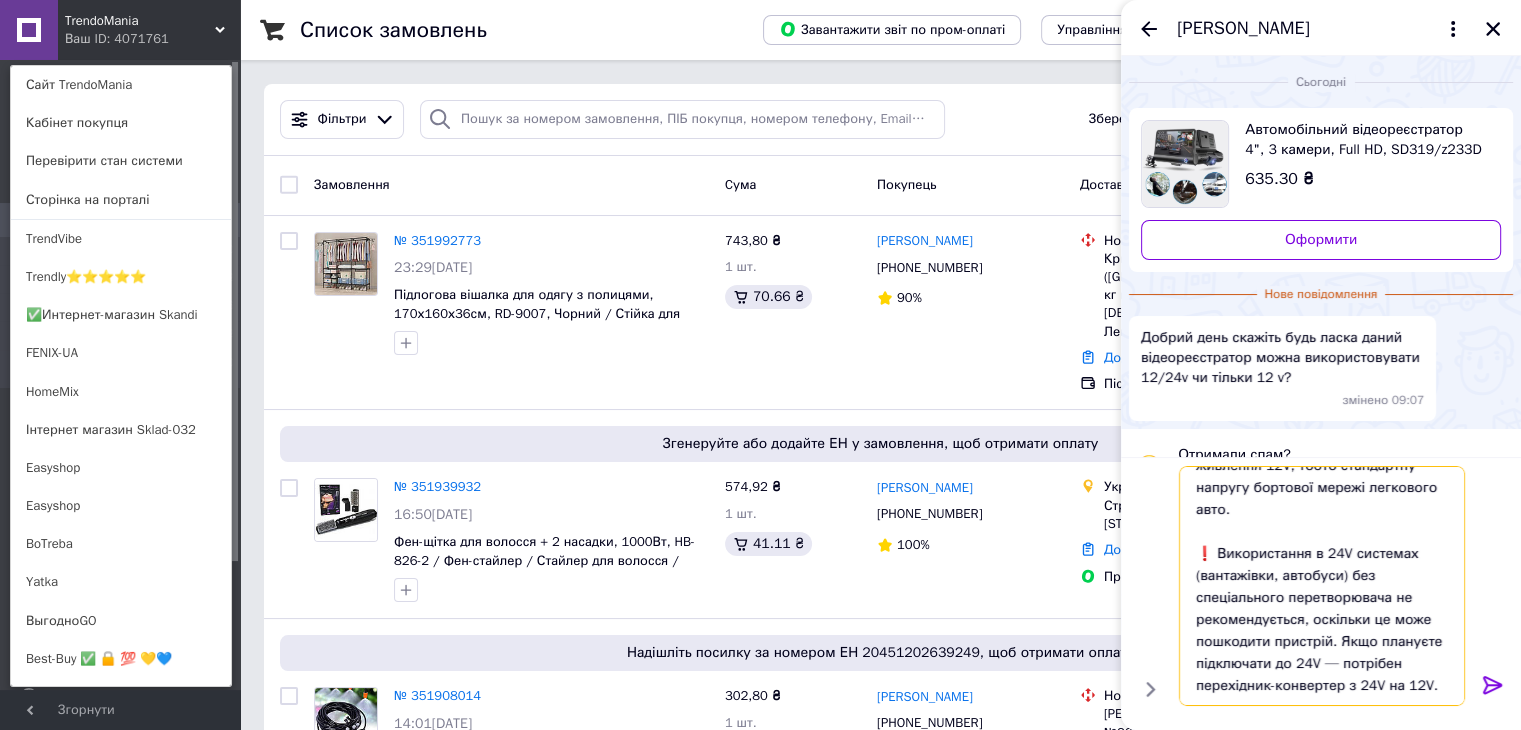 scroll, scrollTop: 129, scrollLeft: 0, axis: vertical 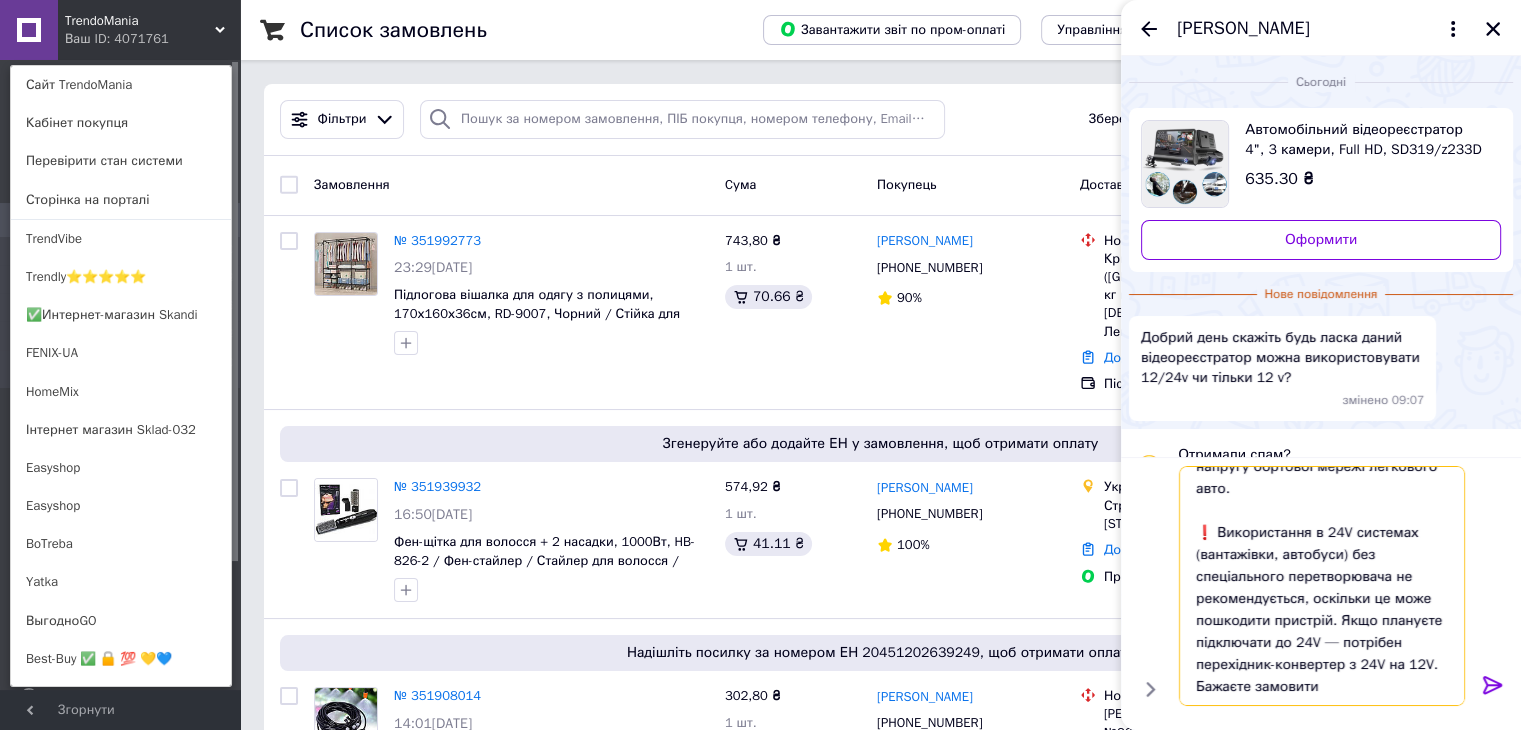 type on "Доброго дня!
Автомобільний відеореєстратор SD319/z233D розрахований на живлення 12V, тобто стандартну напругу бортової мережі легкового авто.
❗ Використання в 24V системах (вантажівки, автобуси) без спеціального перетворювача не рекомендується, оскільки це може пошкодити пристрій. Якщо плануєте підключати до 24V — потрібен перехідник-конвертер з 24V на 12V.
Бажаєте замовити?" 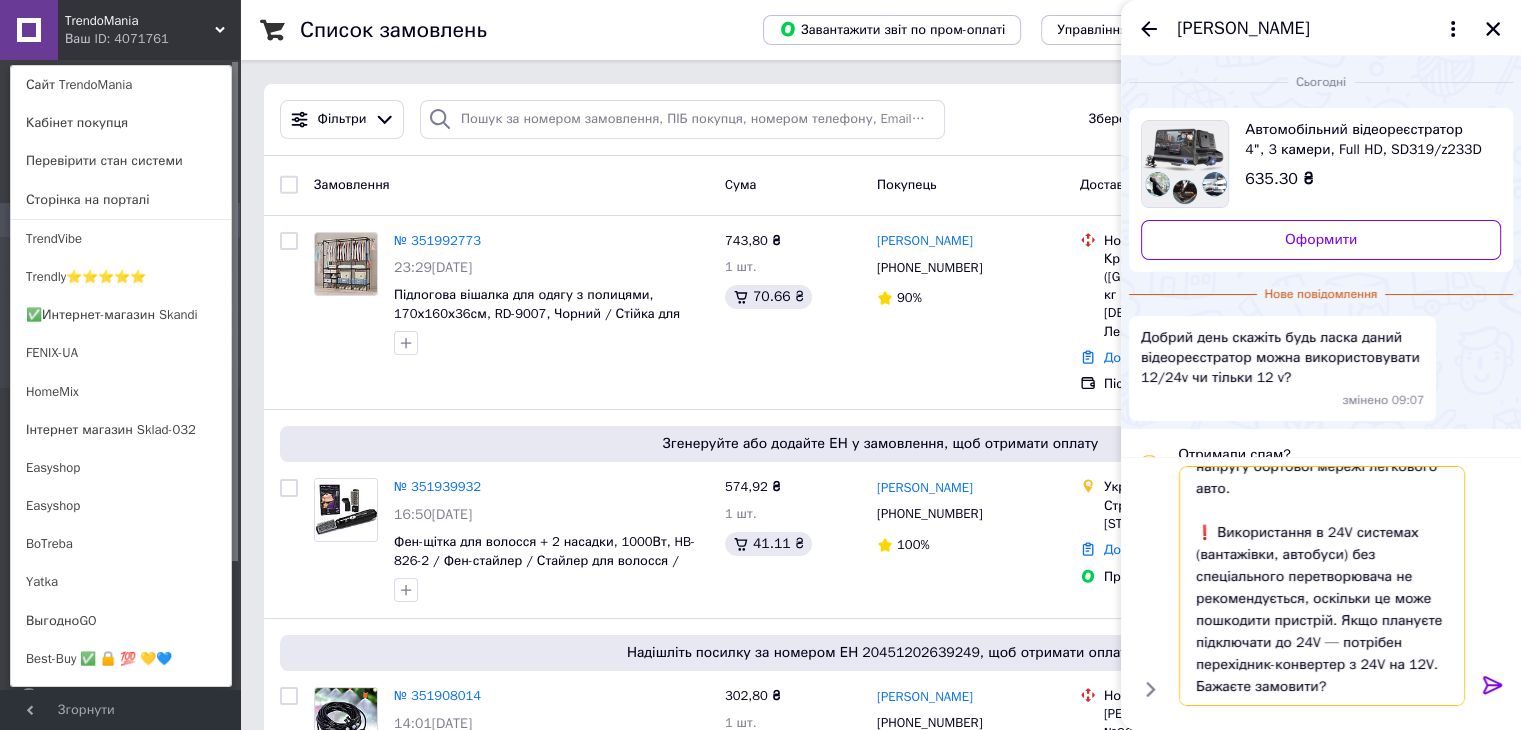 type 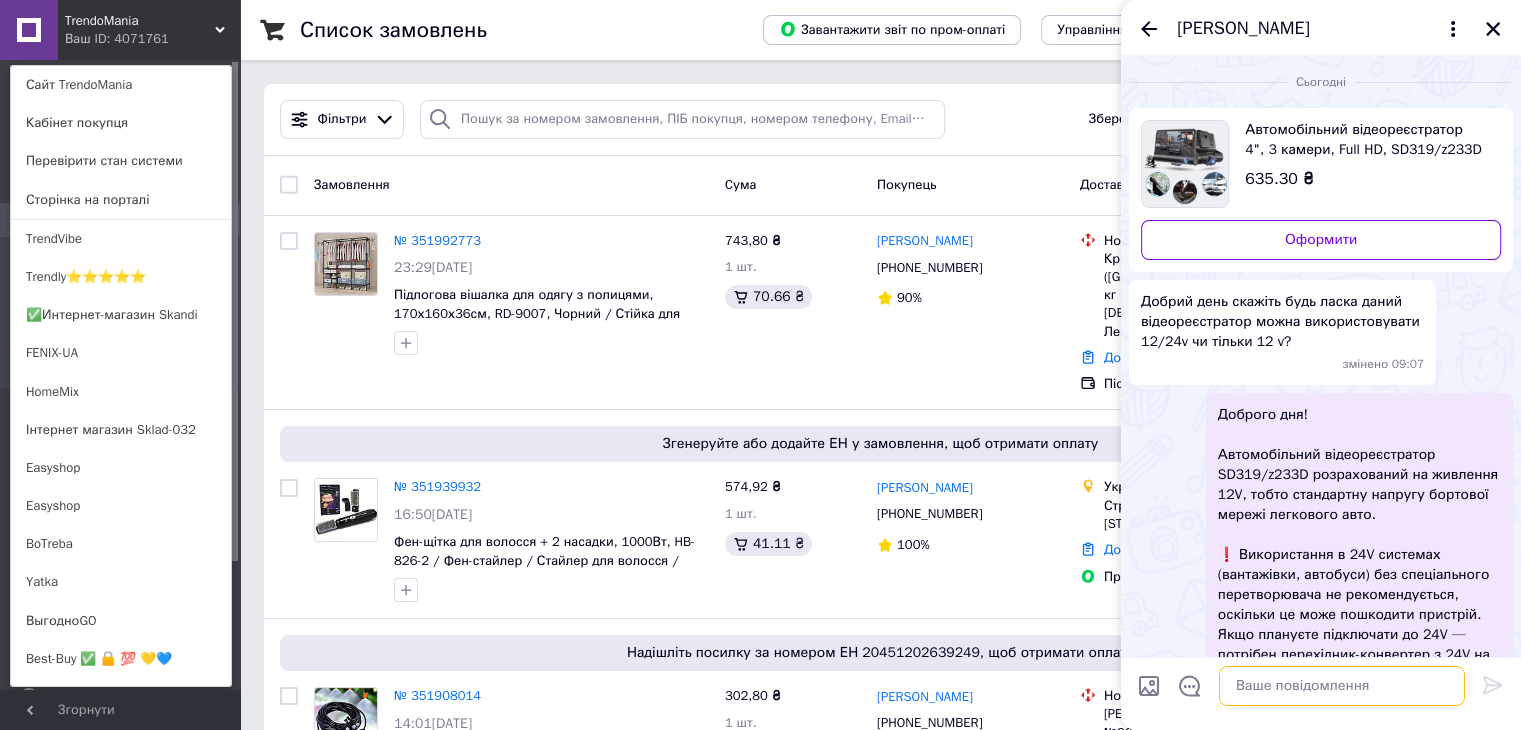 scroll, scrollTop: 0, scrollLeft: 0, axis: both 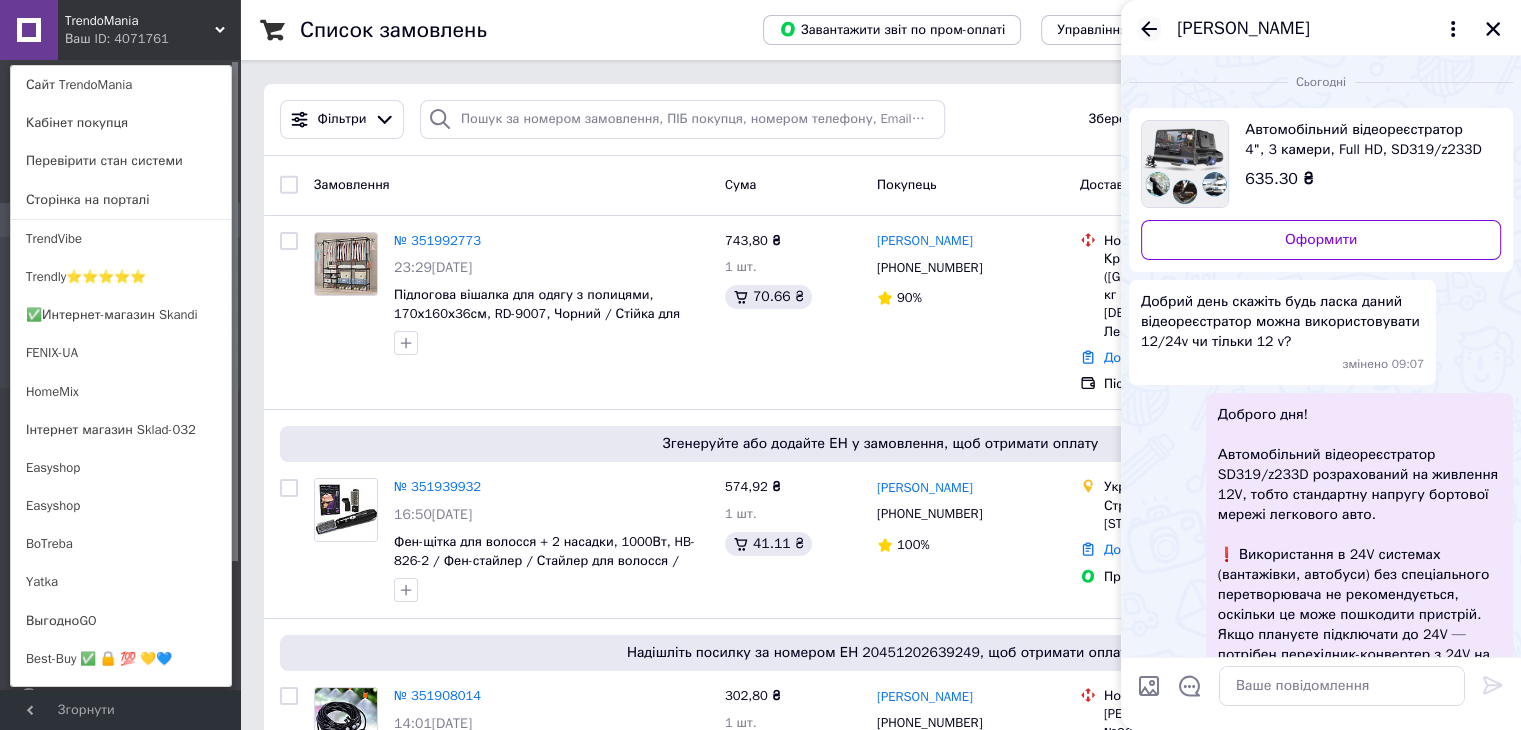click 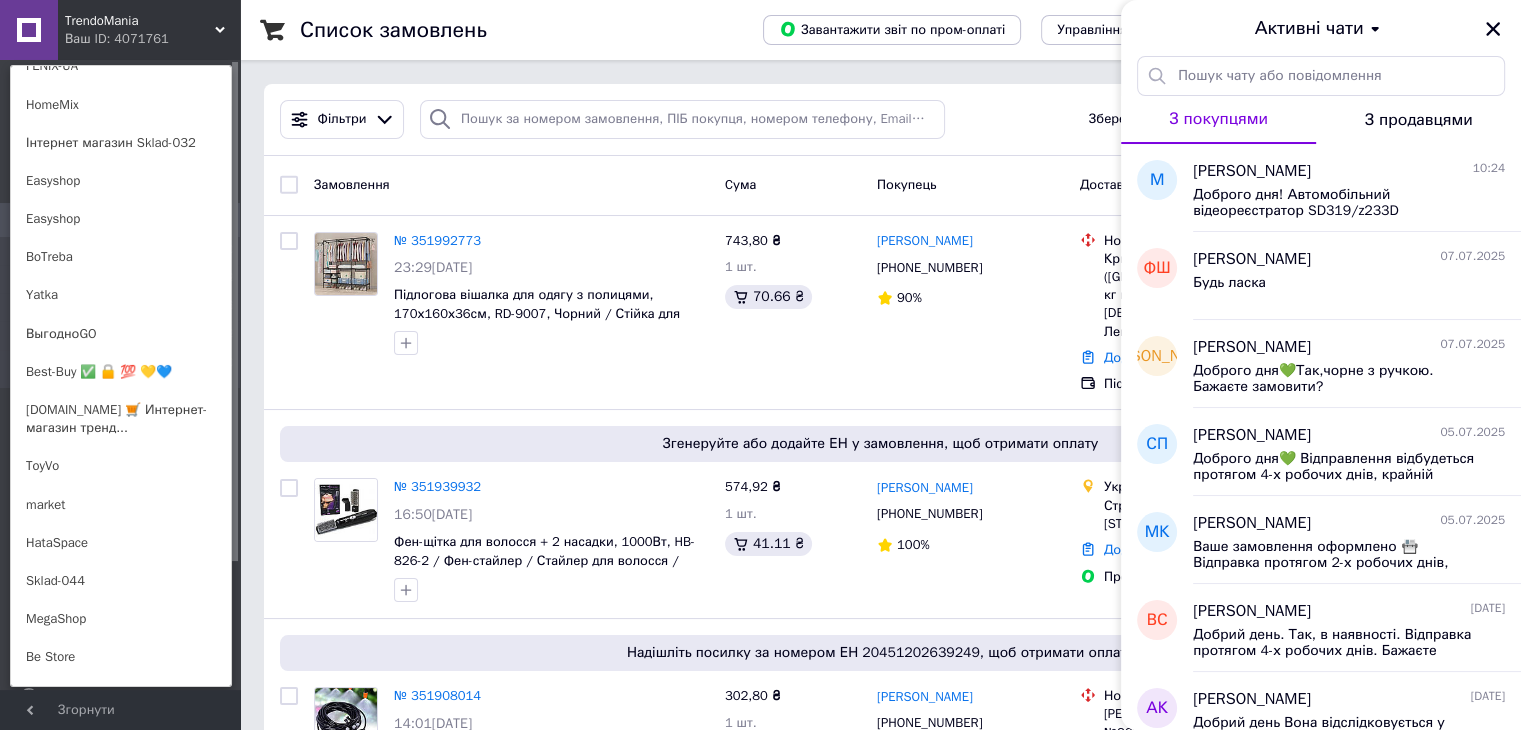 scroll, scrollTop: 331, scrollLeft: 0, axis: vertical 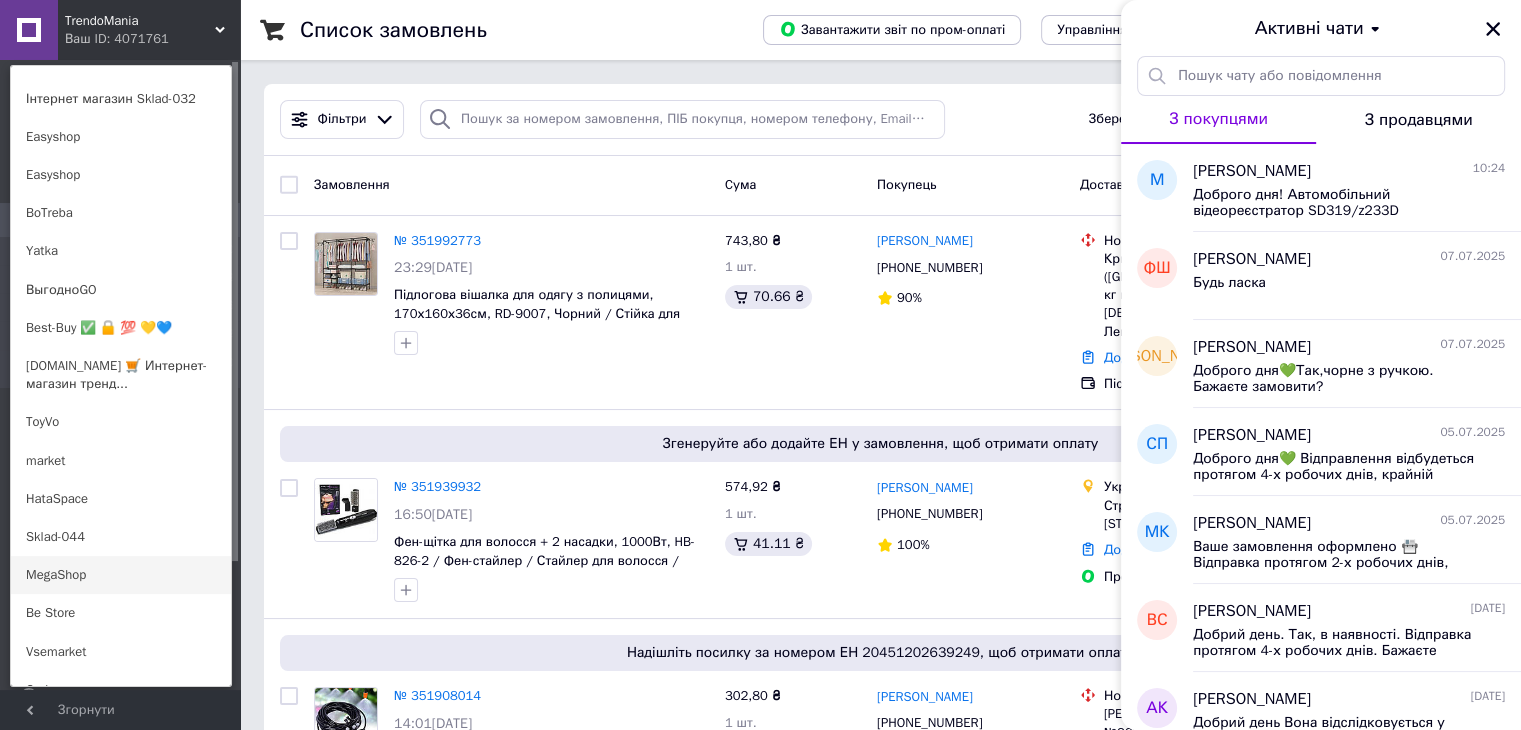 click on "MegaShop" at bounding box center (121, 575) 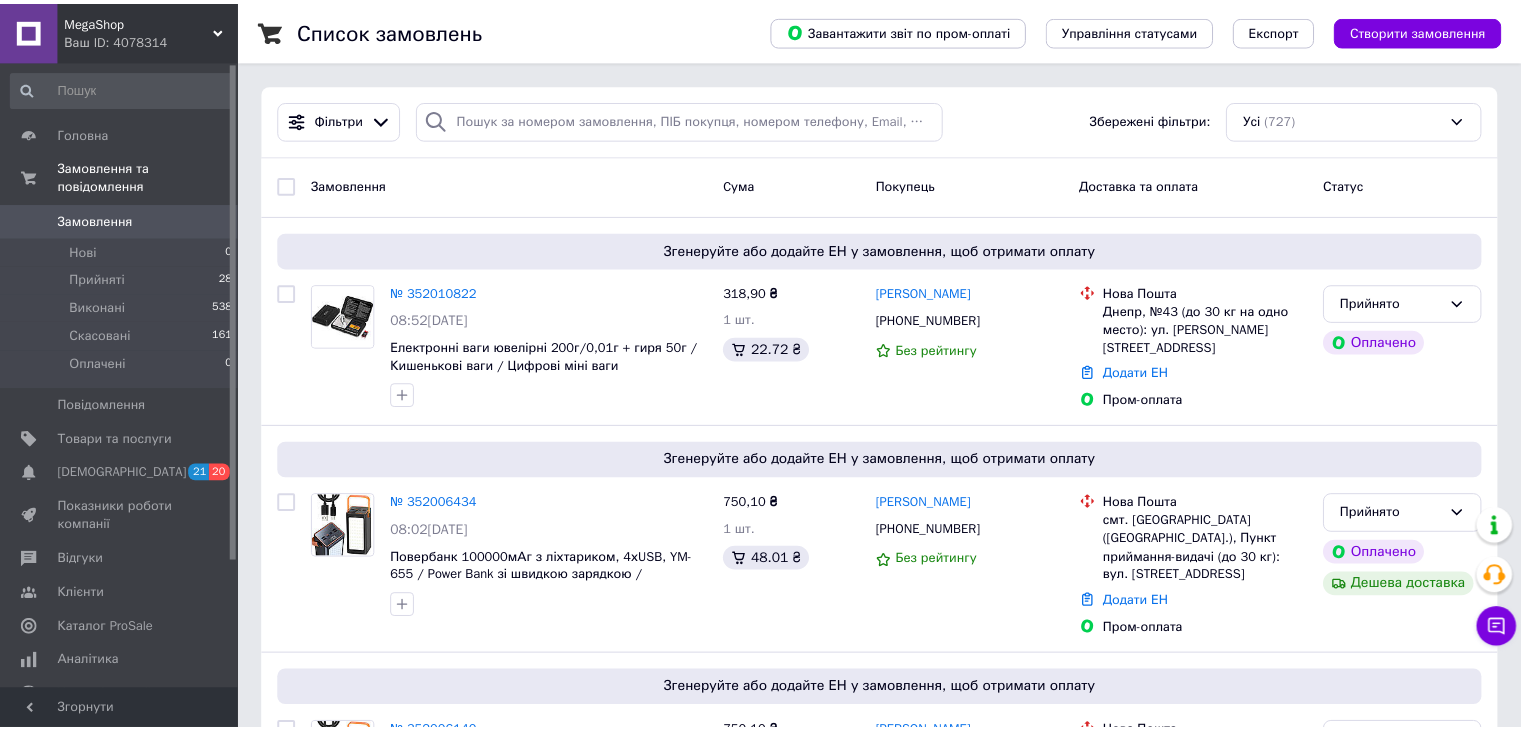 scroll, scrollTop: 0, scrollLeft: 0, axis: both 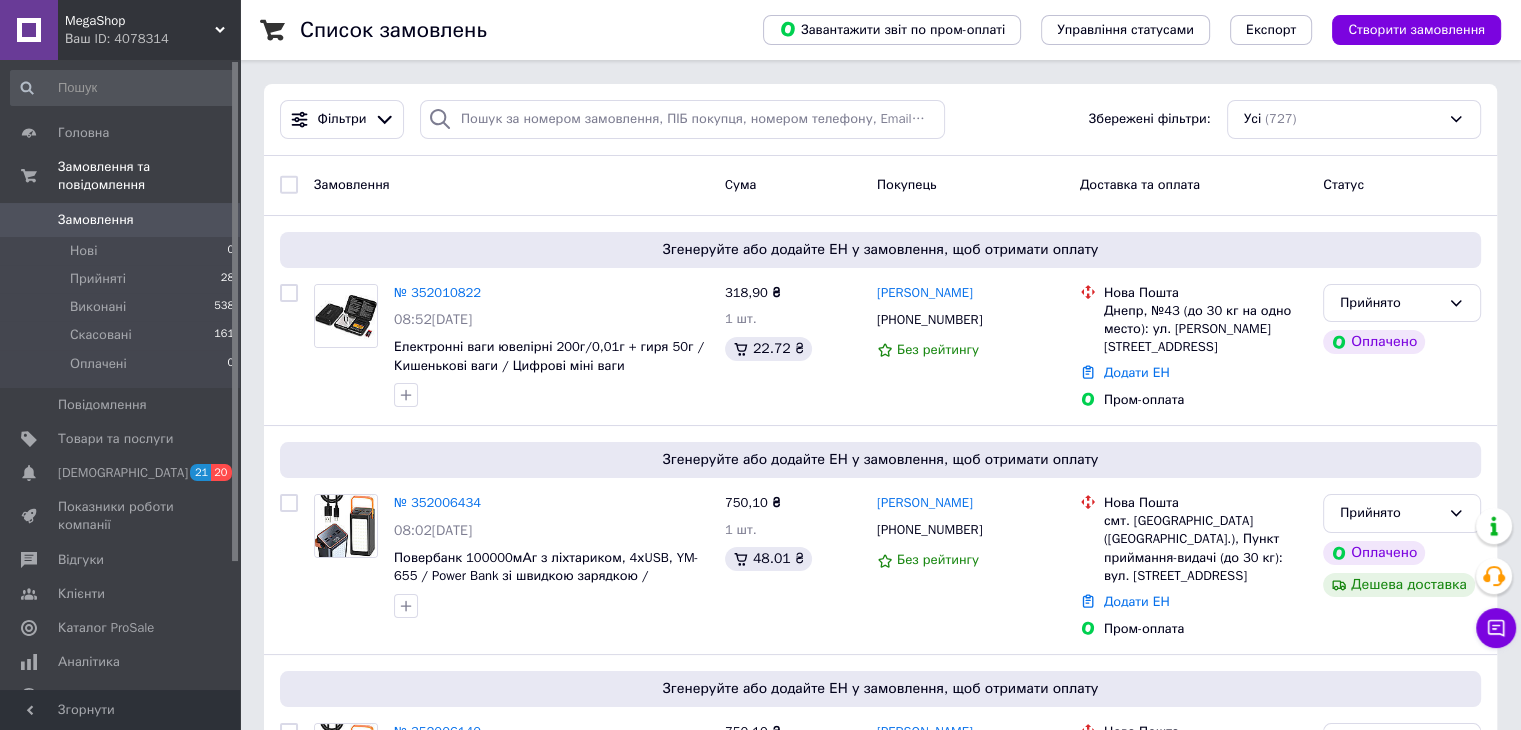 click on "Ваш ID: 4078314" at bounding box center (152, 39) 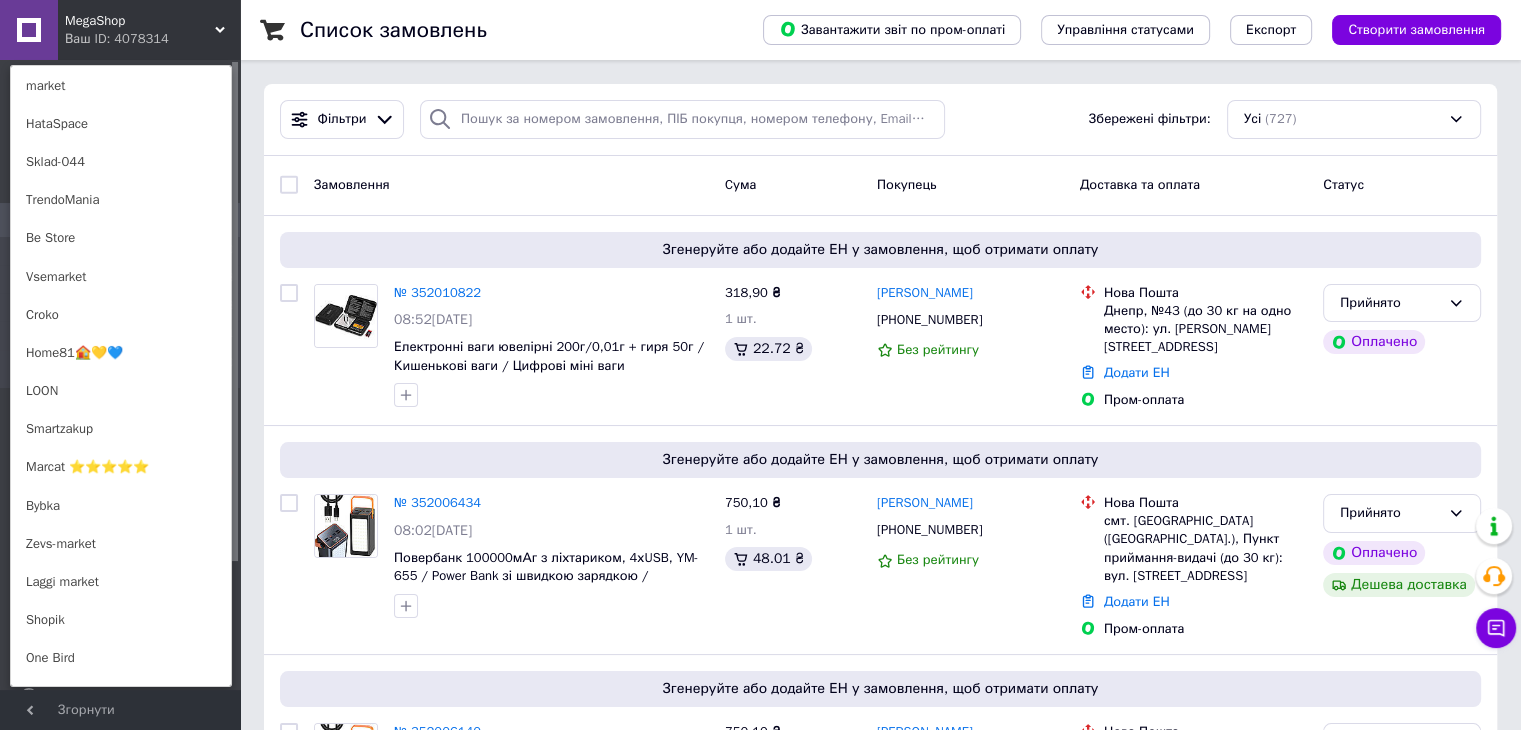 scroll, scrollTop: 750, scrollLeft: 0, axis: vertical 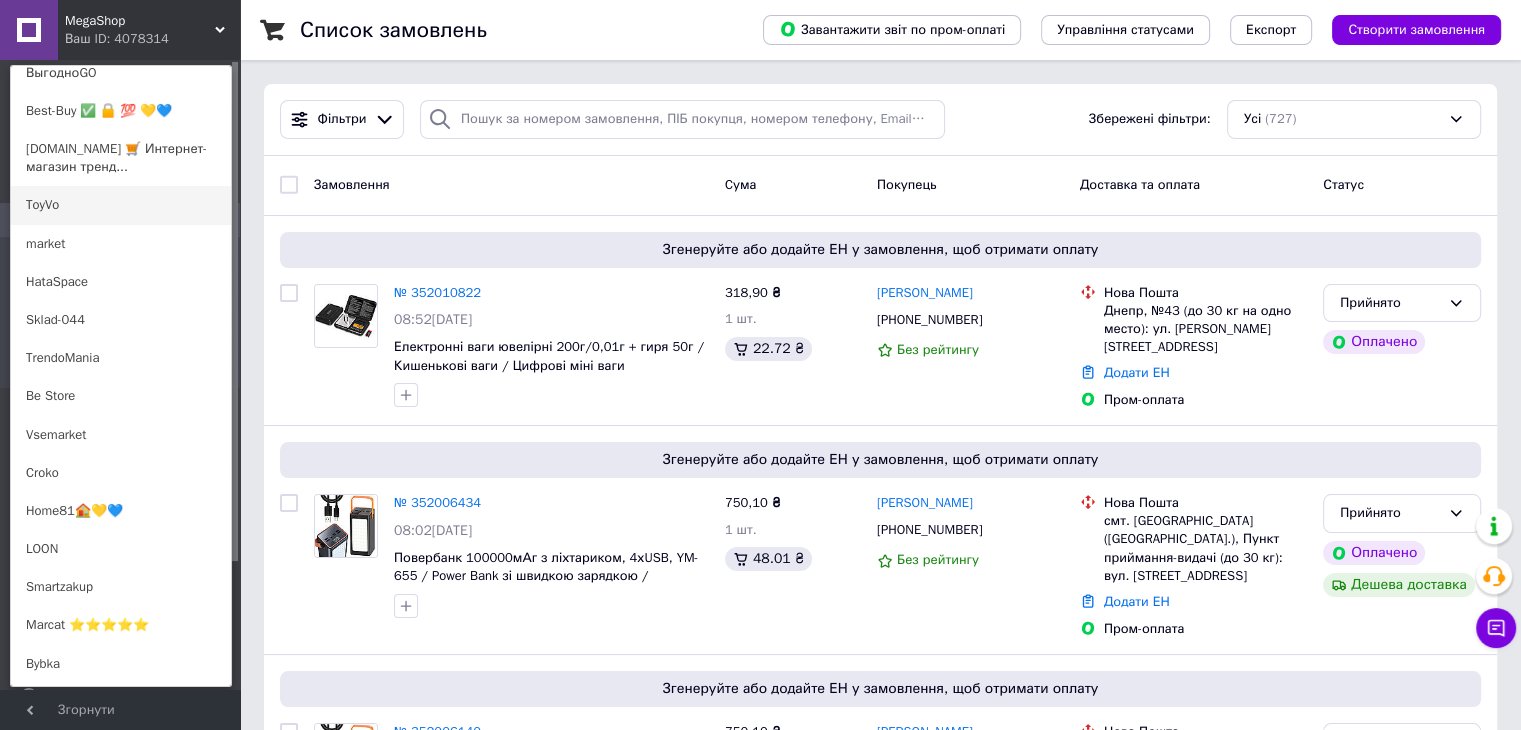 click on "ToyVo" at bounding box center [121, 205] 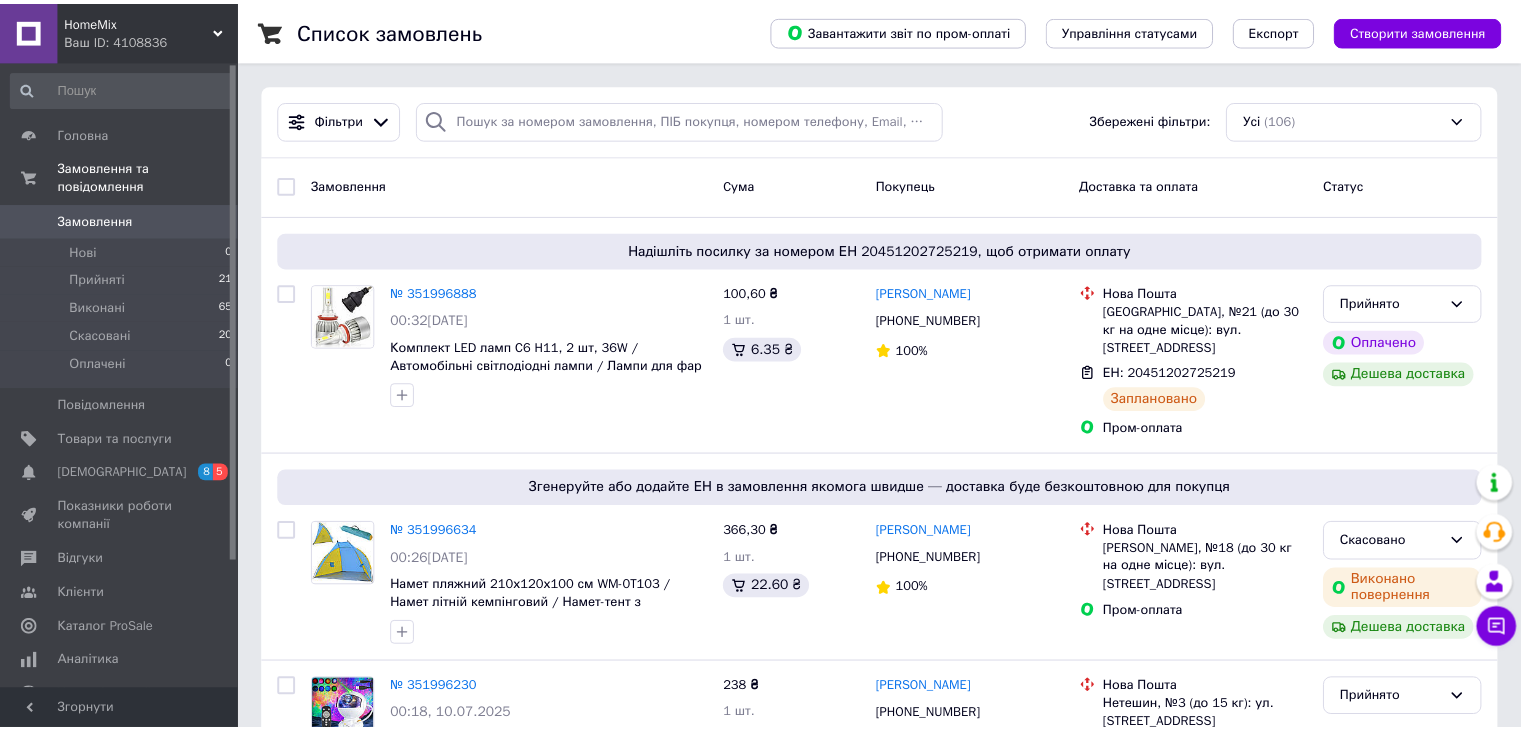 scroll, scrollTop: 0, scrollLeft: 0, axis: both 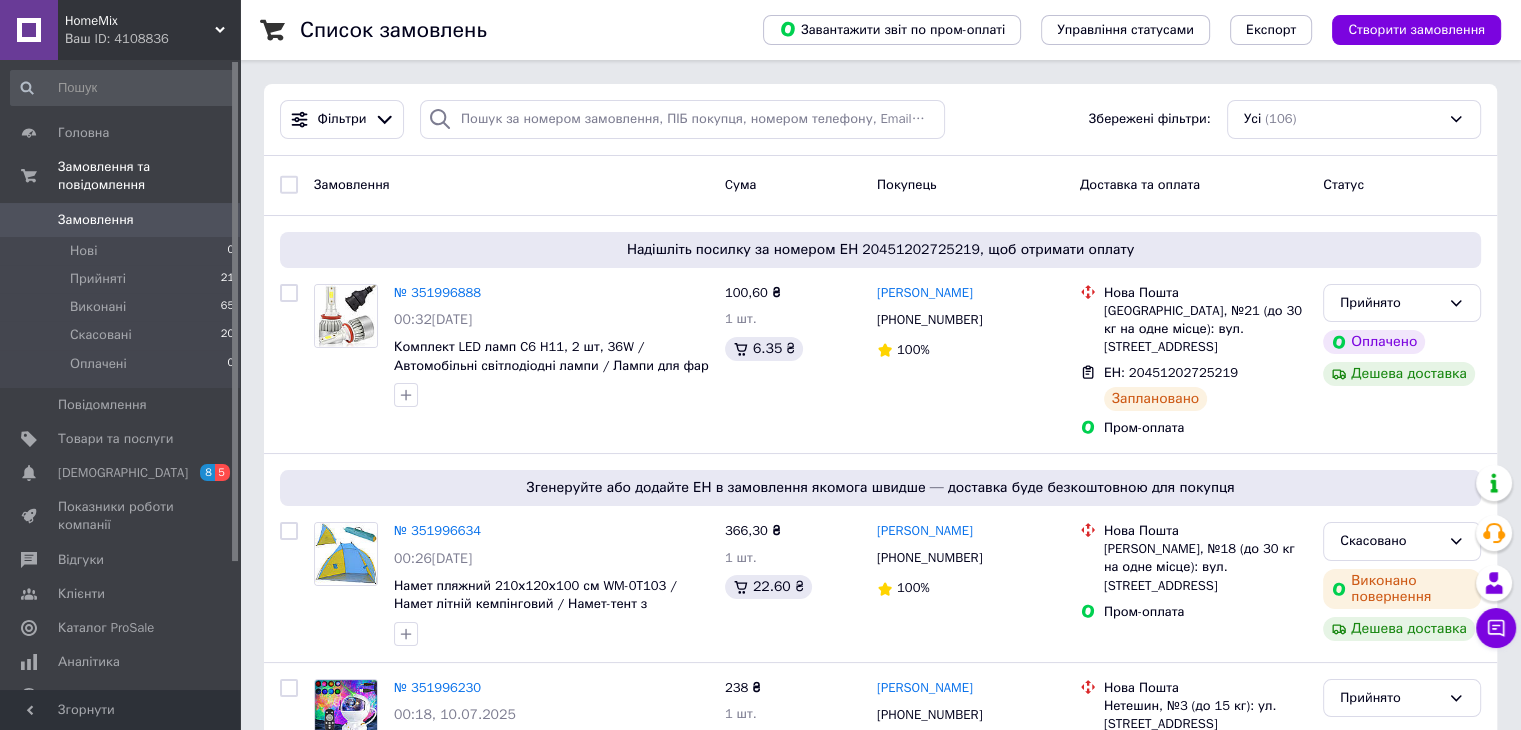 click on "HomeMix" at bounding box center (140, 21) 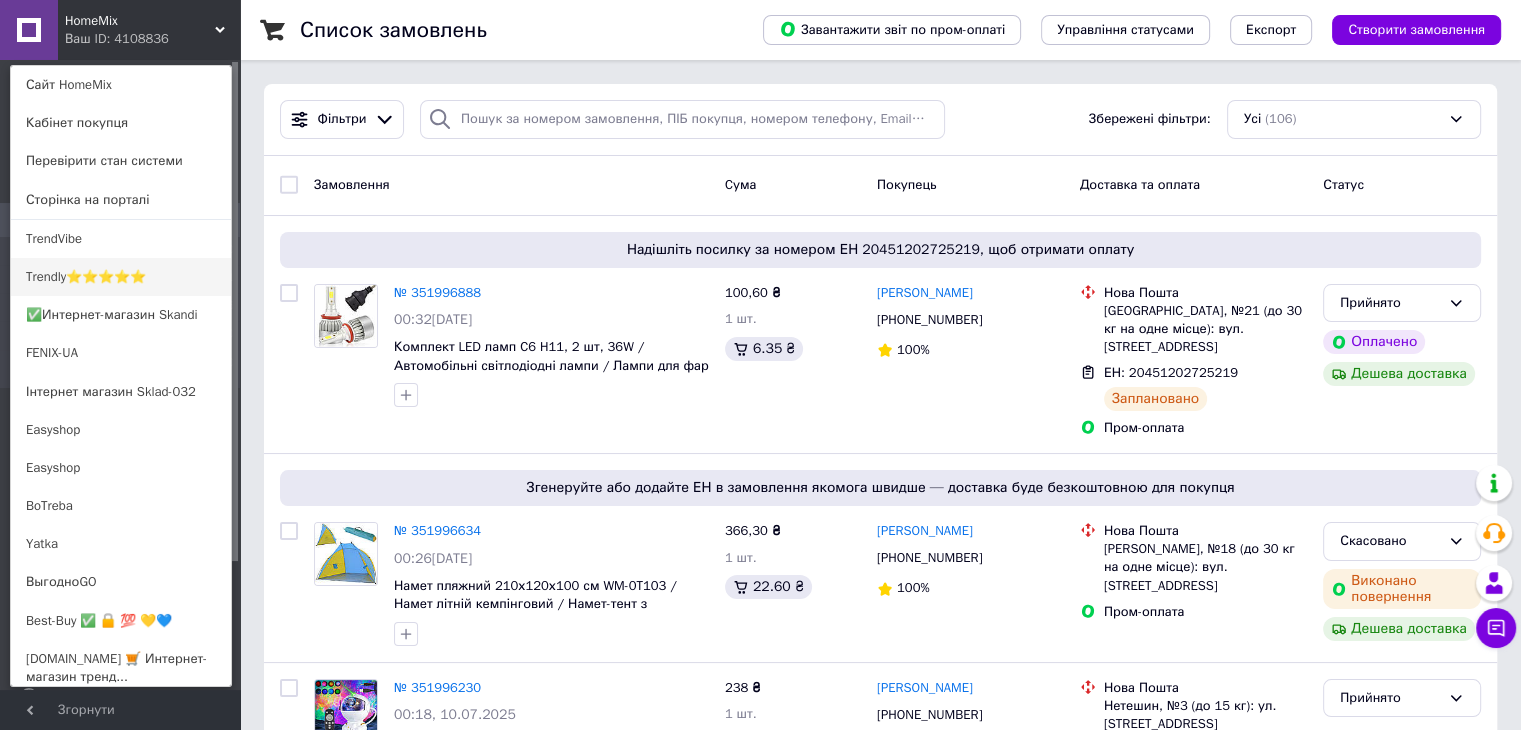 click on "Trendly⭐⭐⭐⭐⭐" at bounding box center (121, 277) 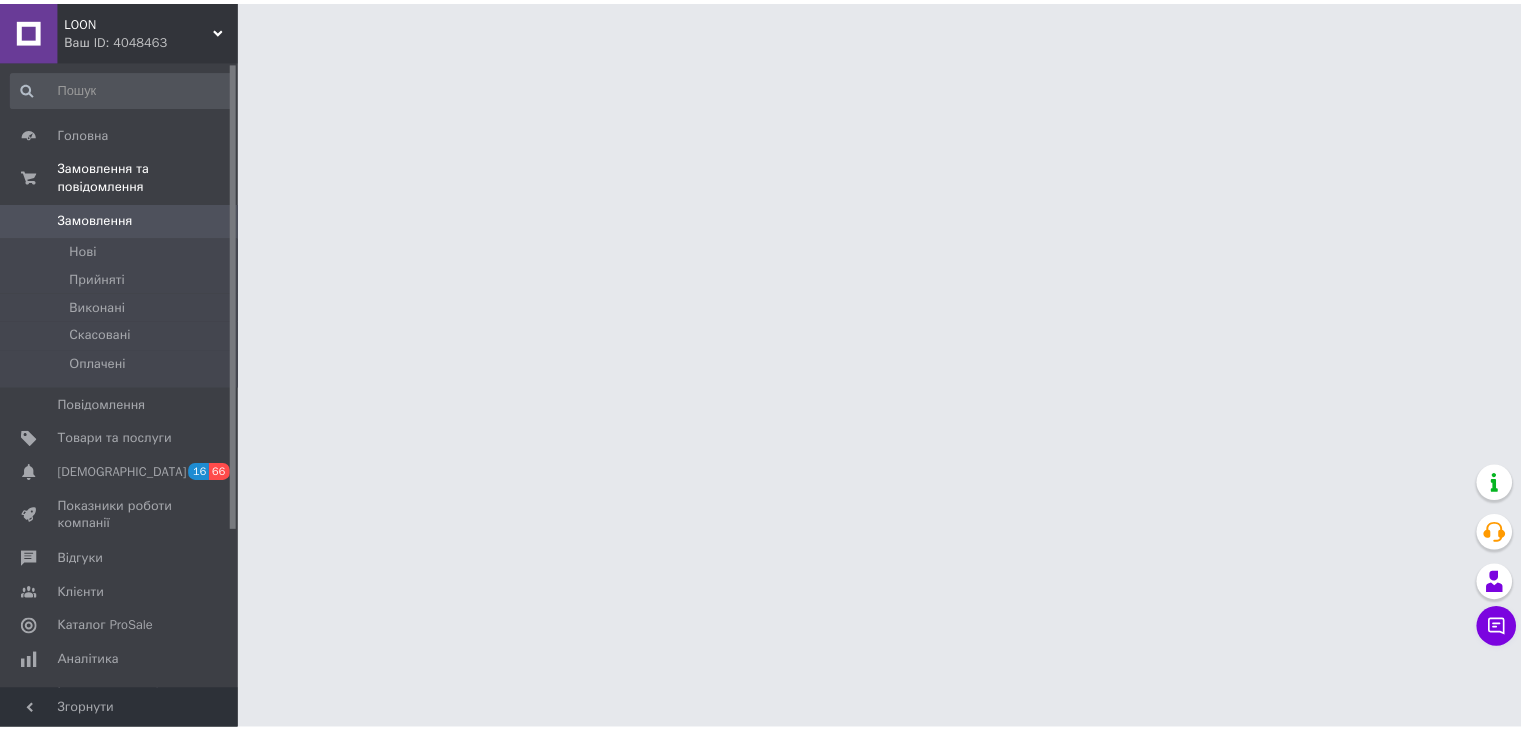 scroll, scrollTop: 0, scrollLeft: 0, axis: both 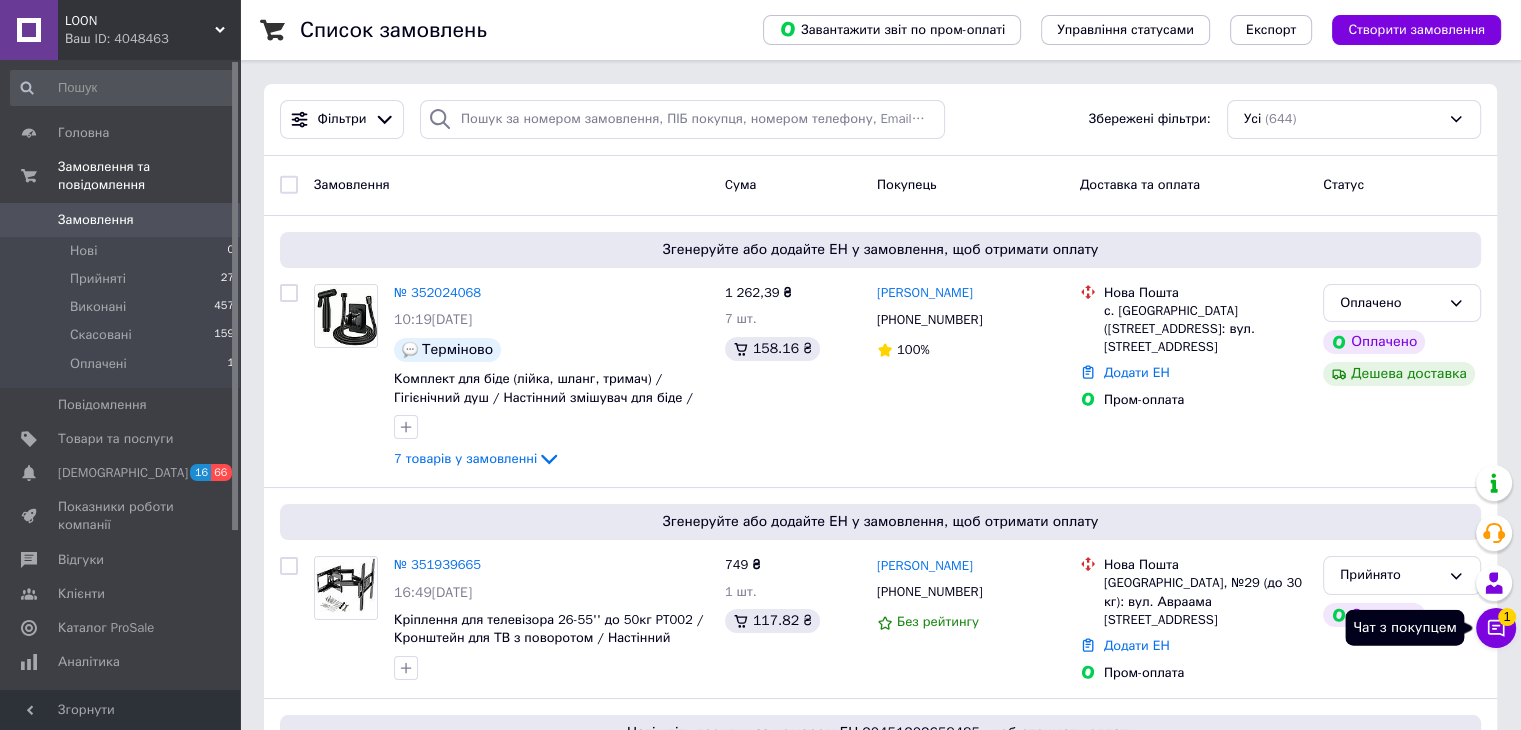 click on "Чат з покупцем 1" at bounding box center [1496, 628] 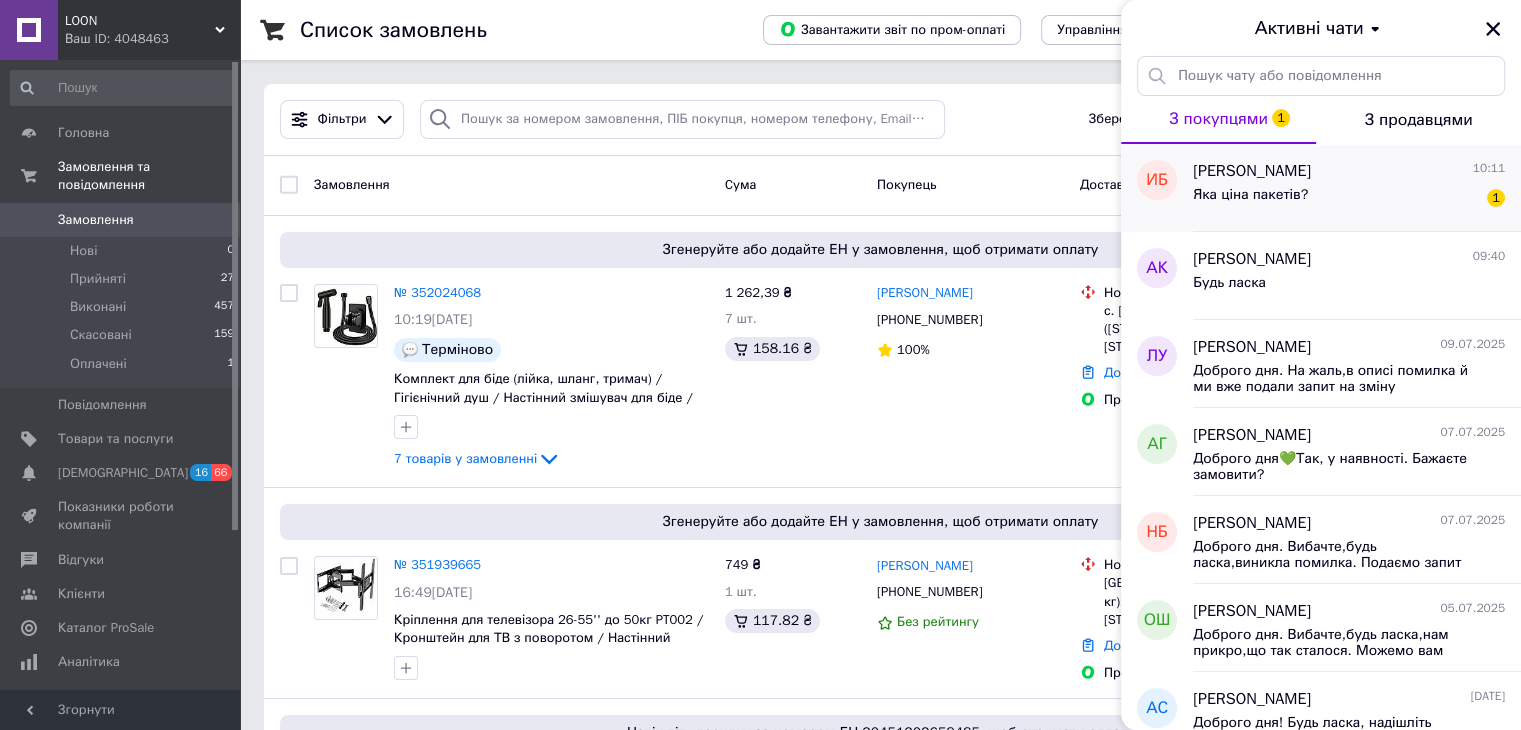 click on "Яка ціна пакетів? 1" at bounding box center [1349, 199] 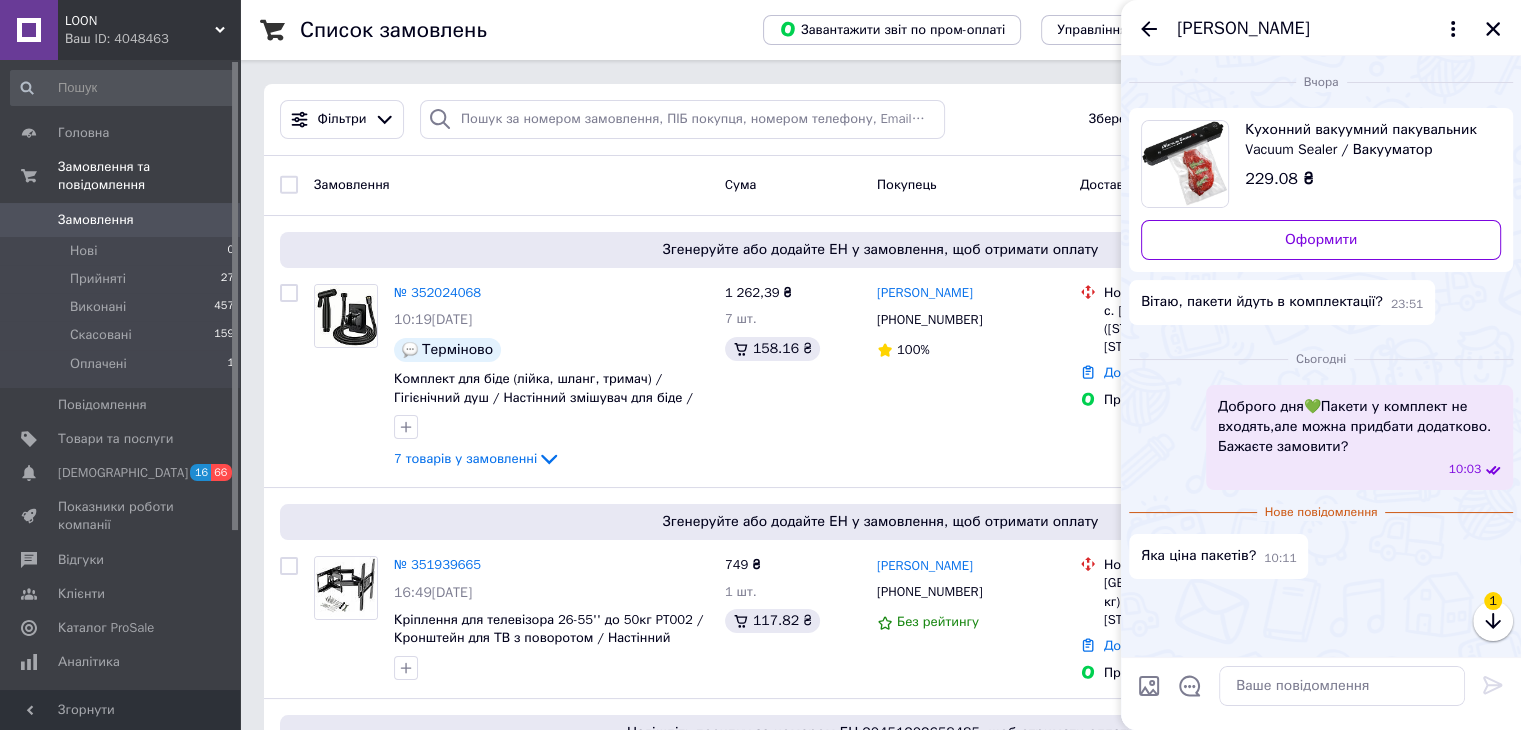 click on "Кухонний вакуумний пакувальник Vacuum Sealer / Вакууматор продуктів / Машинка для вакуумування та запаювання пакетів" at bounding box center [1365, 140] 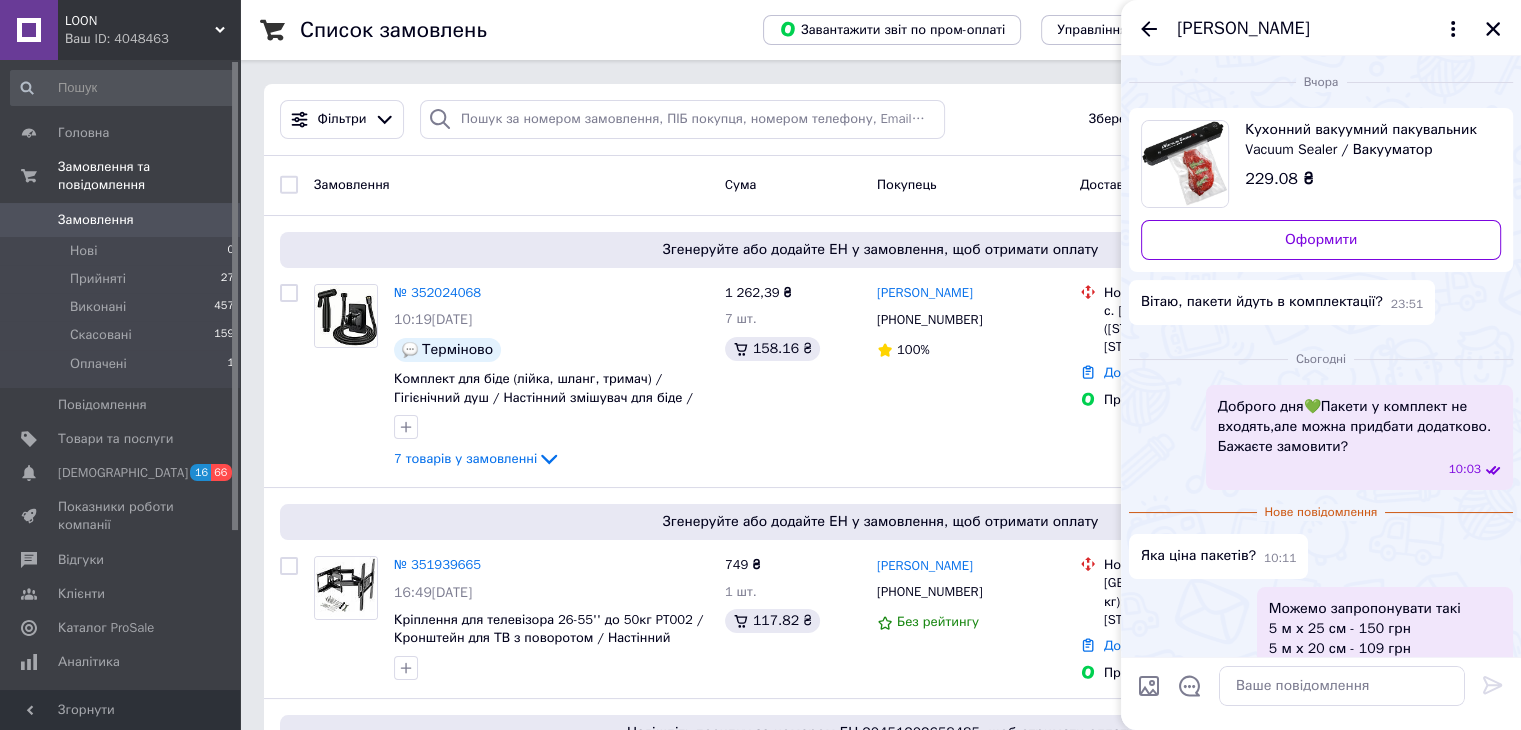 click on "LOON" at bounding box center [140, 21] 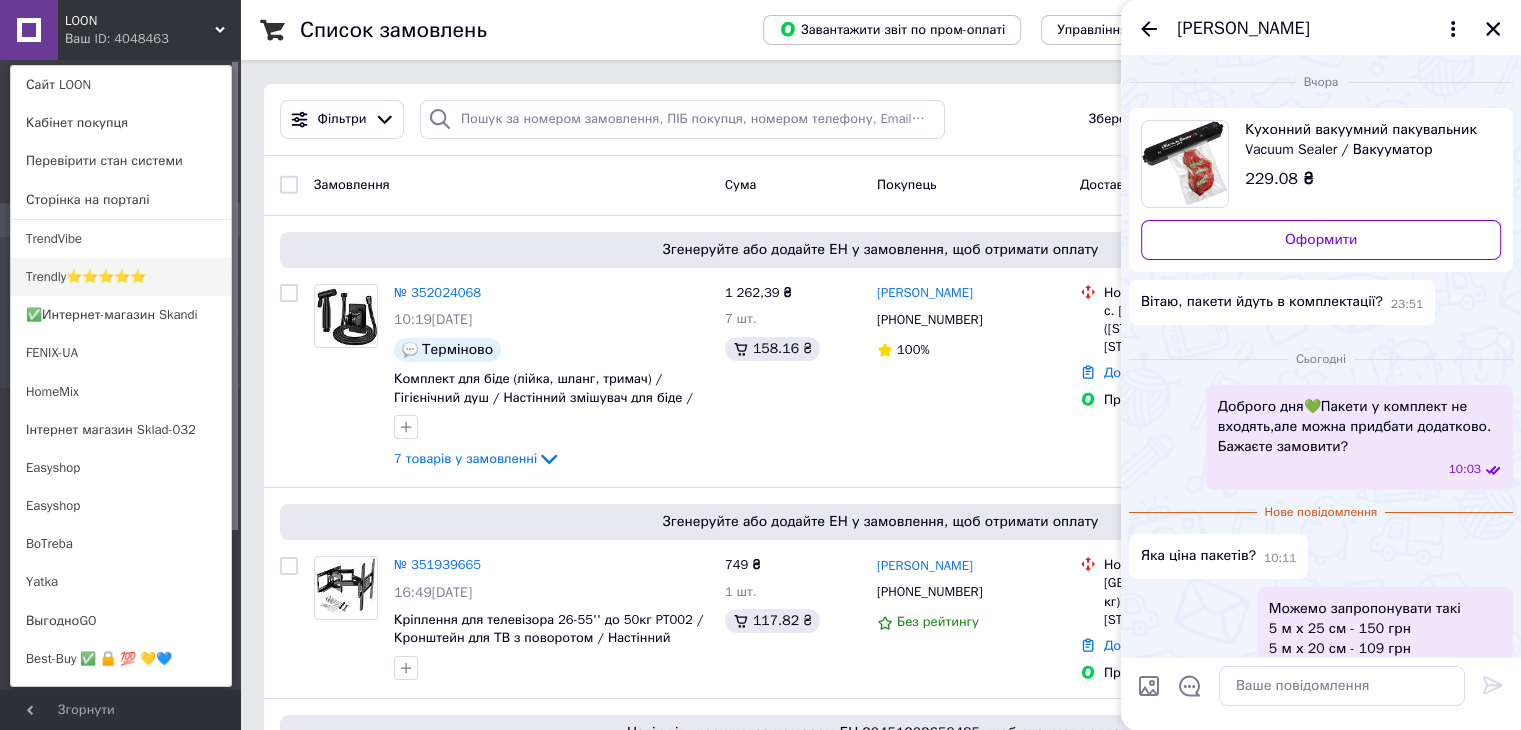 click on "Trendly⭐⭐⭐⭐⭐" at bounding box center [121, 277] 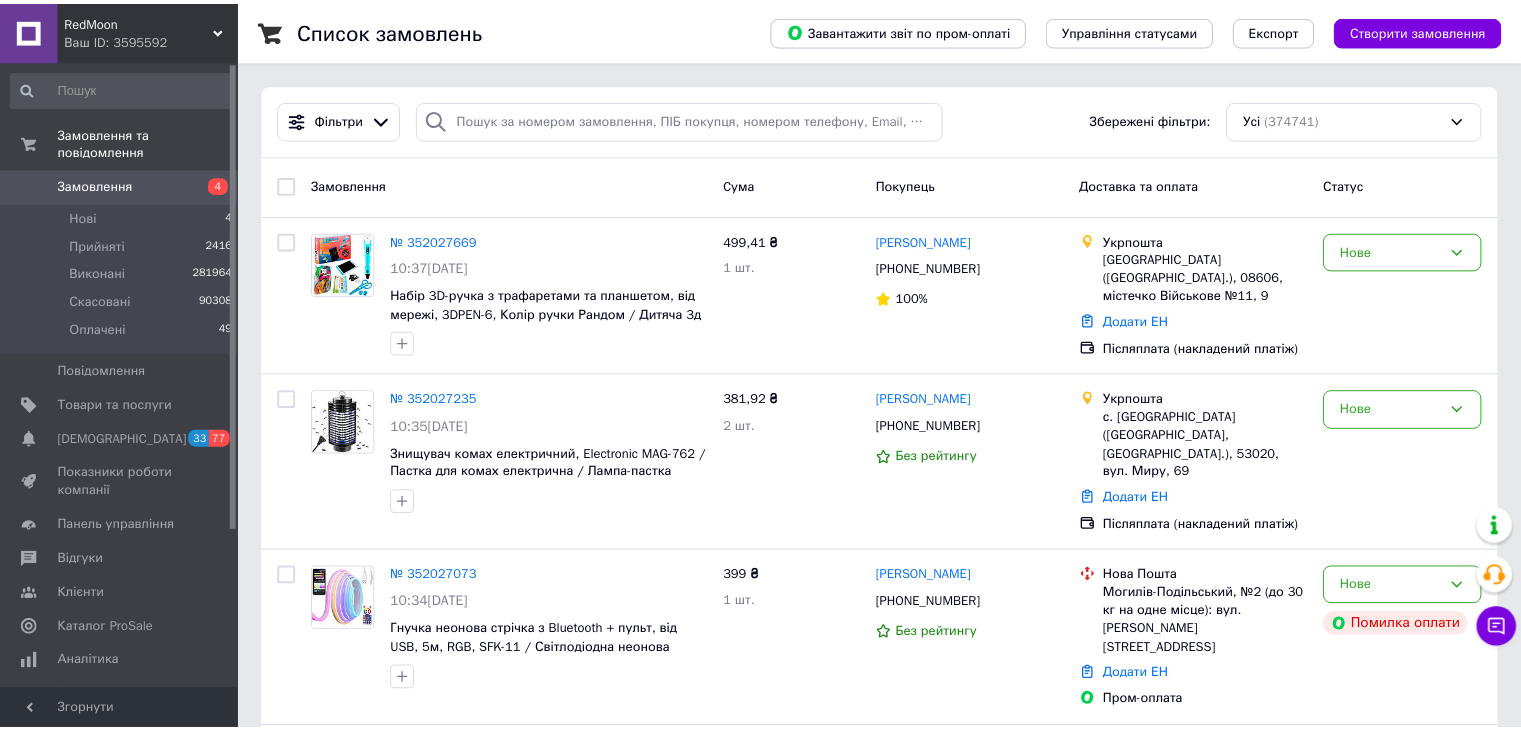 scroll, scrollTop: 0, scrollLeft: 0, axis: both 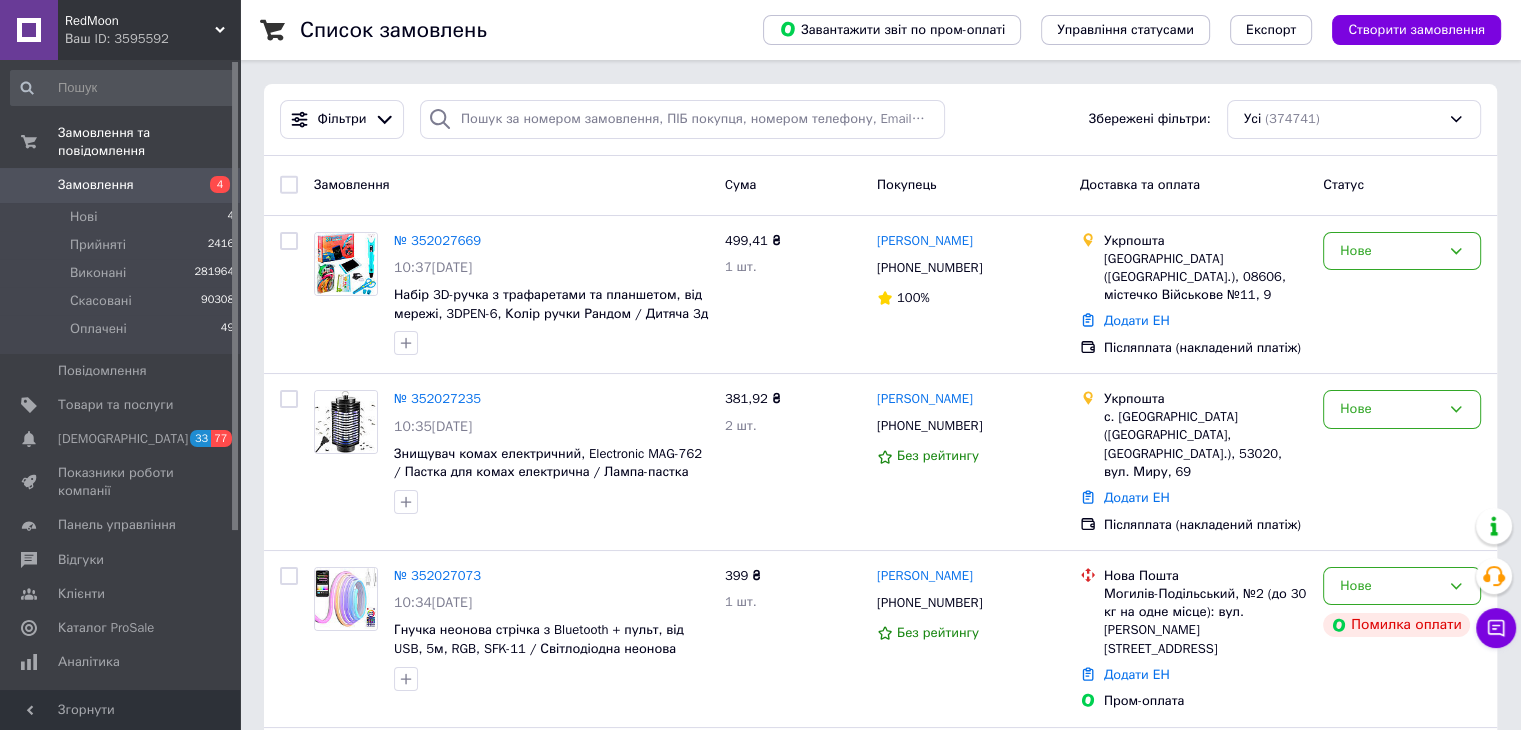 click on "Чат з покупцем" at bounding box center (1496, 628) 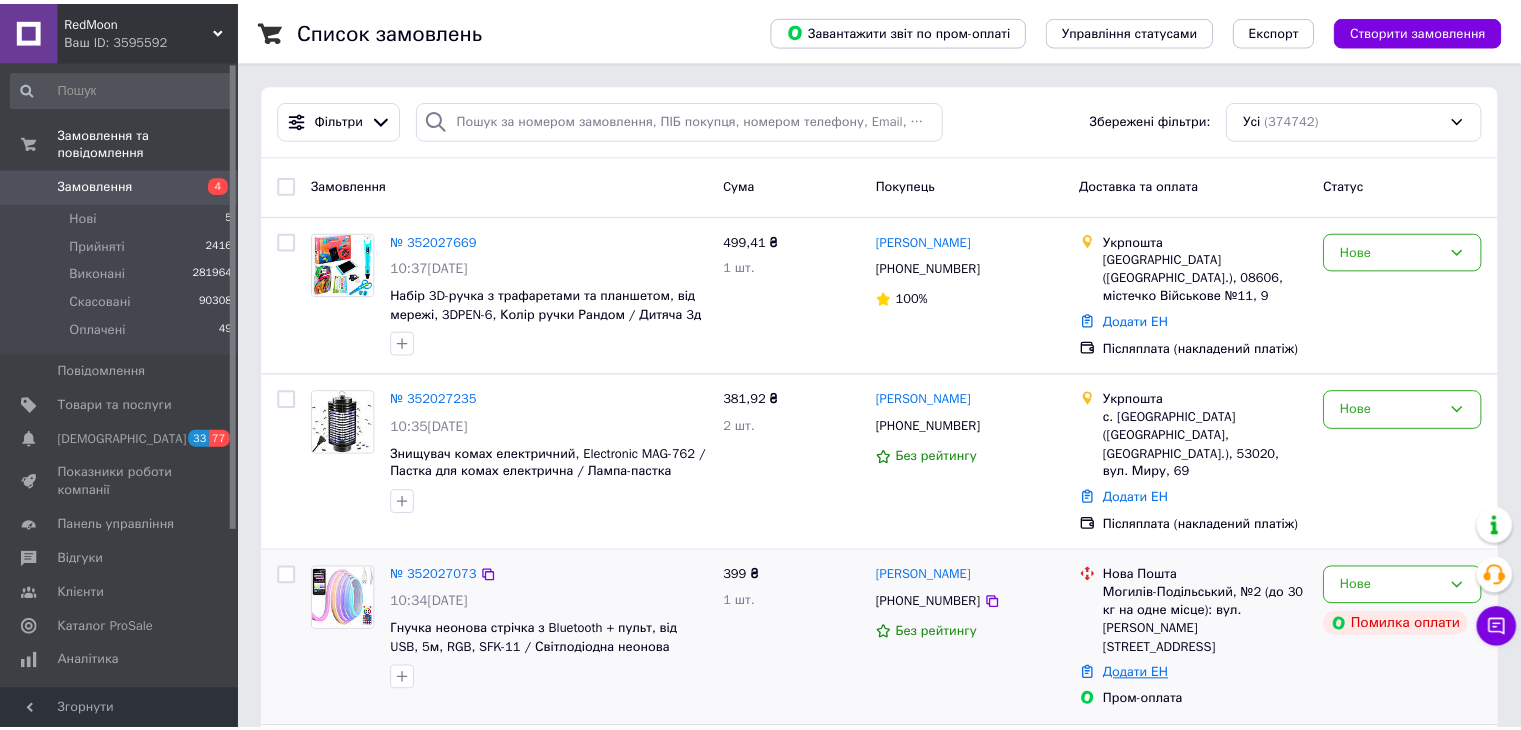 scroll, scrollTop: 0, scrollLeft: 0, axis: both 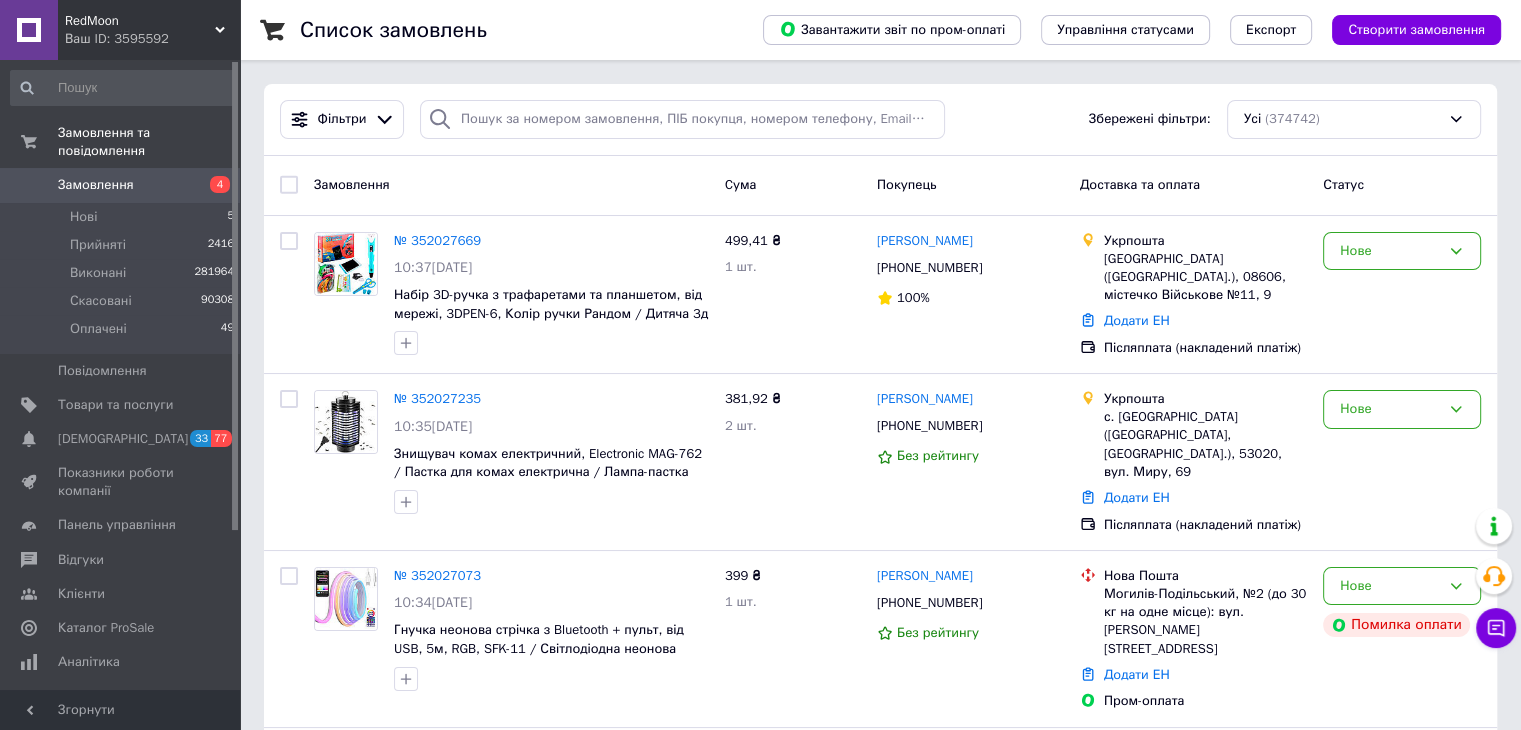 click 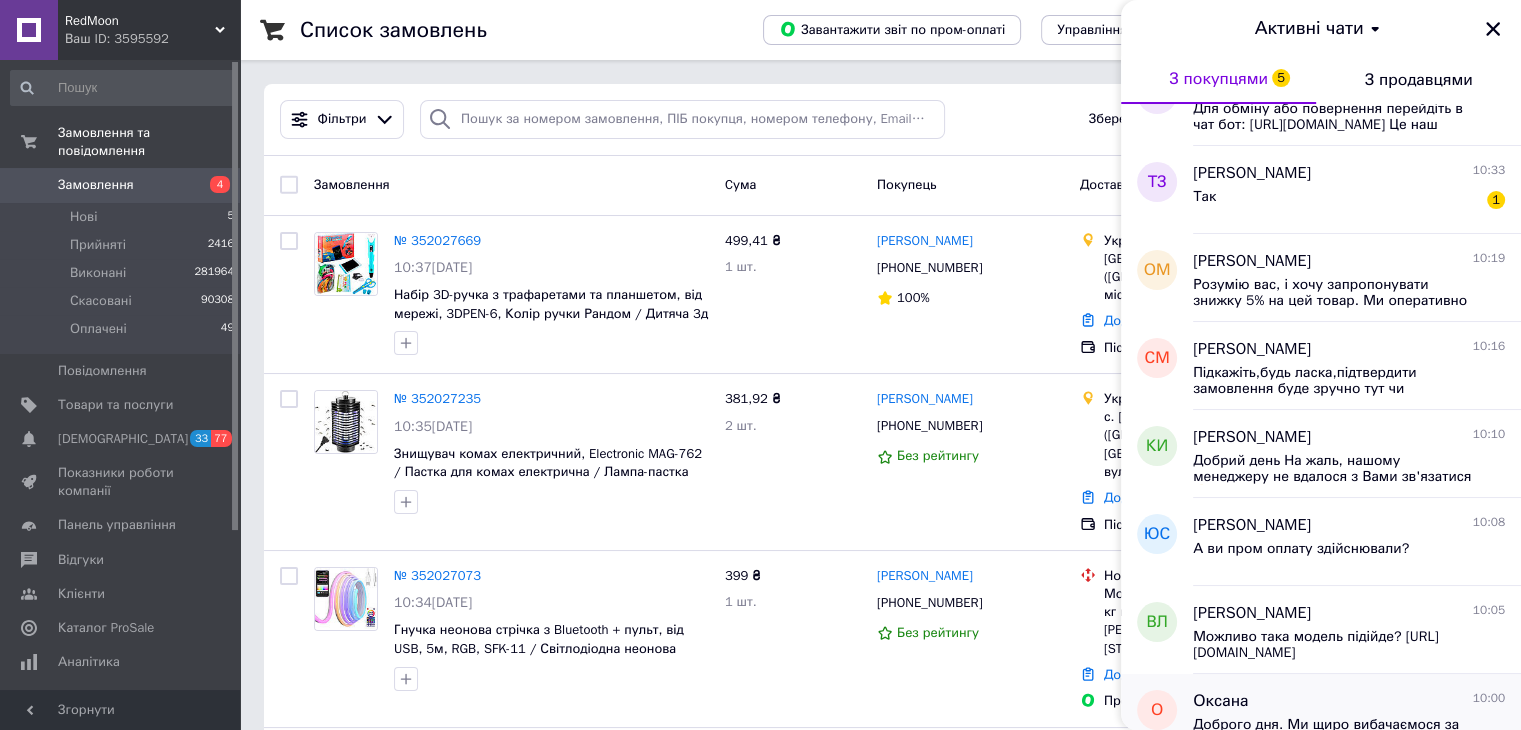 scroll, scrollTop: 700, scrollLeft: 0, axis: vertical 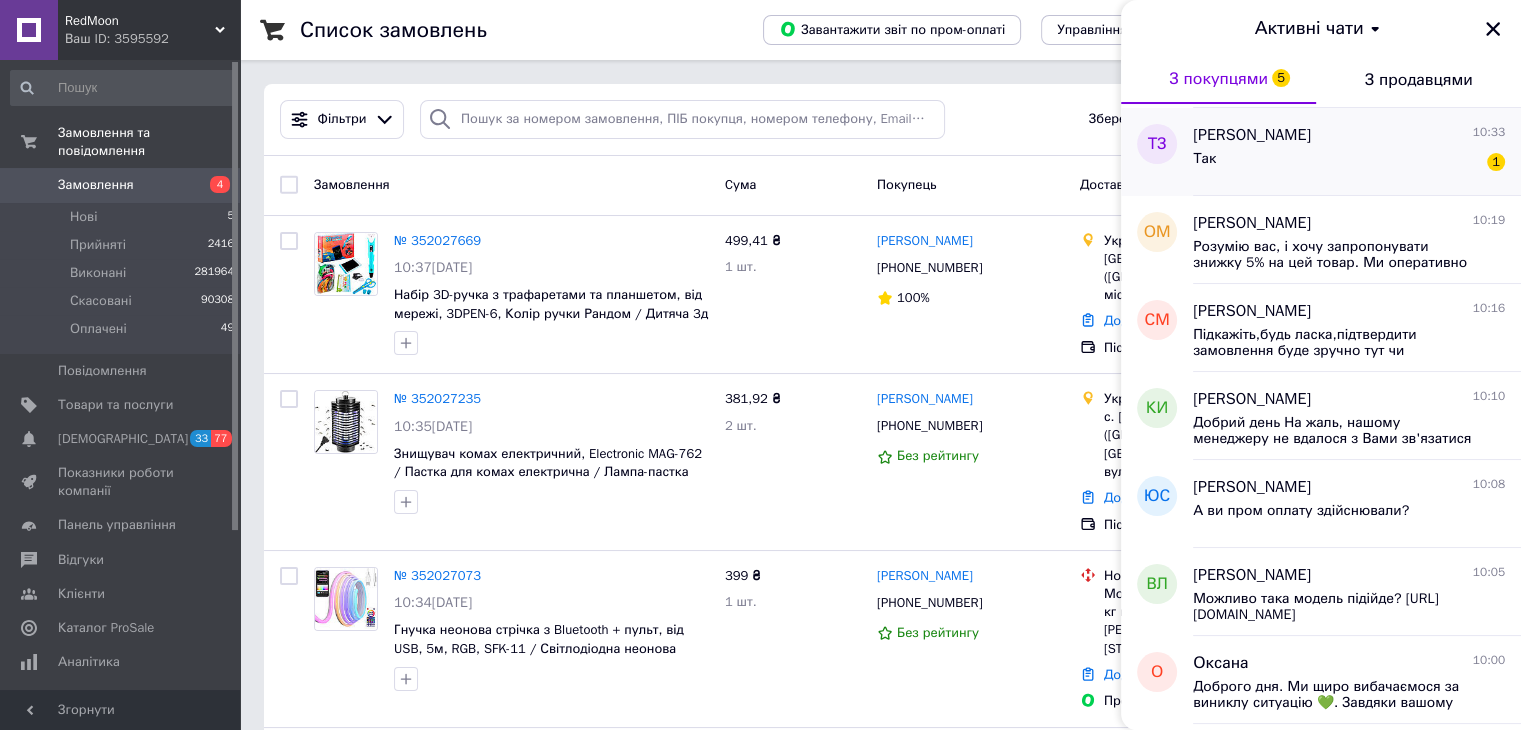 click on "Так 1" at bounding box center (1349, 163) 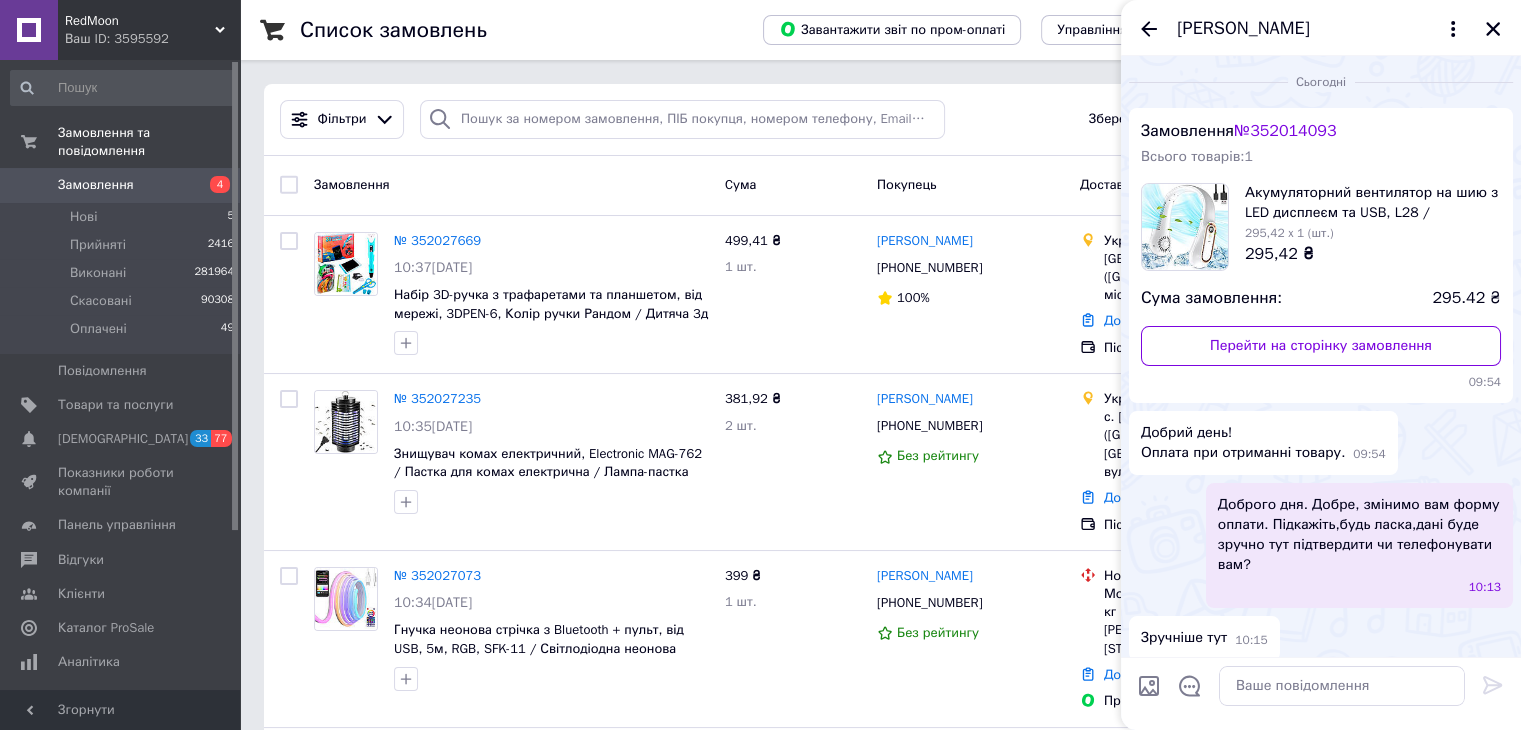 scroll, scrollTop: 0, scrollLeft: 0, axis: both 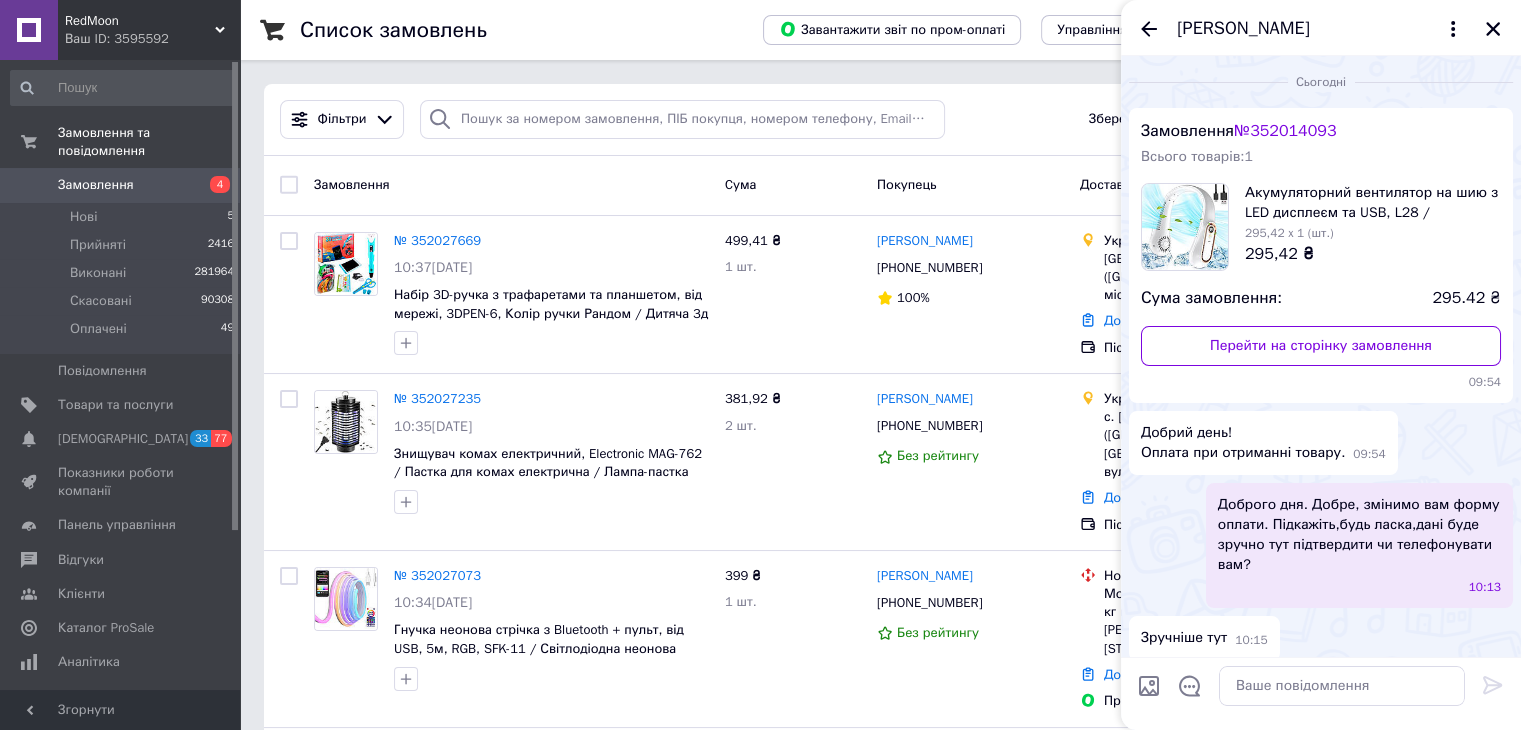 type on "C:\fakepath\антицелюлітний масажер.jpg" 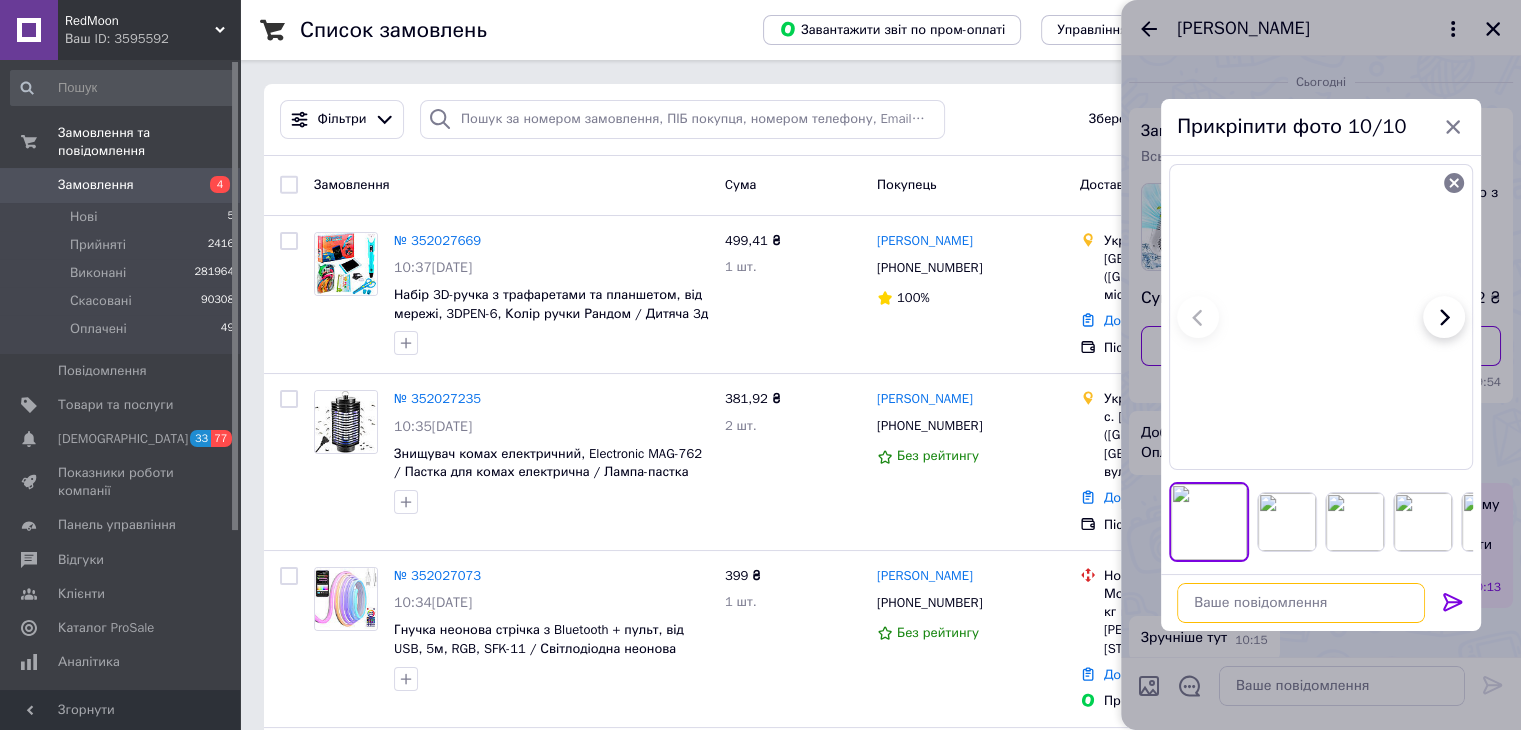 click at bounding box center [1301, 603] 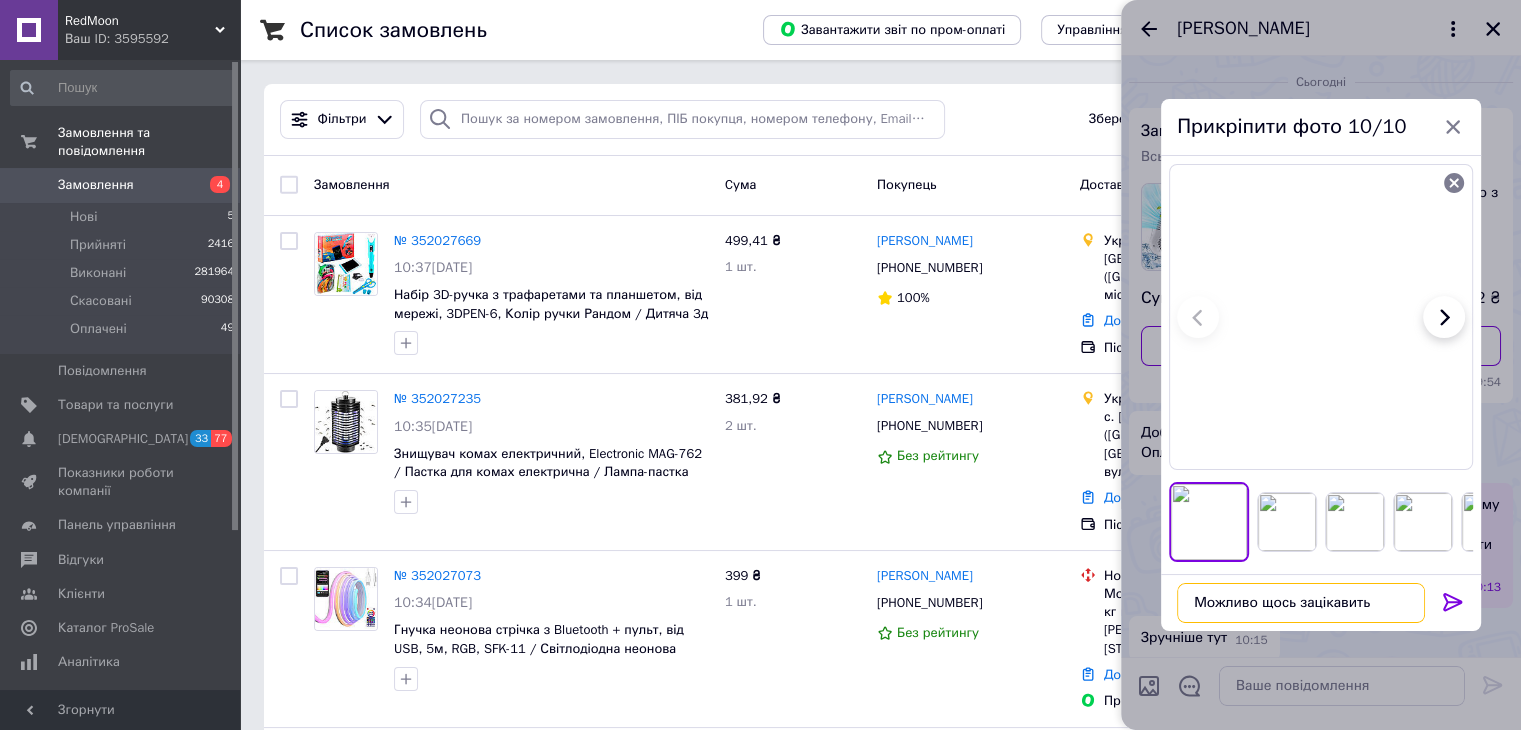 type on "Можливо щось зацікавить?" 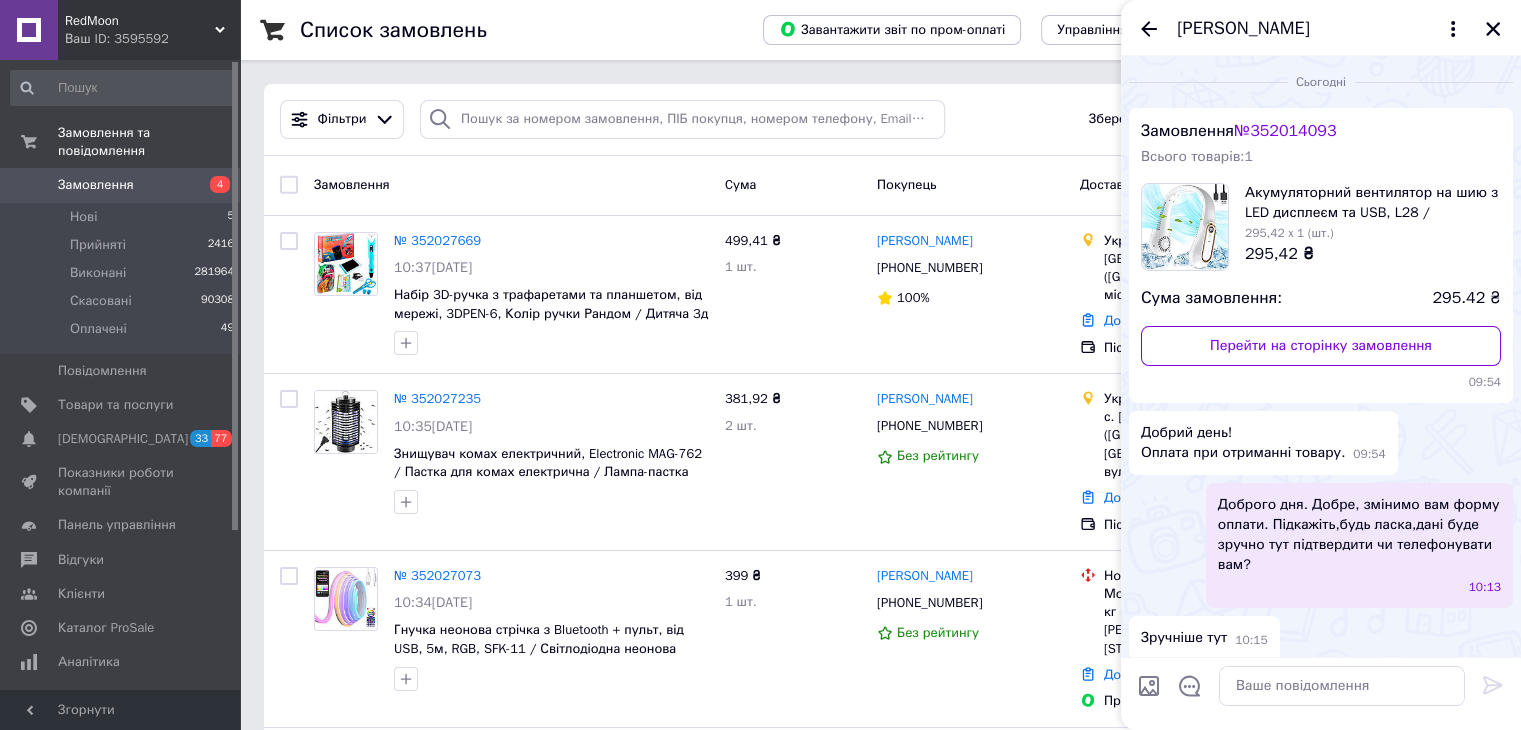 click on "№ 352014093" at bounding box center [1285, 131] 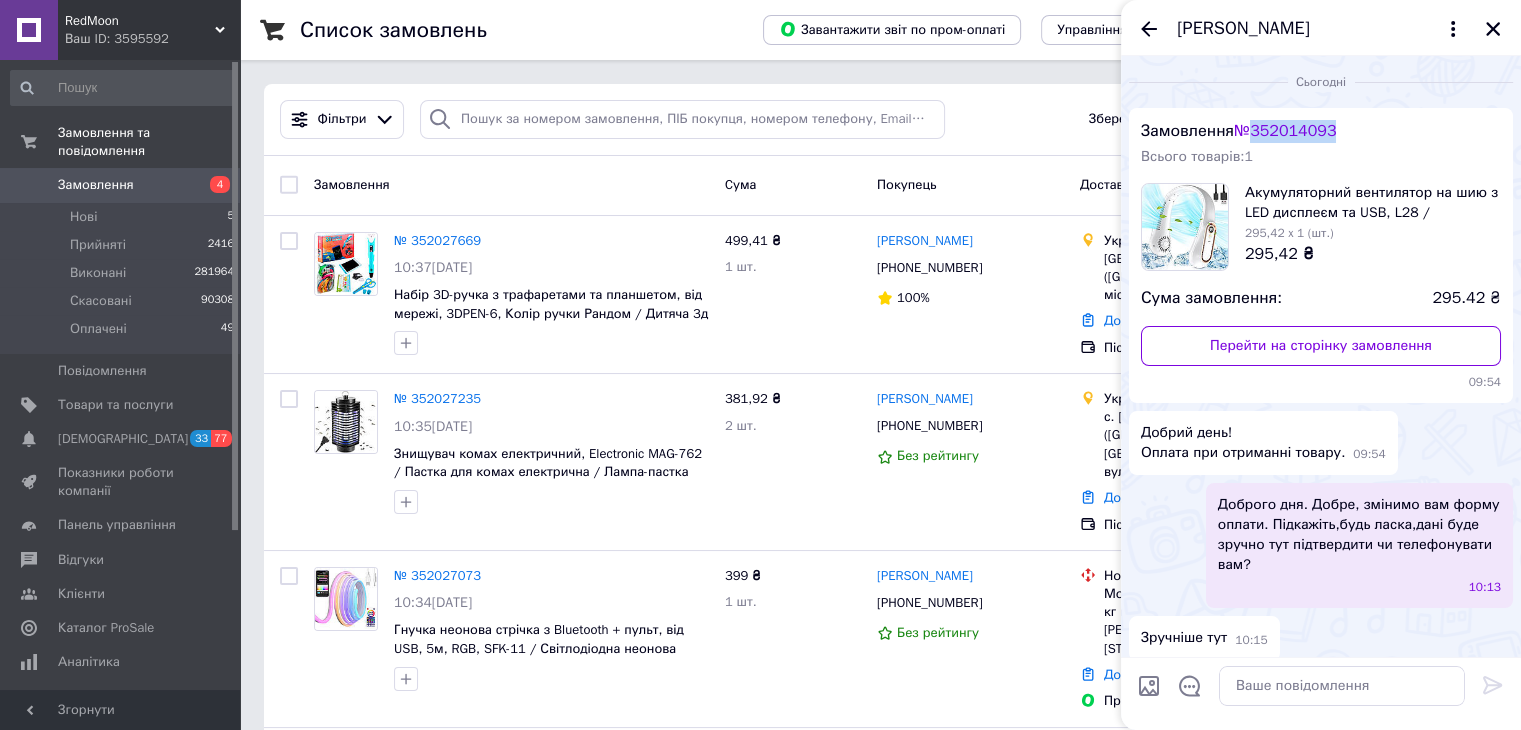 click on "№ 352014093" at bounding box center [1285, 131] 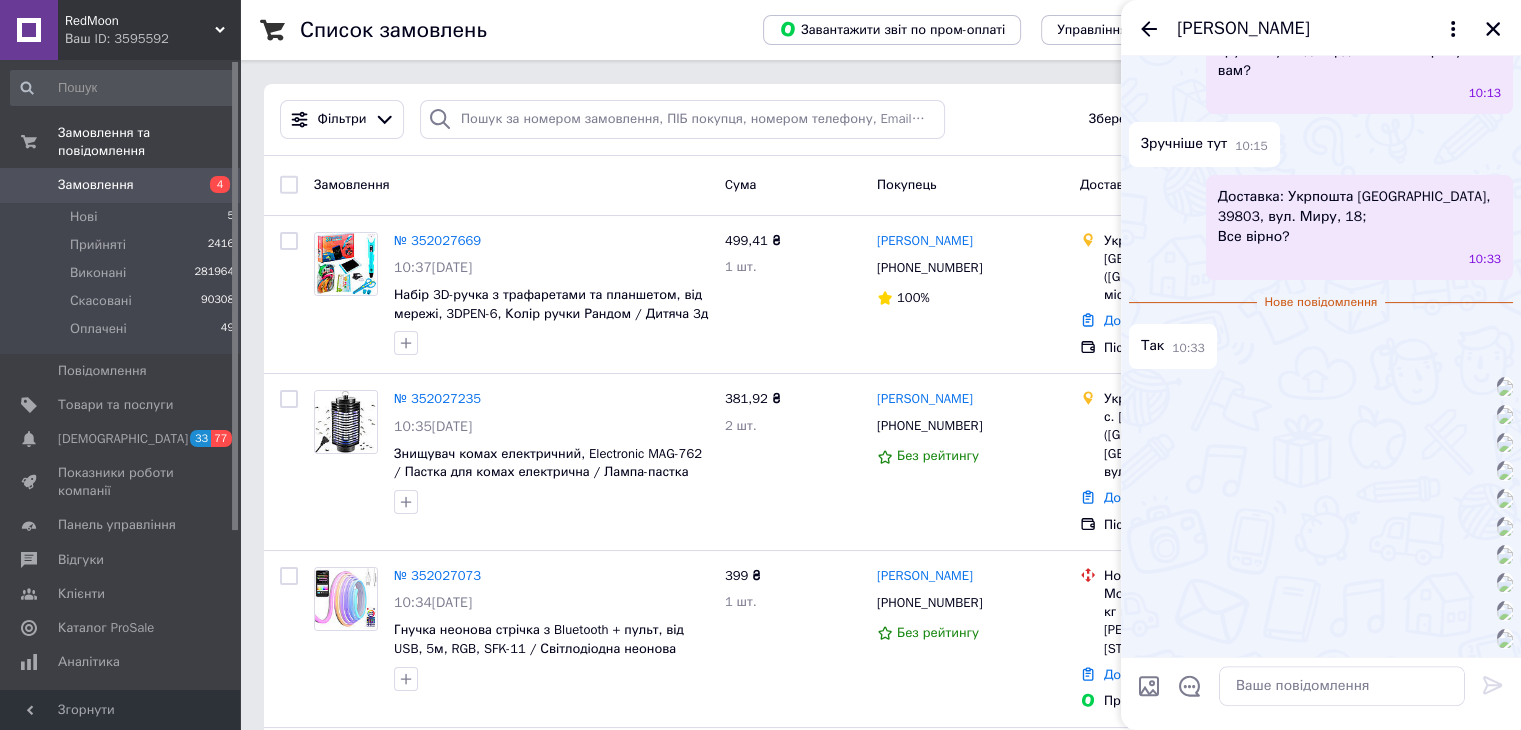 scroll, scrollTop: 700, scrollLeft: 0, axis: vertical 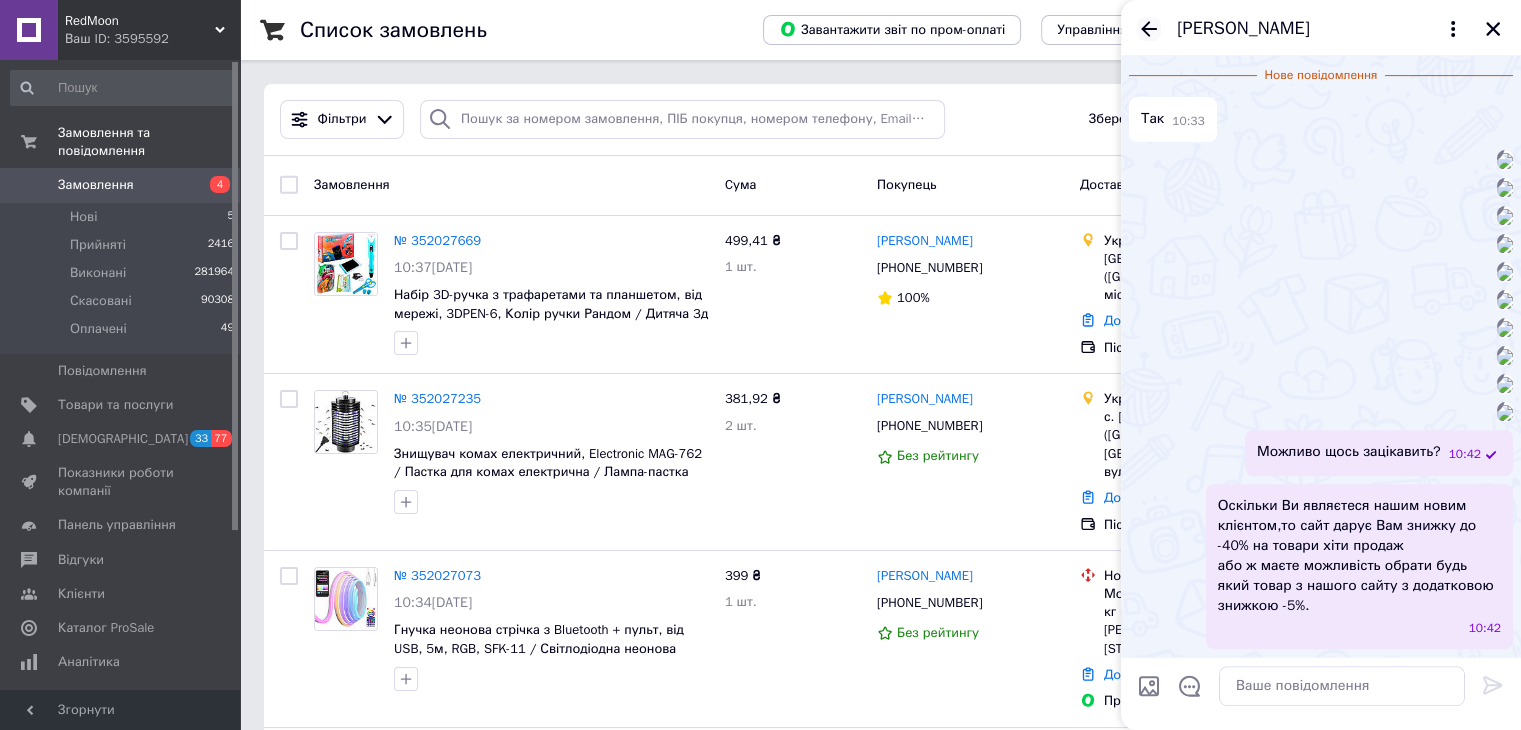 click 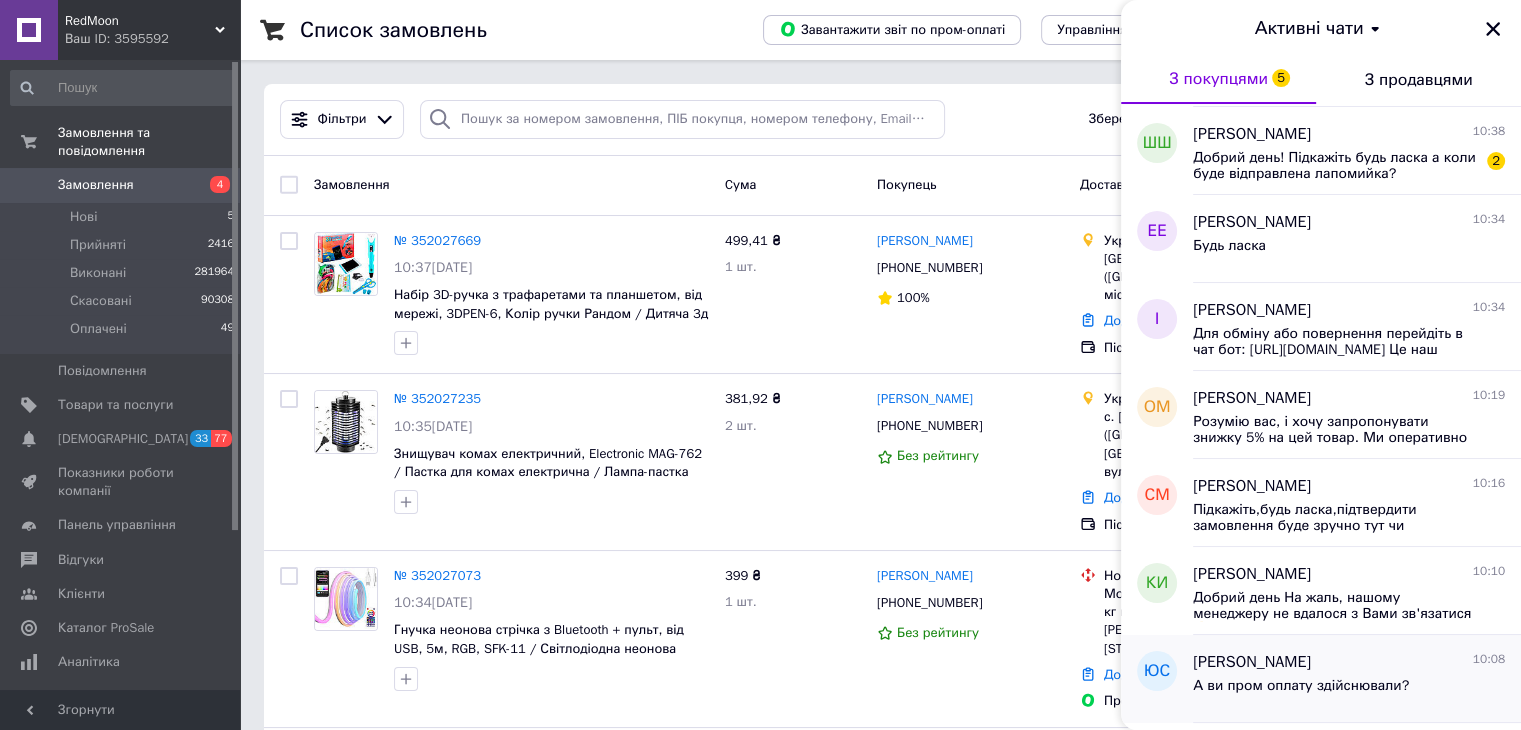 scroll, scrollTop: 600, scrollLeft: 0, axis: vertical 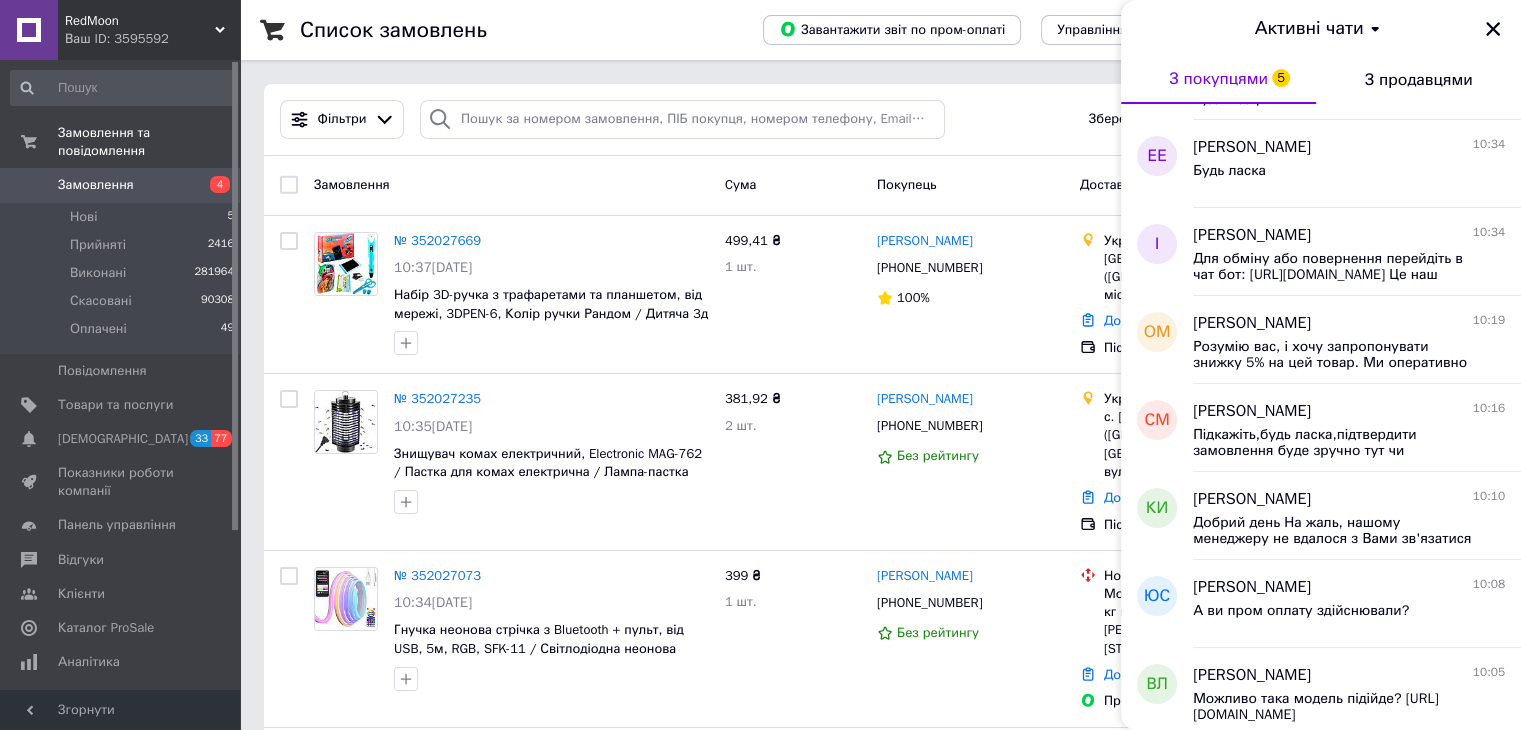 drag, startPoint x: 173, startPoint y: 30, endPoint x: 209, endPoint y: 59, distance: 46.227695 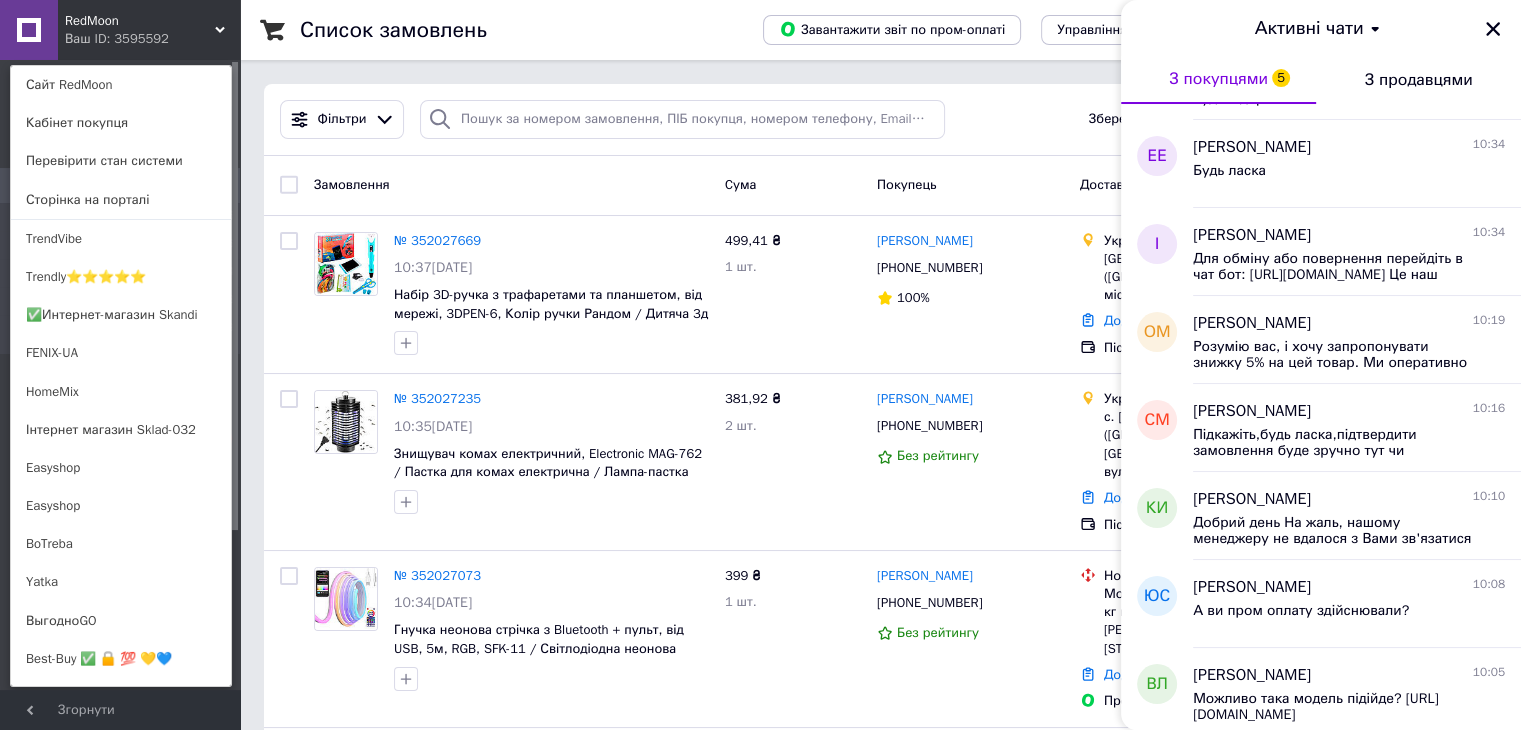 scroll, scrollTop: 1386, scrollLeft: 0, axis: vertical 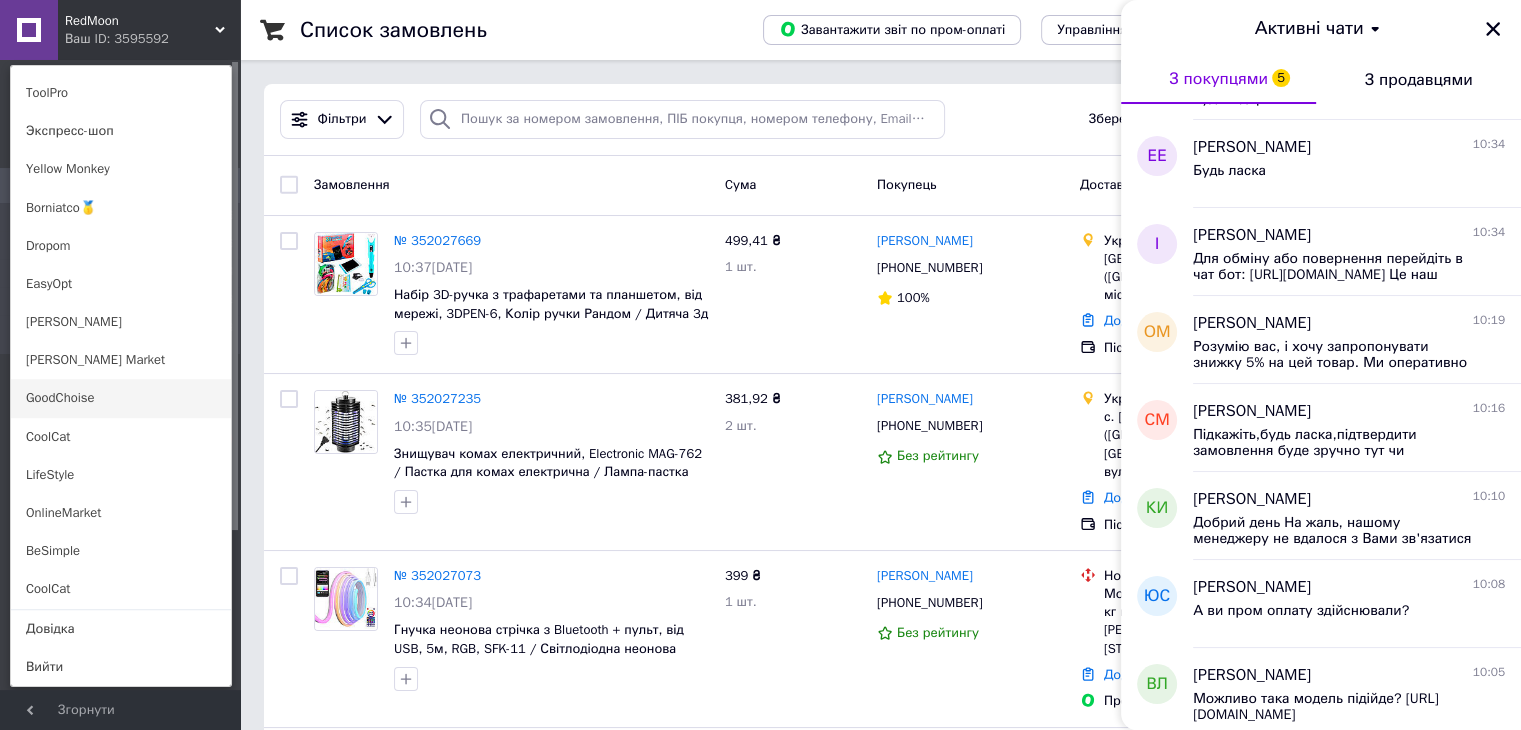 click on "GoodChoise" at bounding box center [121, 398] 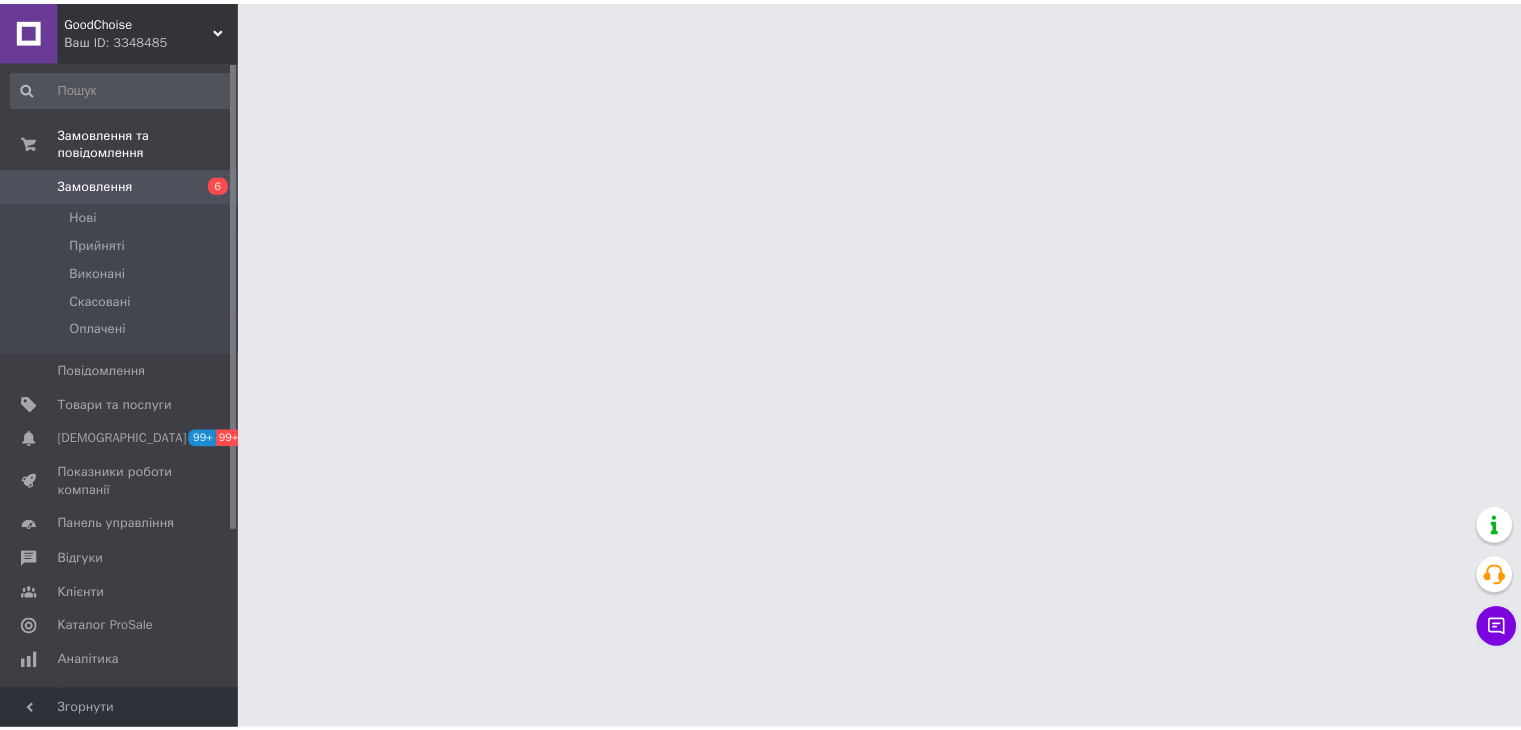 scroll, scrollTop: 0, scrollLeft: 0, axis: both 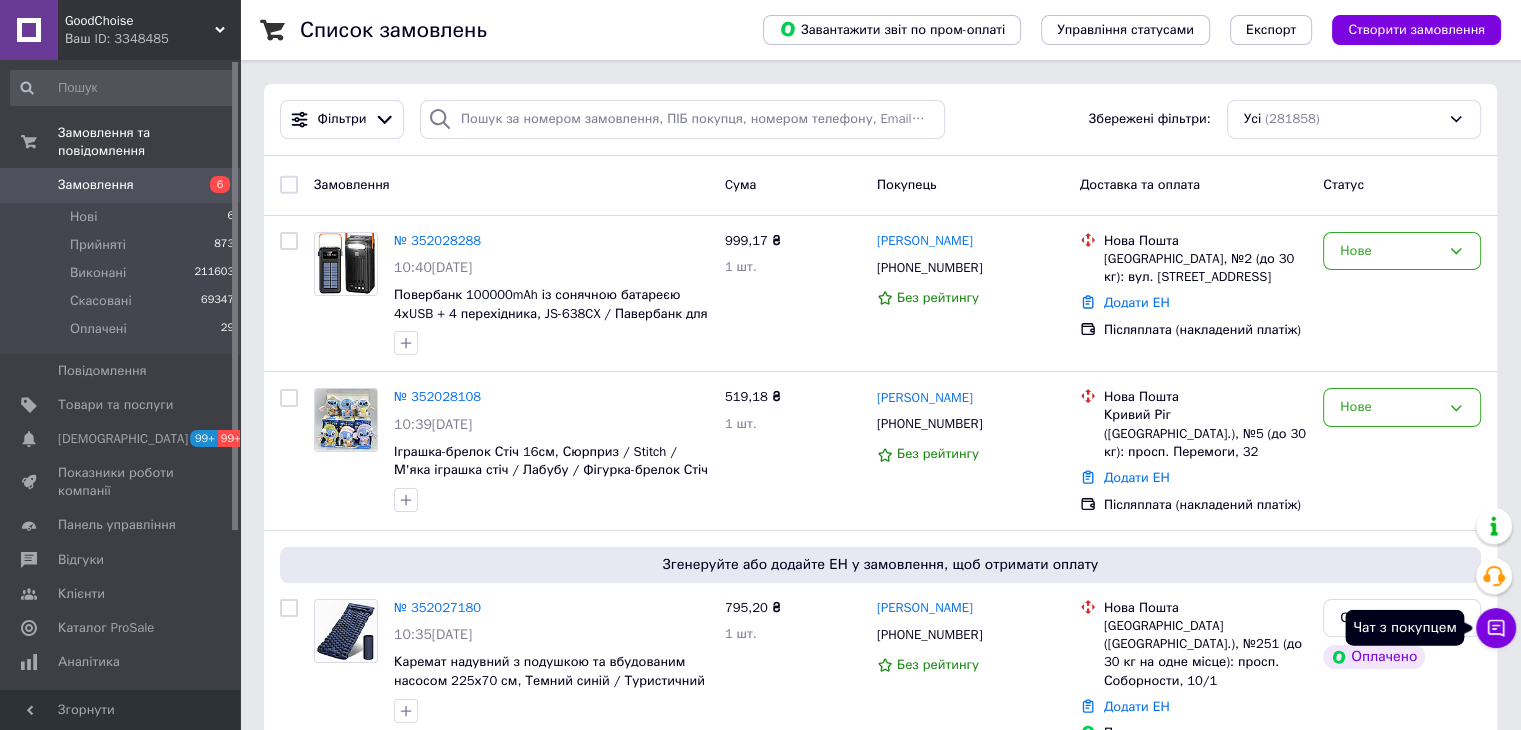 click 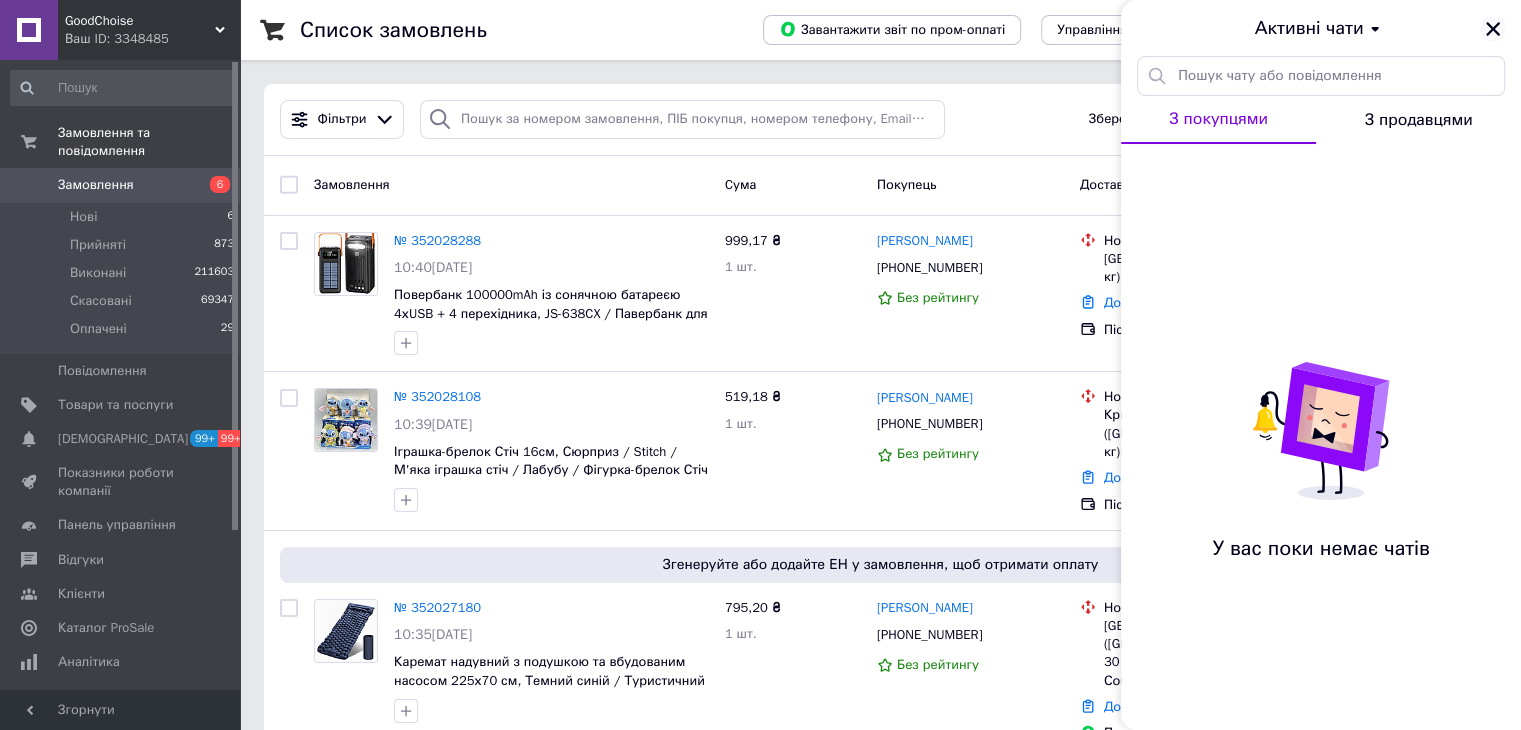 click 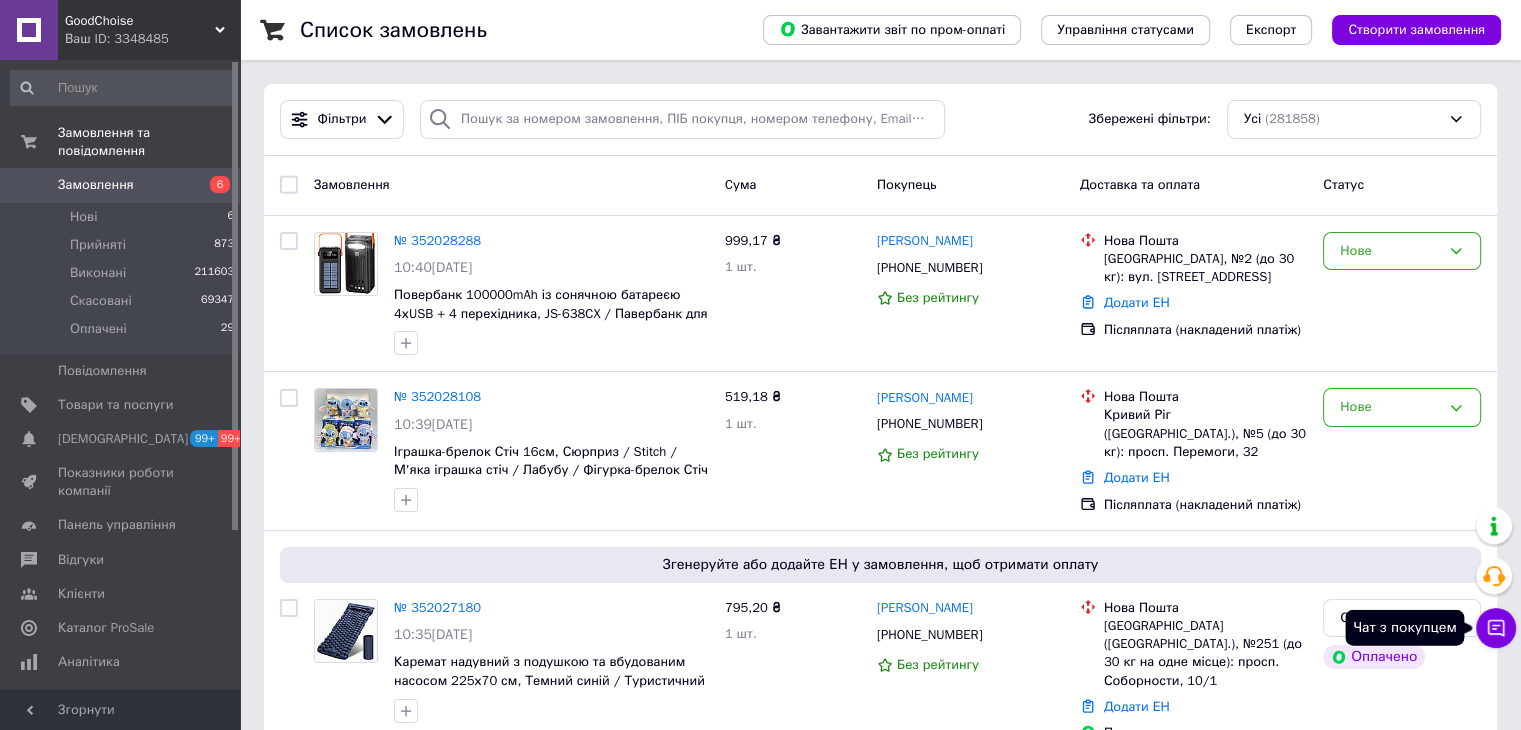 click on "Чат з покупцем" at bounding box center [1496, 628] 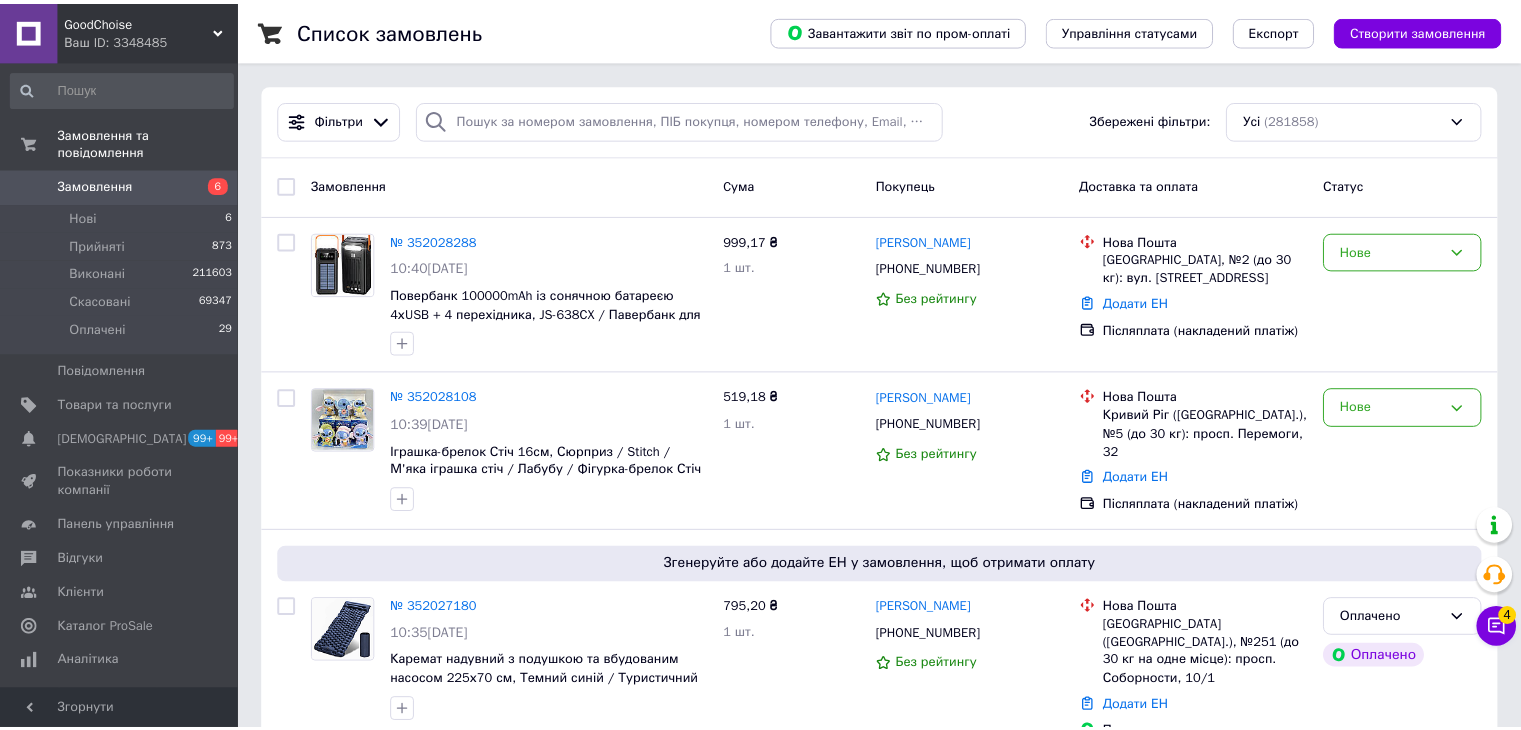 scroll, scrollTop: 0, scrollLeft: 0, axis: both 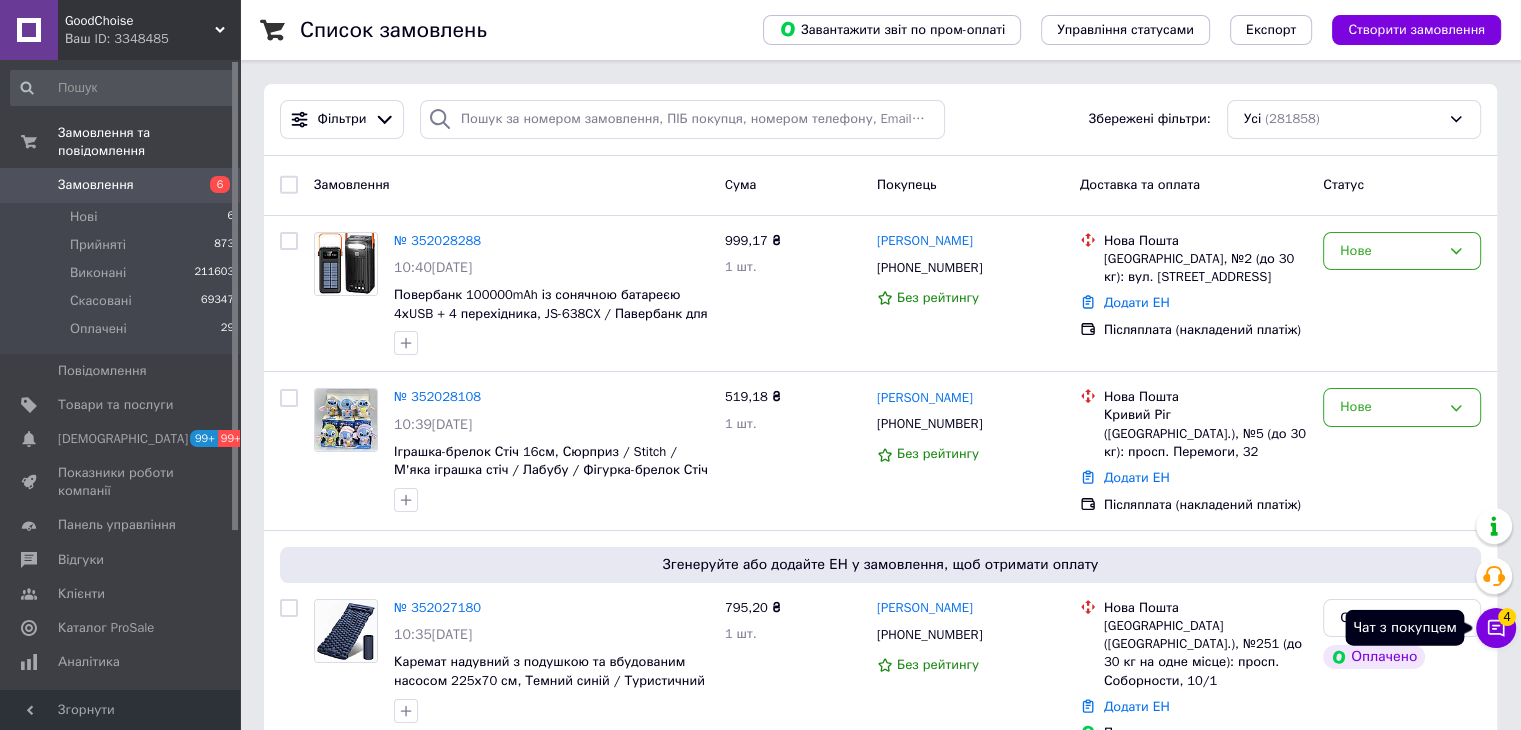 click on "Чат з покупцем 4" at bounding box center [1496, 628] 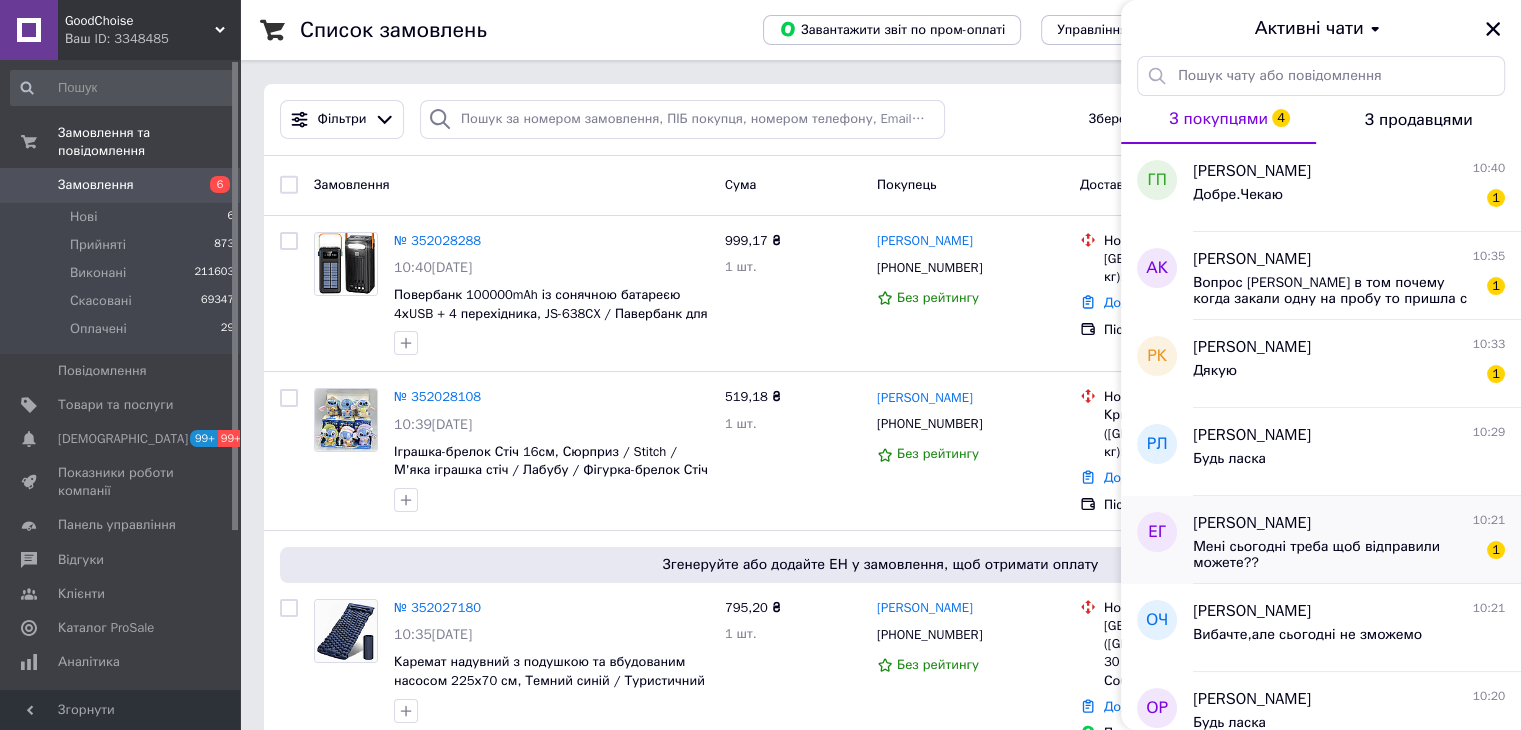 click on "Мені сьогодні треба щоб відправили можете??" at bounding box center [1335, 555] 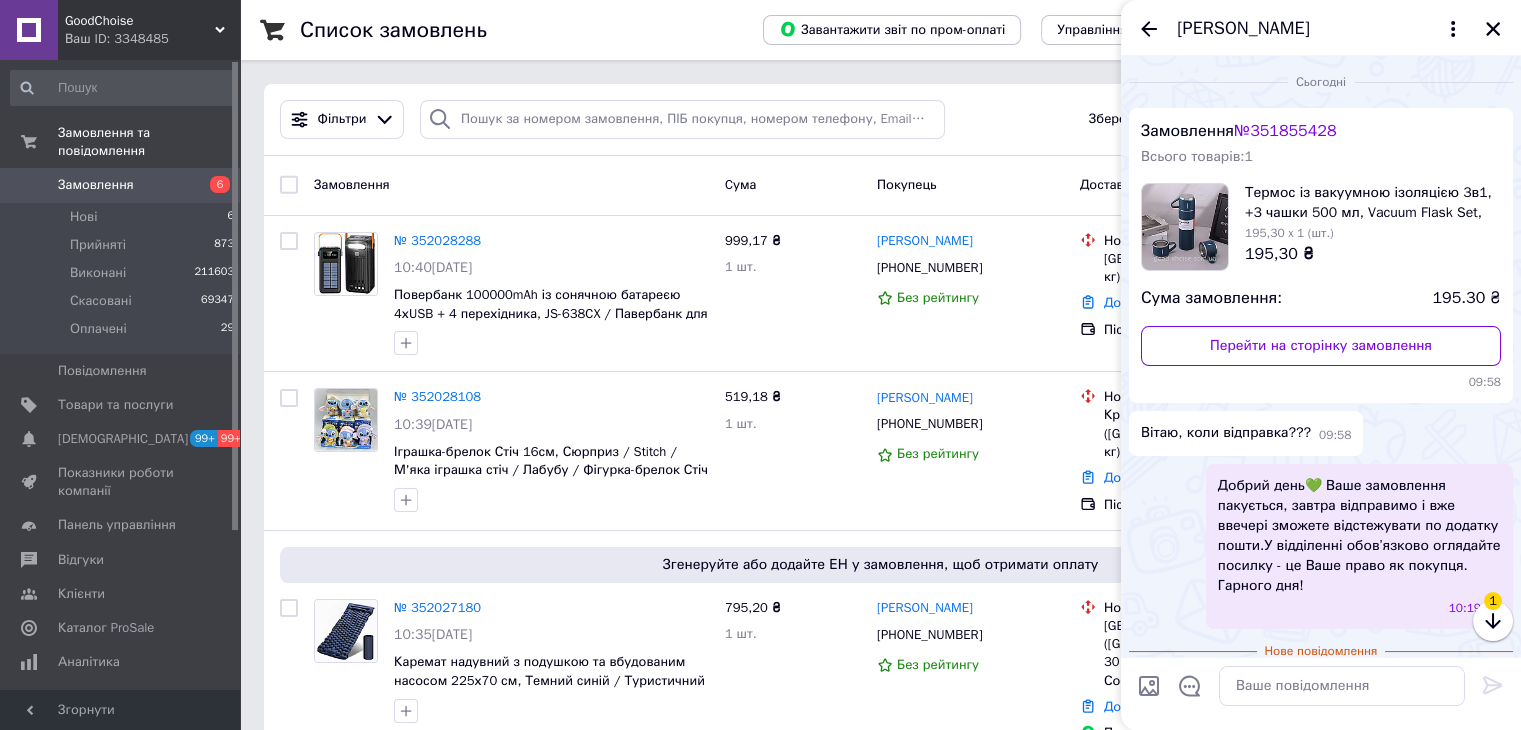 scroll, scrollTop: 89, scrollLeft: 0, axis: vertical 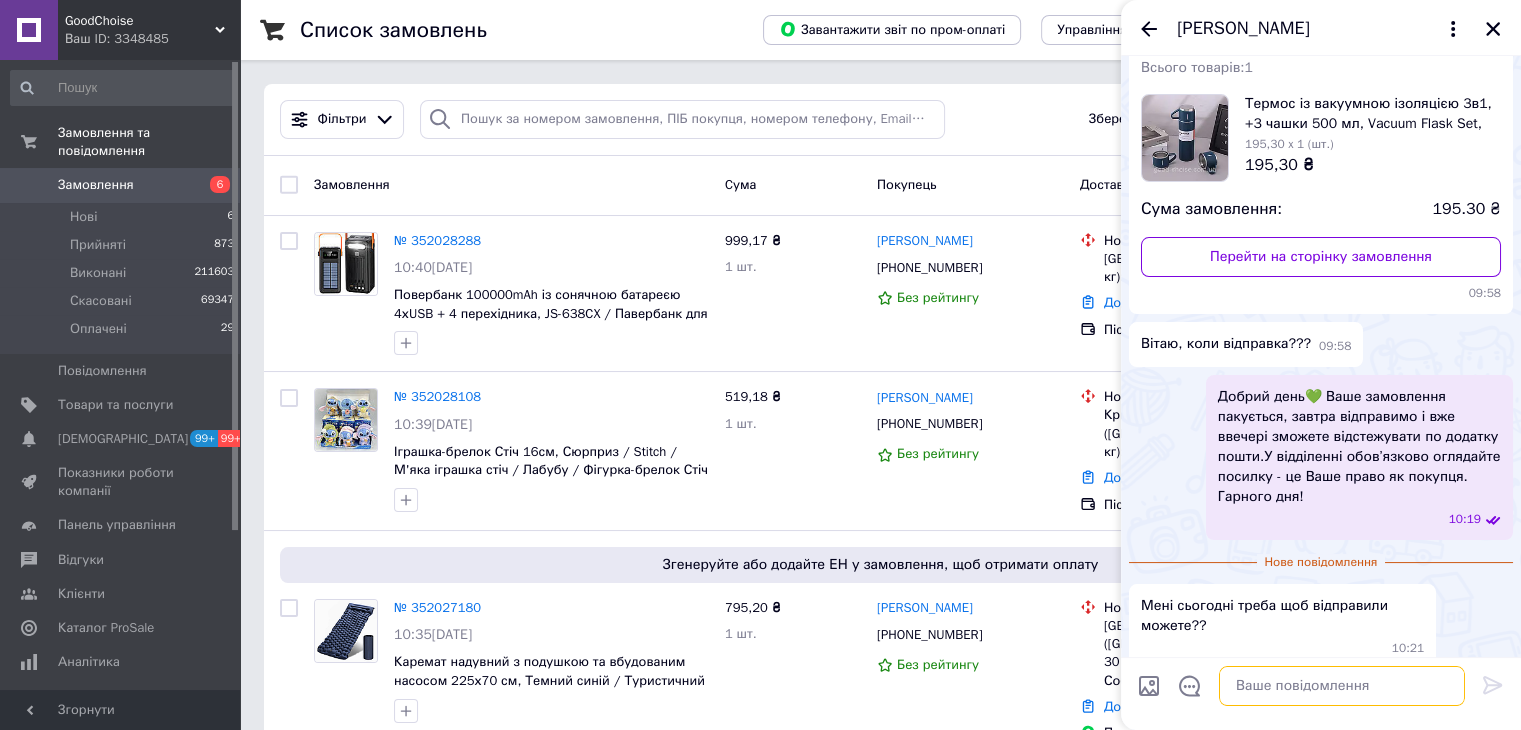 click at bounding box center [1342, 686] 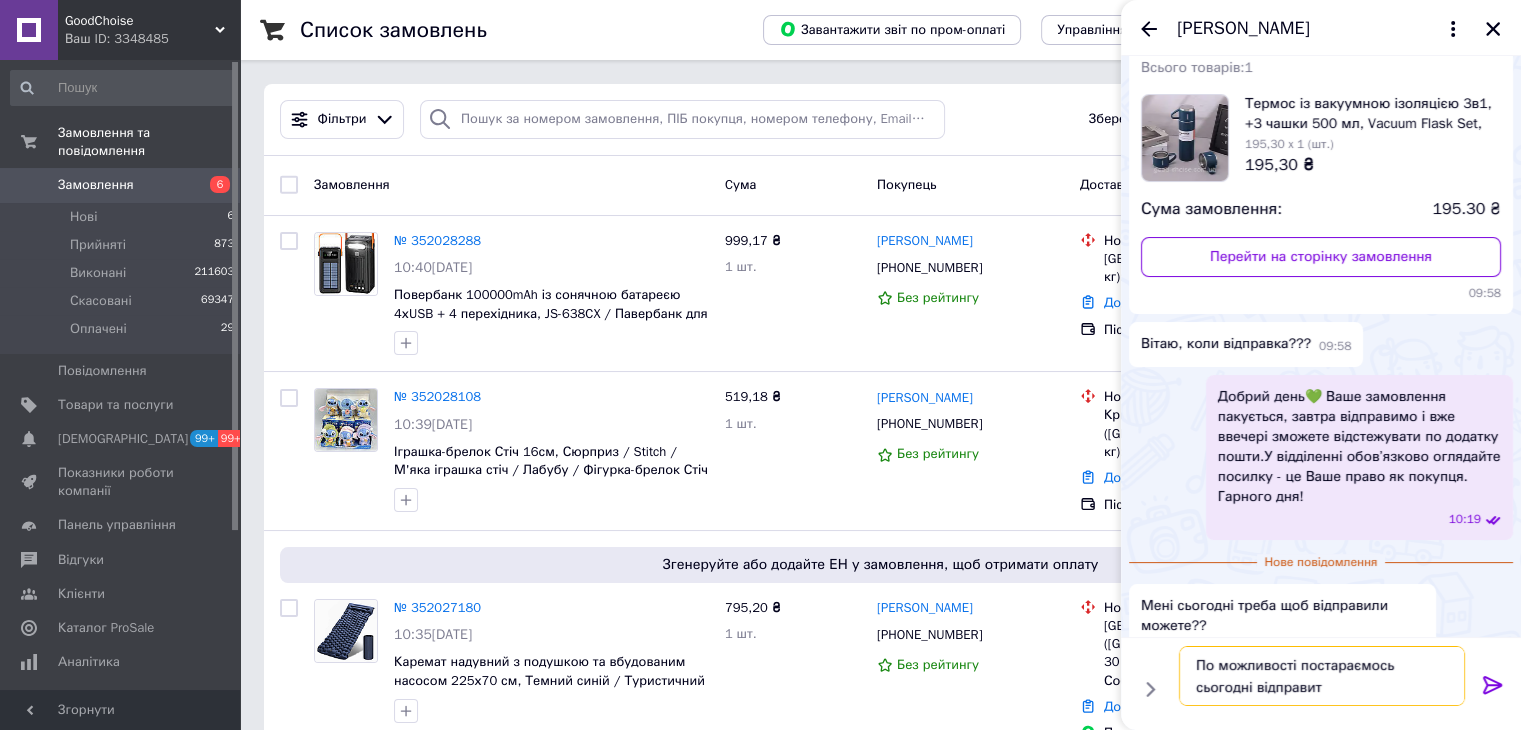 type on "По можливості постараємось сьогодні відправити" 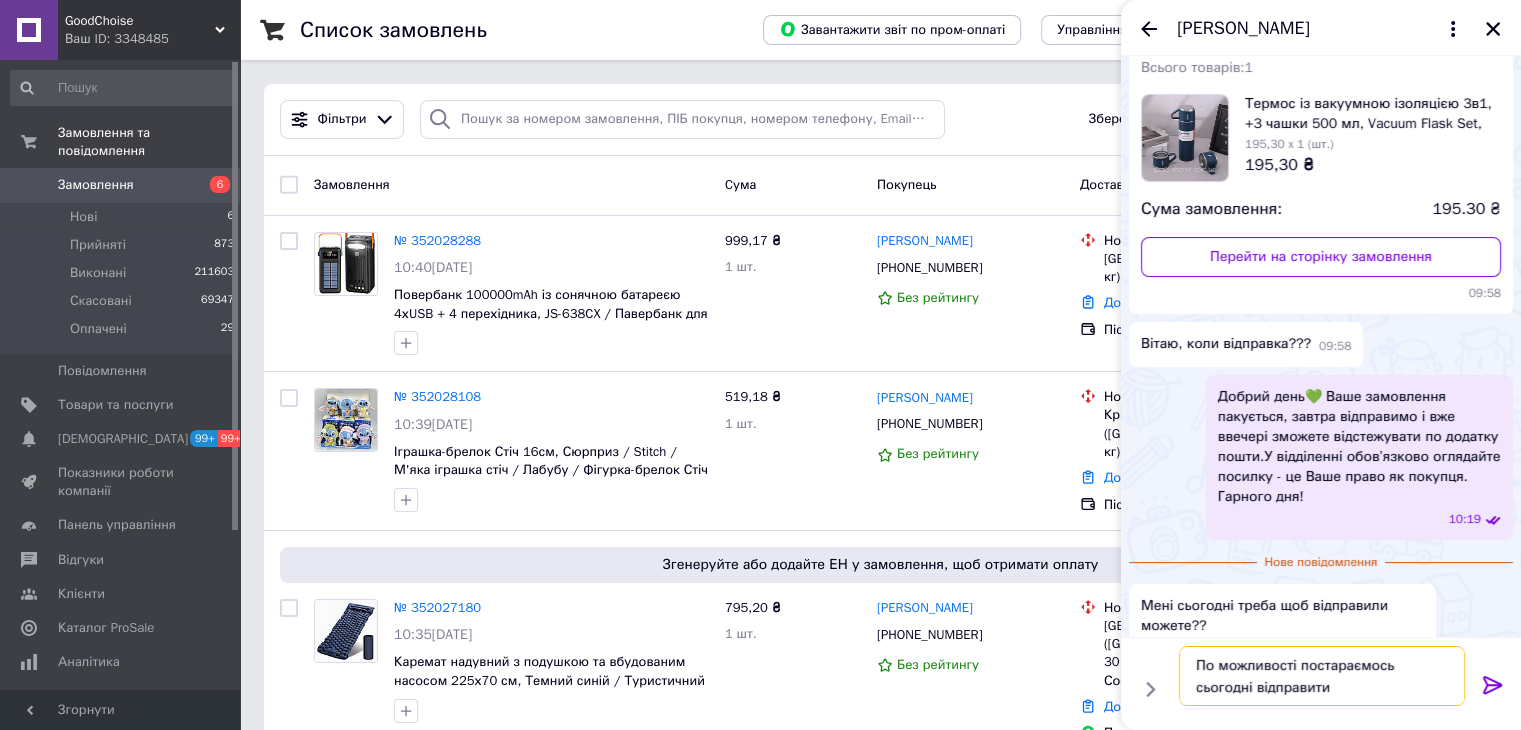 type 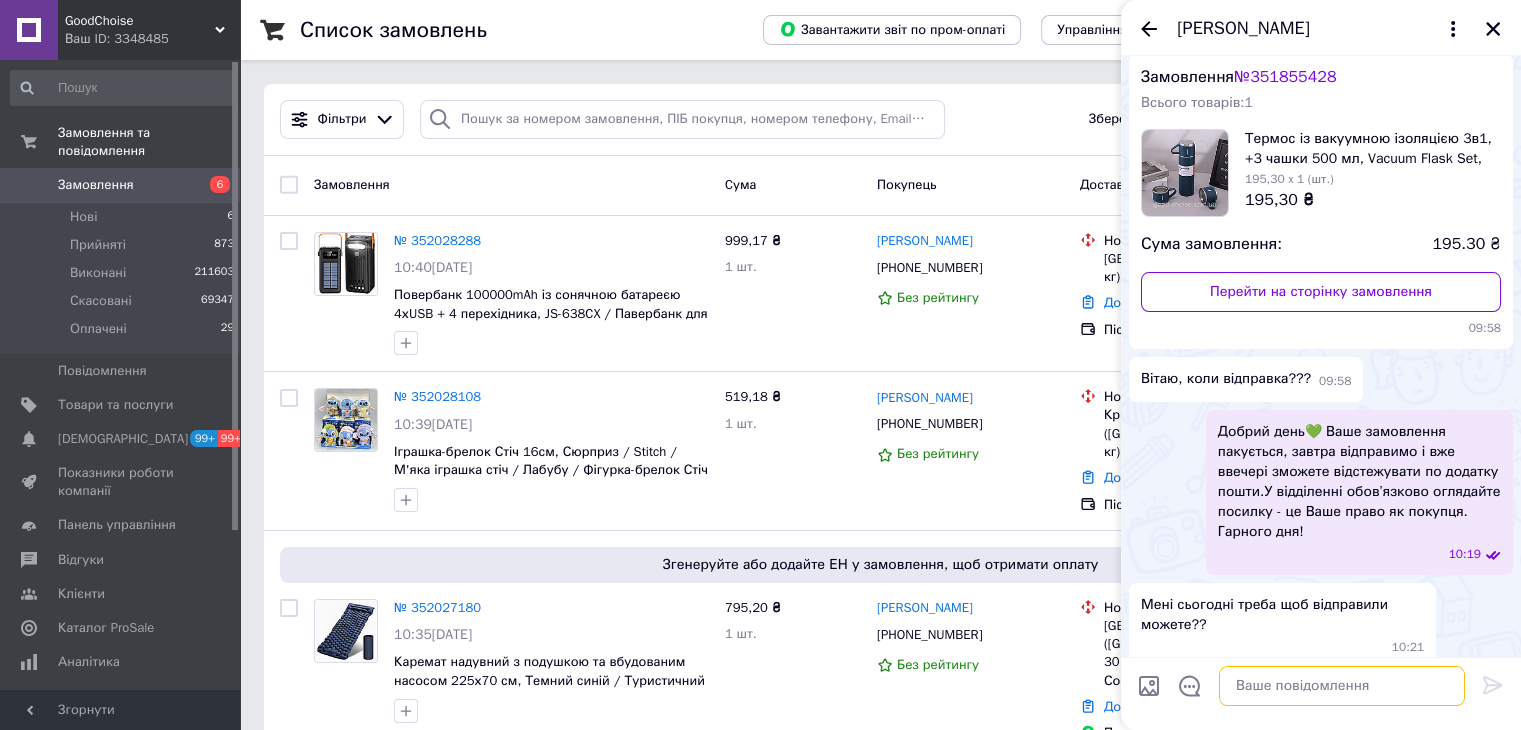 scroll, scrollTop: 0, scrollLeft: 0, axis: both 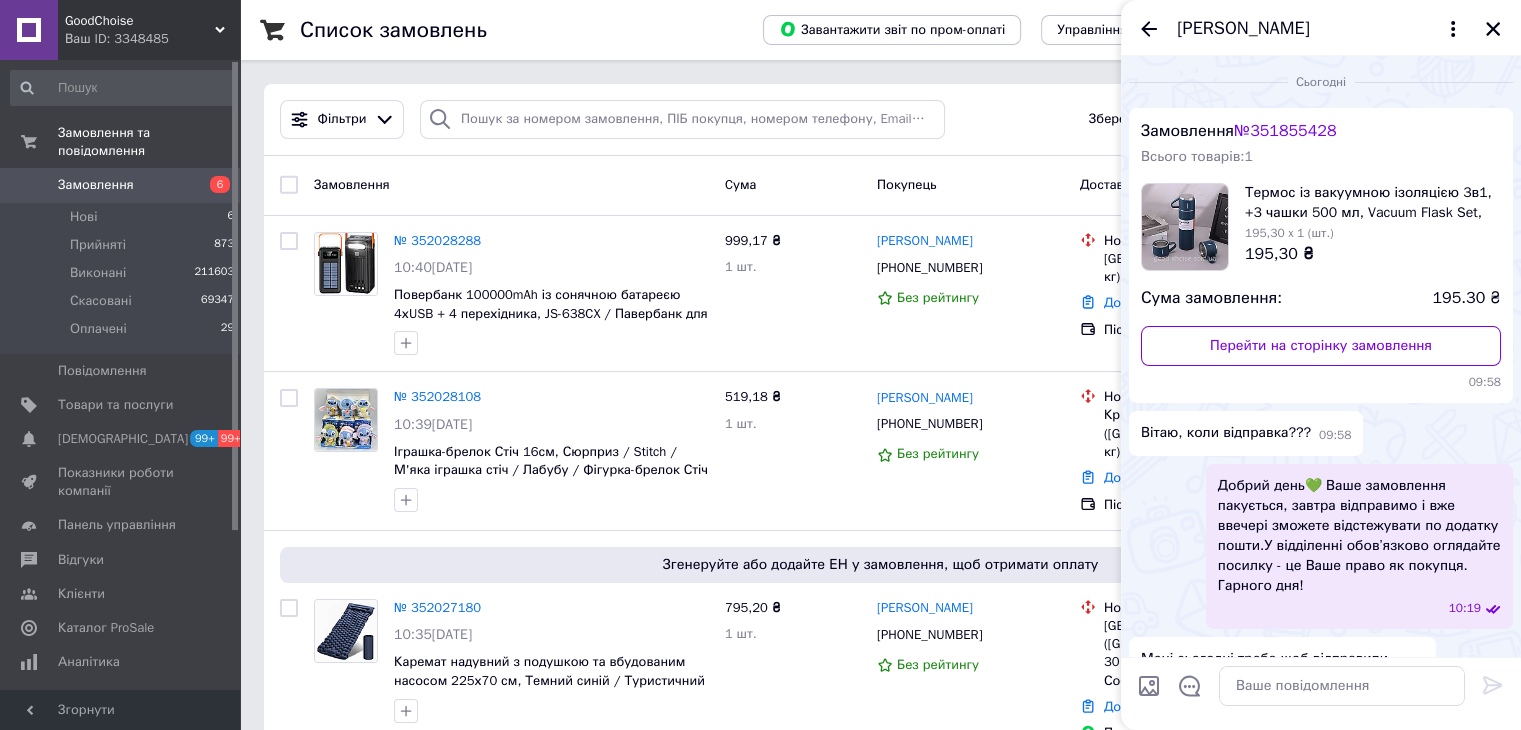 click on "№ 351855428" at bounding box center (1285, 131) 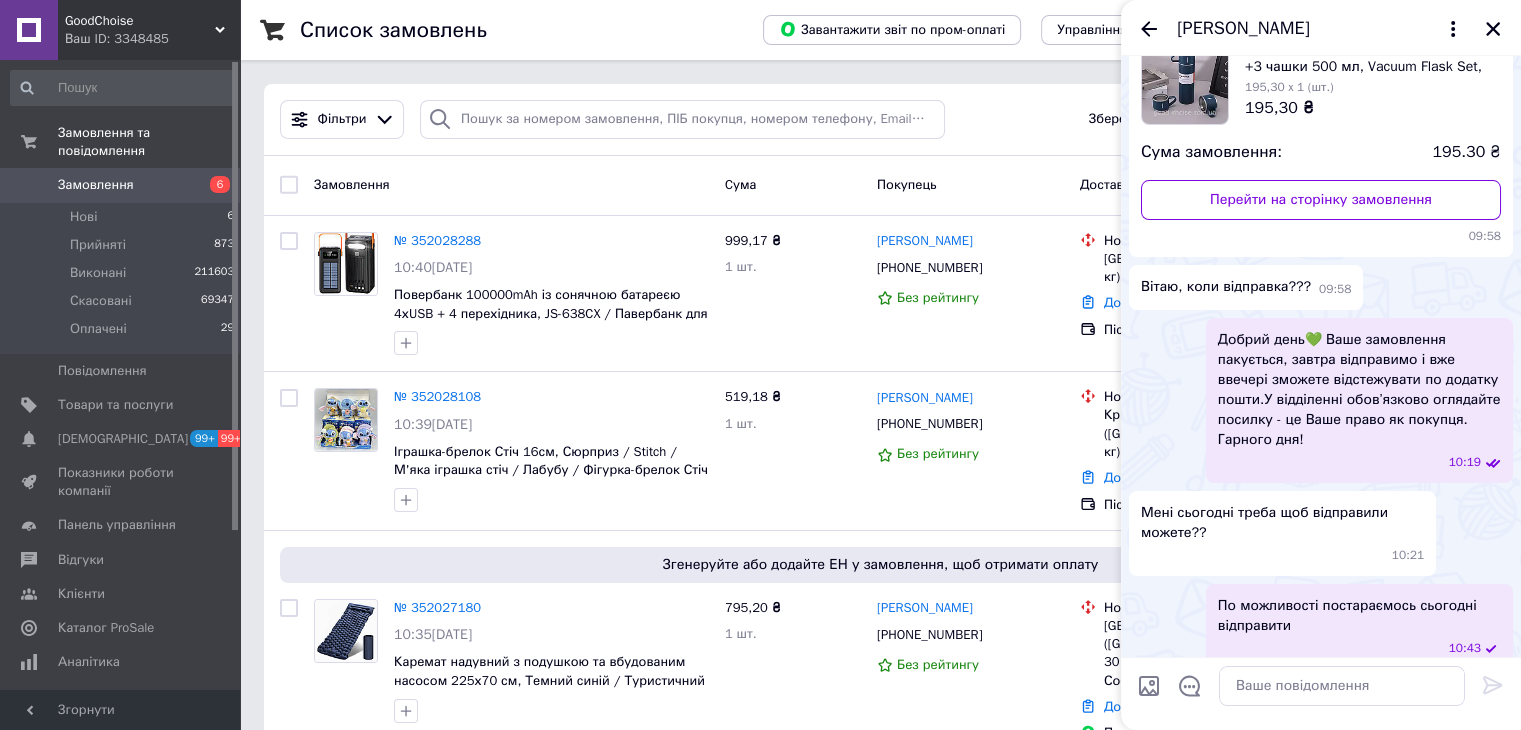 copy on "Сума замовлення:" 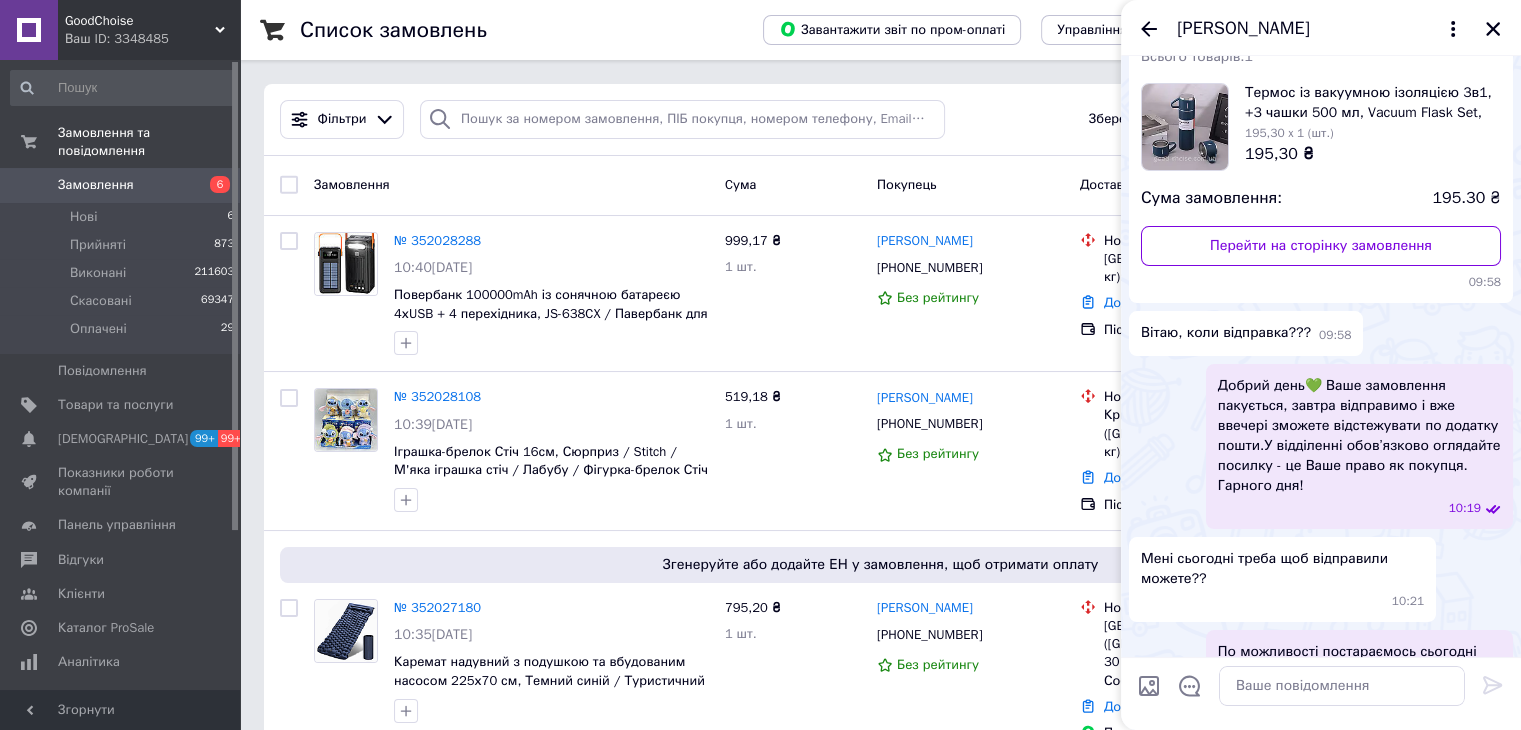 scroll, scrollTop: 0, scrollLeft: 0, axis: both 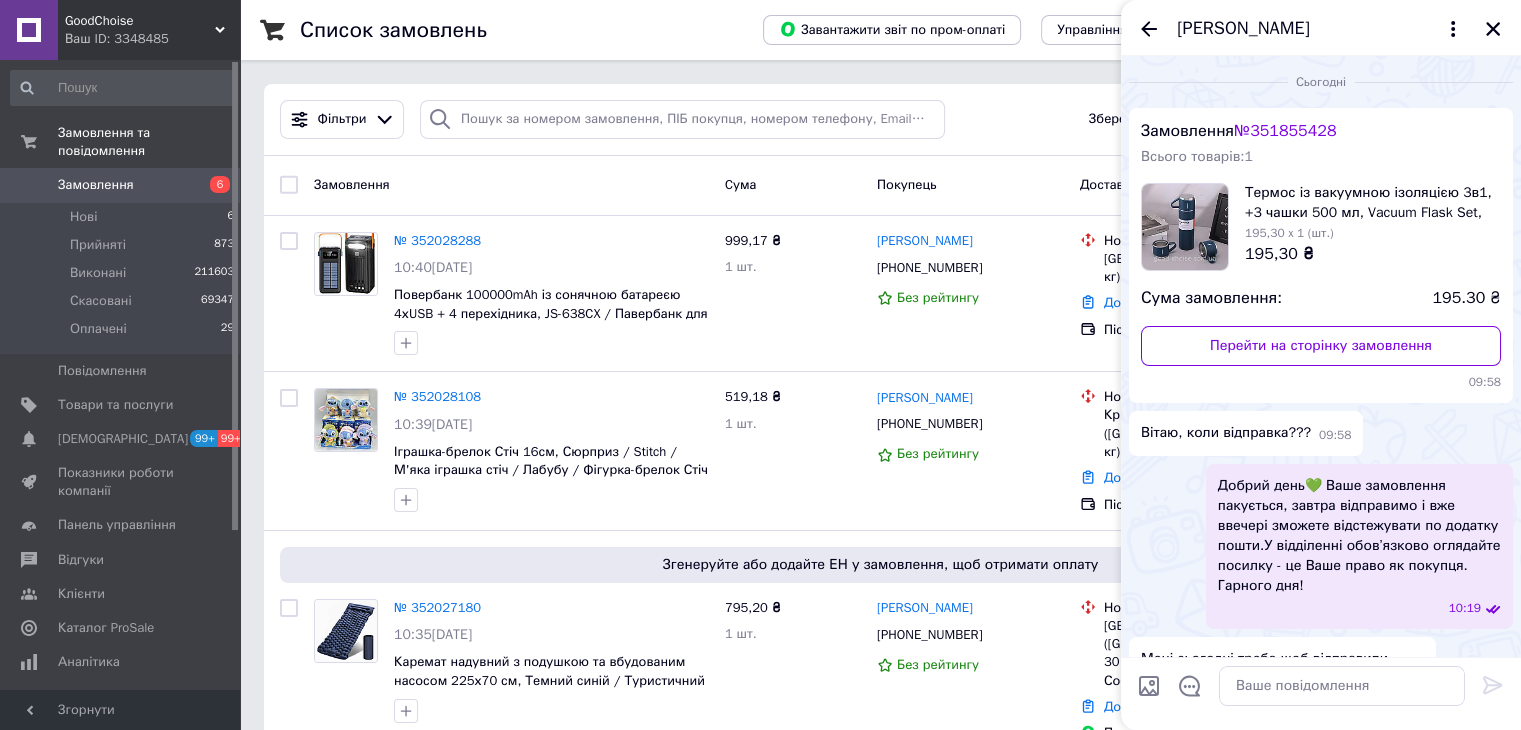 click on "№ 351855428" at bounding box center [1285, 131] 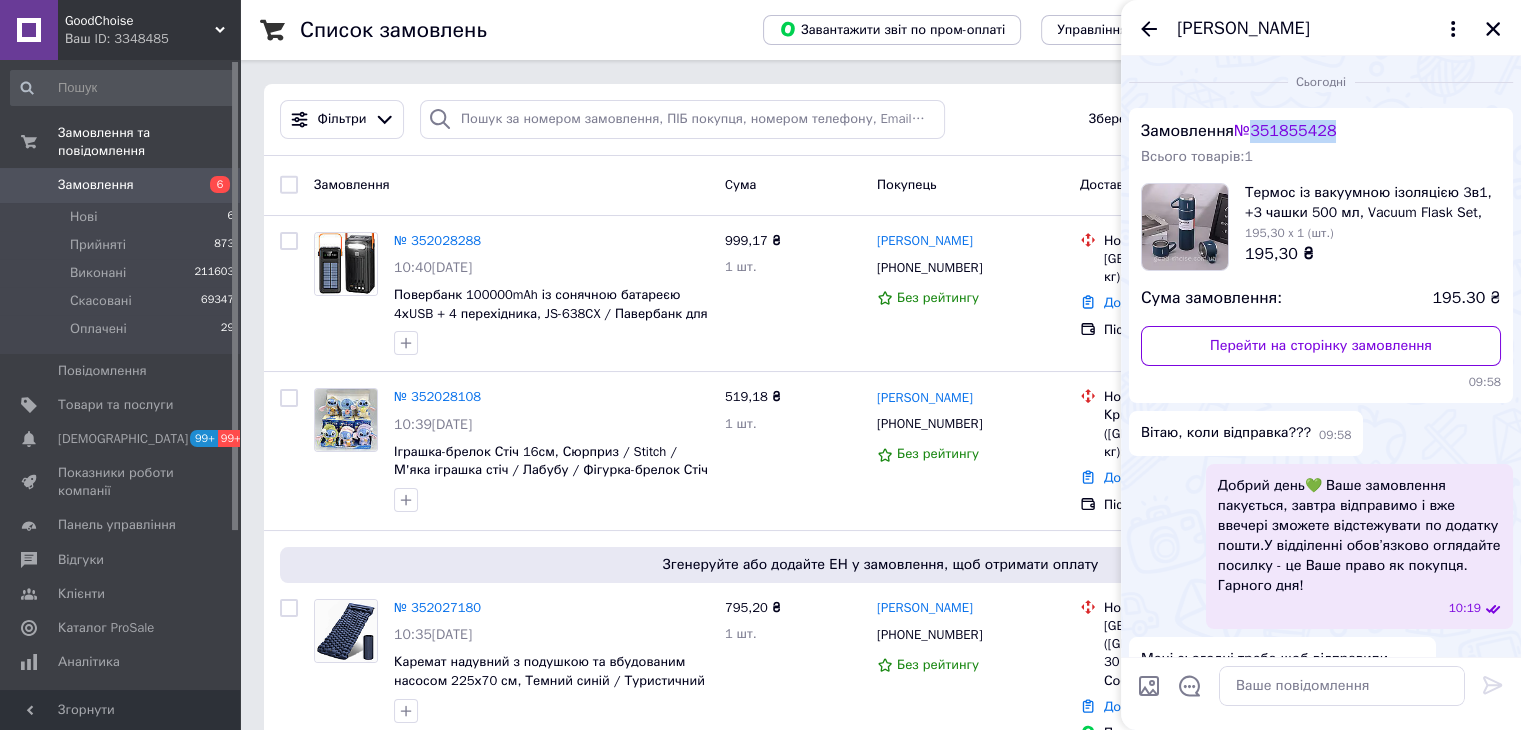 click on "№ 351855428" at bounding box center [1285, 131] 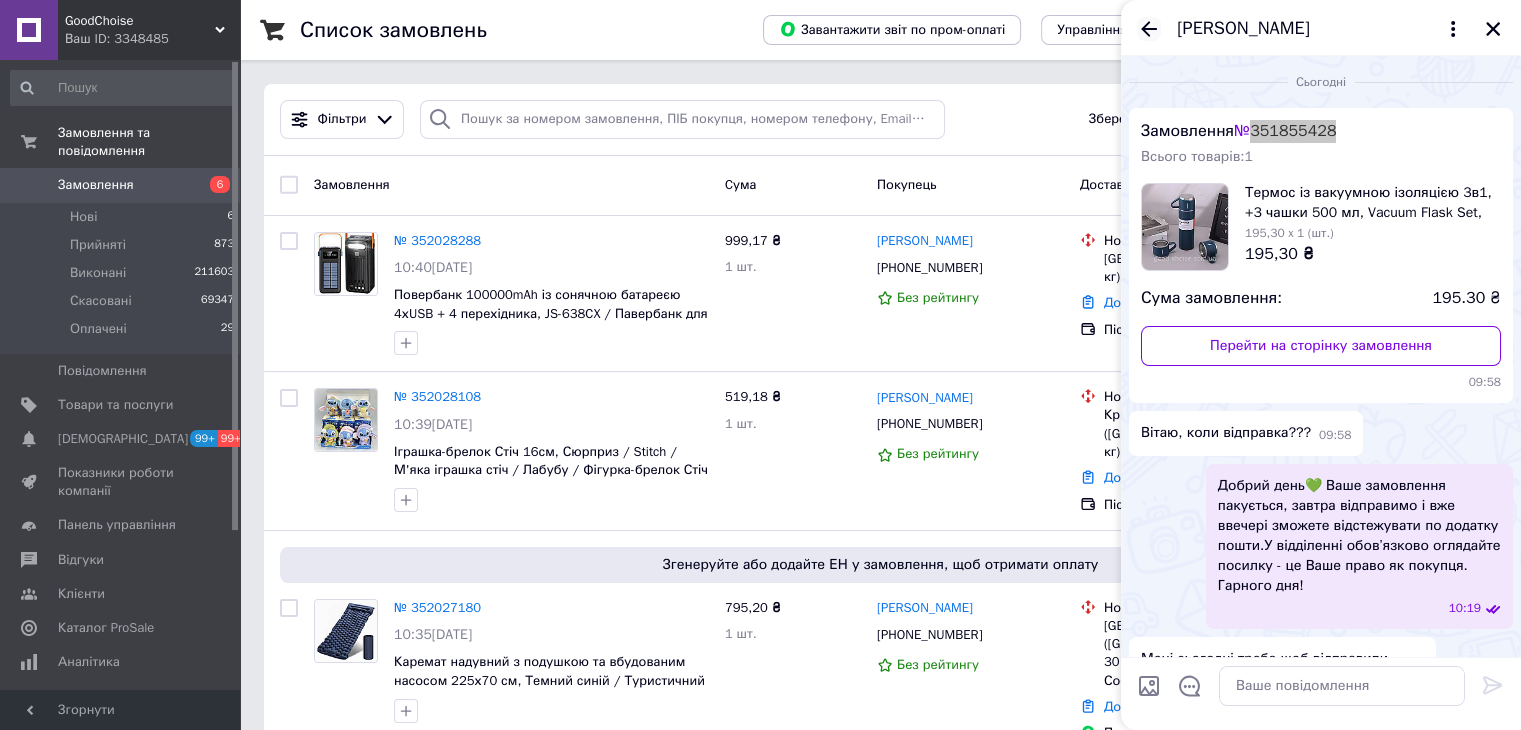 click 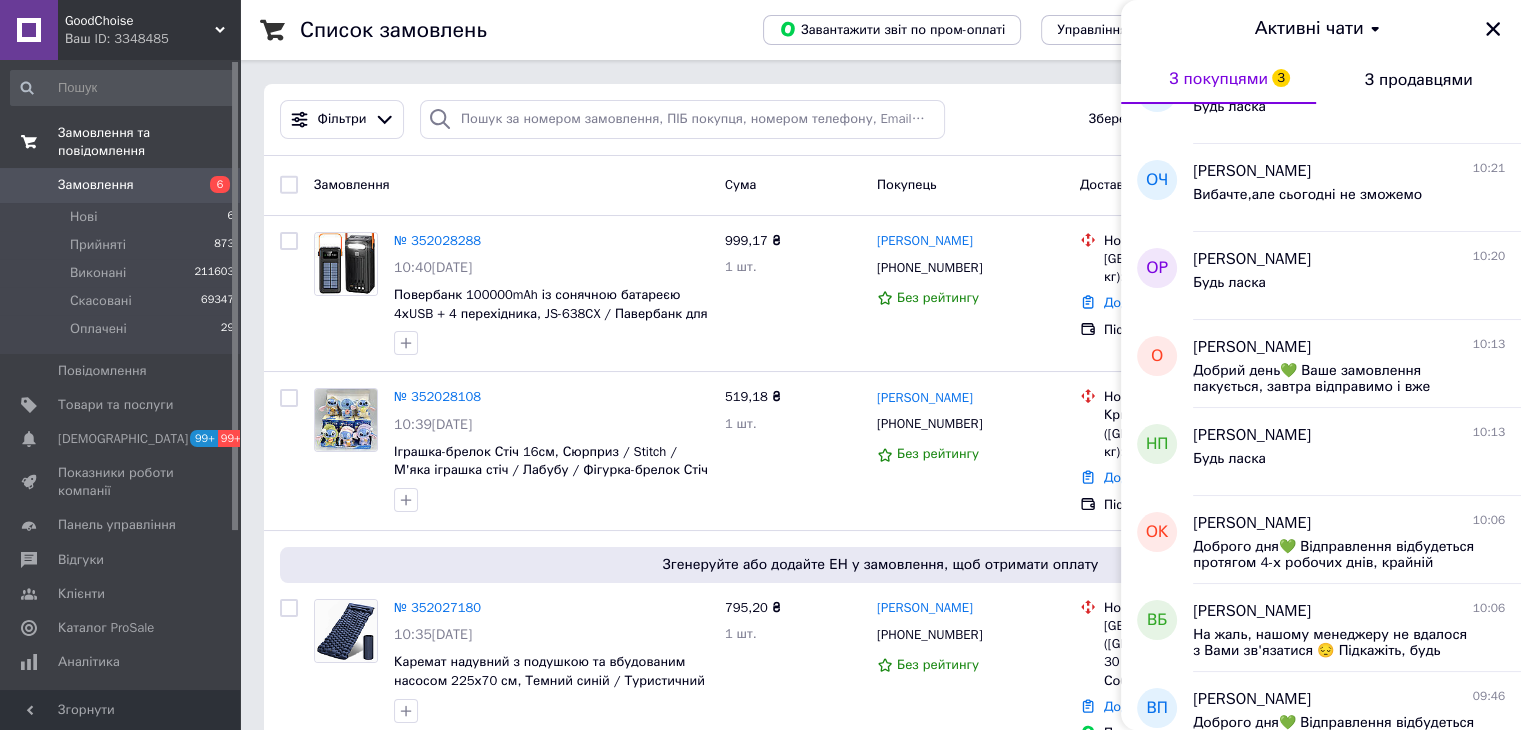 scroll, scrollTop: 500, scrollLeft: 0, axis: vertical 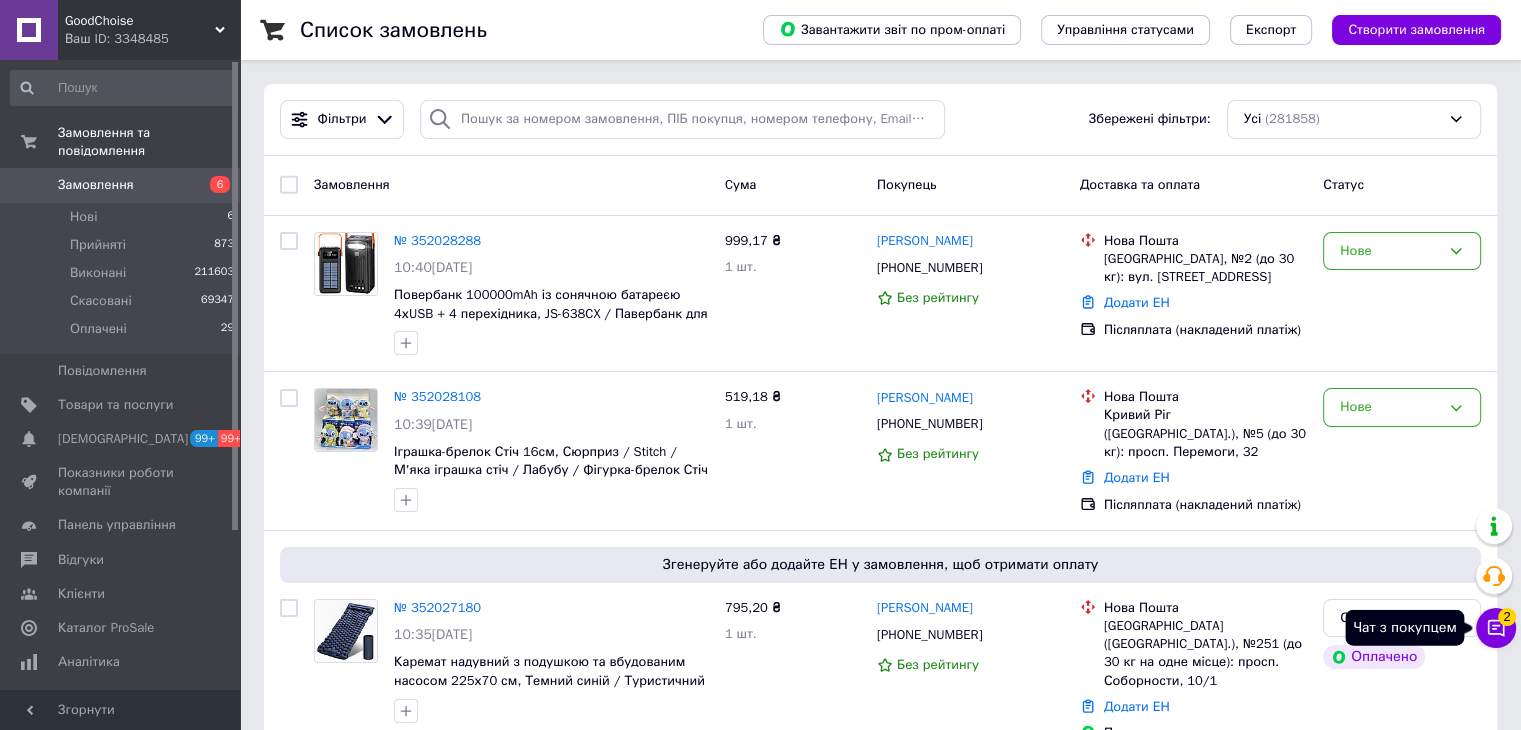 click on "Чат з покупцем 2" at bounding box center (1496, 628) 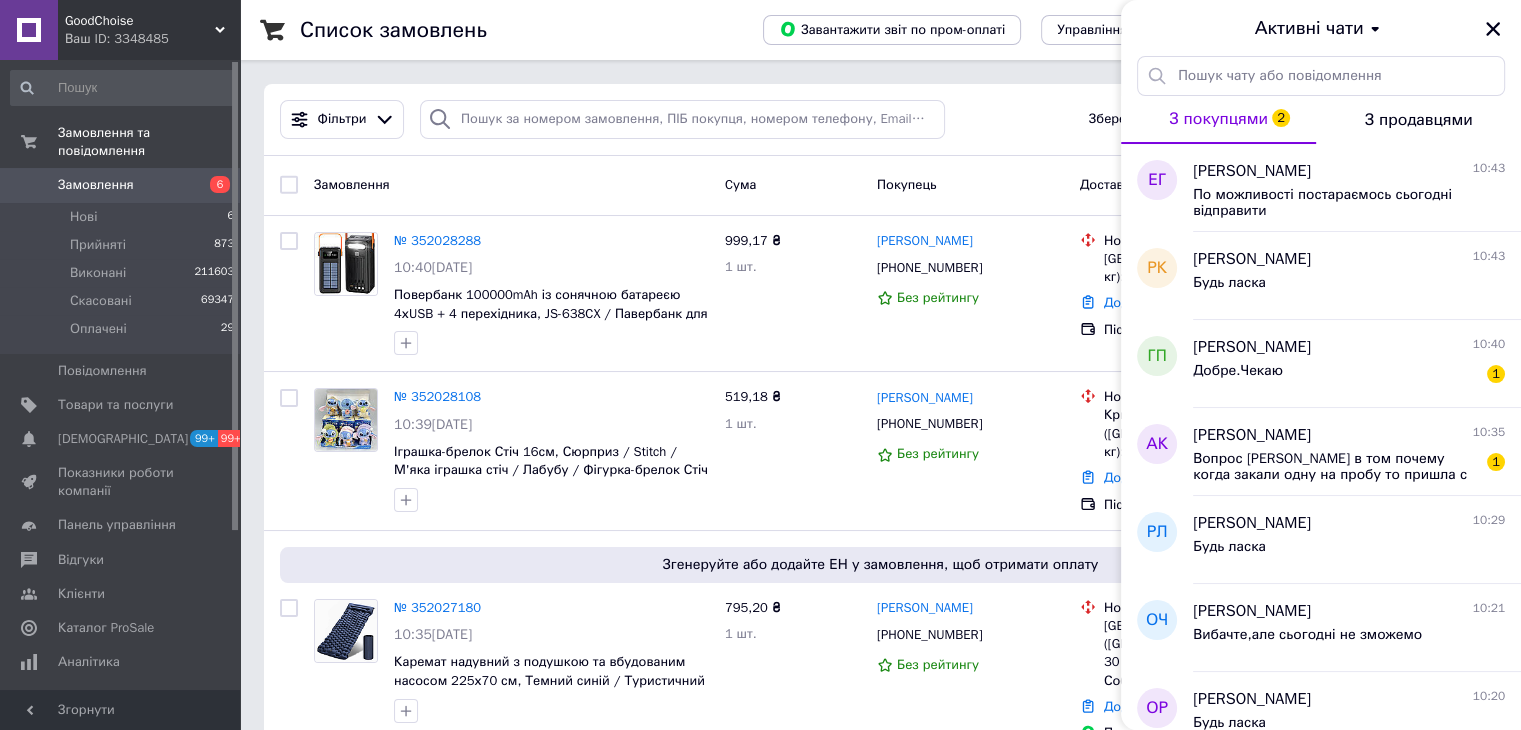 click on "Ваш ID: 3348485" at bounding box center (152, 39) 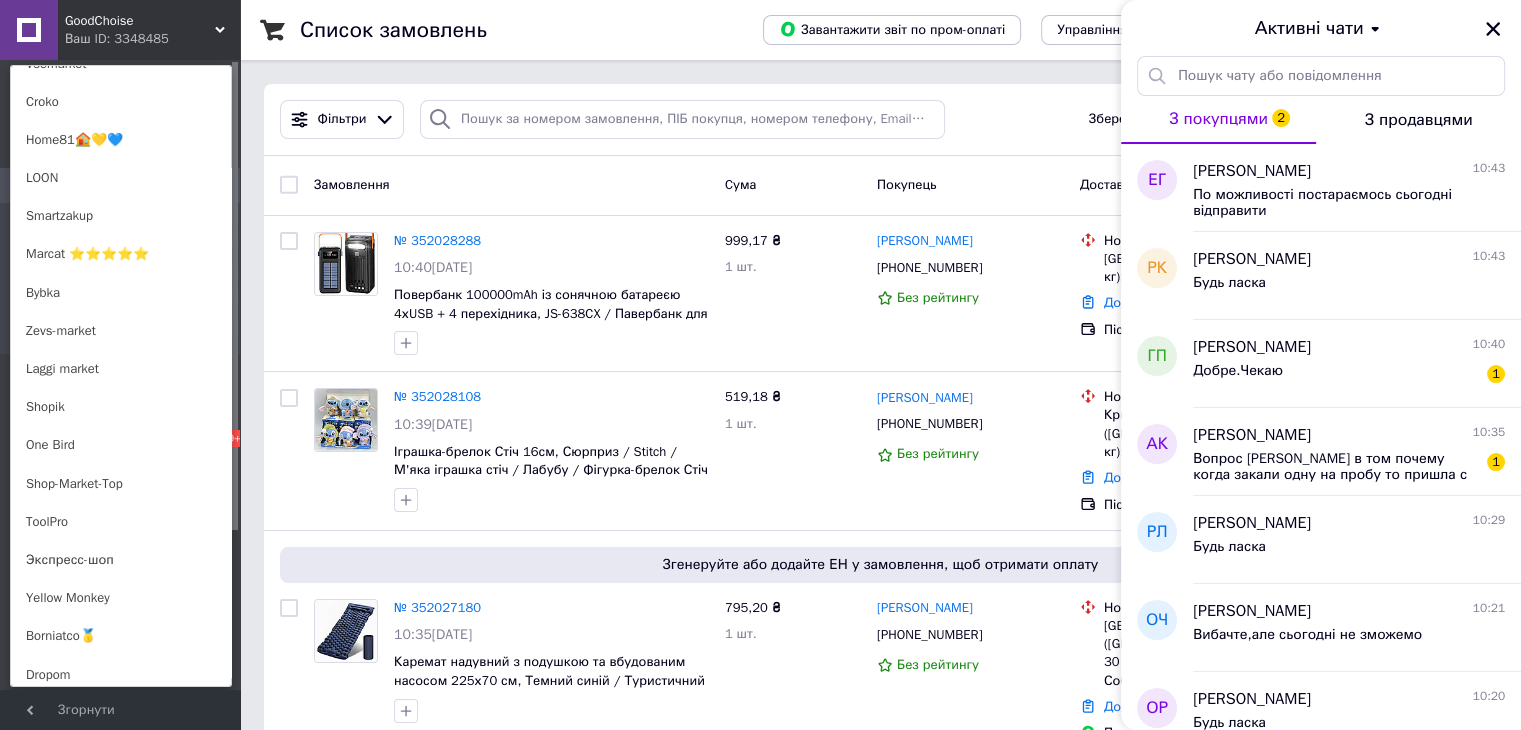scroll, scrollTop: 1023, scrollLeft: 0, axis: vertical 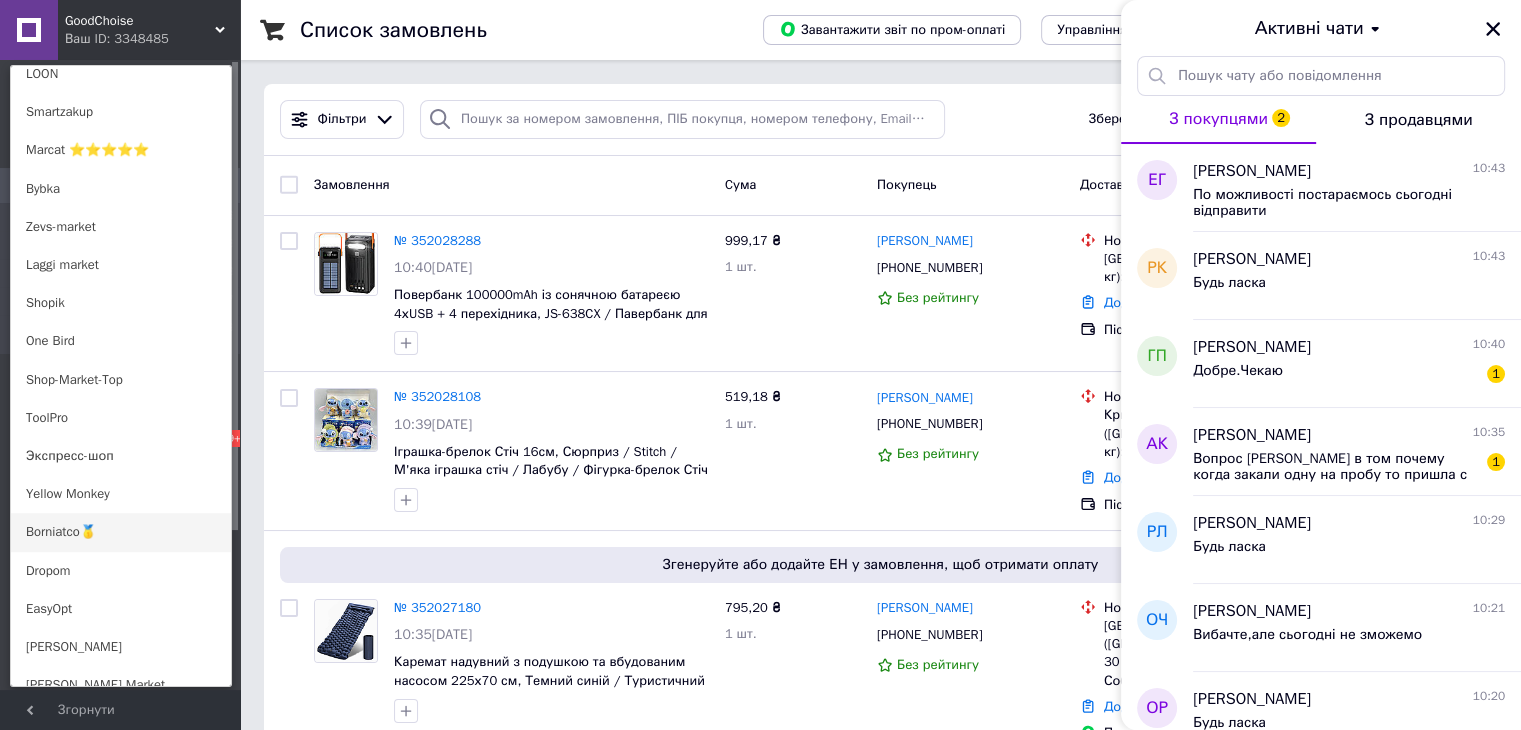 click on "Borniatco🥇" at bounding box center (121, 532) 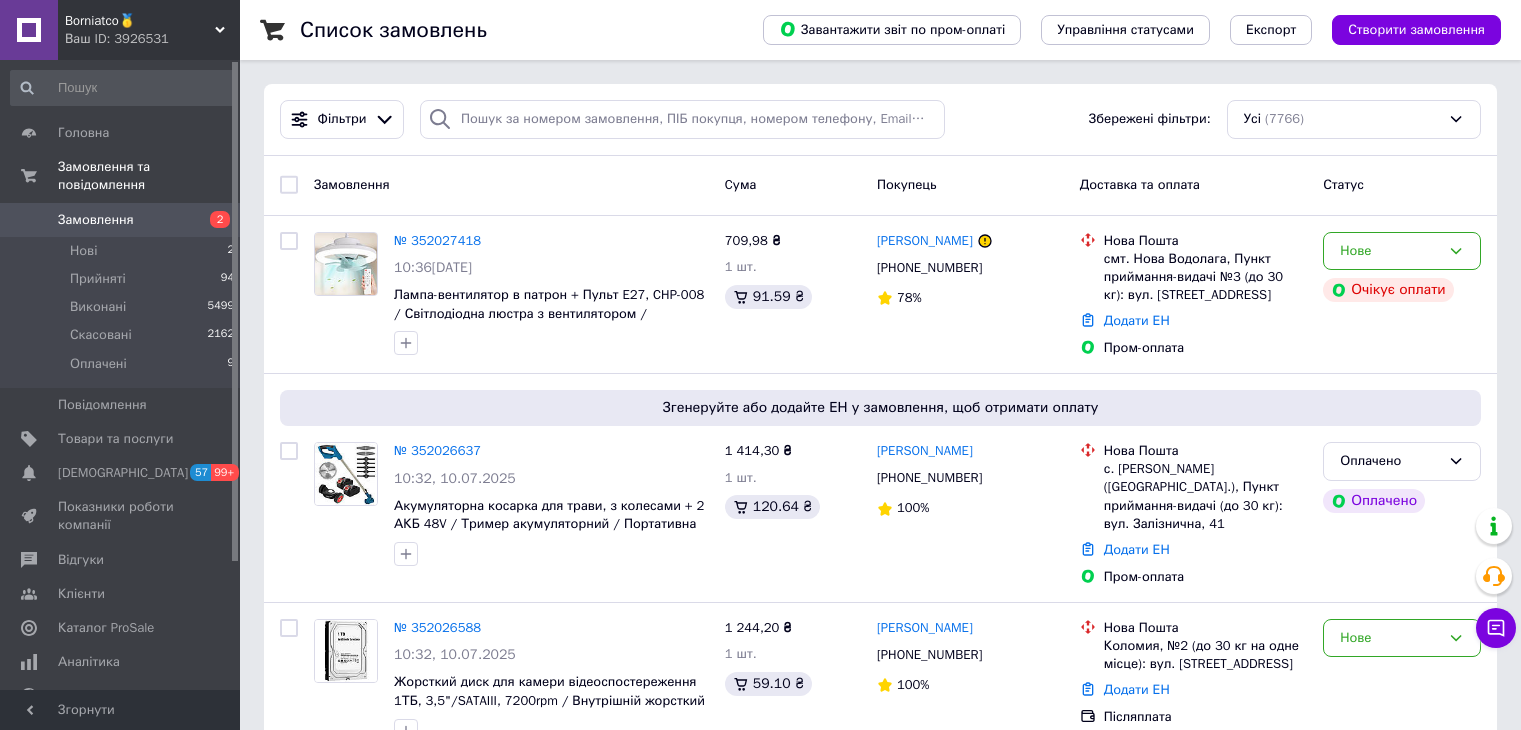 scroll, scrollTop: 0, scrollLeft: 0, axis: both 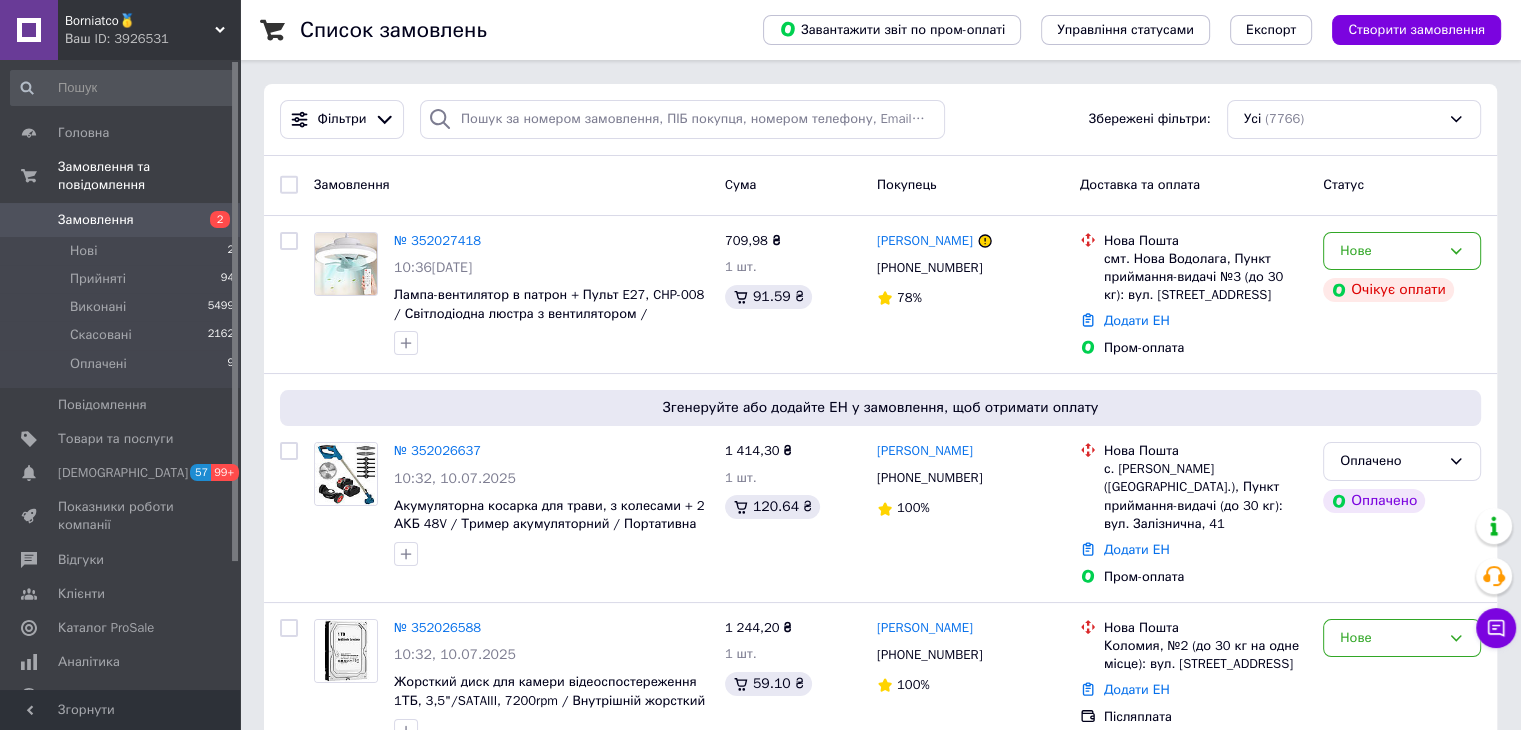 click on "Ваш ID: 3926531" at bounding box center [152, 39] 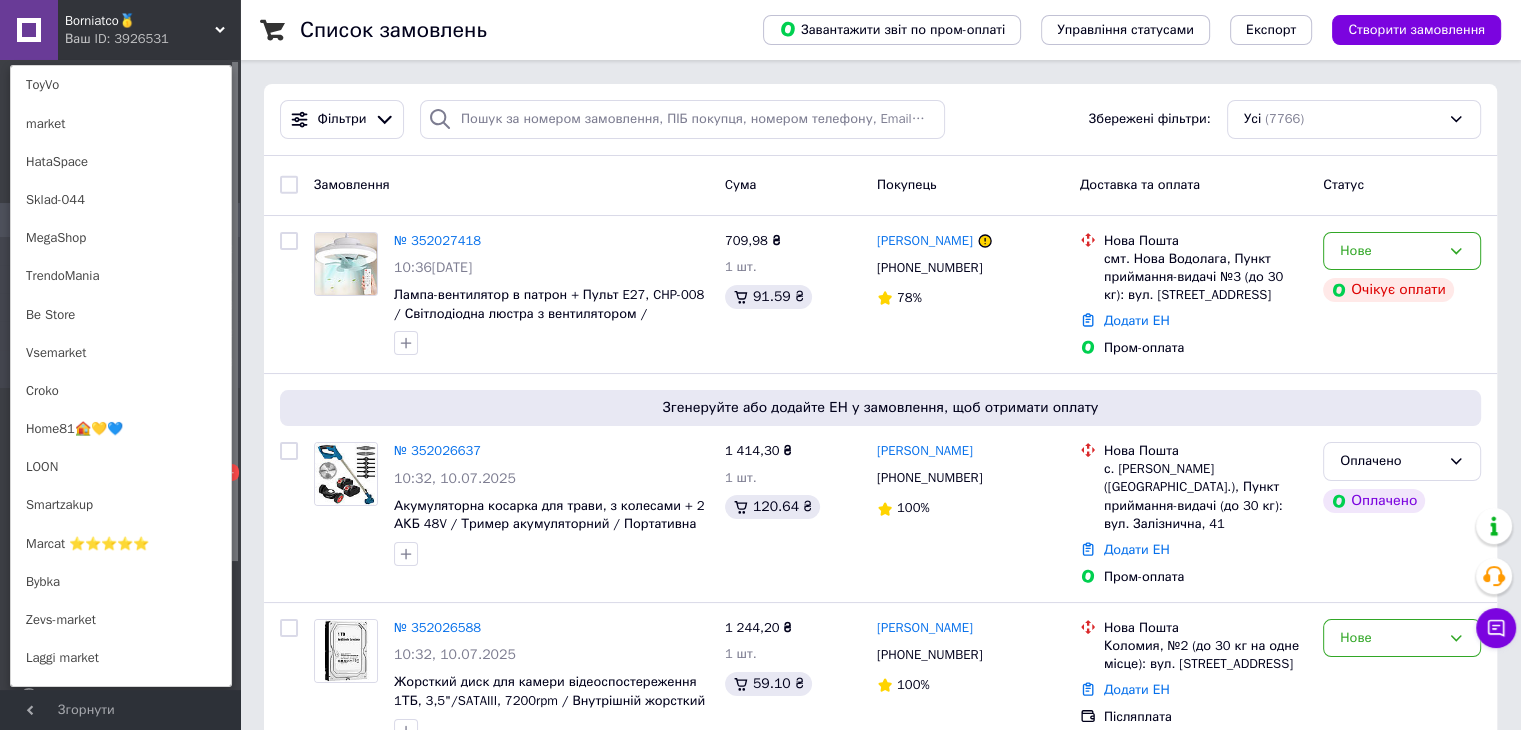 scroll, scrollTop: 747, scrollLeft: 0, axis: vertical 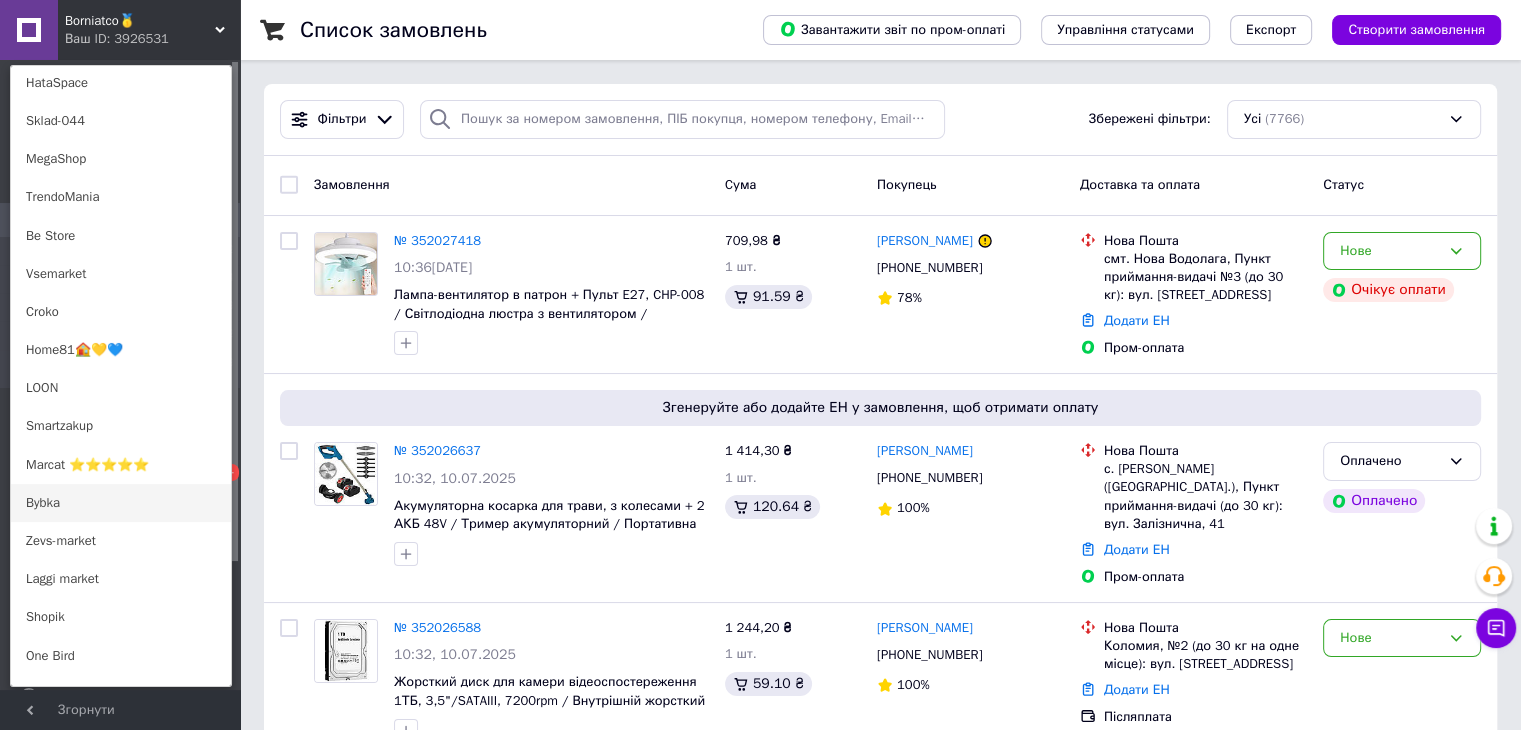 click on "Bybka" at bounding box center [121, 503] 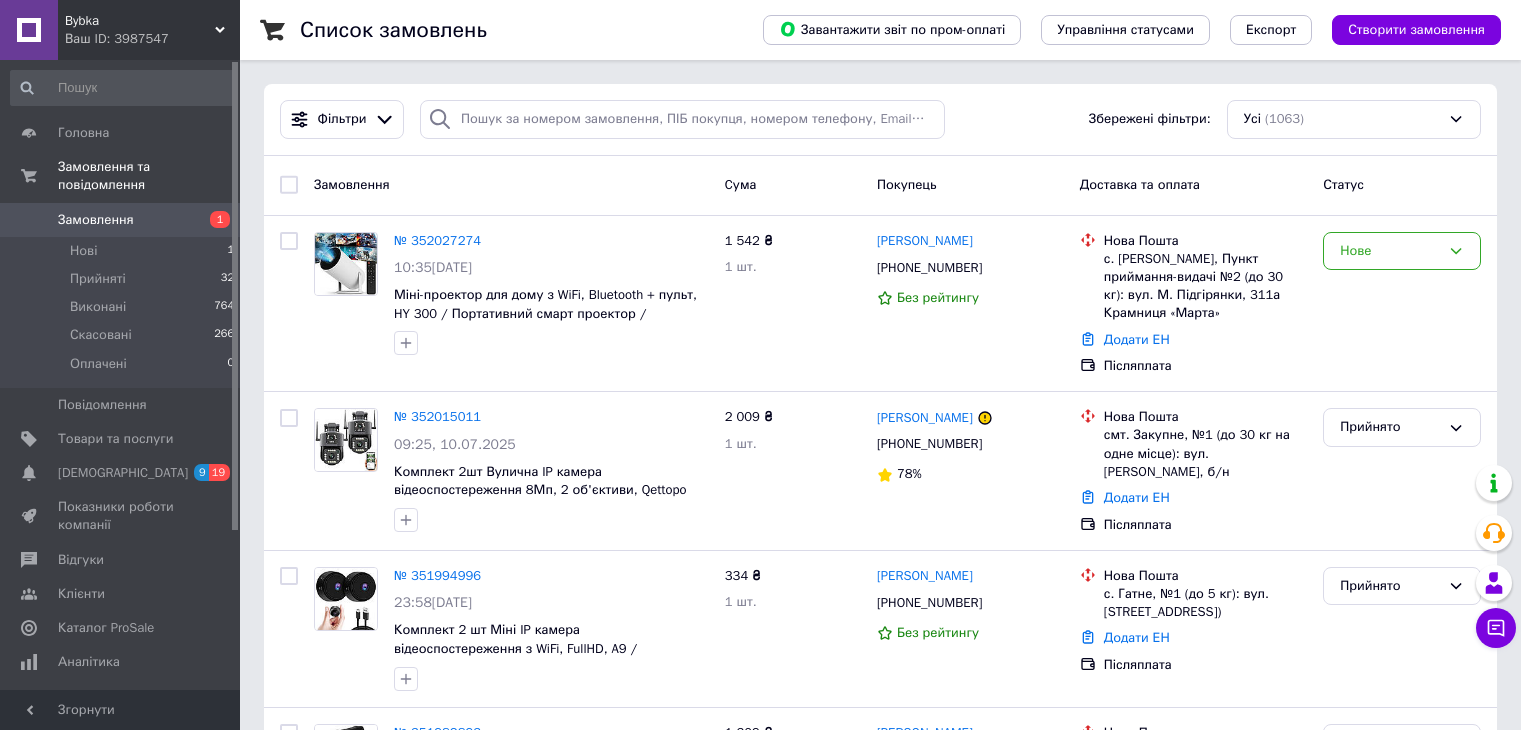 scroll, scrollTop: 0, scrollLeft: 0, axis: both 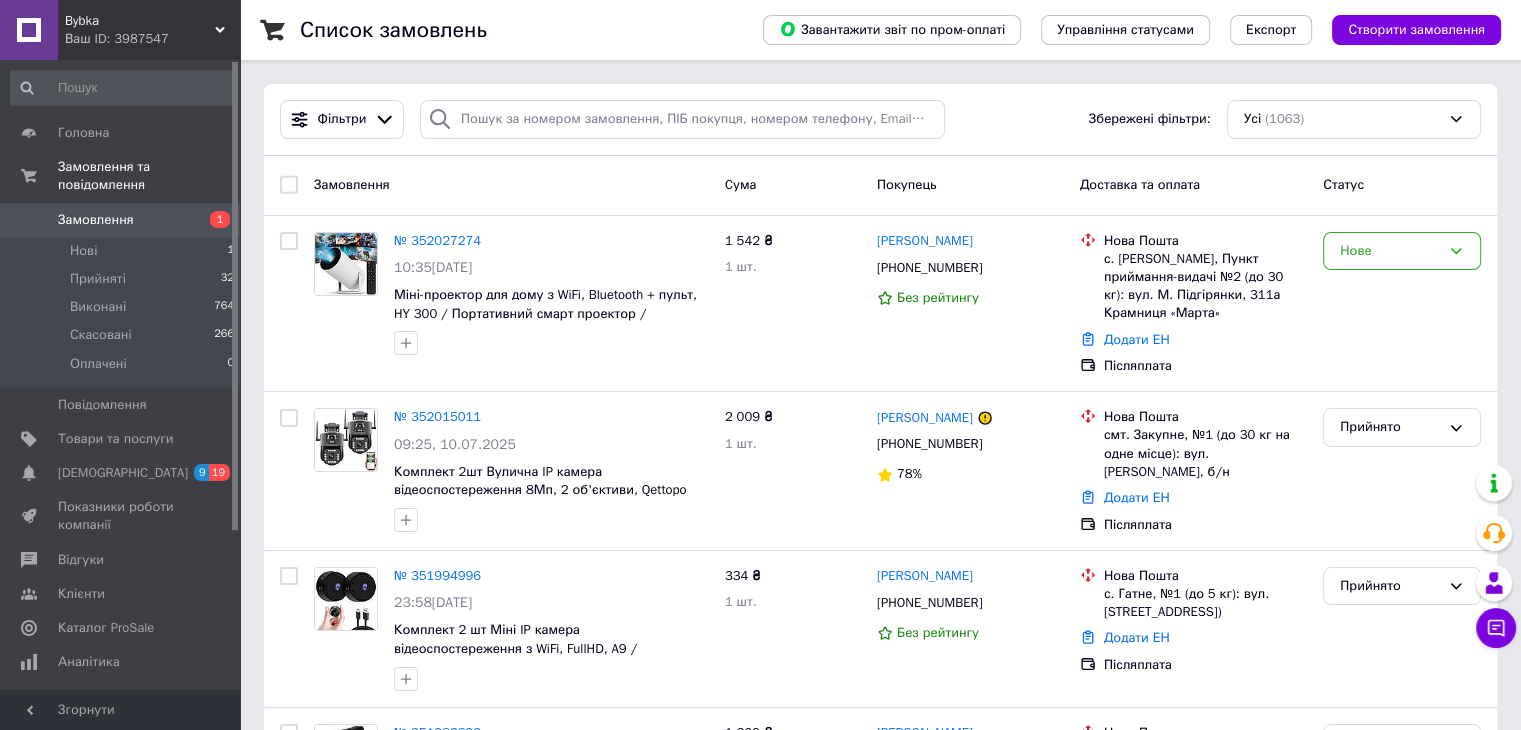 click on "Bybka" at bounding box center (140, 21) 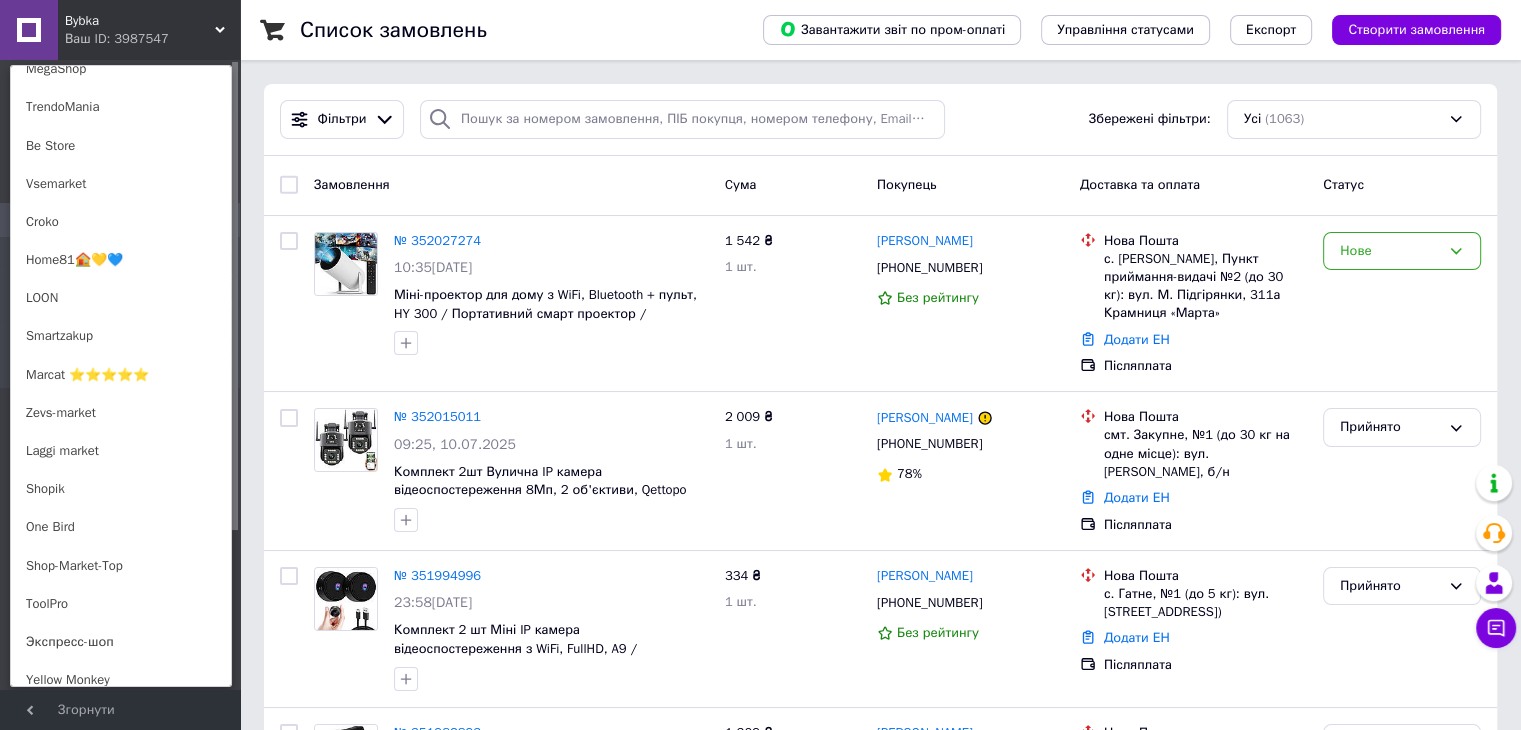 scroll, scrollTop: 807, scrollLeft: 0, axis: vertical 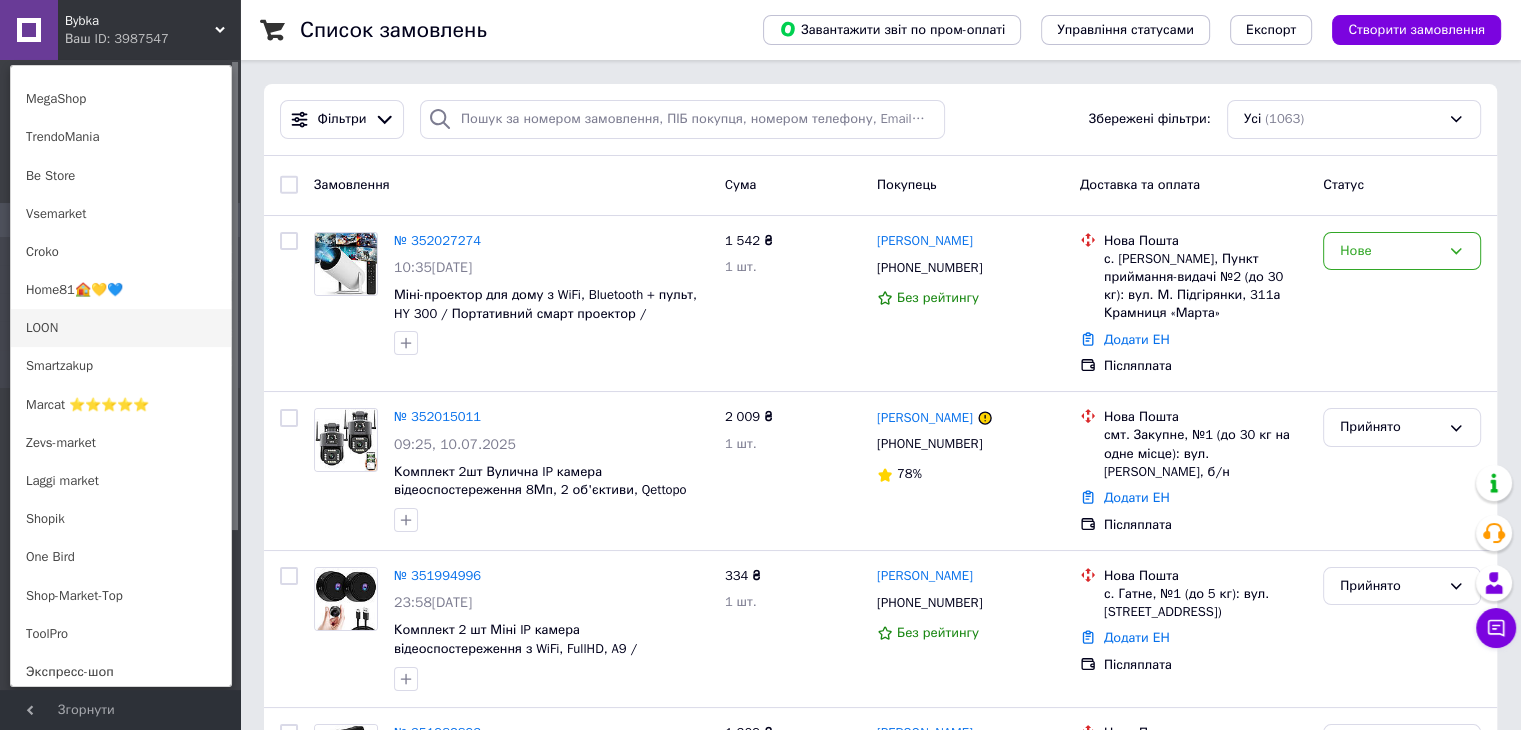 click on "LOON" at bounding box center [121, 328] 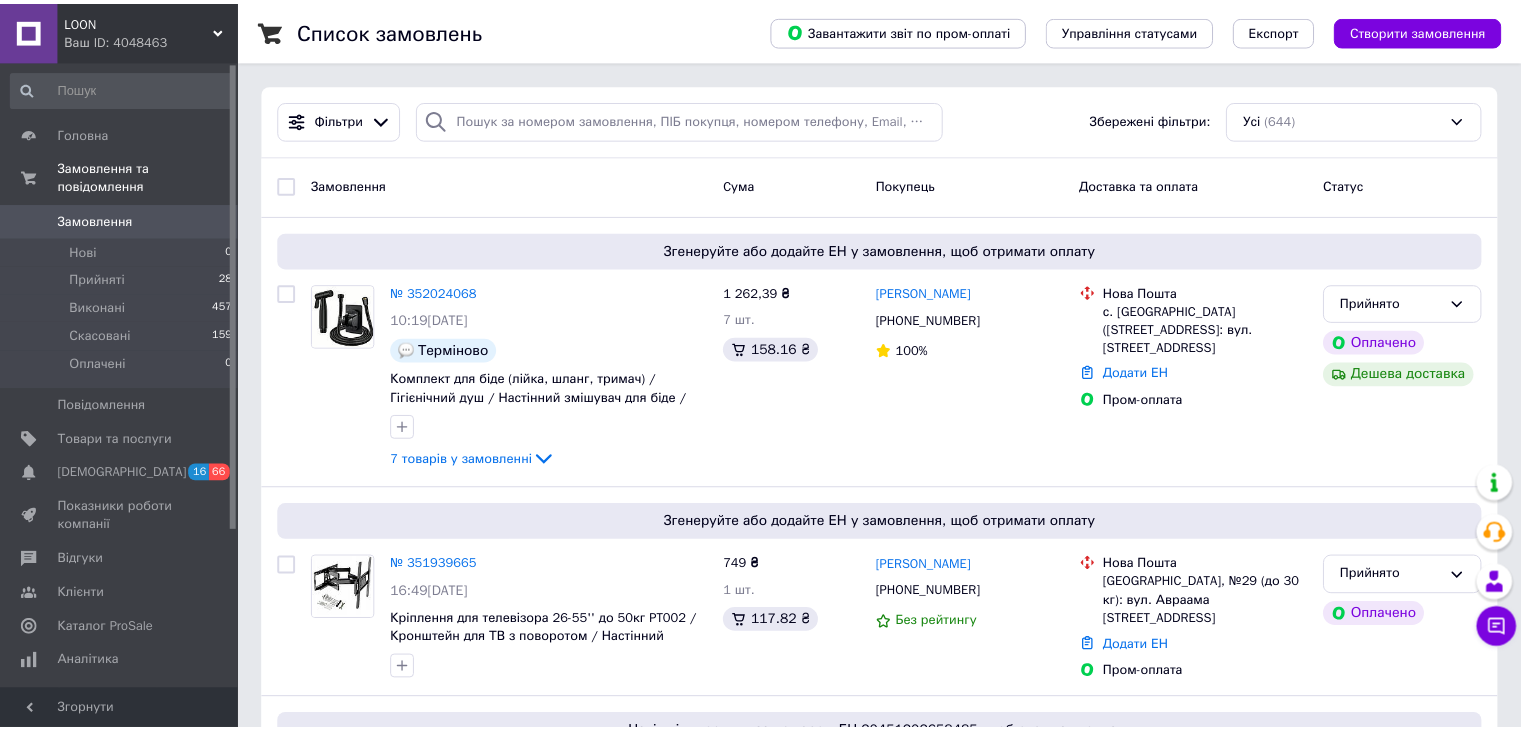 scroll, scrollTop: 0, scrollLeft: 0, axis: both 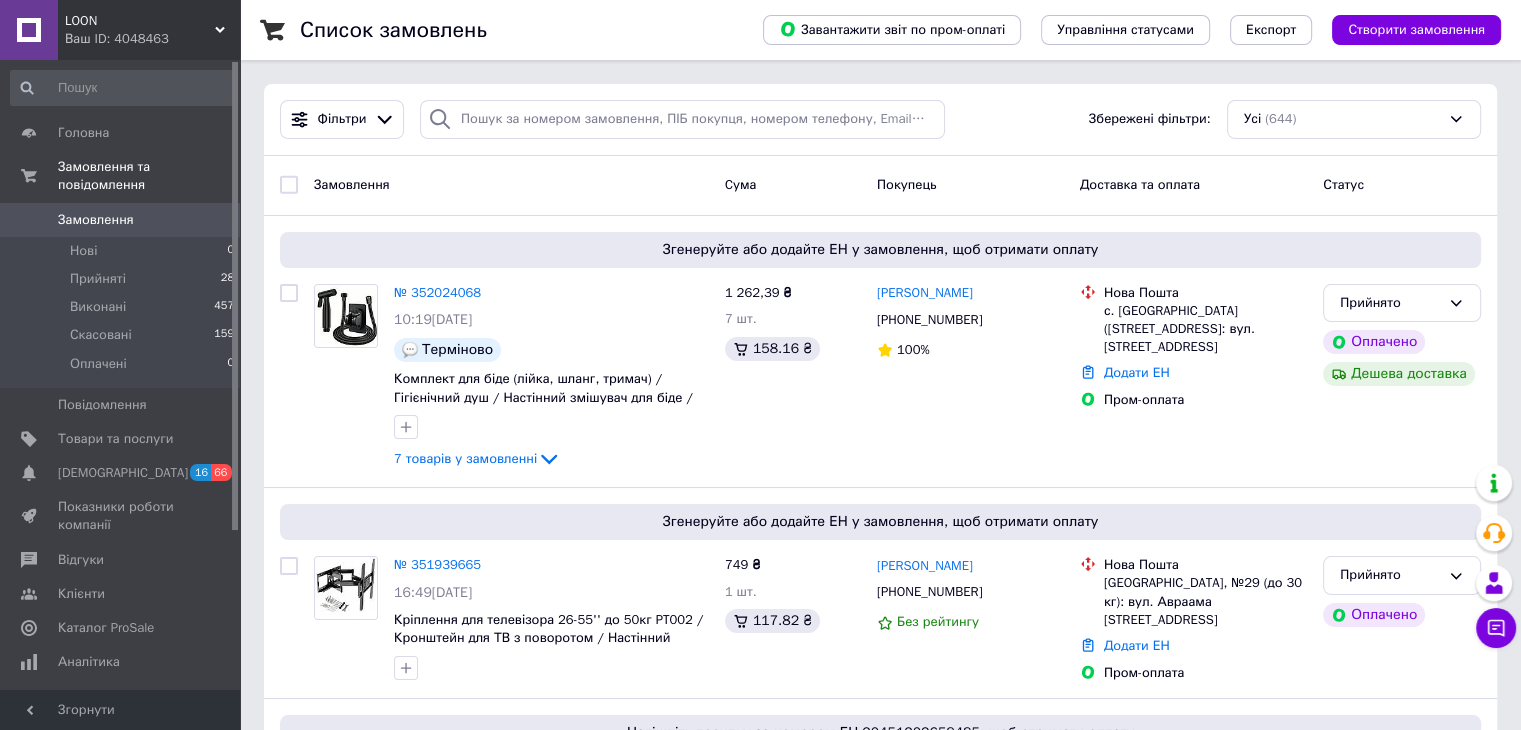 click on "LOON" at bounding box center (140, 21) 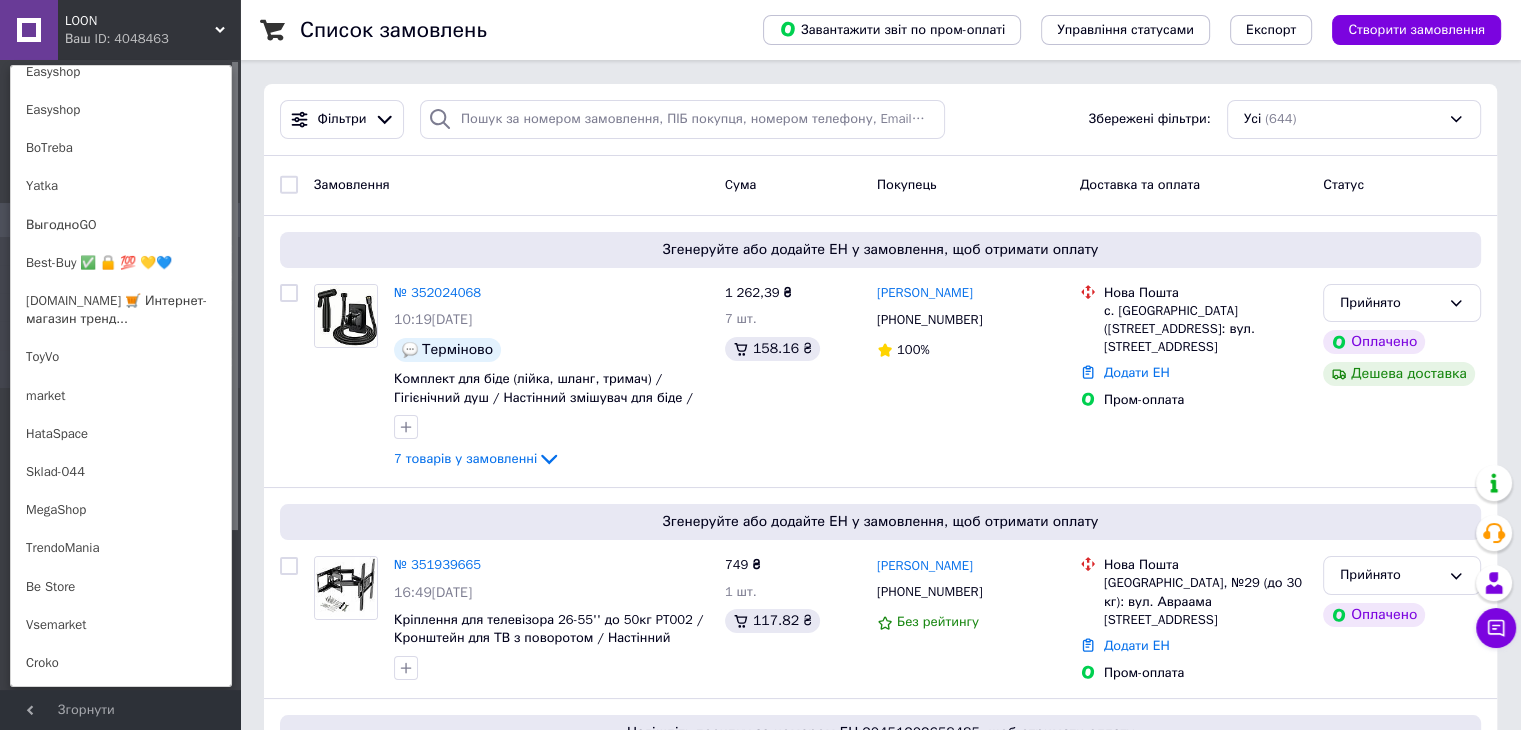 scroll, scrollTop: 763, scrollLeft: 0, axis: vertical 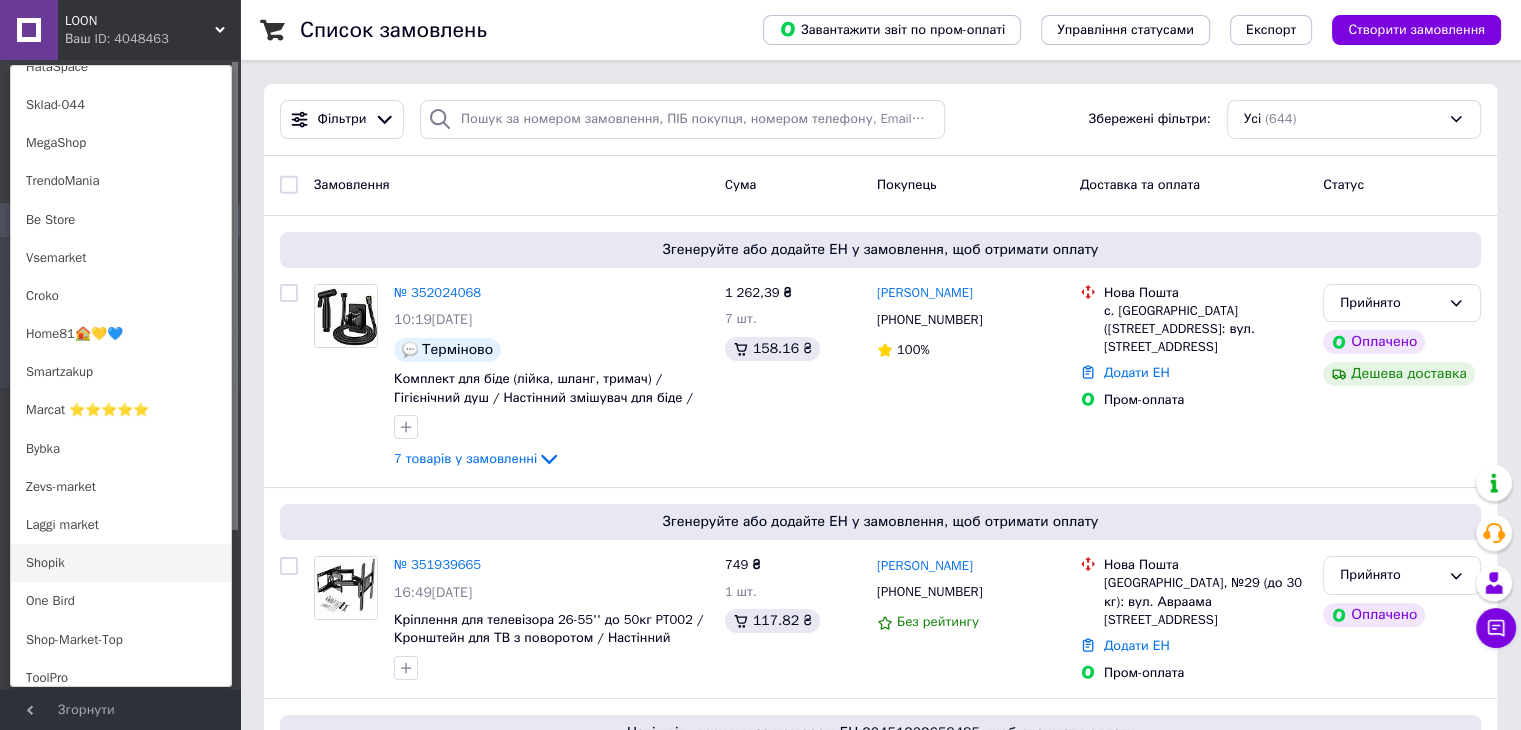 click on "Shopik" at bounding box center [121, 563] 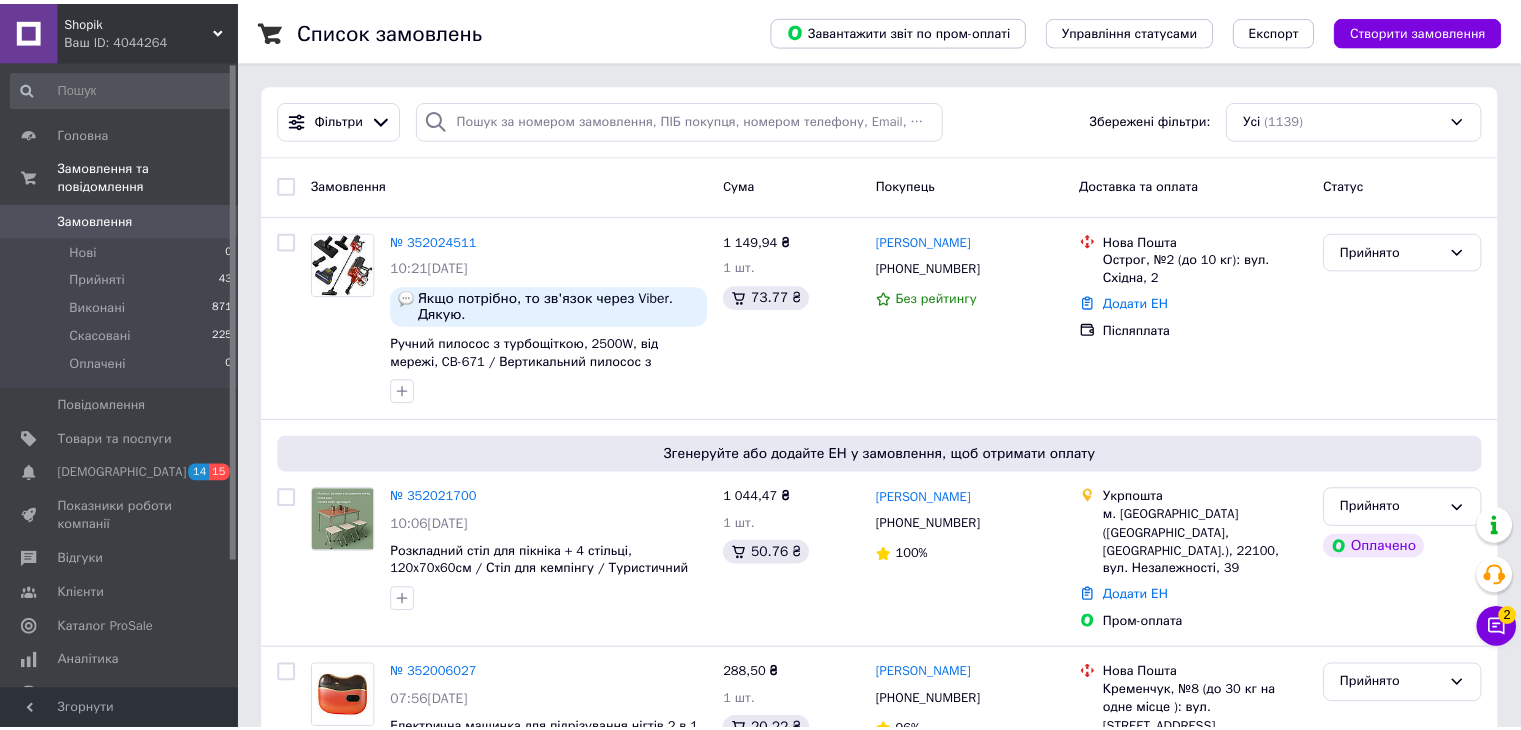 scroll, scrollTop: 0, scrollLeft: 0, axis: both 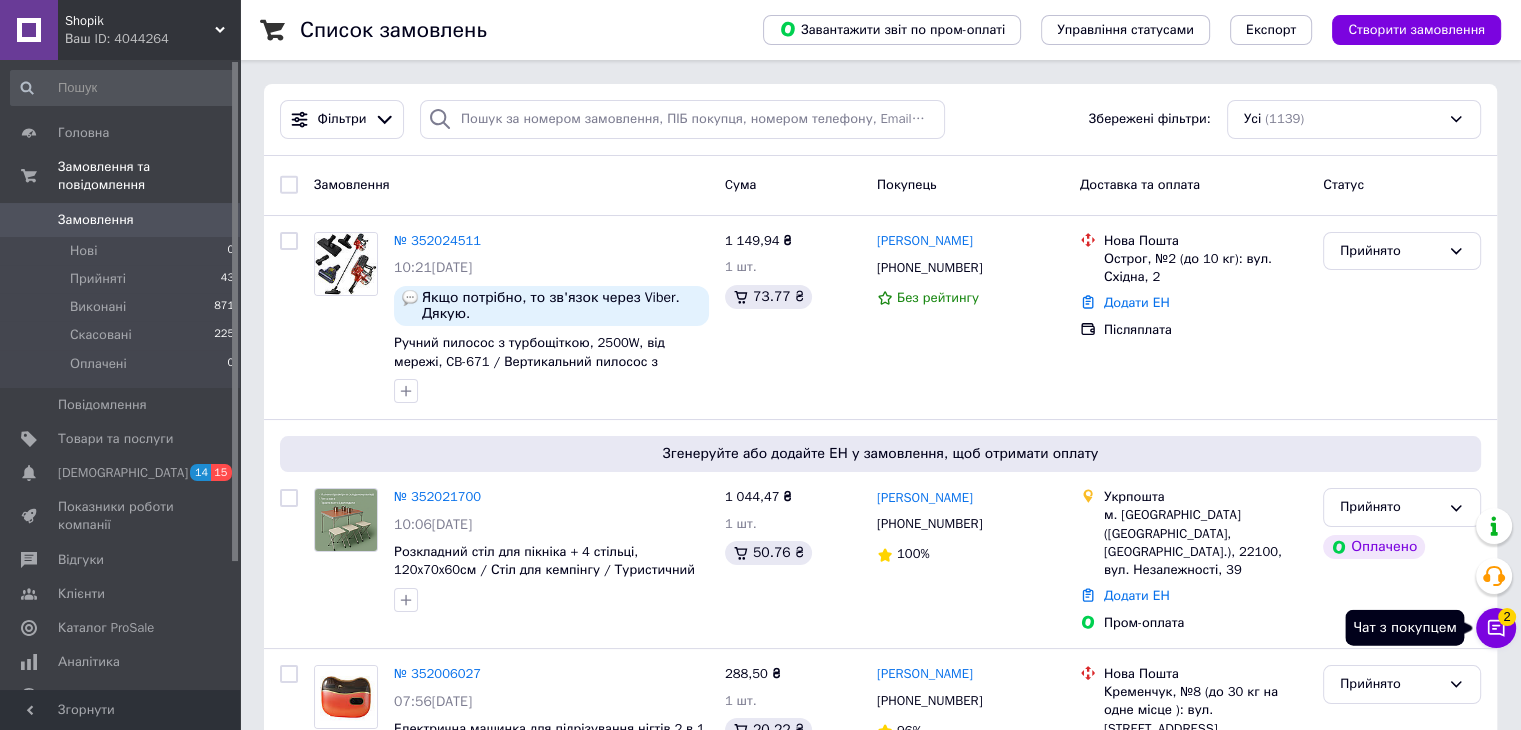 click 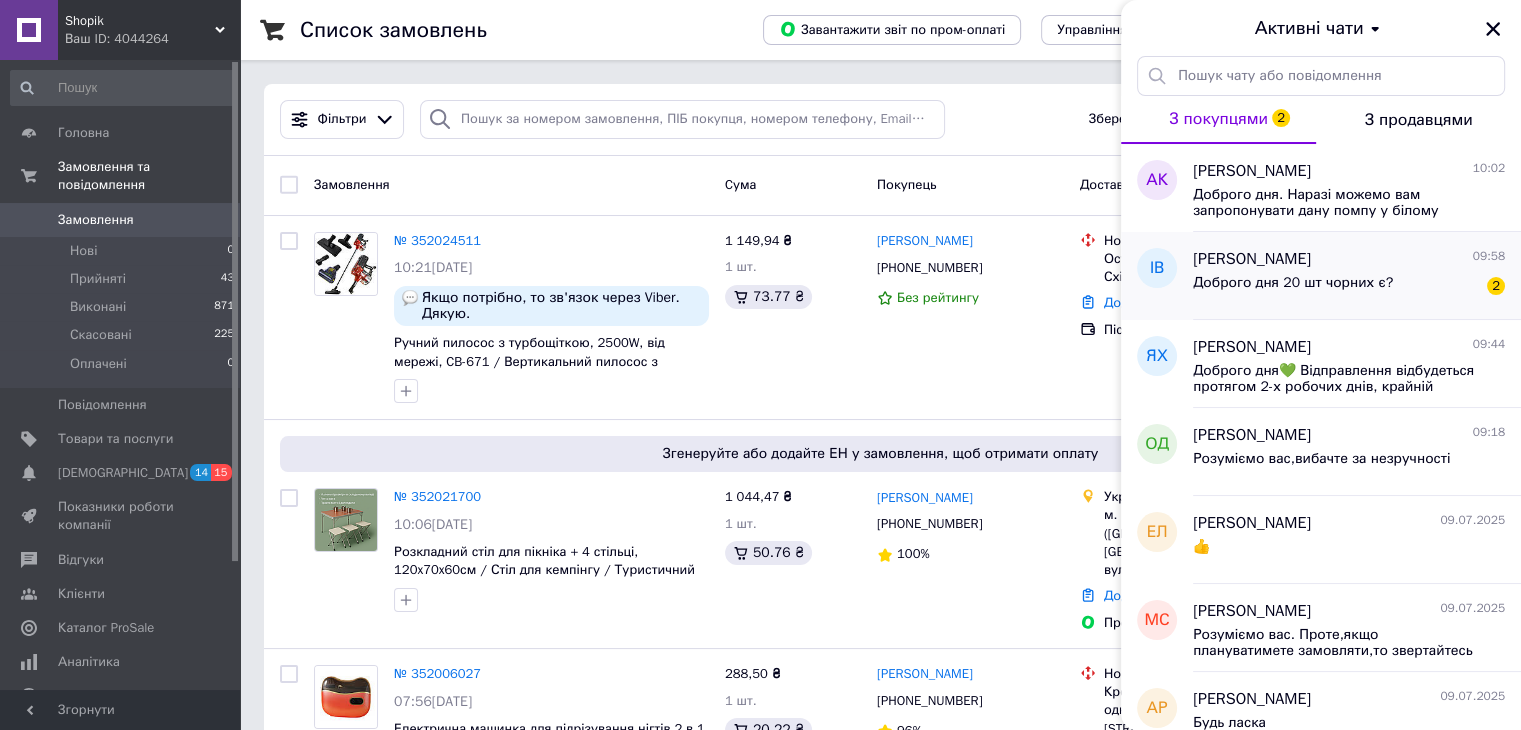 click on "Доброго дня
20 шт чорних є?" at bounding box center (1293, 289) 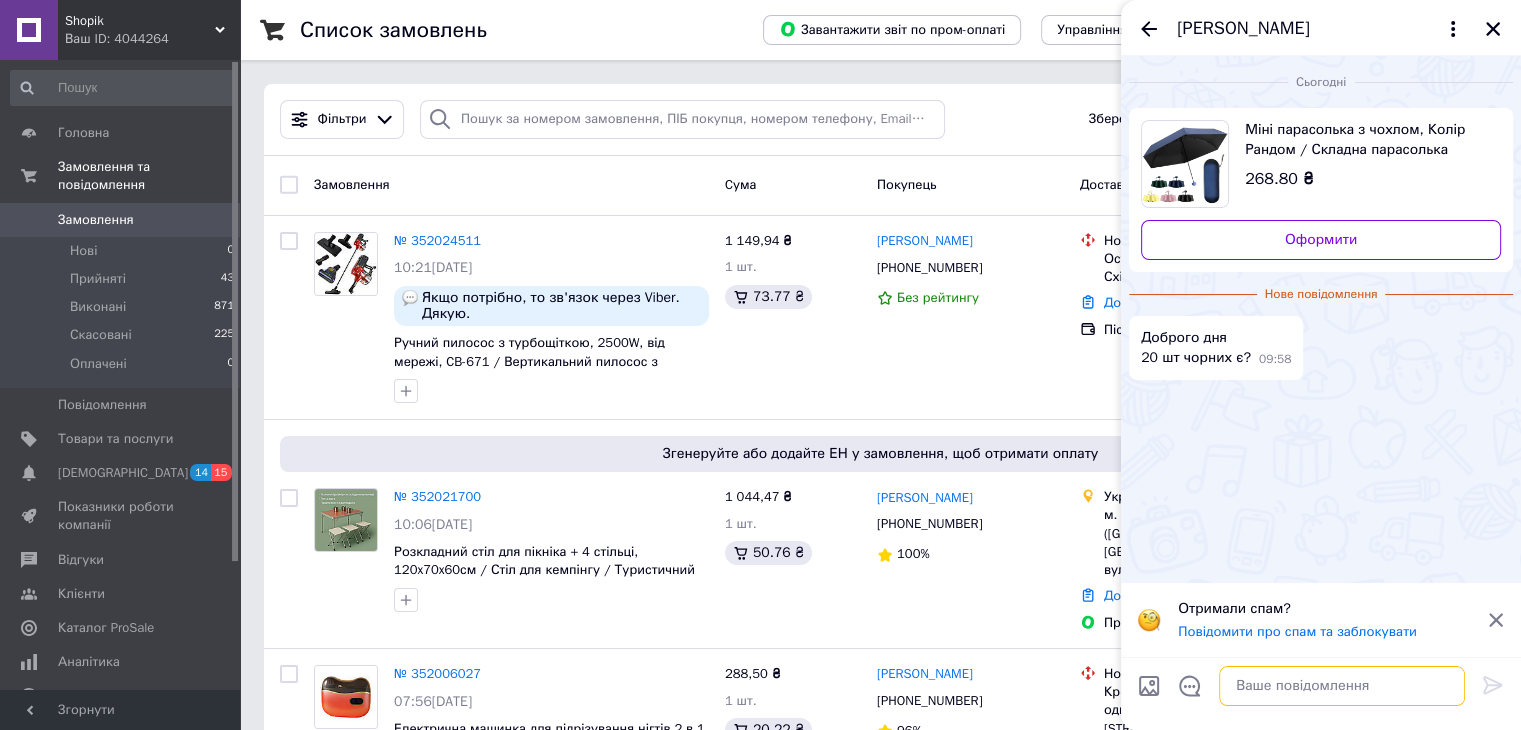 click at bounding box center (1342, 686) 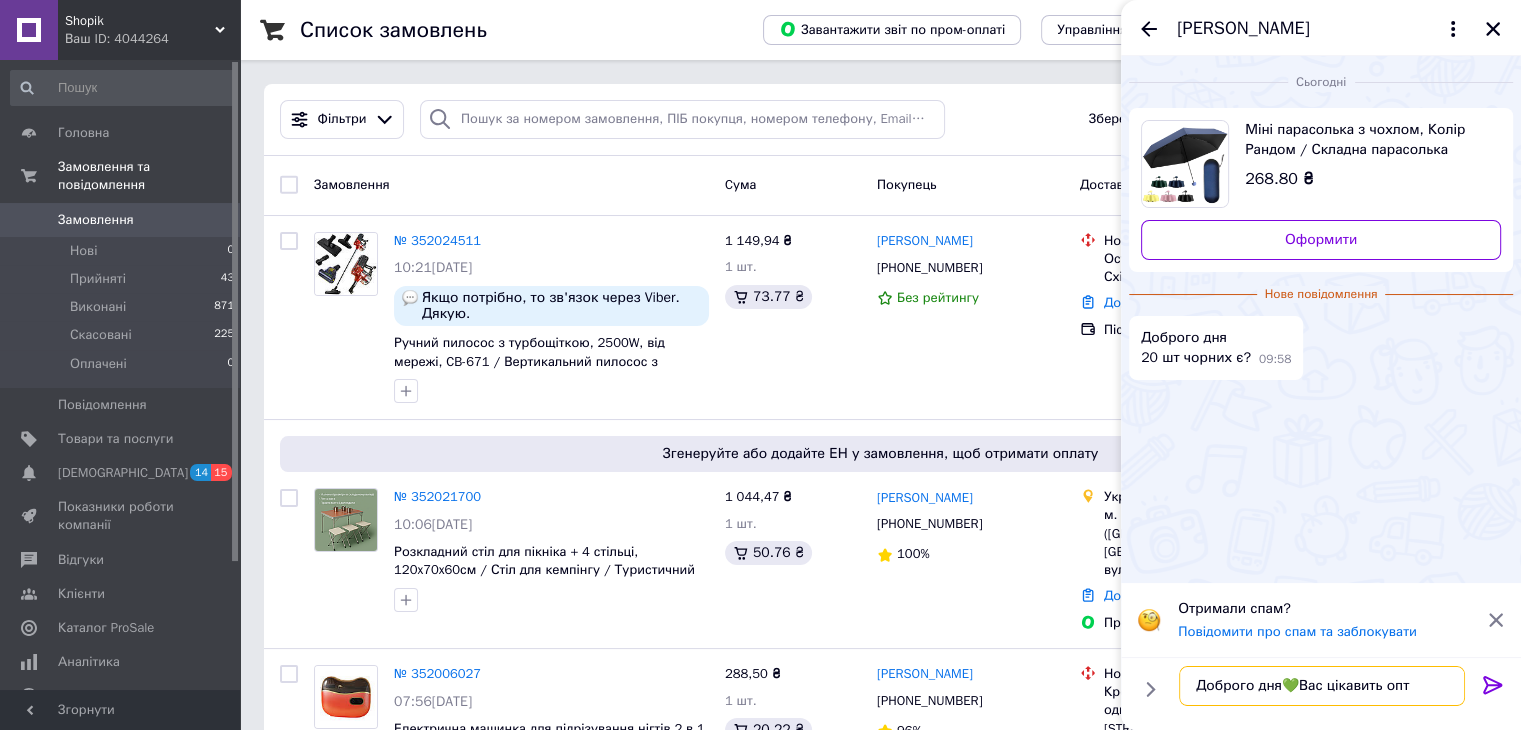 type on "Доброго дня💚Вас цікавить опт?" 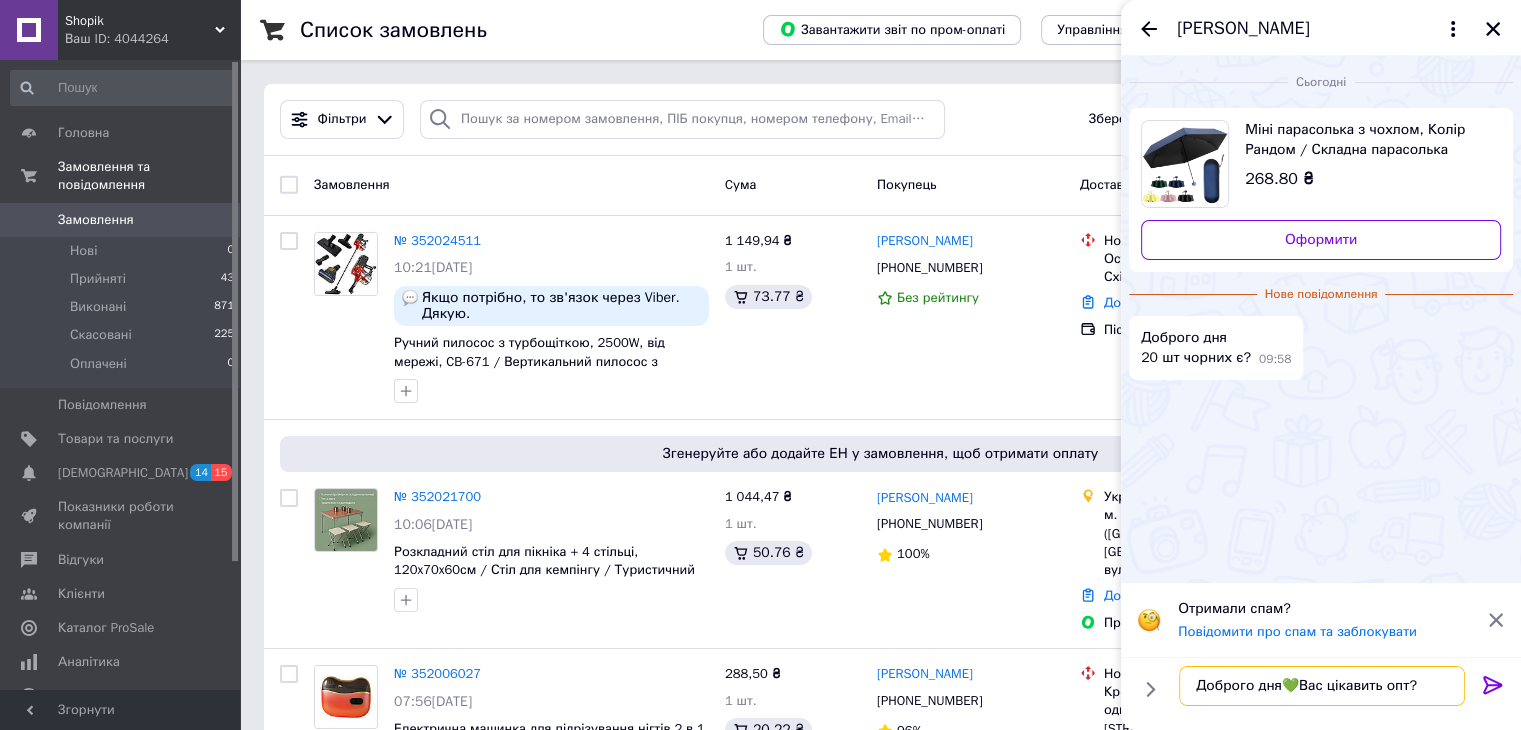 type 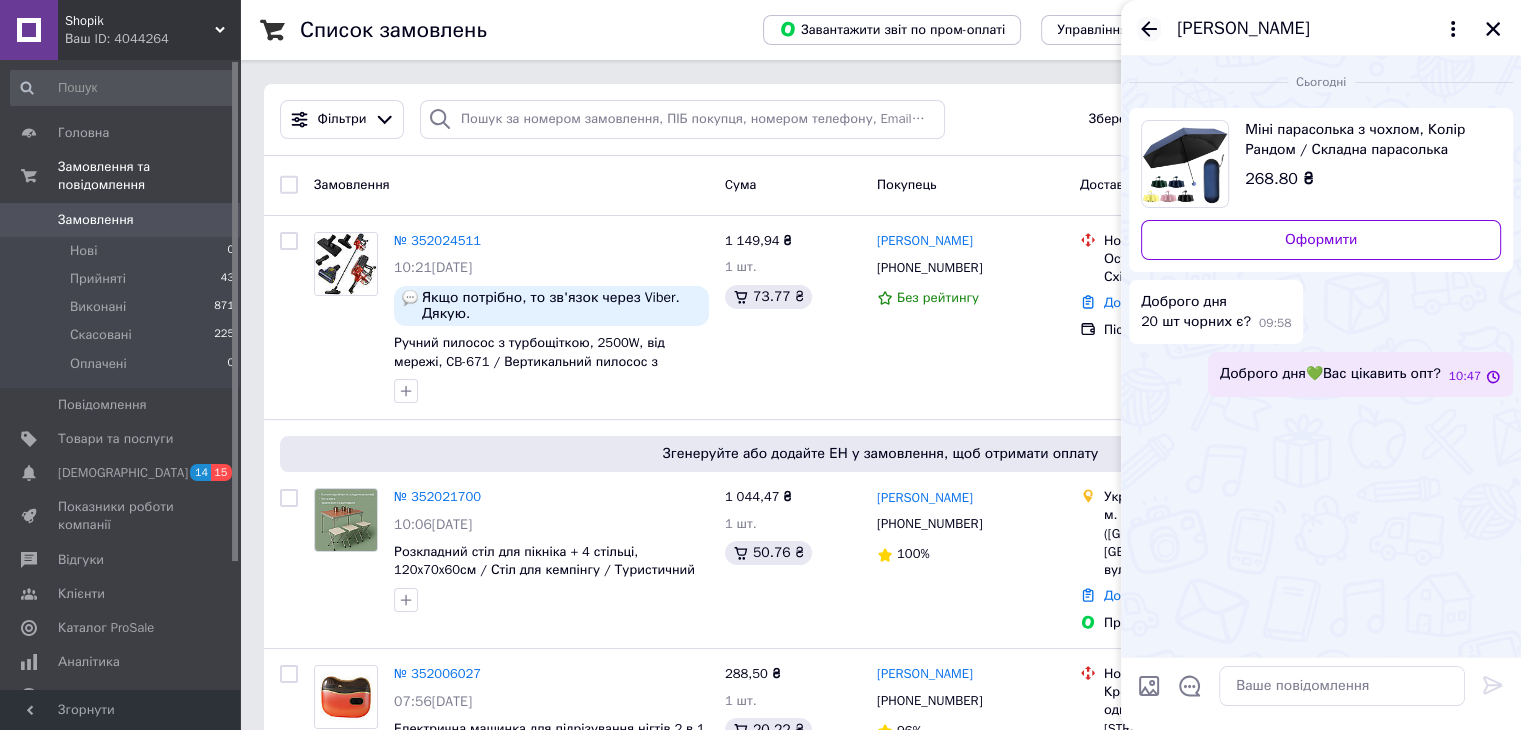 click 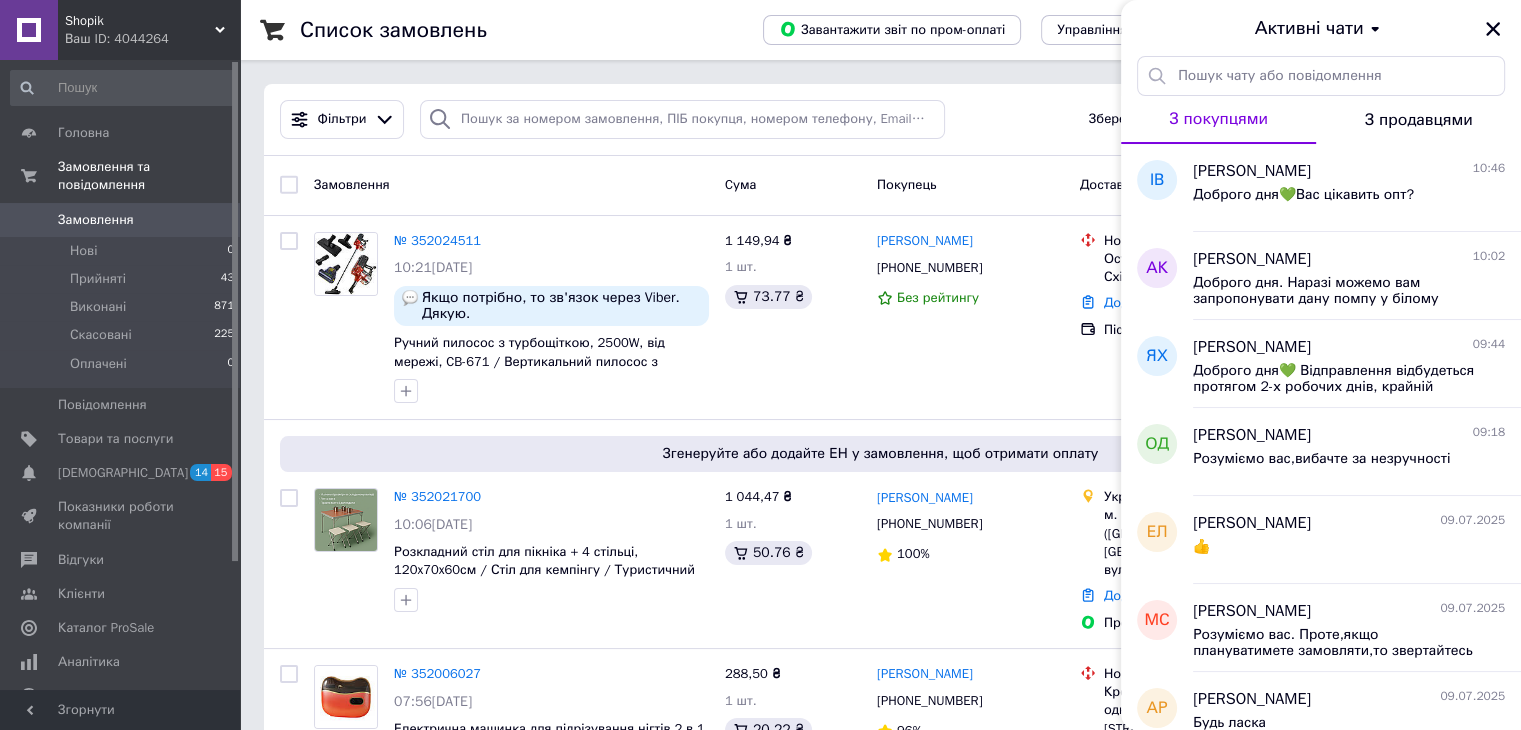 click on "Shopik" at bounding box center [140, 21] 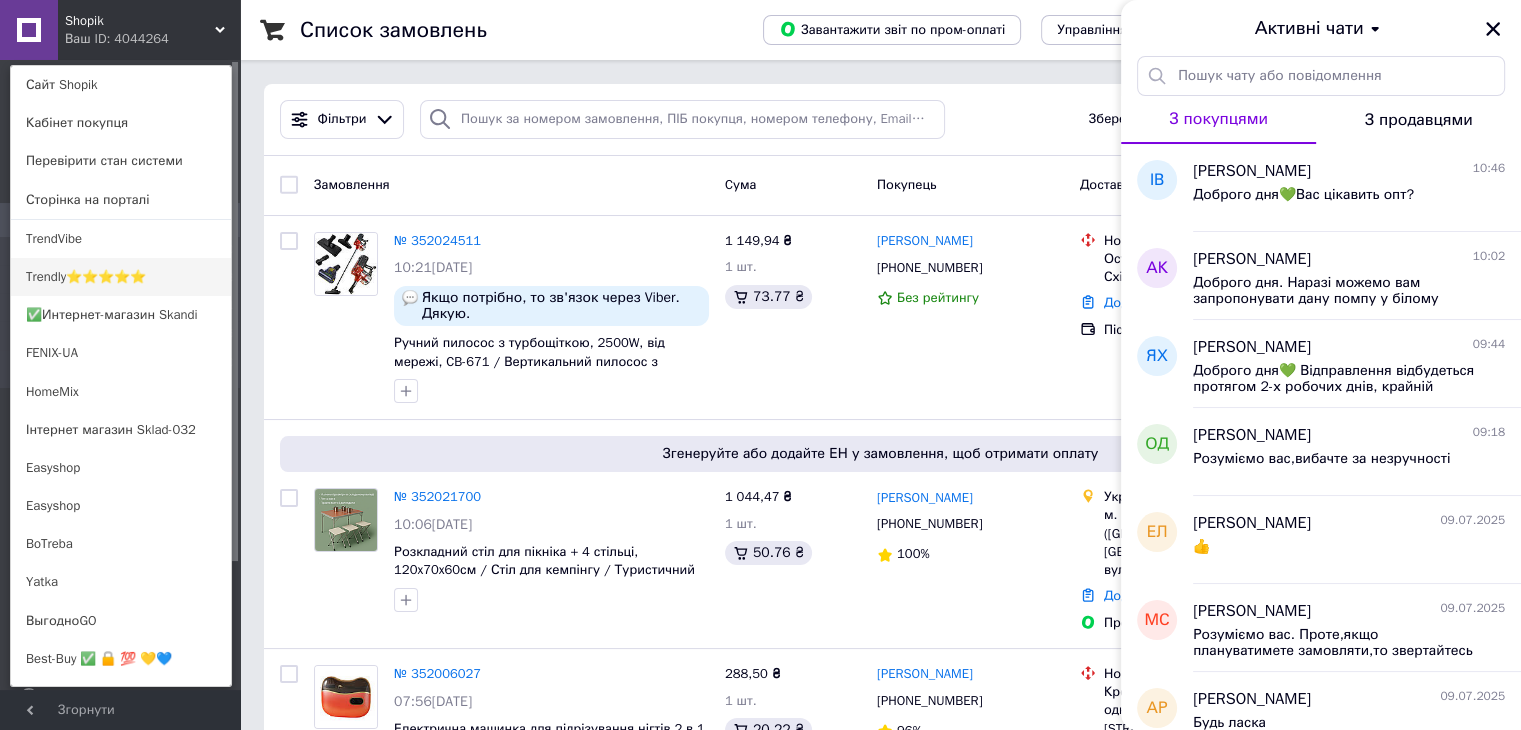 click on "Trendly⭐⭐⭐⭐⭐" at bounding box center (121, 277) 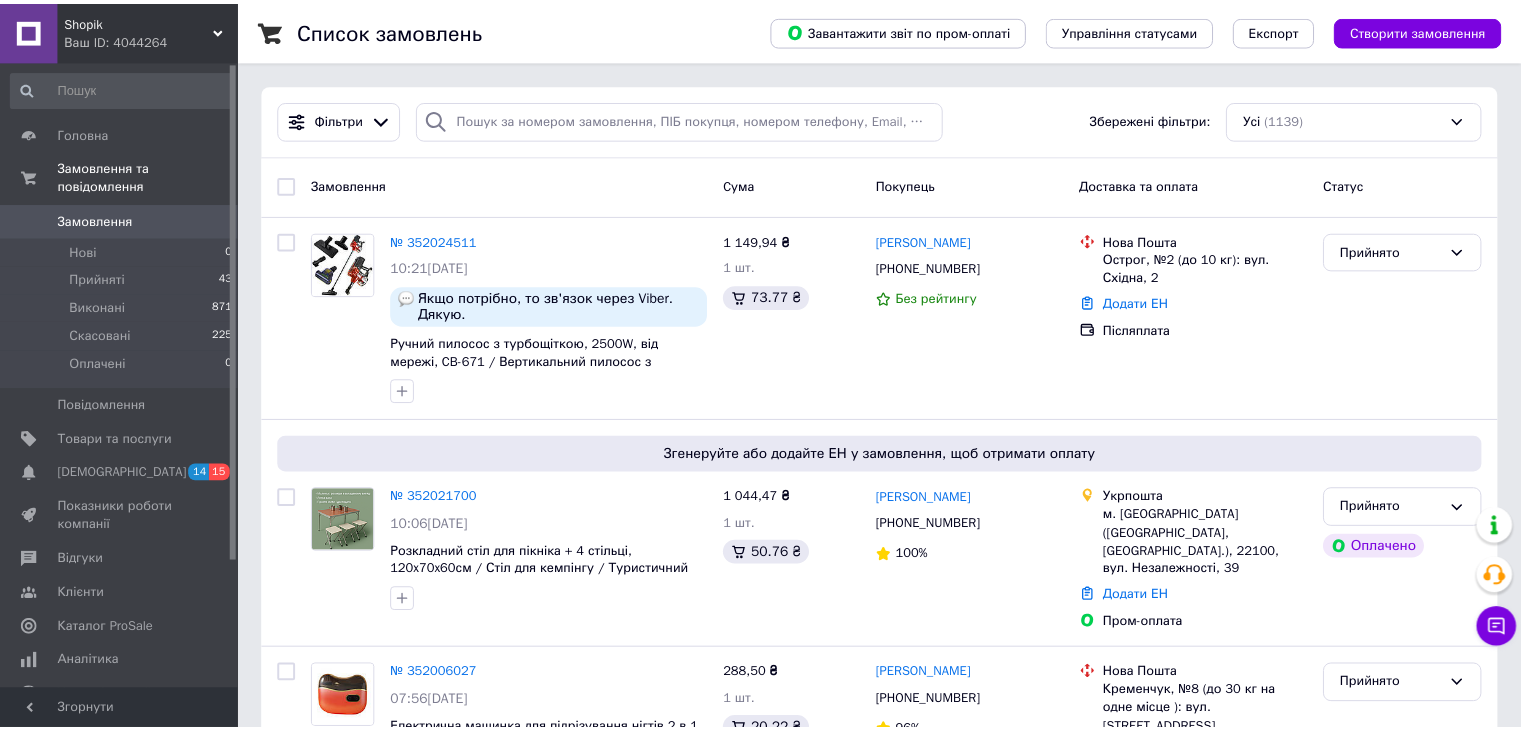 scroll, scrollTop: 0, scrollLeft: 0, axis: both 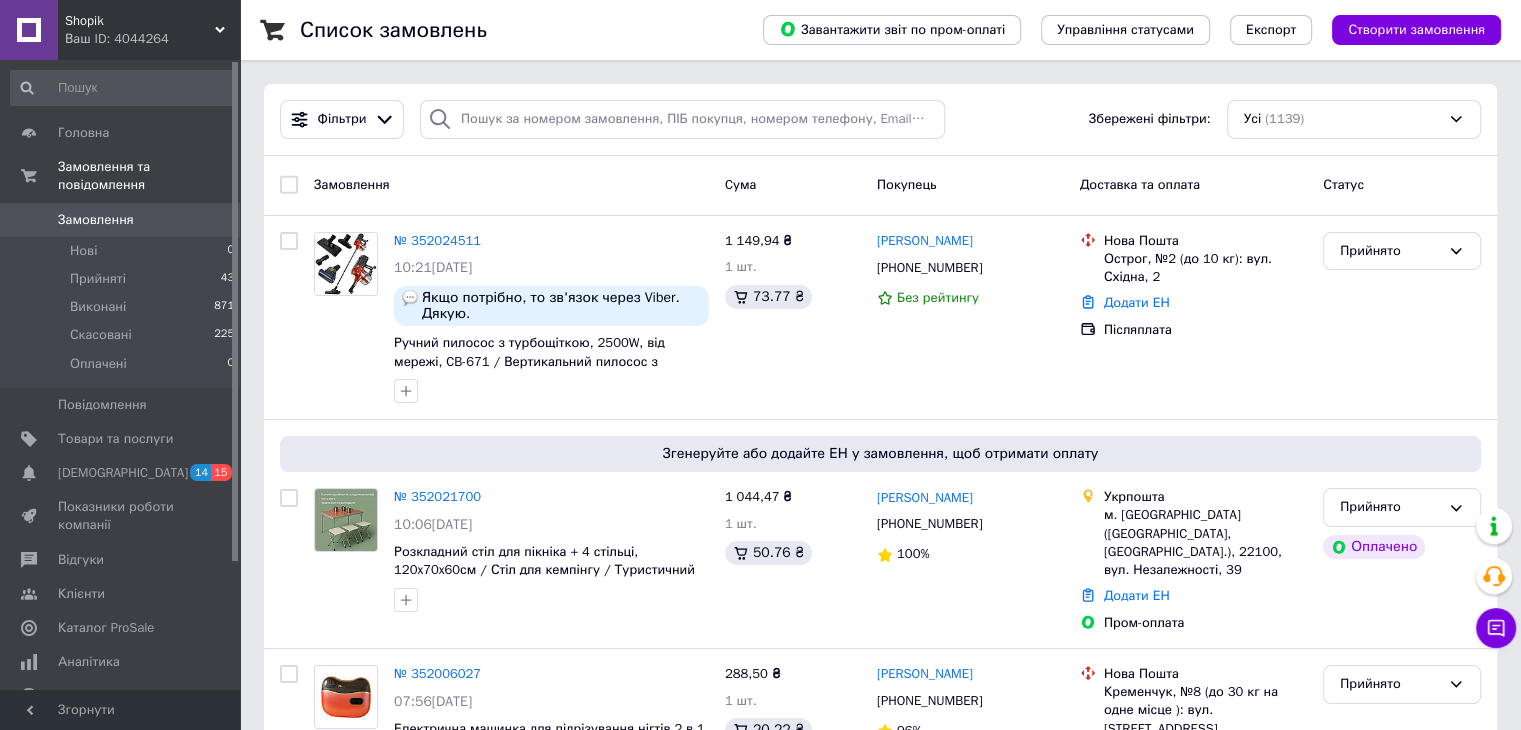 click on "Shopik" at bounding box center (140, 21) 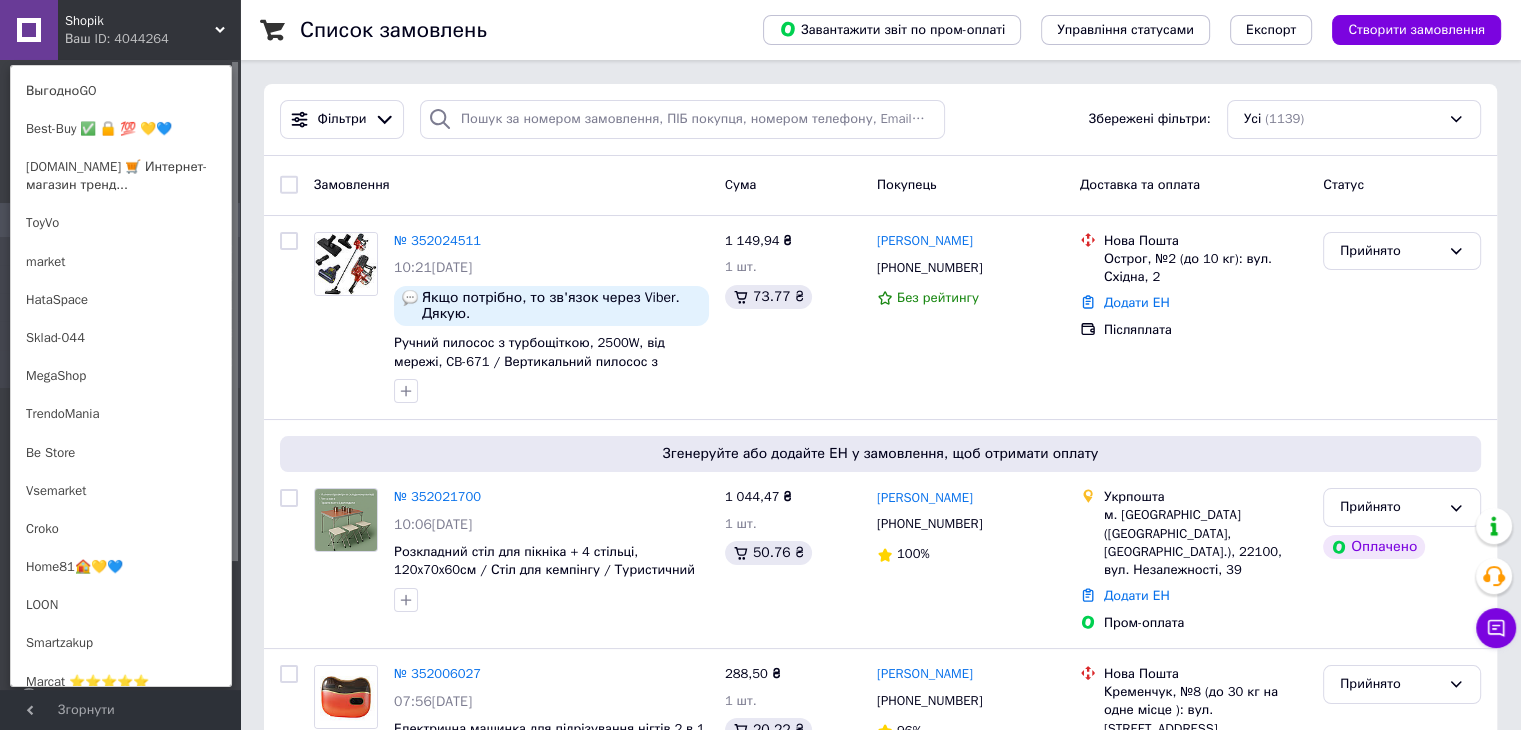 scroll, scrollTop: 644, scrollLeft: 0, axis: vertical 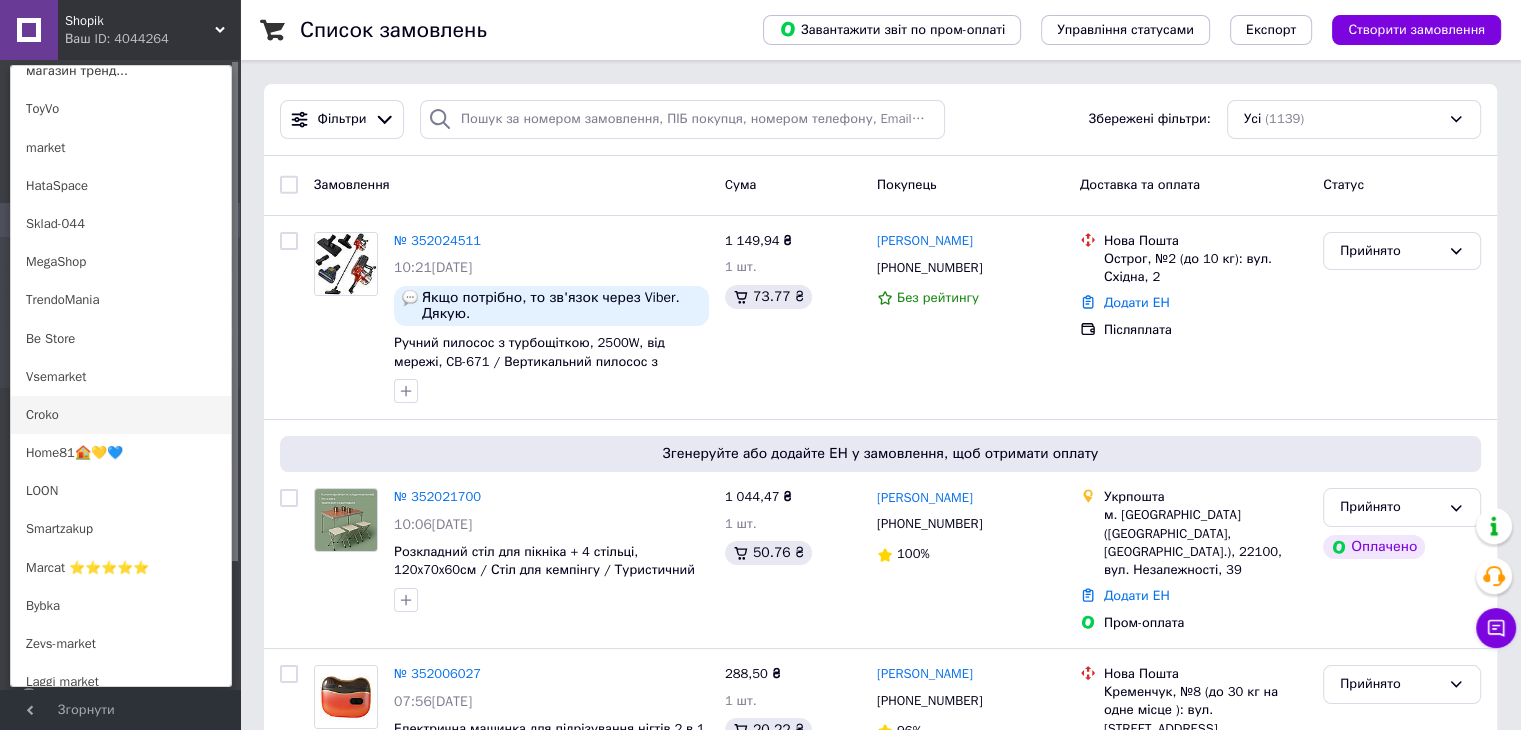 click on "Croko" at bounding box center (121, 415) 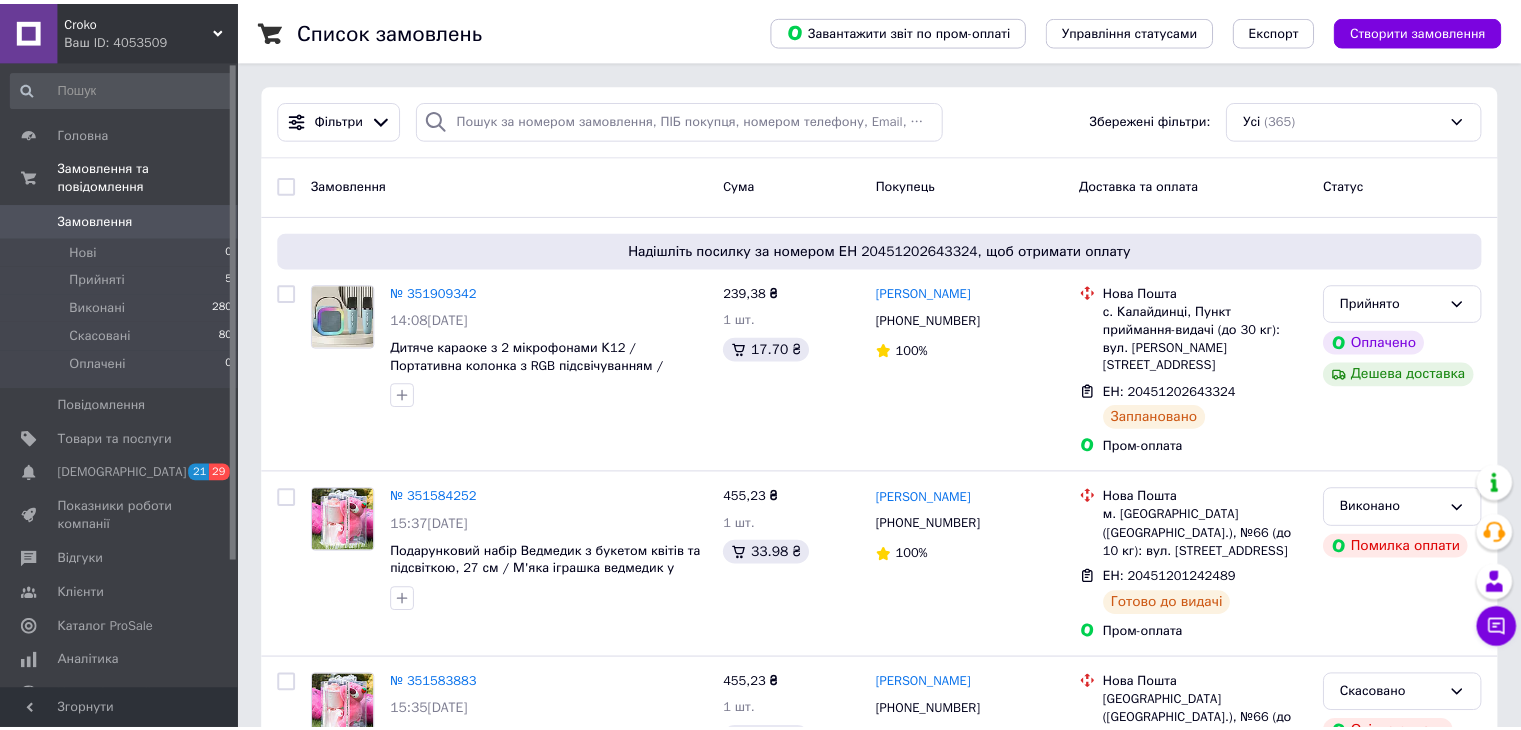 scroll, scrollTop: 0, scrollLeft: 0, axis: both 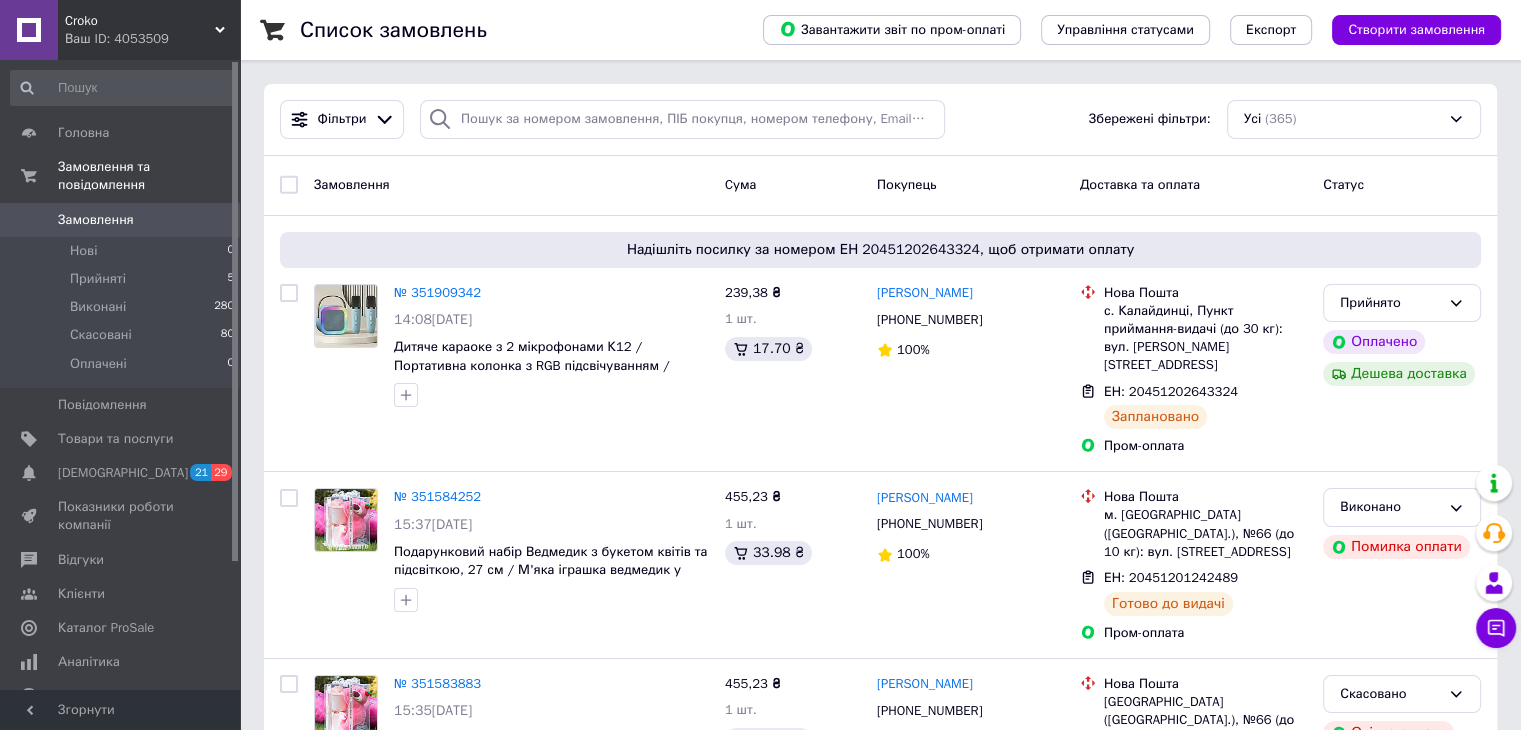 click on "Croko" at bounding box center (140, 21) 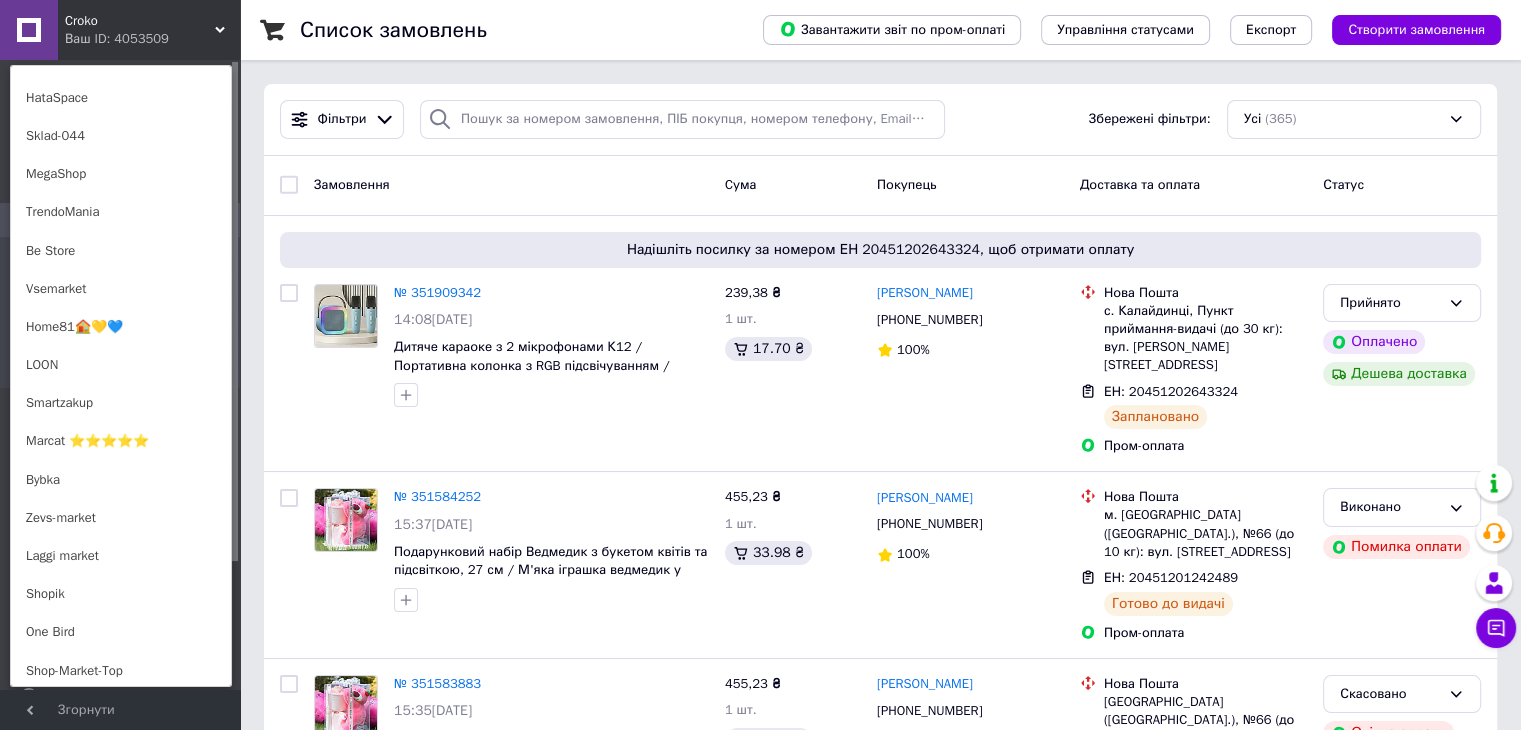 scroll, scrollTop: 977, scrollLeft: 0, axis: vertical 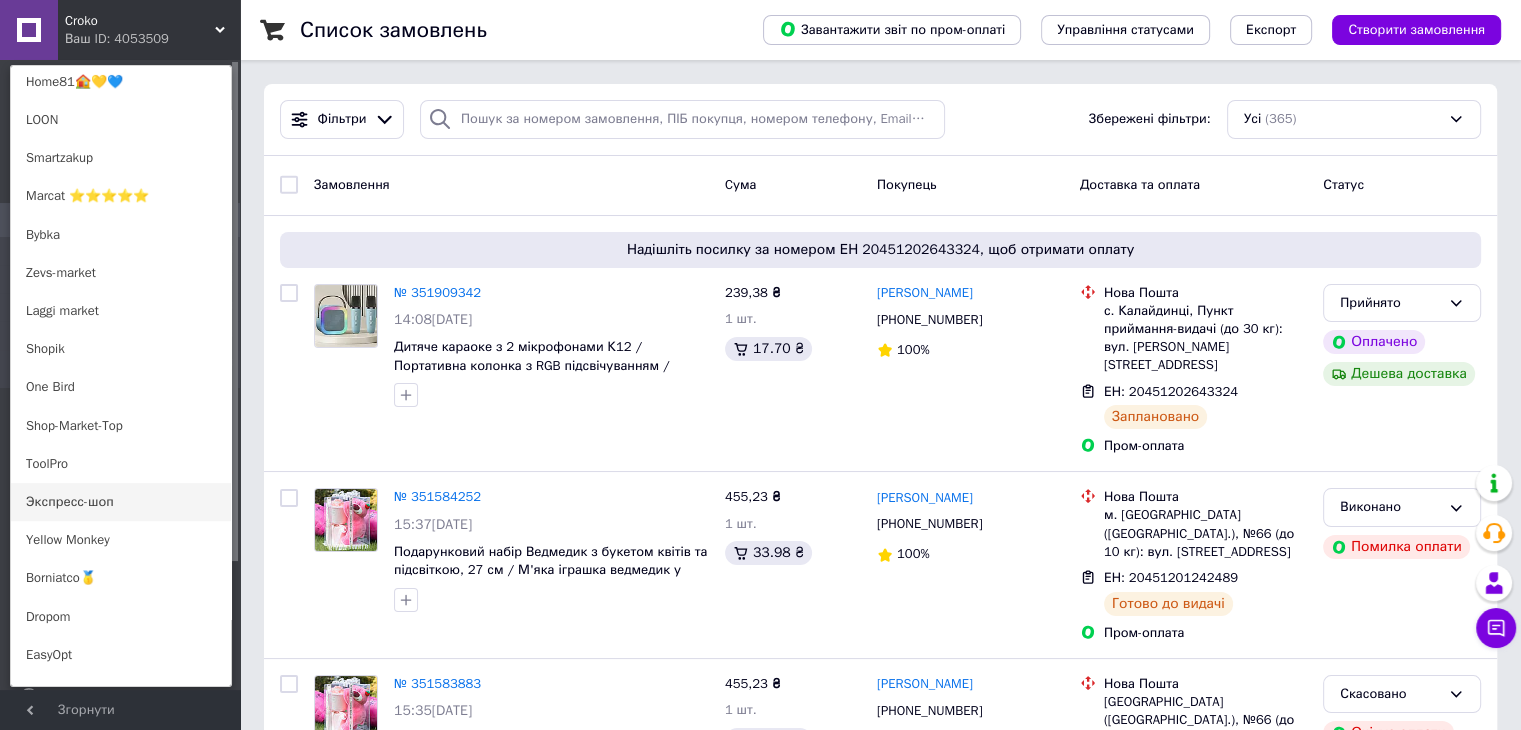 click on "Экспресс-шоп" at bounding box center (121, 502) 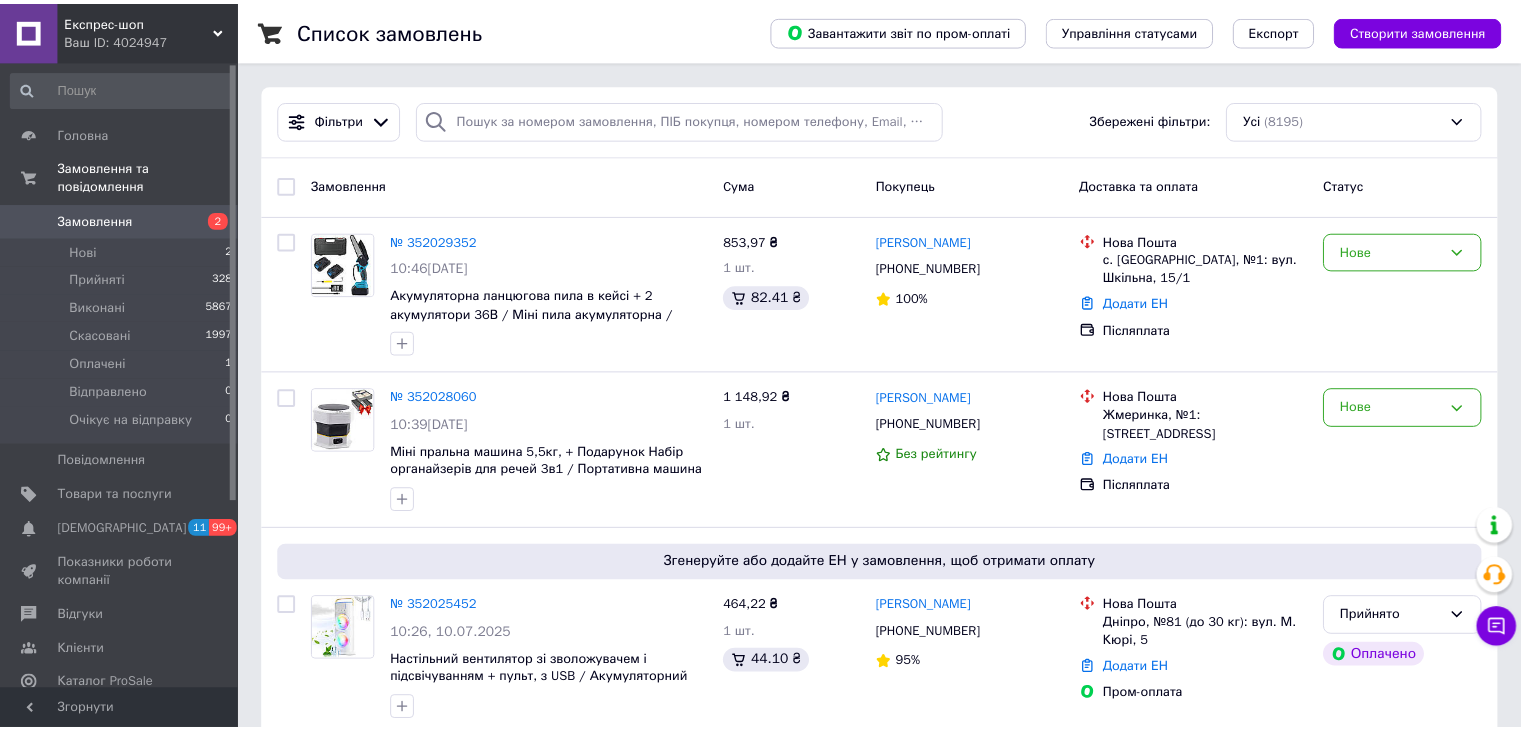 scroll, scrollTop: 0, scrollLeft: 0, axis: both 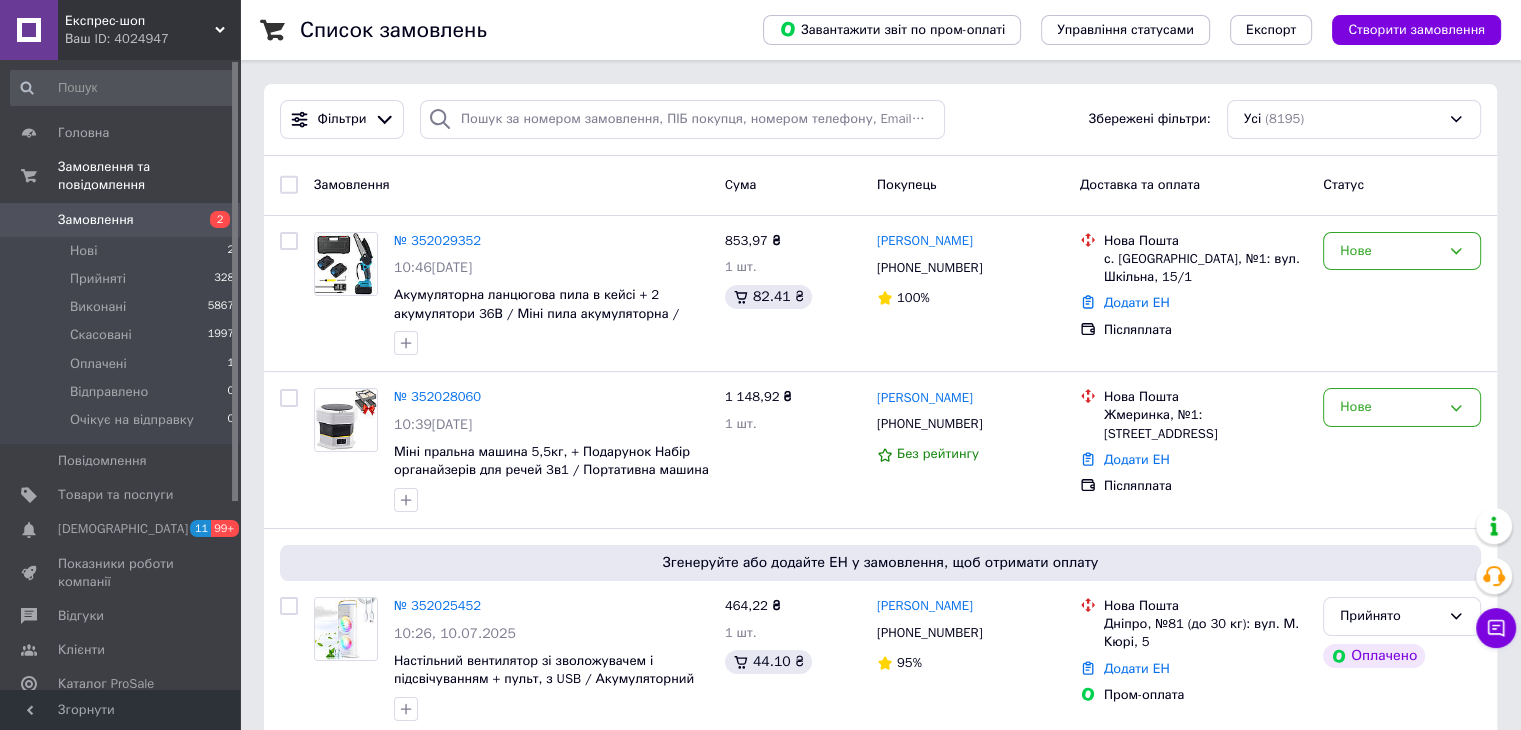 click on "Ваш ID: 4024947" at bounding box center [152, 39] 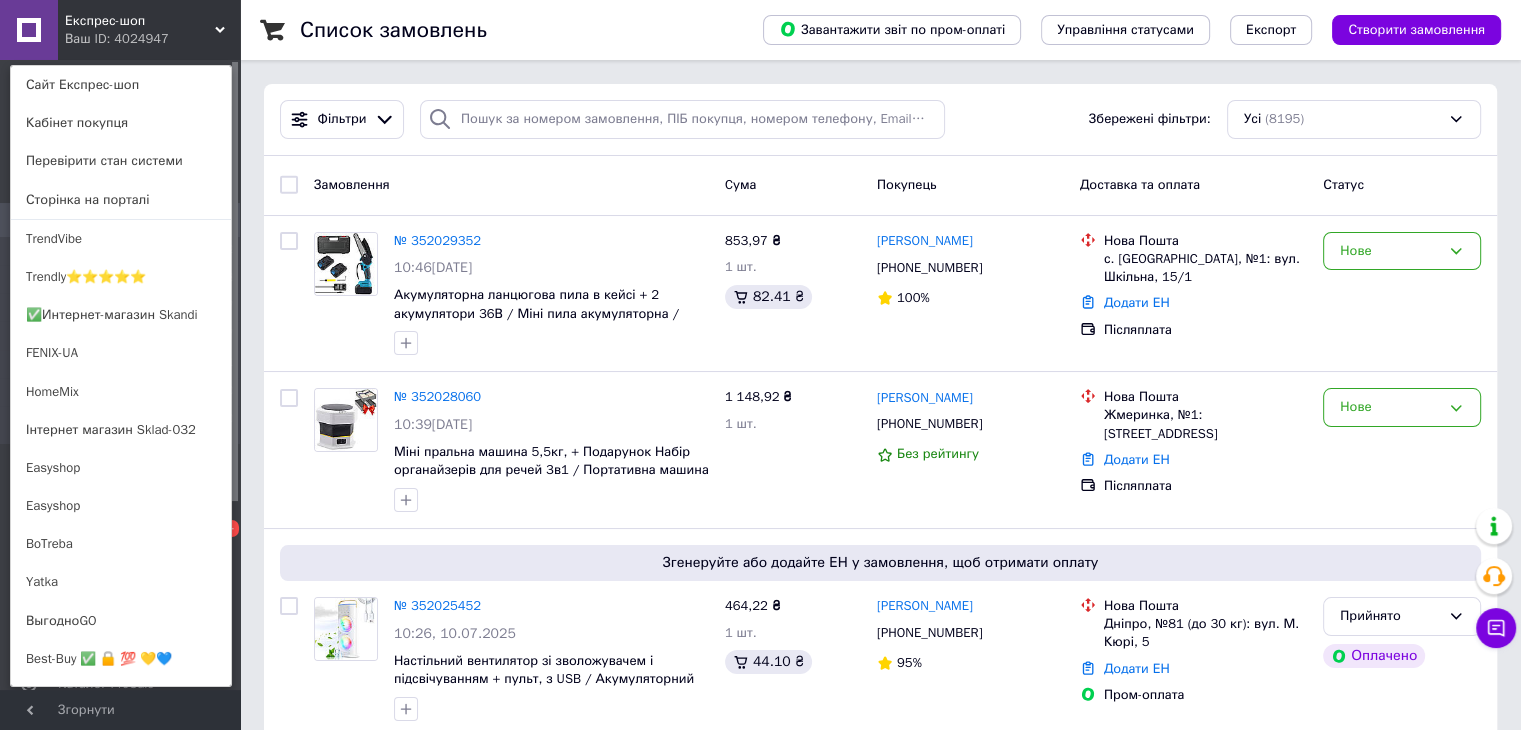 scroll, scrollTop: 755, scrollLeft: 0, axis: vertical 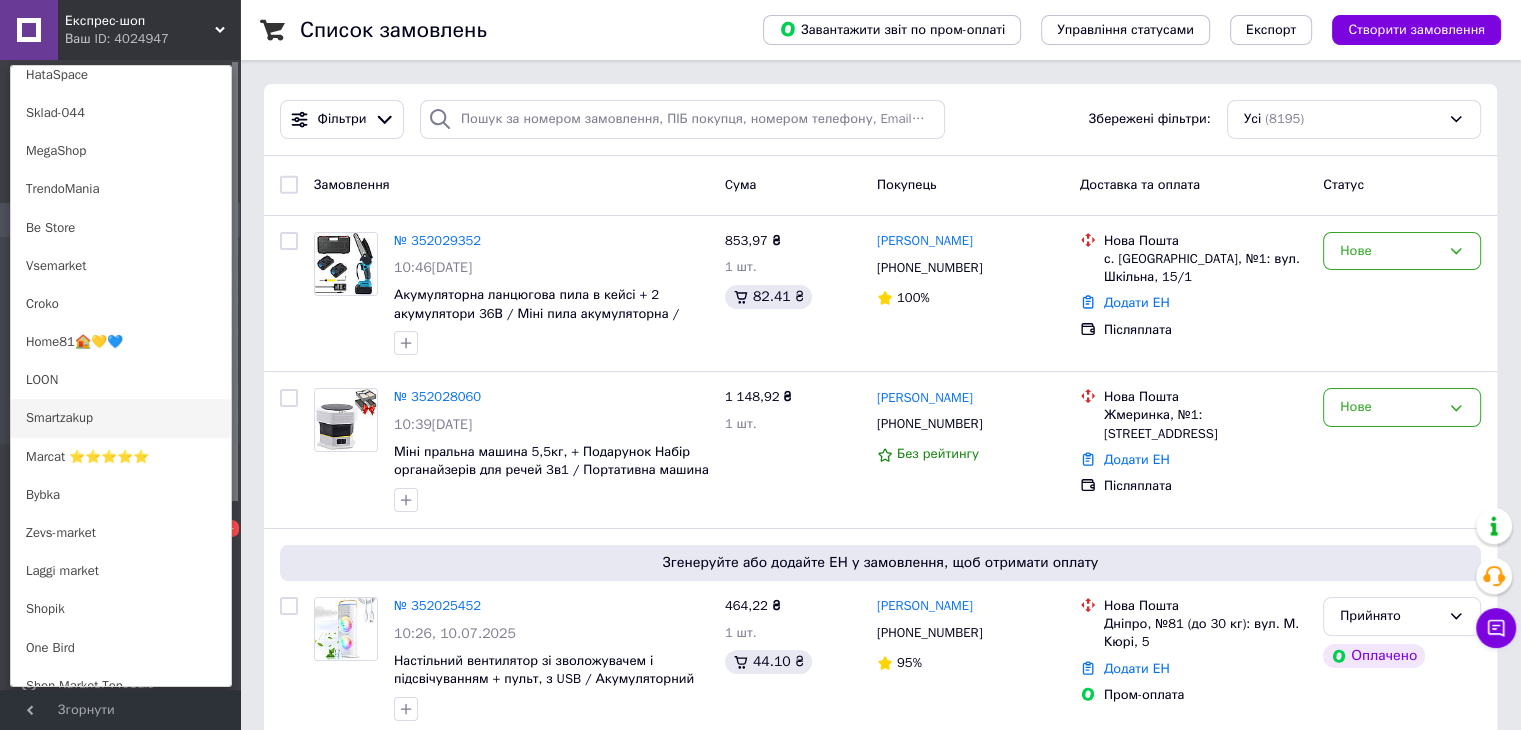 click on "Smartzakup" at bounding box center [121, 418] 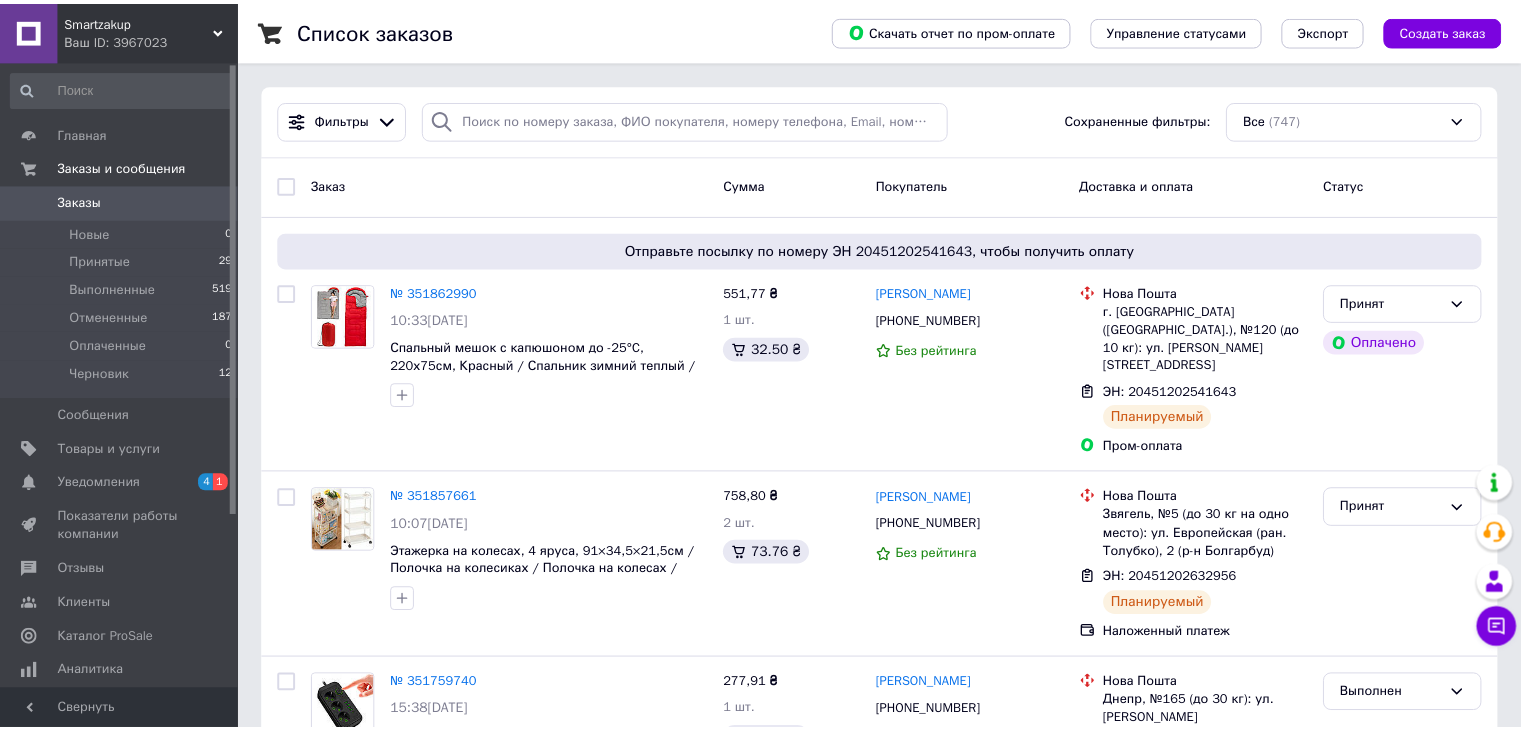 scroll, scrollTop: 0, scrollLeft: 0, axis: both 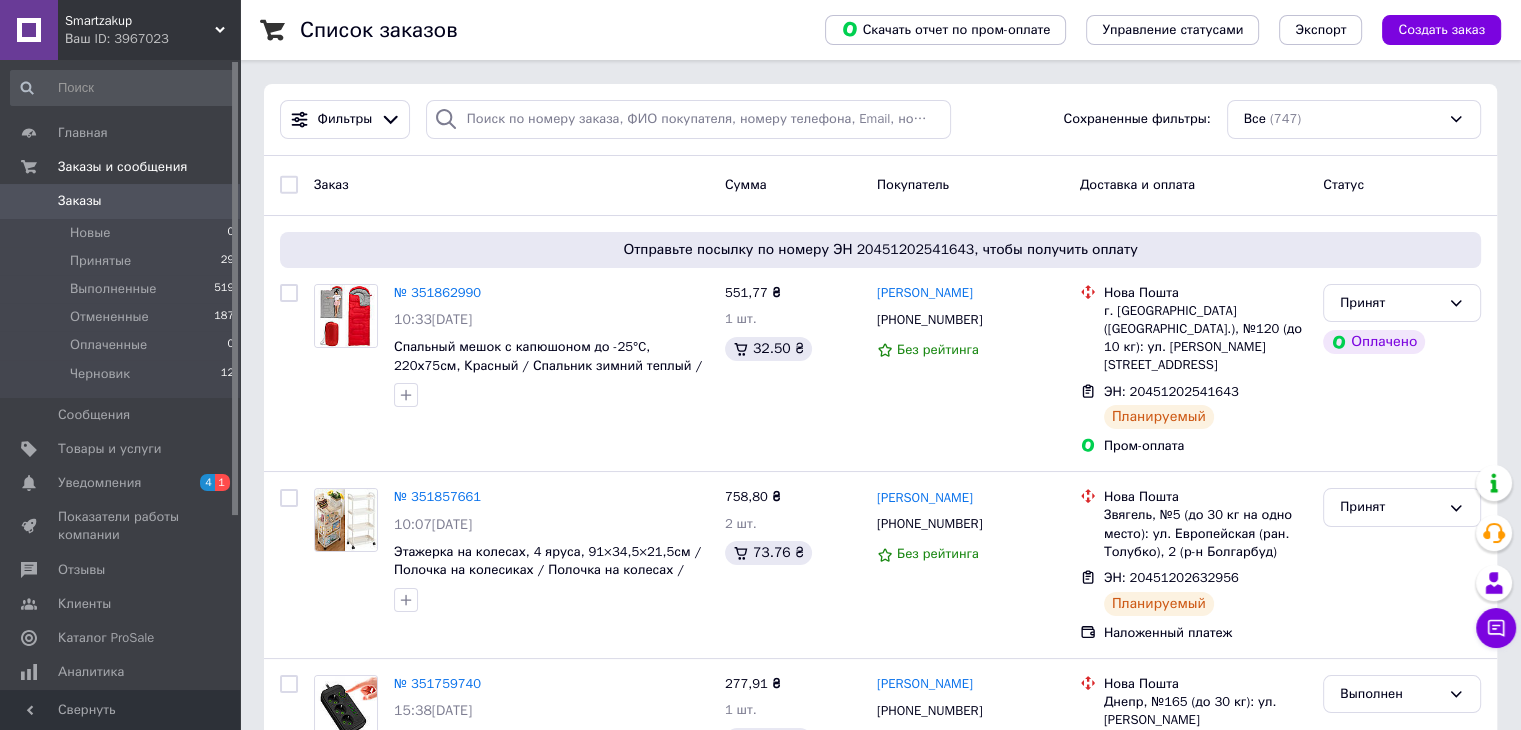 click on "Smartzakup" at bounding box center [140, 21] 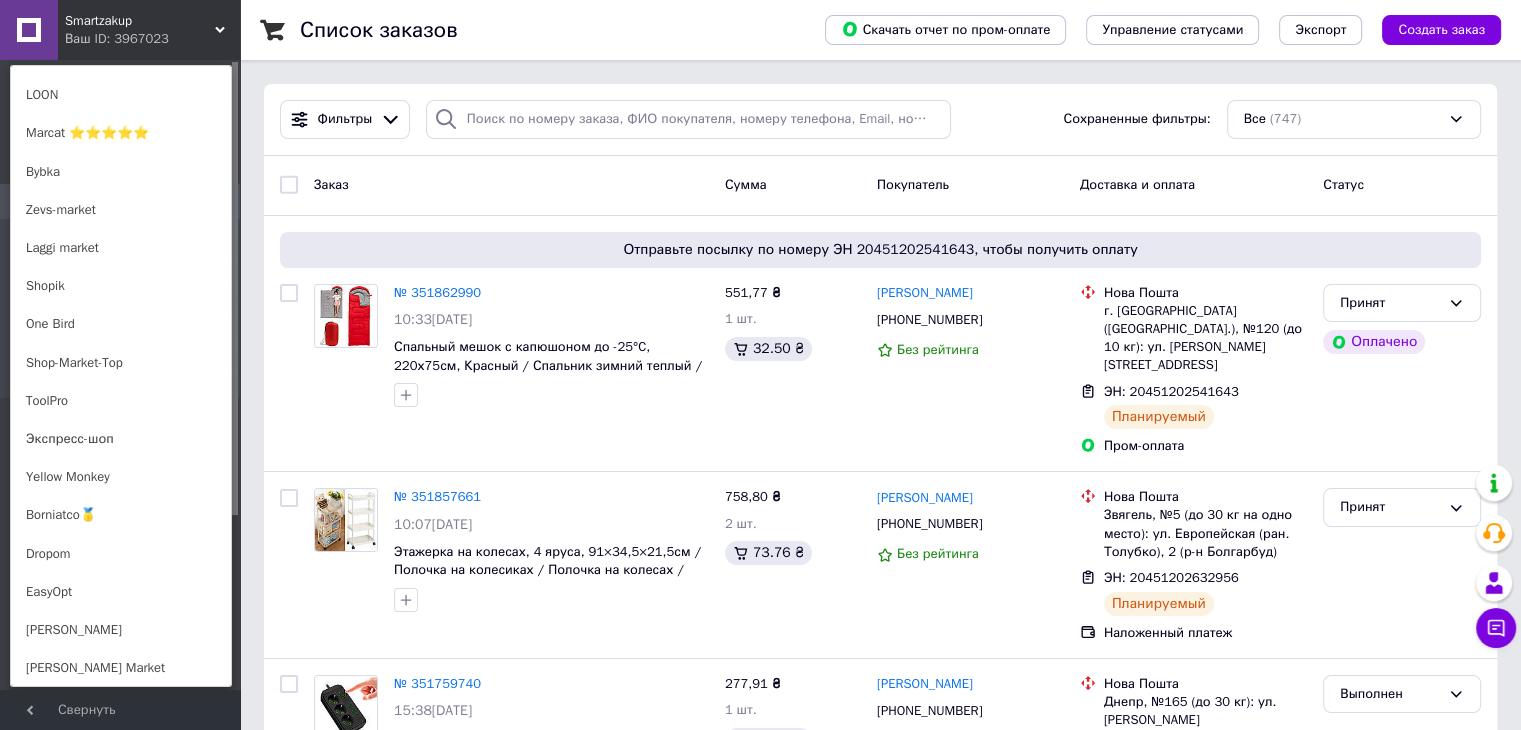 scroll, scrollTop: 1386, scrollLeft: 0, axis: vertical 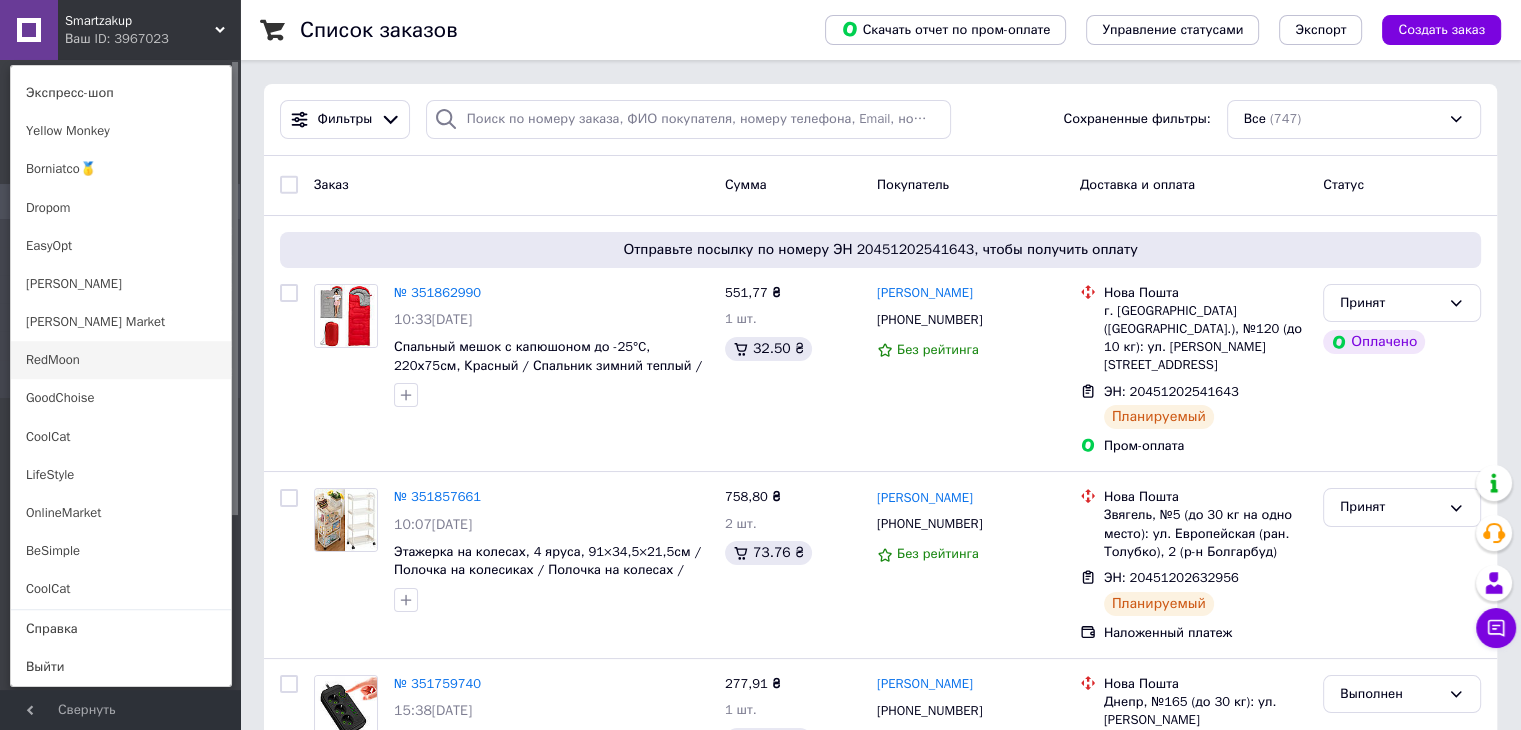 click on "RedMoon" at bounding box center (121, 360) 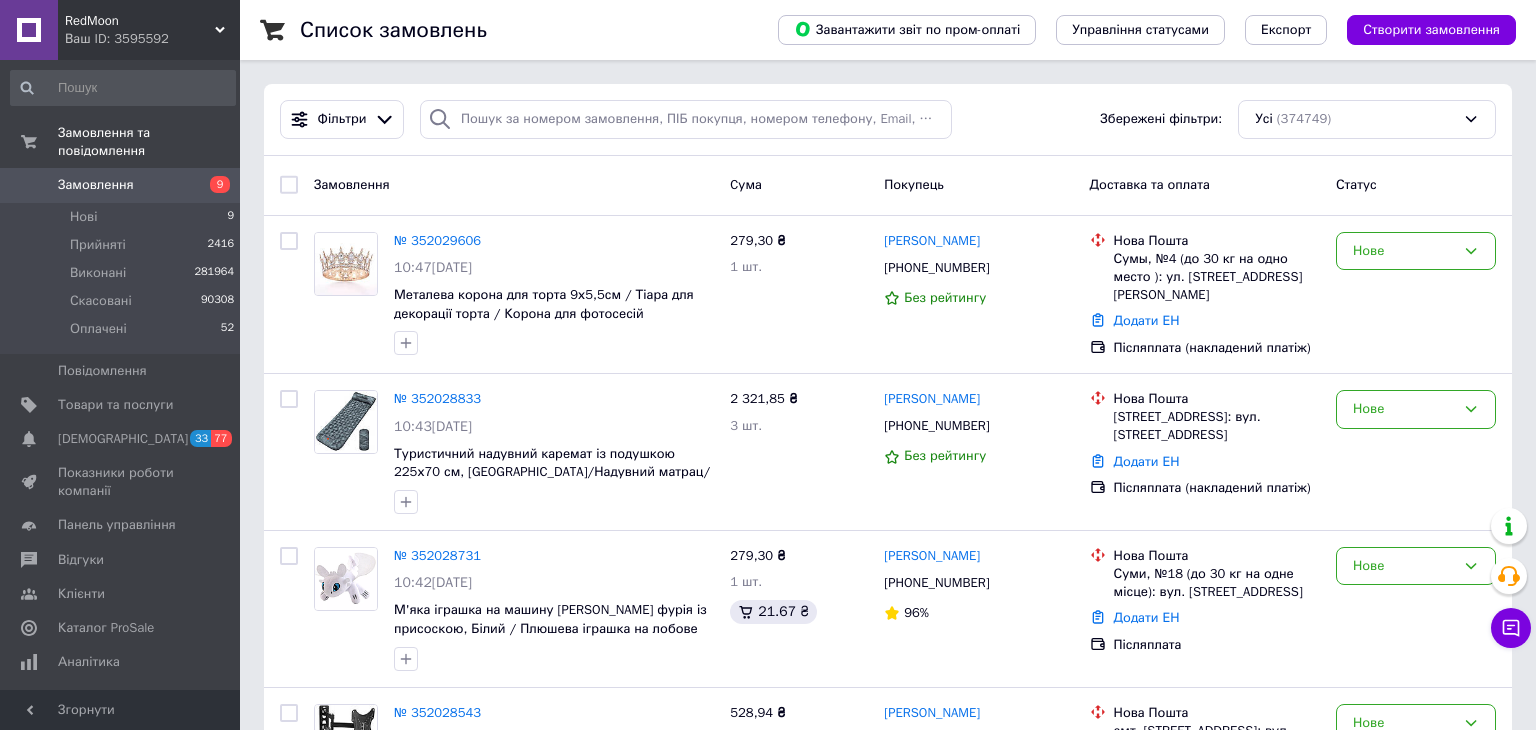 scroll, scrollTop: 0, scrollLeft: 0, axis: both 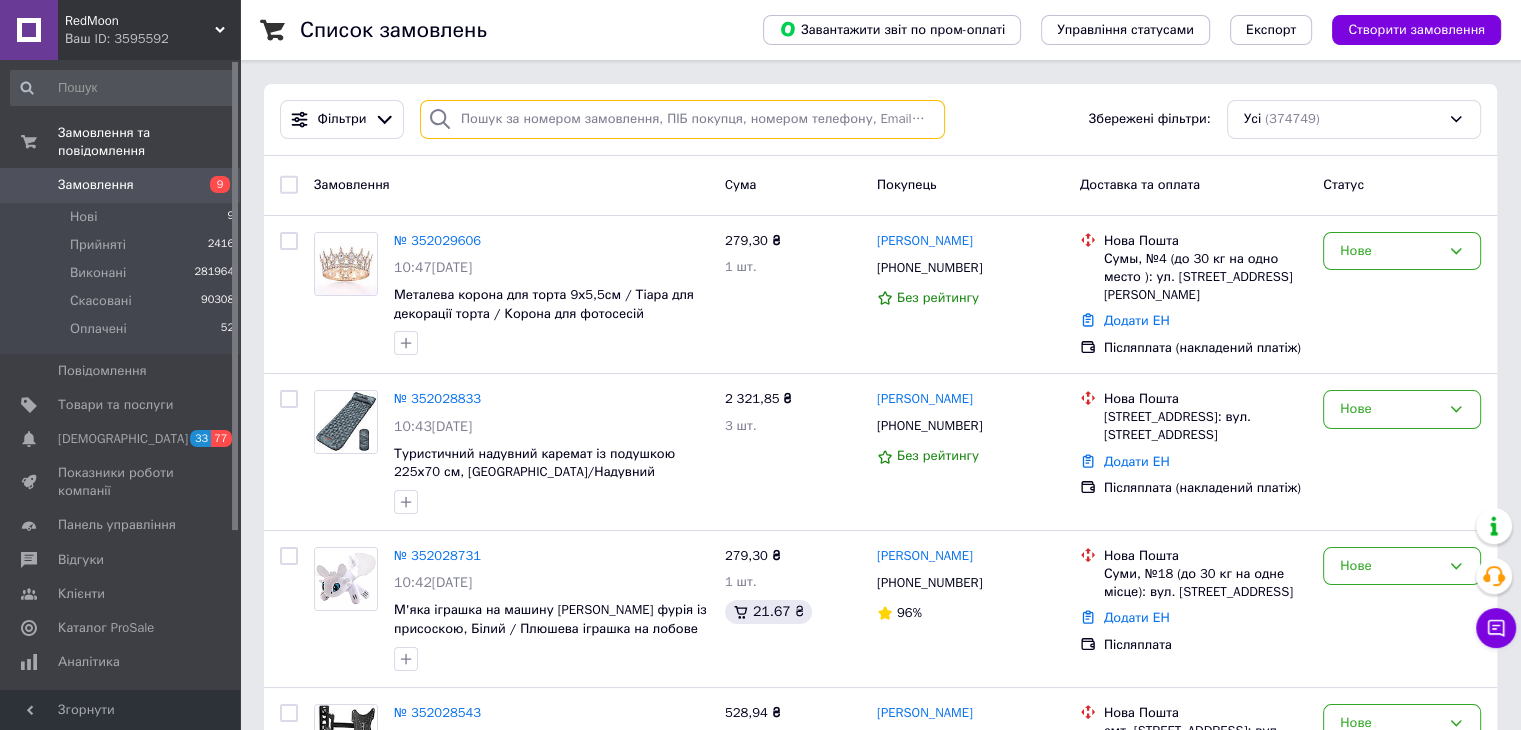 click at bounding box center [682, 119] 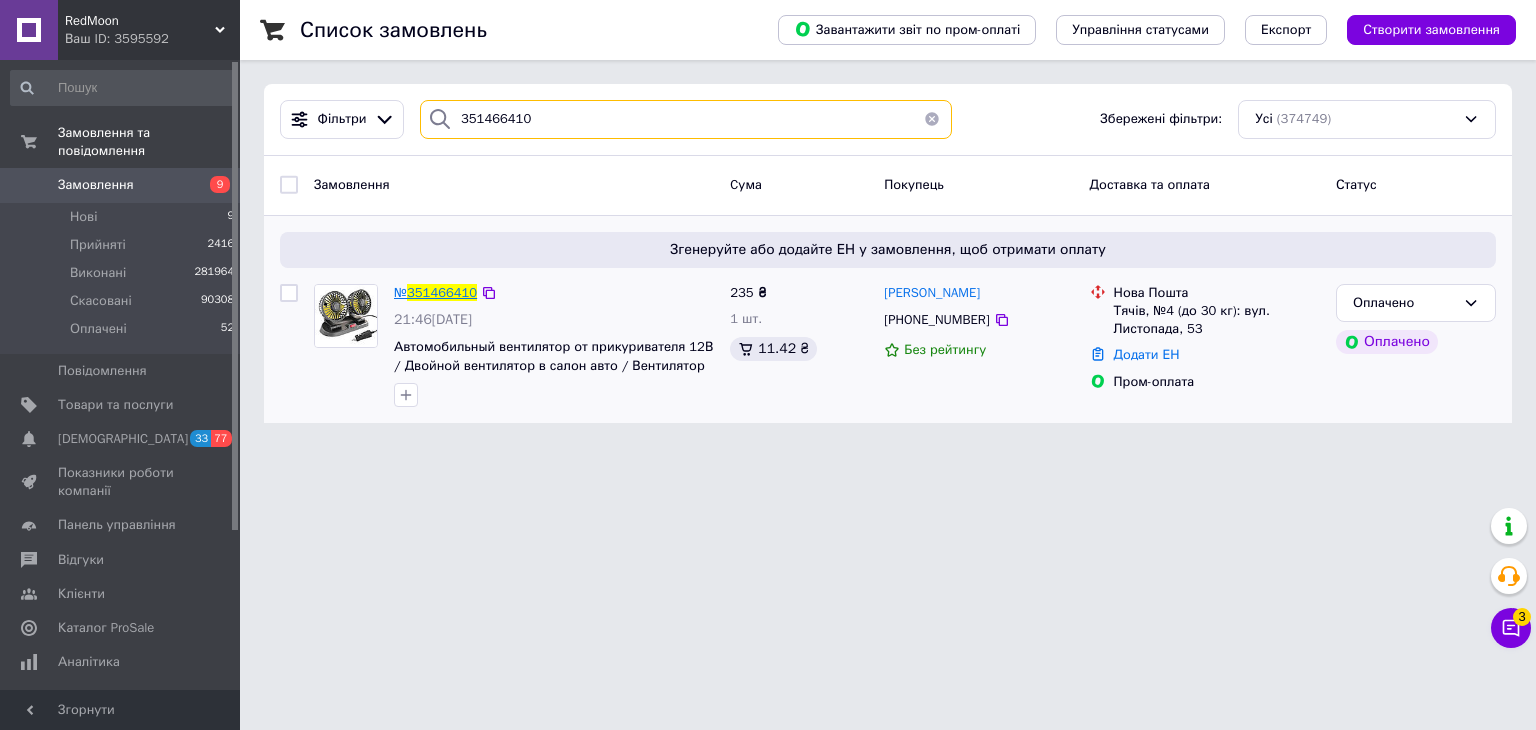 type on "351466410" 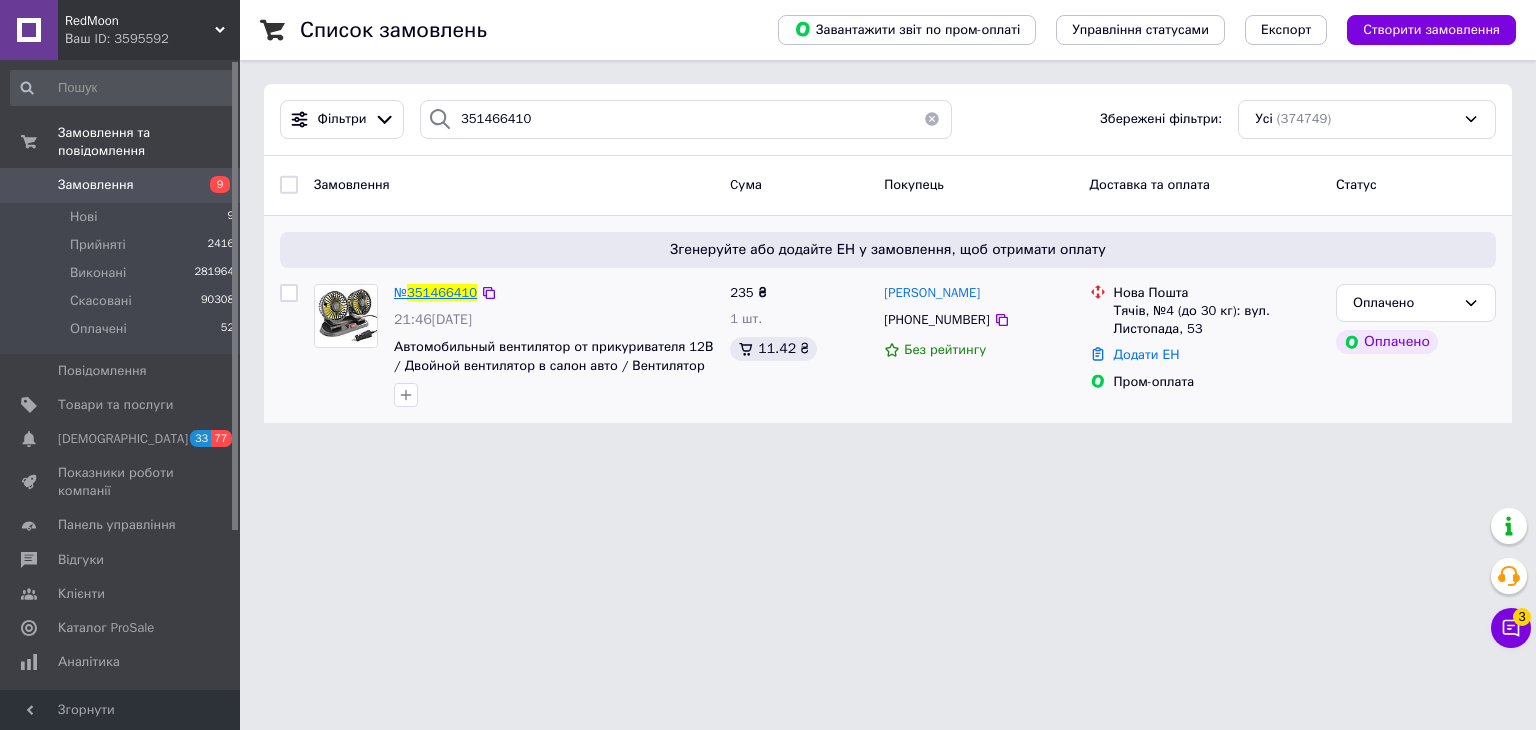click on "351466410" at bounding box center [442, 292] 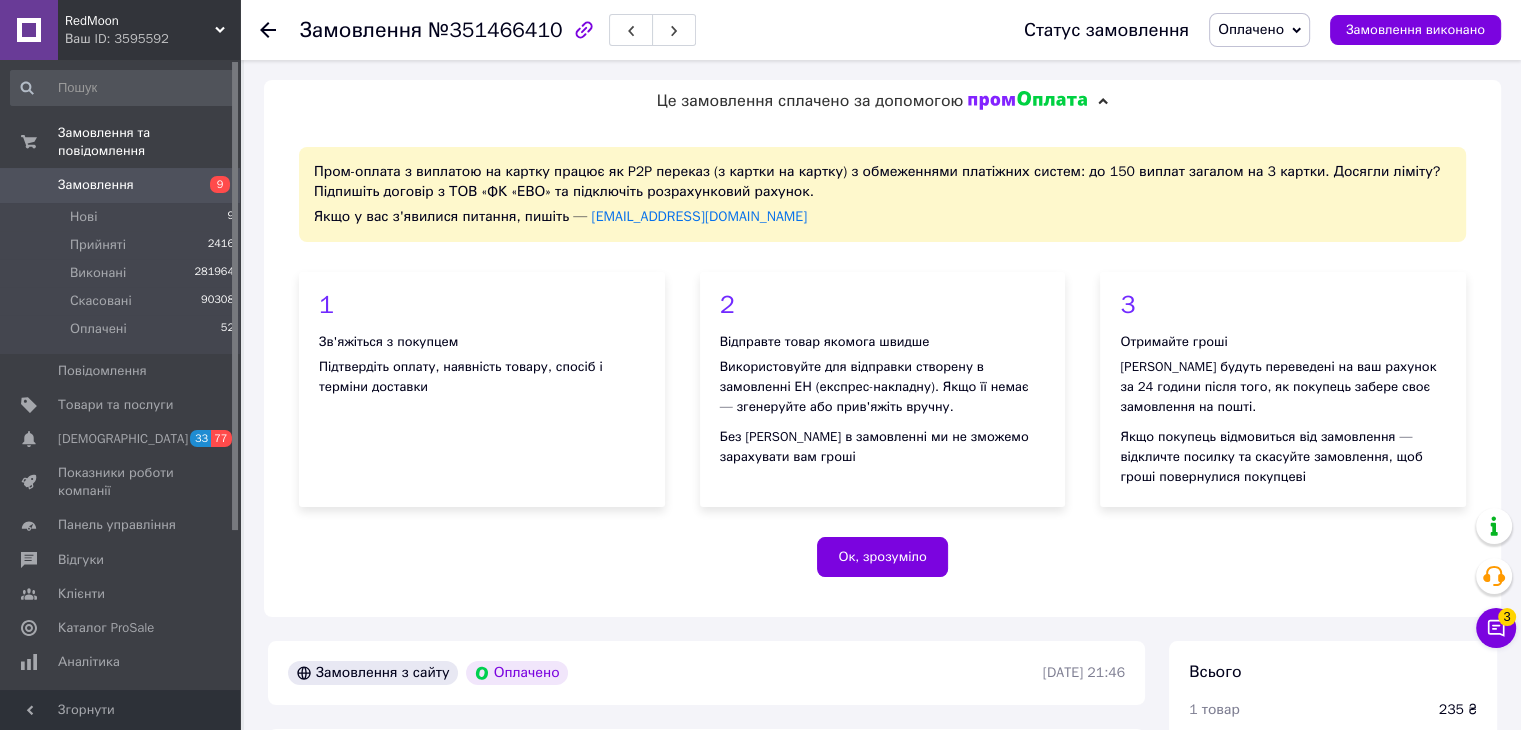 click on "Оплачено" at bounding box center [1251, 29] 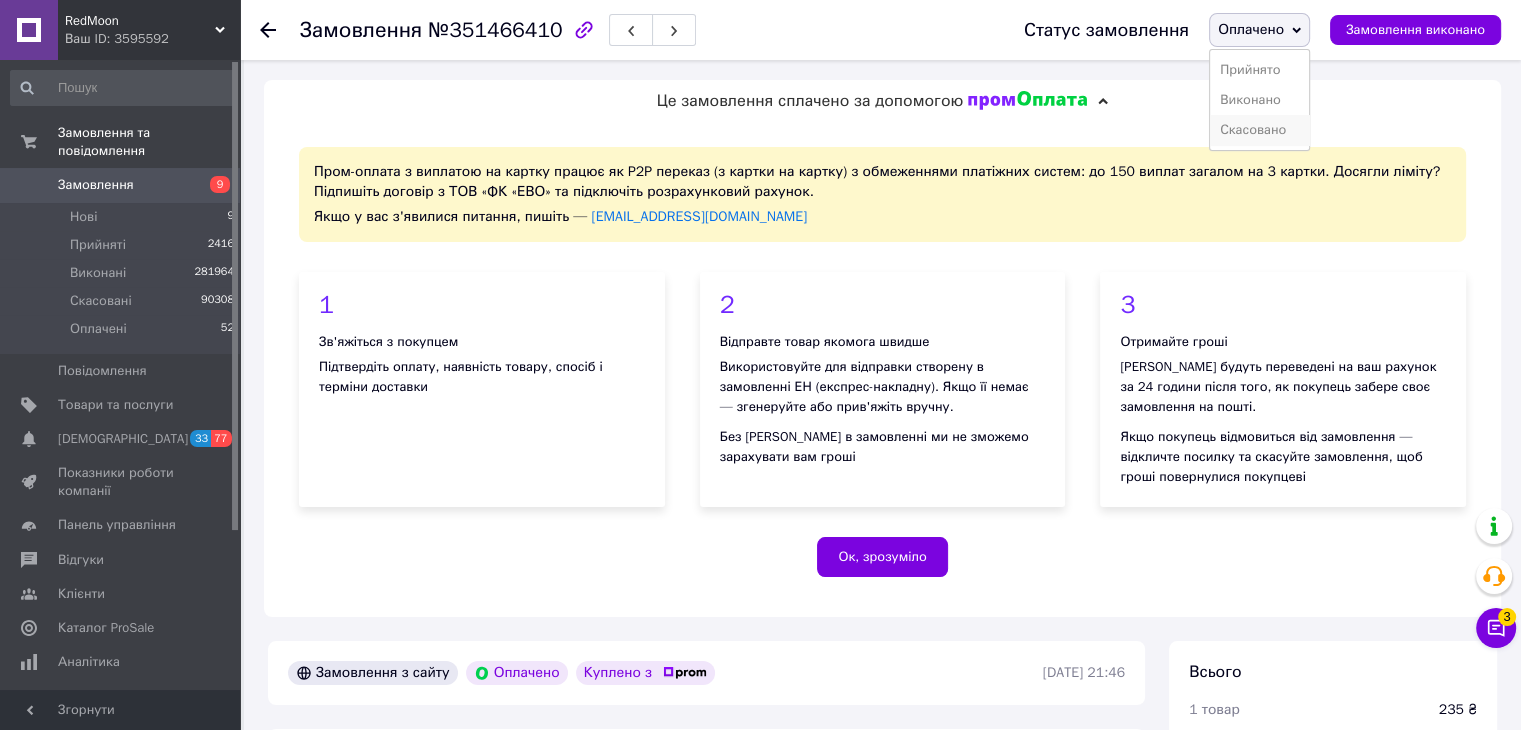 click on "Скасовано" at bounding box center [1259, 130] 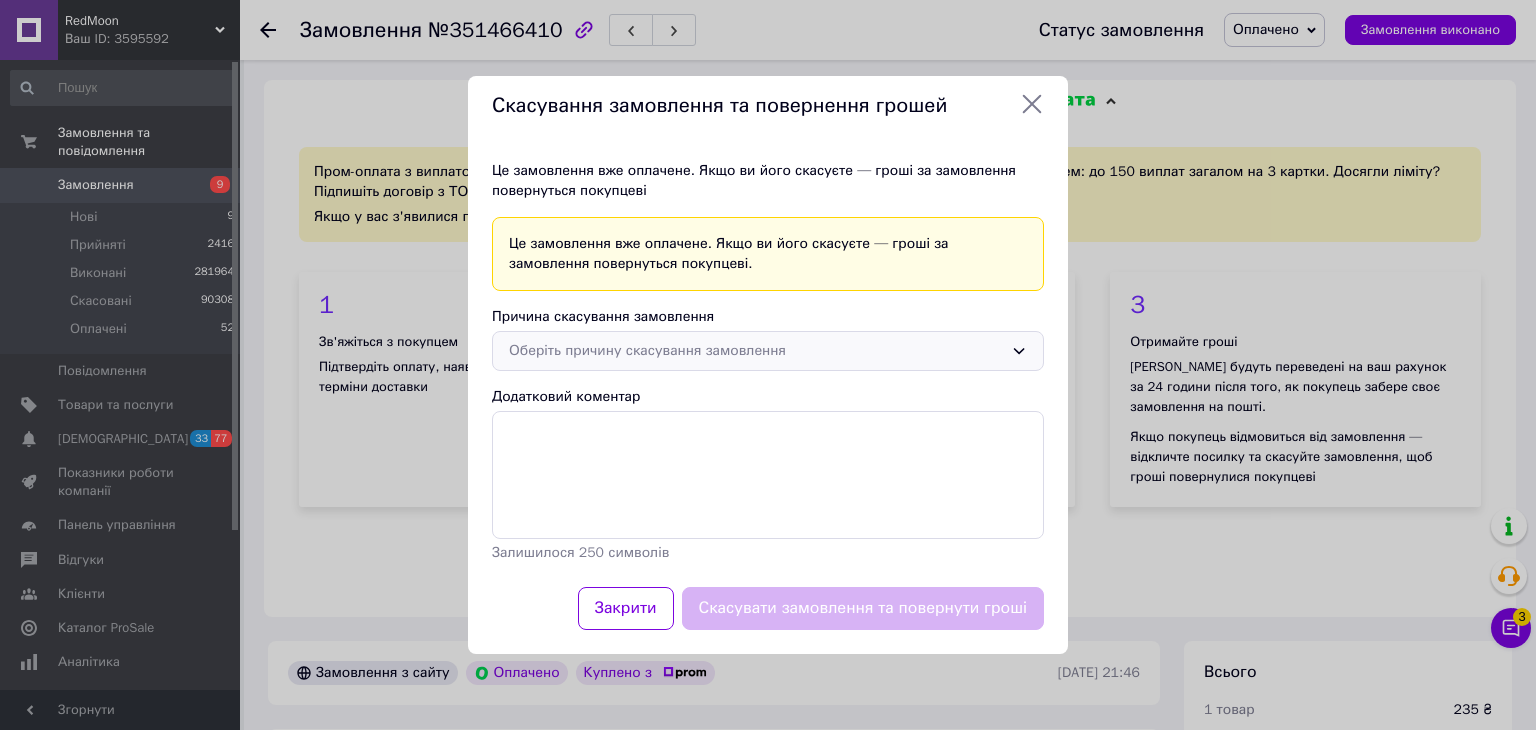 click on "Оберіть причину скасування замовлення" at bounding box center [756, 351] 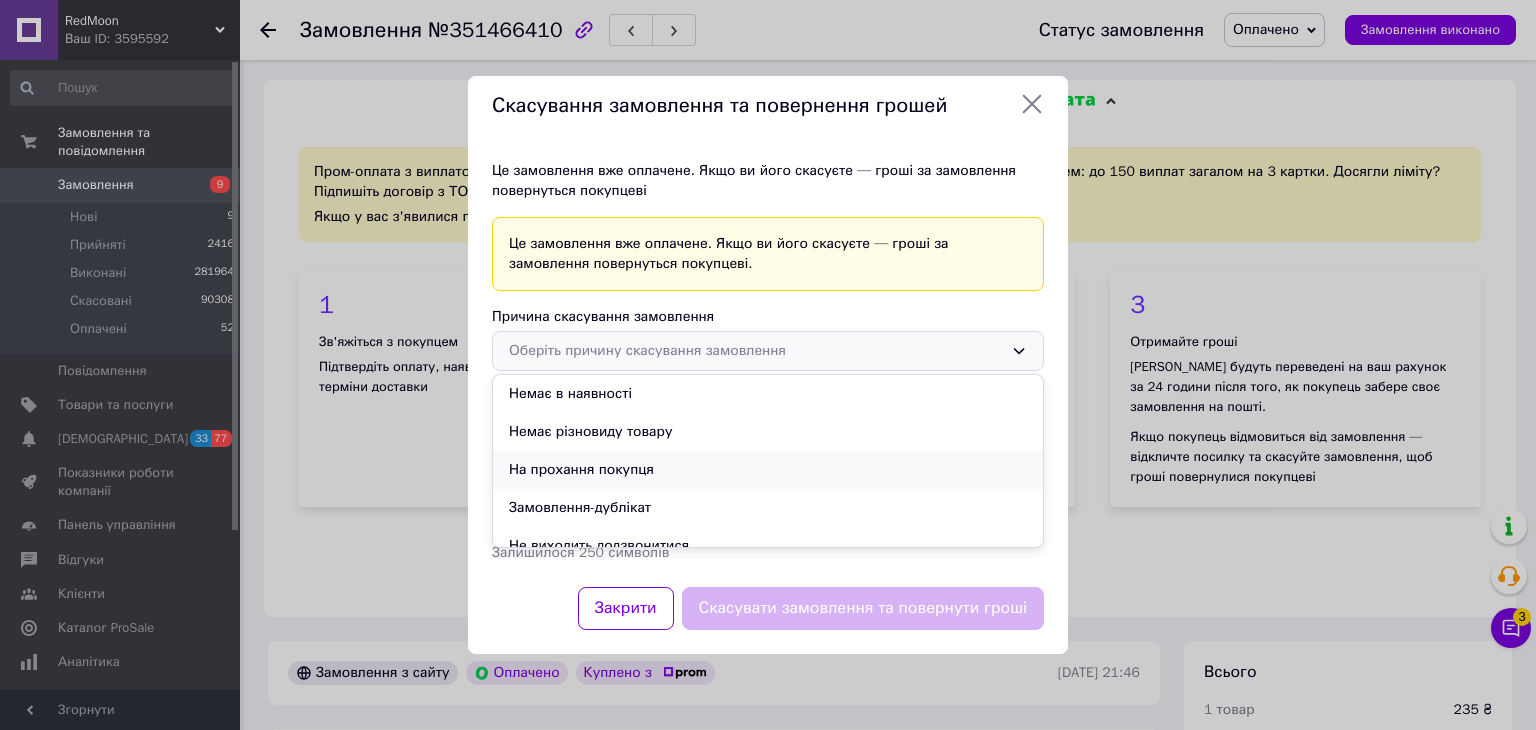 click on "На прохання покупця" at bounding box center [768, 470] 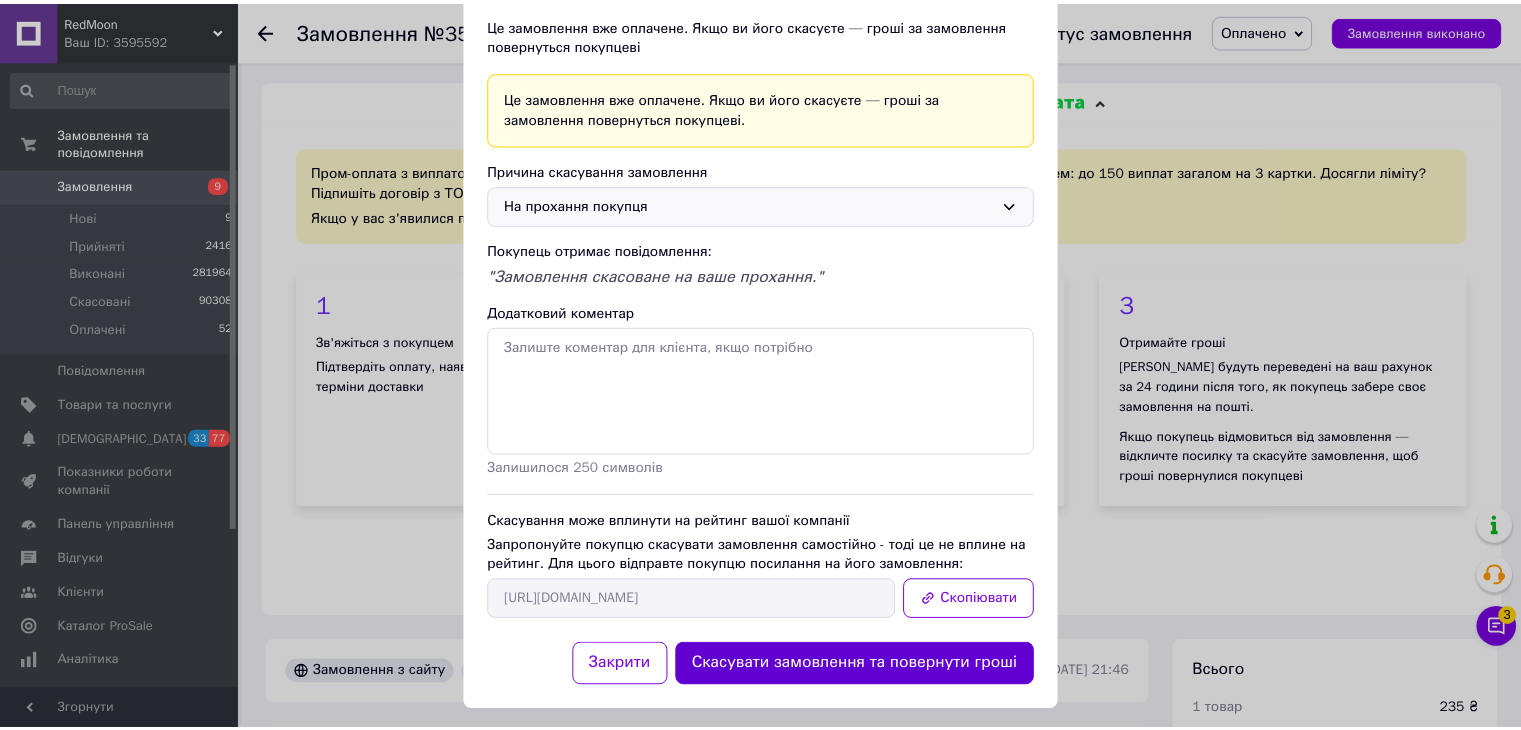 scroll, scrollTop: 121, scrollLeft: 0, axis: vertical 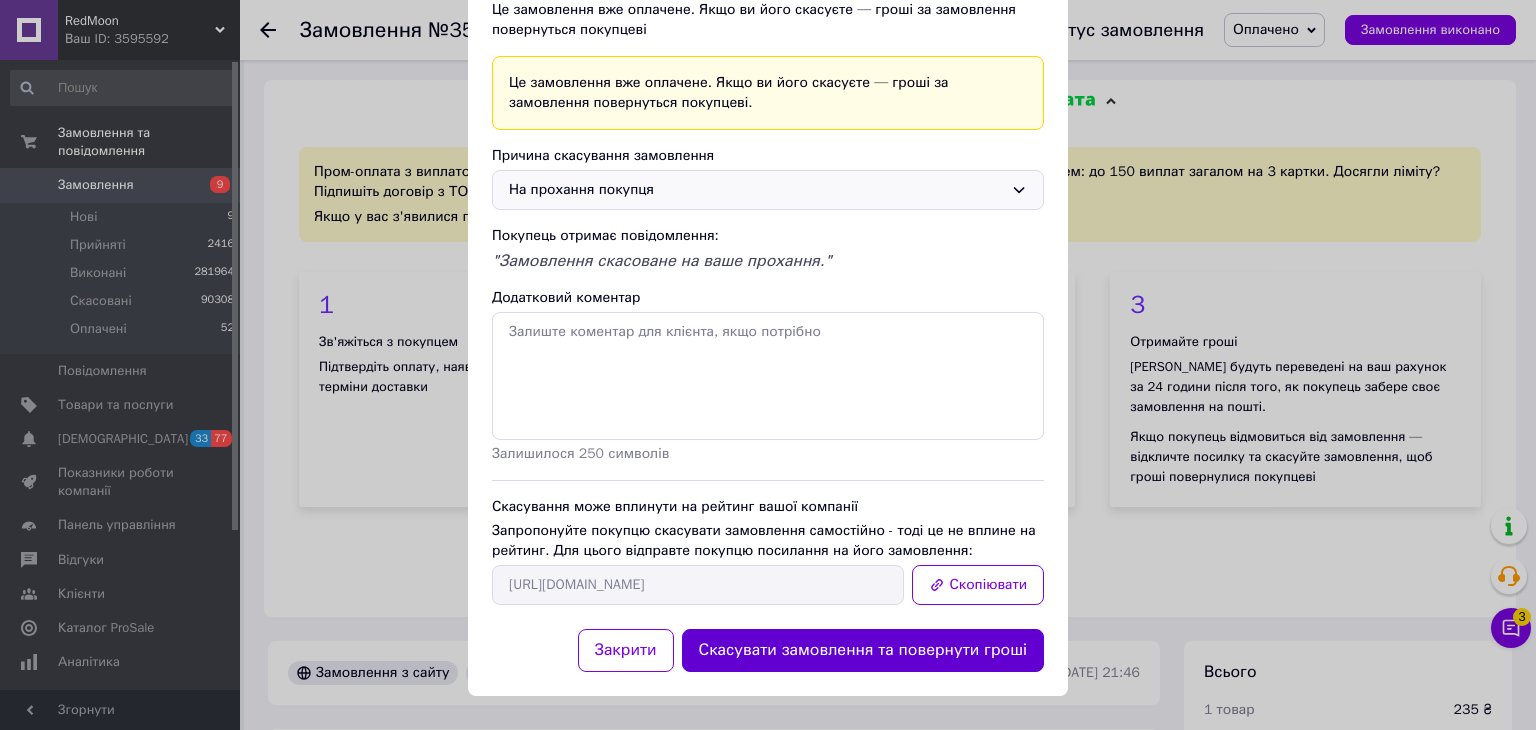 click on "Скасувати замовлення та повернути гроші" at bounding box center [863, 650] 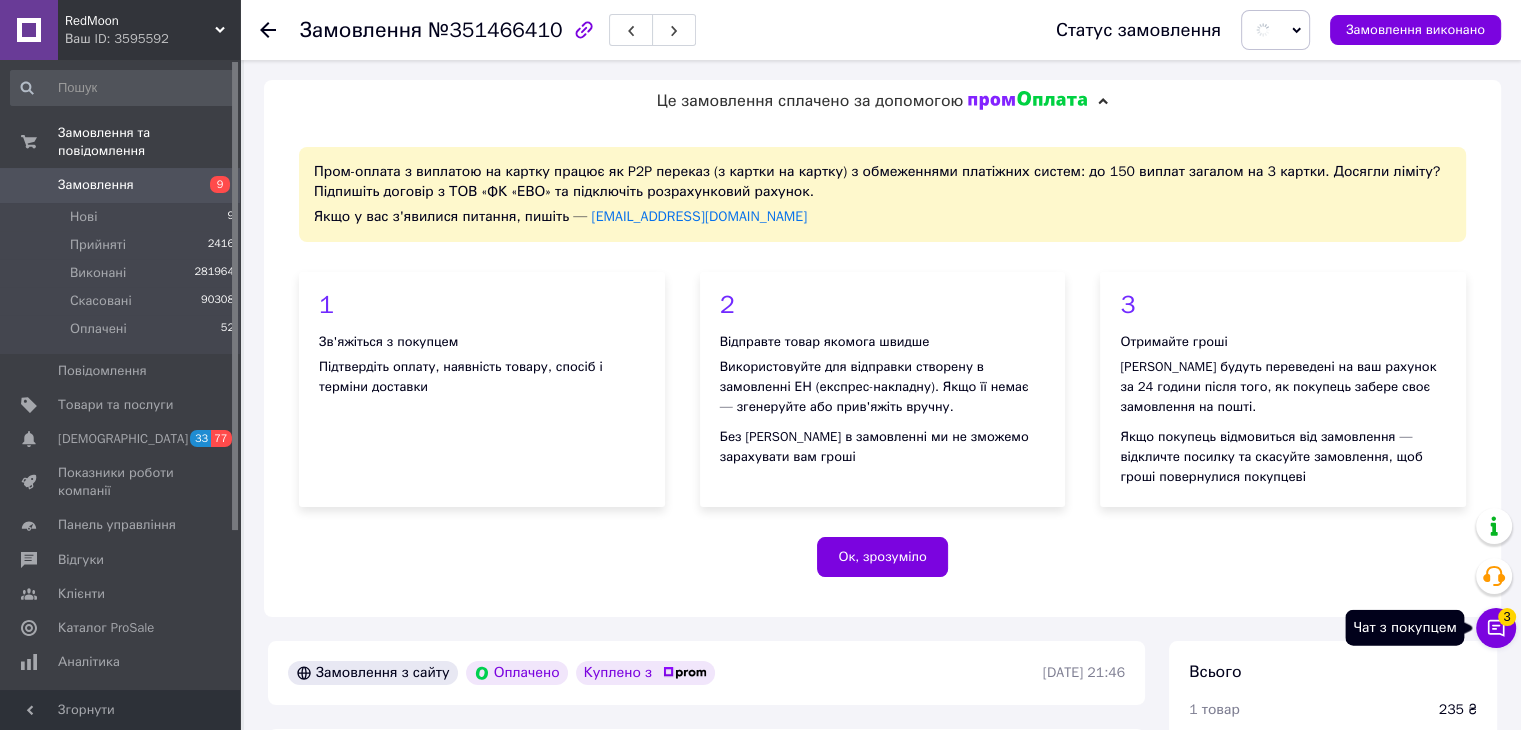 click on "3" at bounding box center (1507, 617) 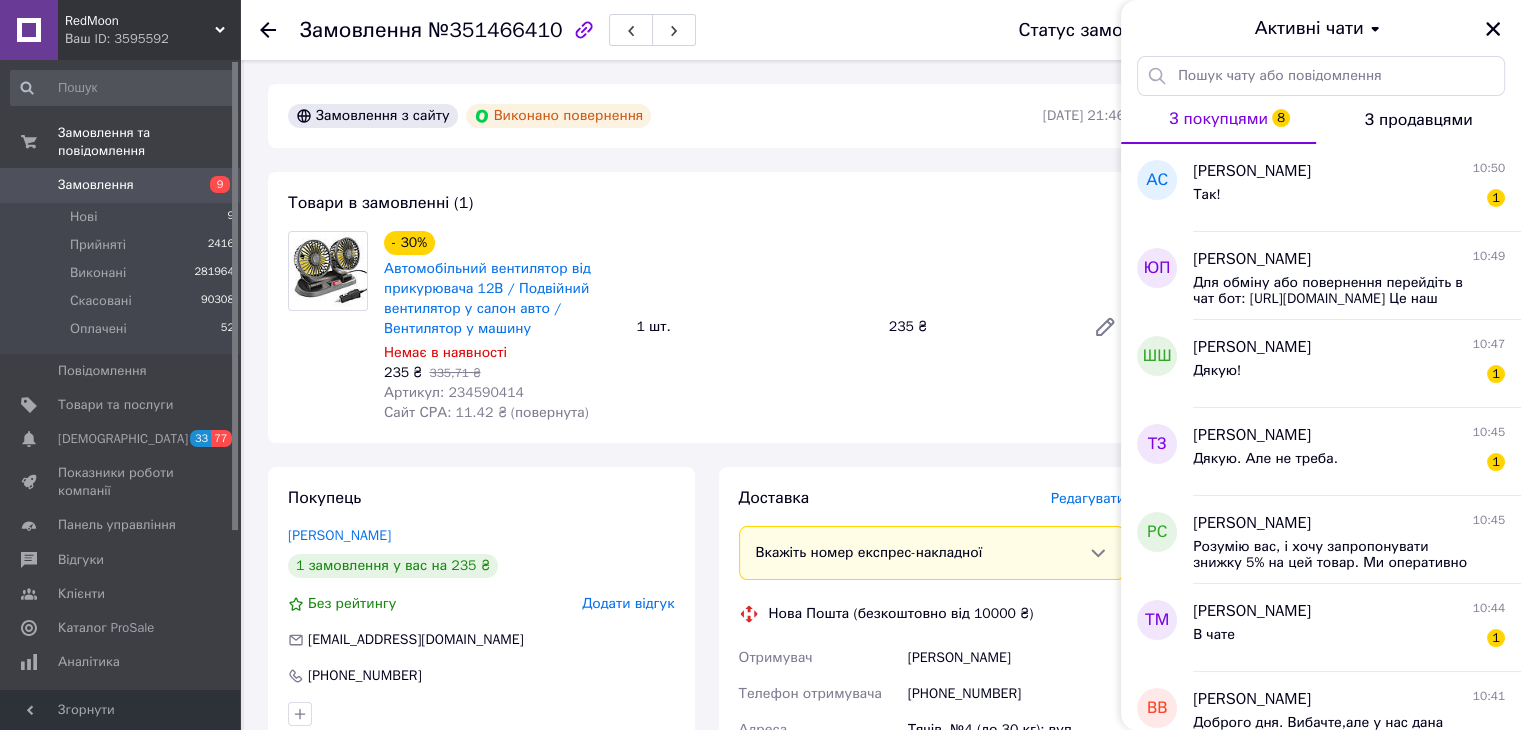 click on "RedMoon" at bounding box center [140, 21] 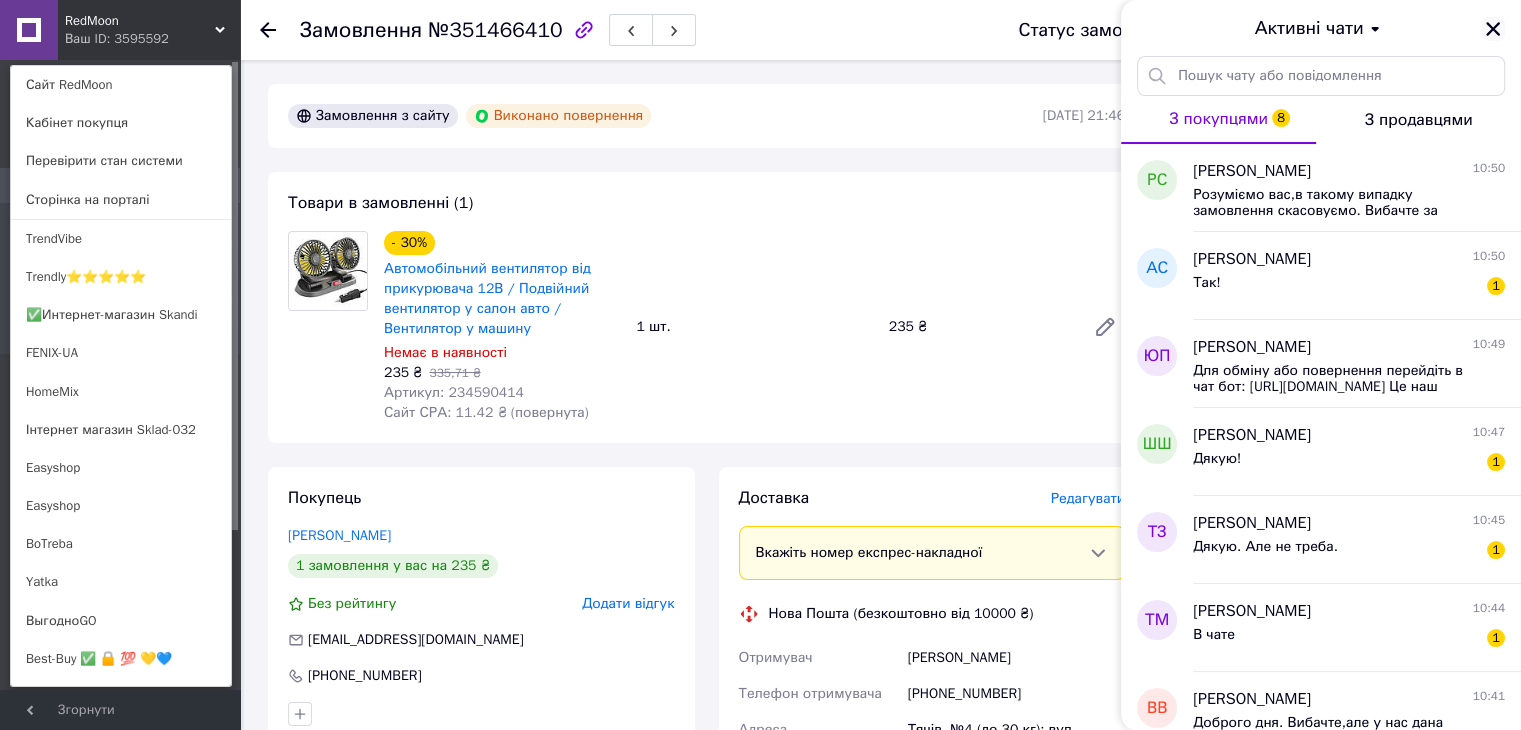 click 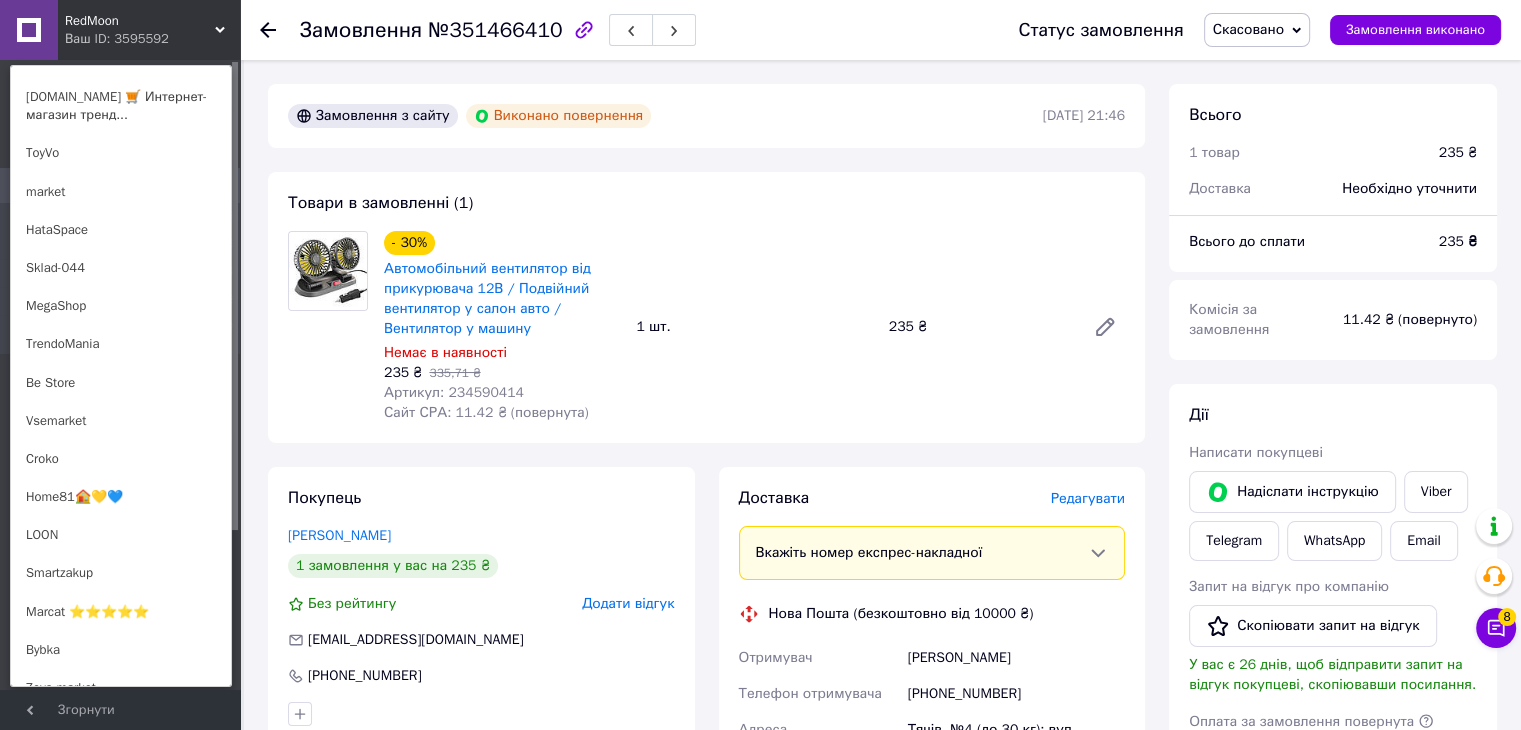 scroll, scrollTop: 610, scrollLeft: 0, axis: vertical 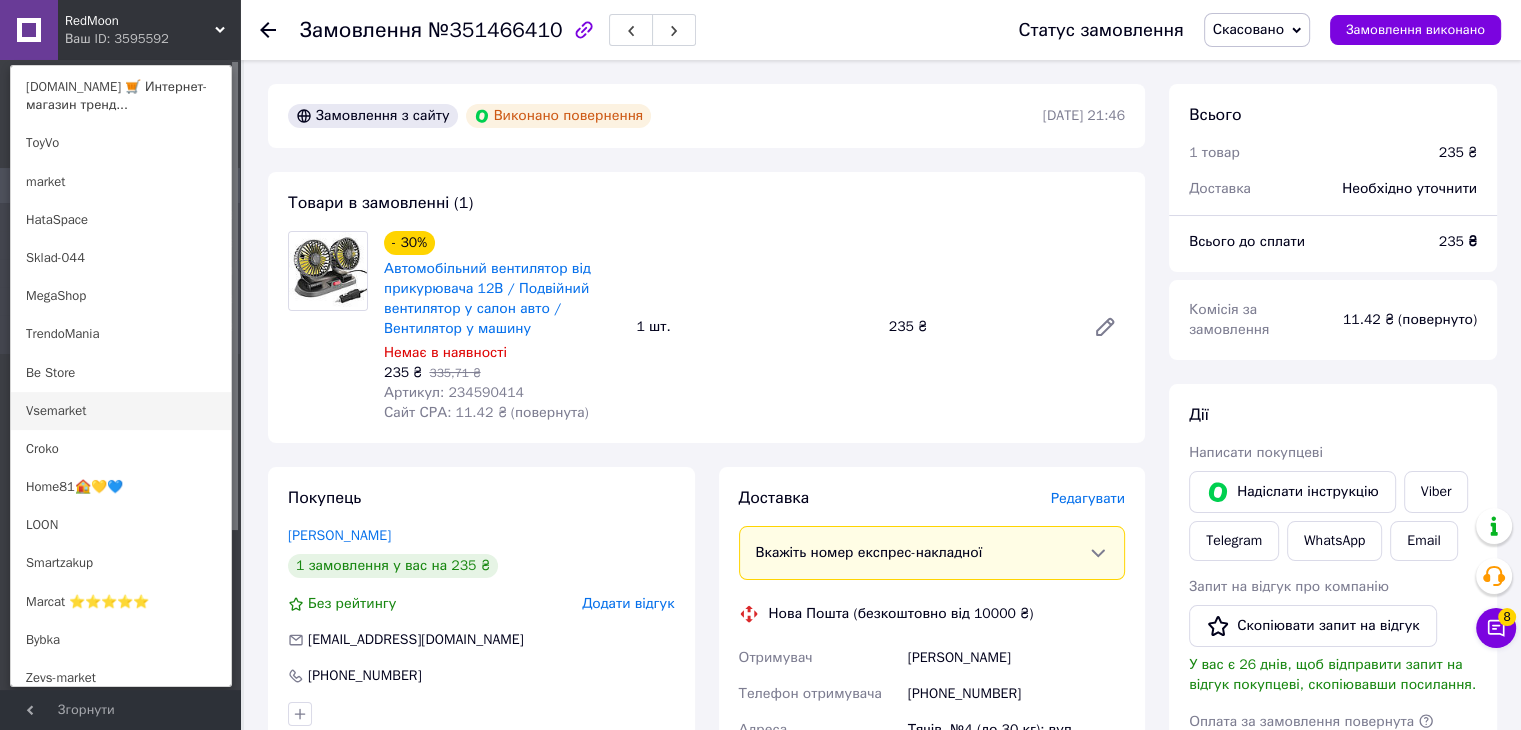 click on "Vsemarket" at bounding box center (121, 411) 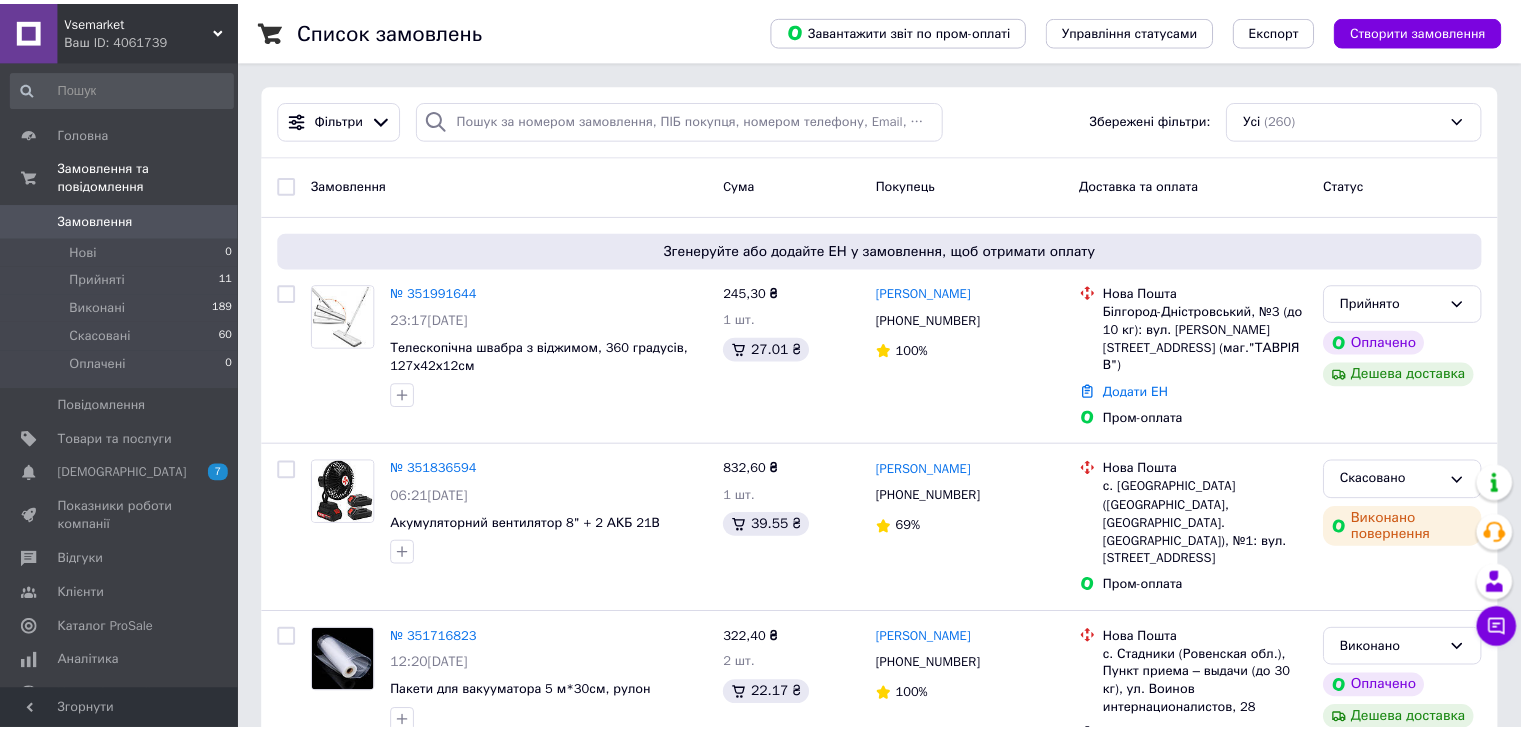 scroll, scrollTop: 0, scrollLeft: 0, axis: both 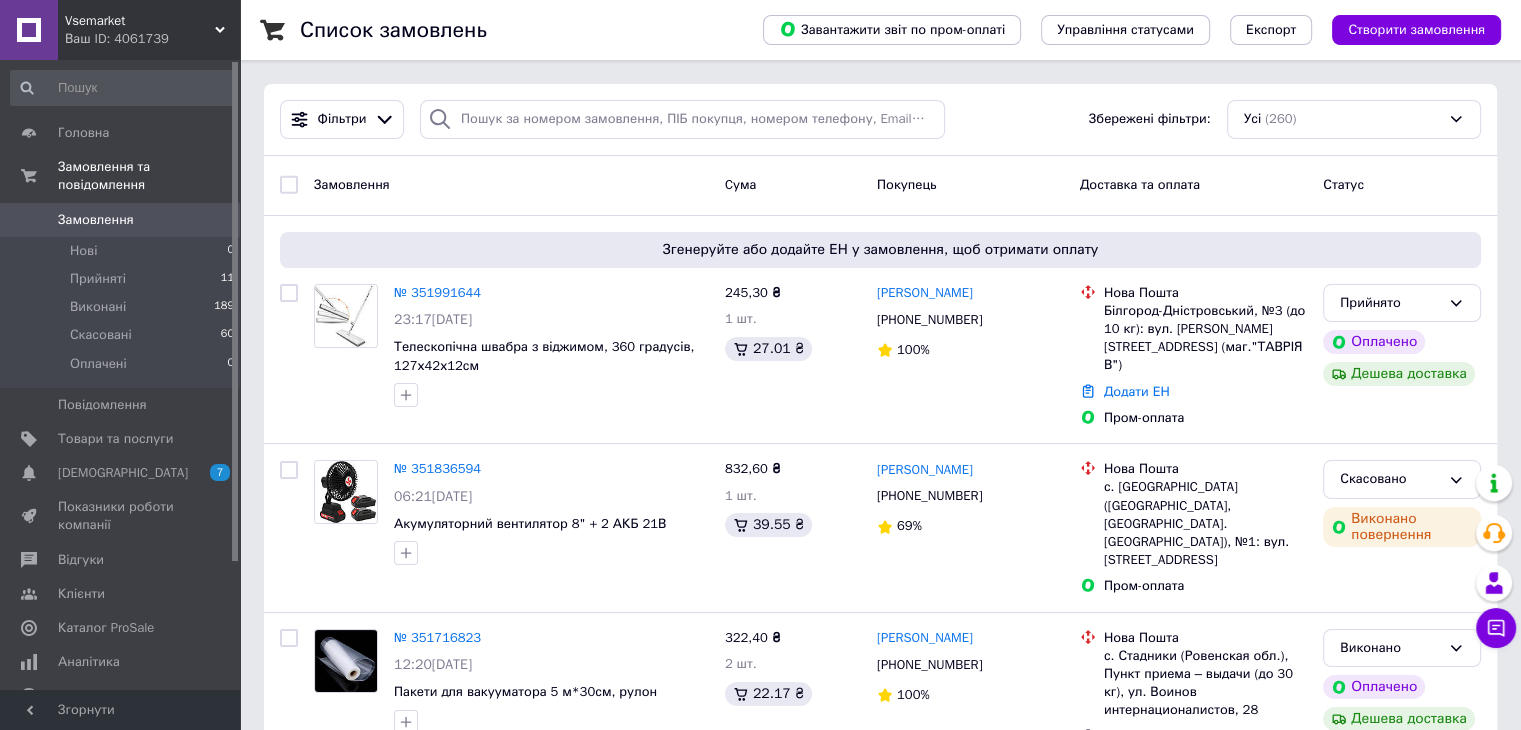 click on "Vsemarket Ваш ID: 4061739" at bounding box center (149, 30) 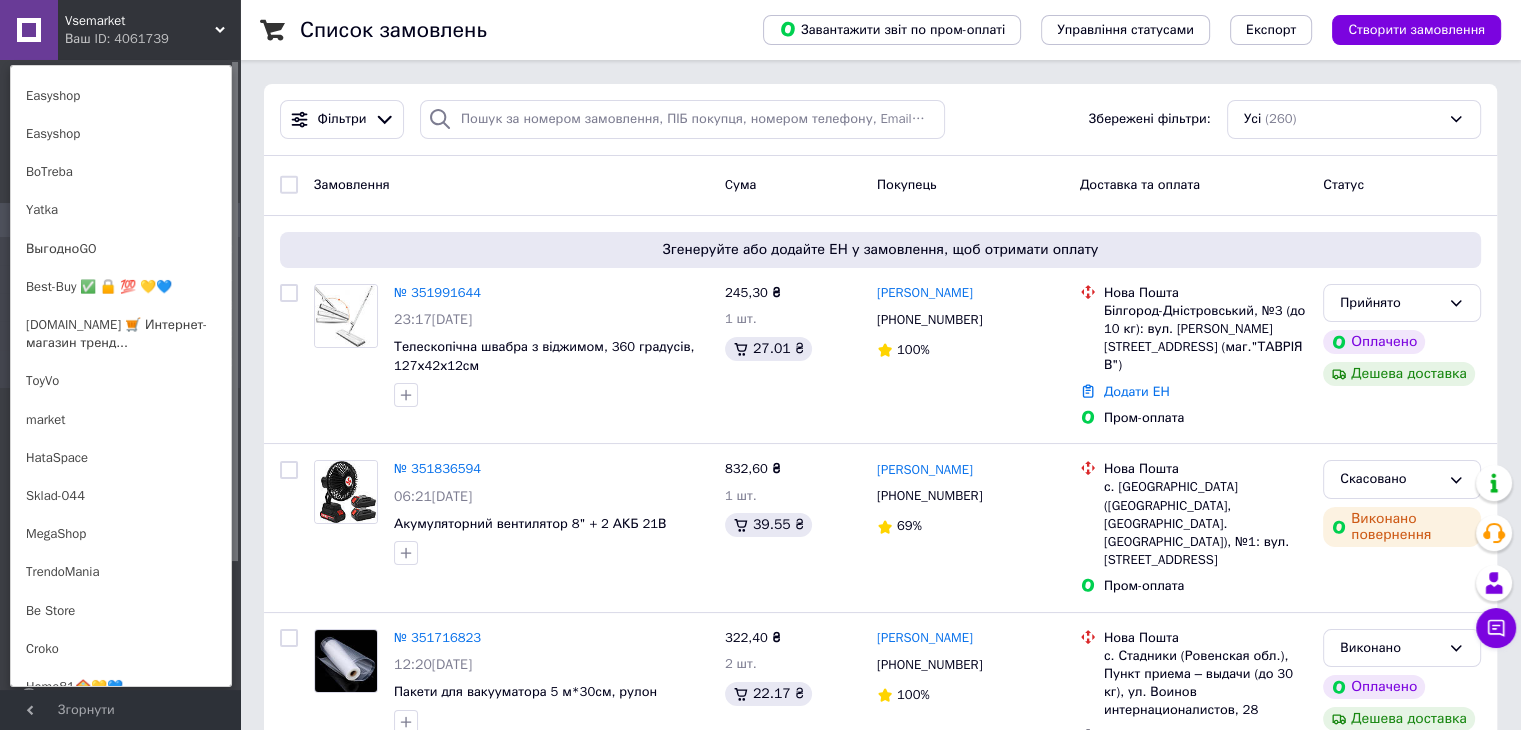 scroll, scrollTop: 515, scrollLeft: 0, axis: vertical 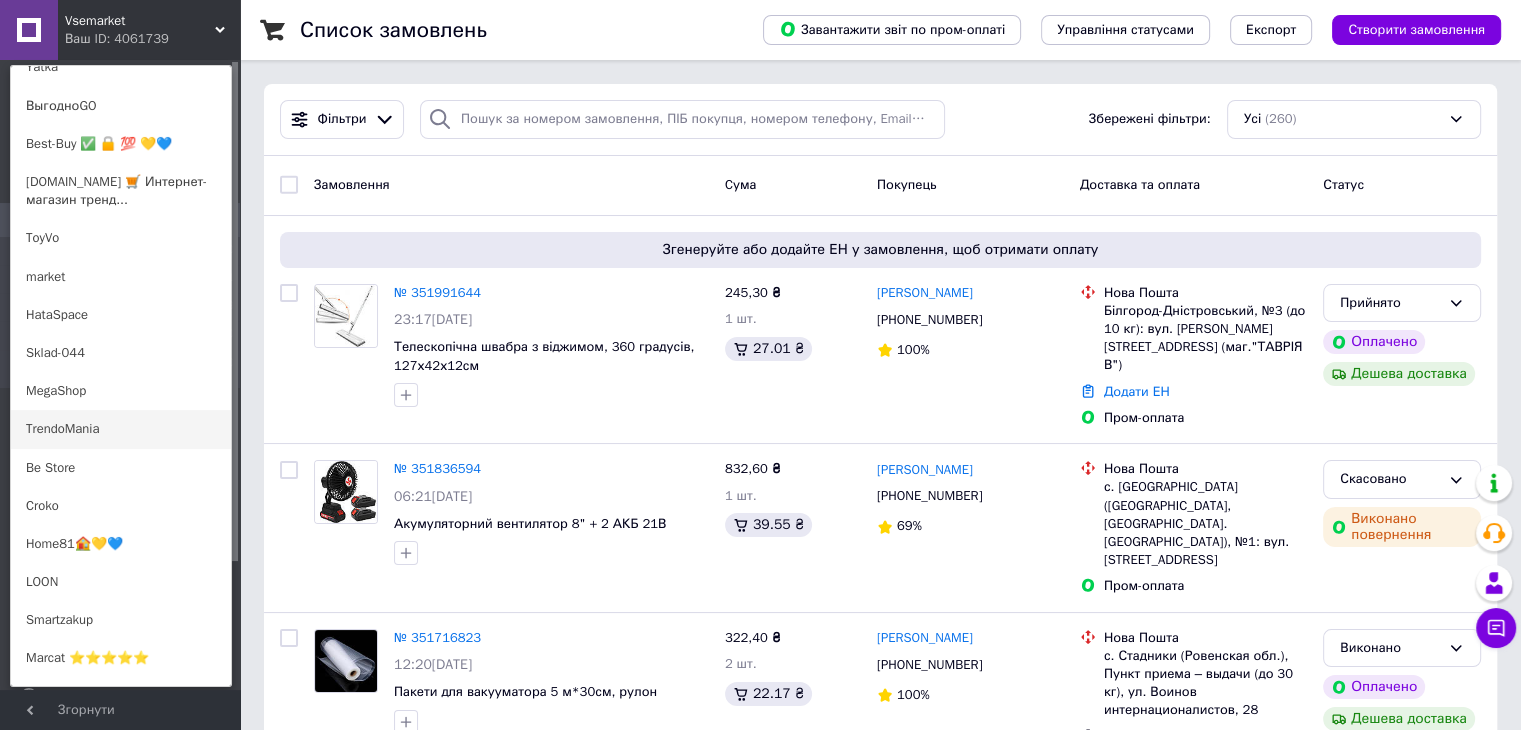 click on "TrendoMania" at bounding box center [121, 429] 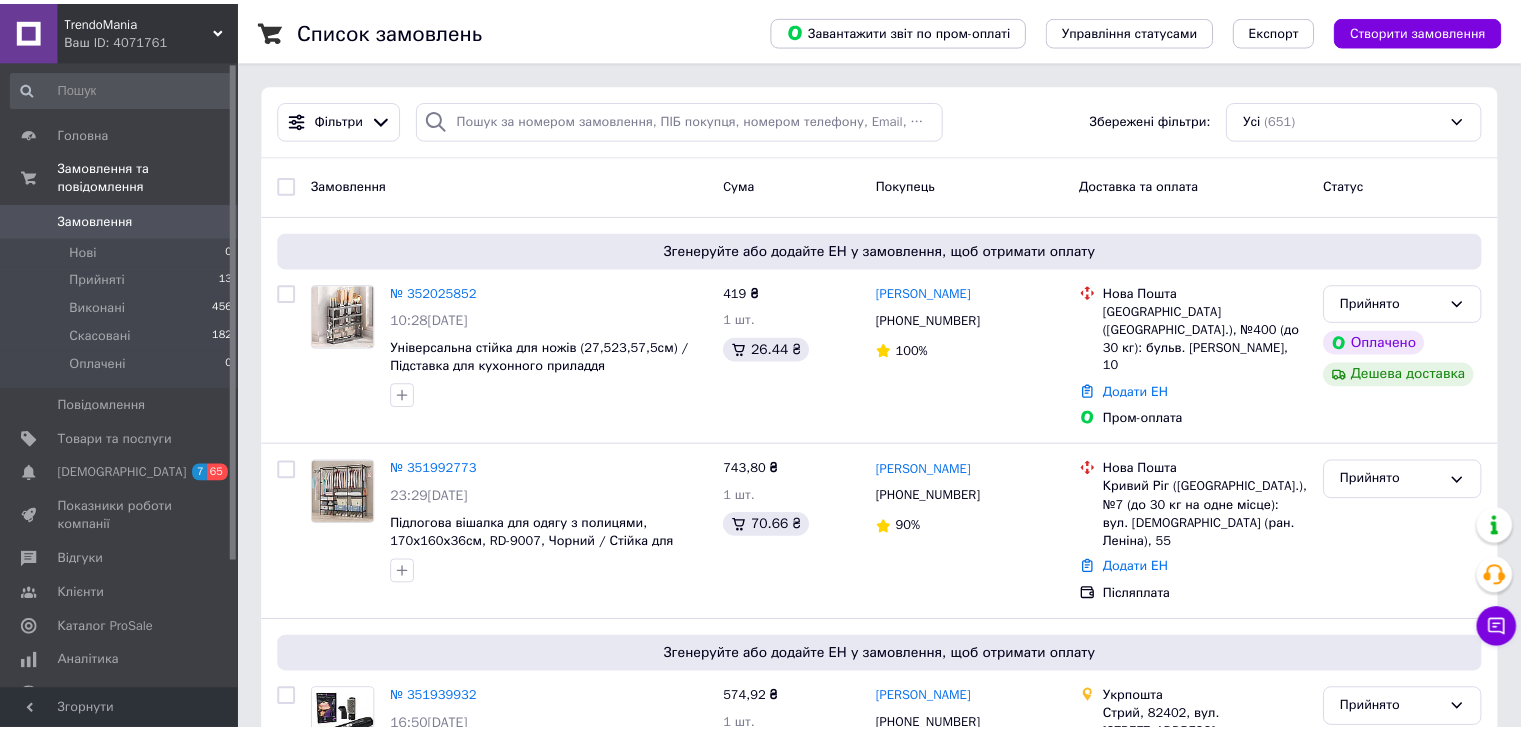 scroll, scrollTop: 0, scrollLeft: 0, axis: both 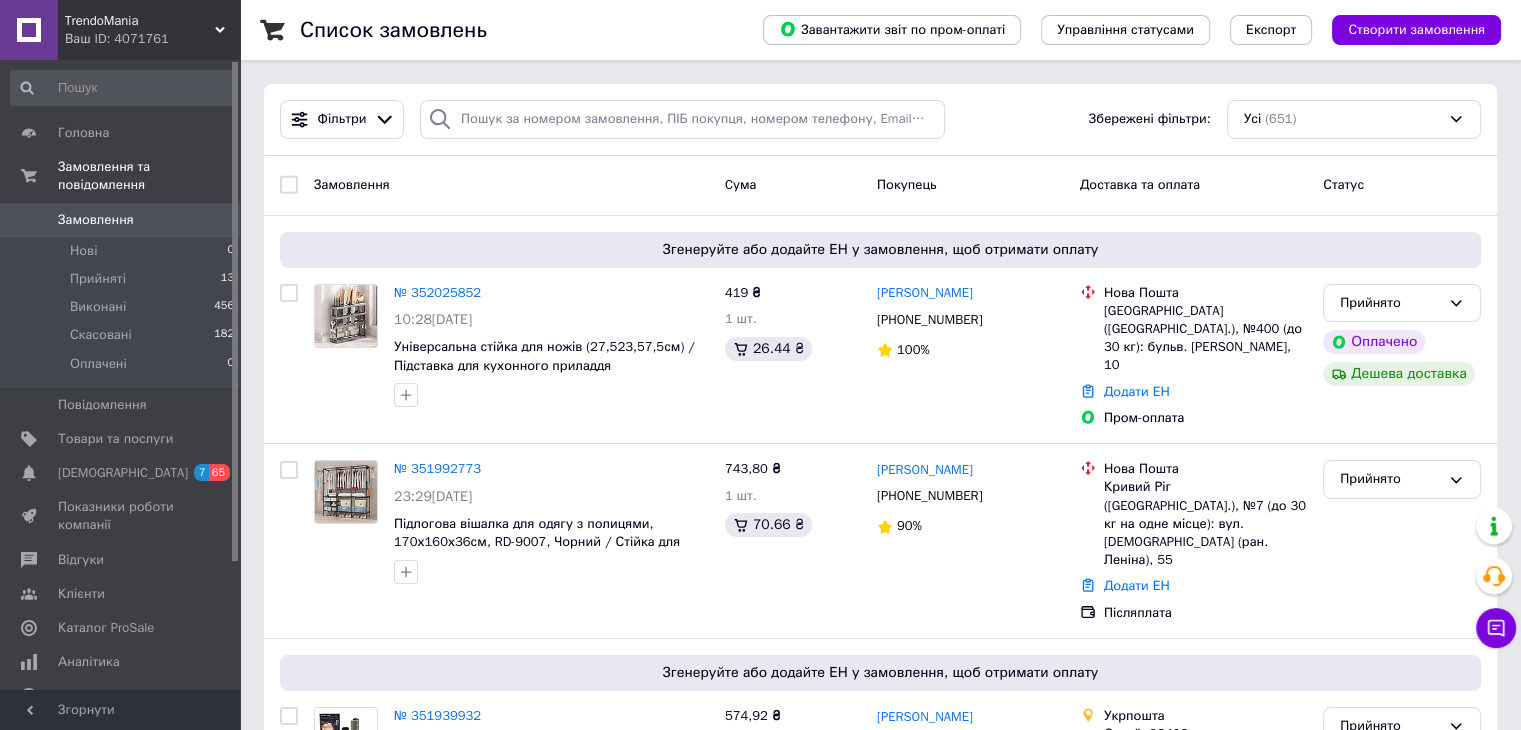 click on "TrendoMania Ваш ID: 4071761" at bounding box center (149, 30) 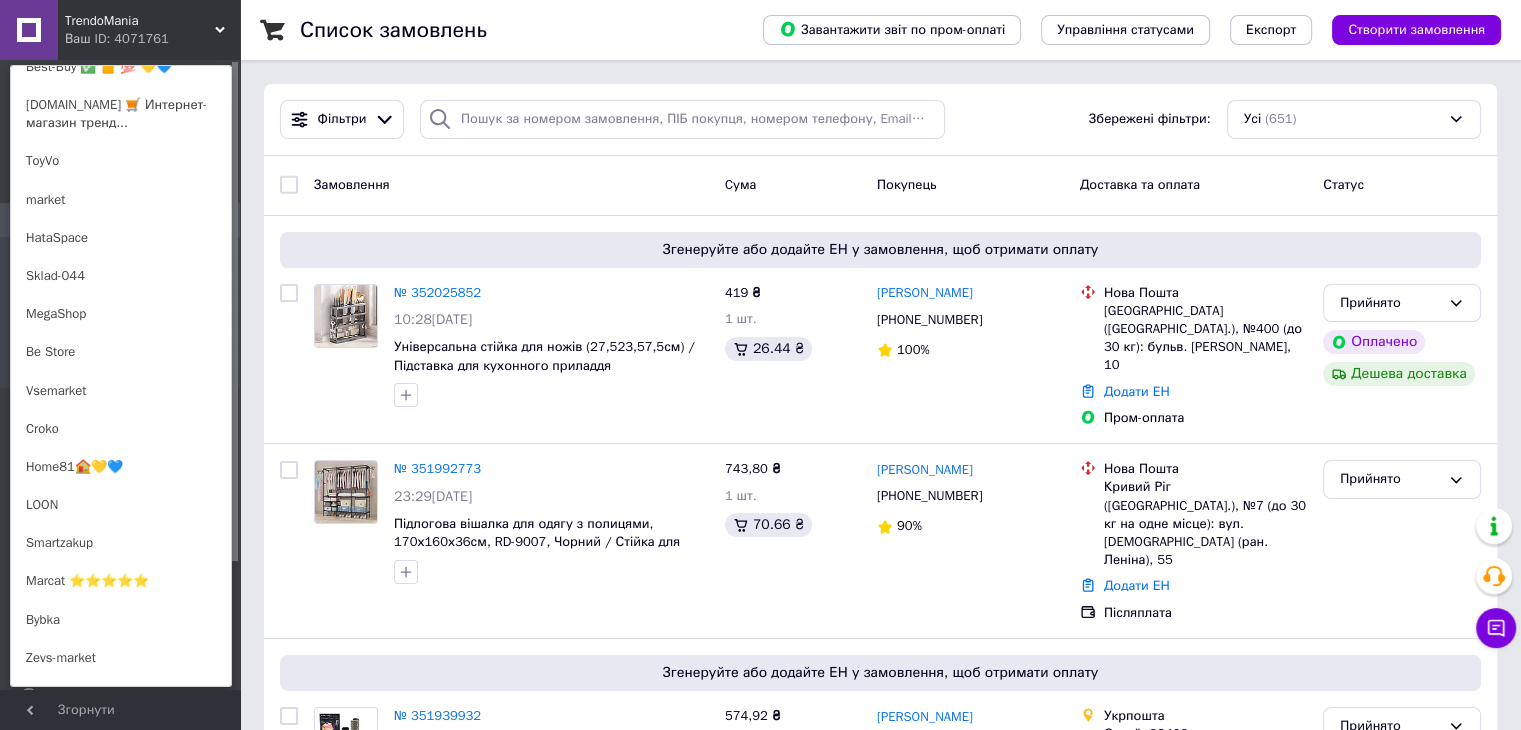 scroll, scrollTop: 625, scrollLeft: 0, axis: vertical 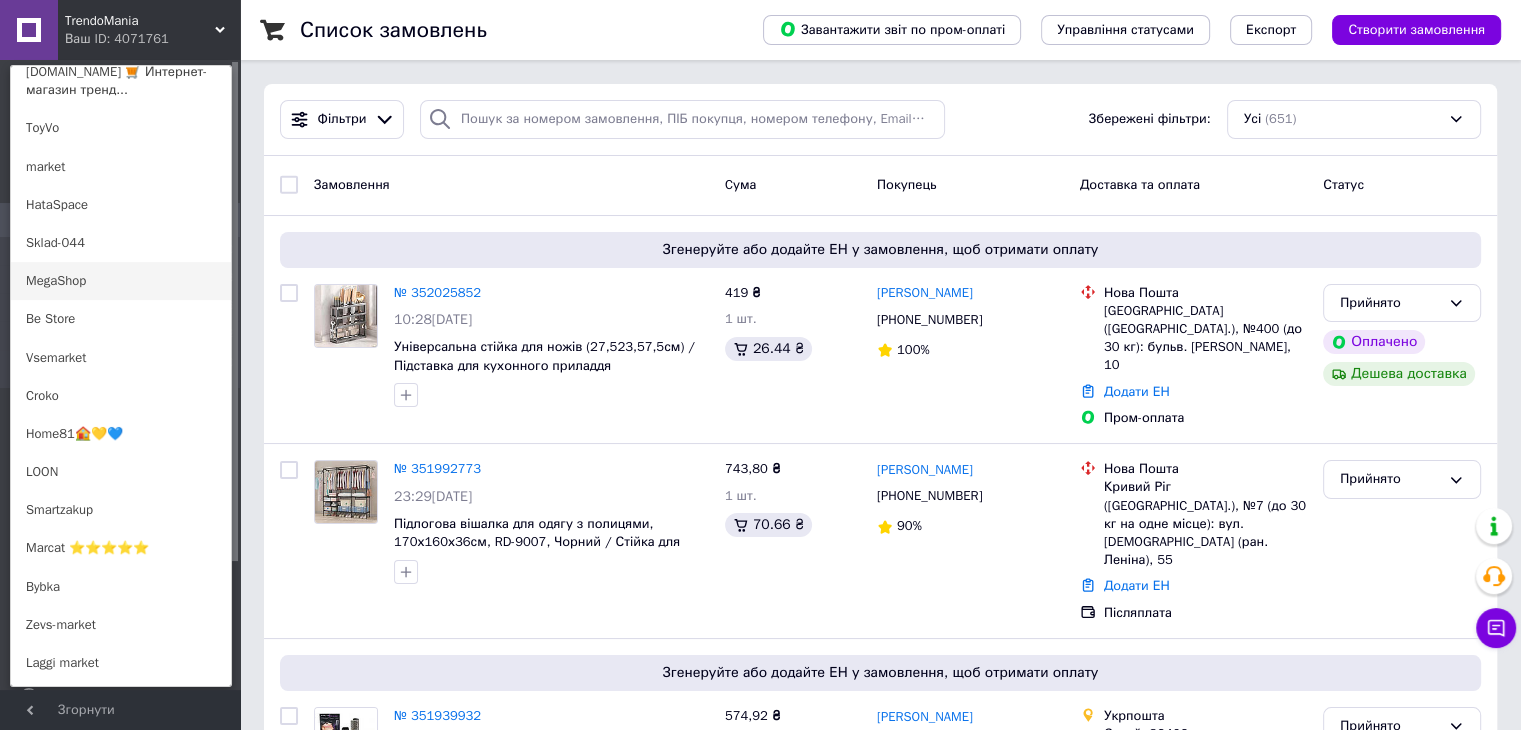 click on "MegaShop" at bounding box center [121, 281] 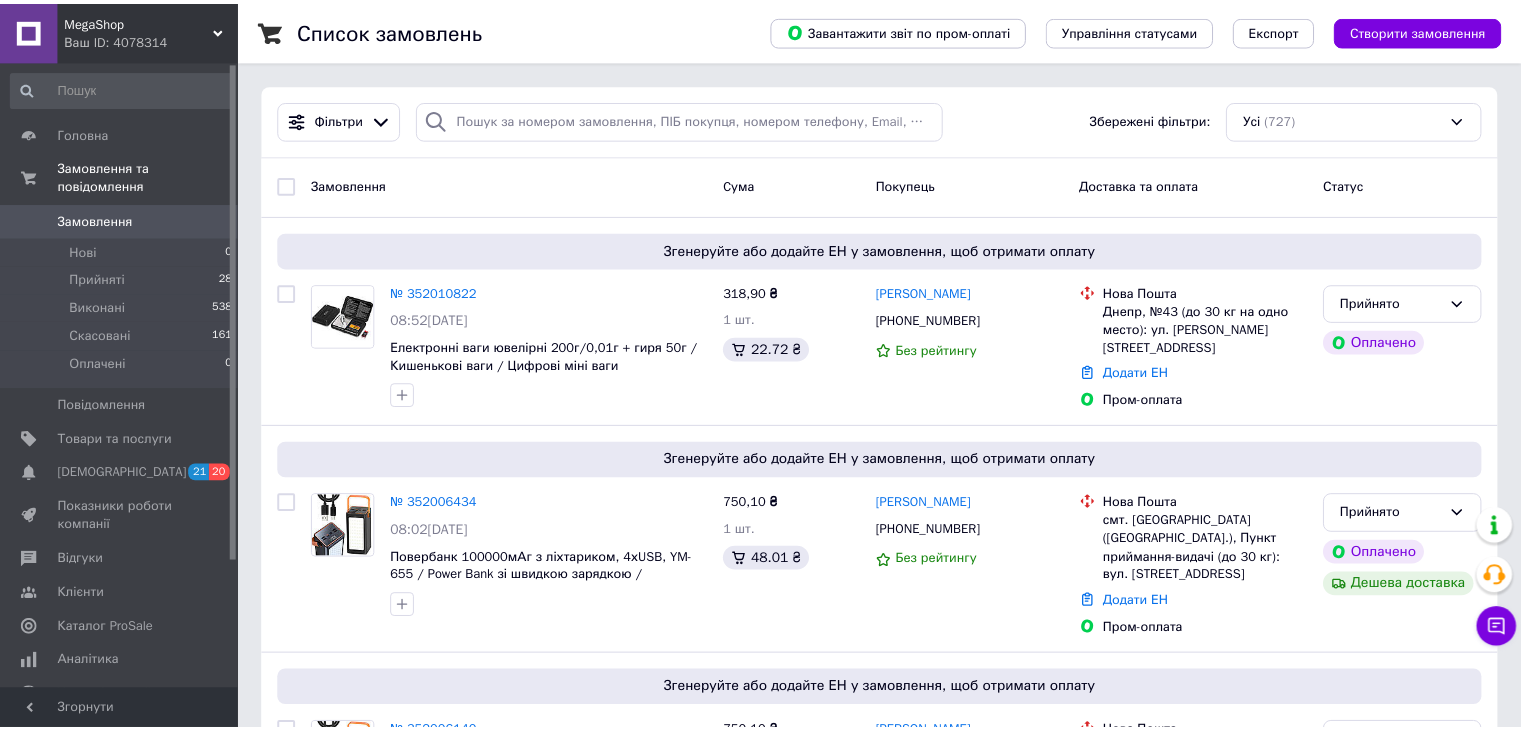 scroll, scrollTop: 0, scrollLeft: 0, axis: both 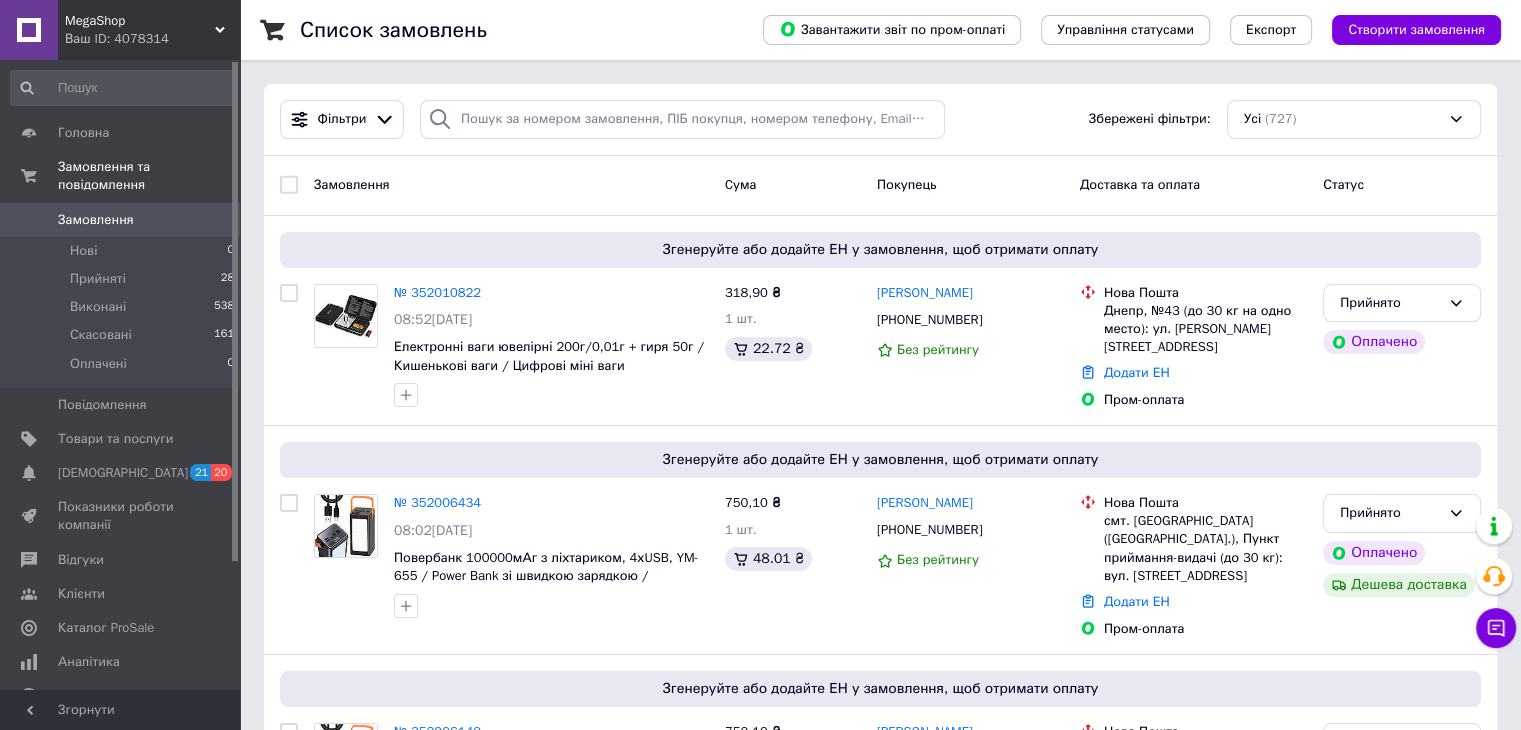 click on "Ваш ID: 4078314" at bounding box center (152, 39) 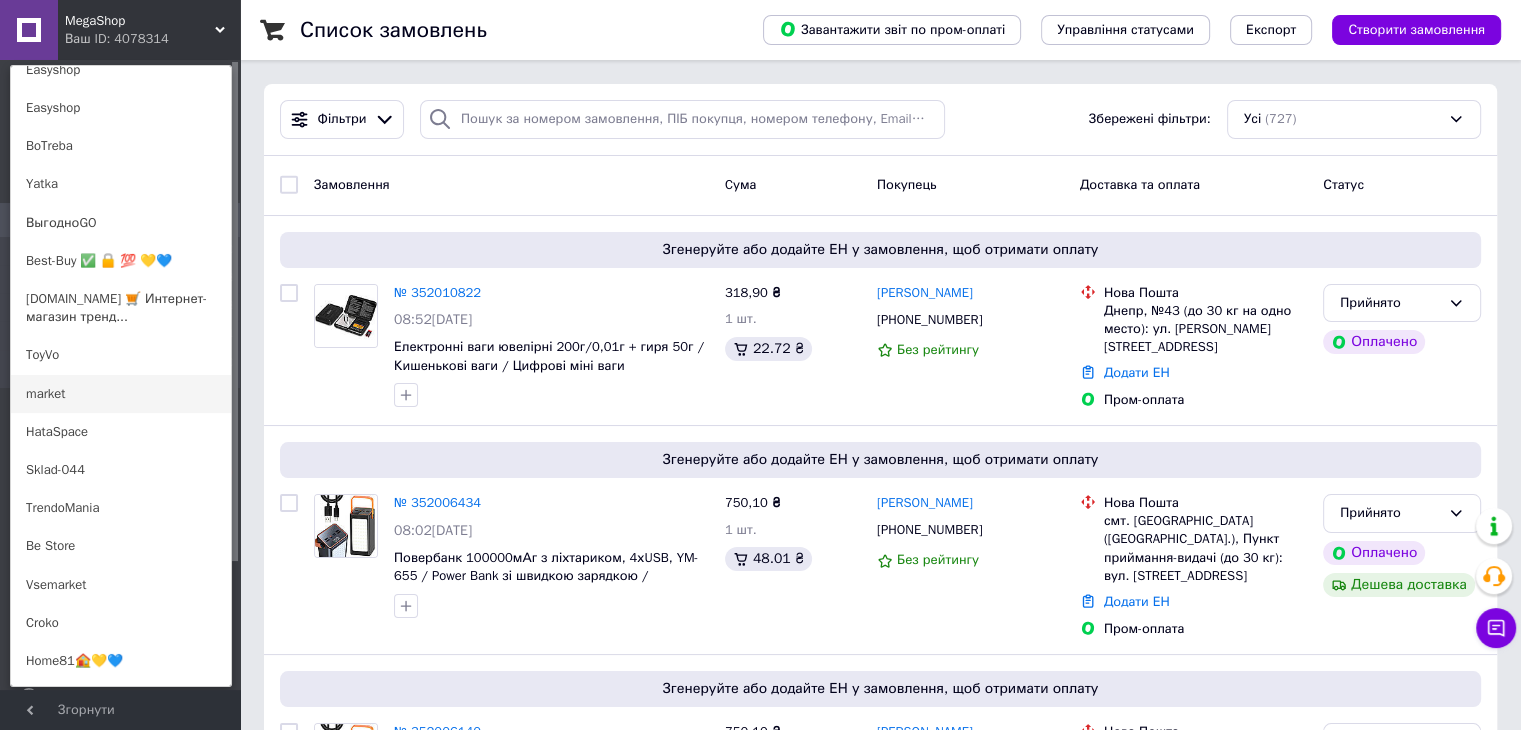 scroll, scrollTop: 404, scrollLeft: 0, axis: vertical 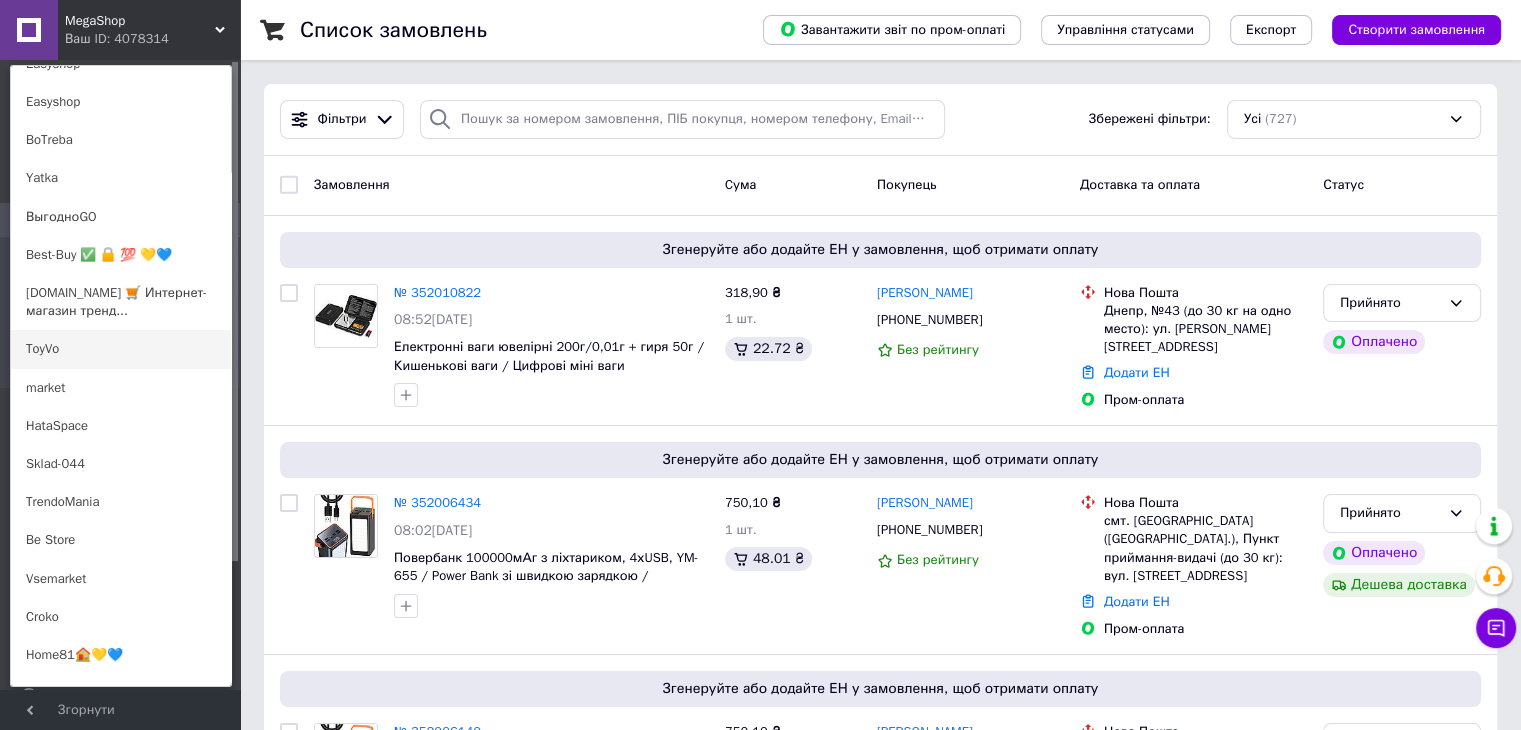 click on "ToyVo" at bounding box center [121, 349] 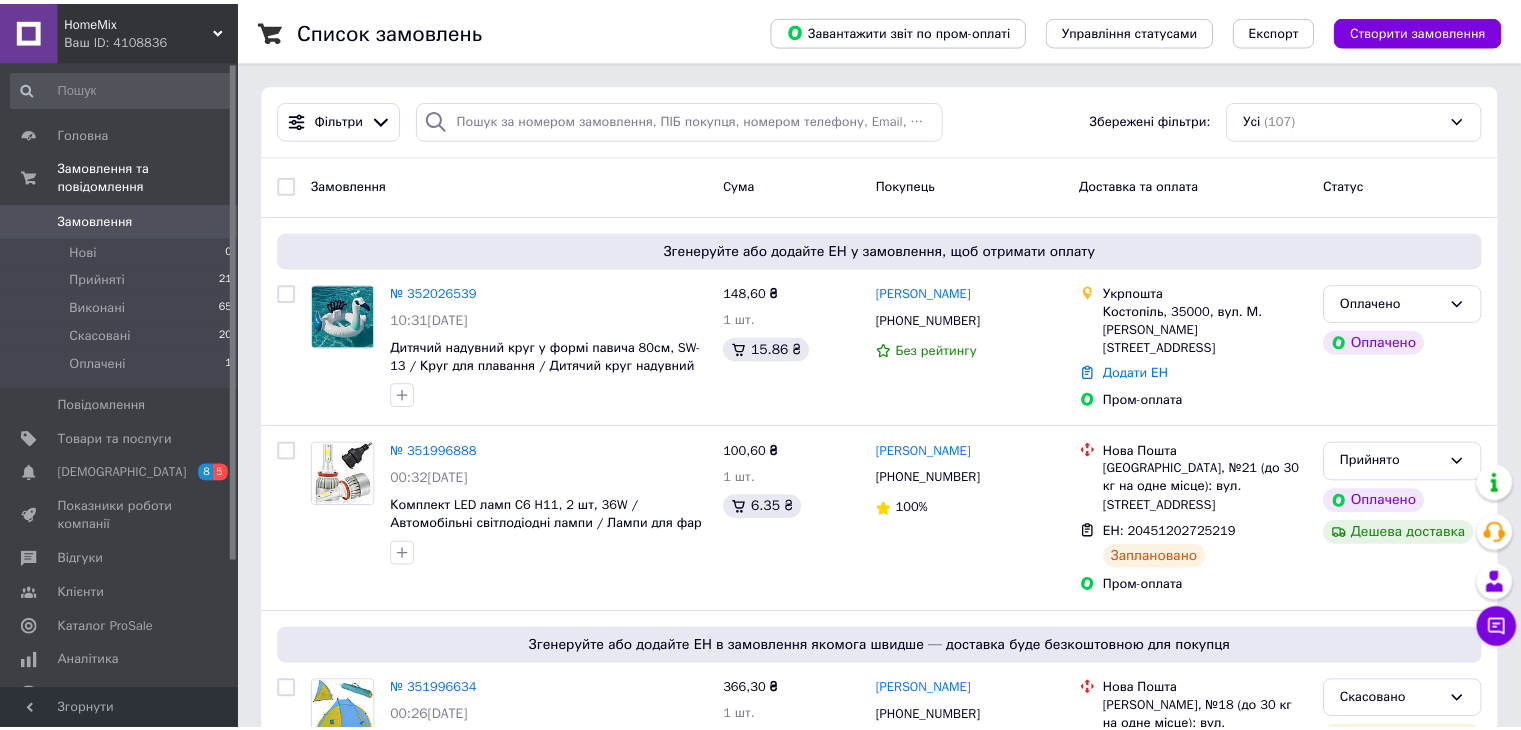 scroll, scrollTop: 0, scrollLeft: 0, axis: both 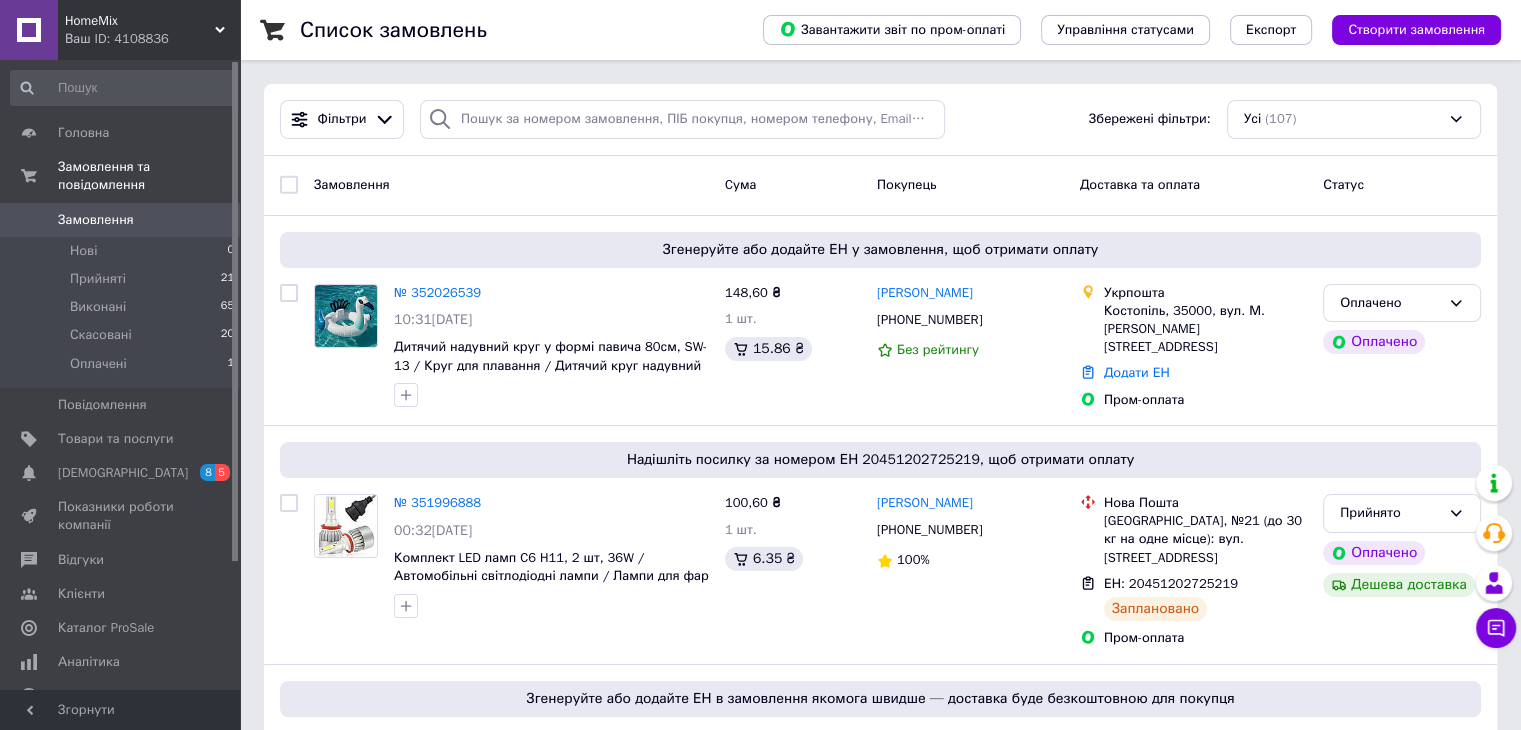click on "Ваш ID: 4108836" at bounding box center [152, 39] 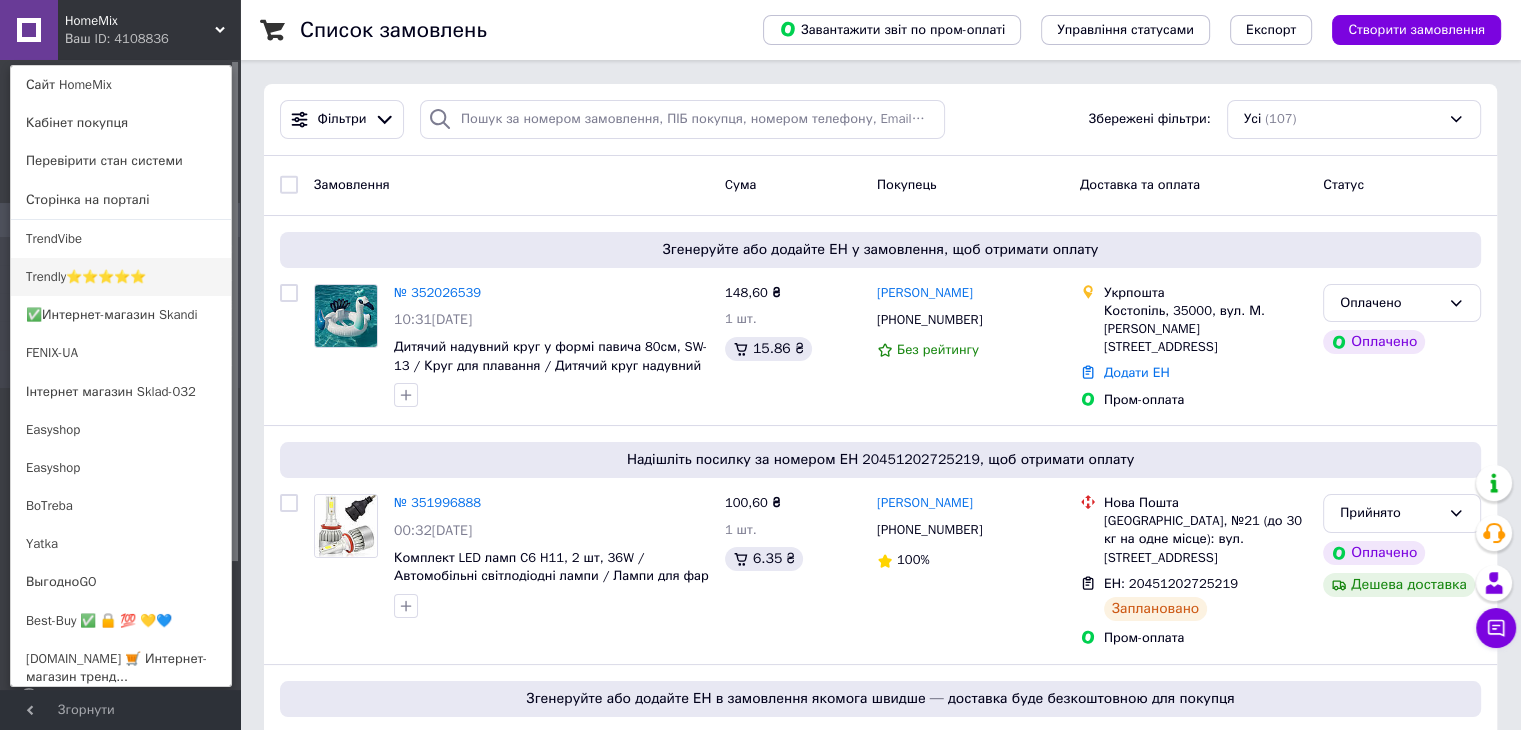 click on "Trendly⭐⭐⭐⭐⭐" at bounding box center (121, 277) 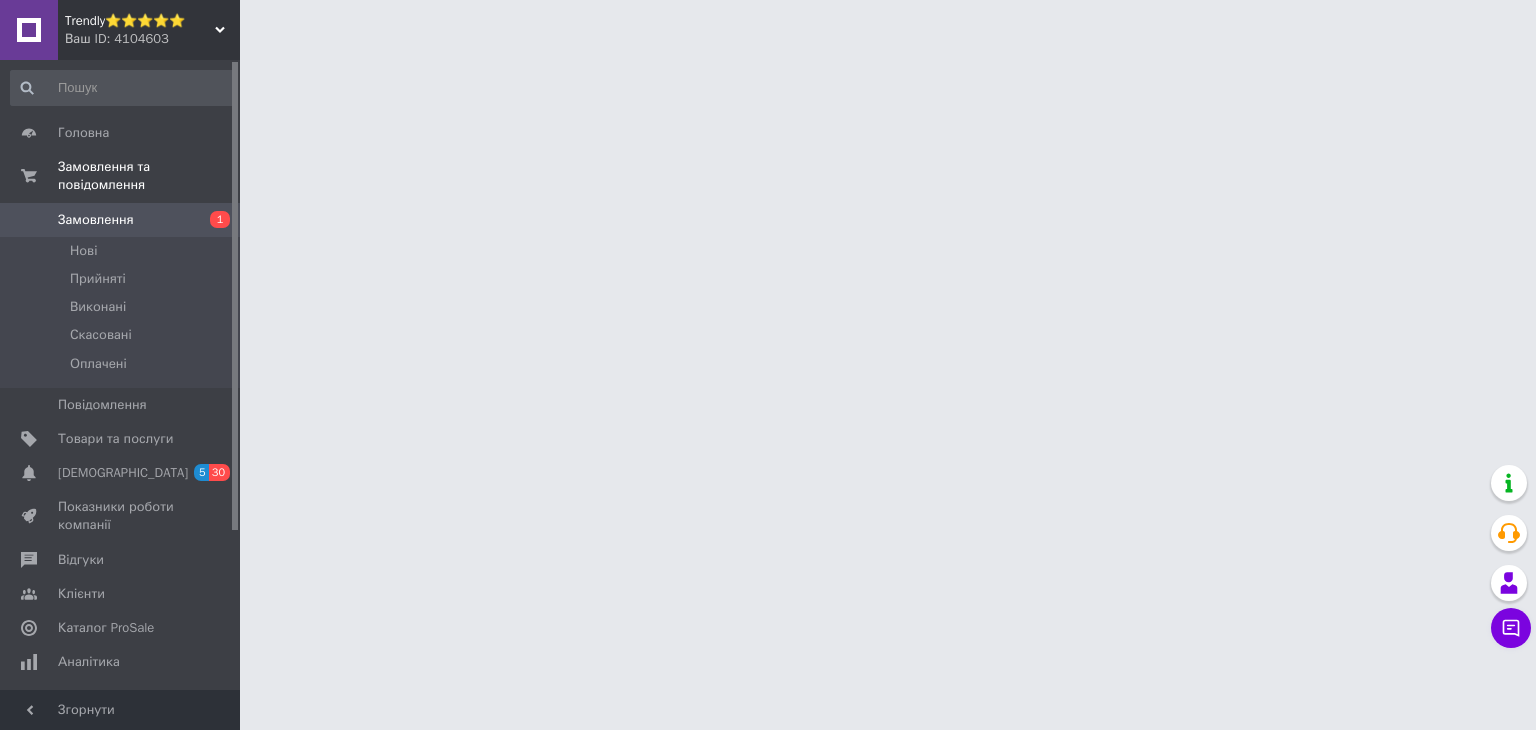 scroll, scrollTop: 0, scrollLeft: 0, axis: both 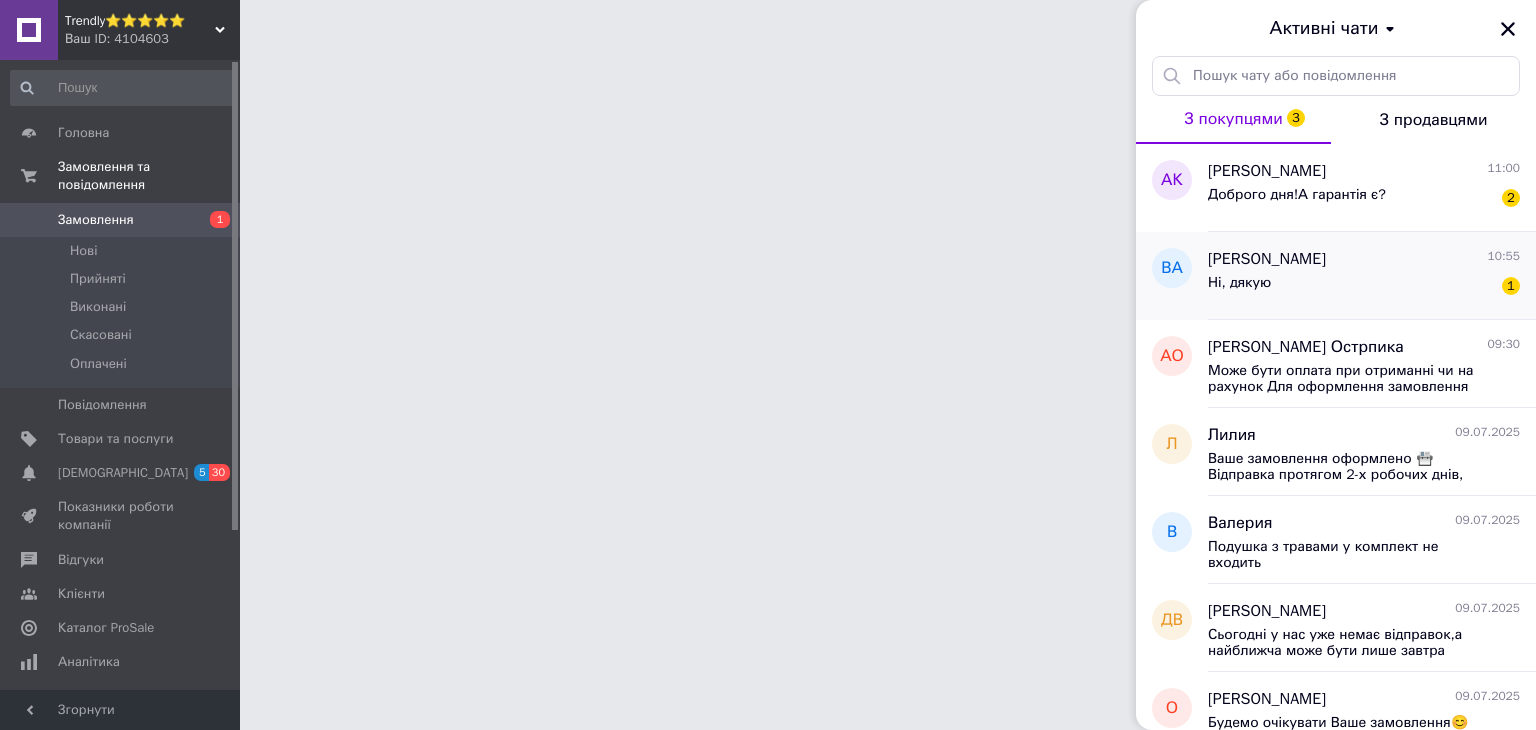 click on "Ні, дякую 1" at bounding box center (1364, 287) 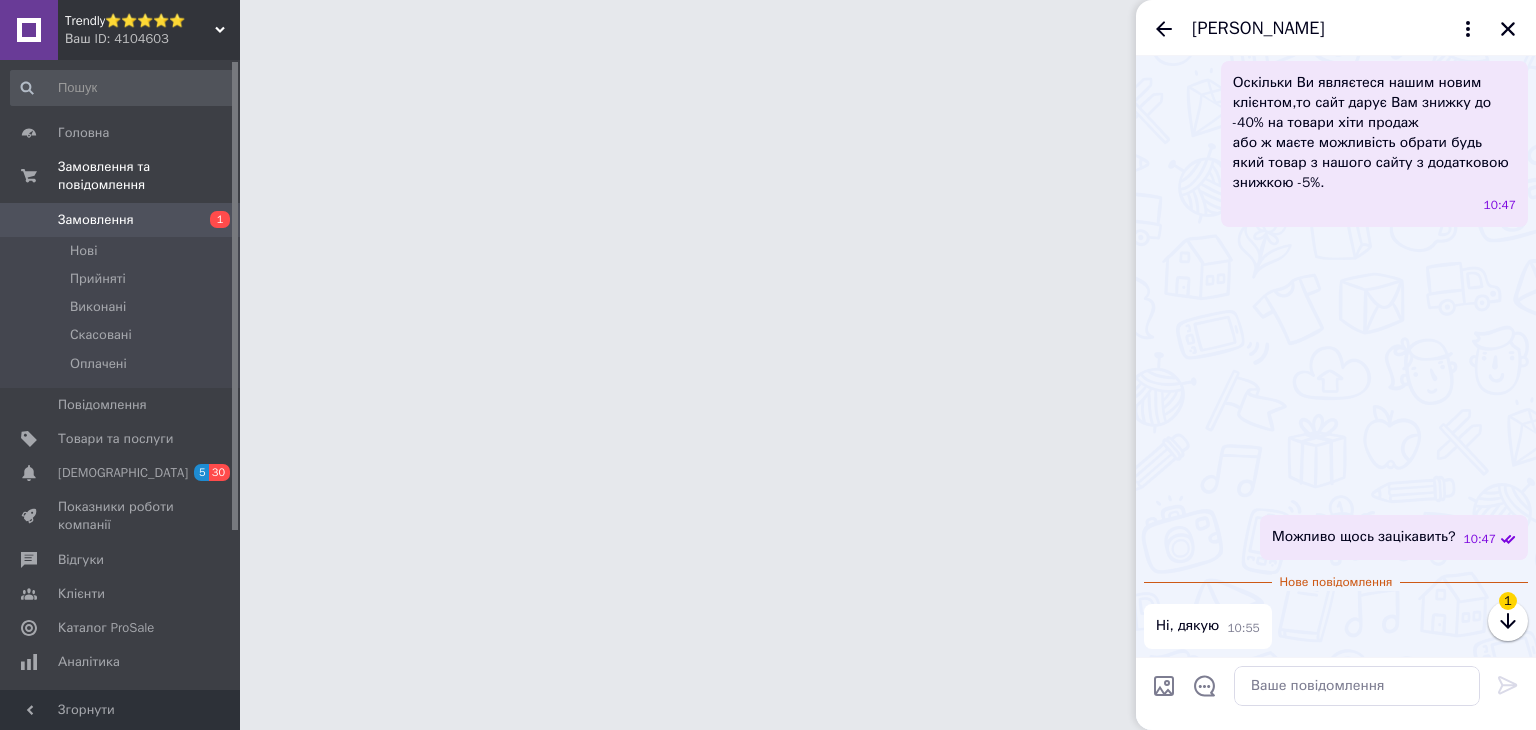 scroll, scrollTop: 4263, scrollLeft: 0, axis: vertical 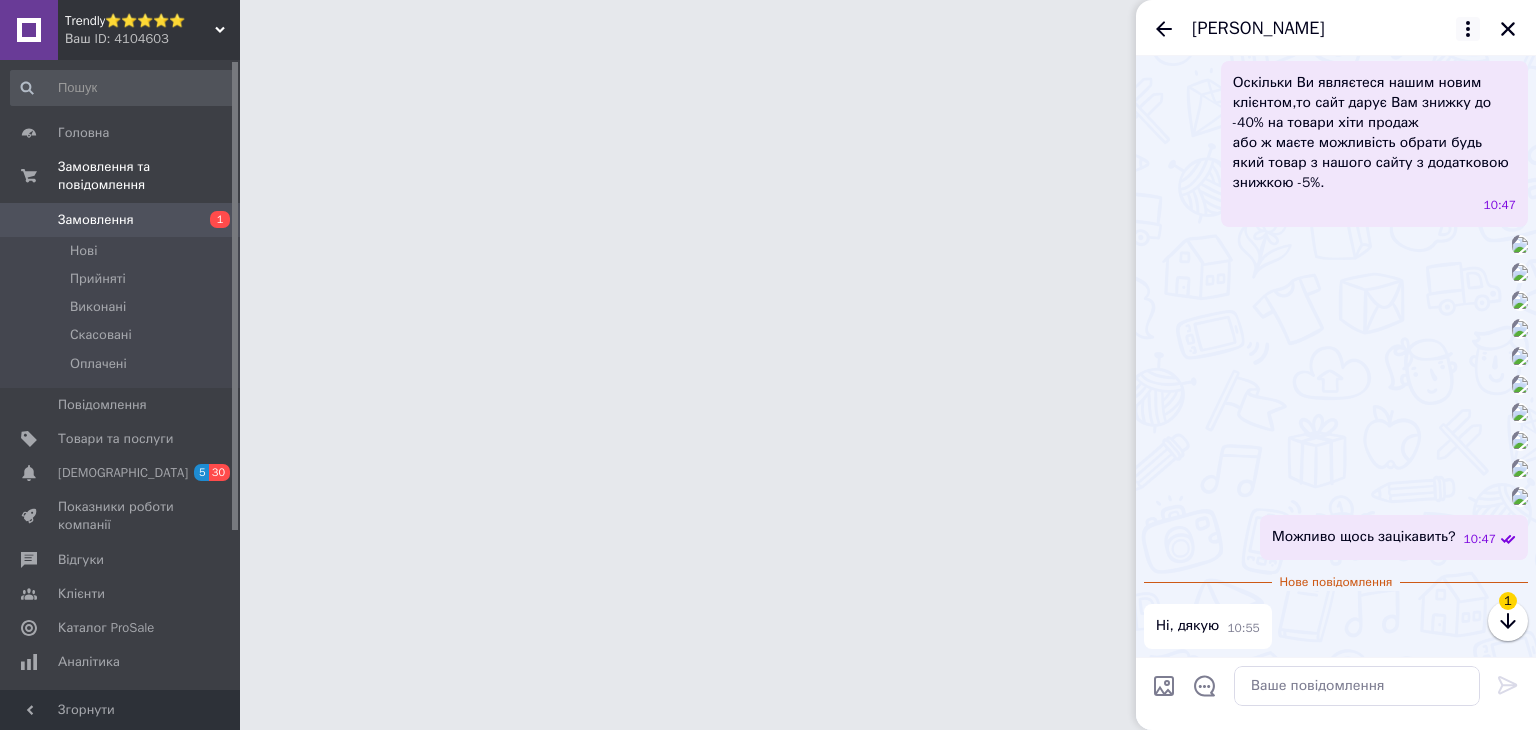 click 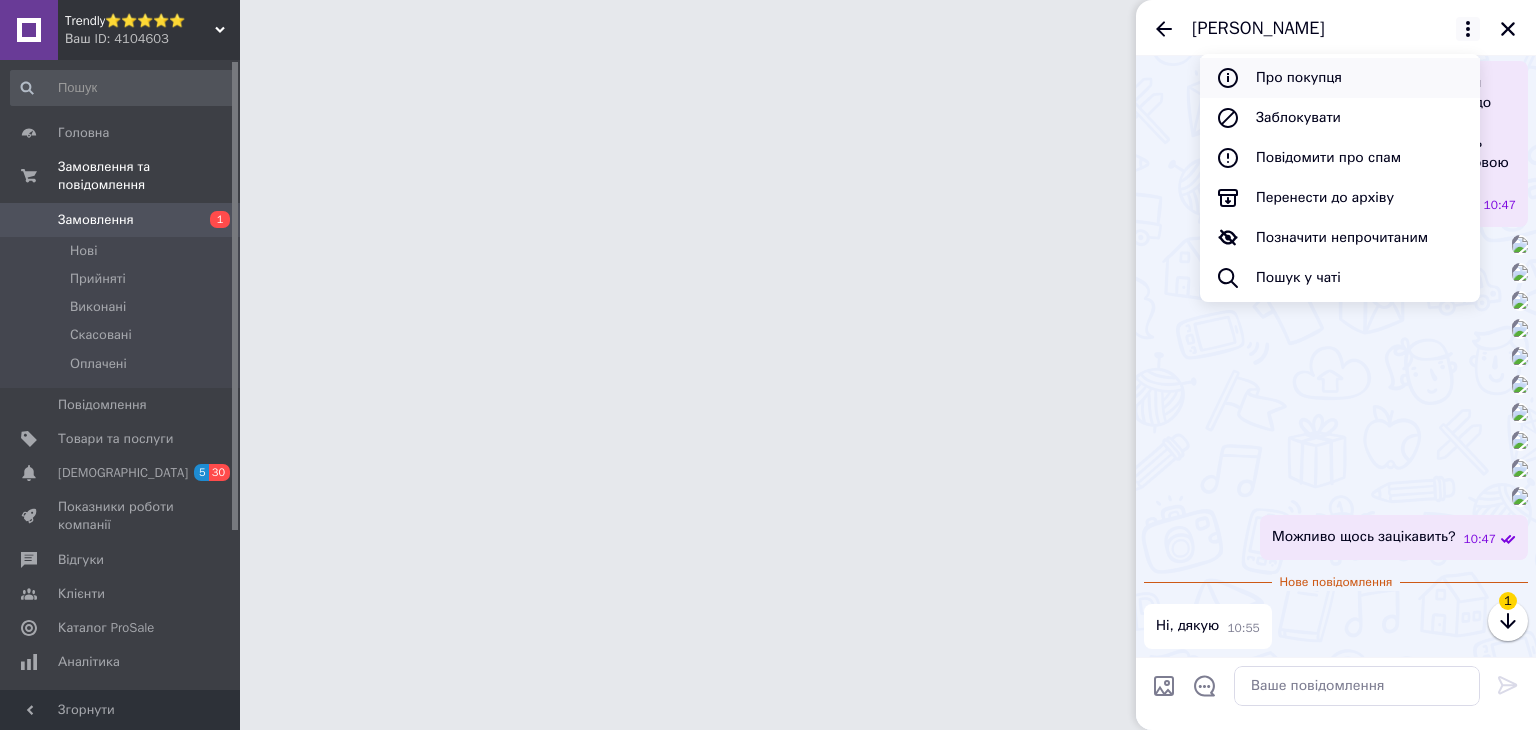 click on "Про покупця" at bounding box center (1340, 78) 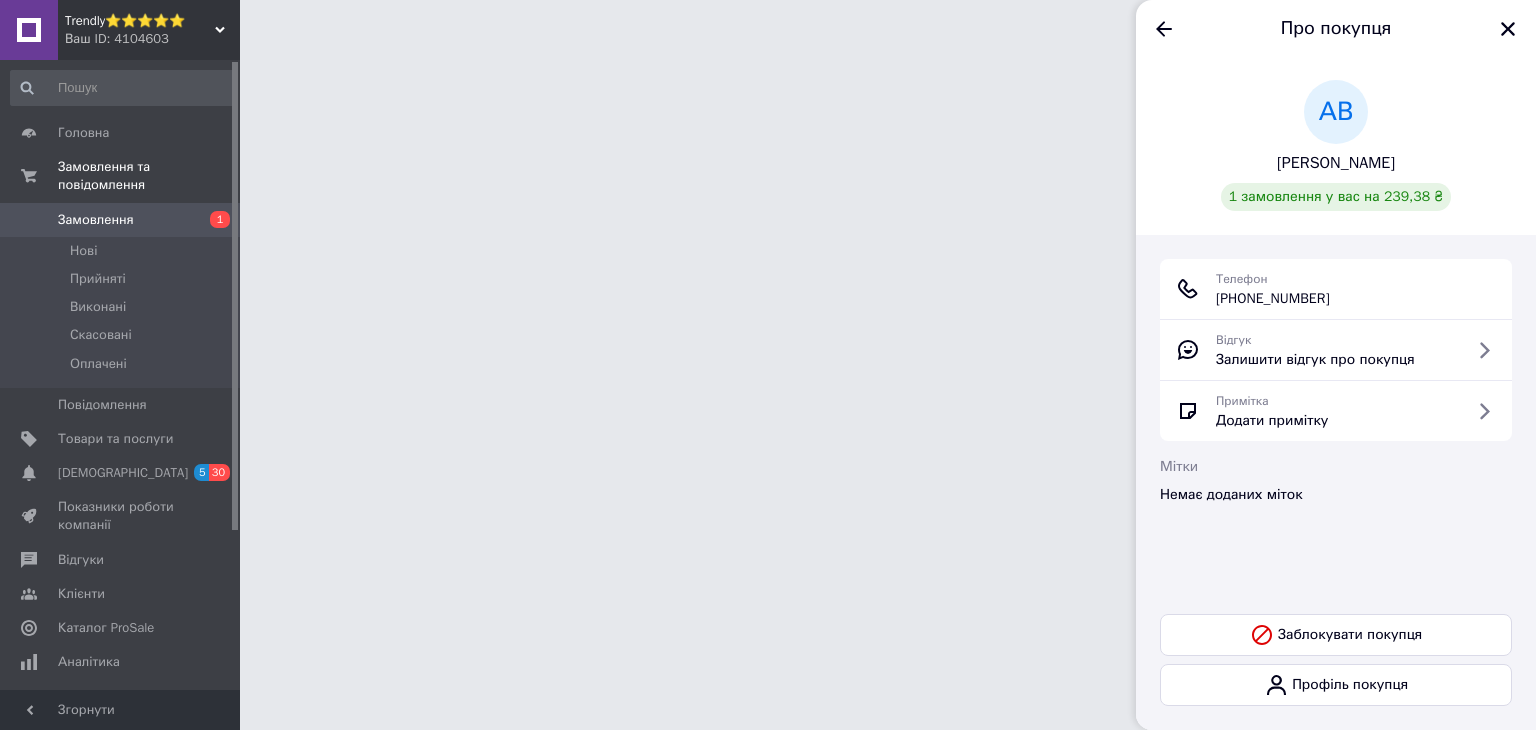 drag, startPoint x: 1373, startPoint y: 298, endPoint x: 1226, endPoint y: 303, distance: 147.085 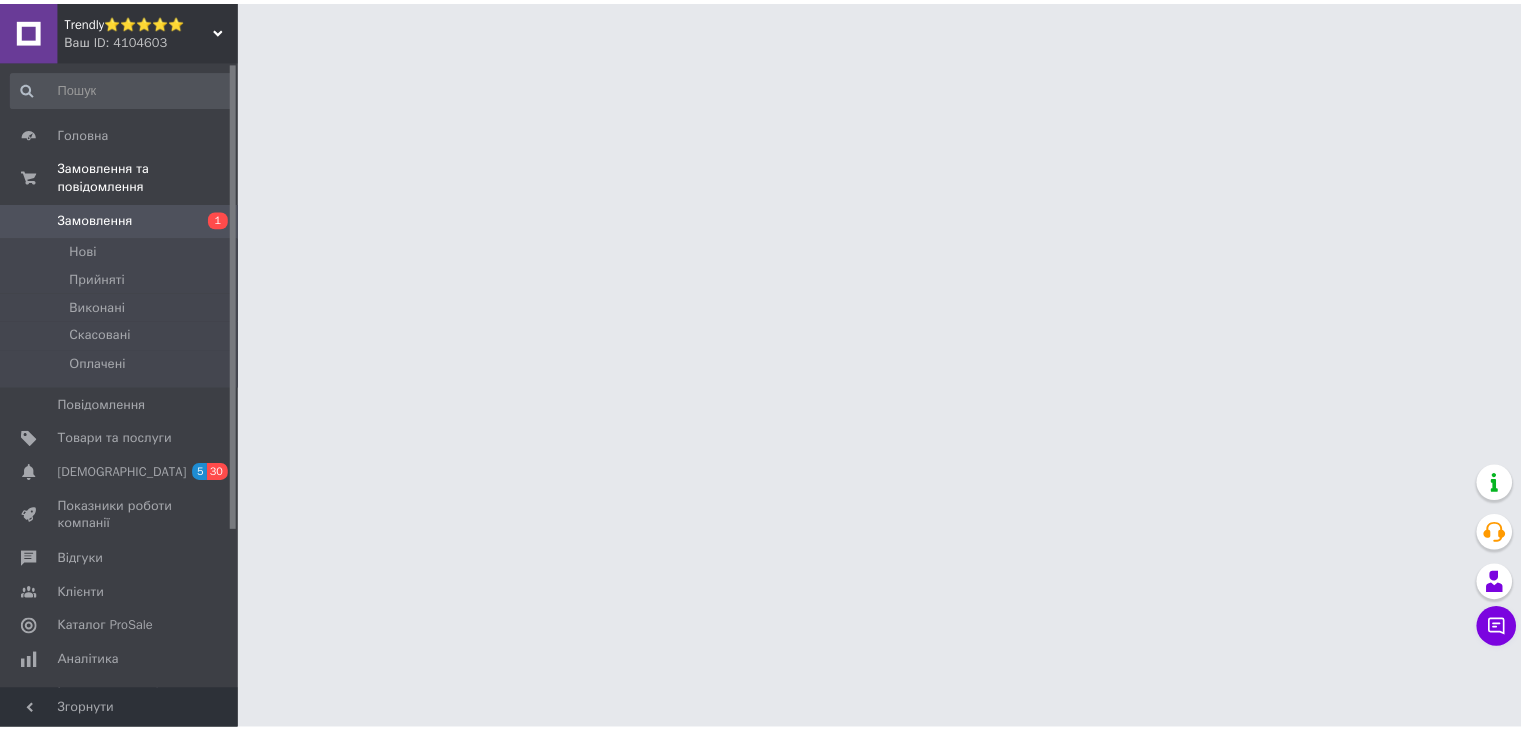 scroll, scrollTop: 0, scrollLeft: 0, axis: both 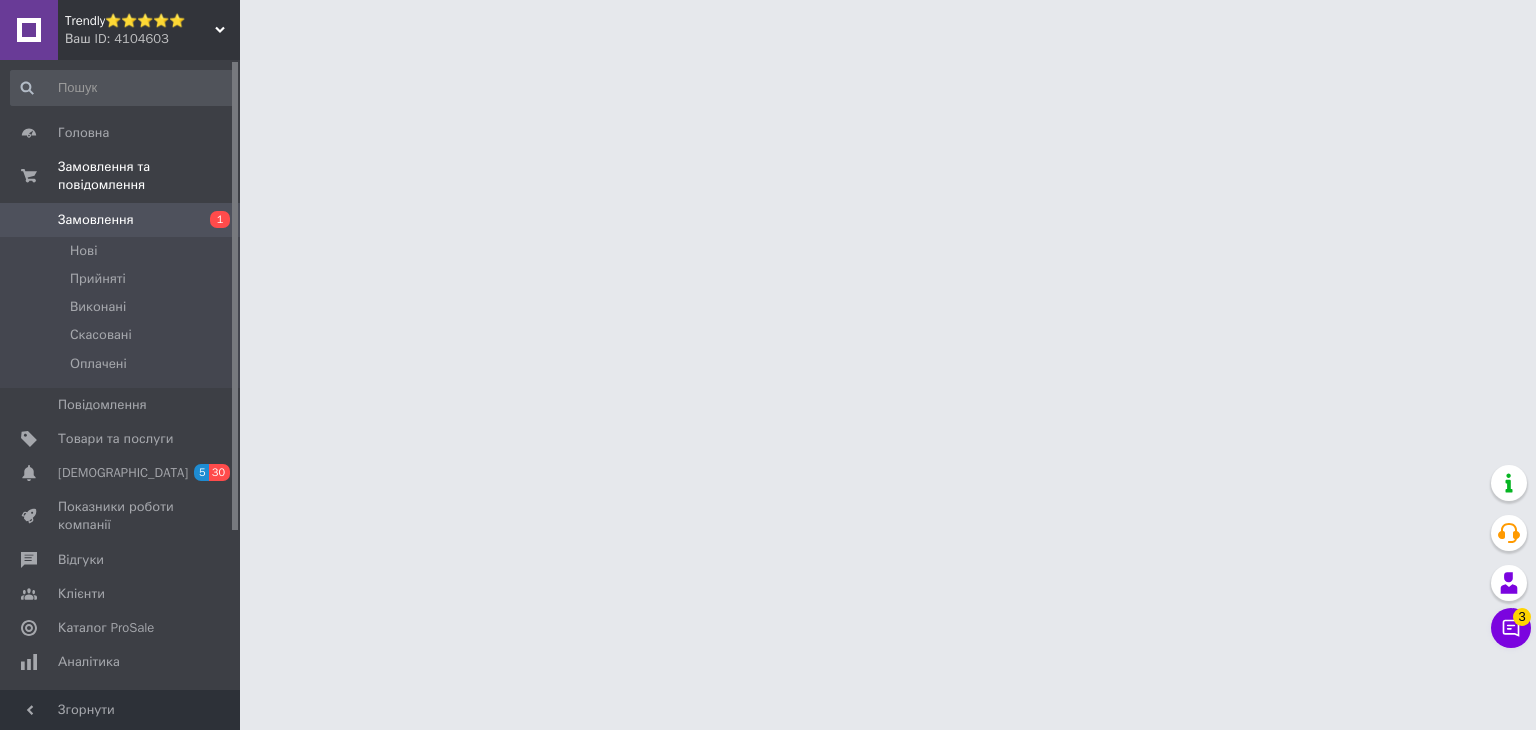 click on "Замовлення" at bounding box center (96, 220) 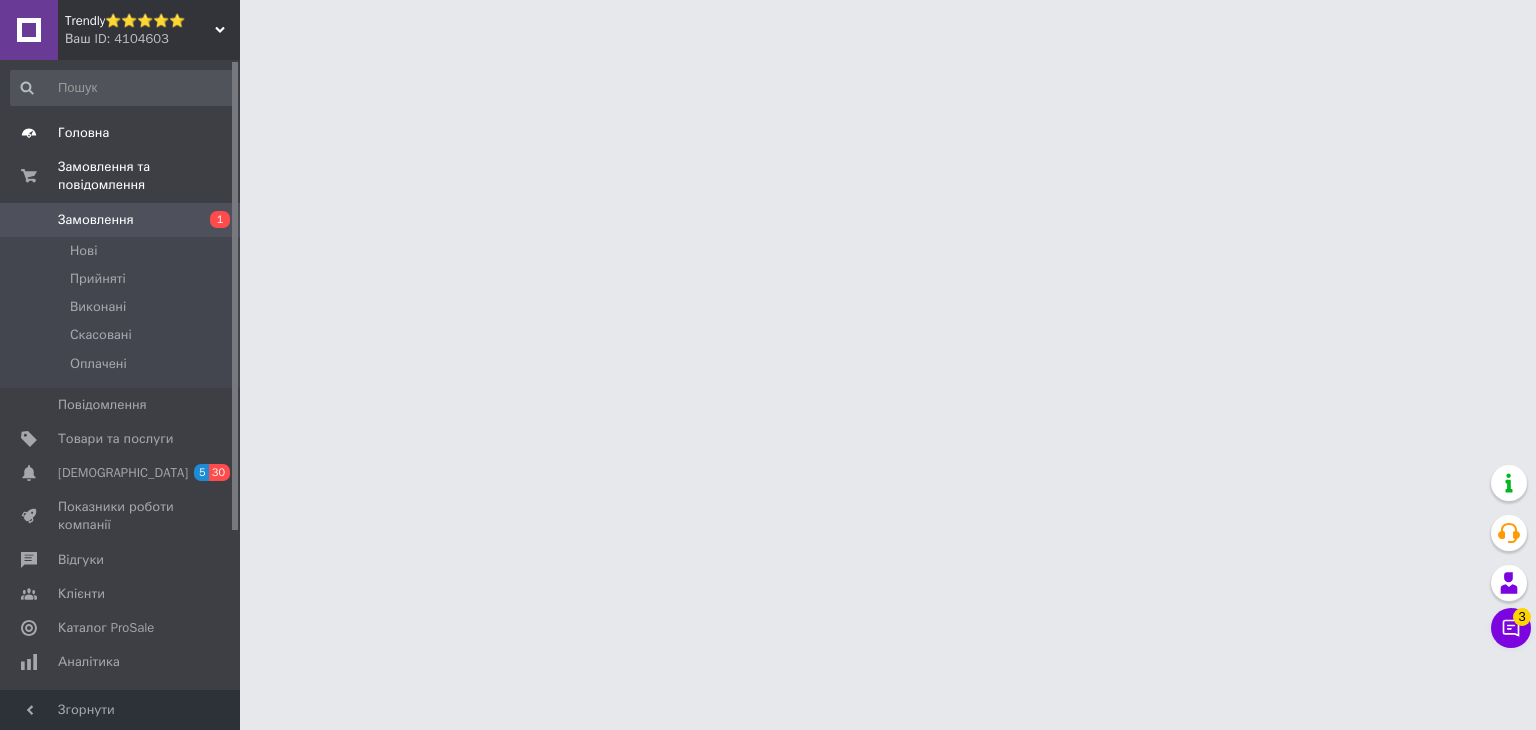 click on "Головна" at bounding box center [123, 133] 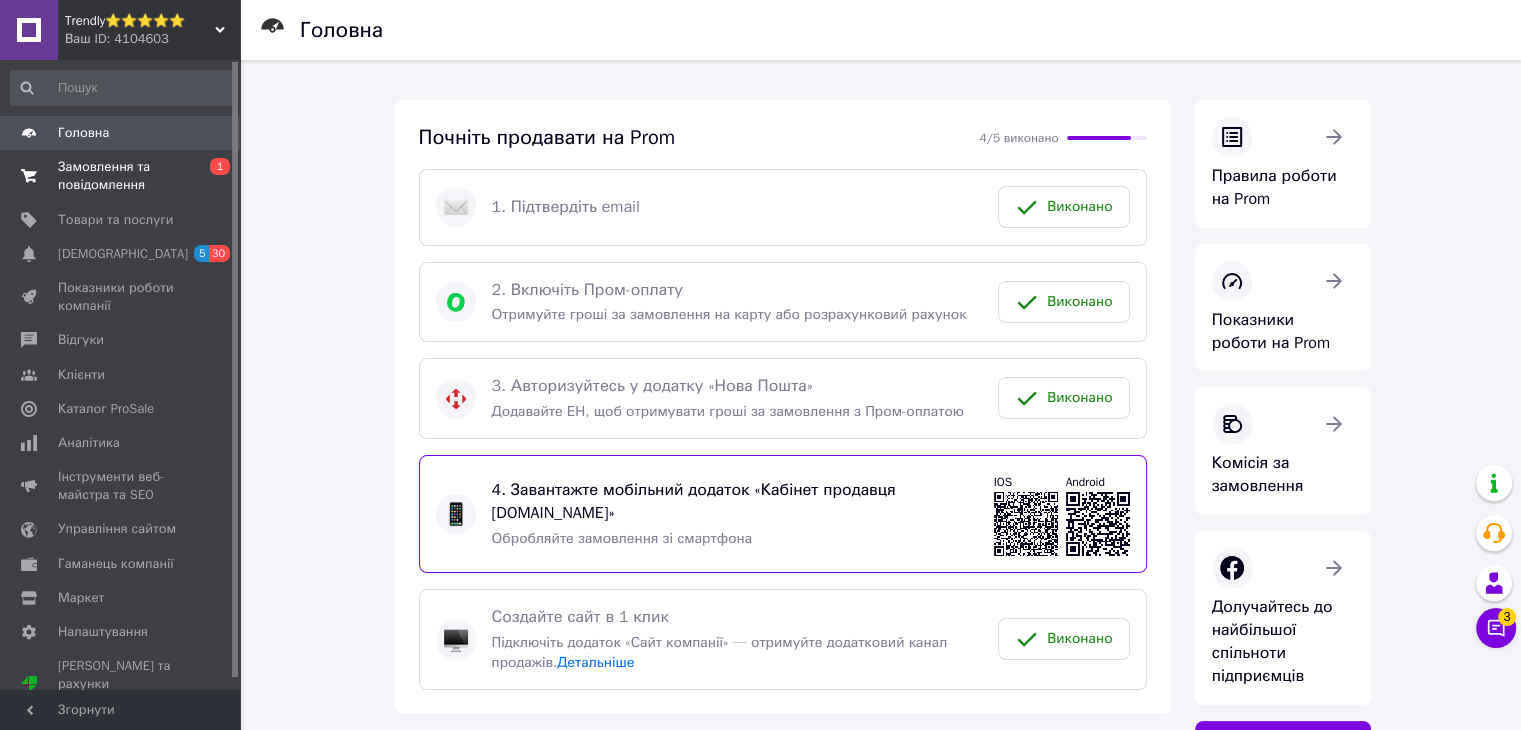 click on "Замовлення та повідомлення" at bounding box center [121, 176] 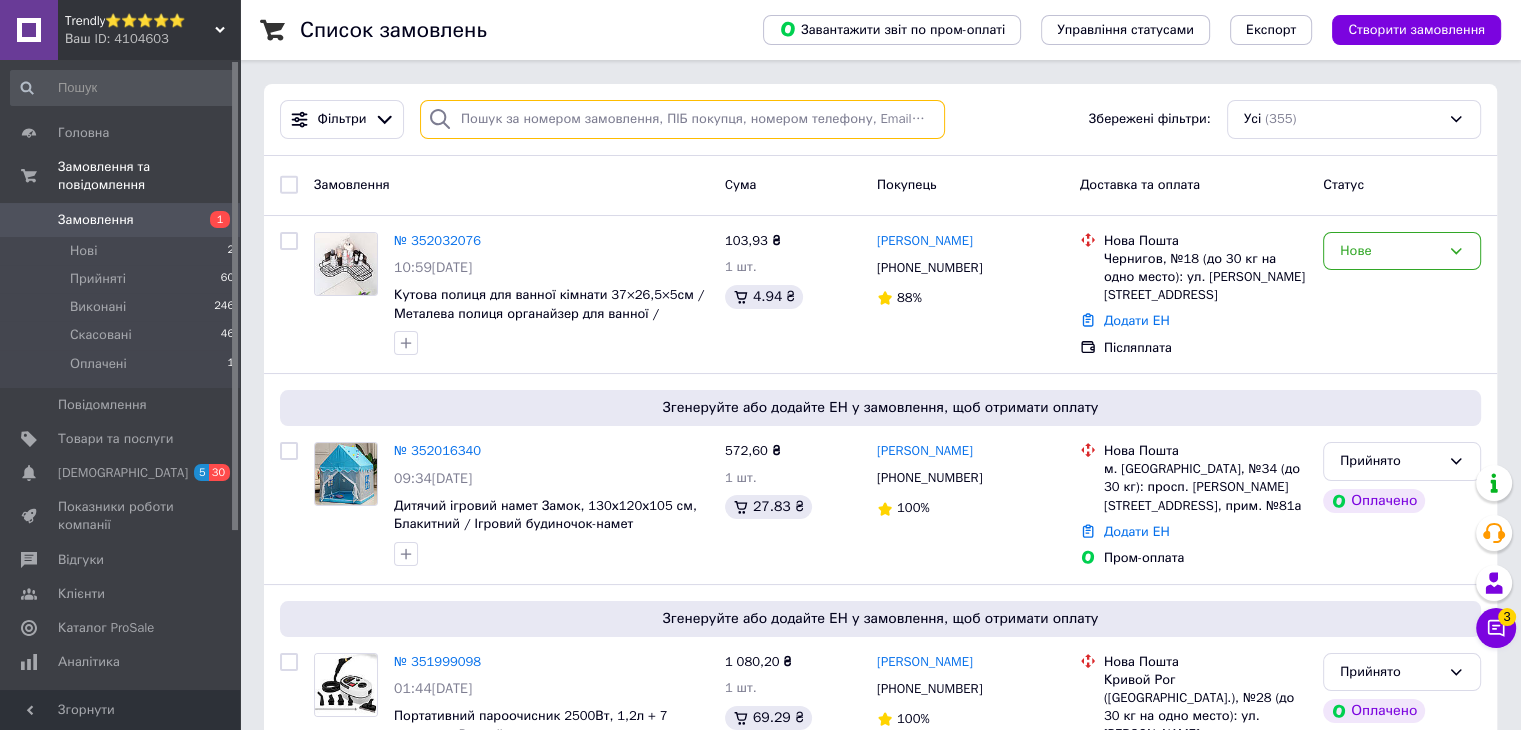 click at bounding box center [682, 119] 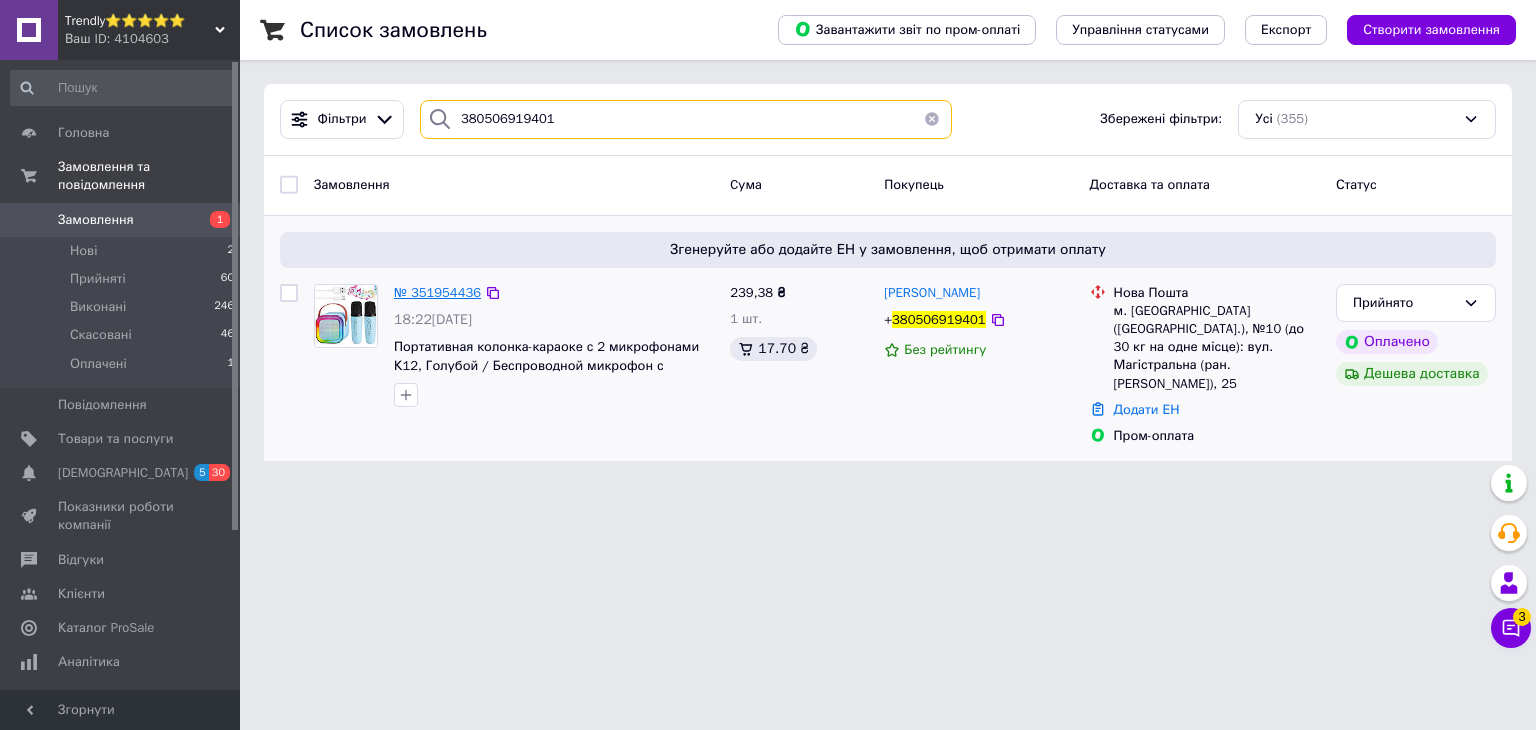 type on "380506919401" 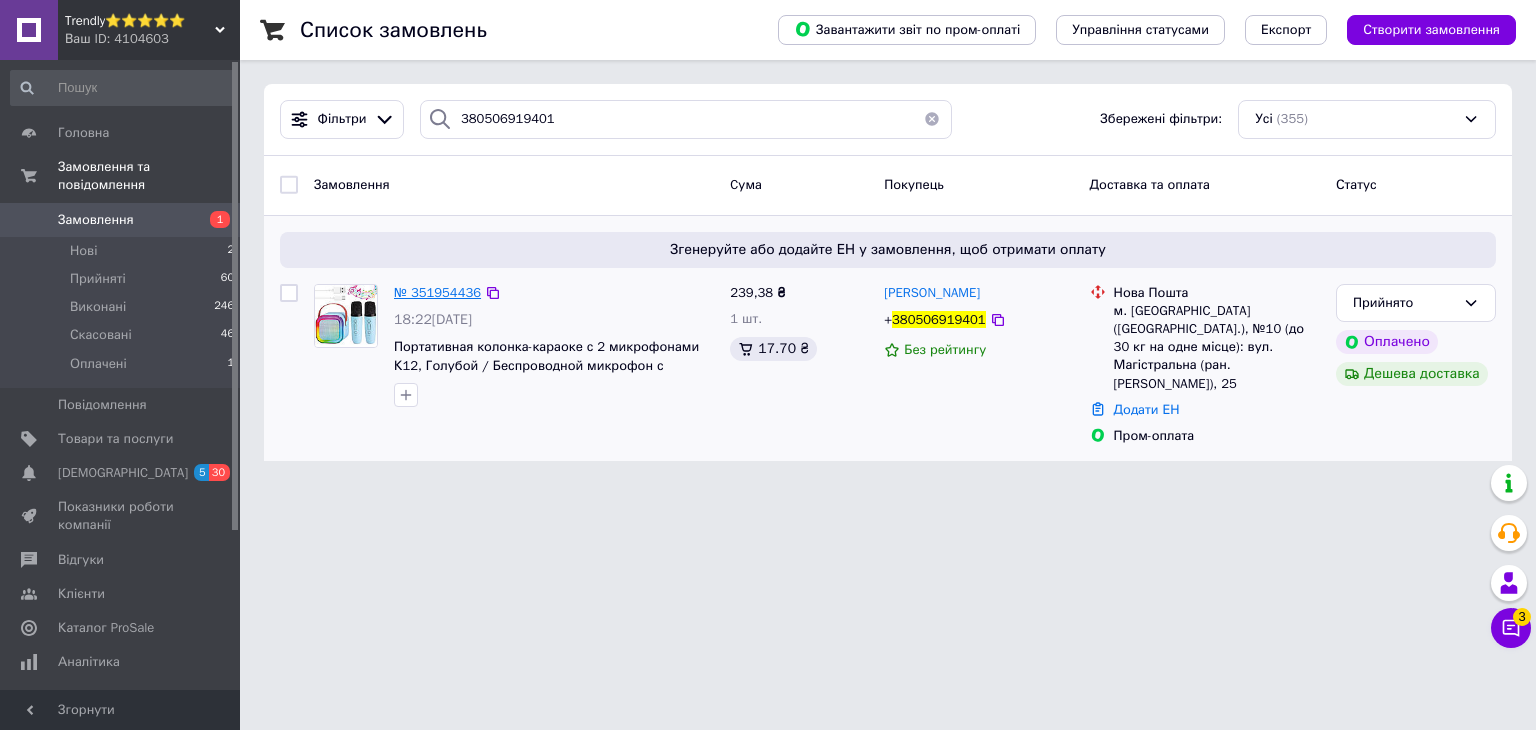 click on "№ 351954436" at bounding box center (437, 292) 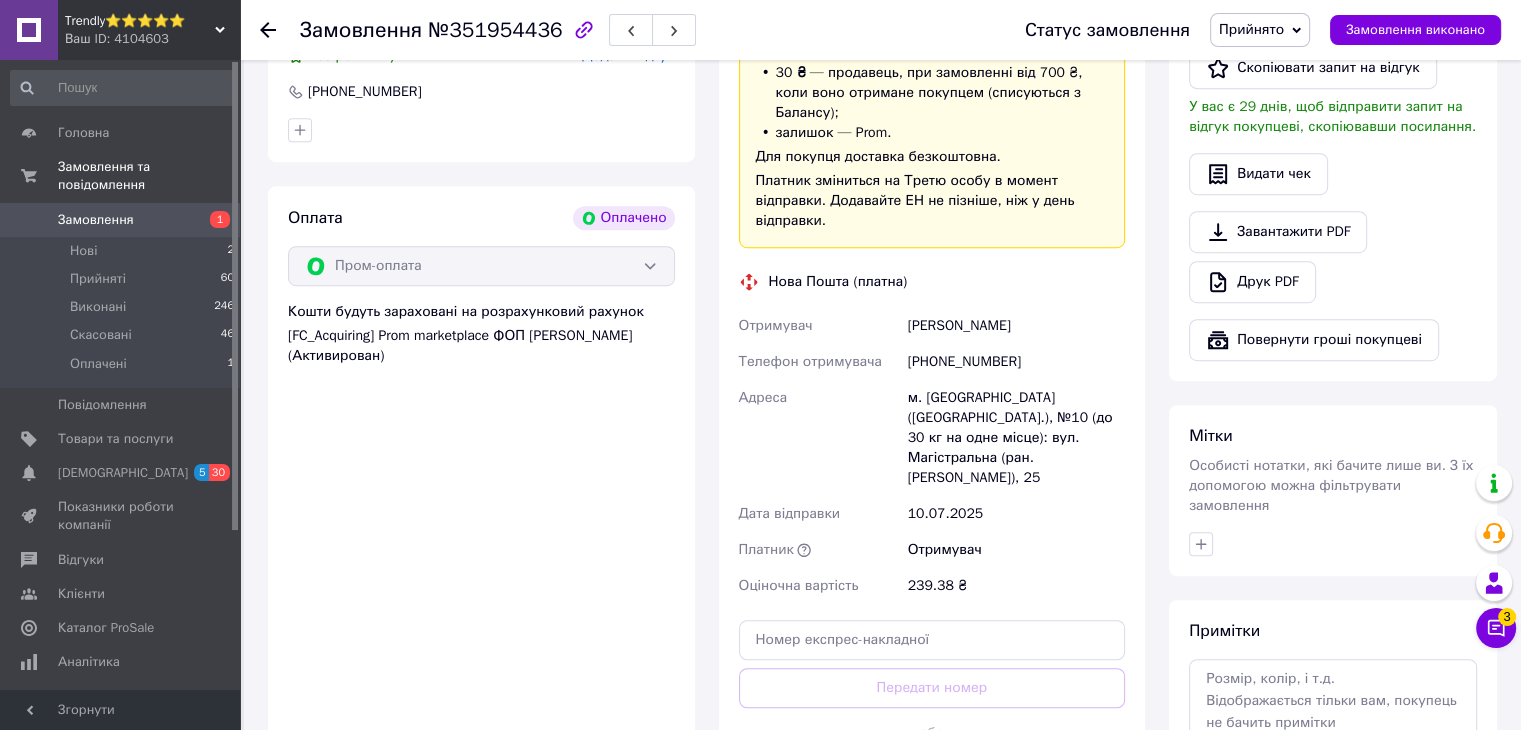 scroll, scrollTop: 1205, scrollLeft: 0, axis: vertical 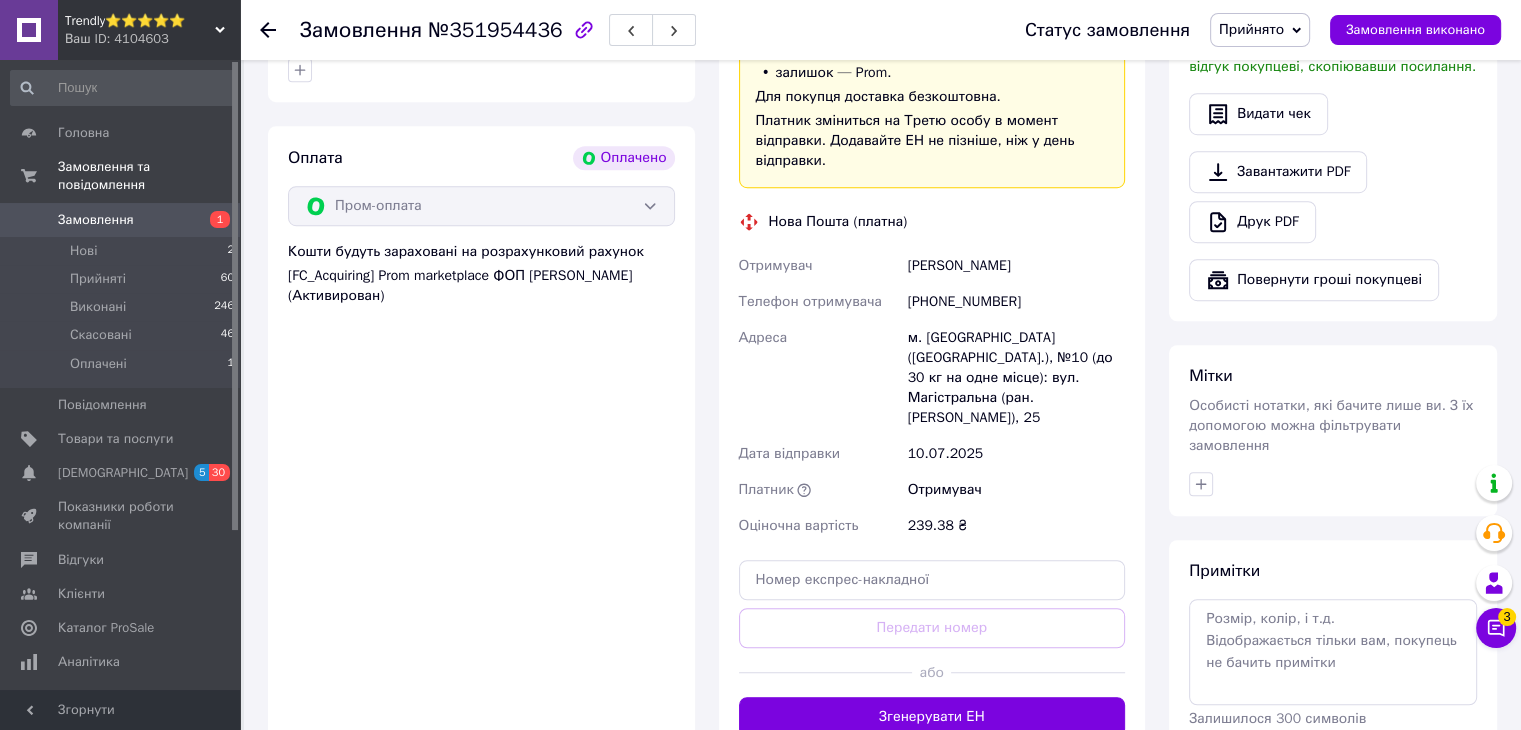 click on "Згенерувати ЕН" at bounding box center (932, 717) 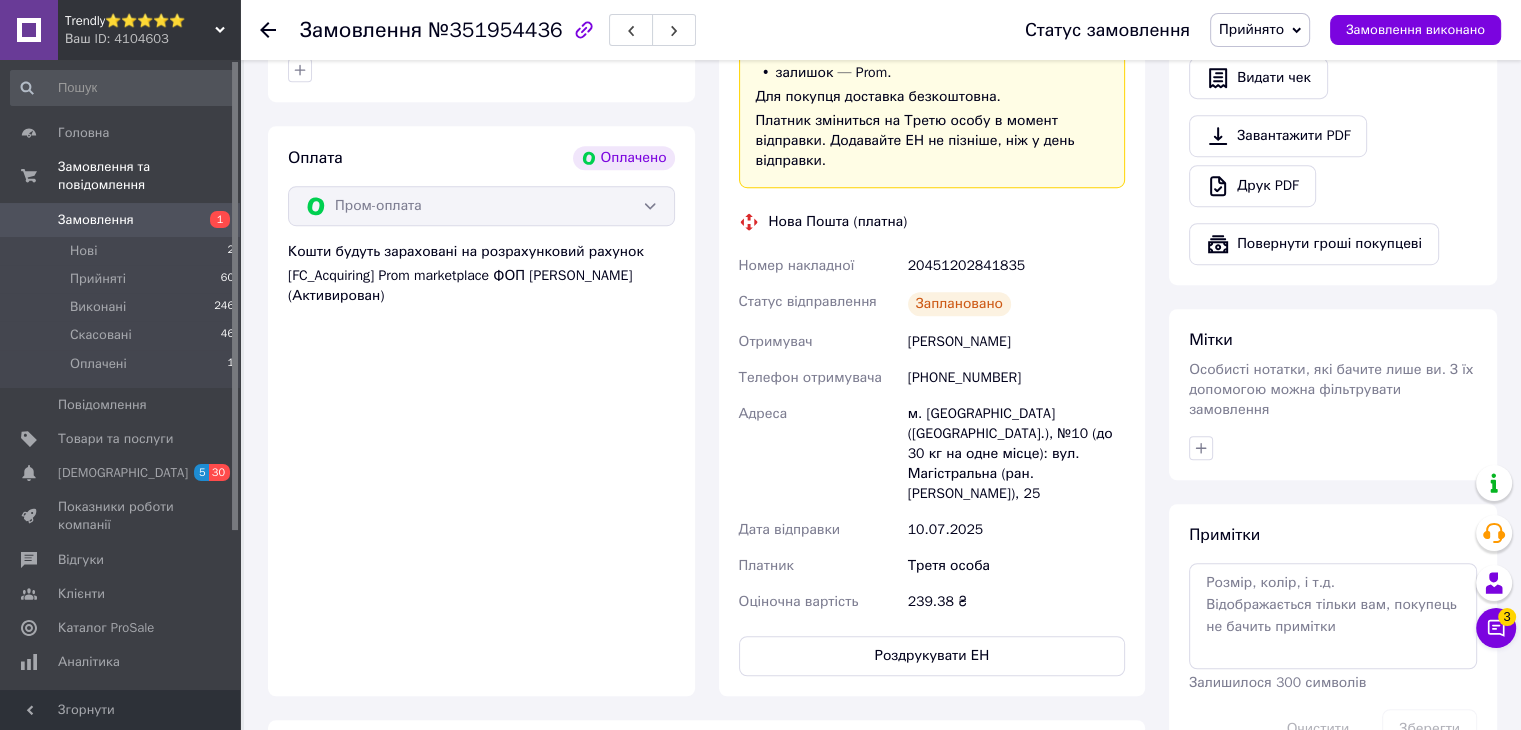 click on "20451202841835" at bounding box center (1016, 266) 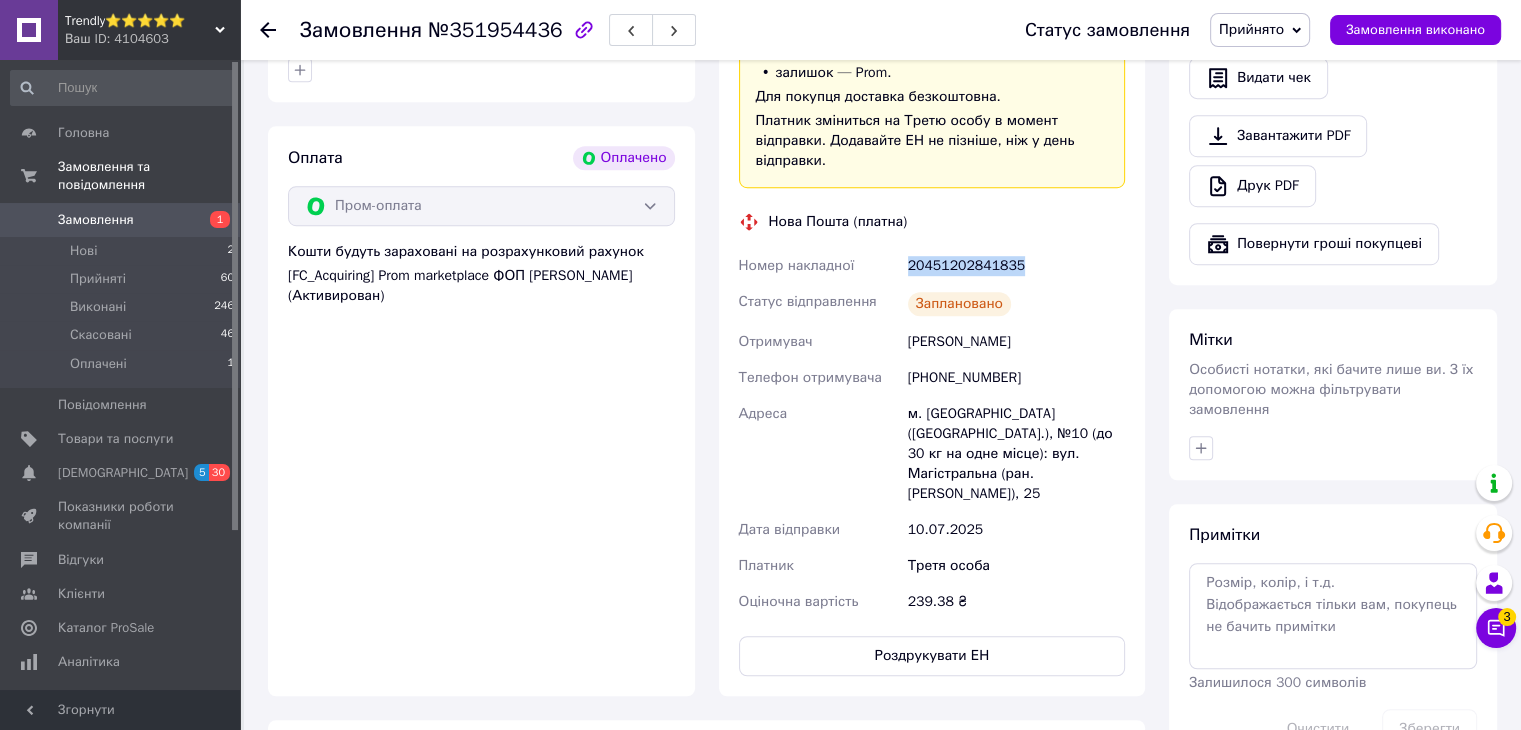 click on "20451202841835" at bounding box center (1016, 266) 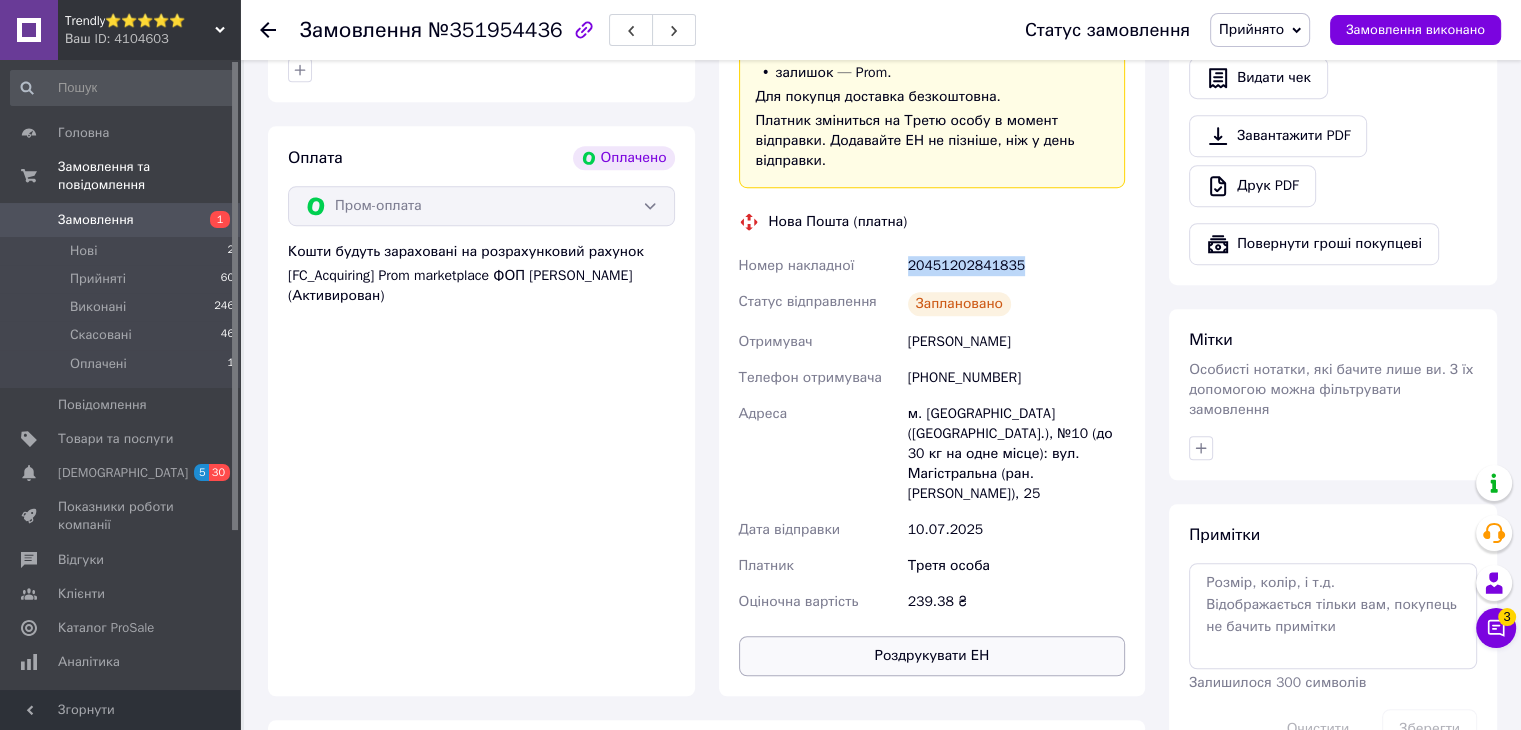 click on "Роздрукувати ЕН" at bounding box center (932, 656) 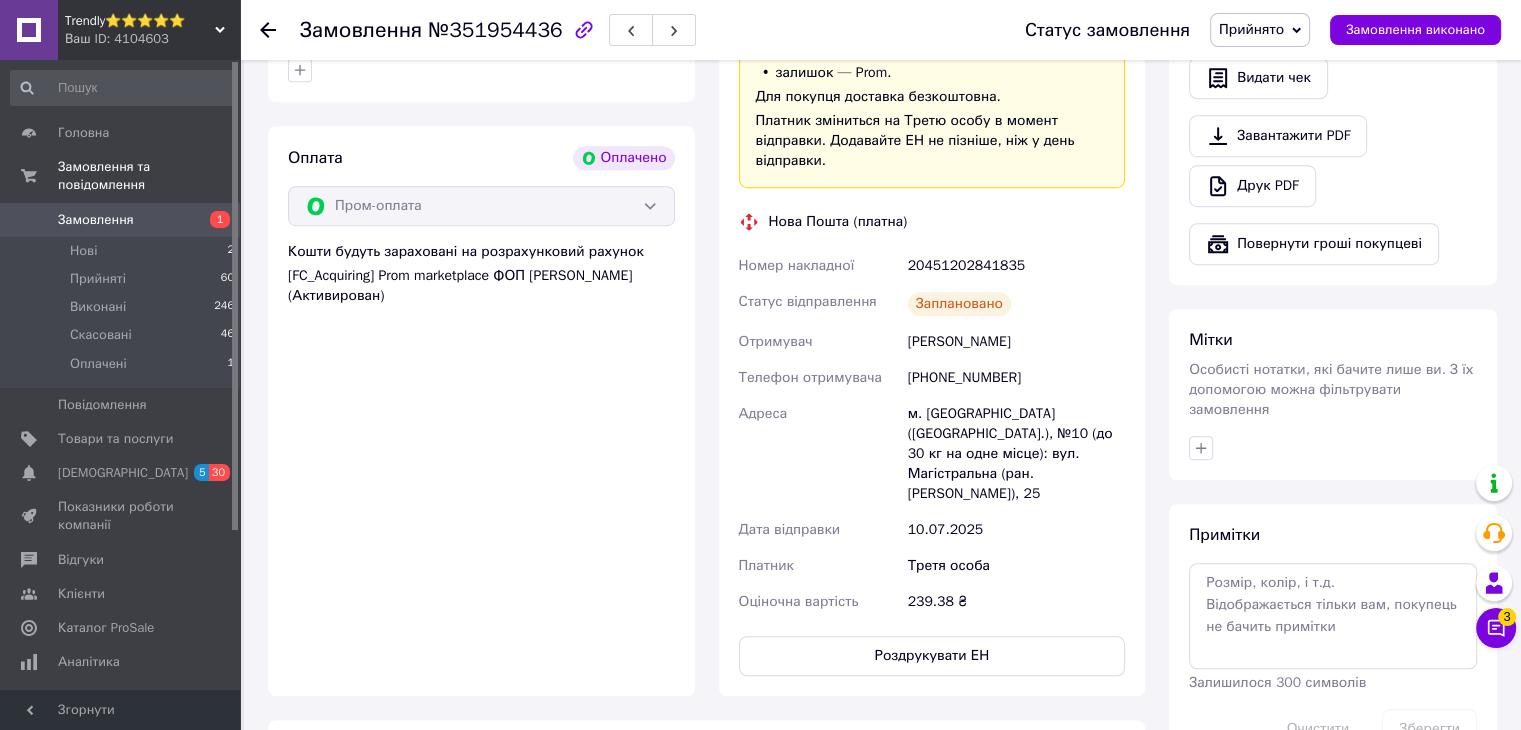 click on "Trendly⭐⭐⭐⭐⭐" at bounding box center [140, 21] 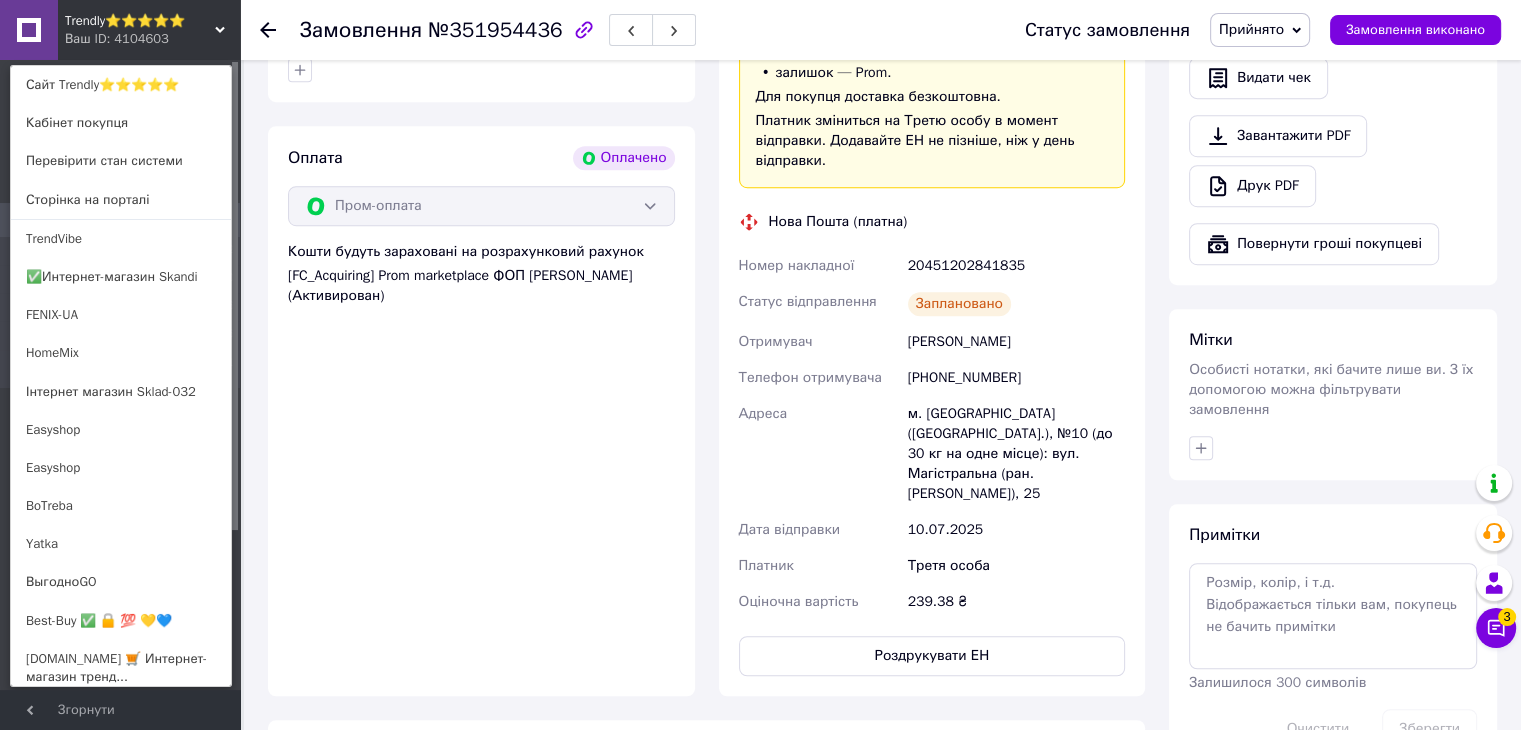scroll, scrollTop: 1386, scrollLeft: 0, axis: vertical 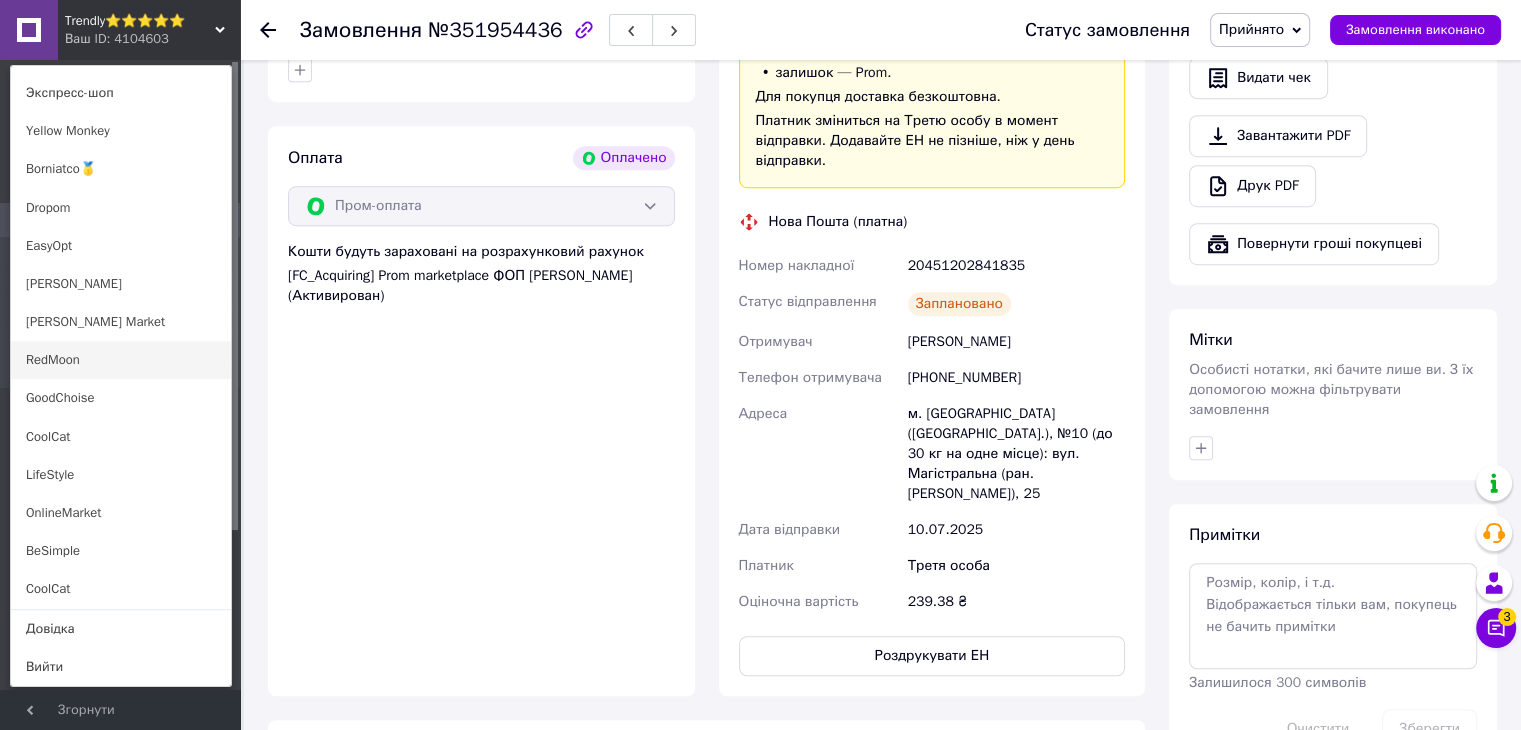 click on "RedMoon" at bounding box center [121, 360] 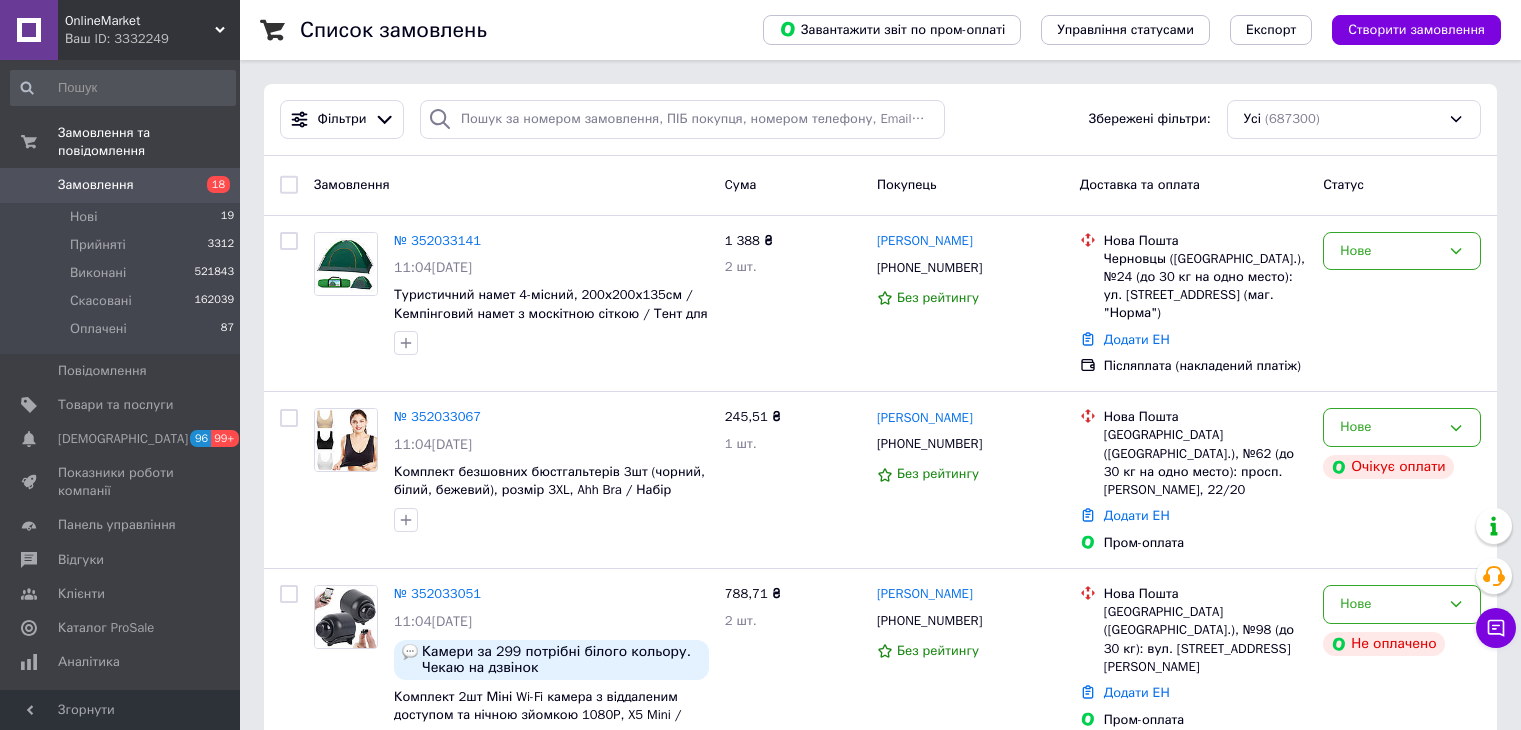 scroll, scrollTop: 0, scrollLeft: 0, axis: both 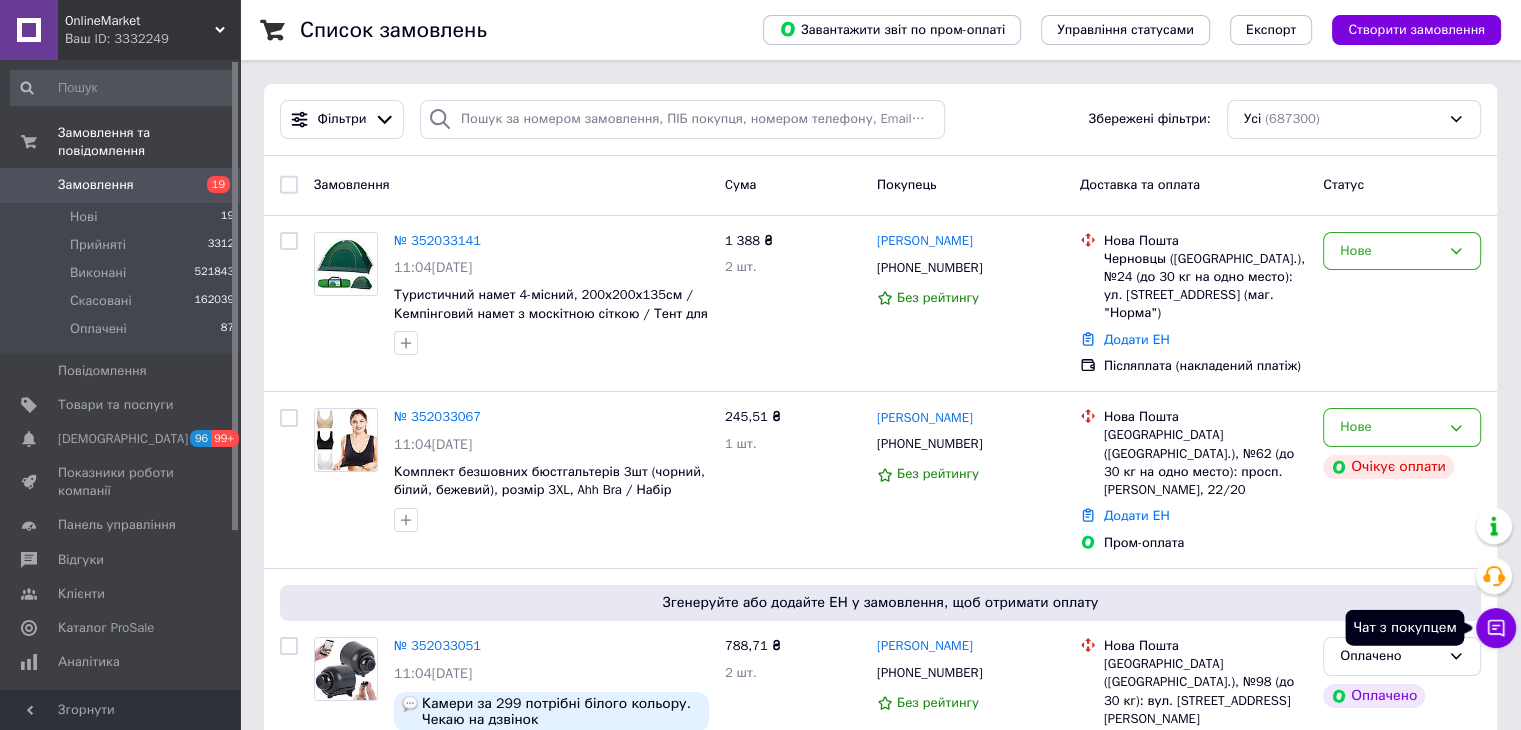 click on "Чат з покупцем" at bounding box center (1496, 628) 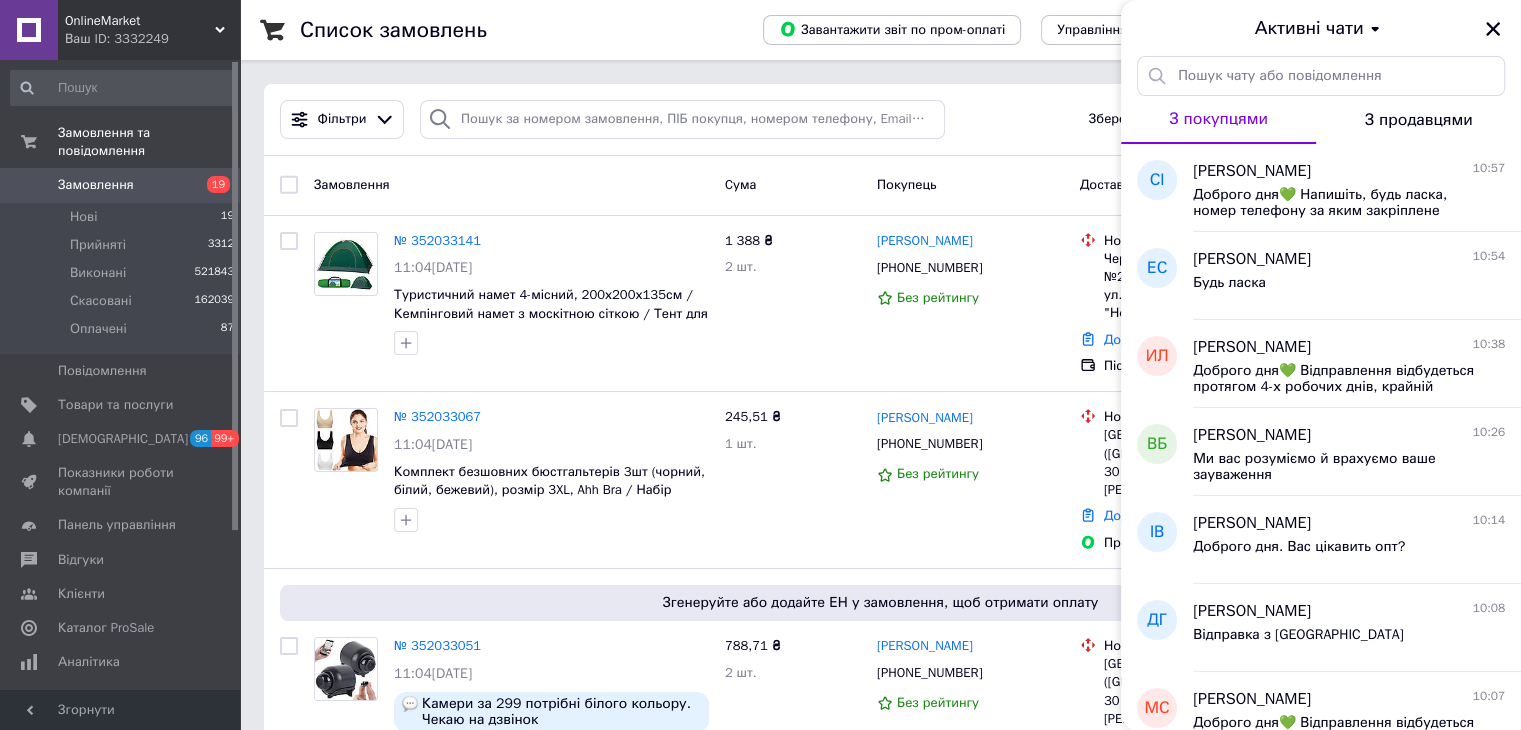 click on "Ваш ID: 3332249" at bounding box center [152, 39] 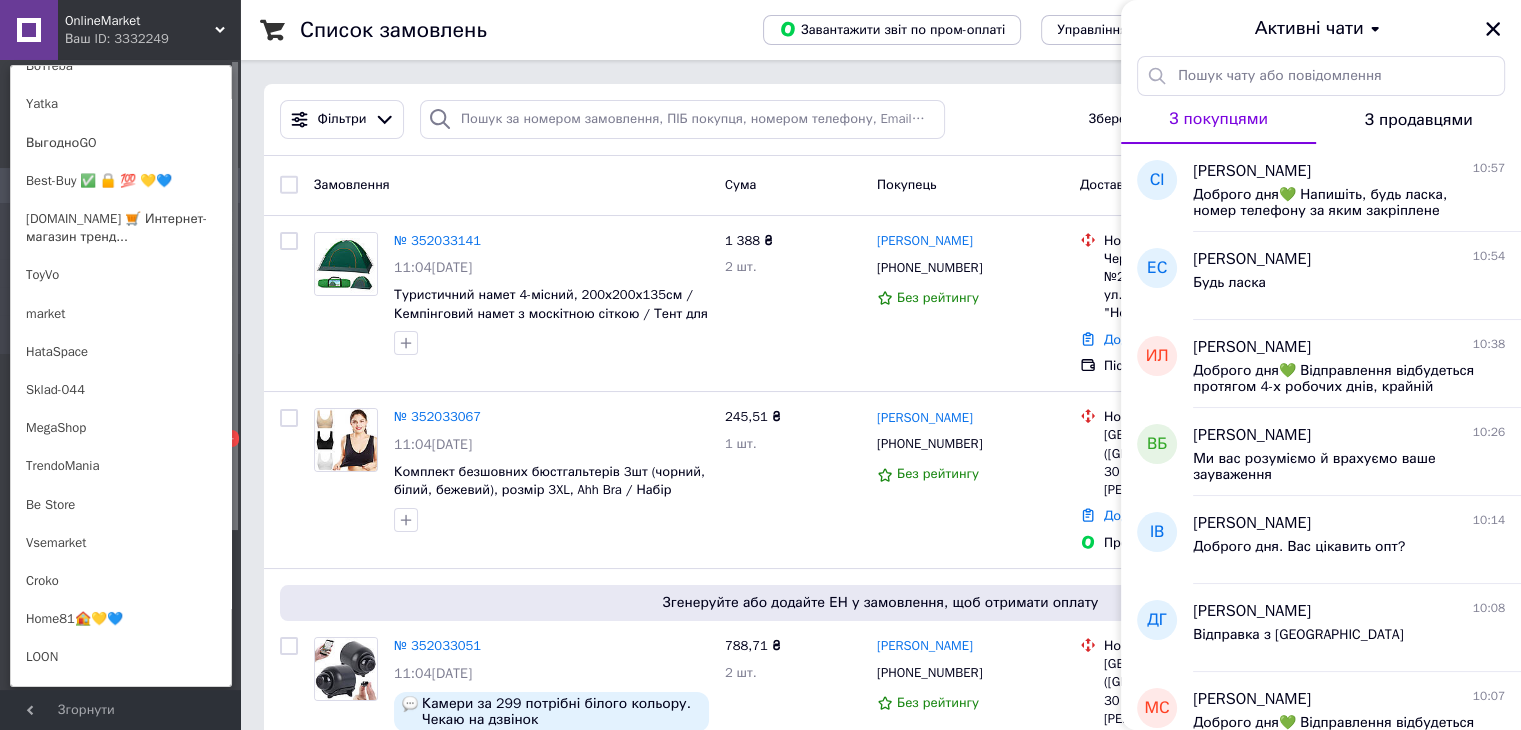 scroll, scrollTop: 1386, scrollLeft: 0, axis: vertical 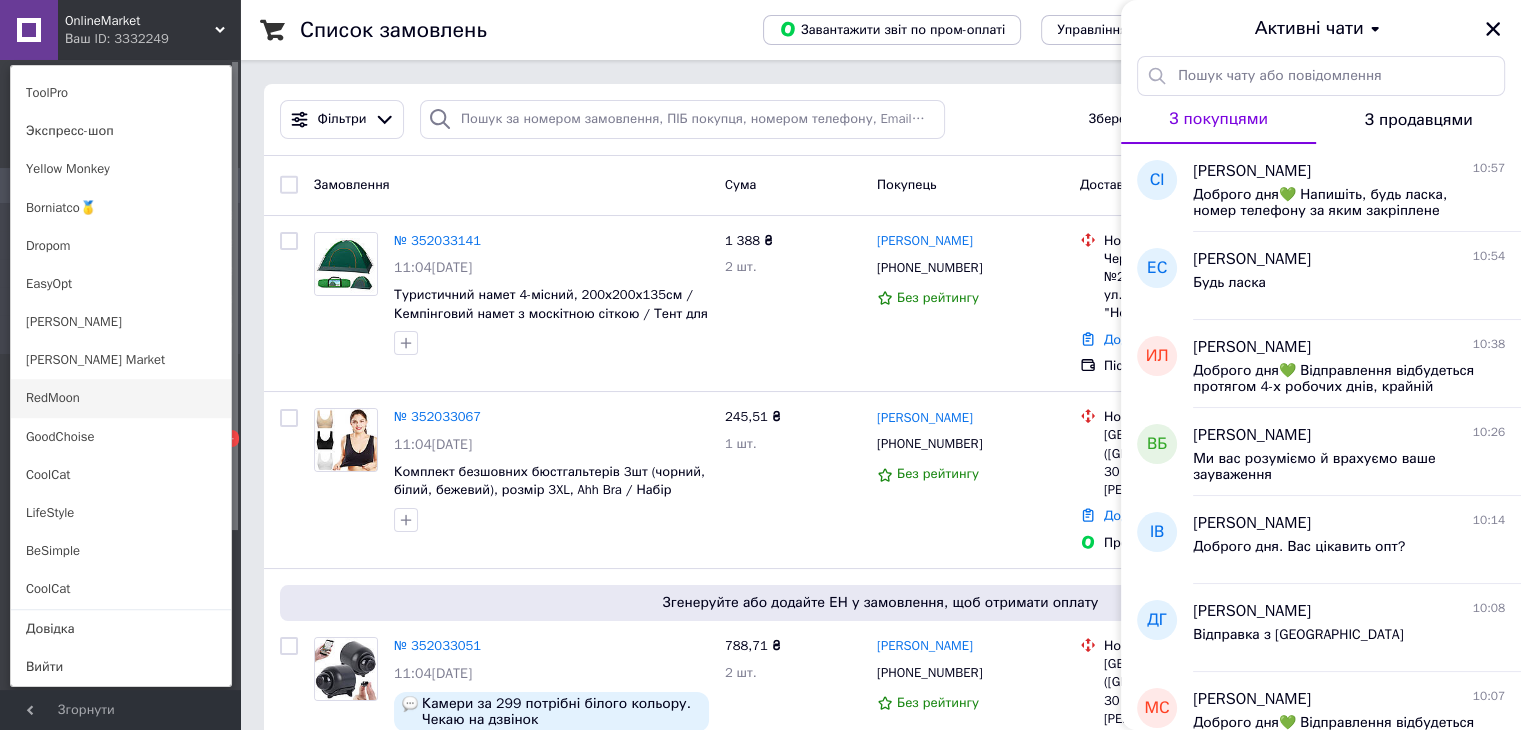 click on "RedMoon" at bounding box center [121, 398] 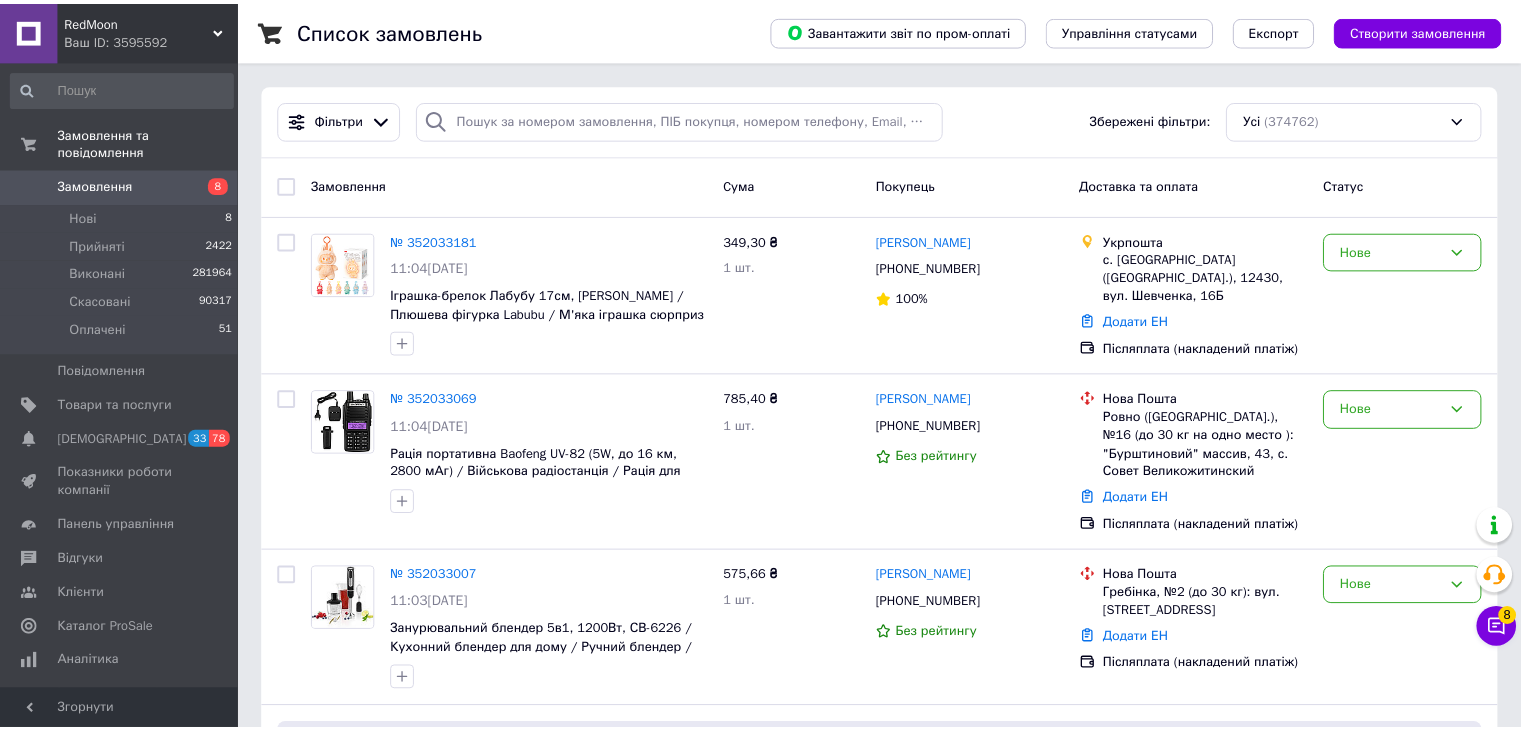 scroll, scrollTop: 0, scrollLeft: 0, axis: both 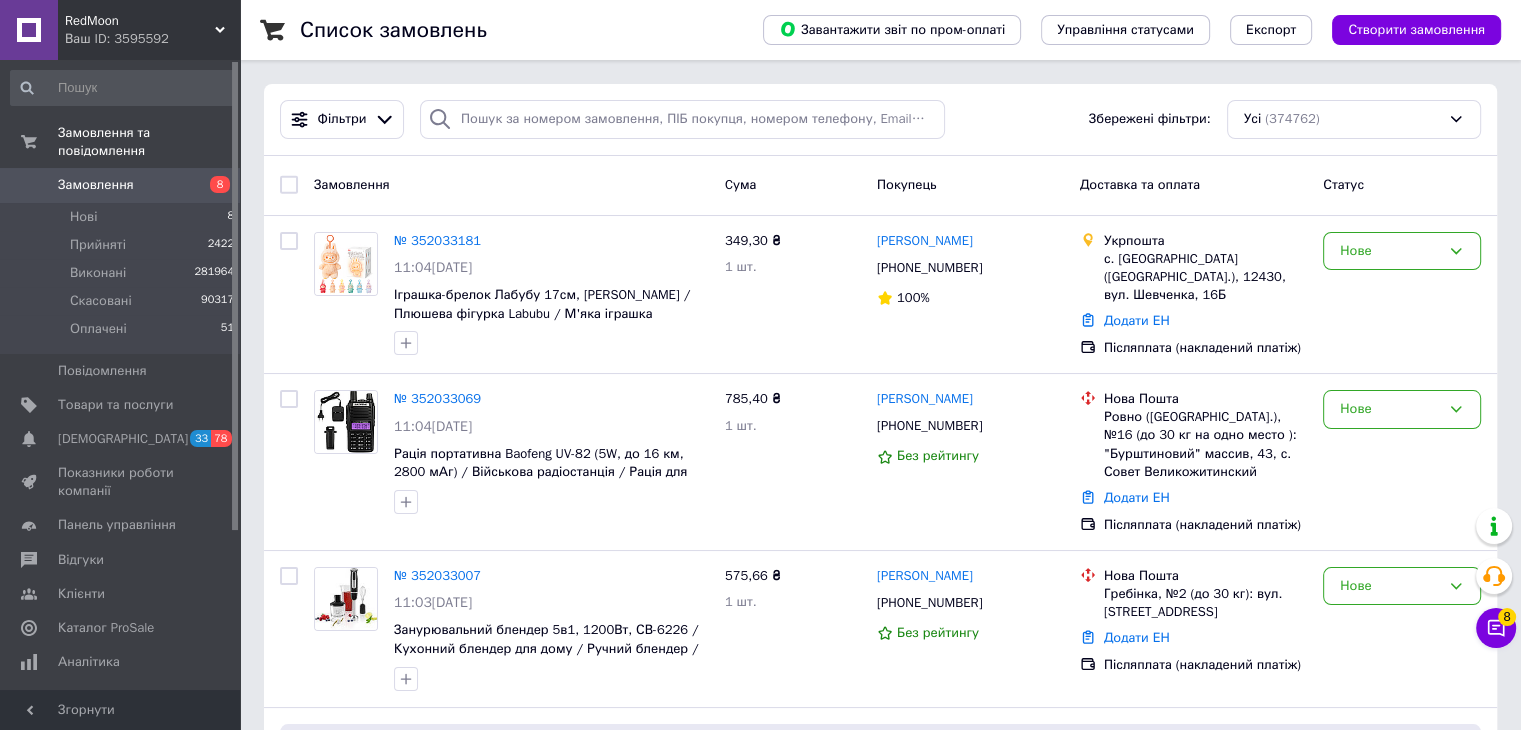 click on "Чат з покупцем 8" at bounding box center [1496, 628] 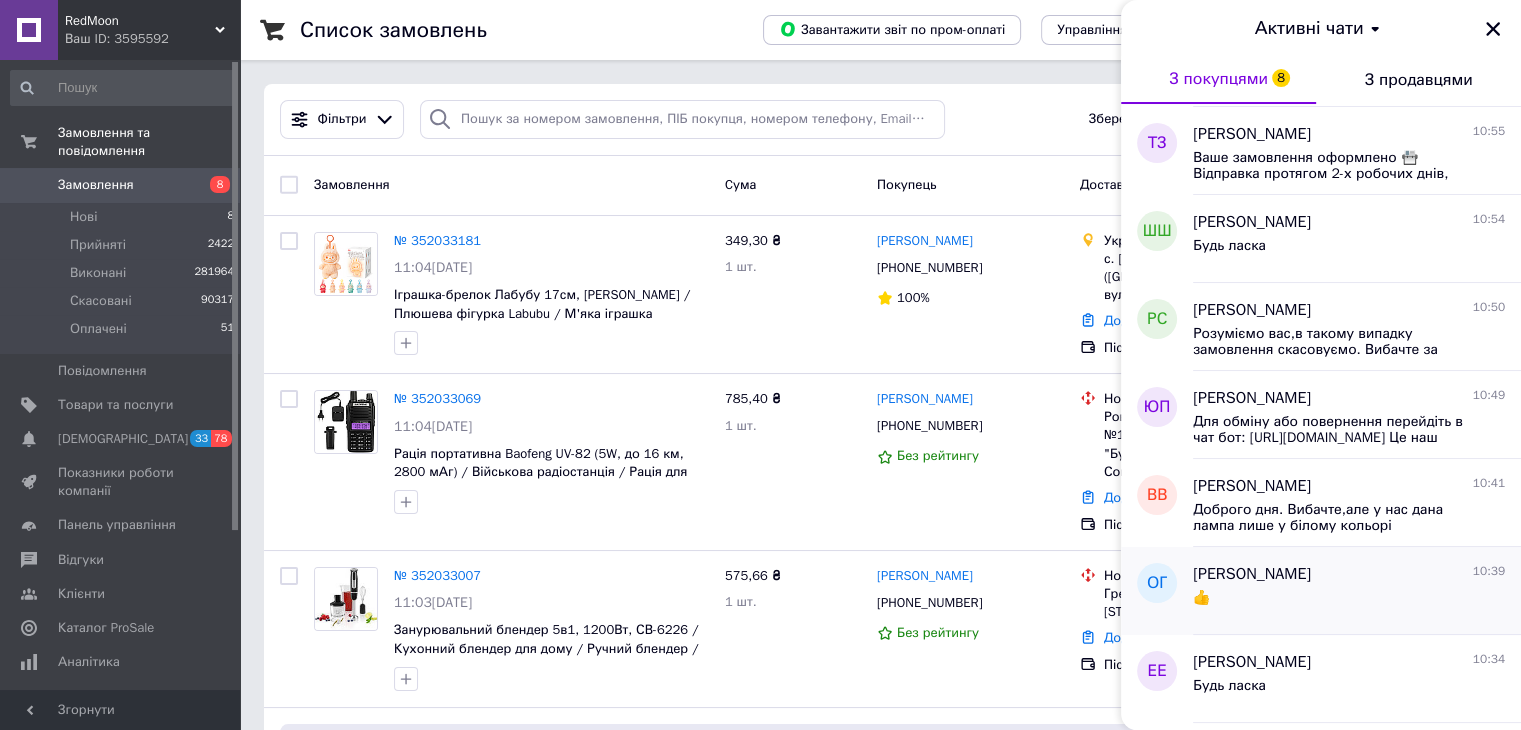 scroll, scrollTop: 600, scrollLeft: 0, axis: vertical 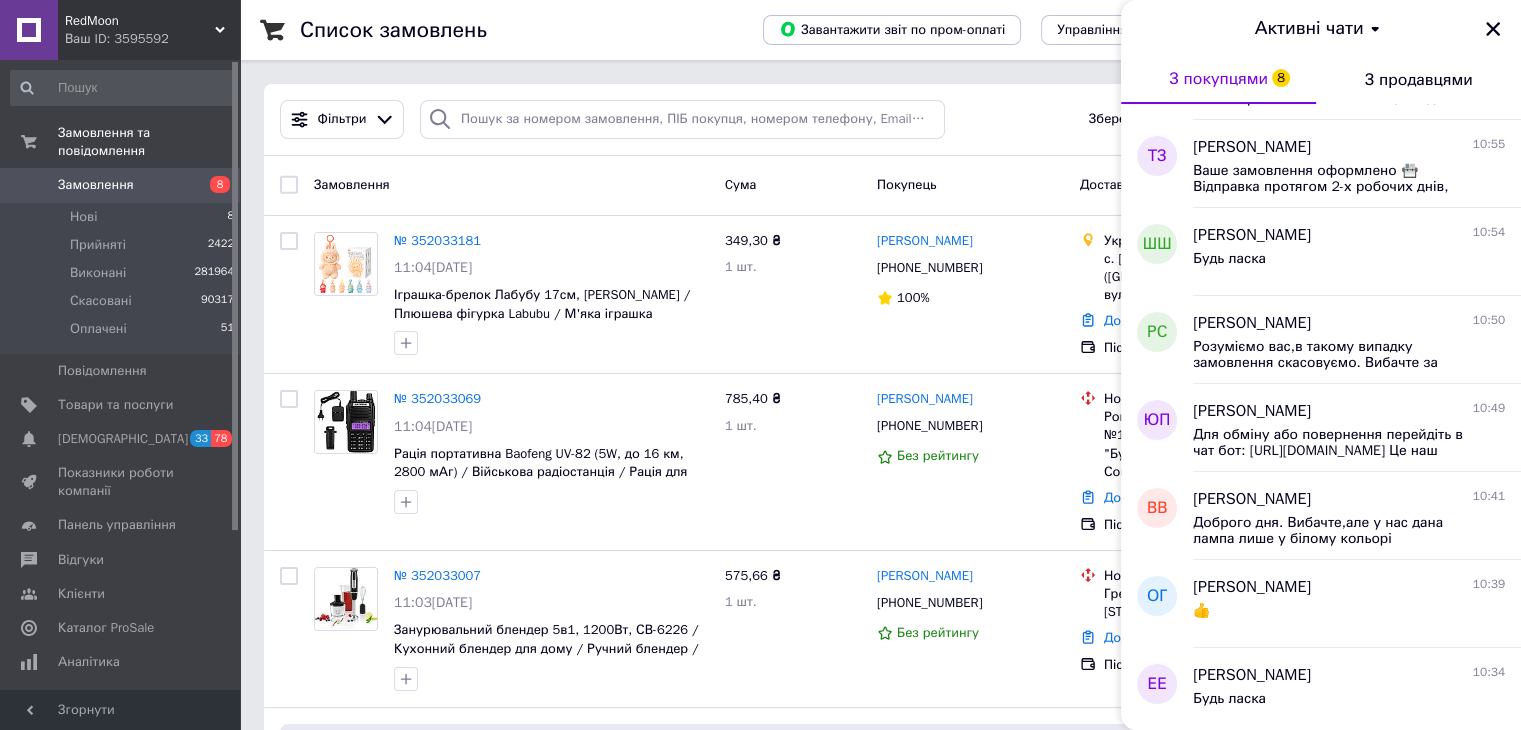 click on "Ваш ID: 3595592" at bounding box center (152, 39) 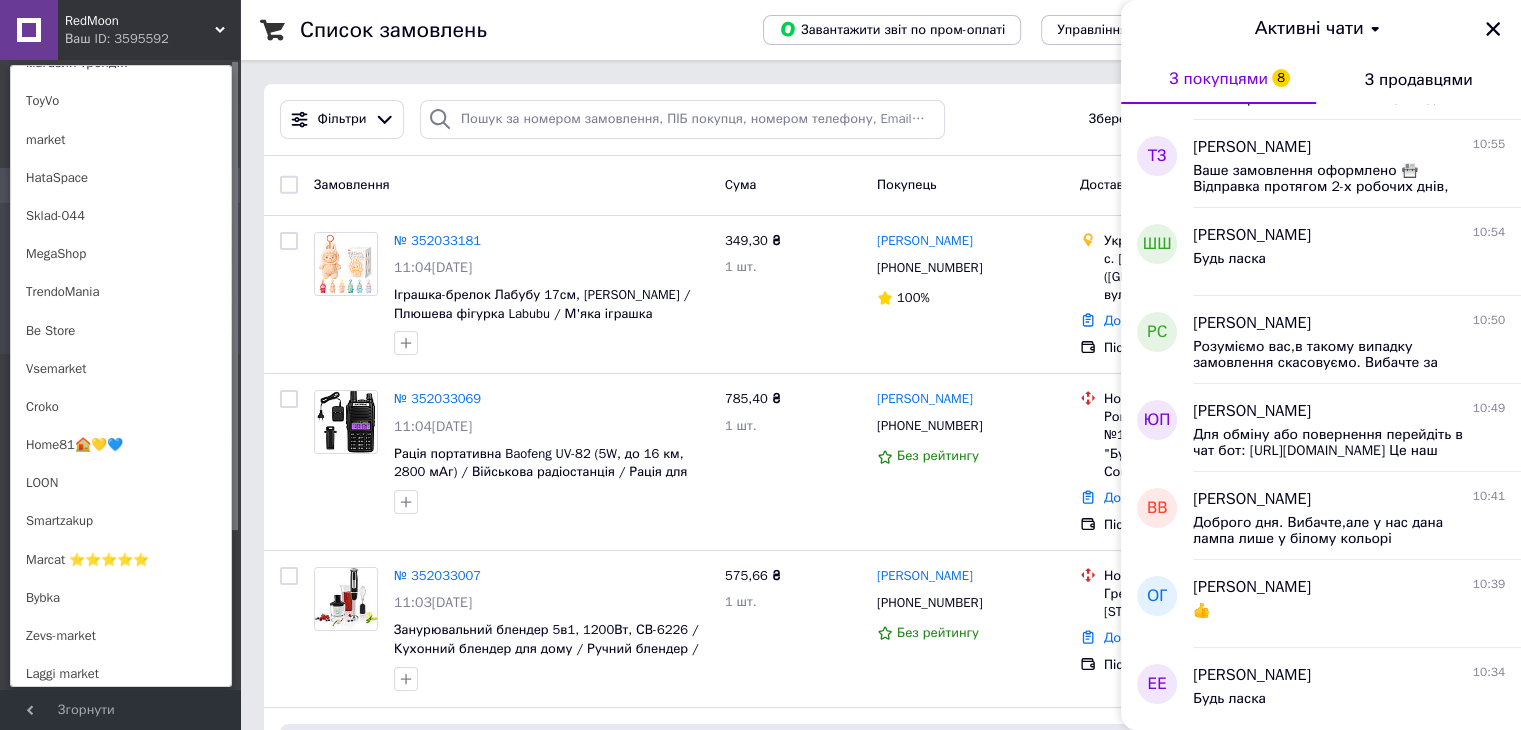 scroll, scrollTop: 1386, scrollLeft: 0, axis: vertical 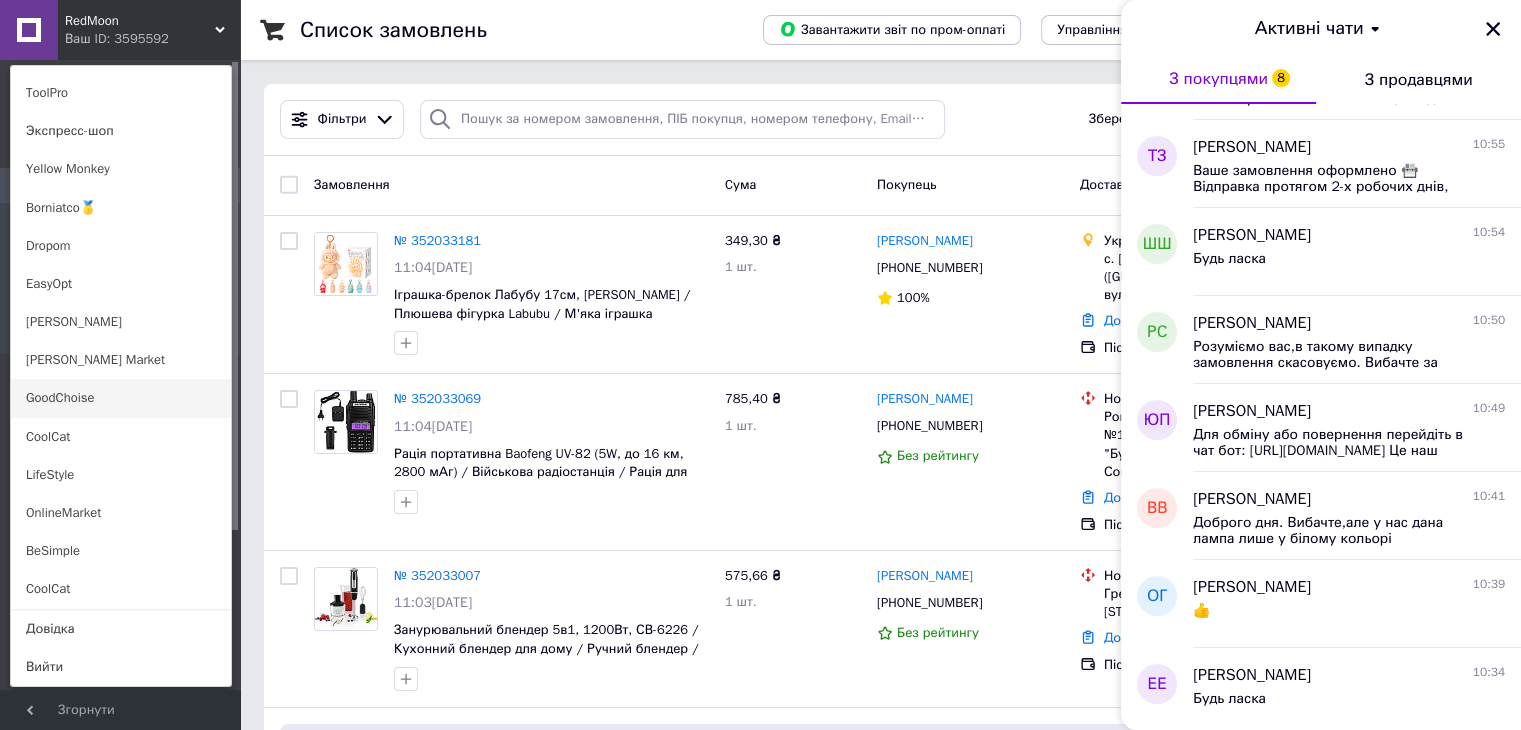 click on "GoodChoise" at bounding box center (121, 398) 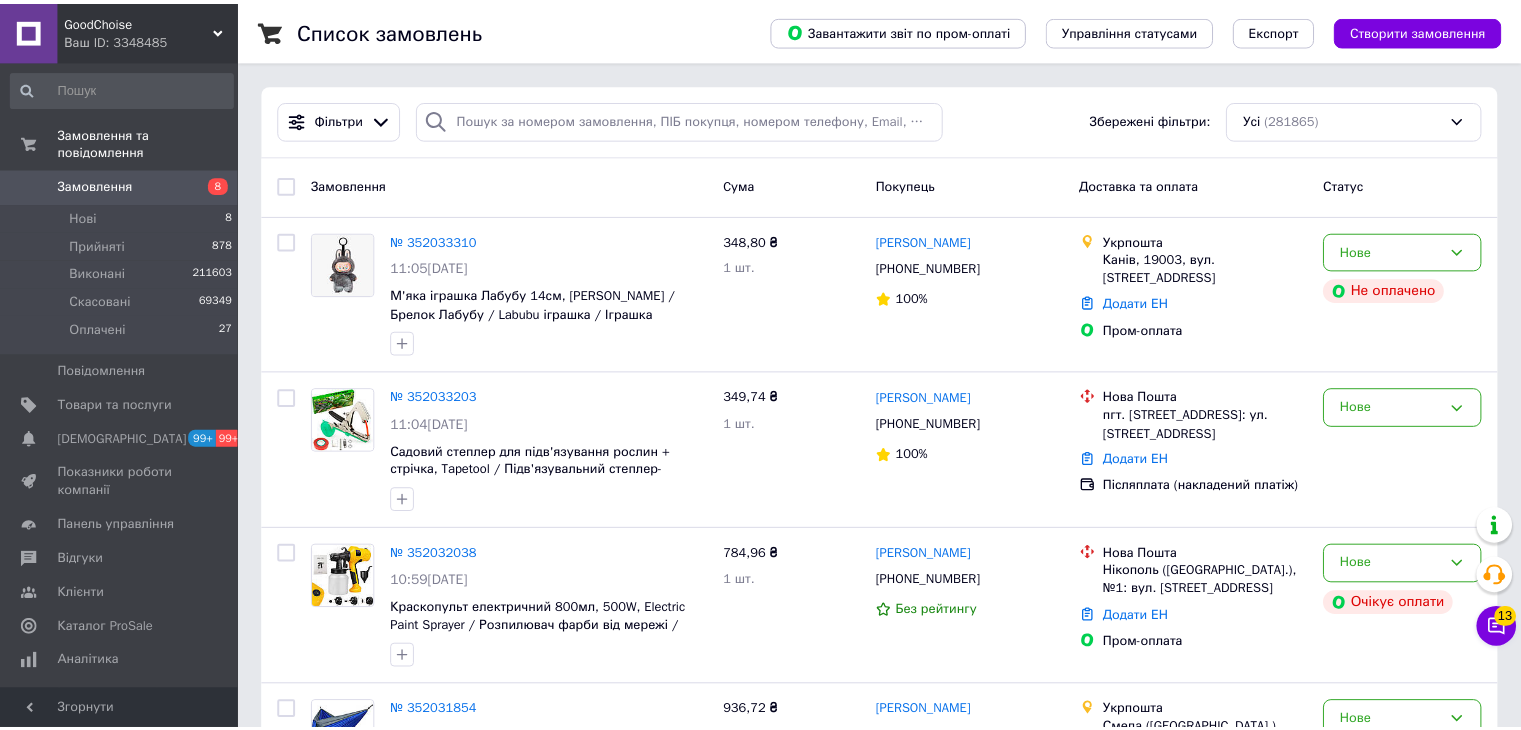 scroll, scrollTop: 0, scrollLeft: 0, axis: both 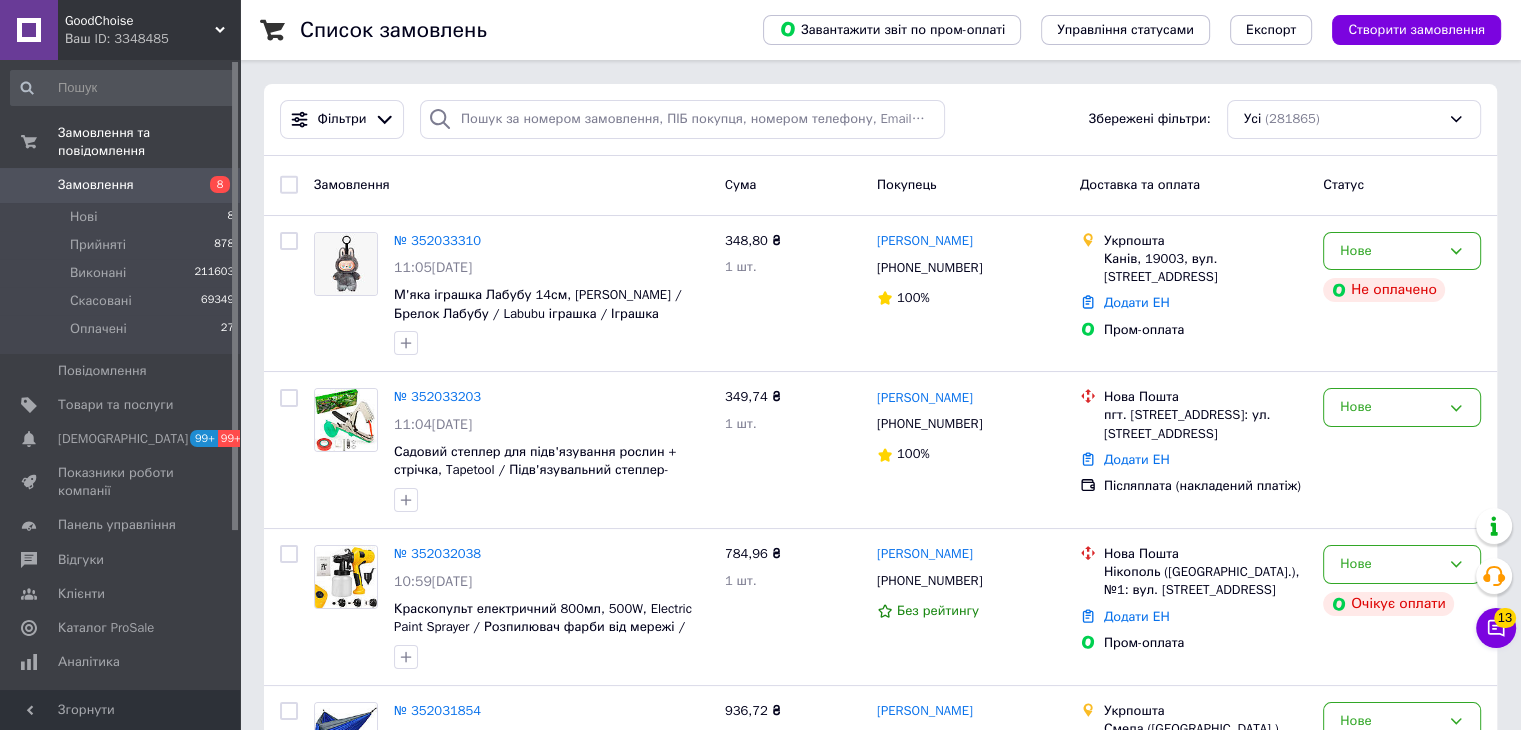 click on "Список замовлень   Завантажити звіт по пром-оплаті Управління статусами Експорт Створити замовлення Фільтри Збережені фільтри: Усі (281865) Замовлення Cума Покупець Доставка та оплата Статус № 352033310 11:05[DATE] М'яка іграшка Лабубу 14см, Колір Рандом / Брелок Лабубу / Labubu іграшка / Іграшка сюрприз 348,80 ₴ 1 шт. [PERSON_NAME] [PHONE_NUMBER] 100% Укрпошта [GEOGRAPHIC_DATA], 19003, вул. Торгова, 16 Додати ЕН Пром-оплата Нове Не оплачено № 352033203 11:04[DATE] [PERSON_NAME] степлер для підв'язування рослин + стрічка, Tapetool / Підв'язувальний степлер-таппенер для винограду 349,74 ₴ 1 шт. [PERSON_NAME] [PHONE_NUMBER]" at bounding box center [880, 1905] 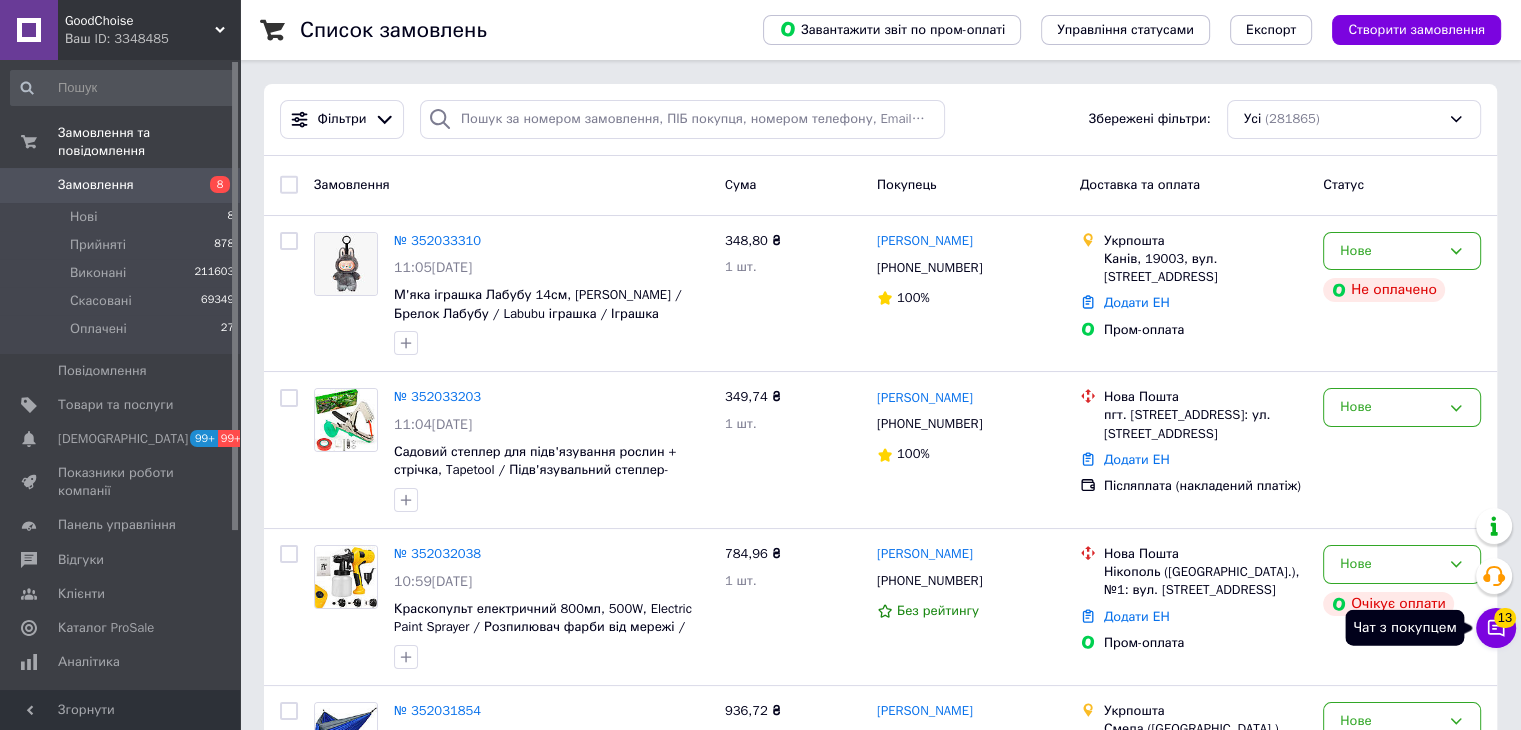 click on "Чат з покупцем 13" at bounding box center (1496, 628) 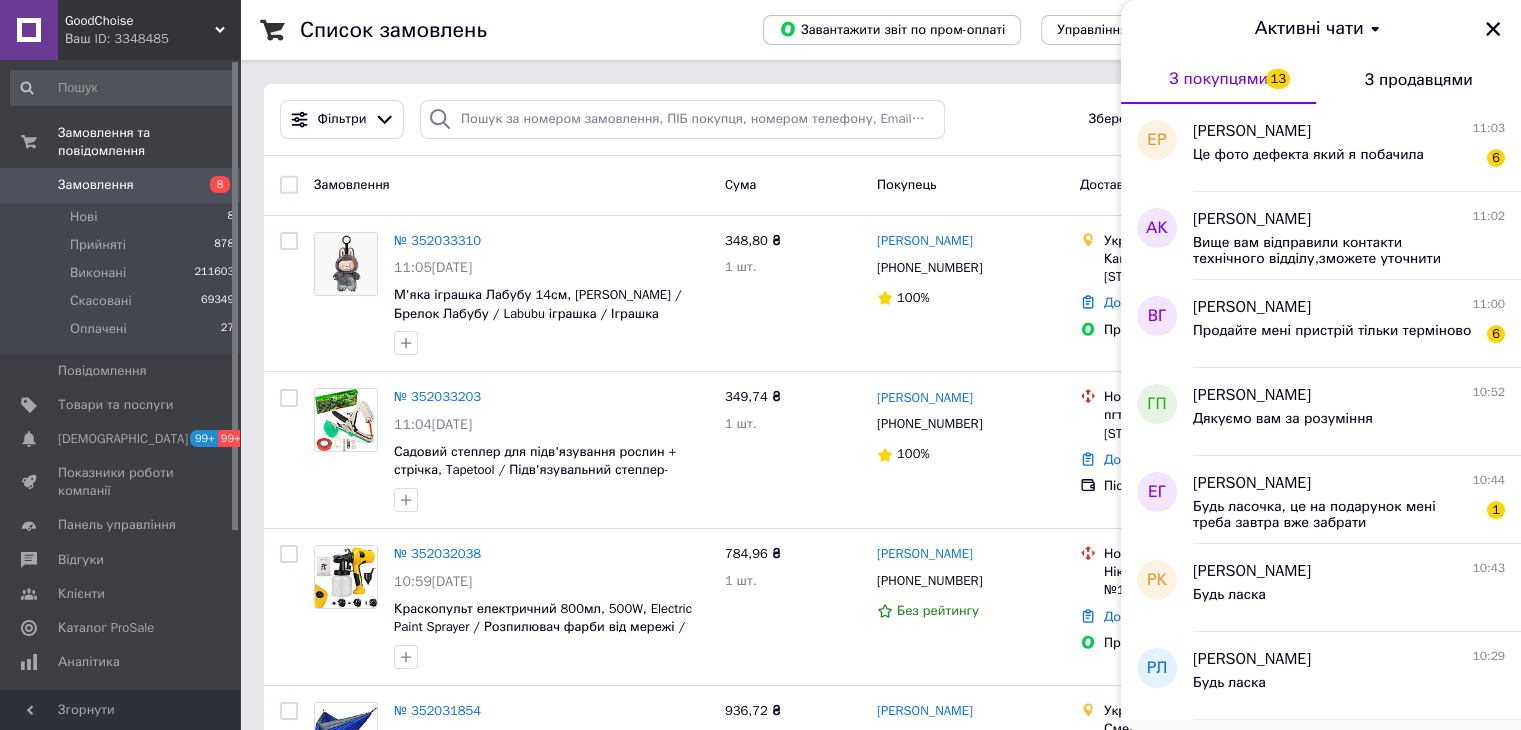scroll, scrollTop: 100, scrollLeft: 0, axis: vertical 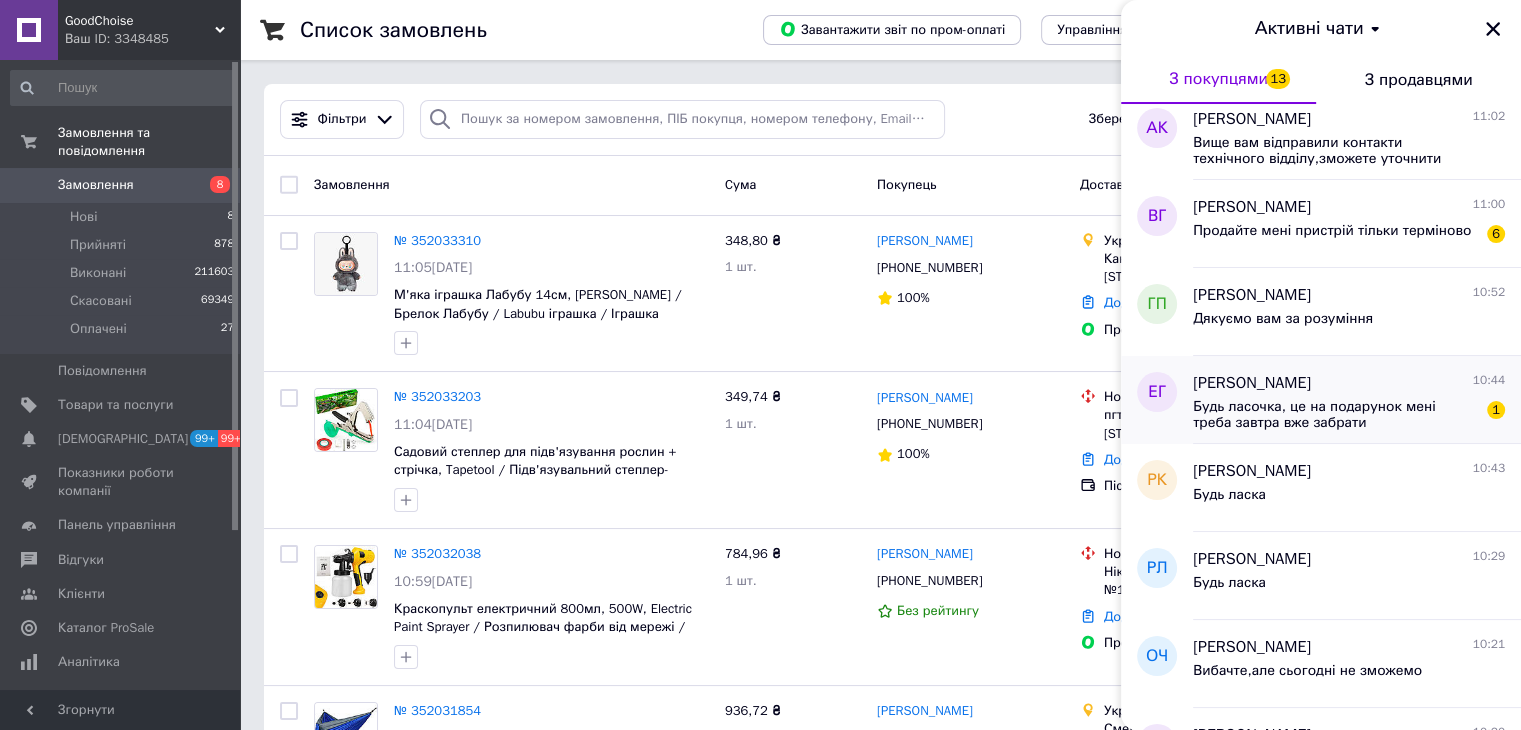 click on "Будь ласочка, це на подарунок мені треба завтра вже забрати" at bounding box center (1335, 415) 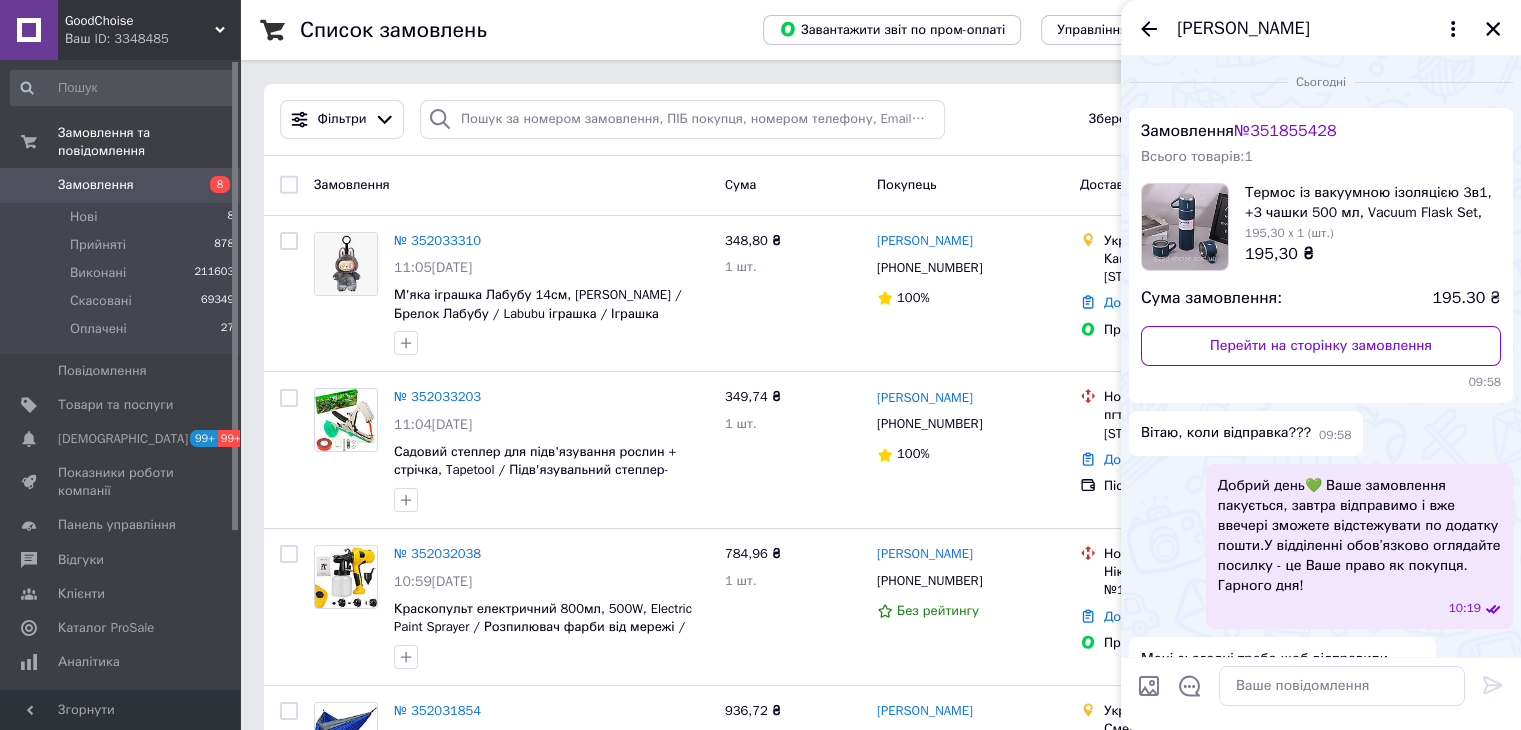 scroll, scrollTop: 276, scrollLeft: 0, axis: vertical 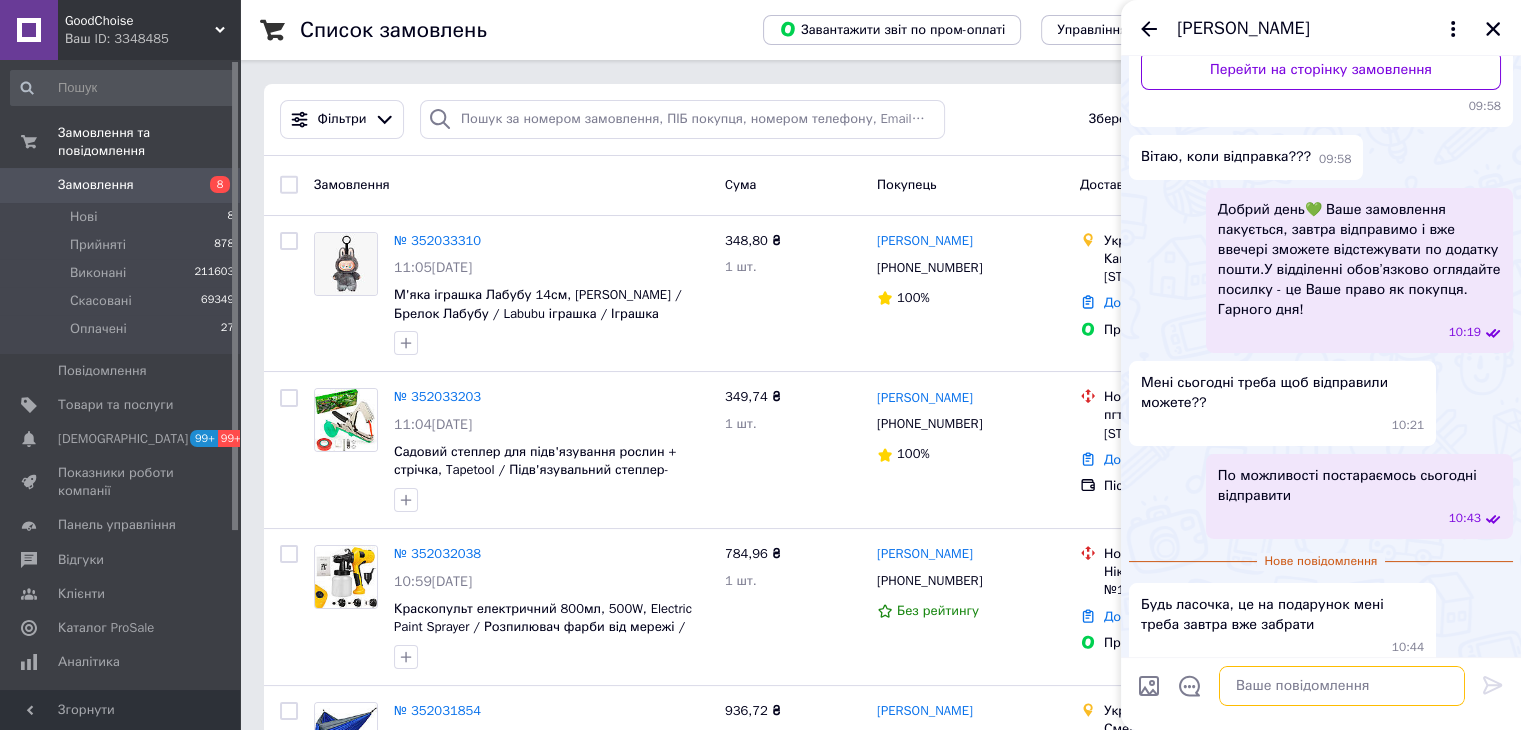 click at bounding box center (1342, 686) 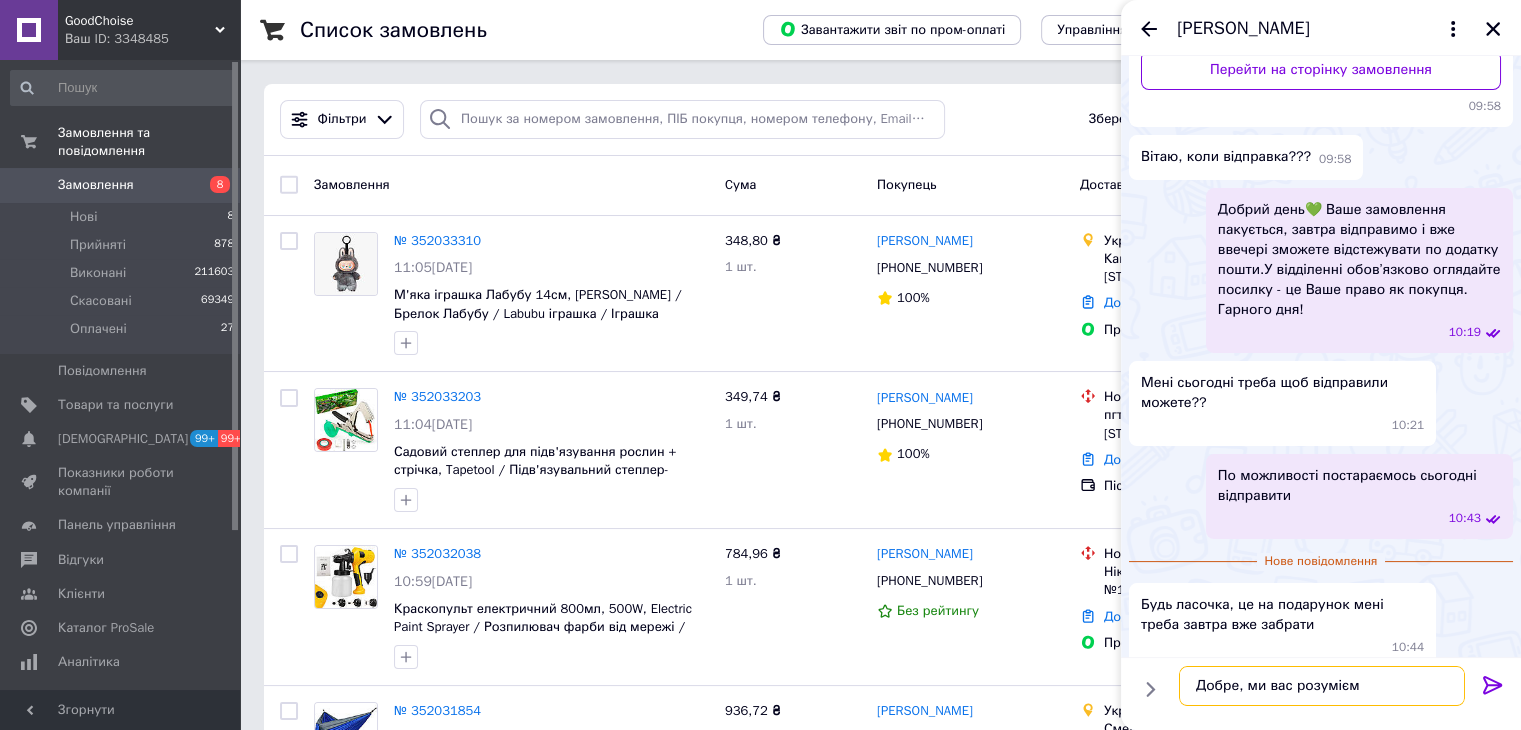 type on "Добре, ми вас розуміємо" 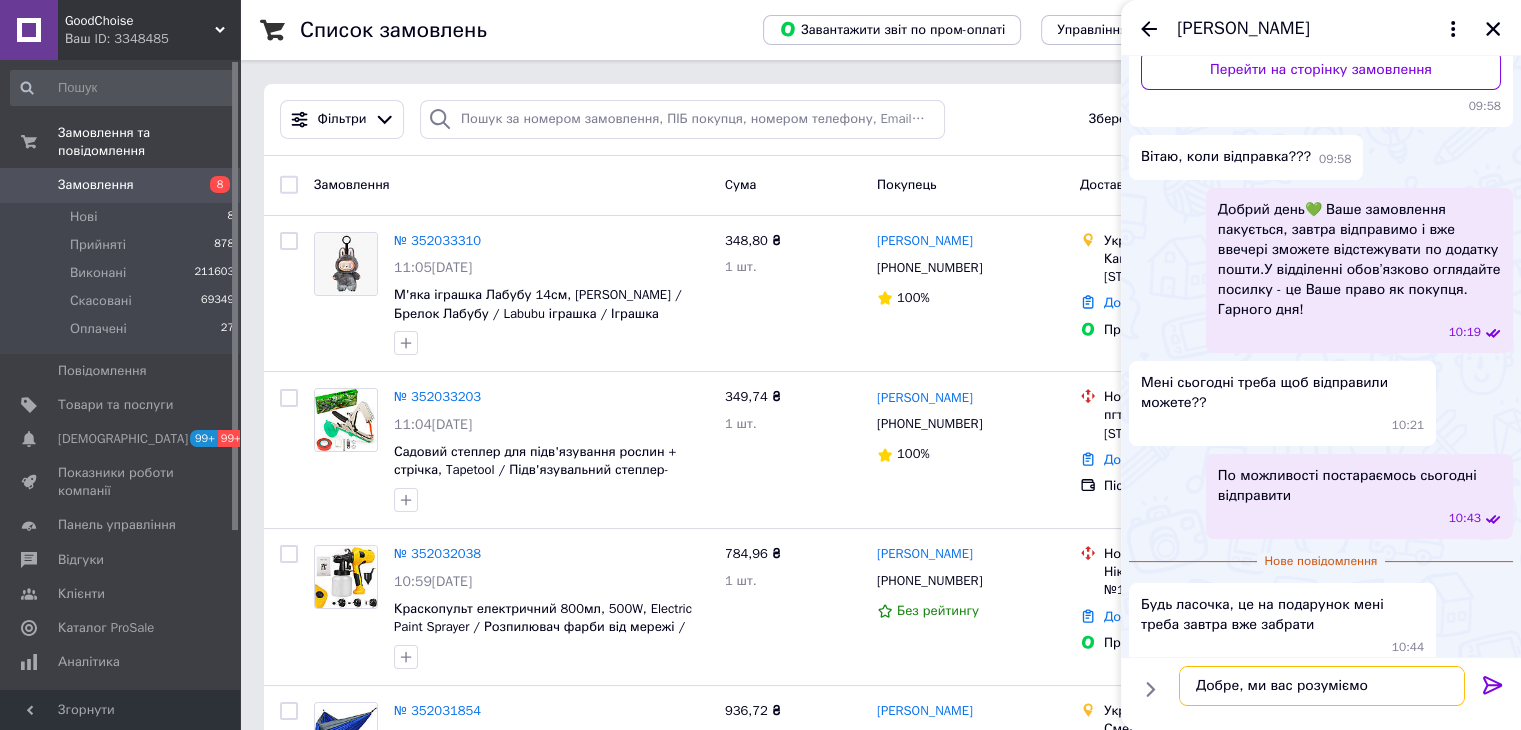 type 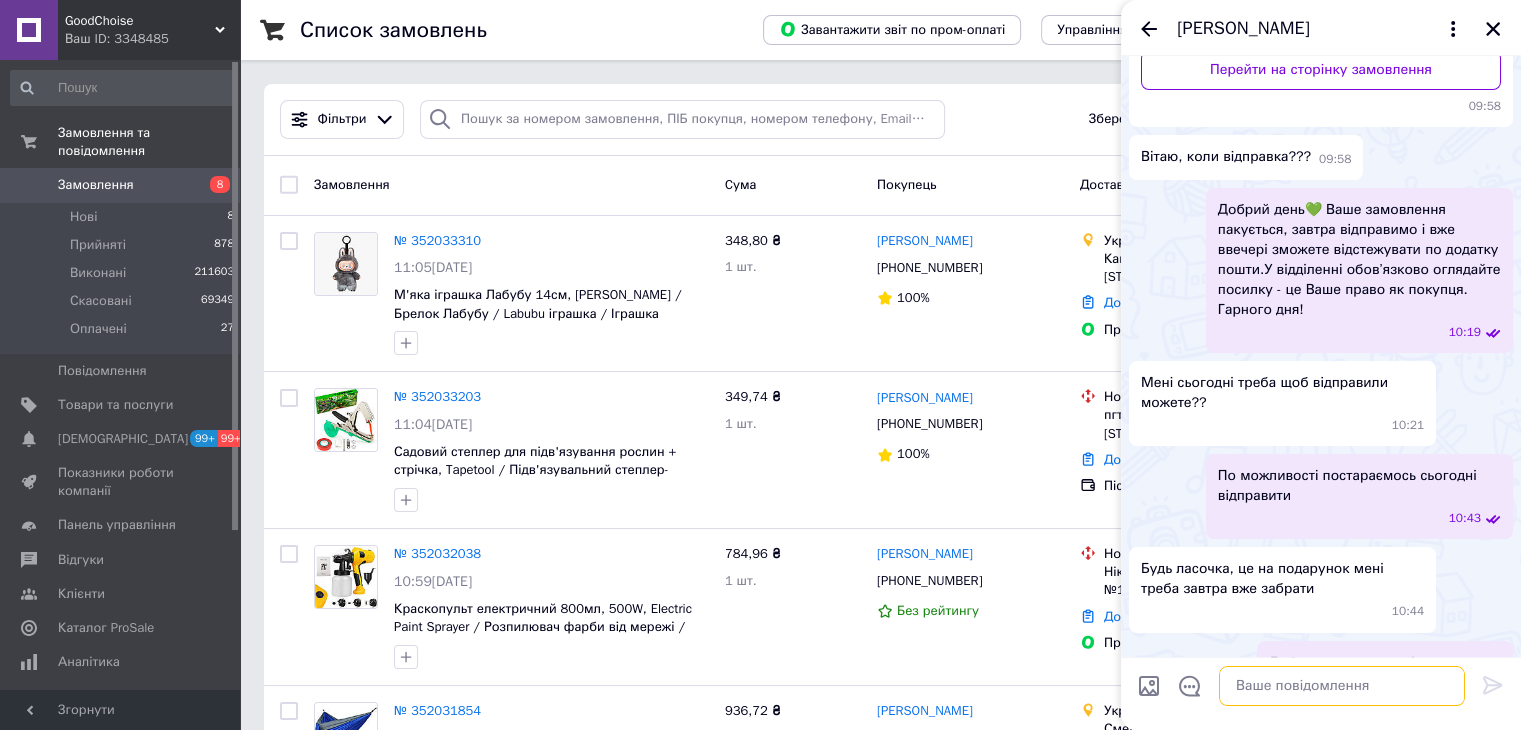 scroll, scrollTop: 292, scrollLeft: 0, axis: vertical 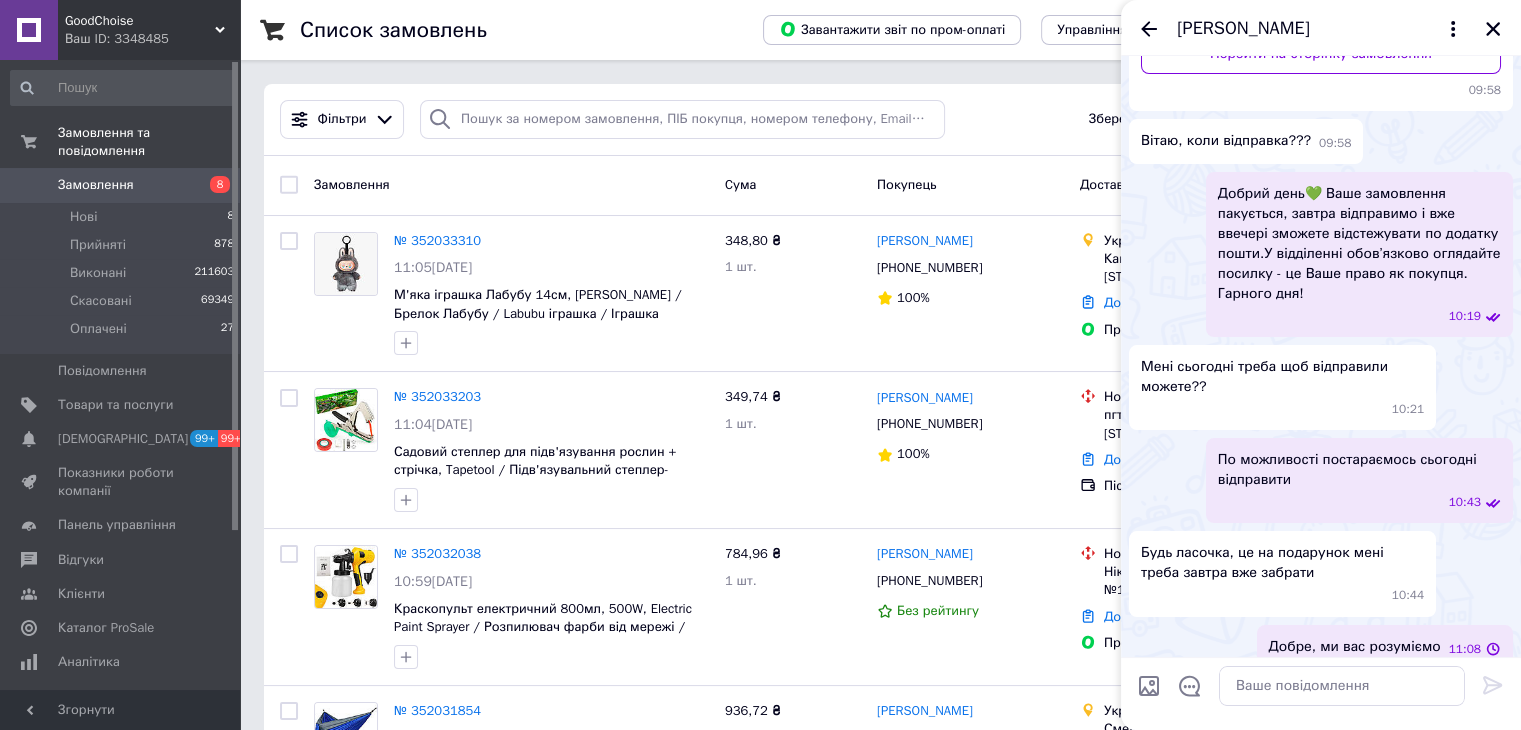 click 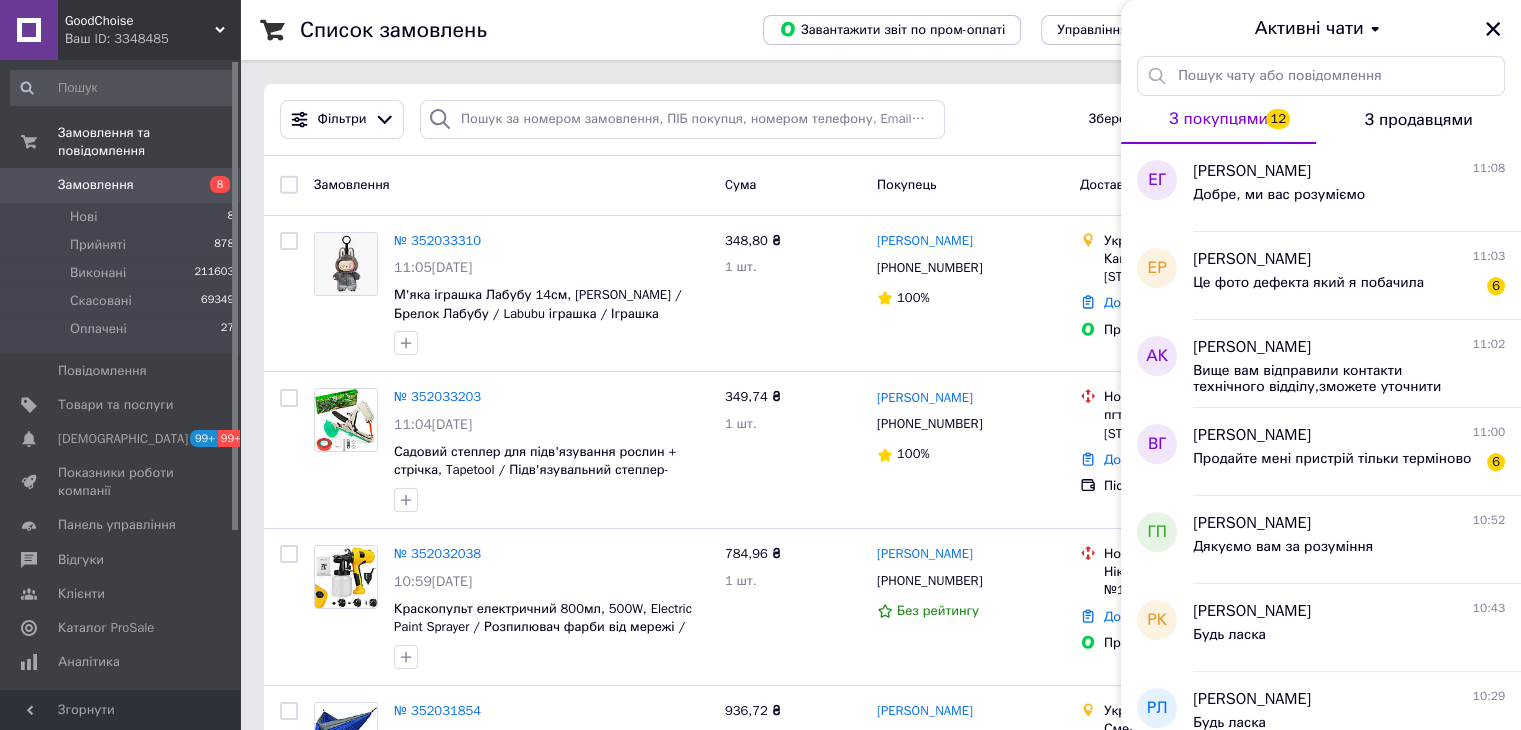 click on "GoodChoise Ваш ID: 3348485" at bounding box center (149, 30) 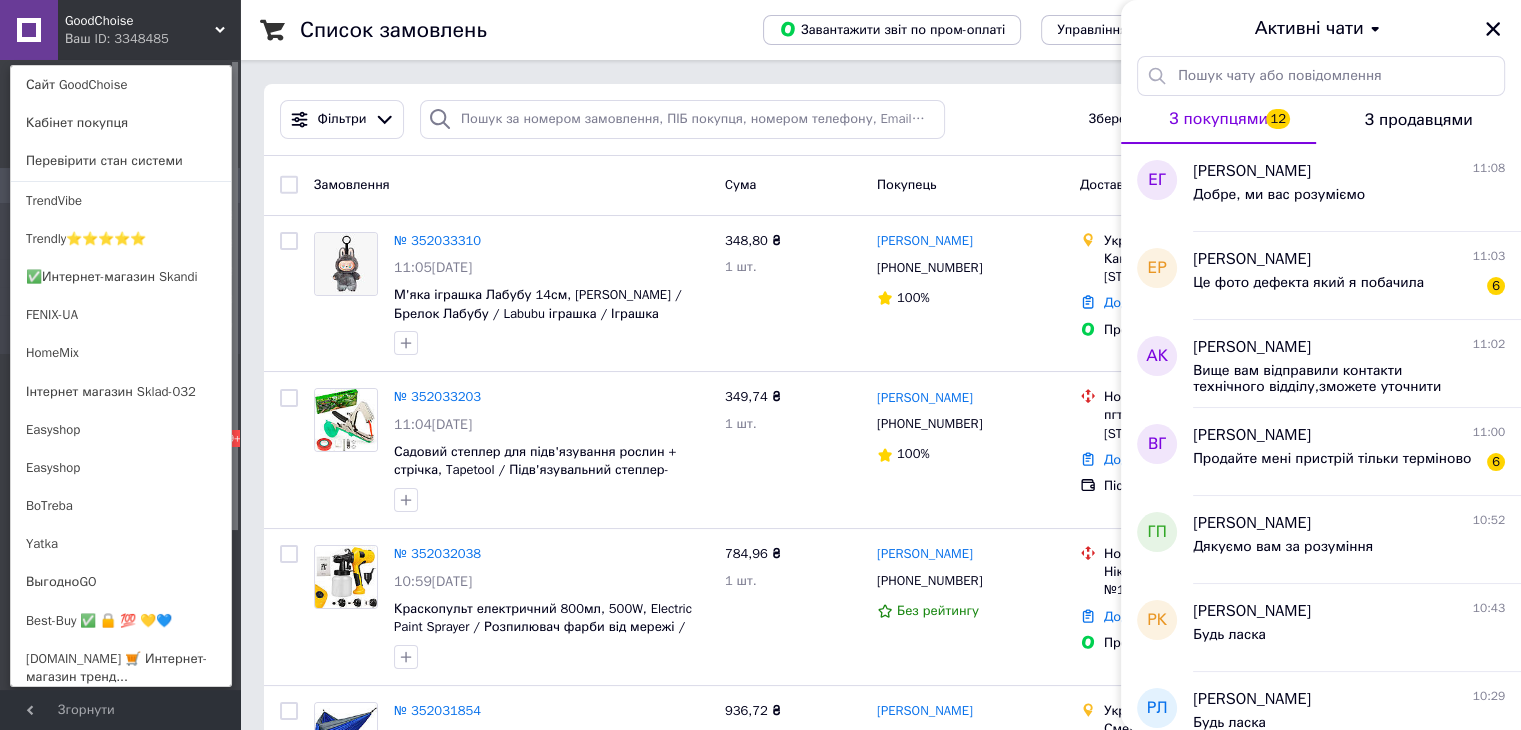 scroll, scrollTop: 1348, scrollLeft: 0, axis: vertical 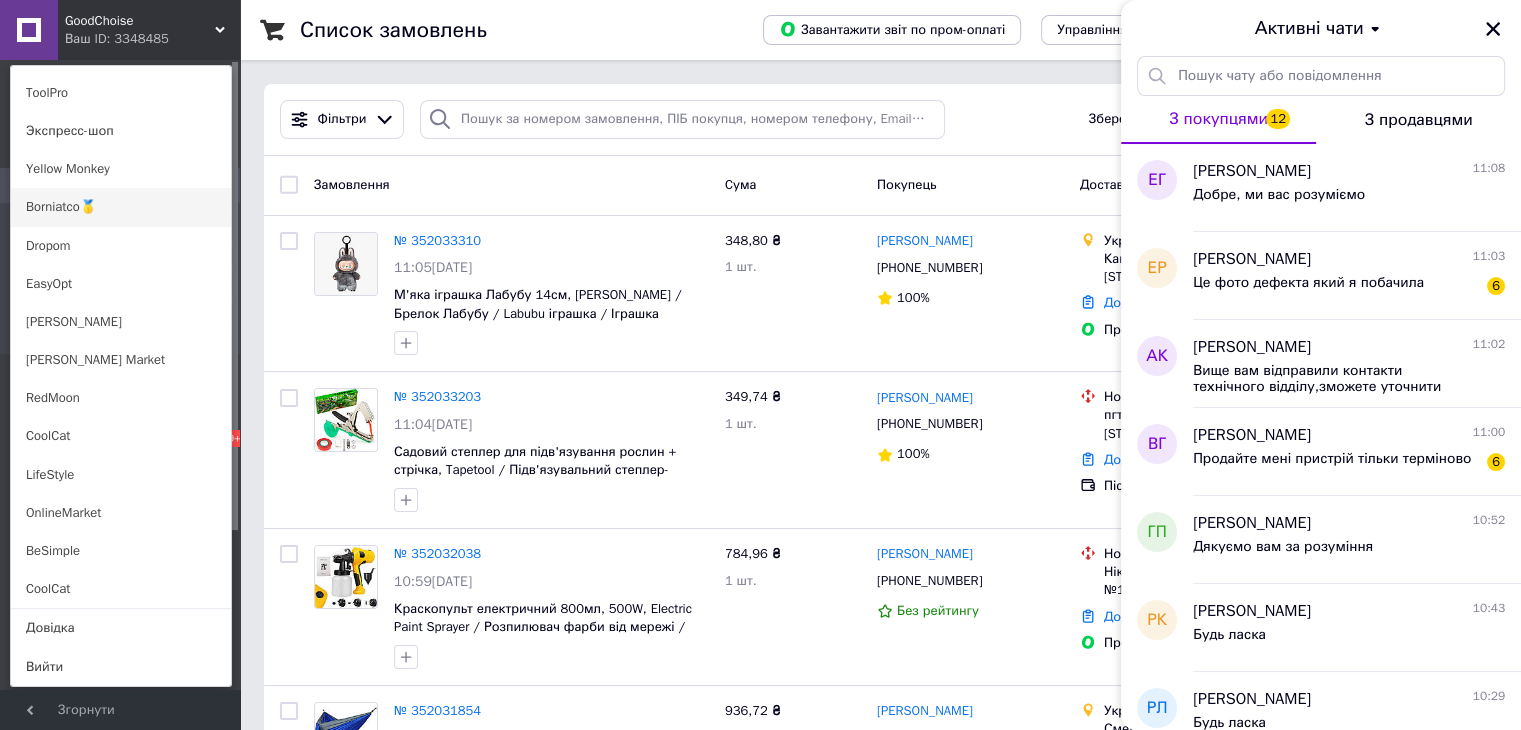 click on "Borniatco🥇" at bounding box center (121, 207) 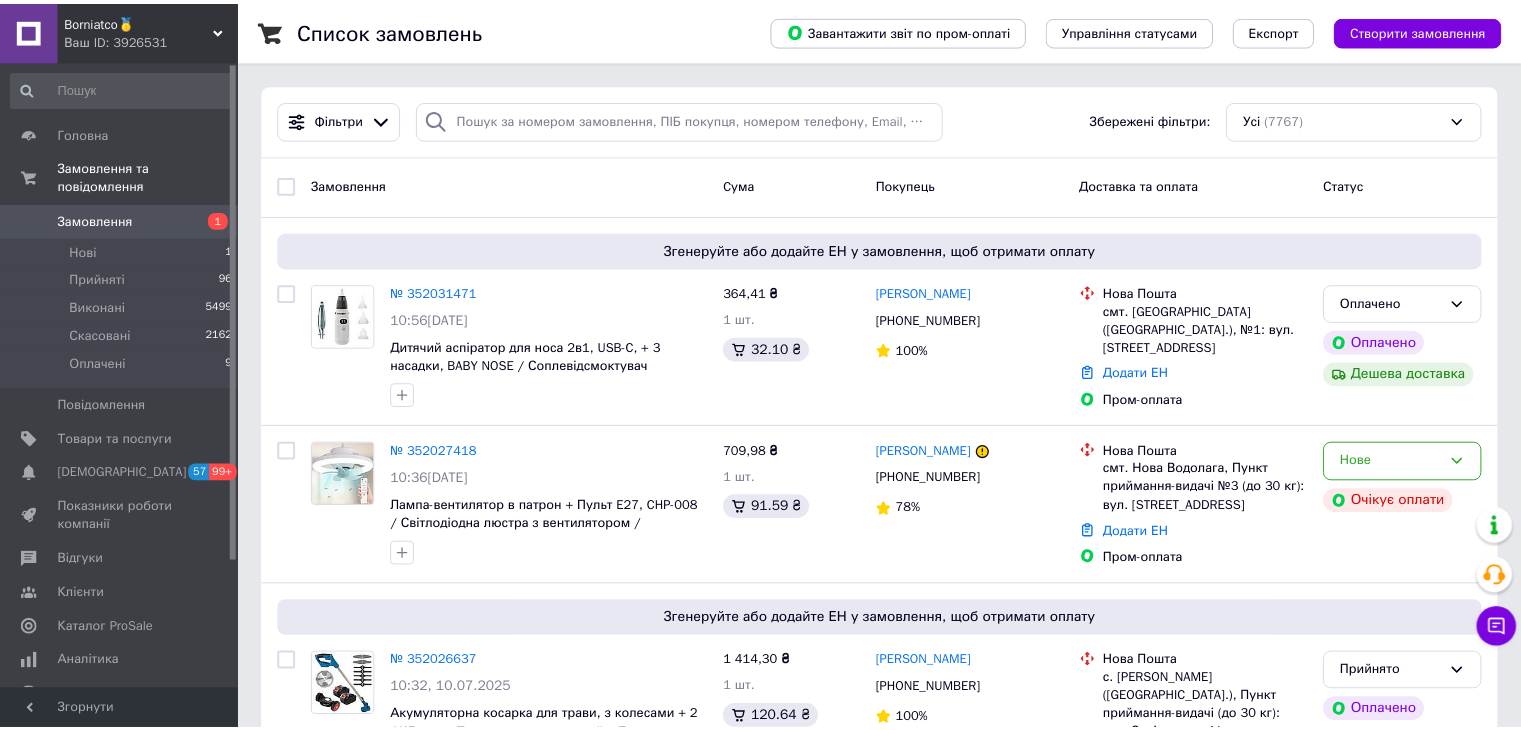 scroll, scrollTop: 0, scrollLeft: 0, axis: both 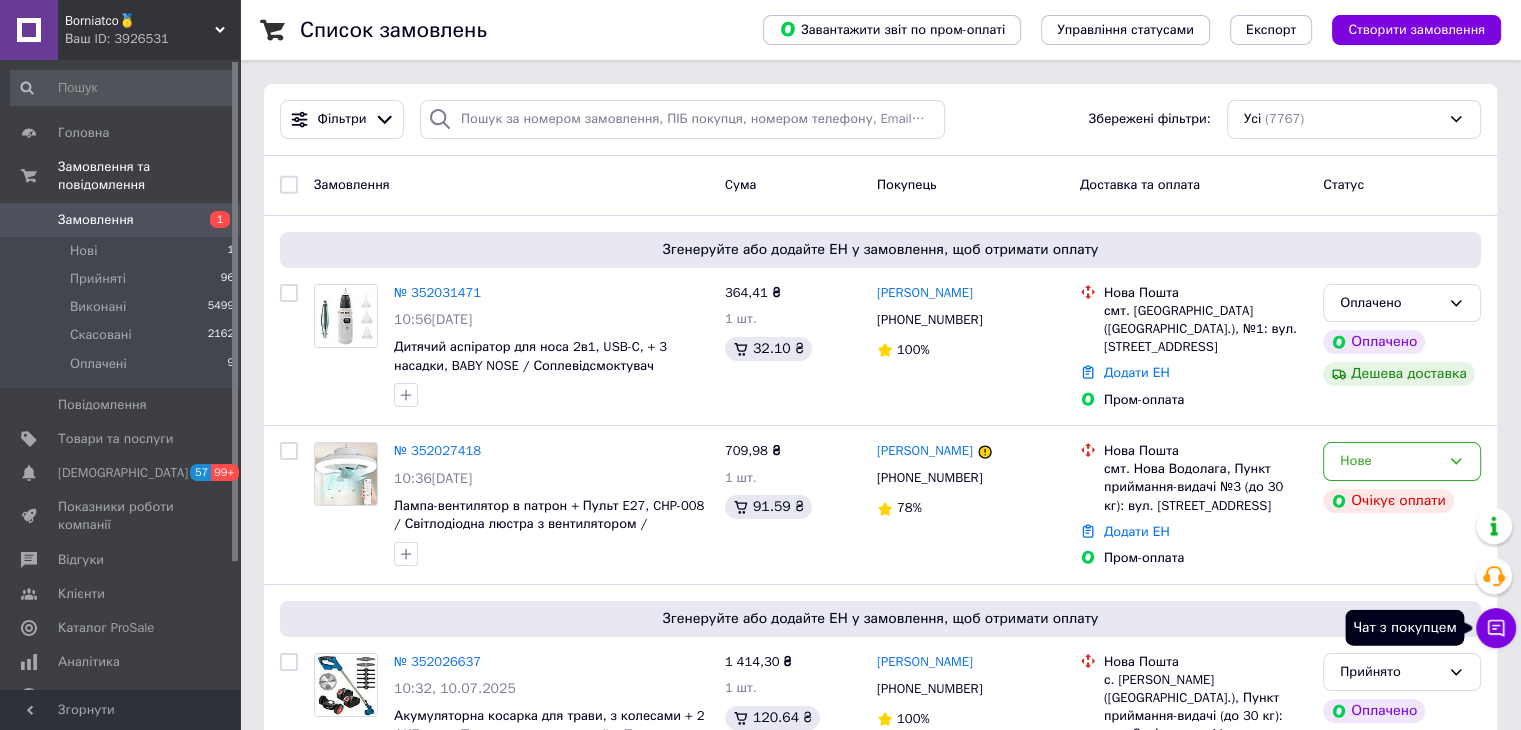click on "Чат з покупцем" at bounding box center (1496, 628) 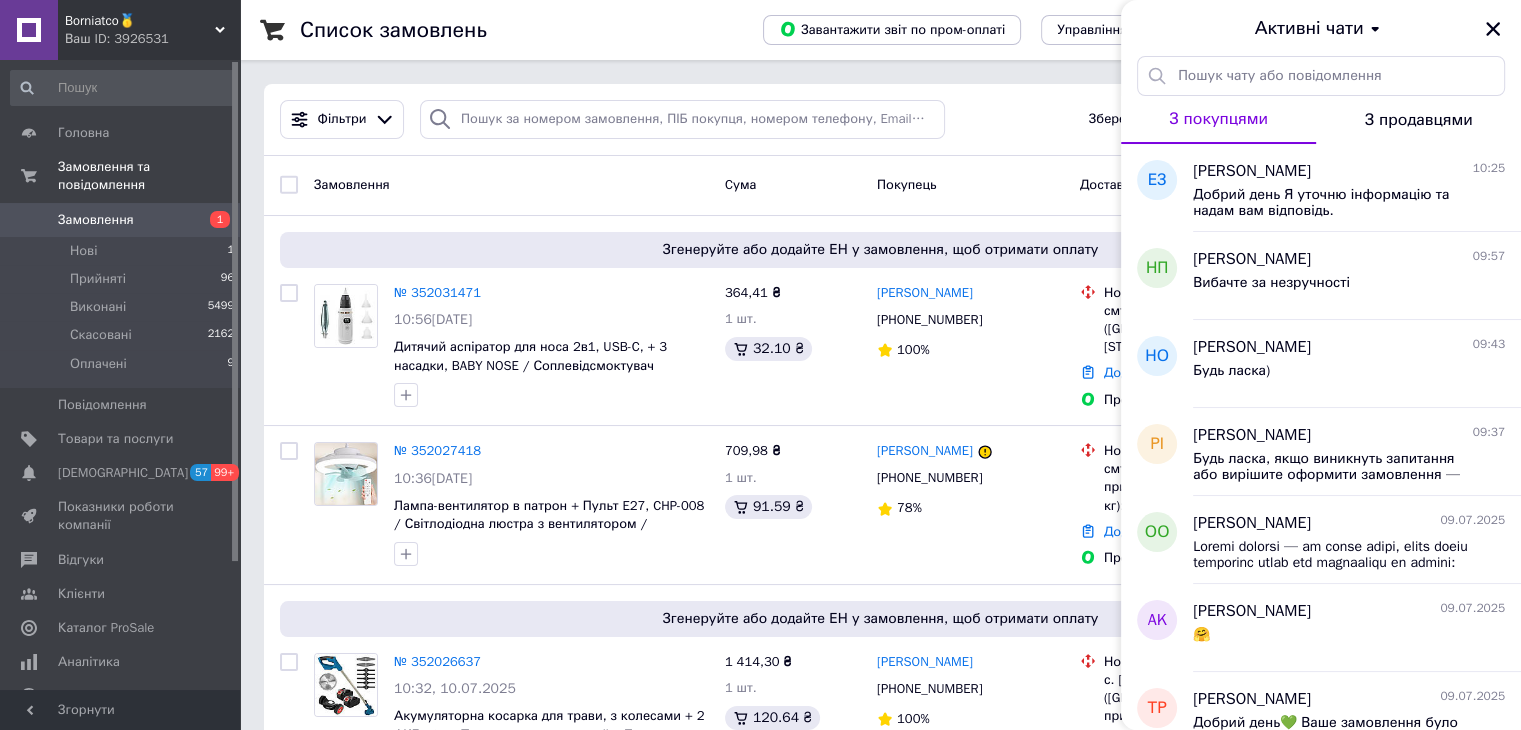 click on "Ваш ID: 3926531" at bounding box center [152, 39] 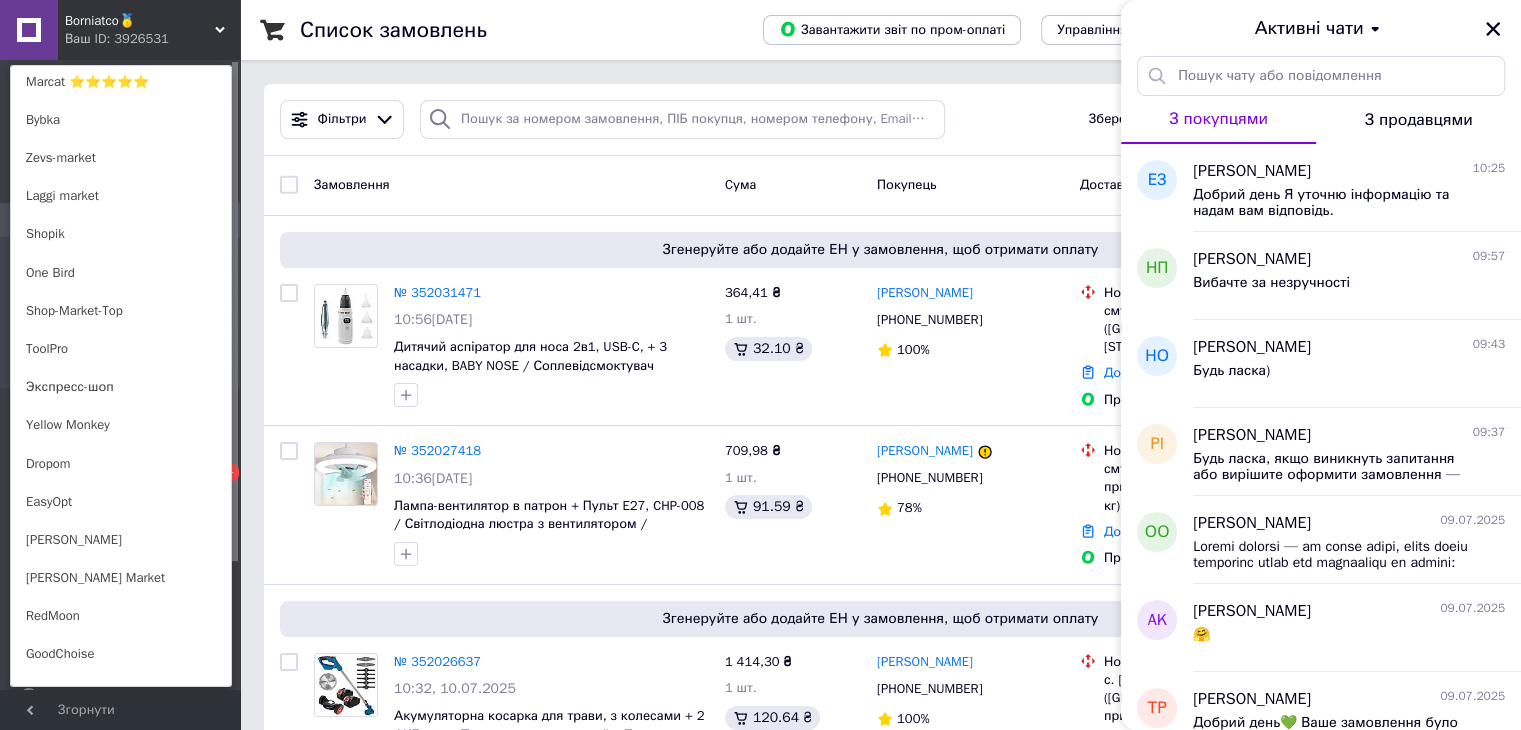 scroll, scrollTop: 1042, scrollLeft: 0, axis: vertical 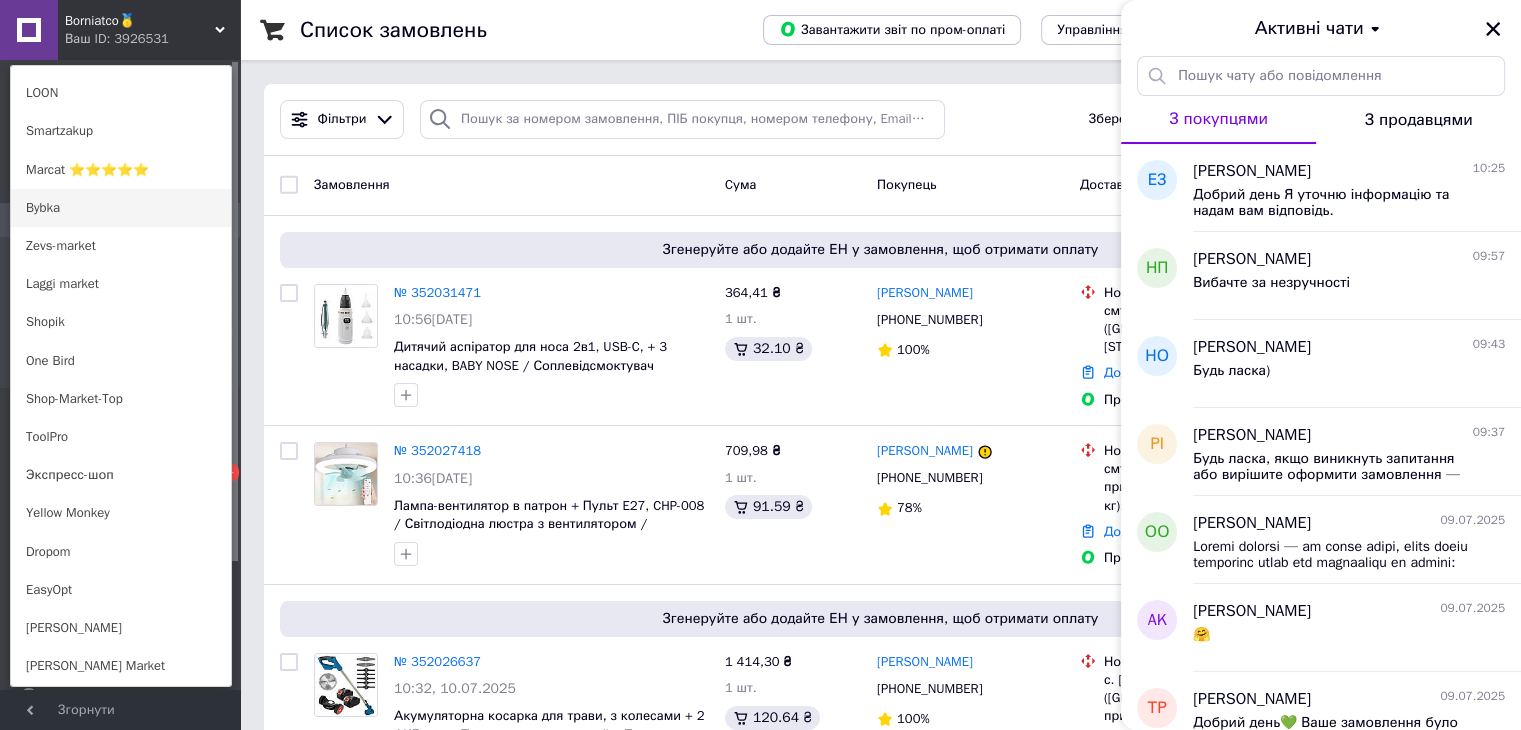 click on "Bybka" at bounding box center [121, 208] 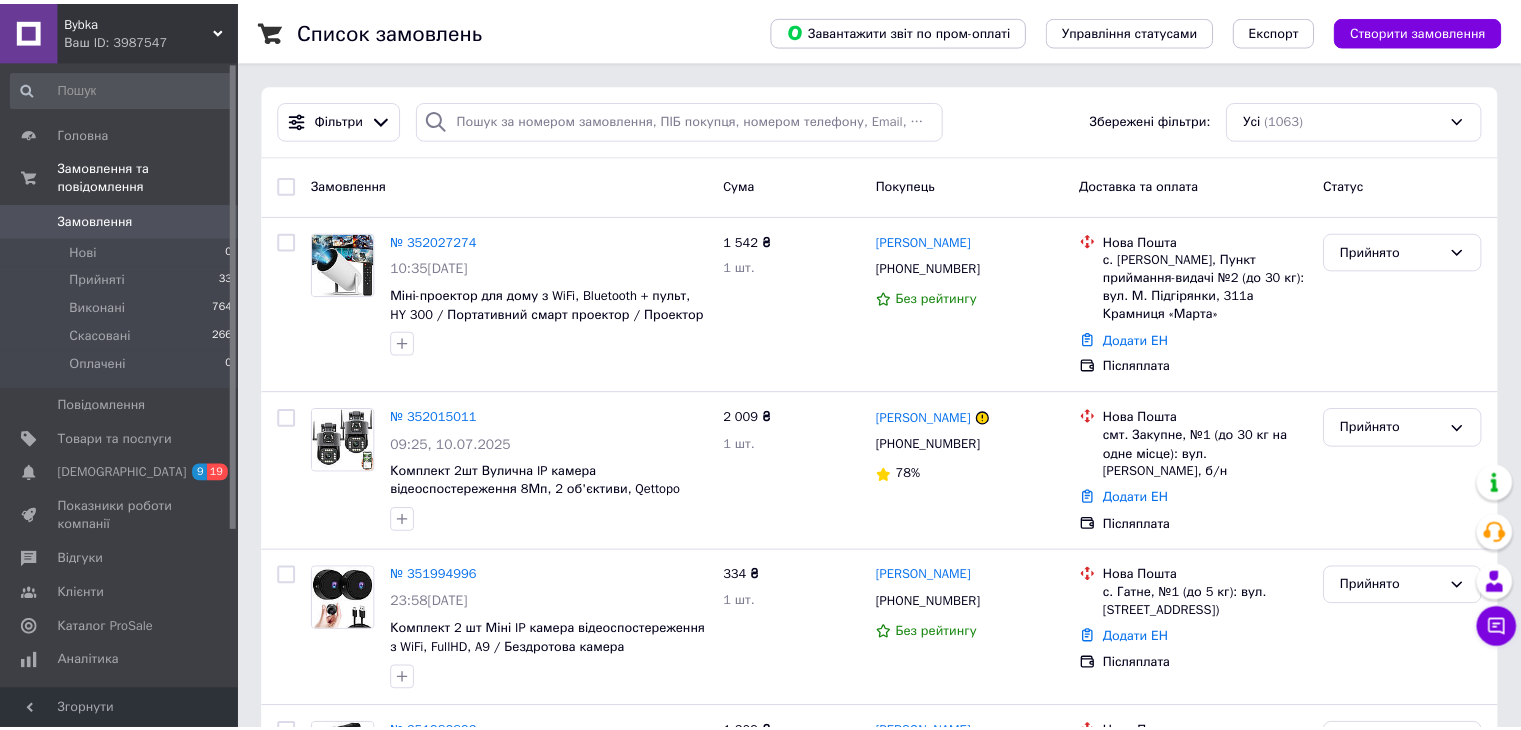 scroll, scrollTop: 0, scrollLeft: 0, axis: both 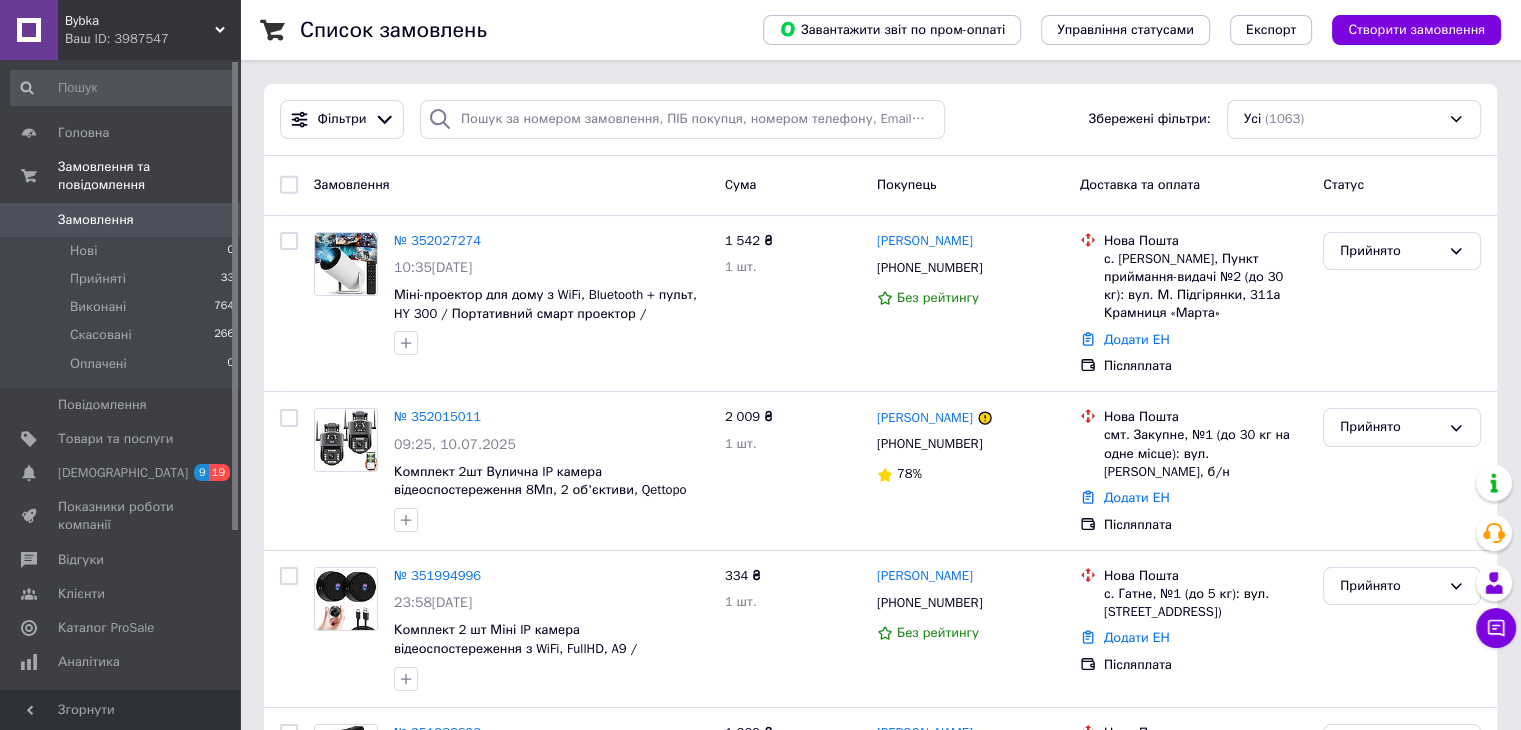 click on "Bybka" at bounding box center (140, 21) 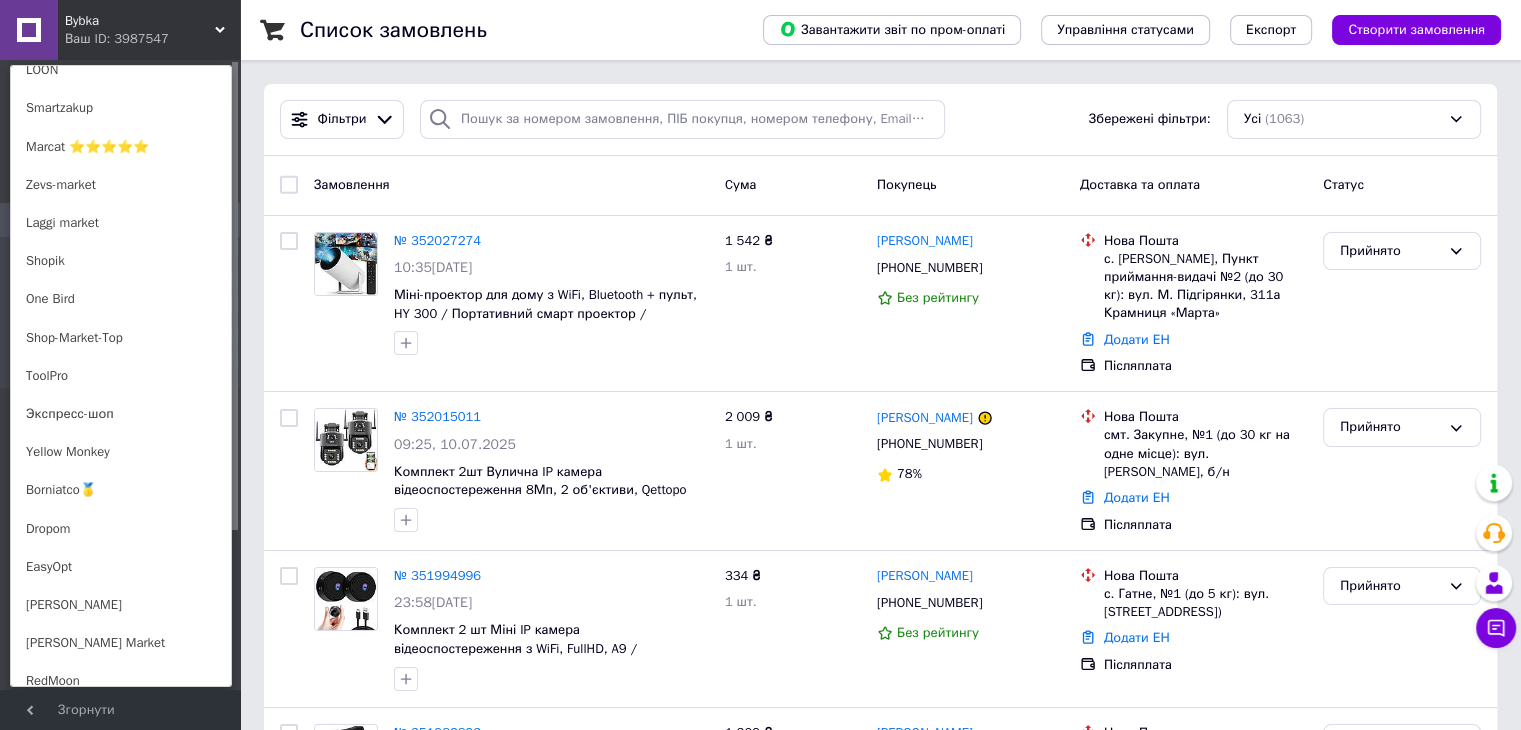 scroll, scrollTop: 1070, scrollLeft: 0, axis: vertical 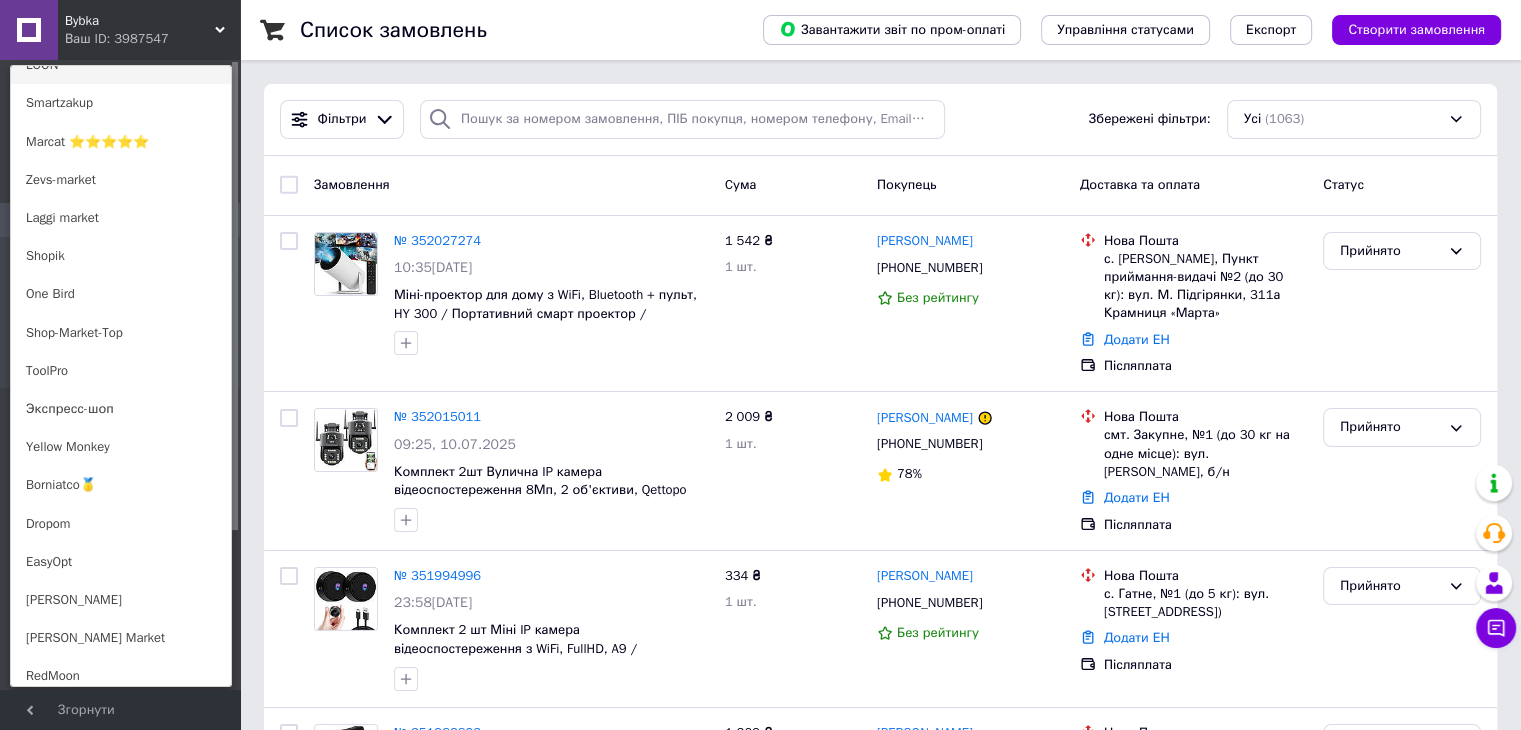 click on "LOON" at bounding box center [121, 65] 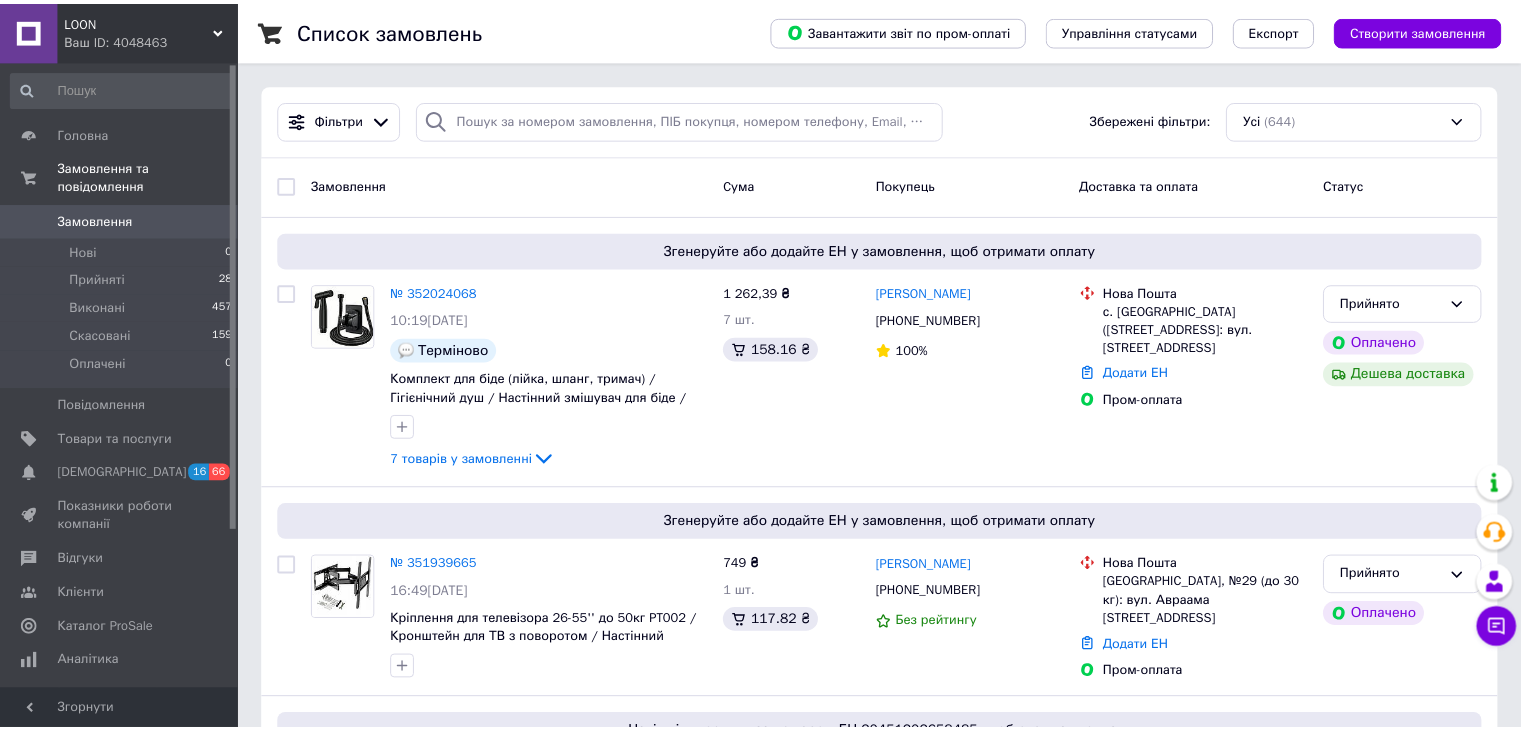 scroll, scrollTop: 0, scrollLeft: 0, axis: both 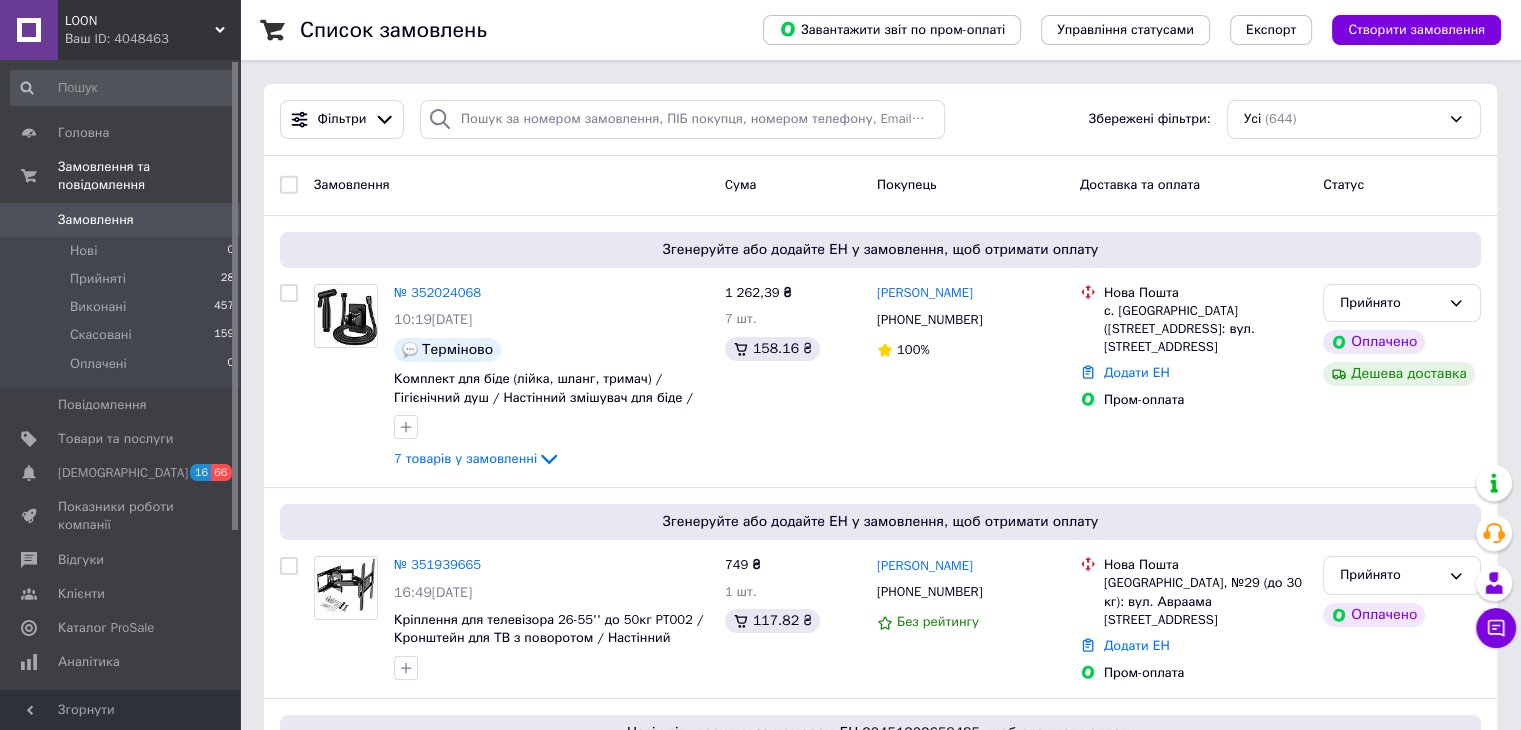 click on "LOON" at bounding box center (140, 21) 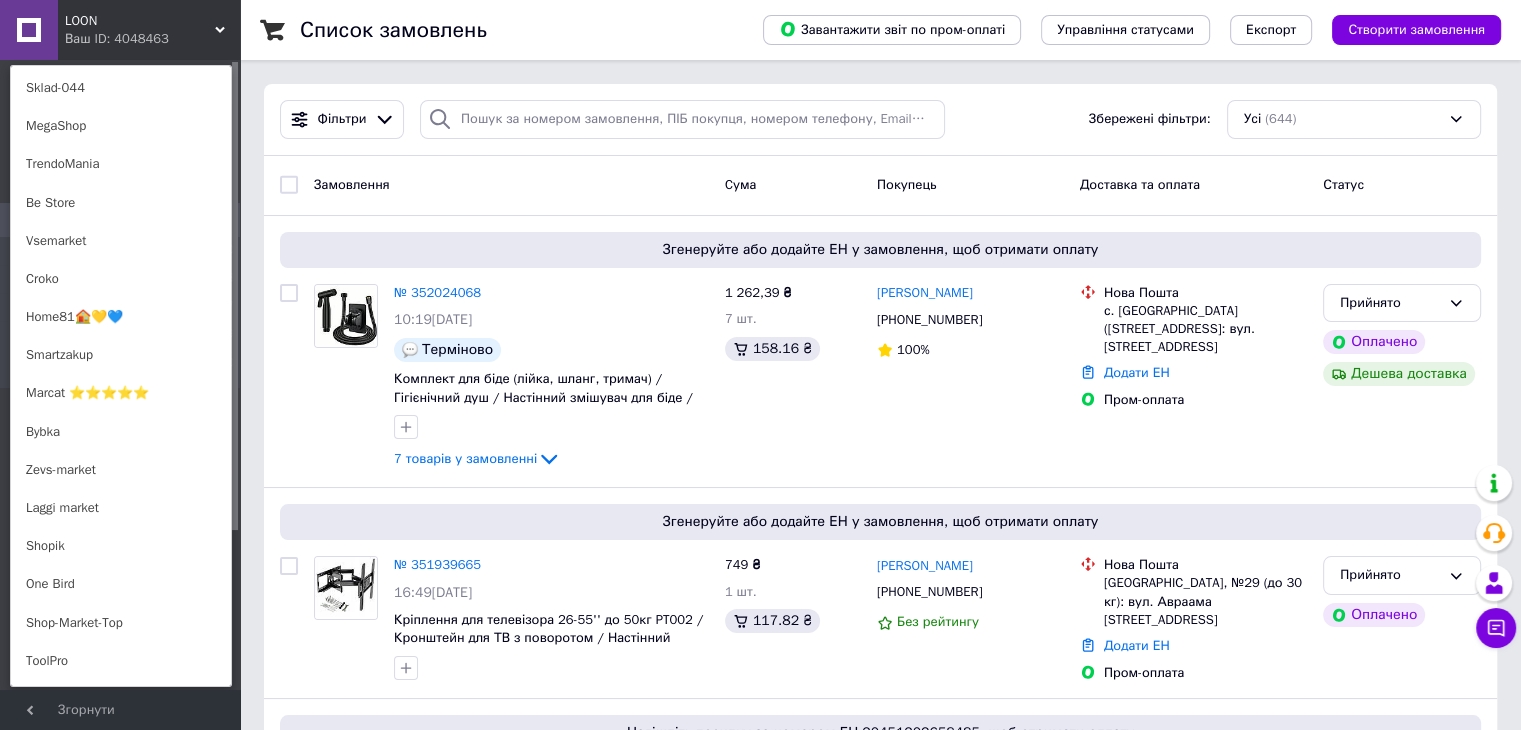 scroll, scrollTop: 781, scrollLeft: 0, axis: vertical 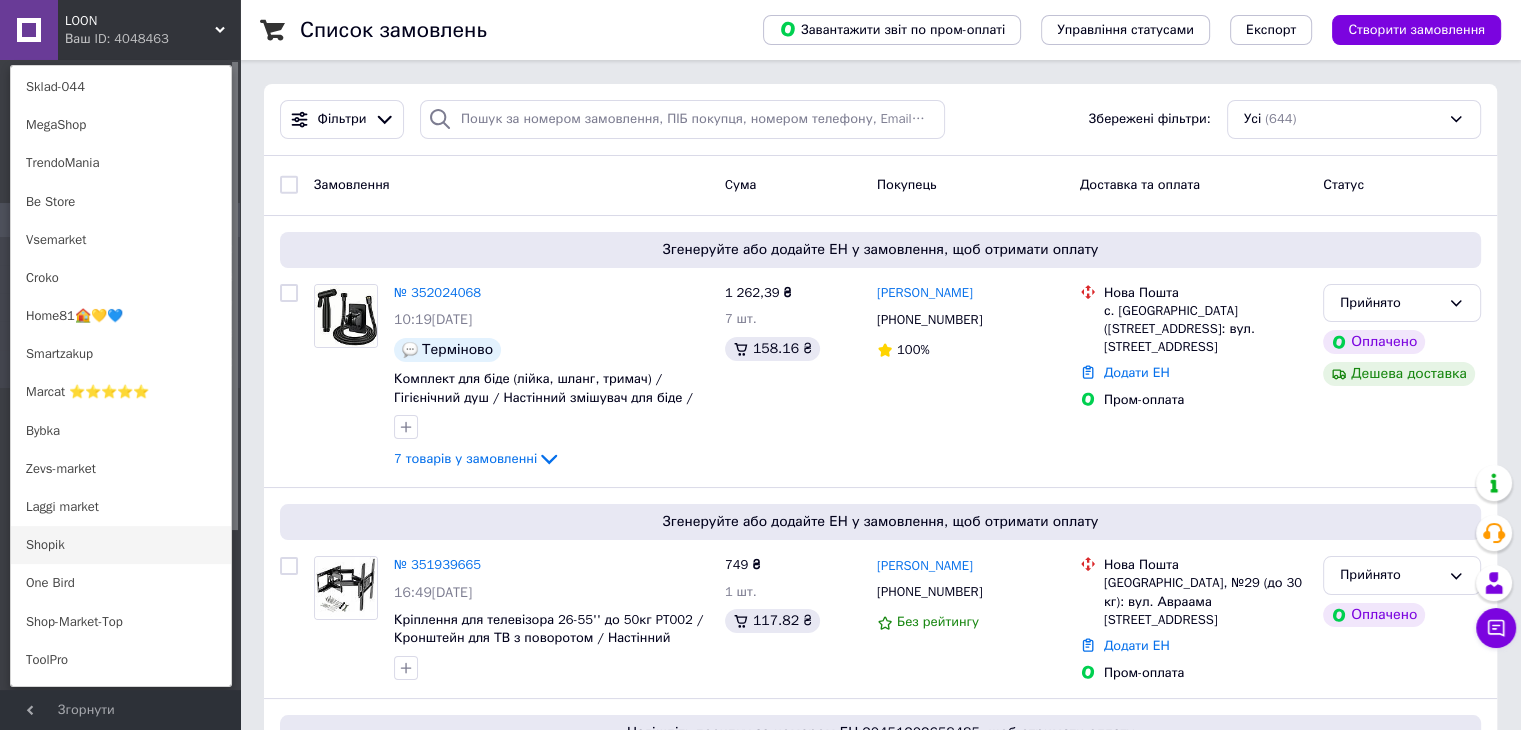 click on "Shopik" at bounding box center [121, 545] 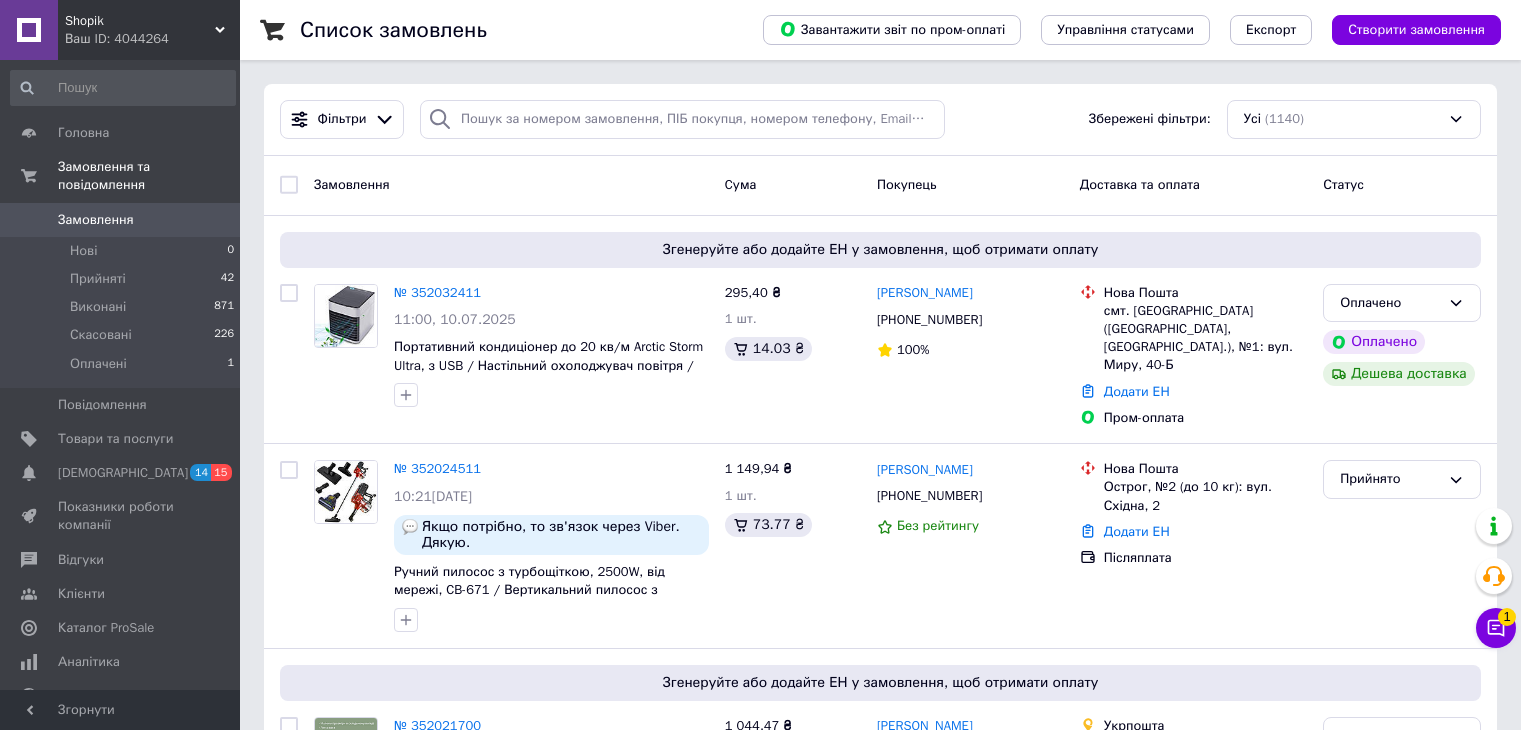 scroll, scrollTop: 0, scrollLeft: 0, axis: both 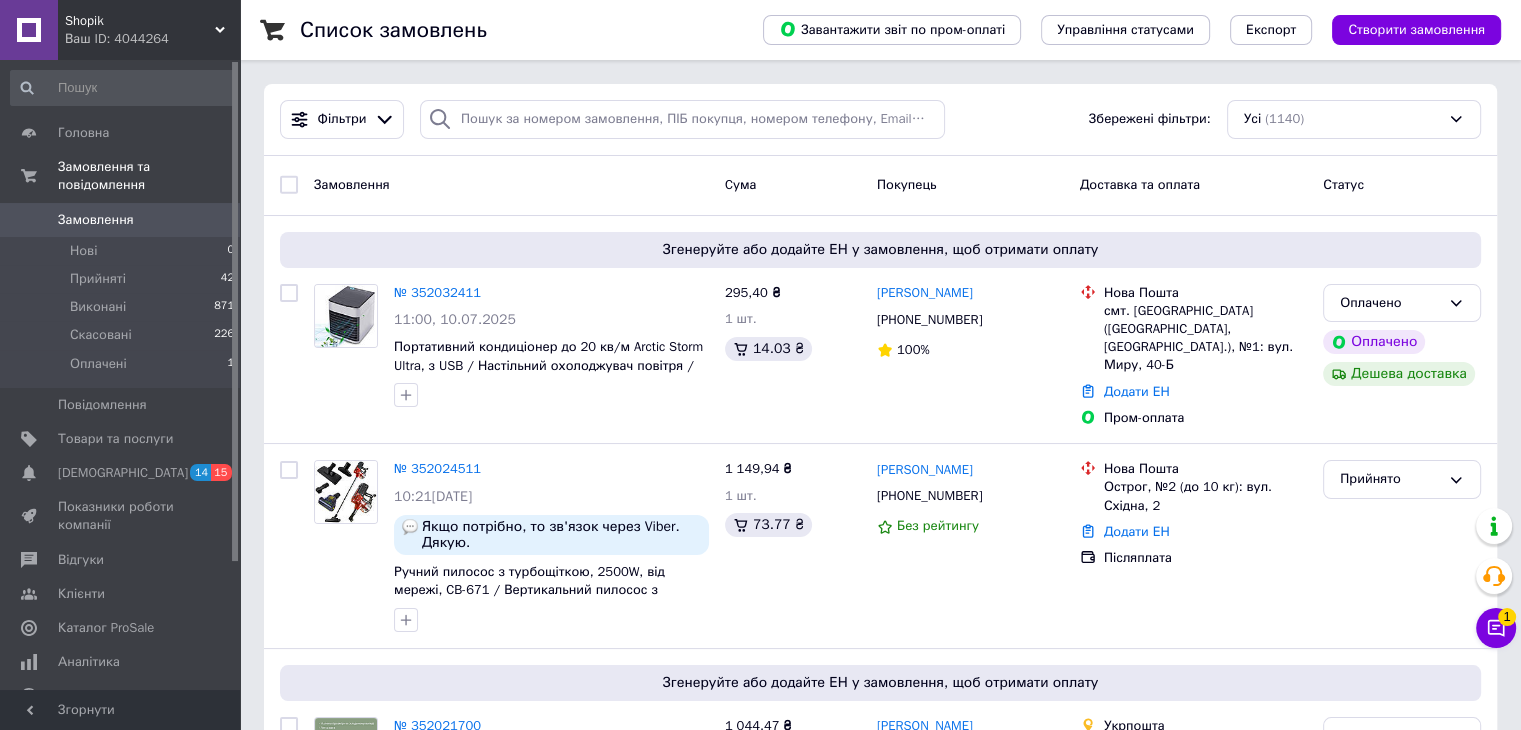 click on "Shopik" at bounding box center (140, 21) 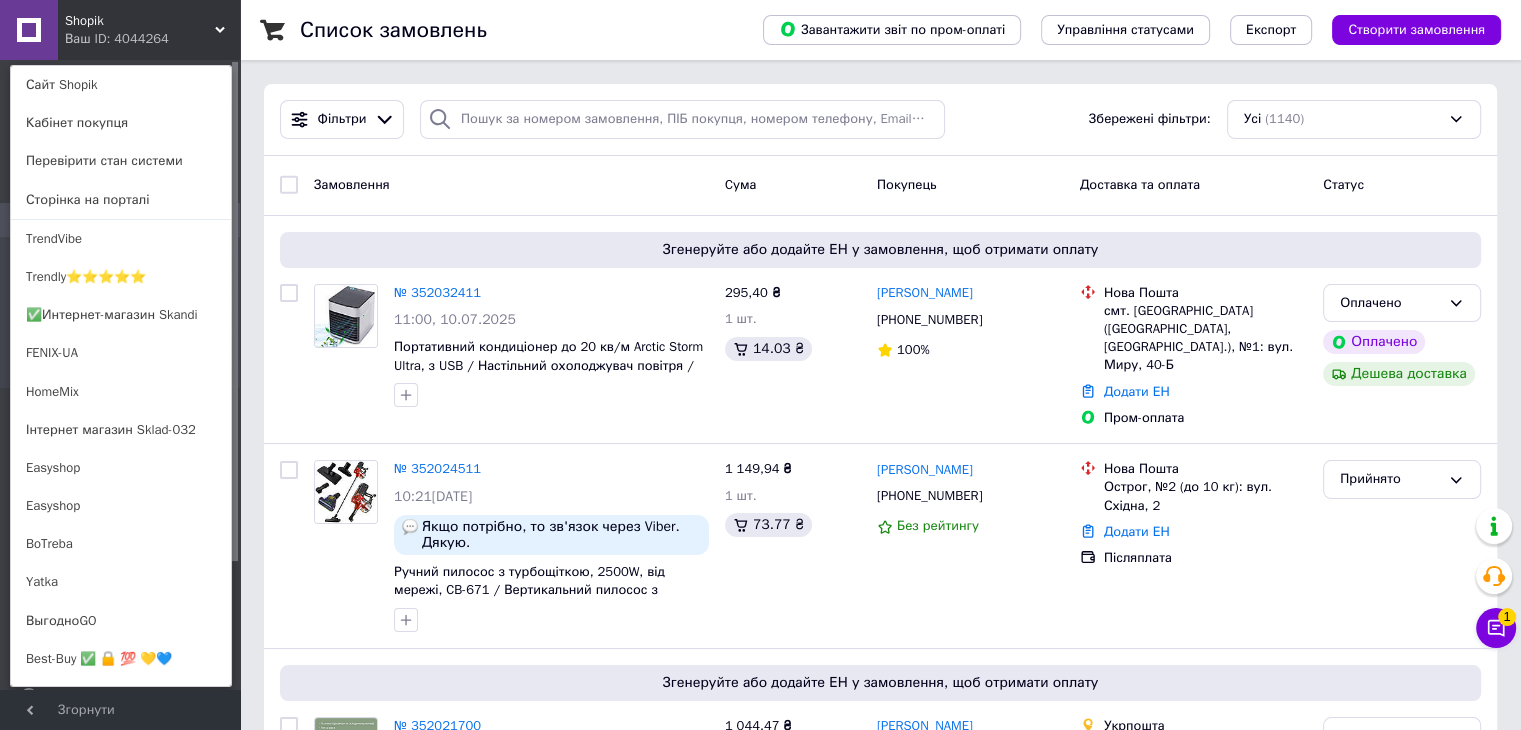 click on "1" at bounding box center (1507, 617) 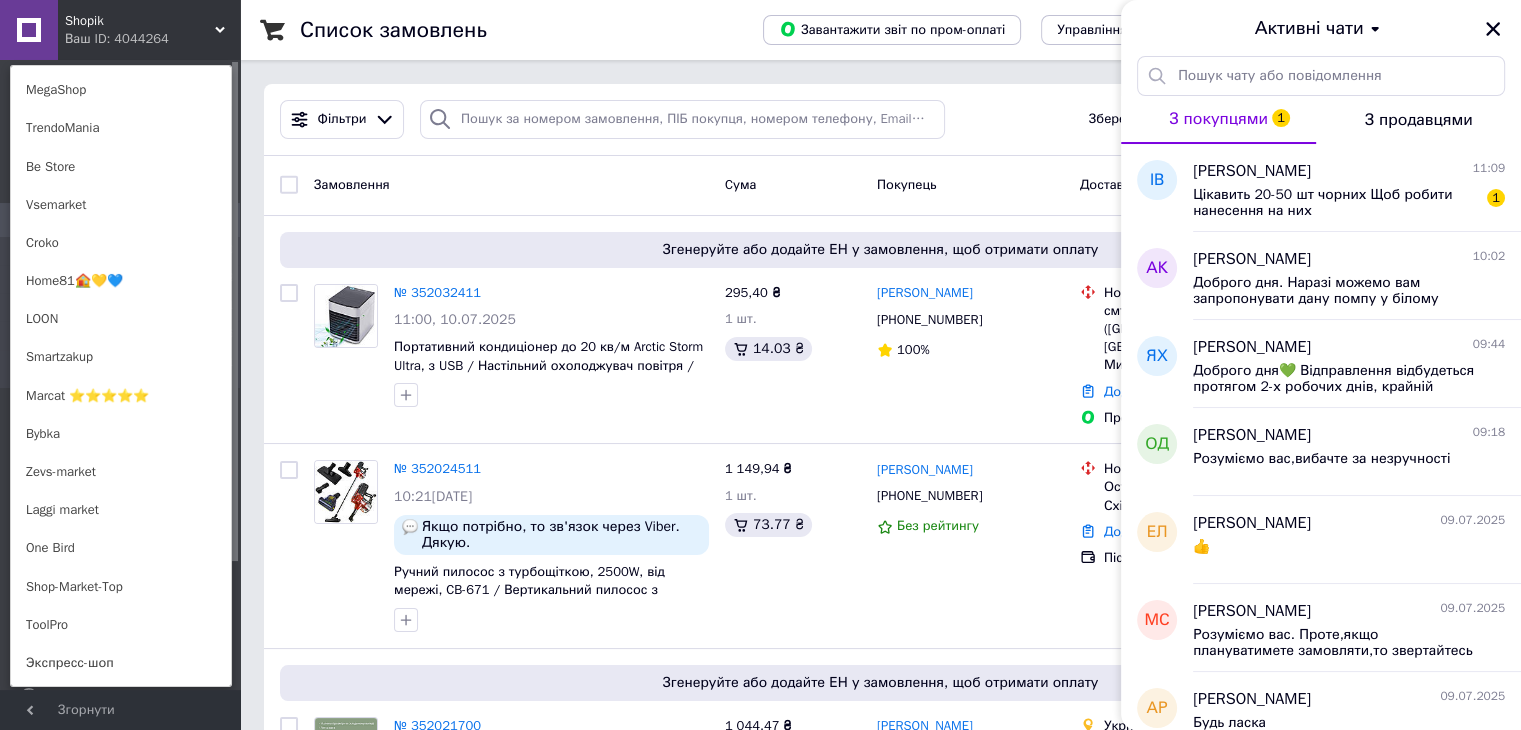 scroll, scrollTop: 882, scrollLeft: 0, axis: vertical 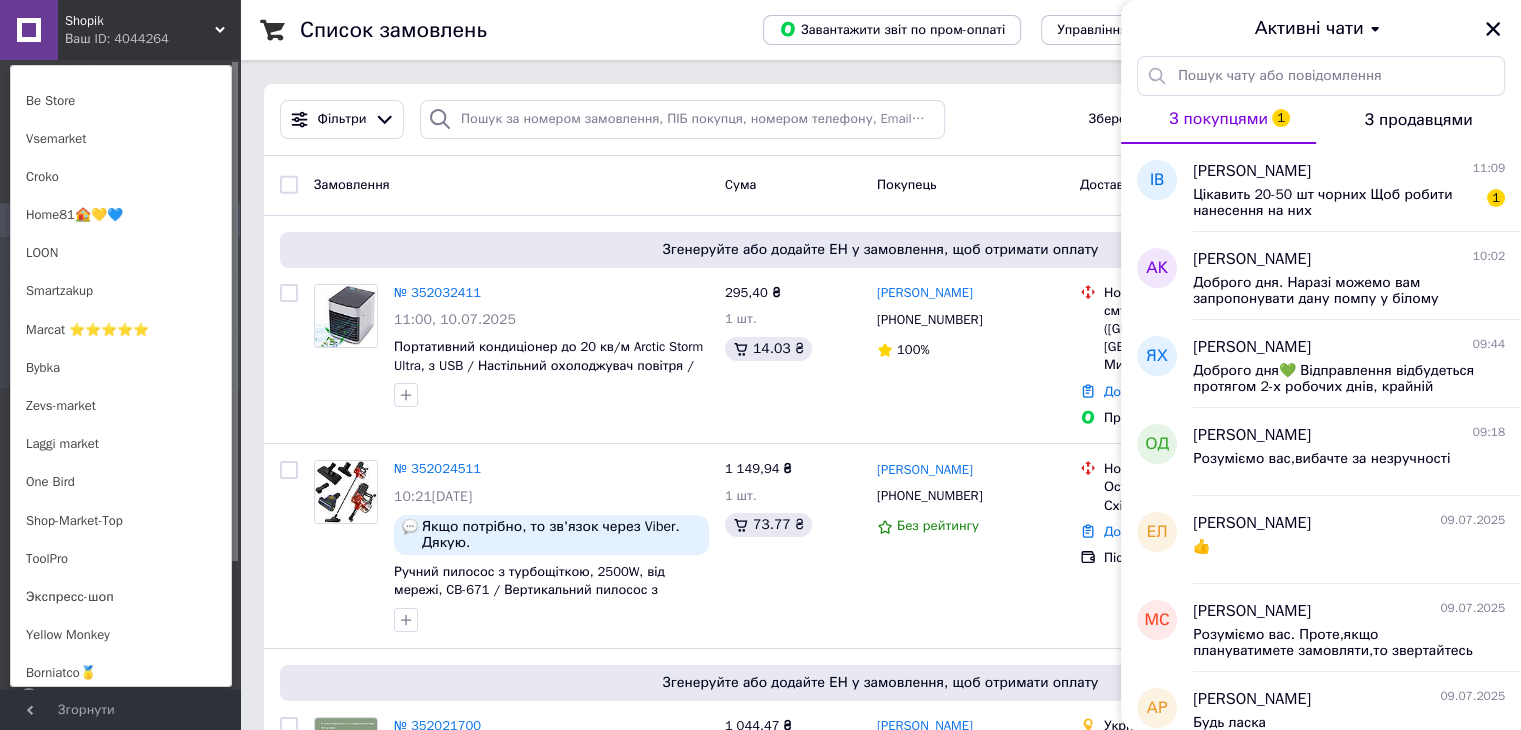 drag, startPoint x: 130, startPoint y: 177, endPoint x: 531, endPoint y: 70, distance: 415.03012 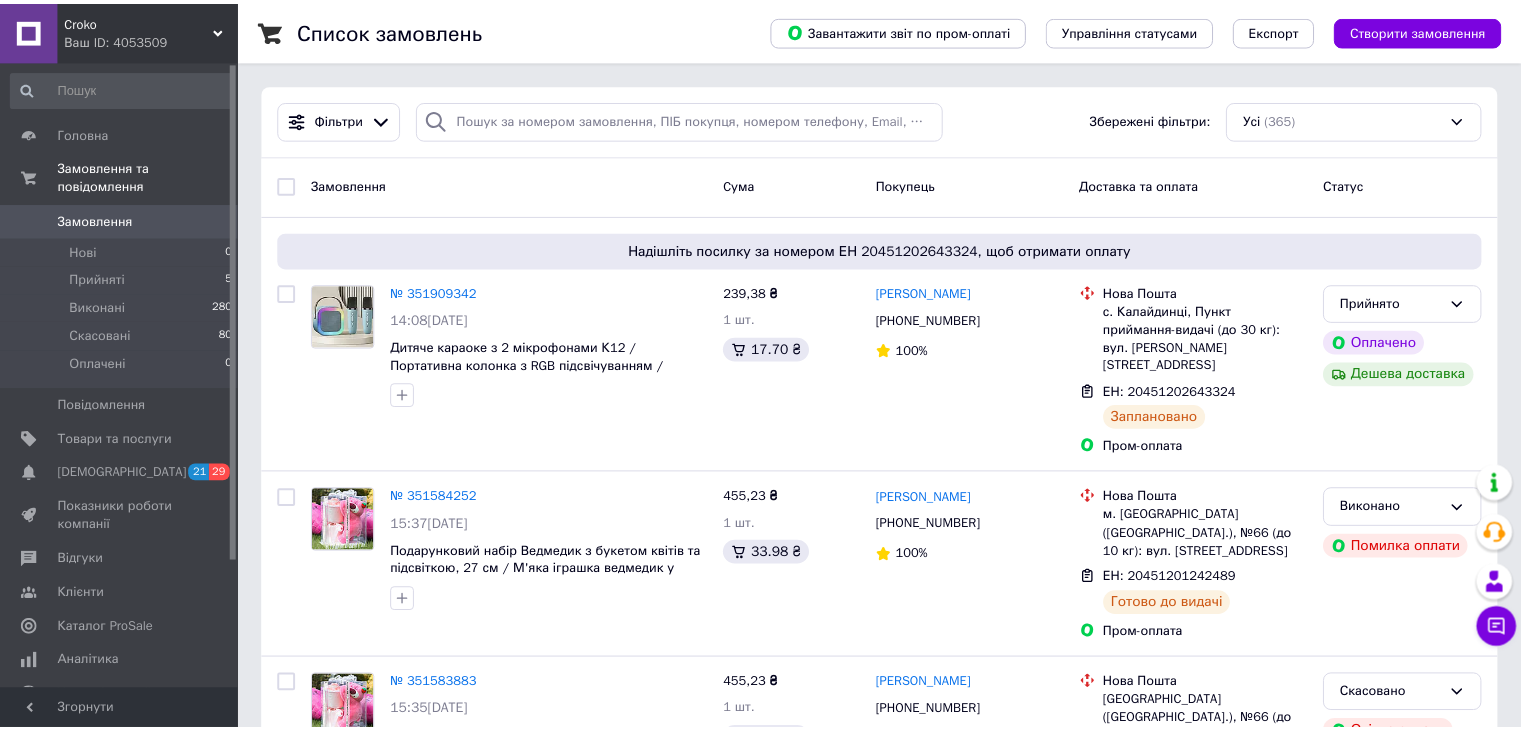 scroll, scrollTop: 0, scrollLeft: 0, axis: both 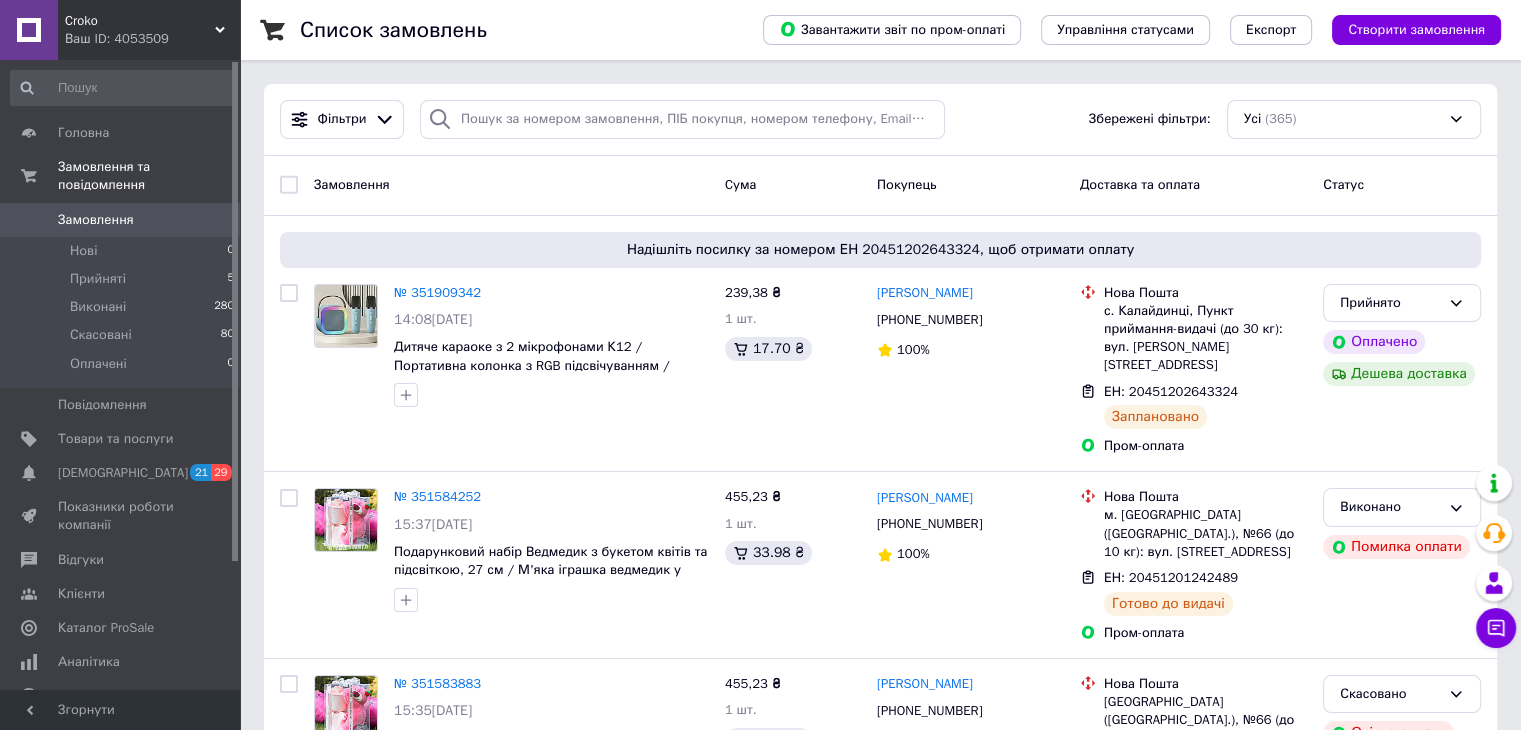 click on "Croko" at bounding box center [140, 21] 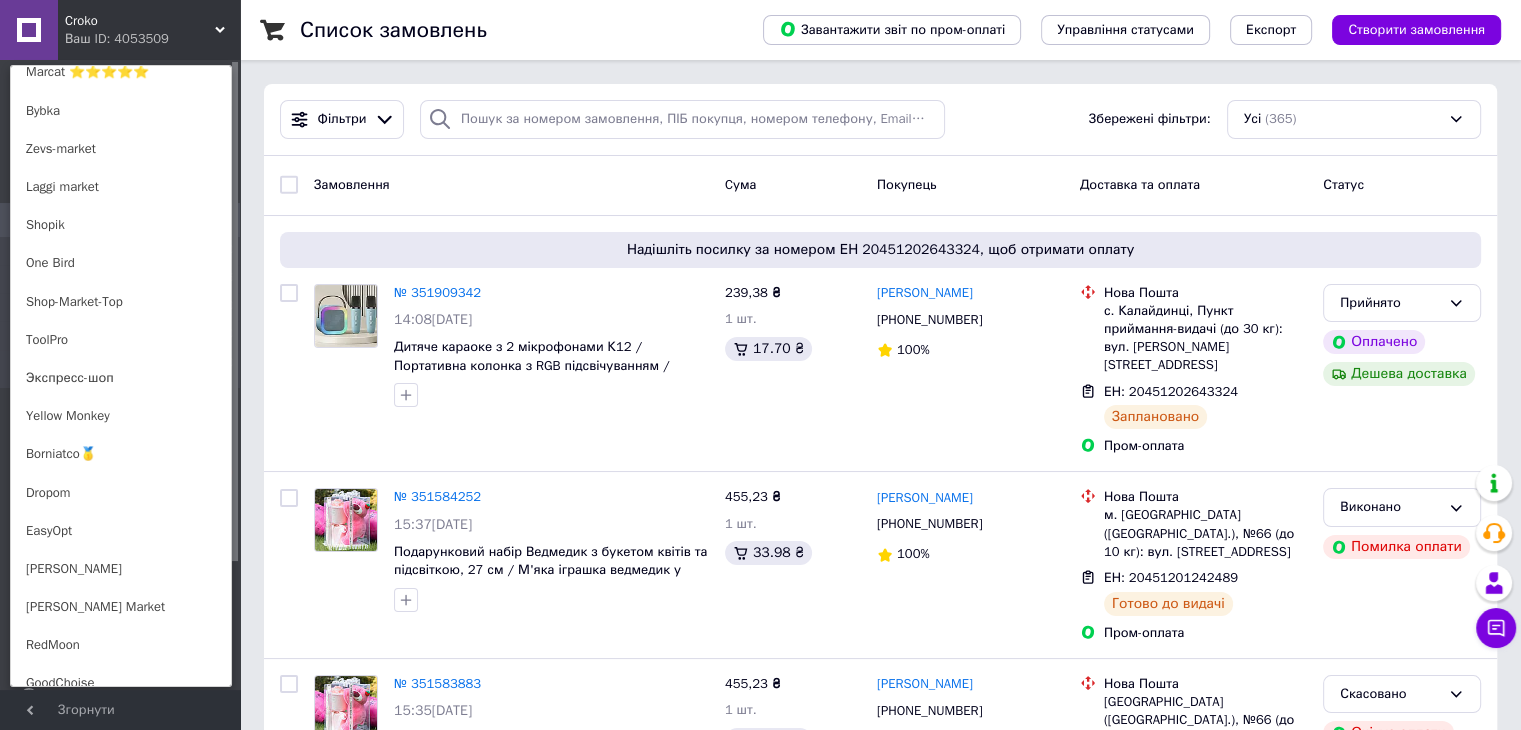 scroll, scrollTop: 1143, scrollLeft: 0, axis: vertical 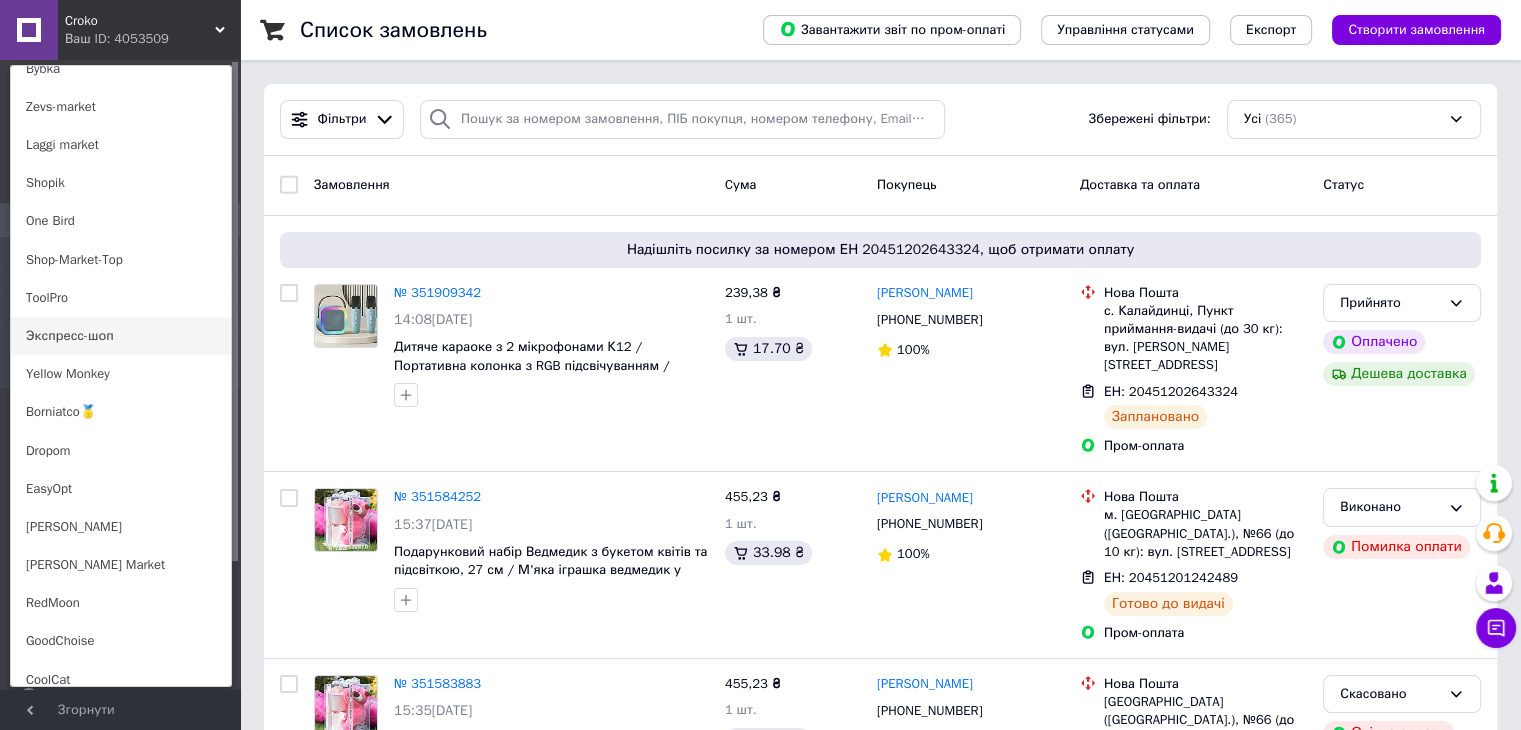 click on "Экспресс-шоп" at bounding box center [121, 336] 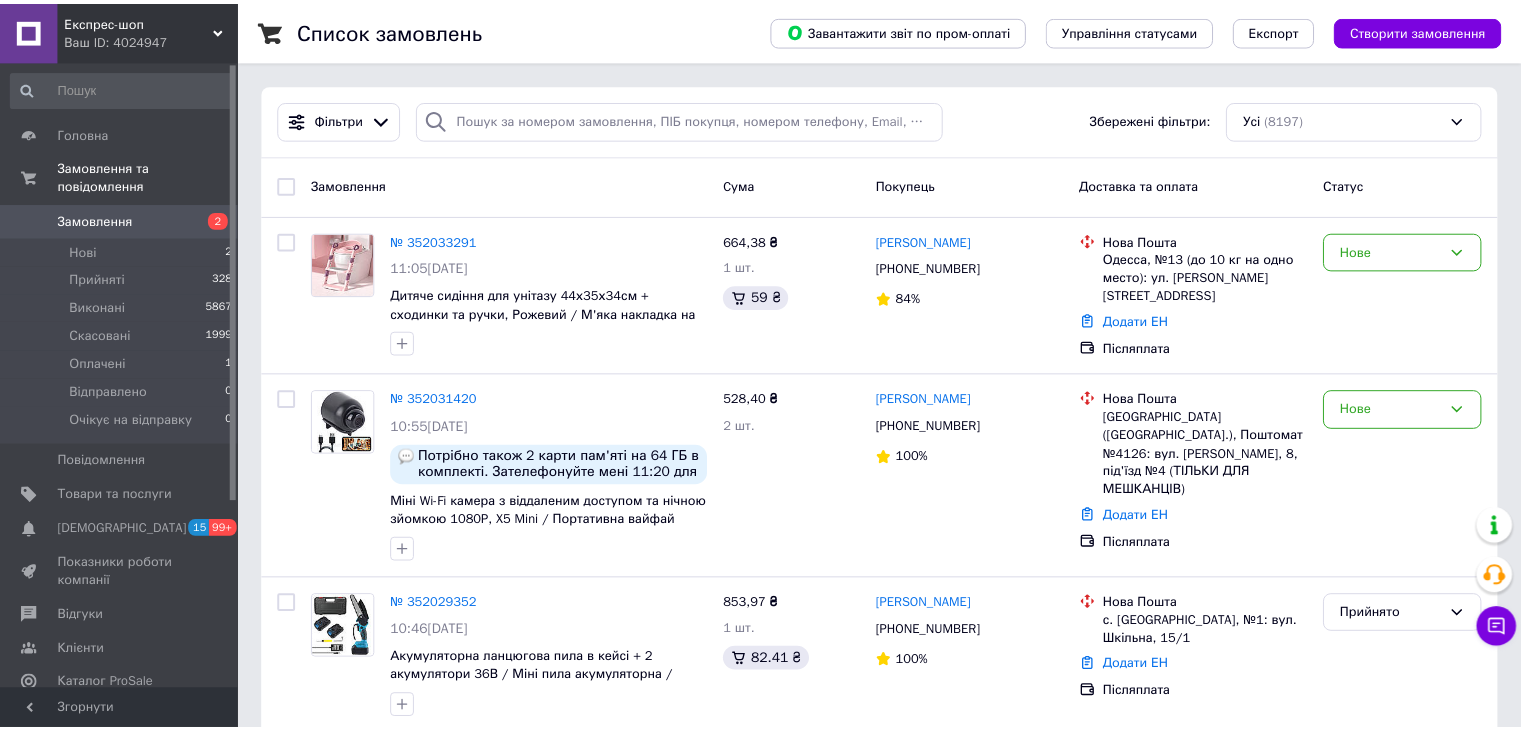 scroll, scrollTop: 0, scrollLeft: 0, axis: both 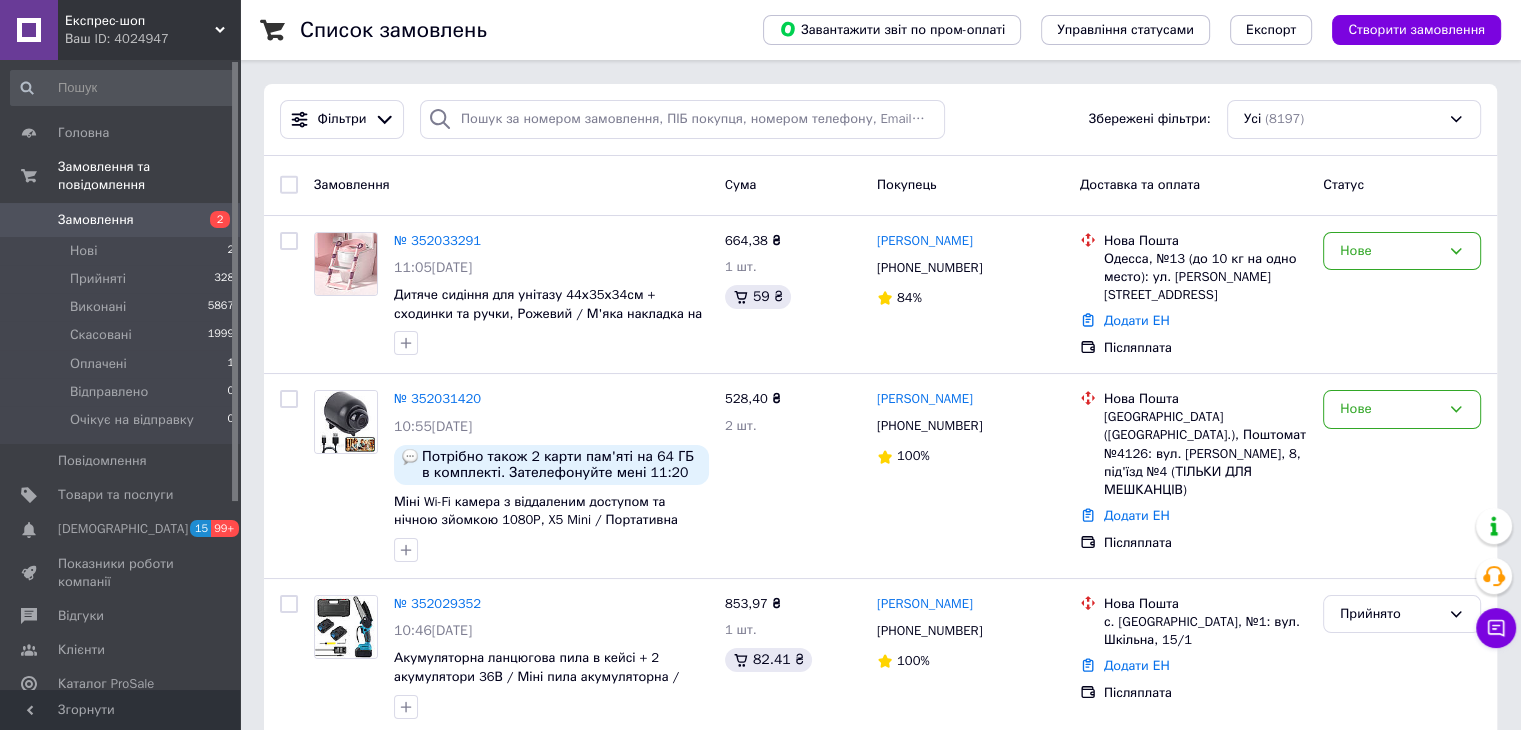 click on "Експрес-шоп" at bounding box center [140, 21] 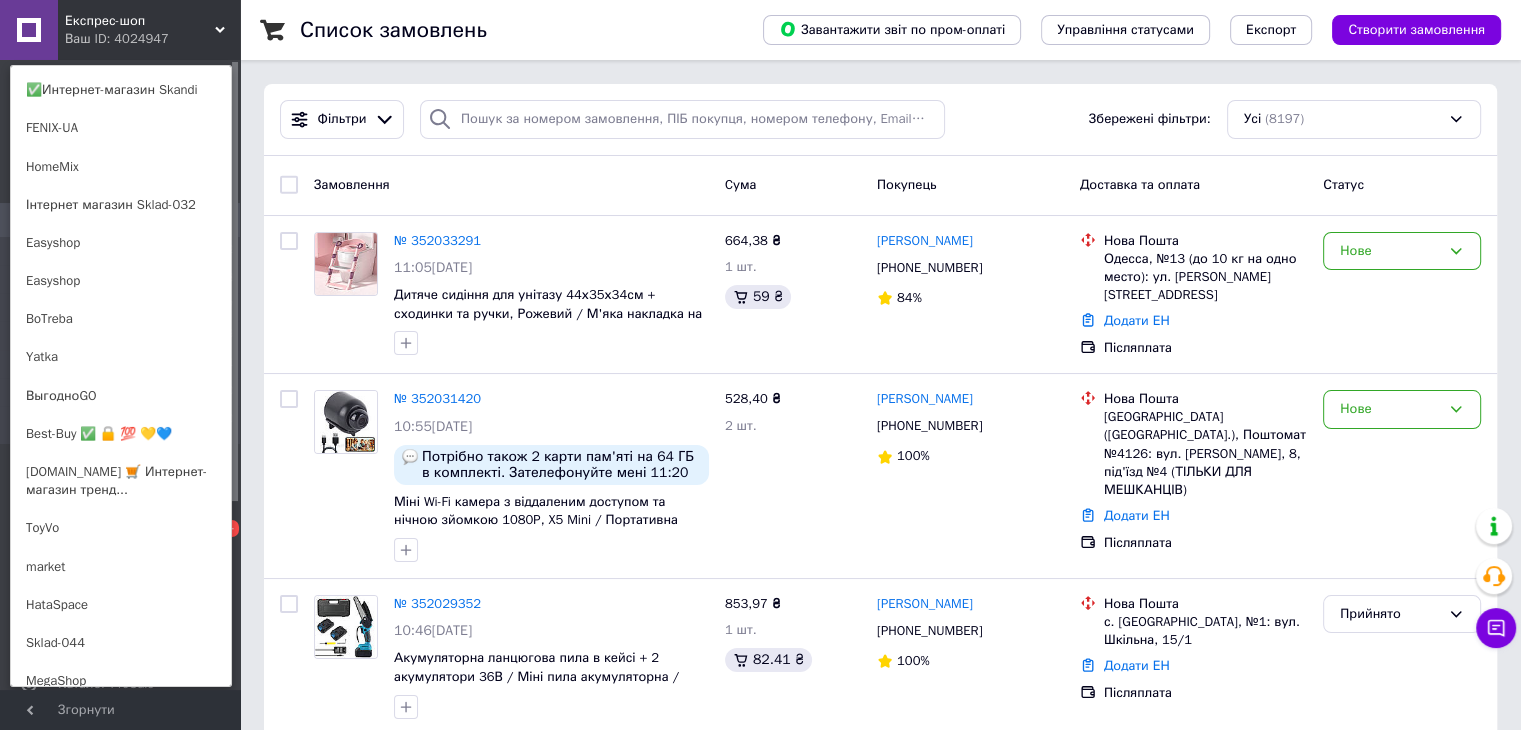 scroll, scrollTop: 1386, scrollLeft: 0, axis: vertical 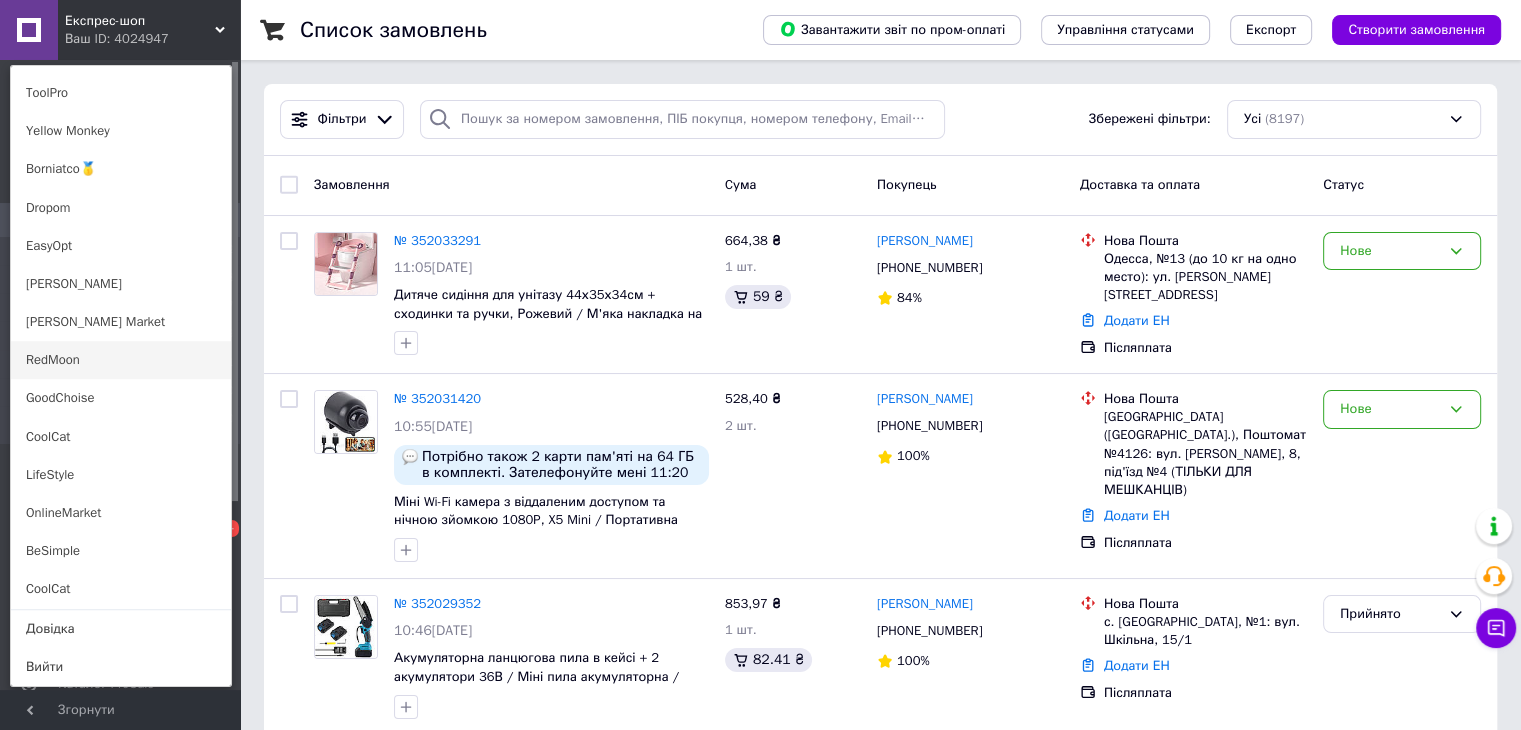 click on "RedMoon" at bounding box center (121, 360) 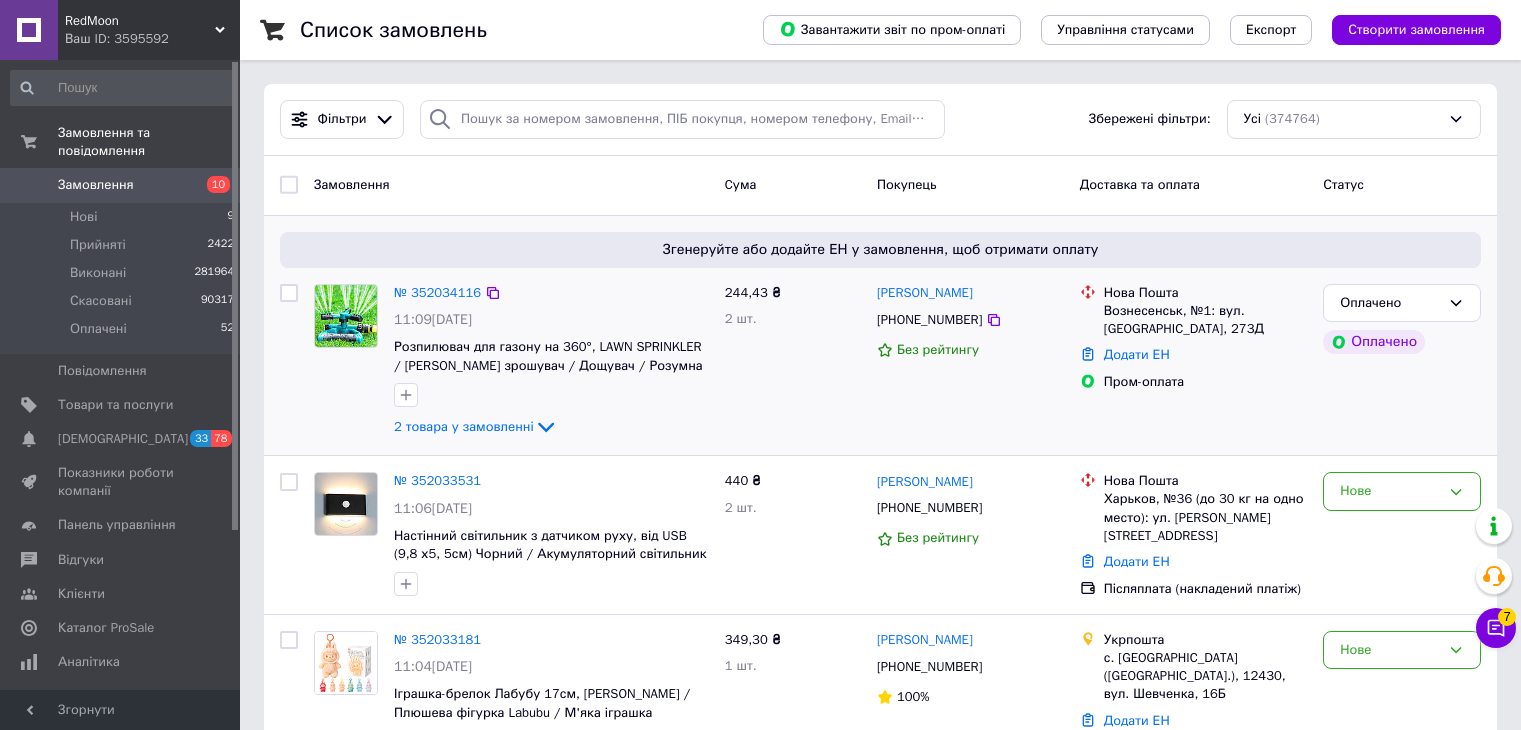 scroll, scrollTop: 0, scrollLeft: 0, axis: both 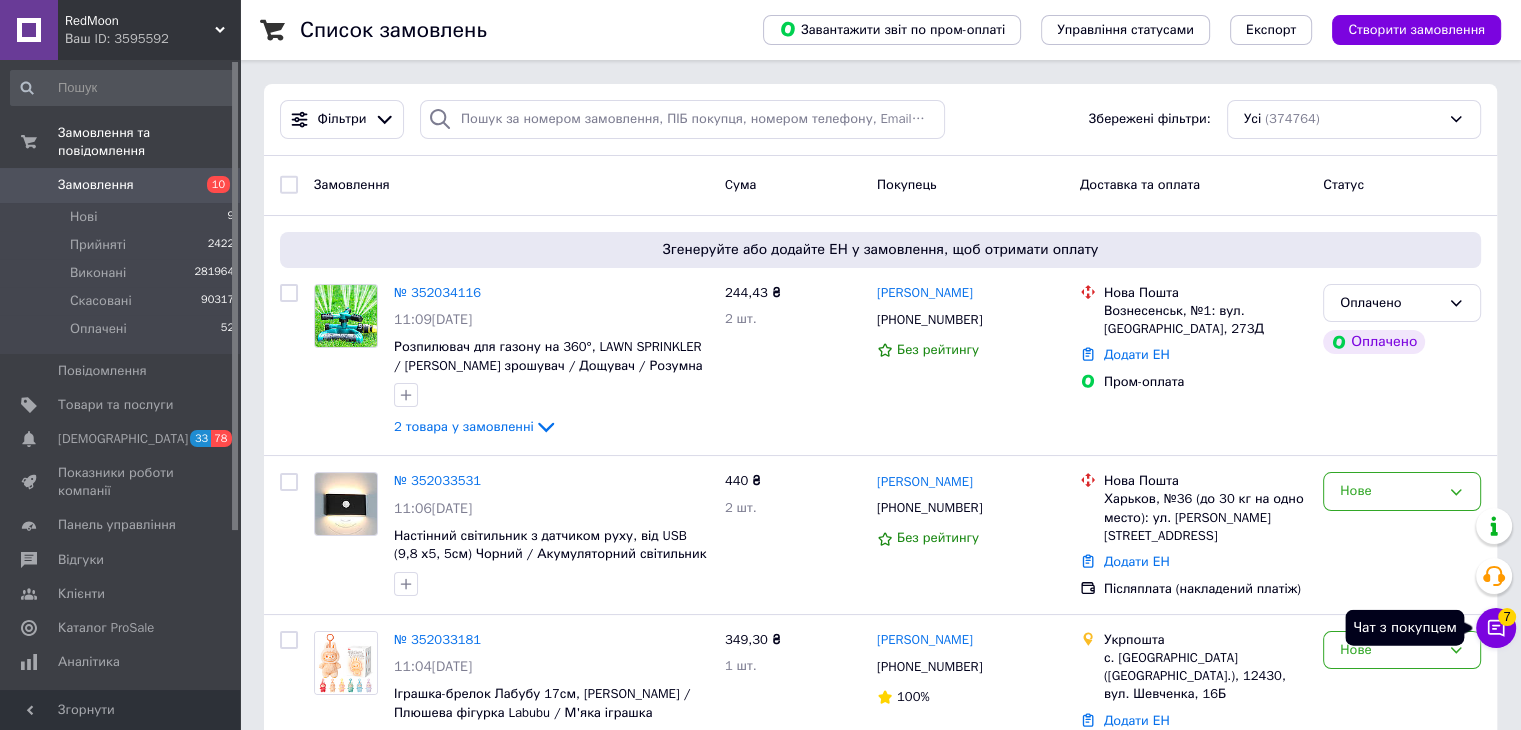 click on "Чат з покупцем 7" at bounding box center (1496, 628) 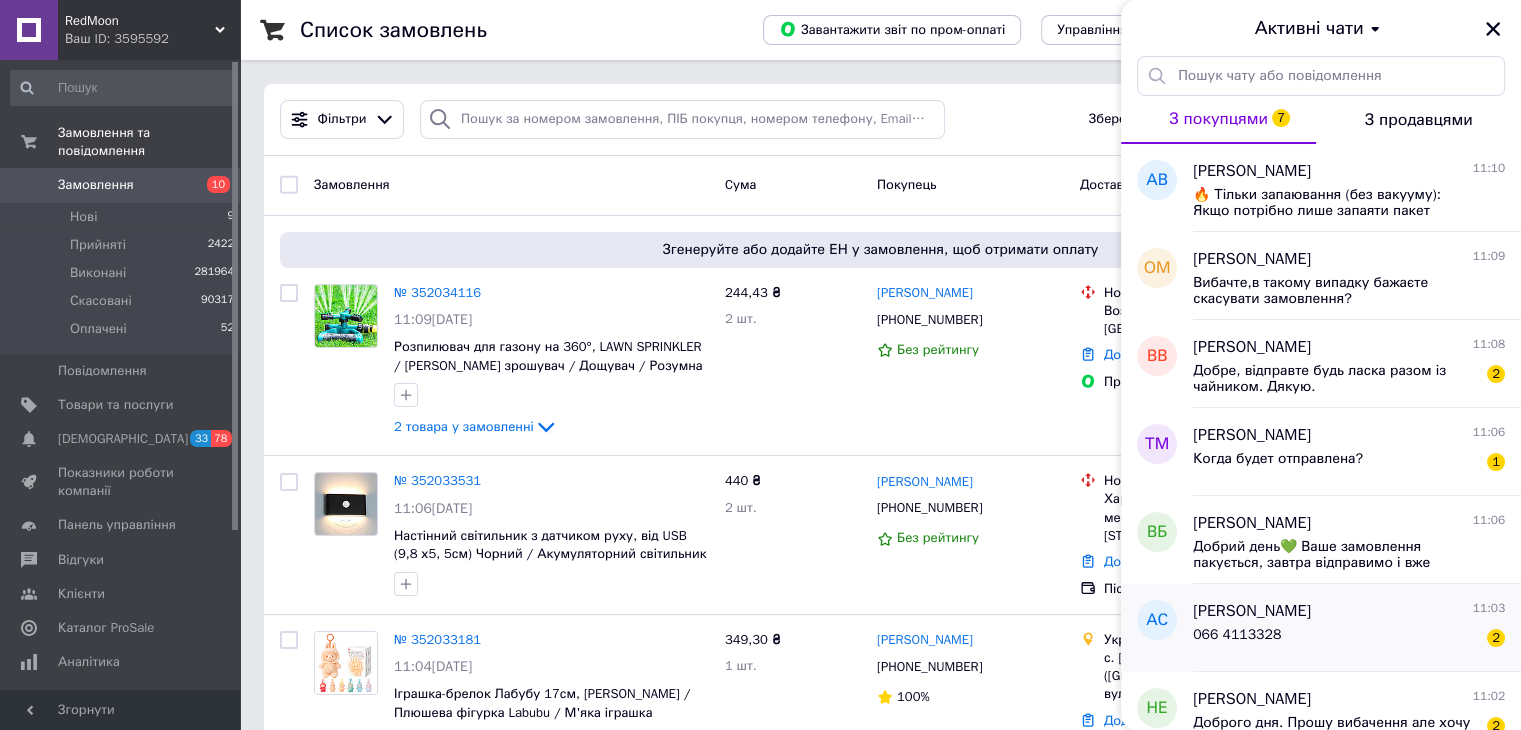 click on "Андрій Сукач 11:03" at bounding box center (1349, 611) 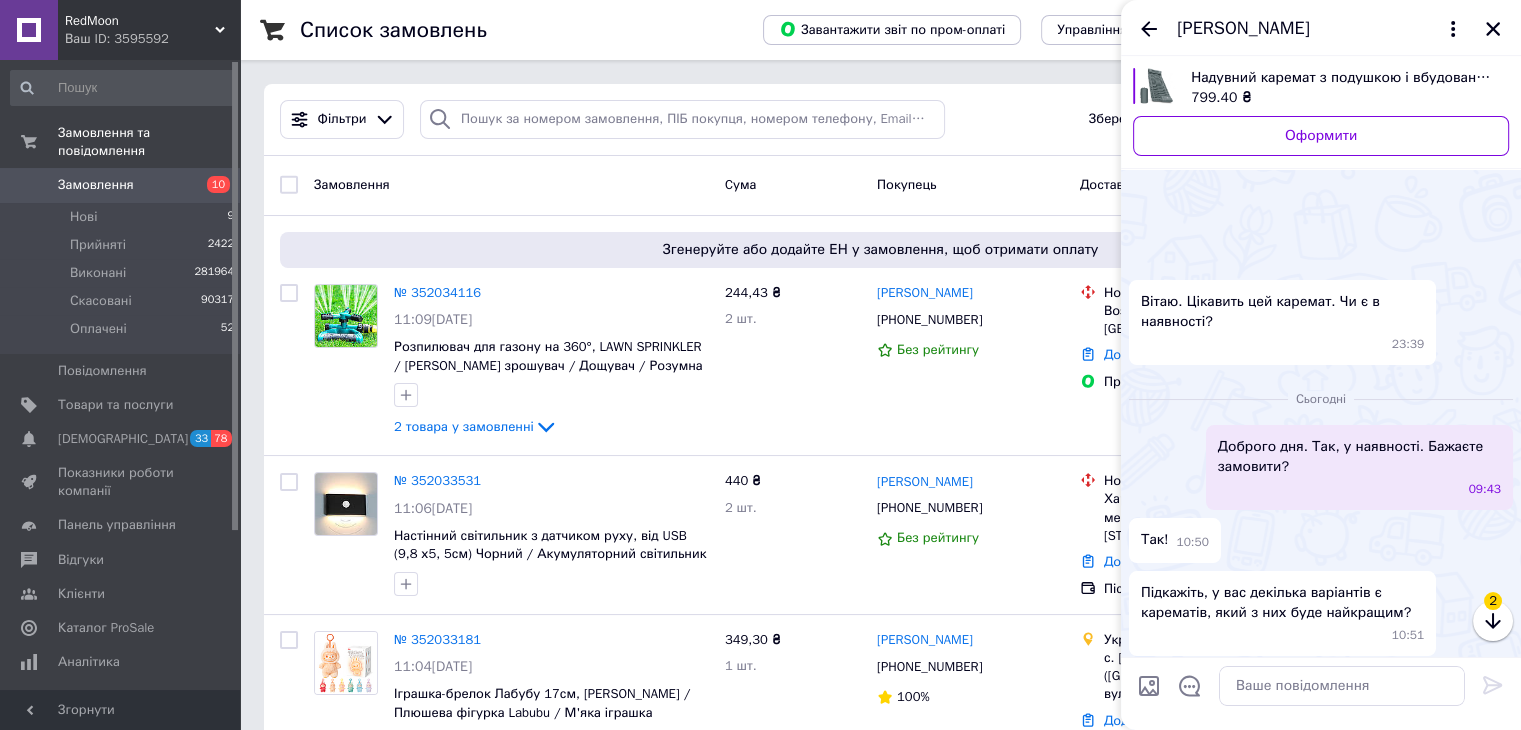 scroll, scrollTop: 436, scrollLeft: 0, axis: vertical 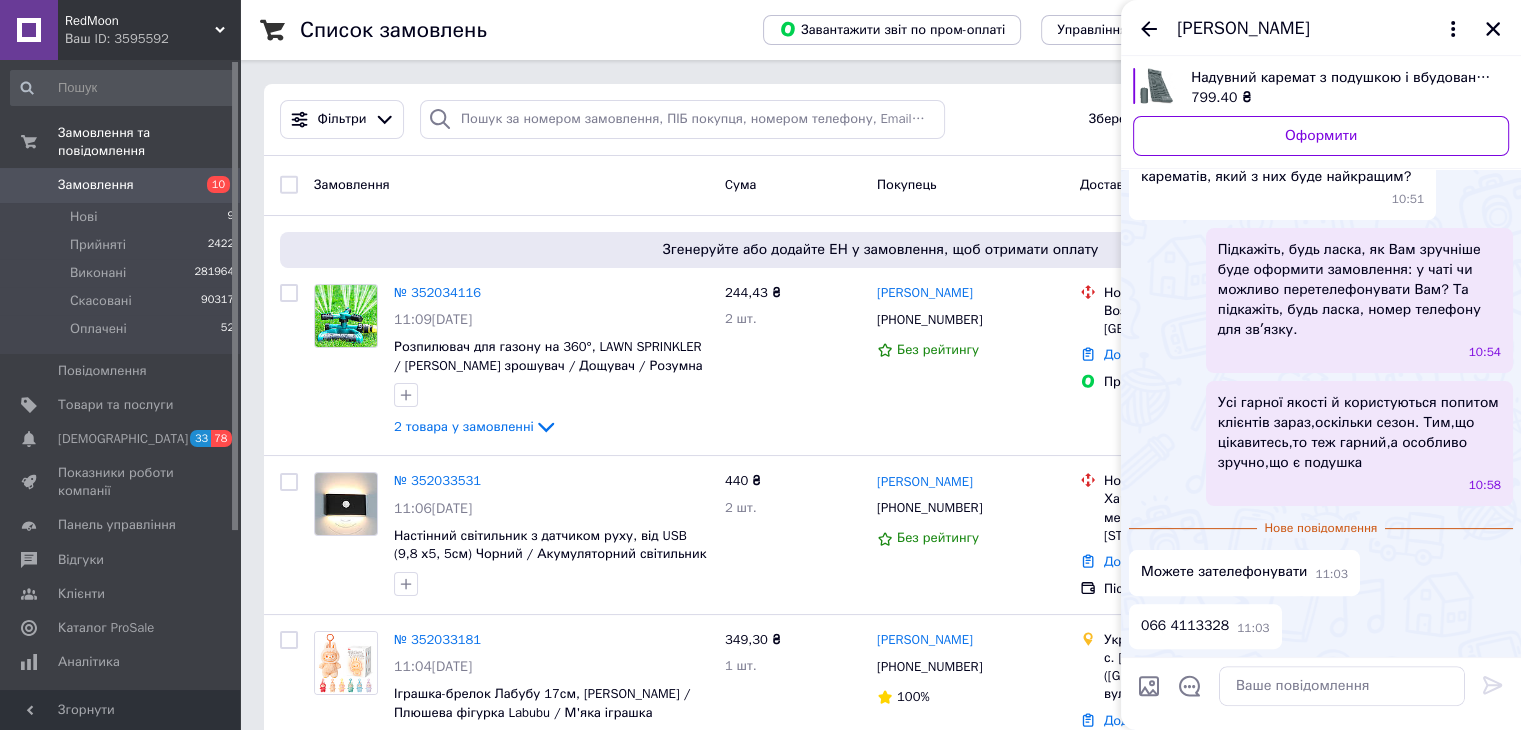 click on "Надувний каремат з подушкою і вбудованим насосом 201х70см, Сірий / Надувний матрац туристичний" at bounding box center (1342, 78) 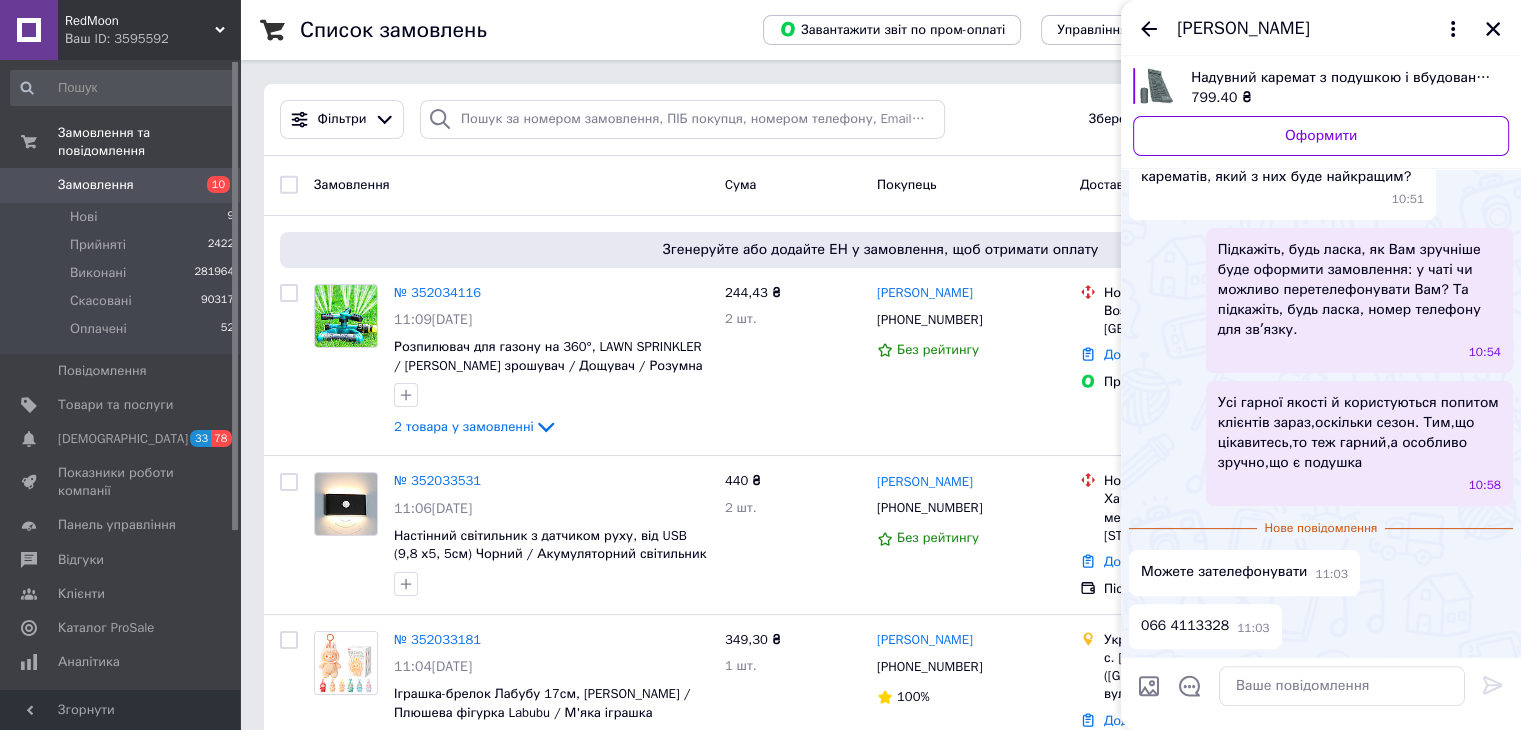 click on "Ваш ID: 3595592" at bounding box center [152, 39] 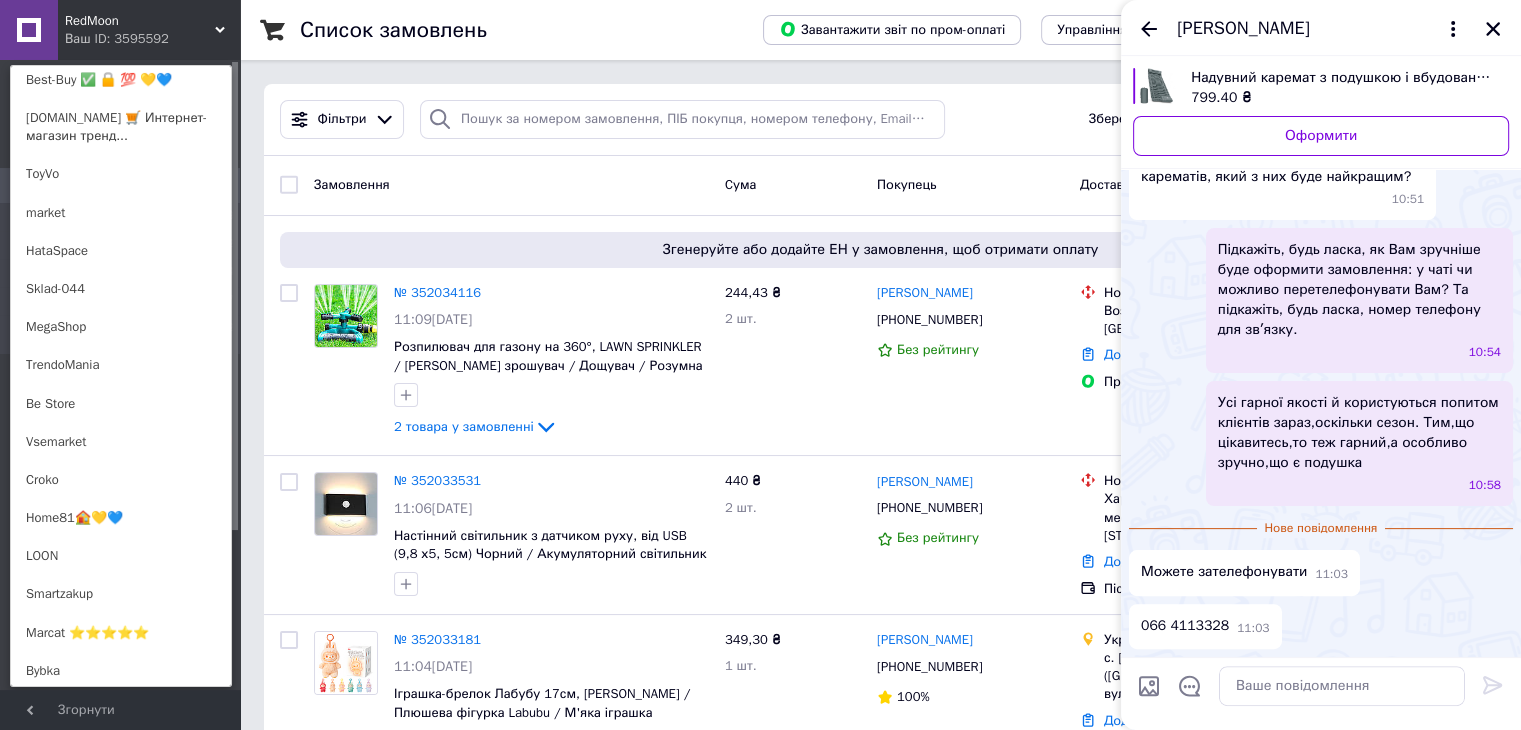 scroll, scrollTop: 692, scrollLeft: 0, axis: vertical 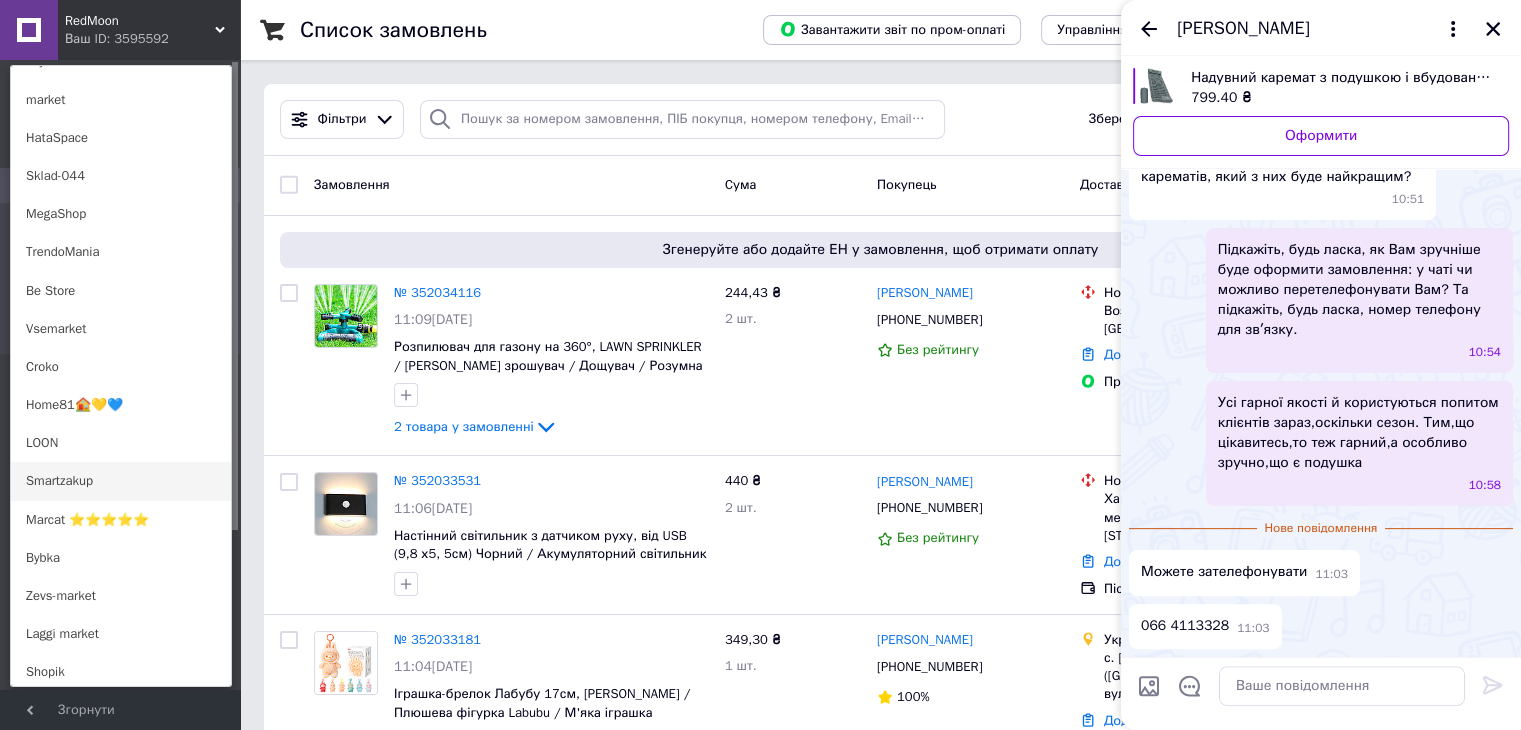 click on "Smartzakup" at bounding box center (121, 481) 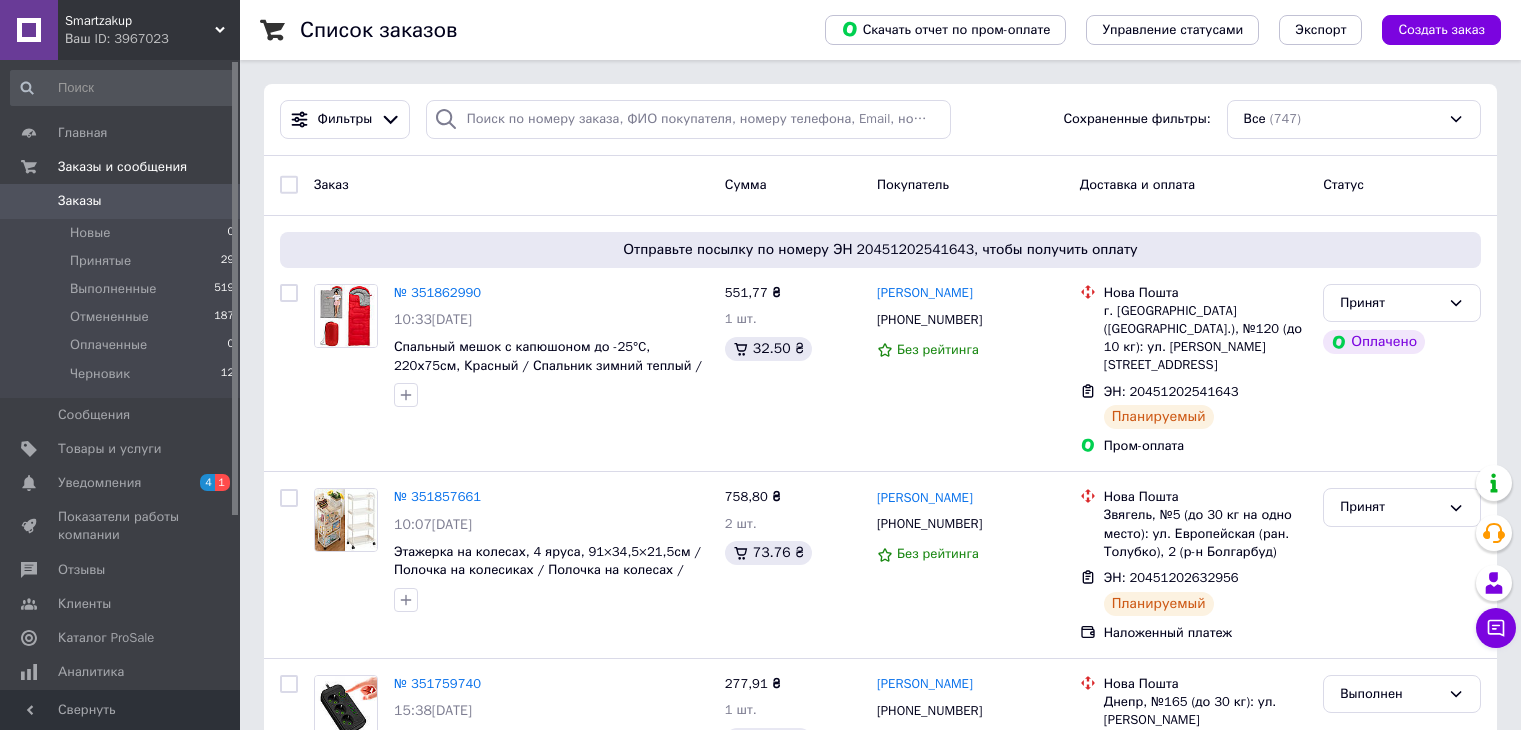scroll, scrollTop: 0, scrollLeft: 0, axis: both 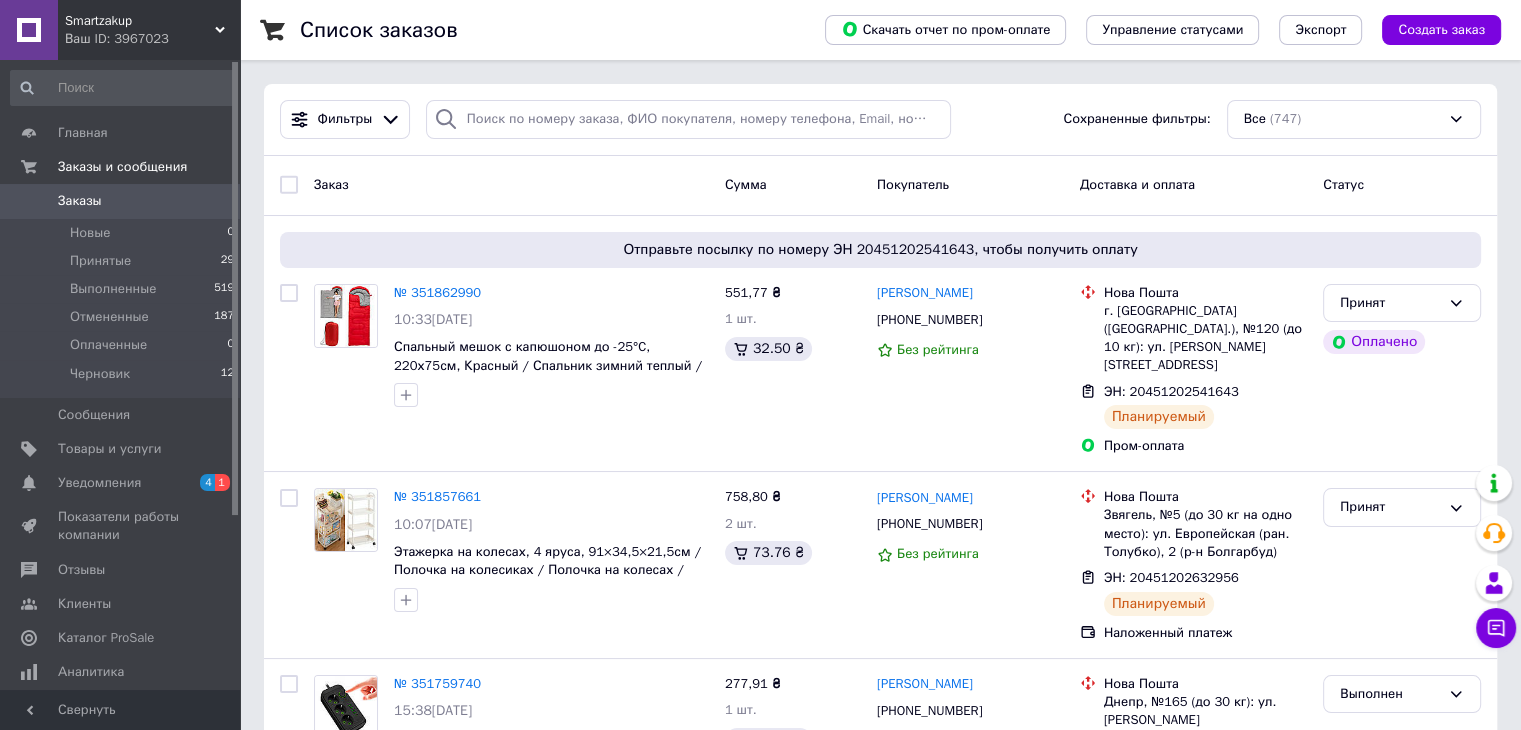 click on "Ваш ID: 3967023" at bounding box center [152, 39] 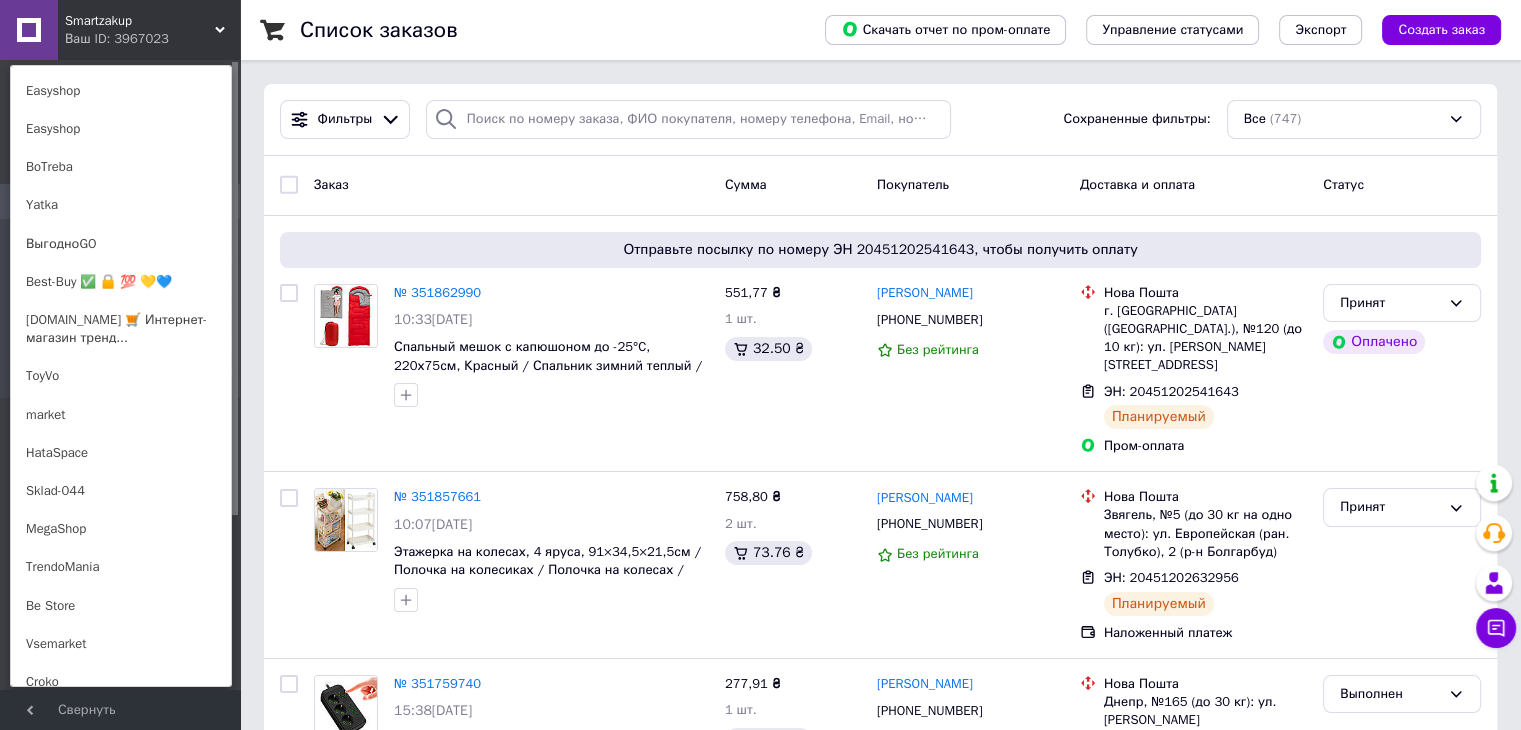 scroll, scrollTop: 405, scrollLeft: 0, axis: vertical 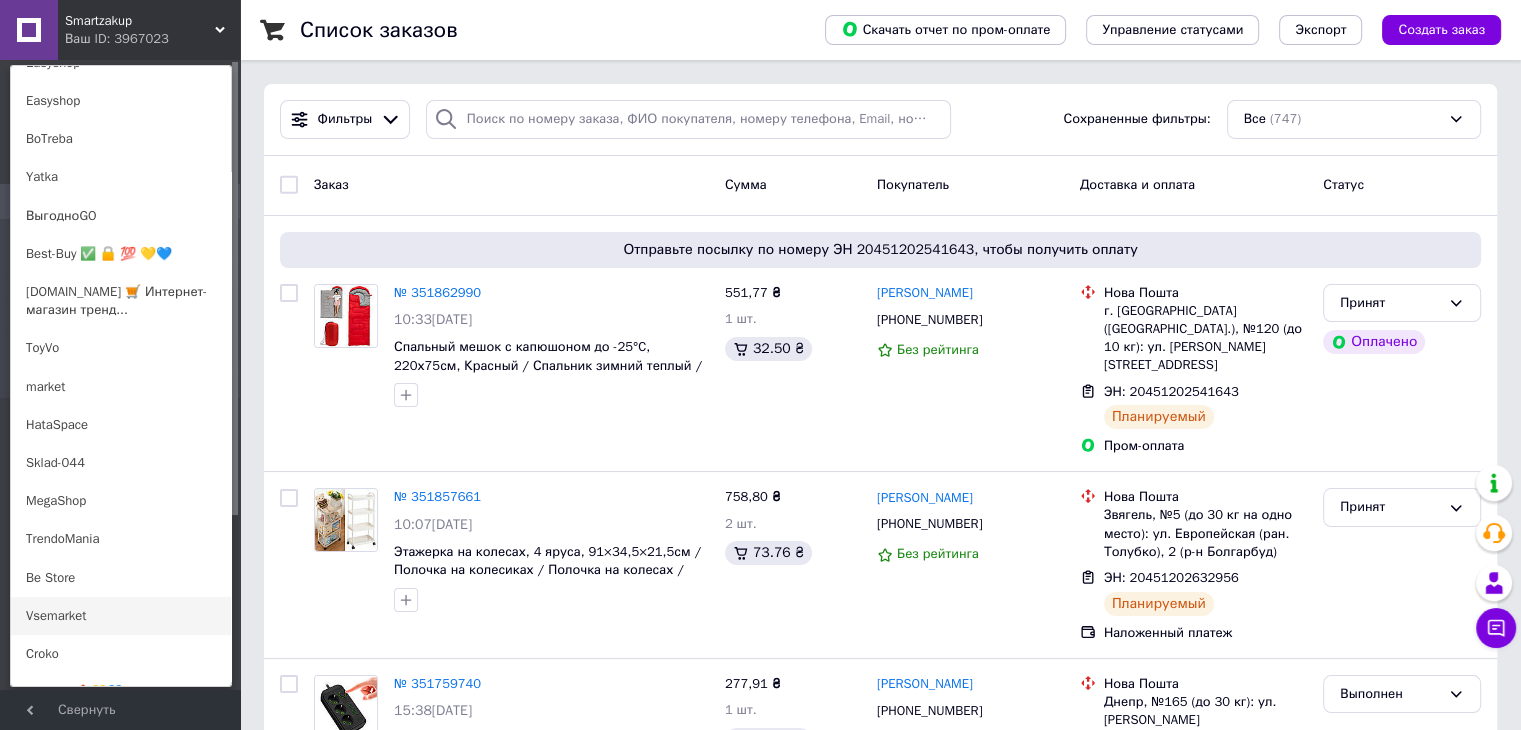 click on "Vsemarket" at bounding box center [121, 616] 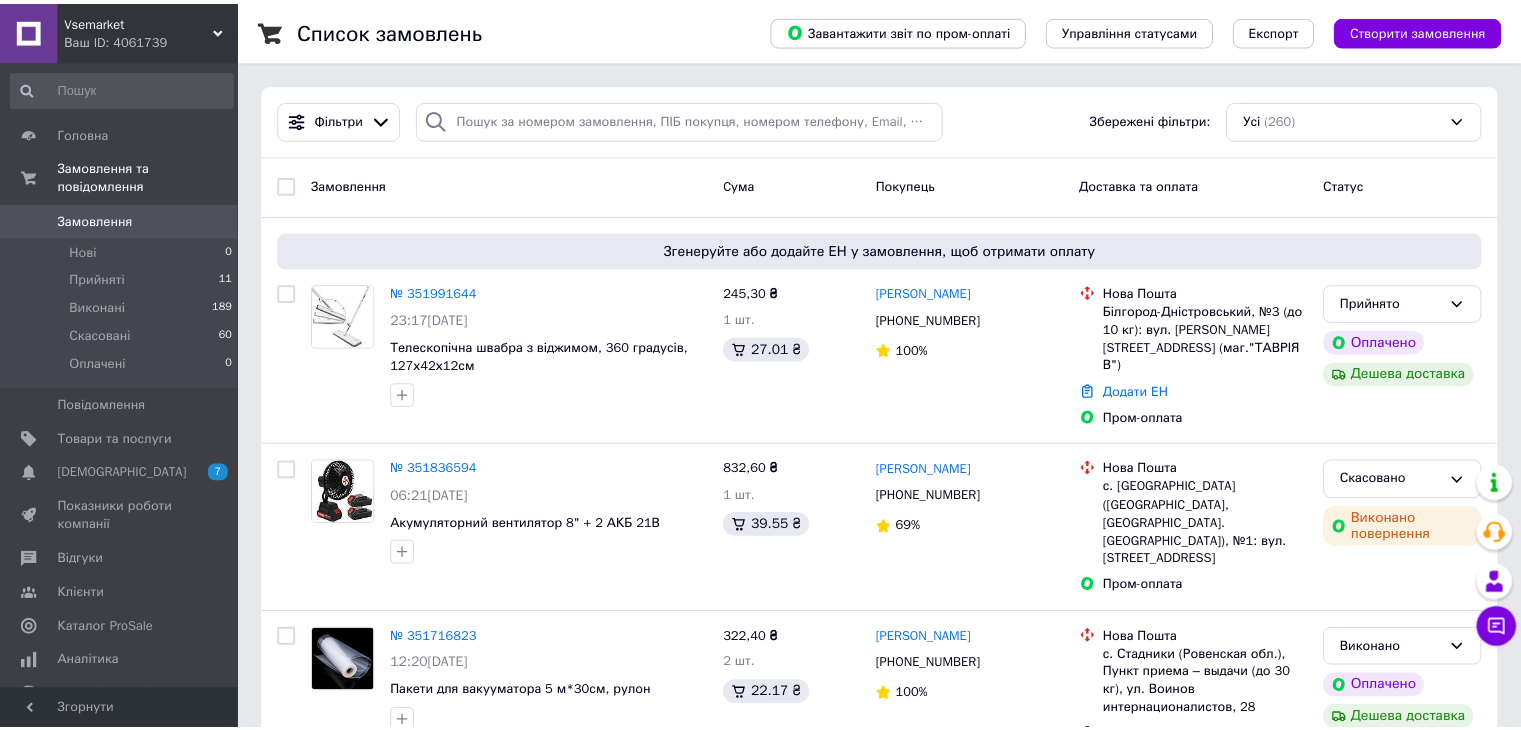 scroll, scrollTop: 0, scrollLeft: 0, axis: both 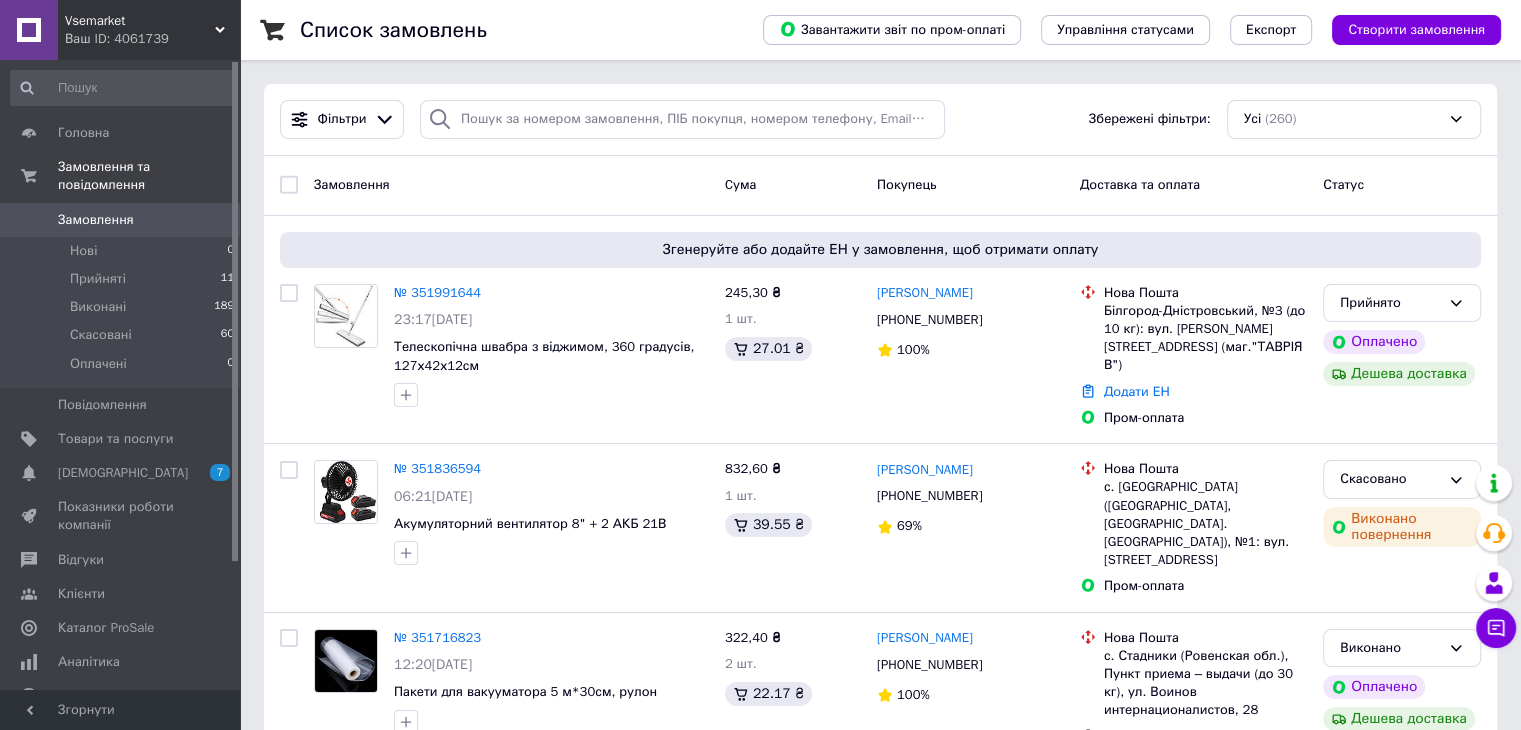 click on "Ваш ID: 4061739" at bounding box center (152, 39) 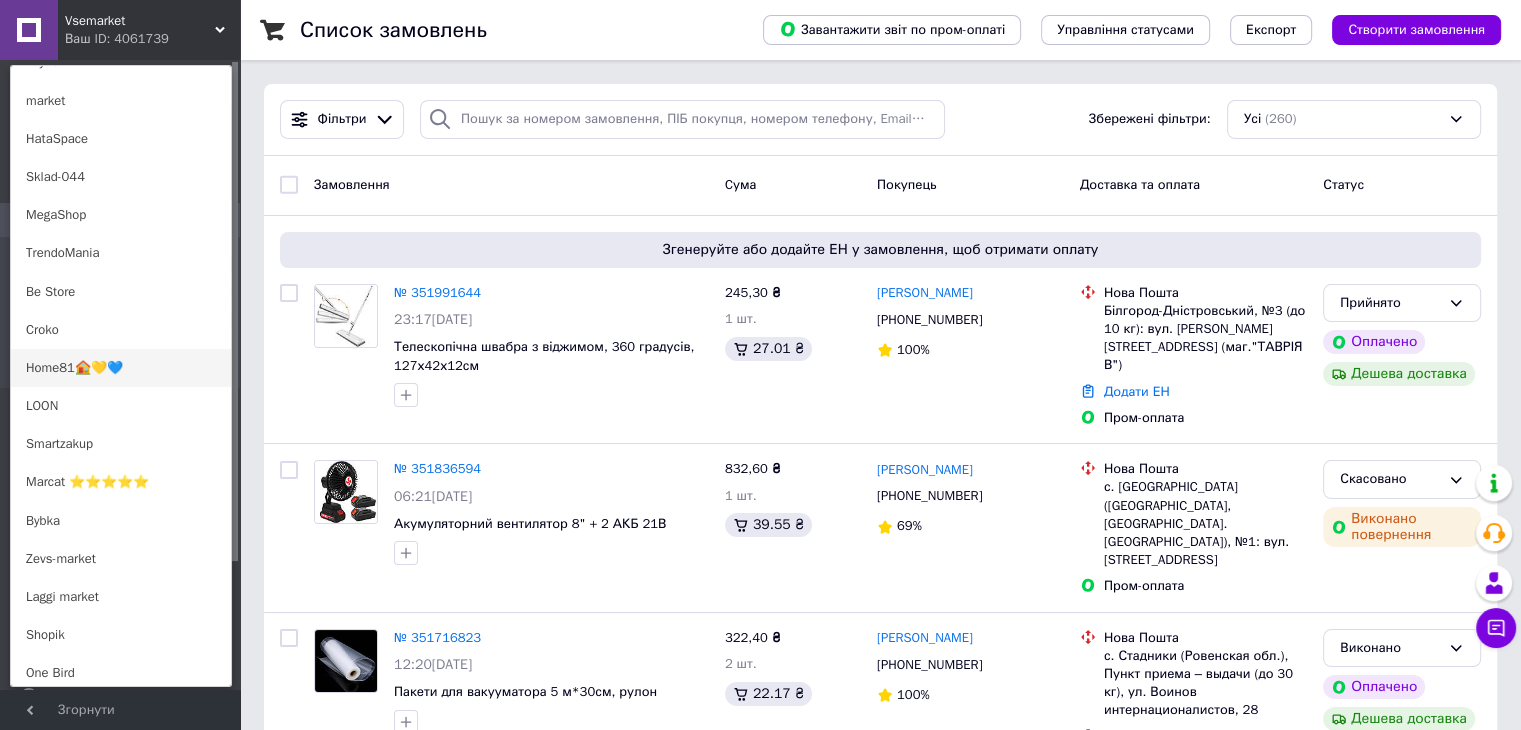 scroll, scrollTop: 695, scrollLeft: 0, axis: vertical 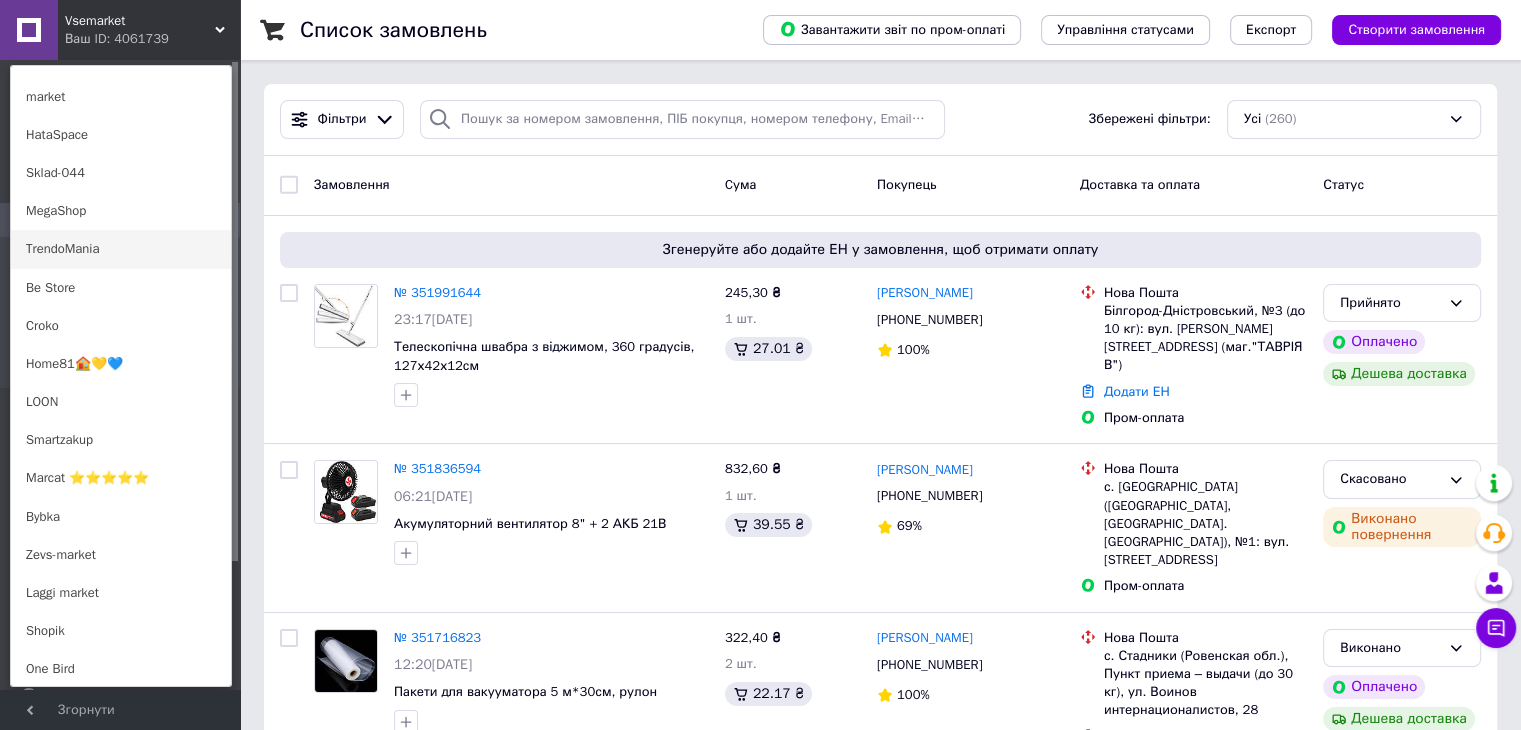 click on "TrendoMania" at bounding box center (121, 249) 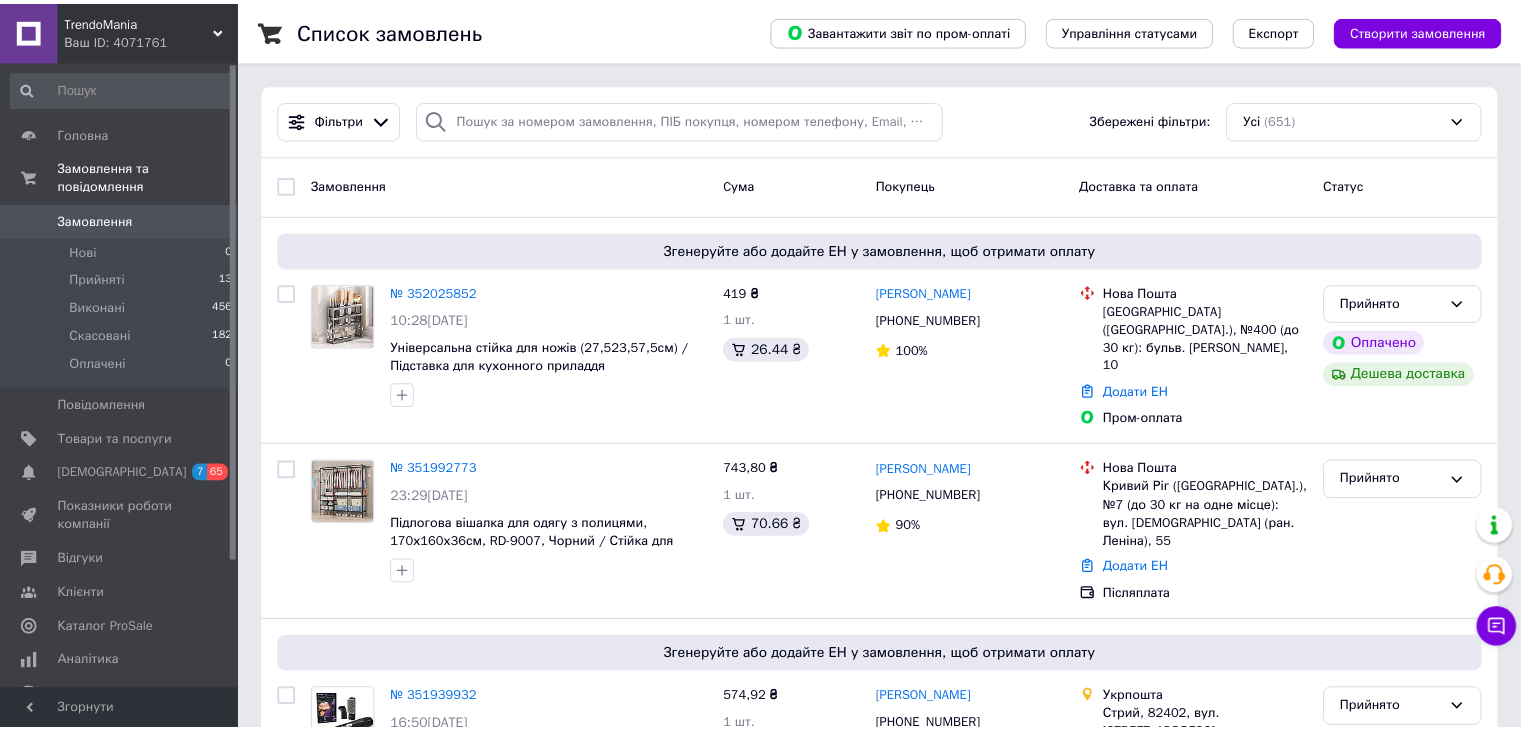 scroll, scrollTop: 0, scrollLeft: 0, axis: both 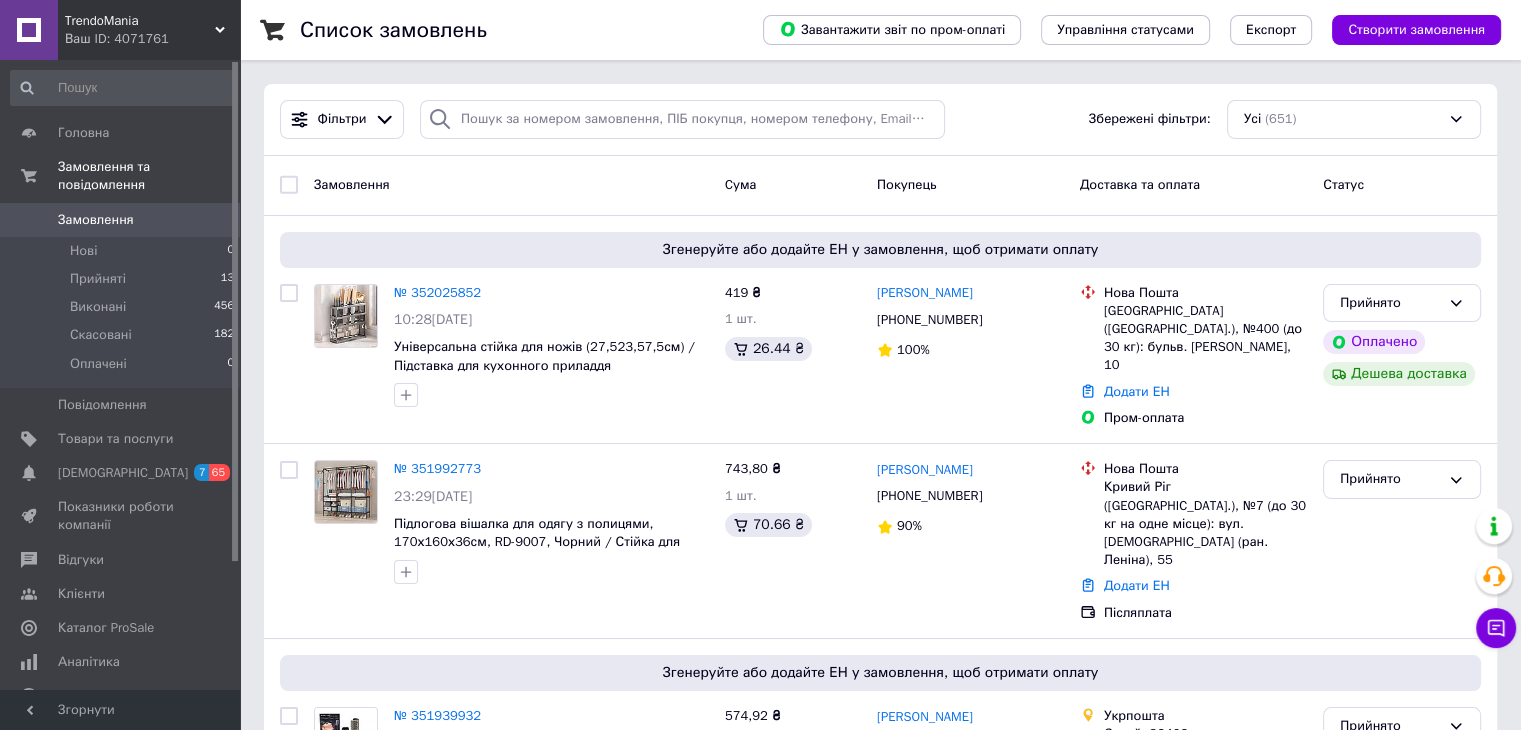 click on "TrendoMania" at bounding box center [140, 21] 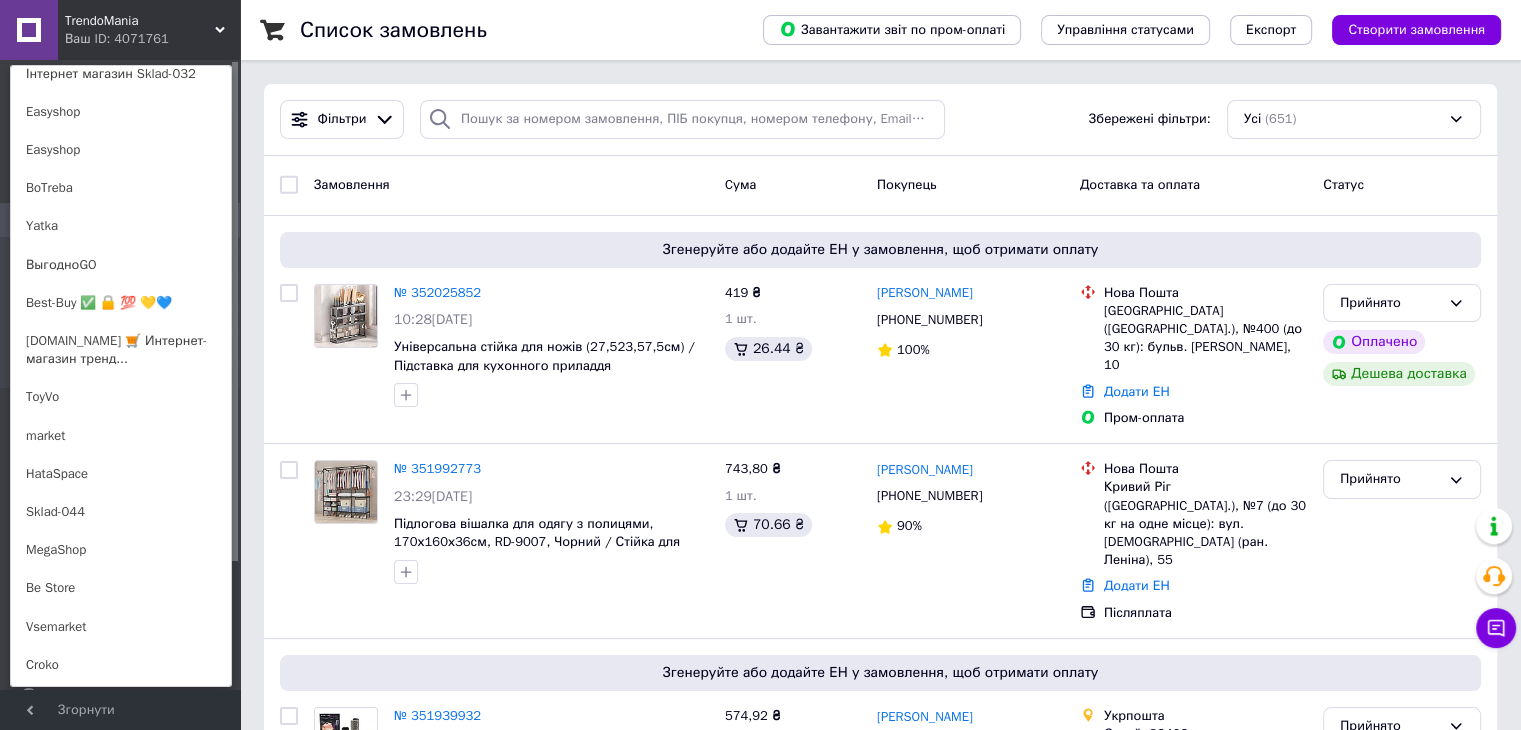 scroll, scrollTop: 426, scrollLeft: 0, axis: vertical 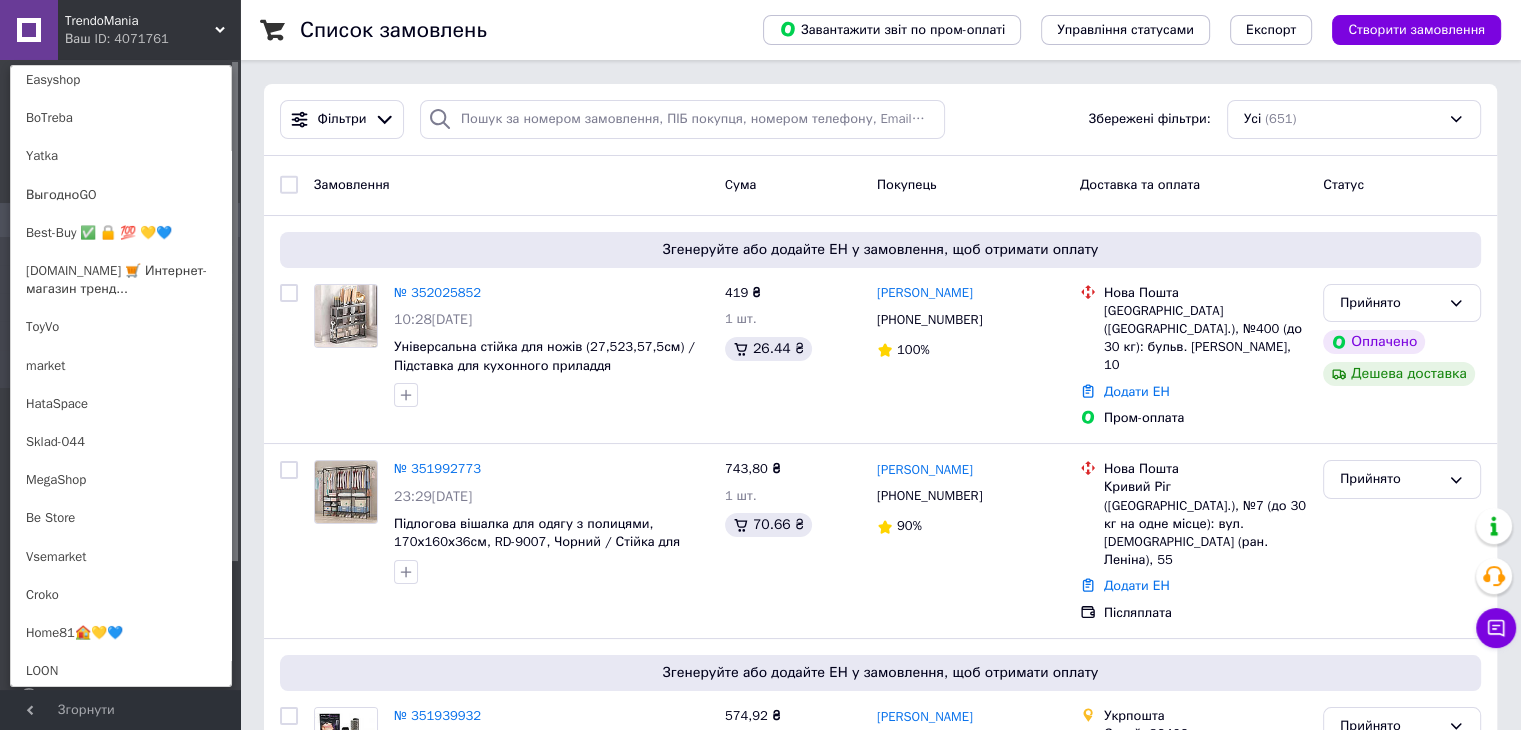 click on "MegaShop" at bounding box center [121, 480] 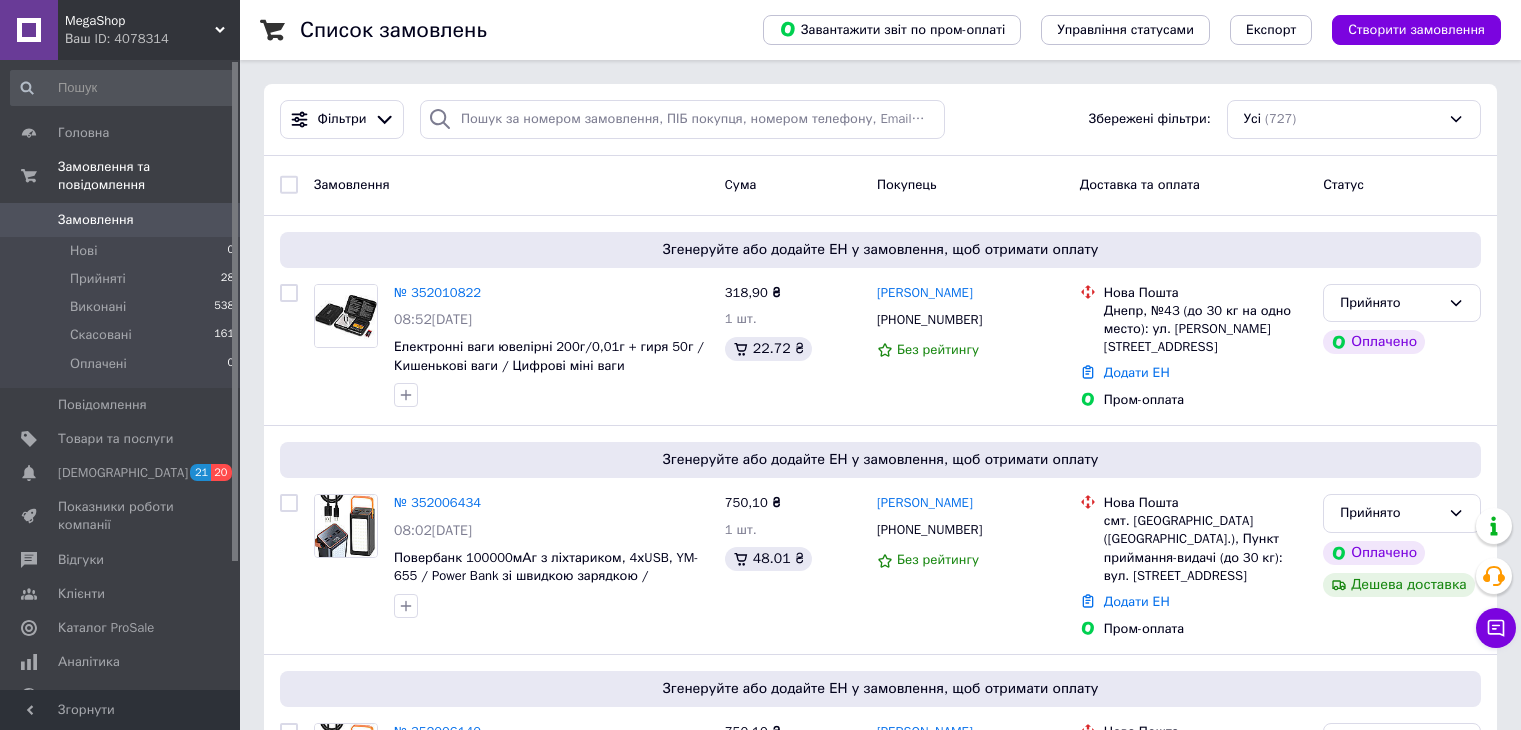 scroll, scrollTop: 0, scrollLeft: 0, axis: both 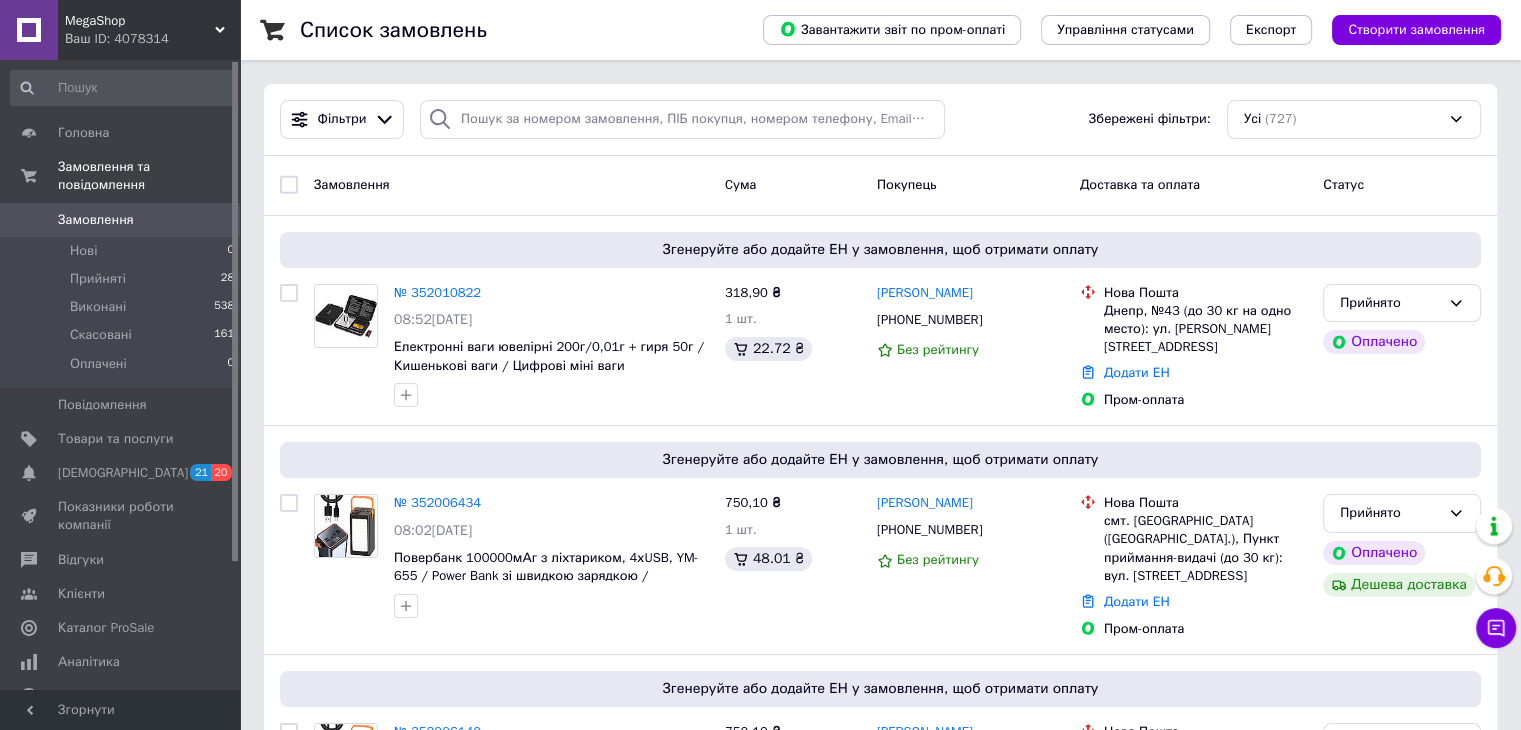 click on "MegaShop" at bounding box center (140, 21) 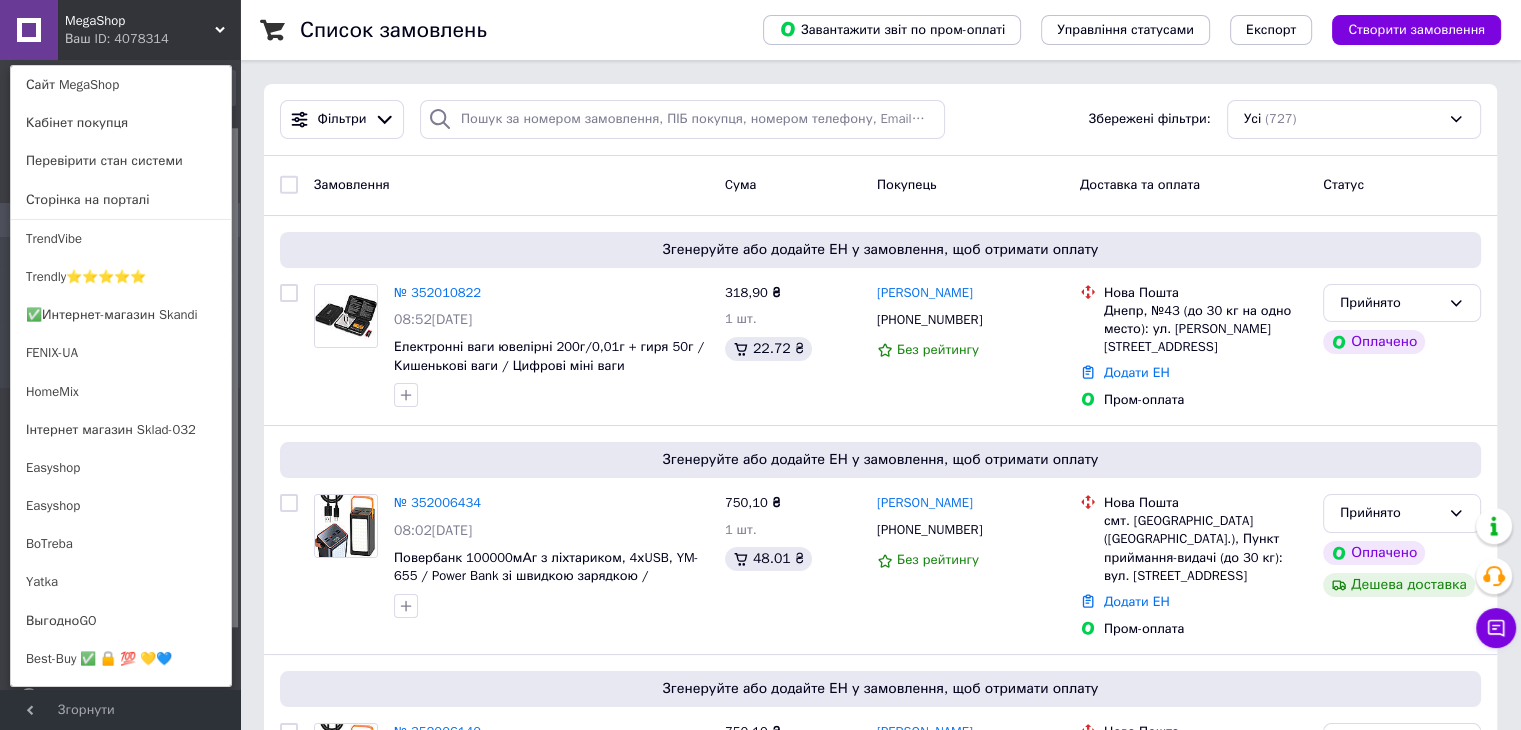 scroll, scrollTop: 84, scrollLeft: 0, axis: vertical 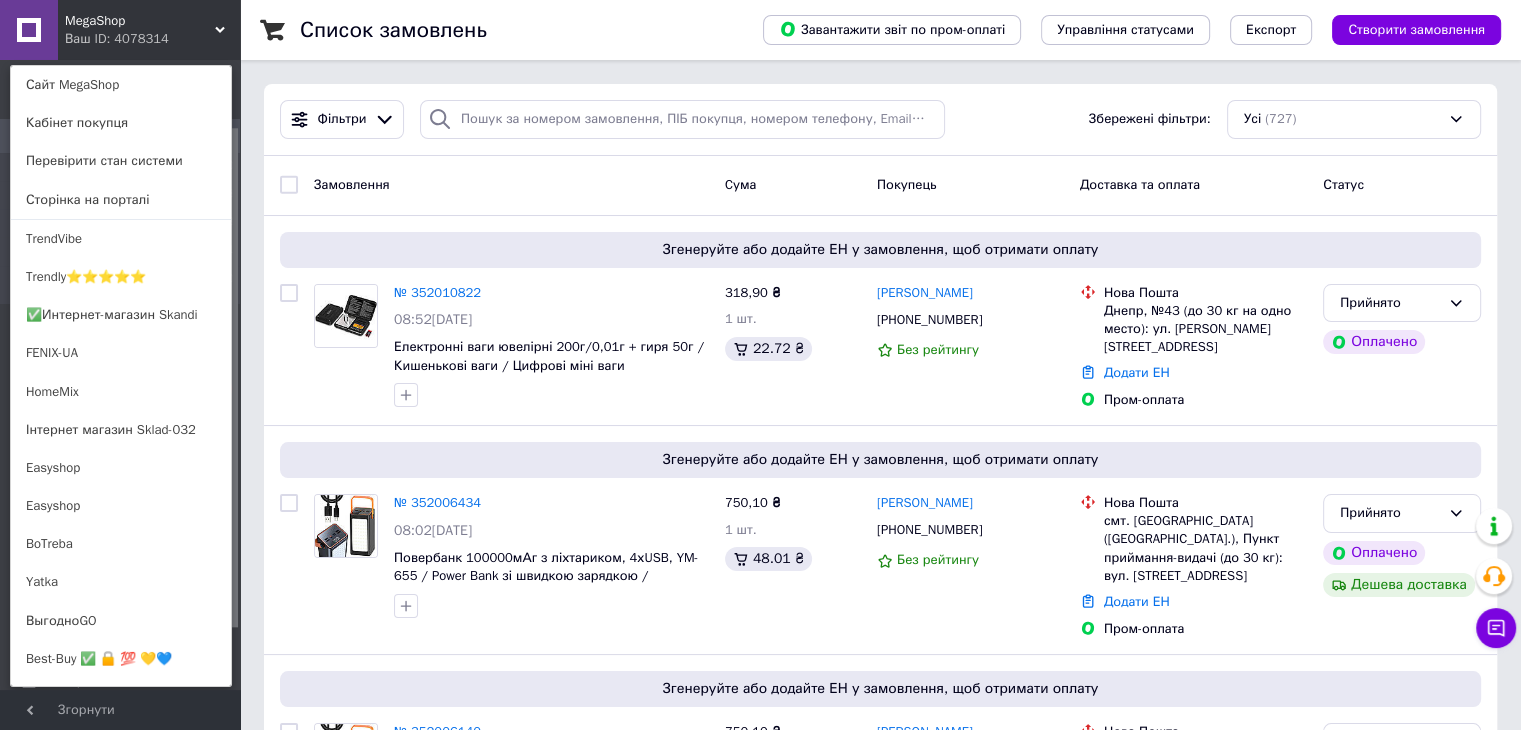 click at bounding box center (235, 377) 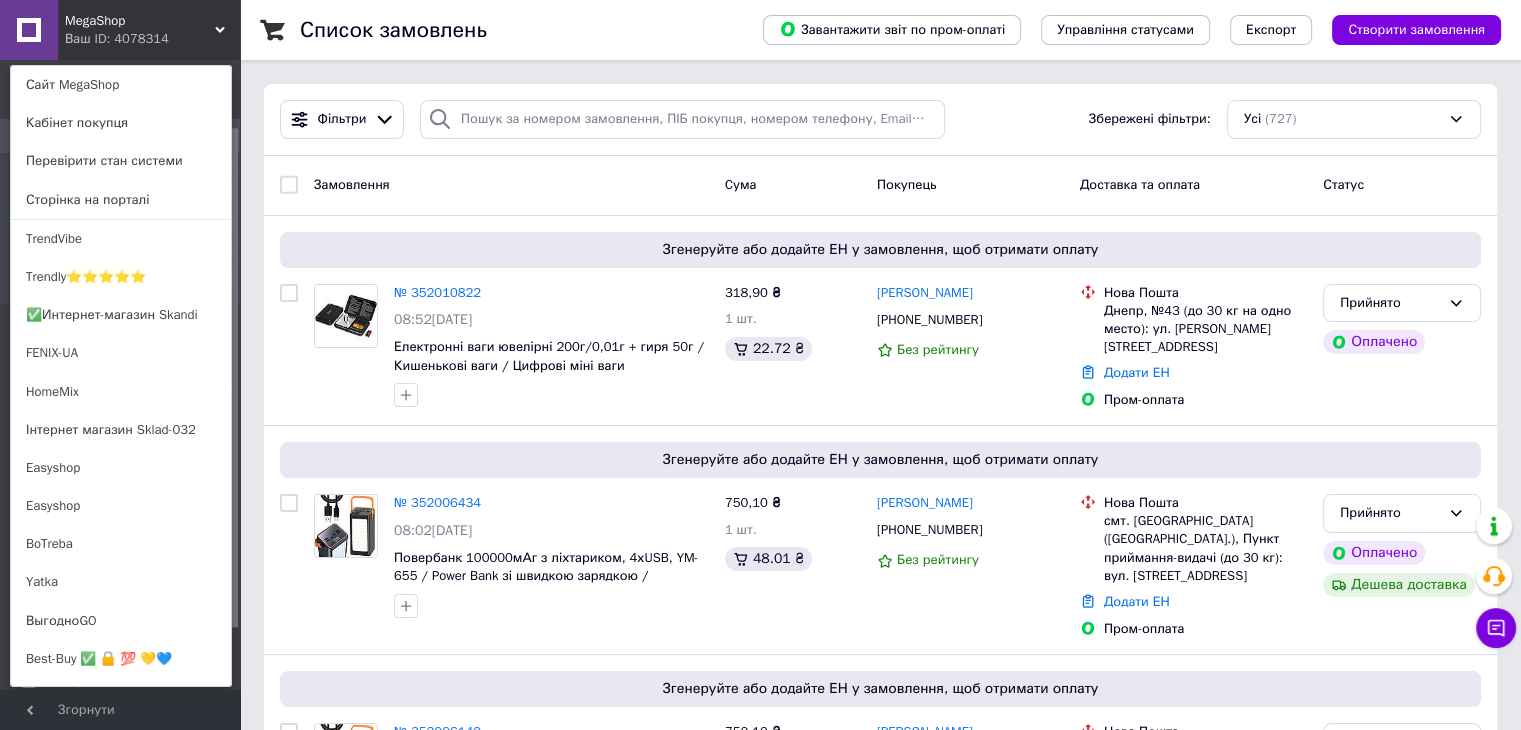 scroll, scrollTop: 419, scrollLeft: 0, axis: vertical 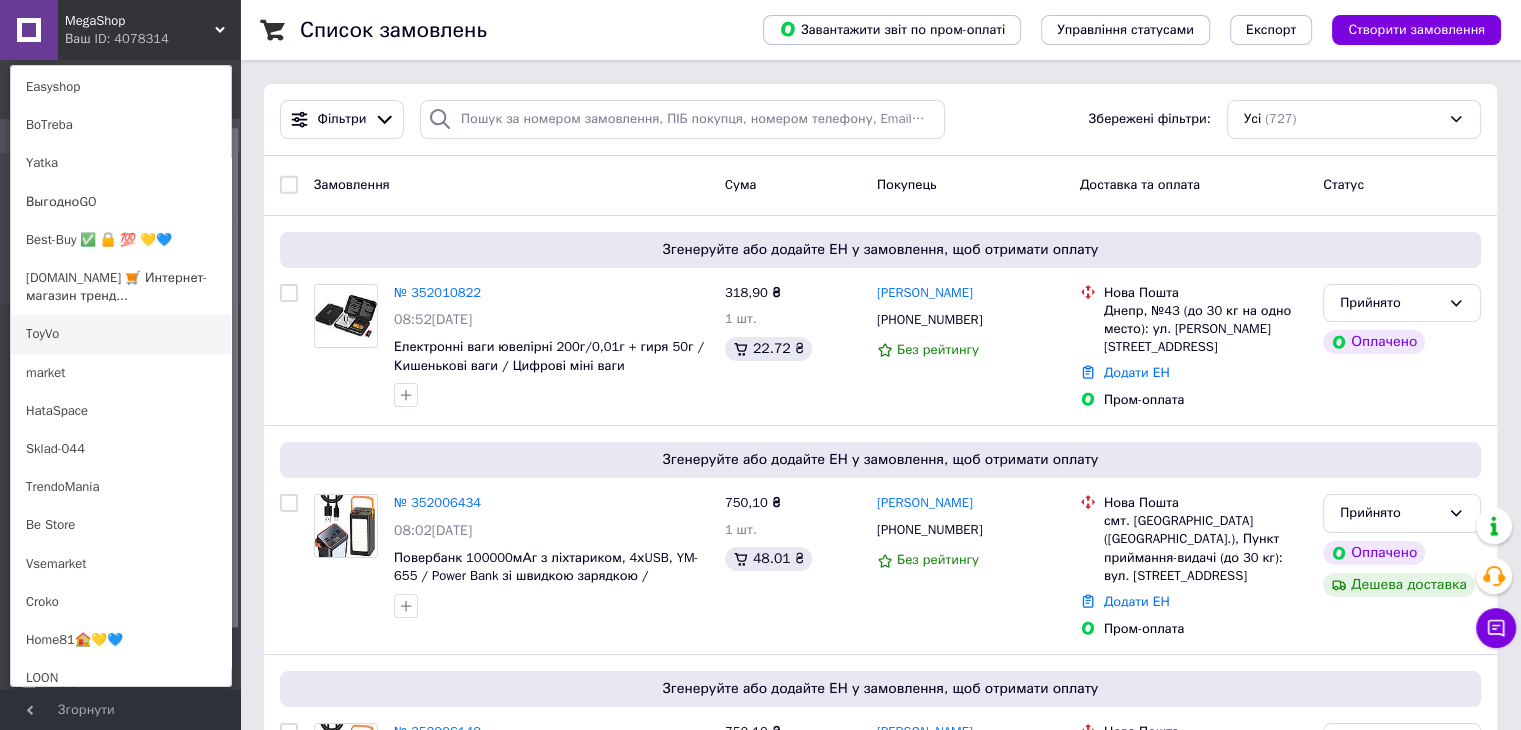 click on "ToyVo" at bounding box center (121, 334) 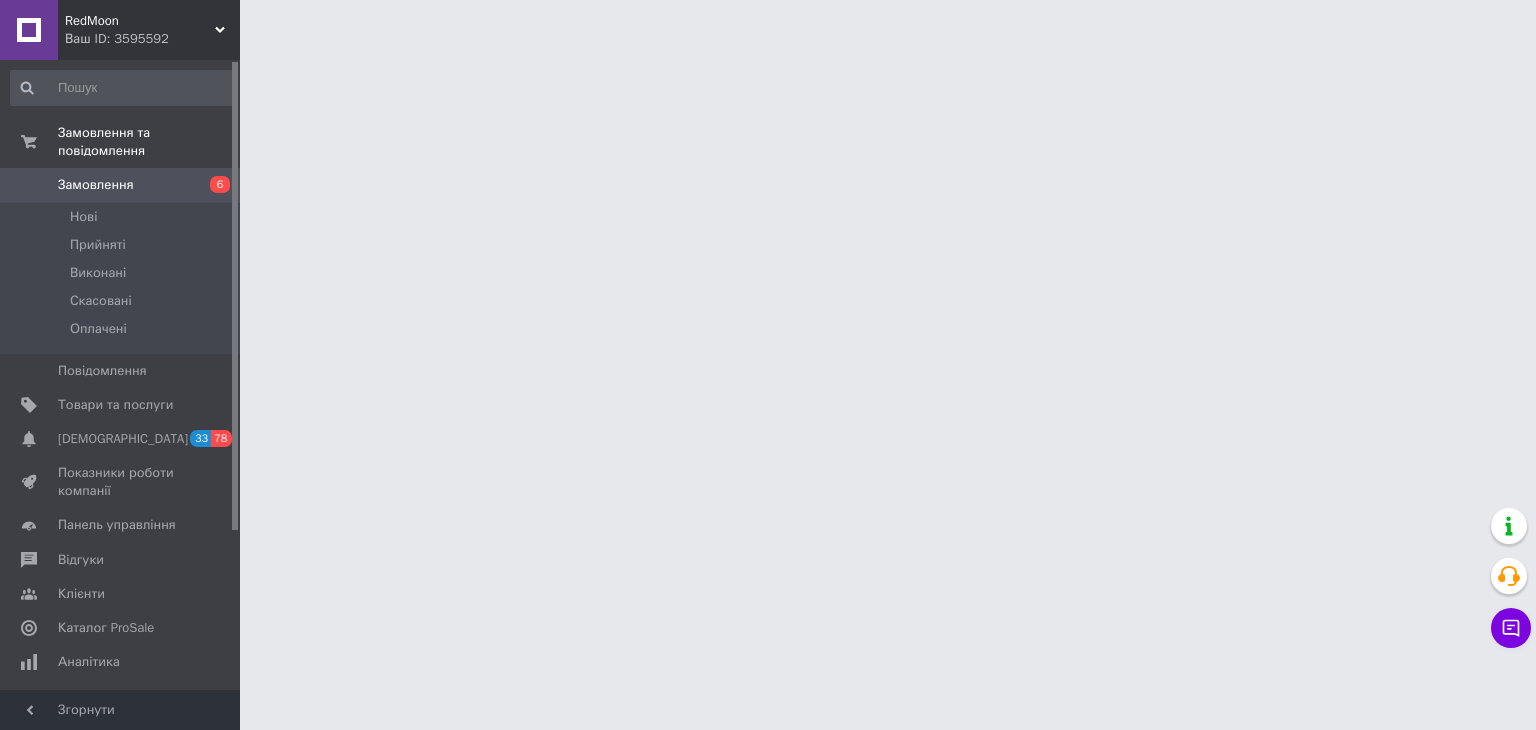 scroll, scrollTop: 0, scrollLeft: 0, axis: both 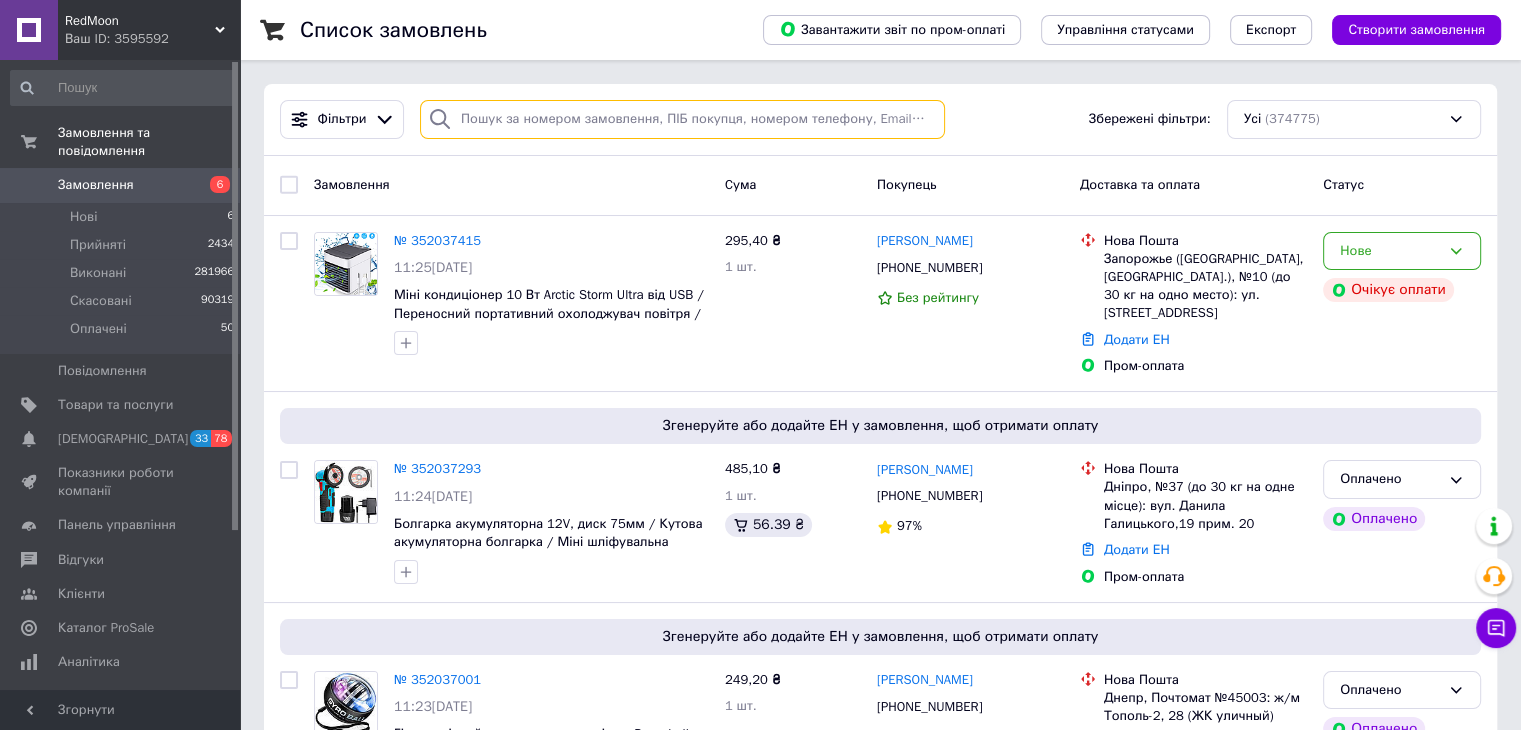 click at bounding box center (682, 119) 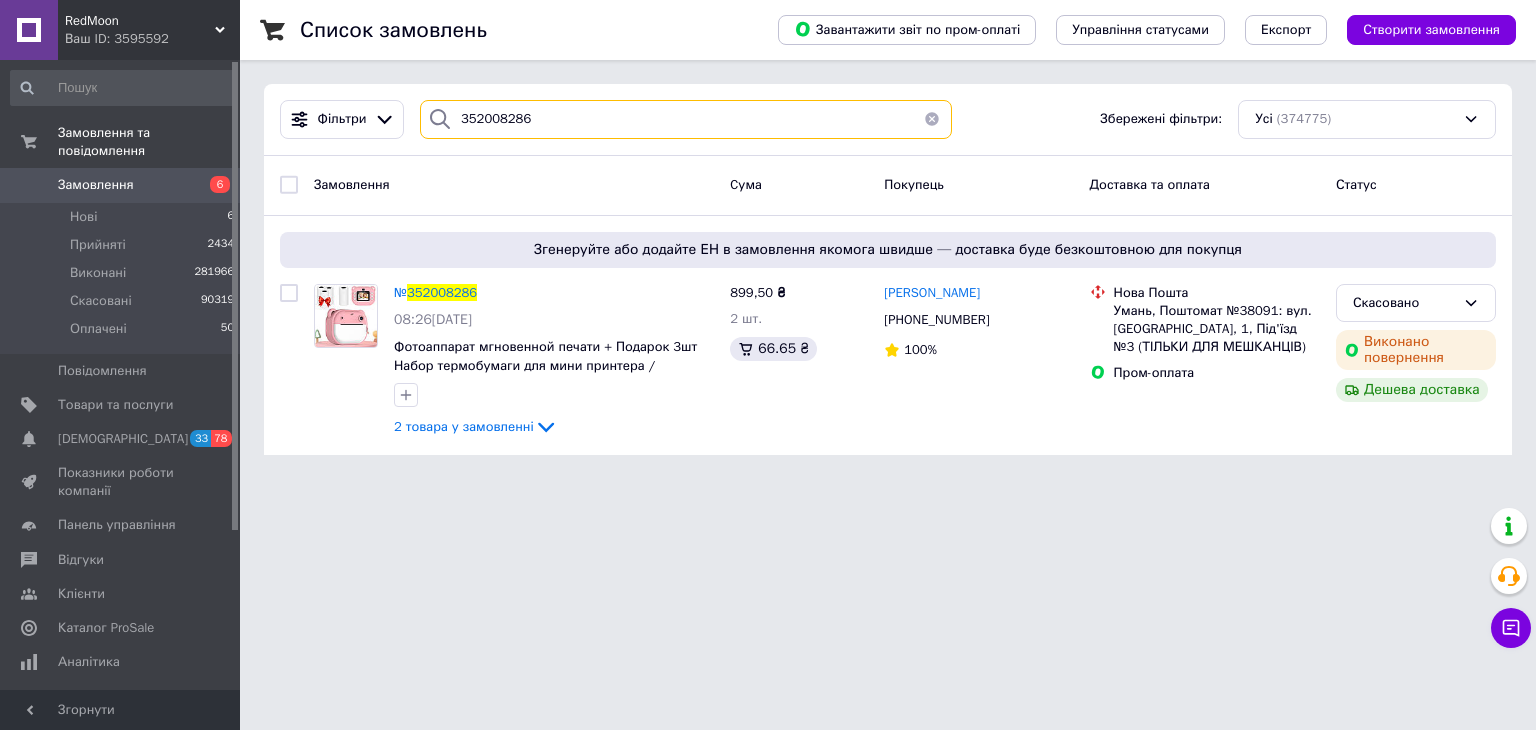 type on "352008286" 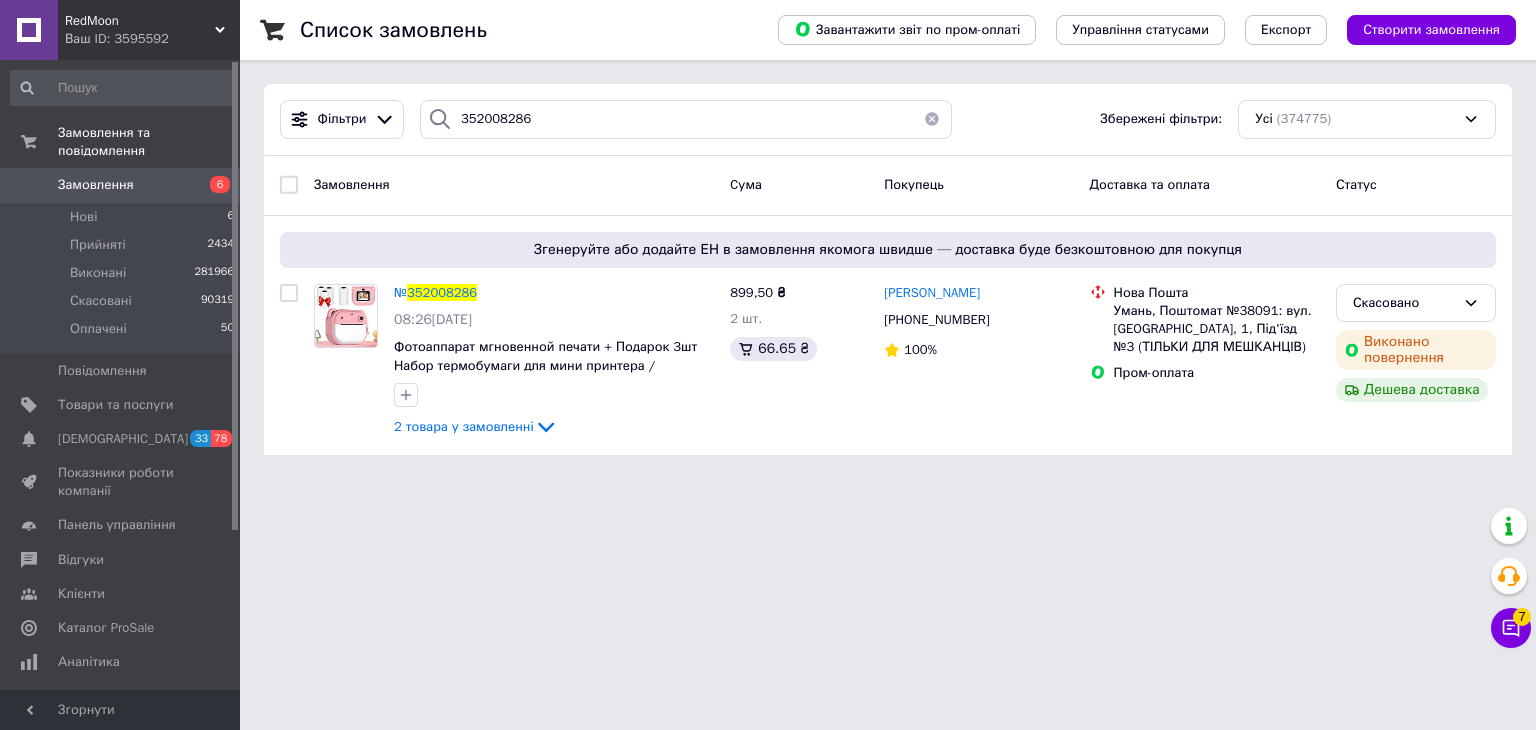 click on "RedMoon" at bounding box center (140, 21) 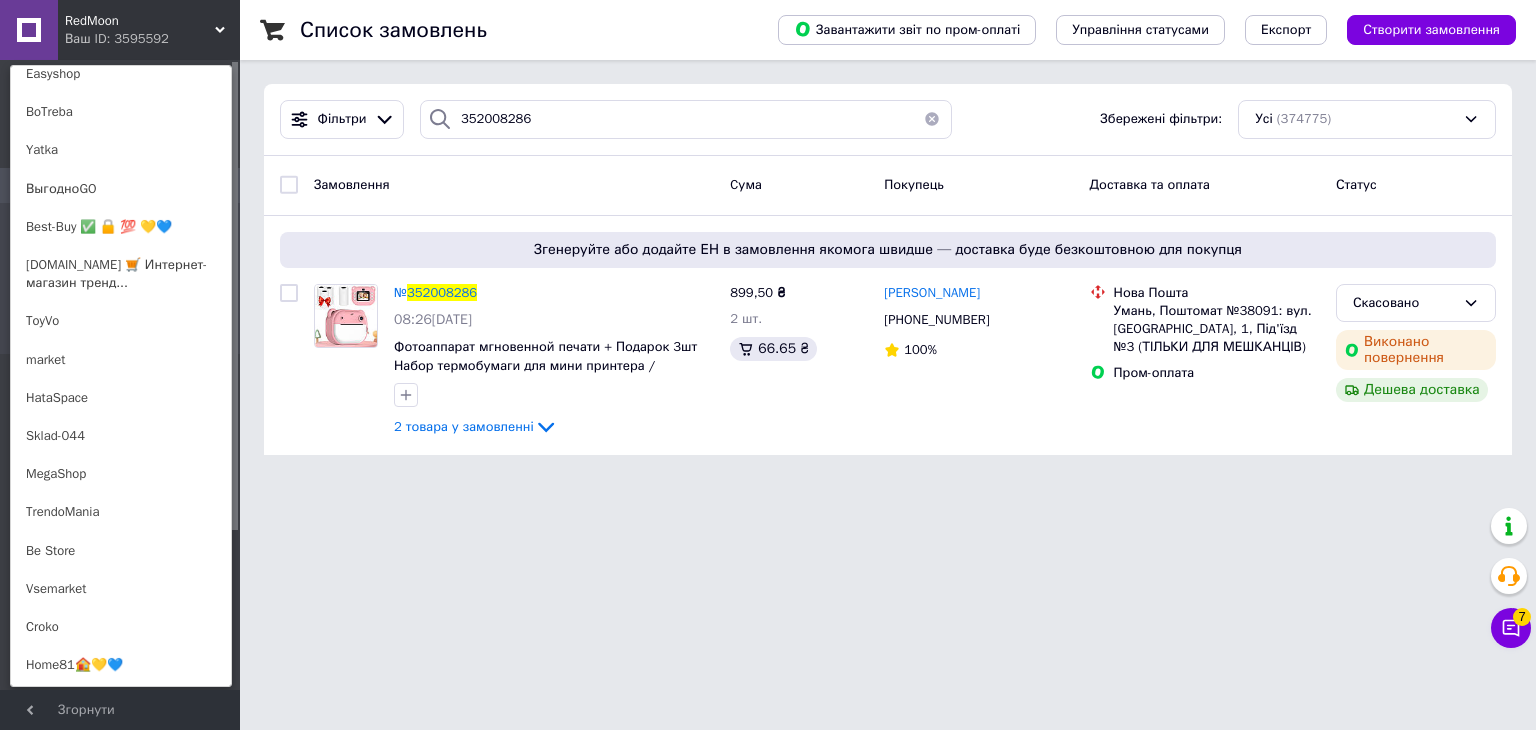 scroll, scrollTop: 1386, scrollLeft: 0, axis: vertical 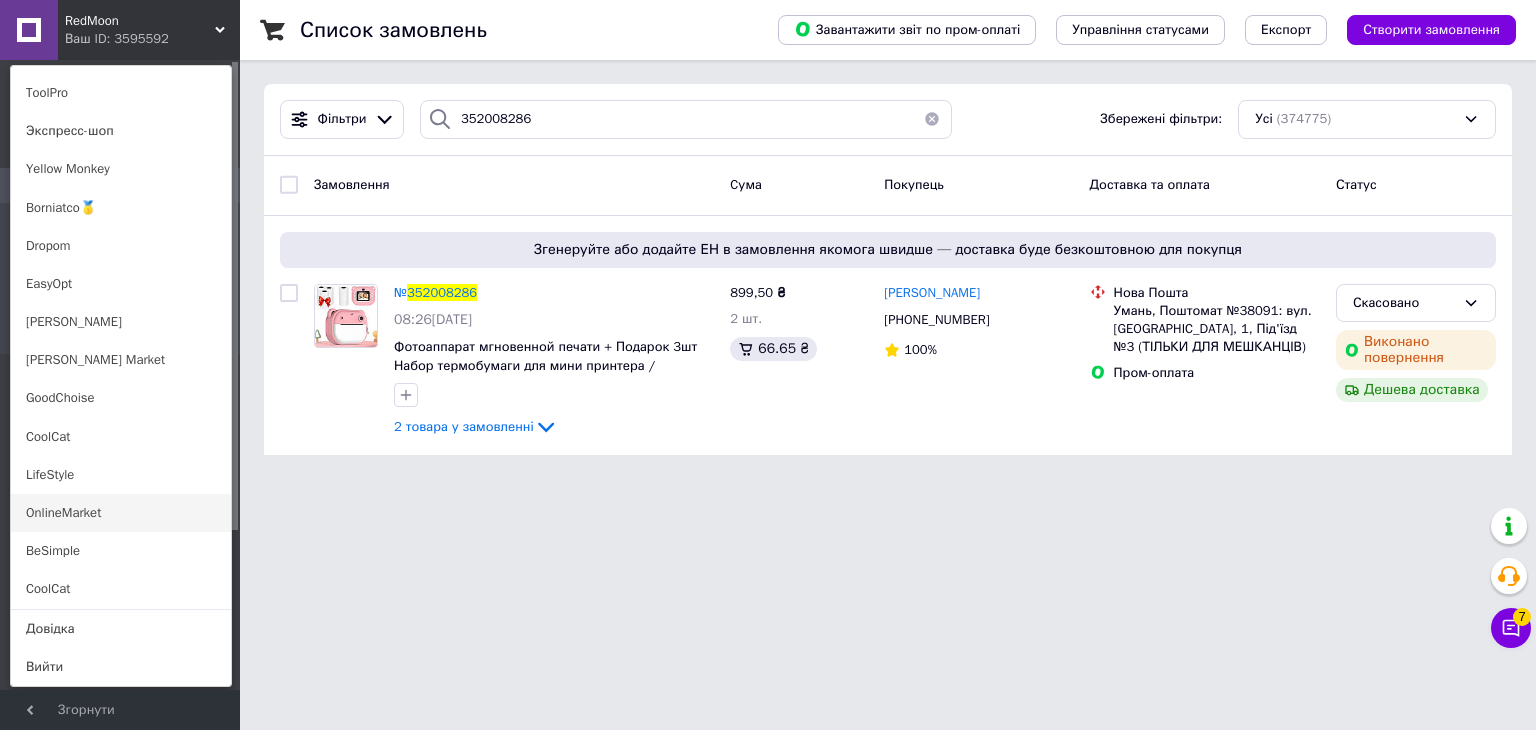 click on "OnlineMarket" at bounding box center [121, 513] 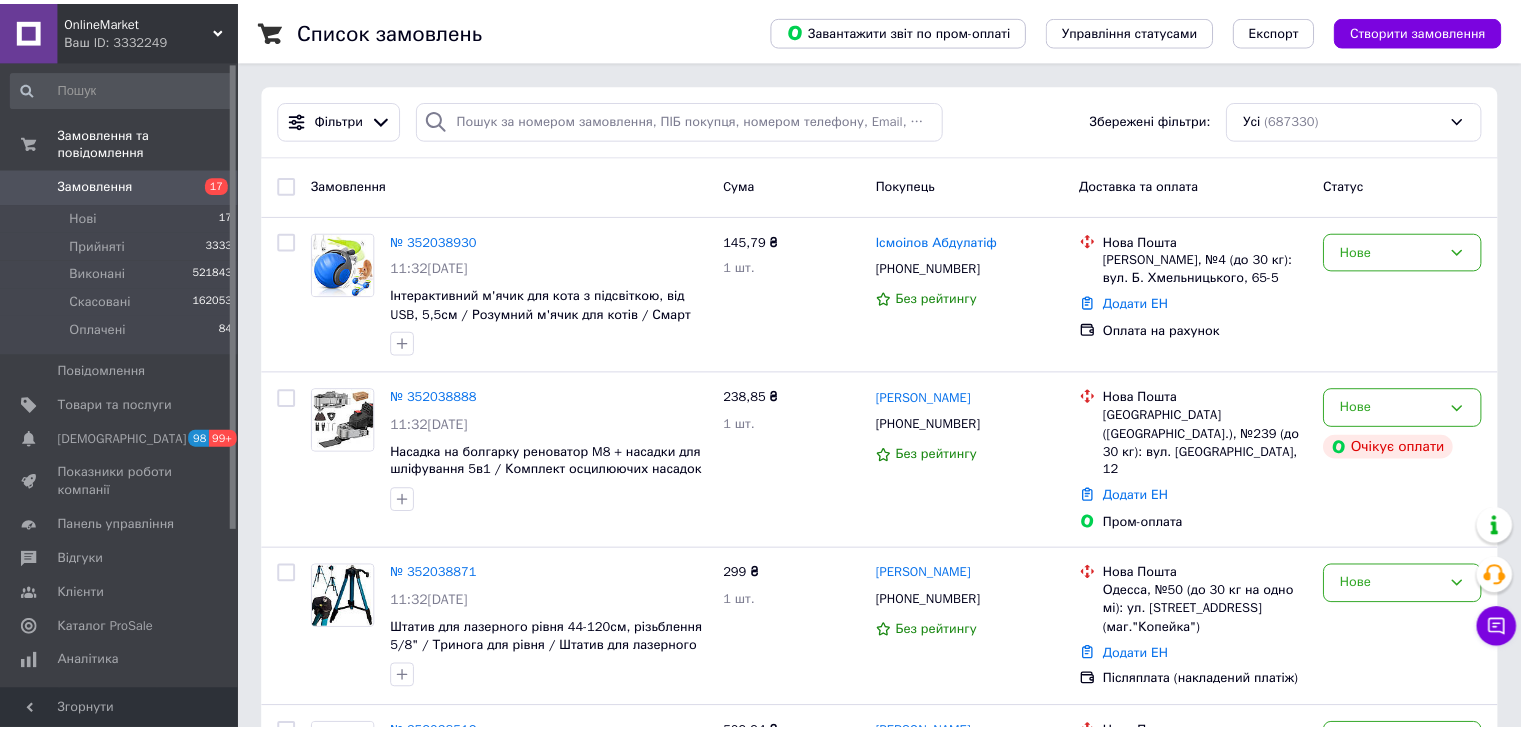scroll, scrollTop: 0, scrollLeft: 0, axis: both 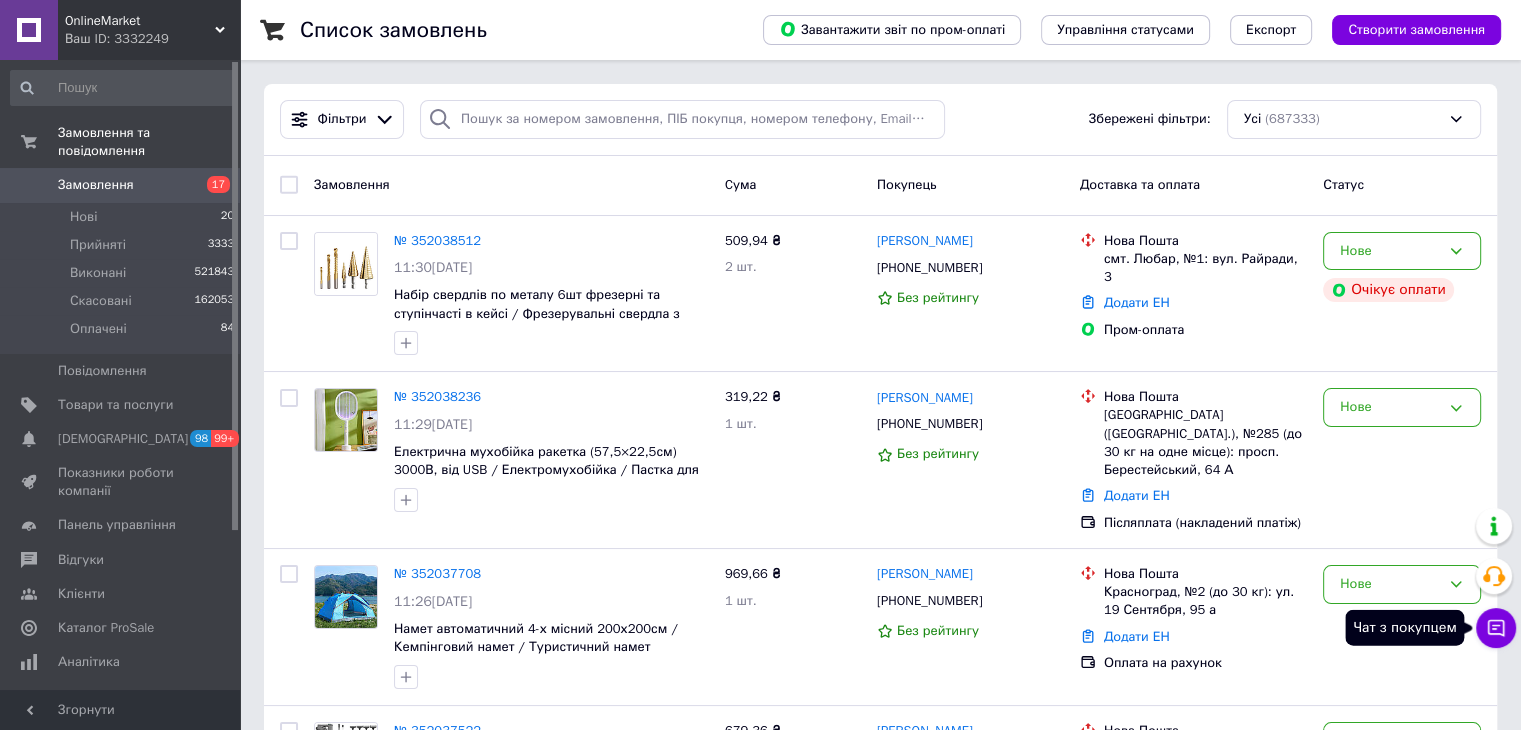 click 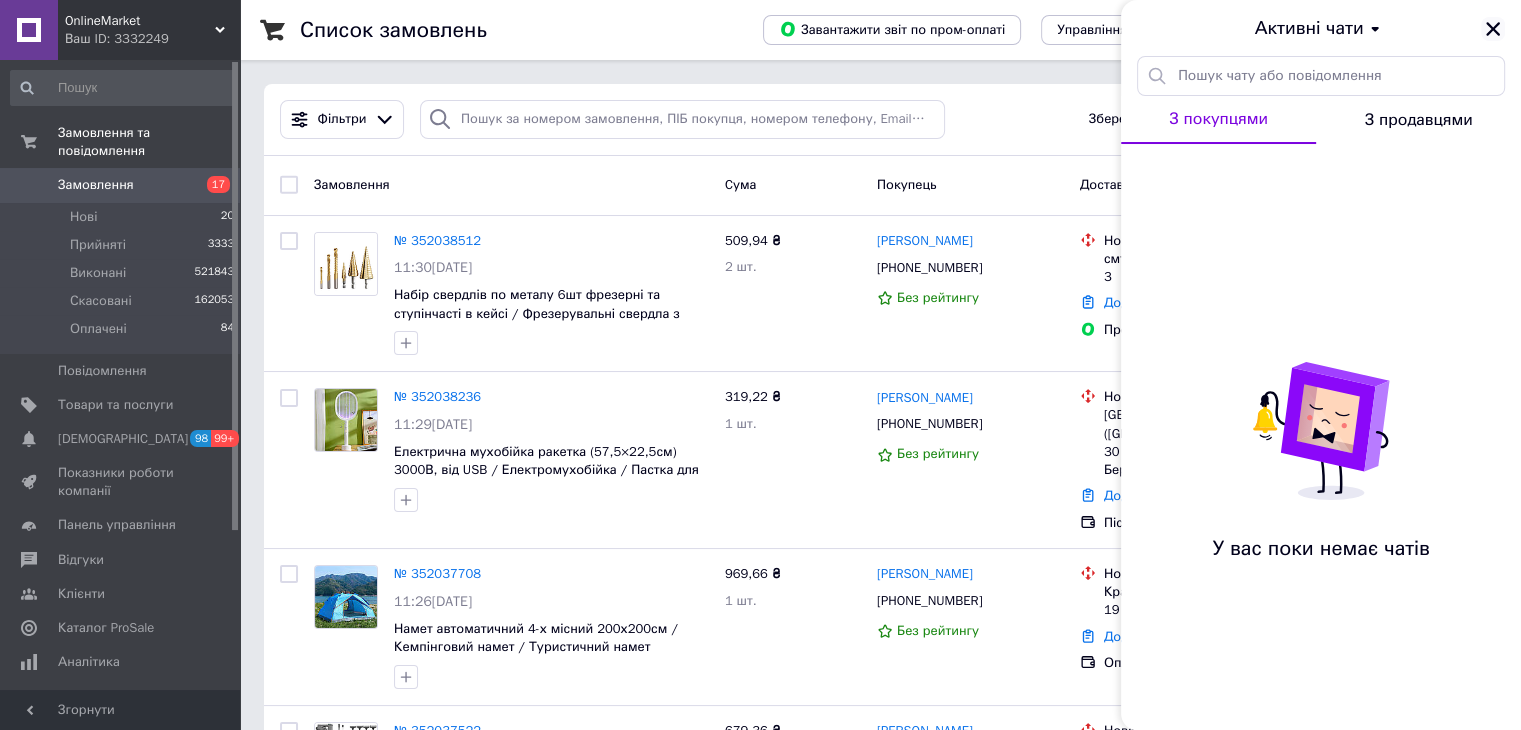 click 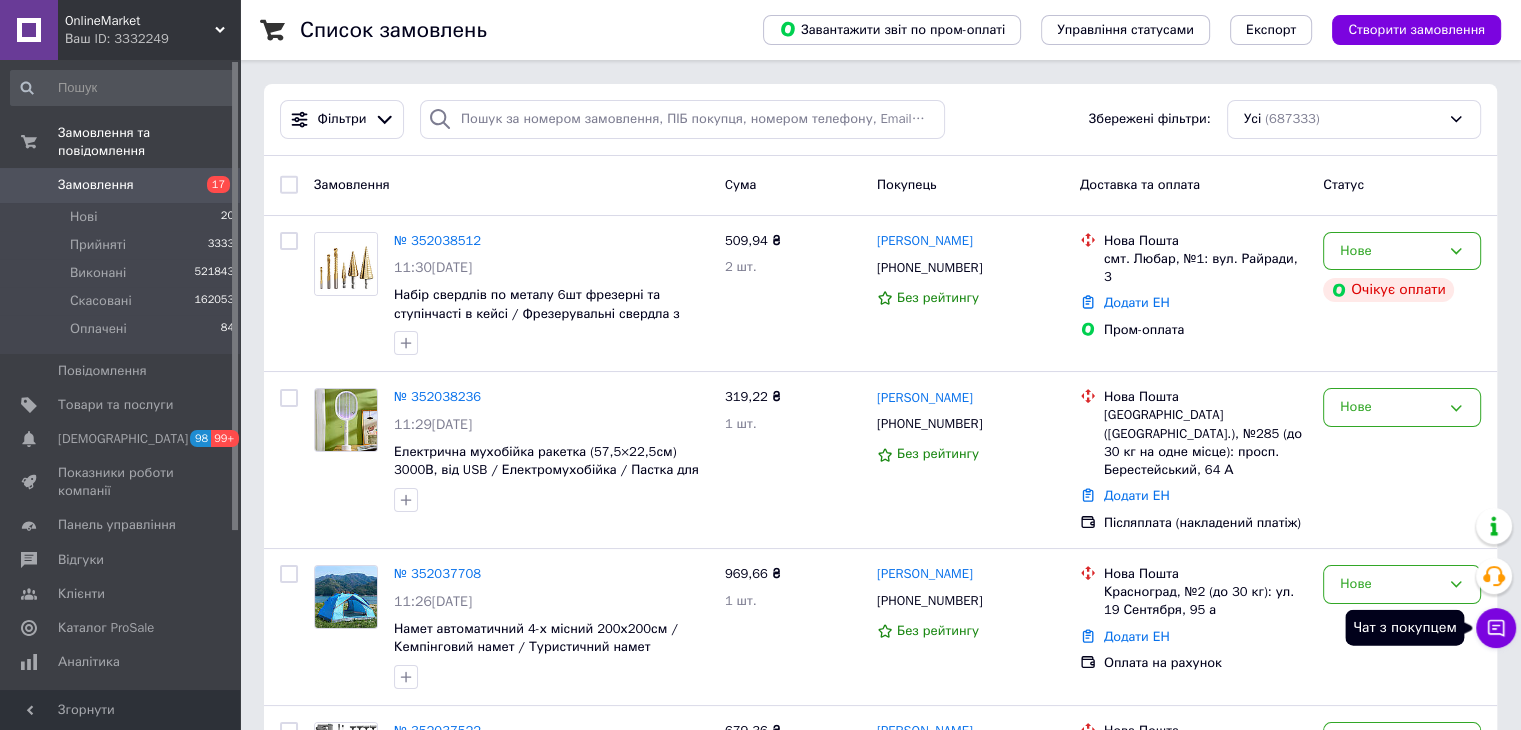 click on "Чат з покупцем" at bounding box center [1496, 628] 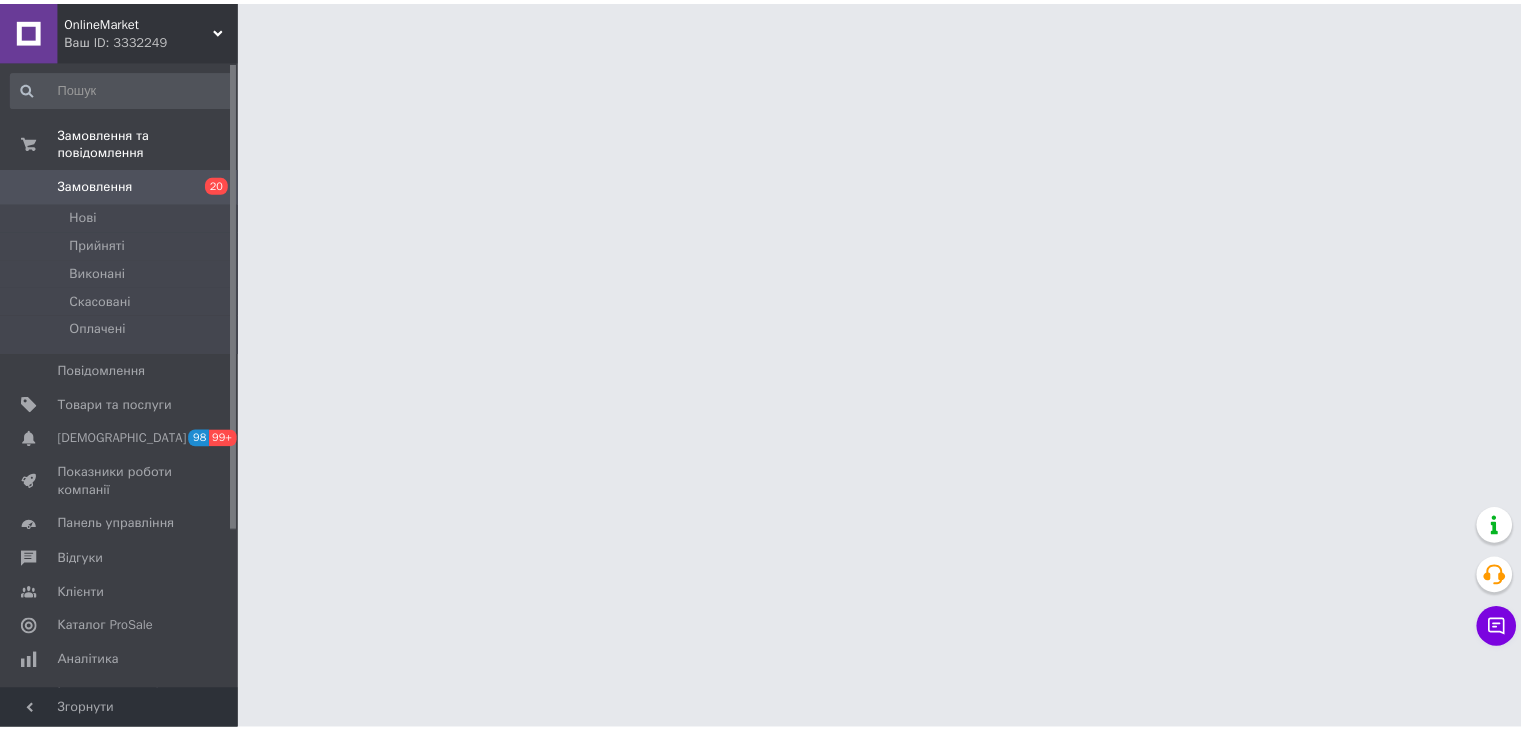 scroll, scrollTop: 0, scrollLeft: 0, axis: both 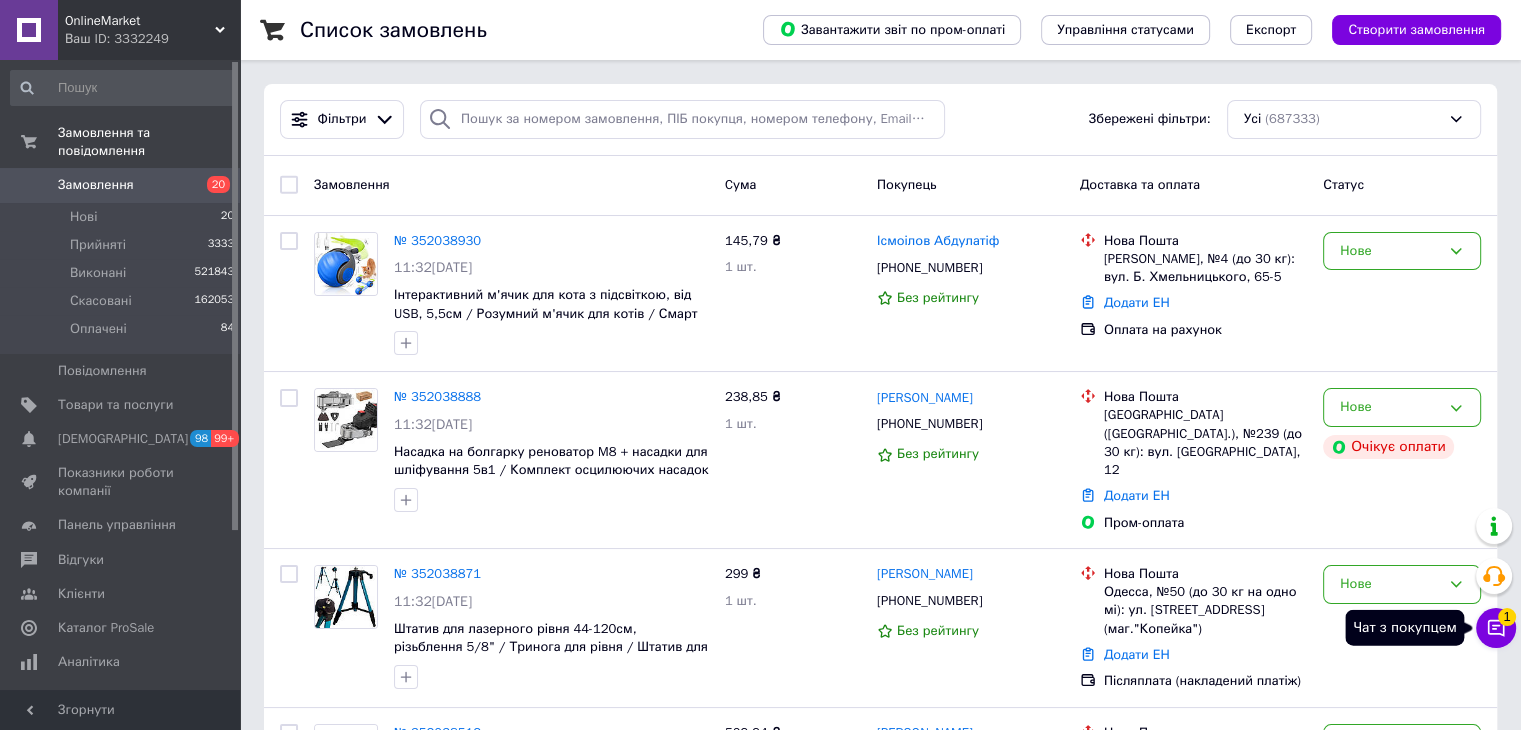 click 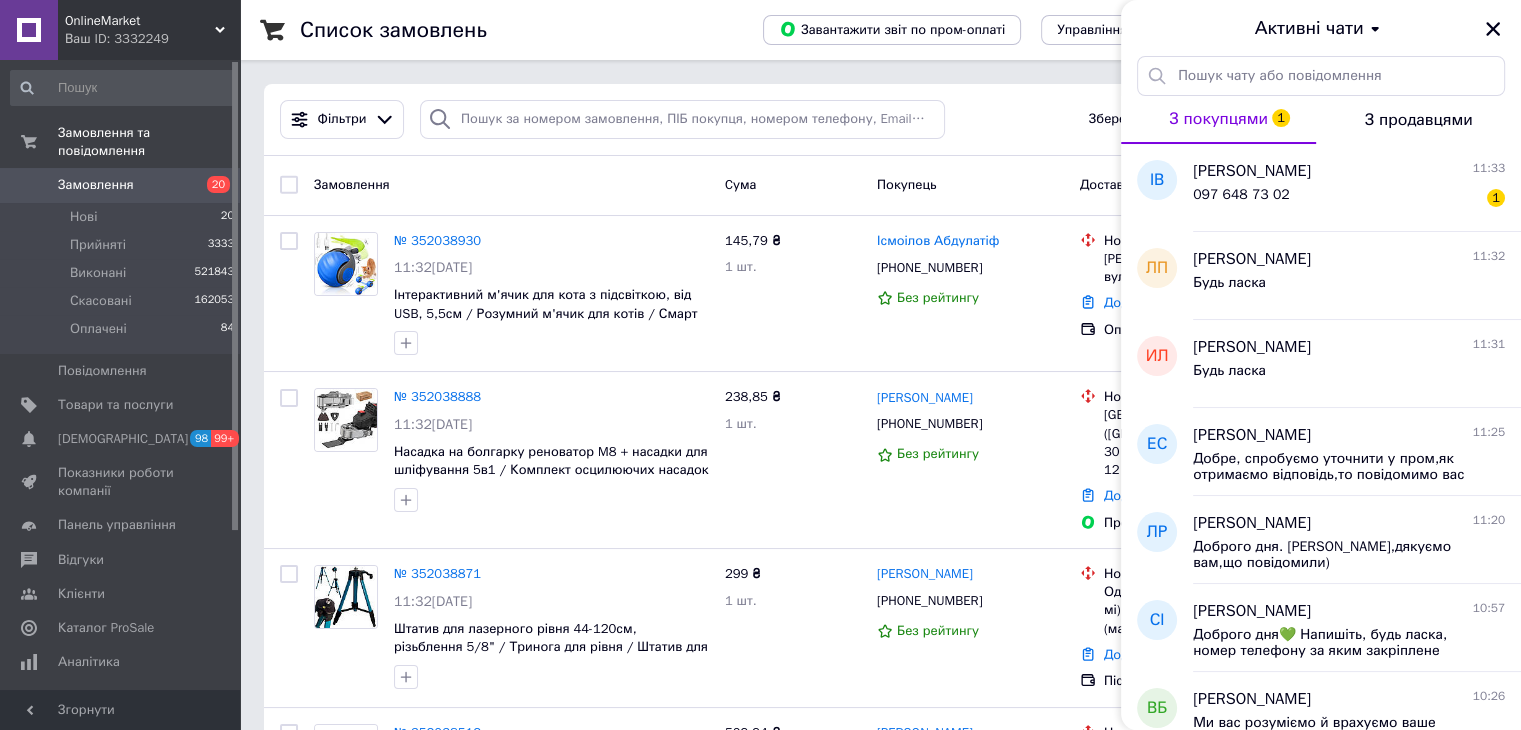 click on "Ваш ID: 3332249" at bounding box center (152, 39) 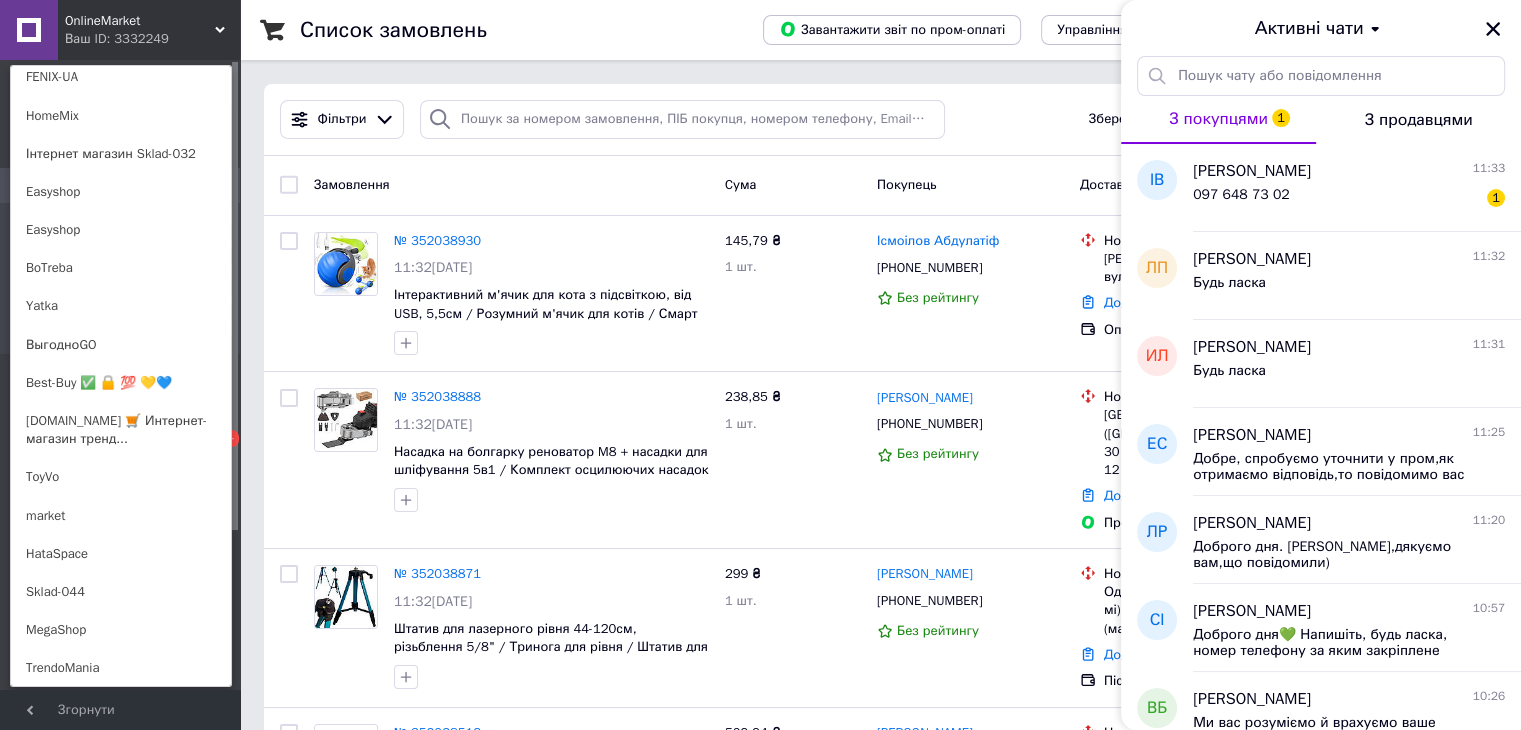 scroll, scrollTop: 1386, scrollLeft: 0, axis: vertical 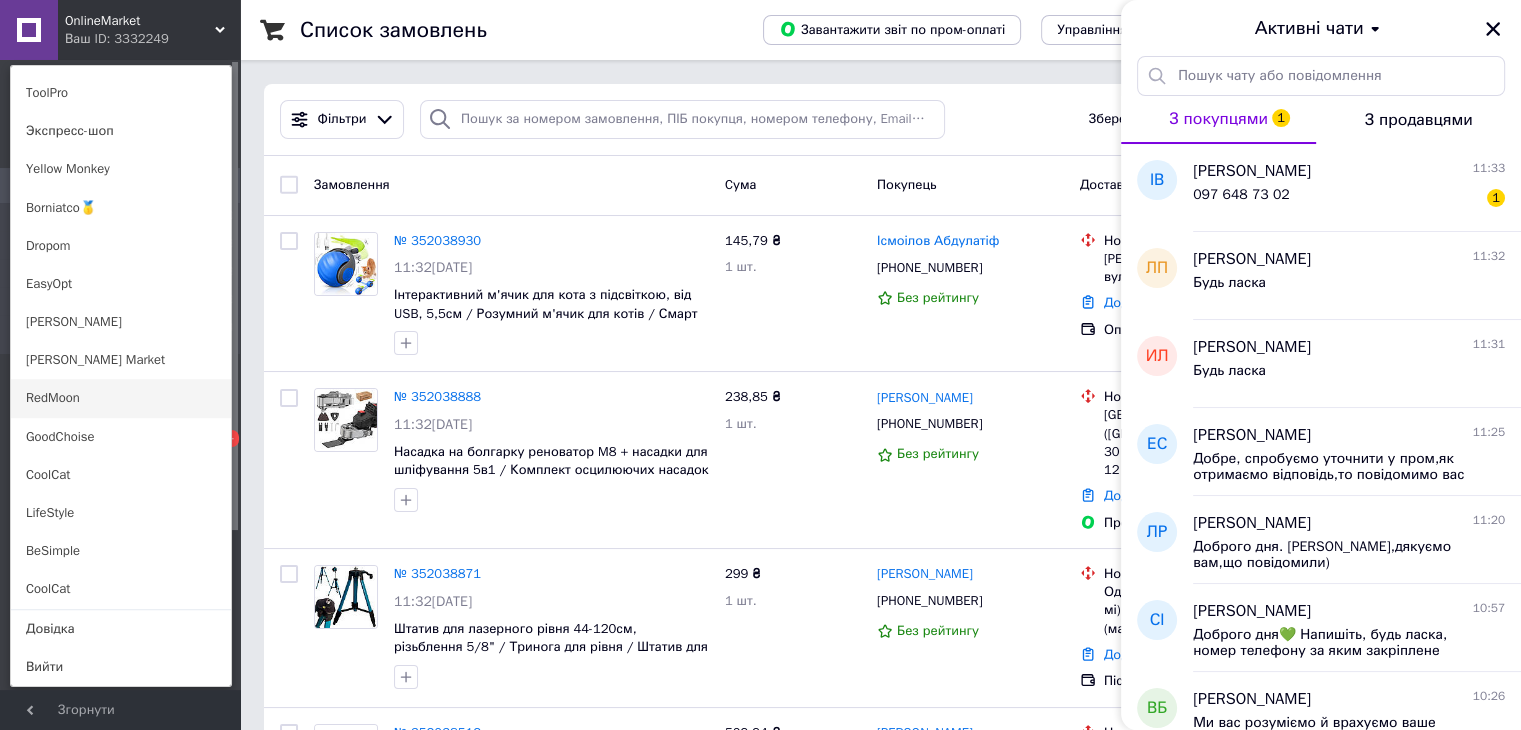 click on "RedMoon" at bounding box center [121, 398] 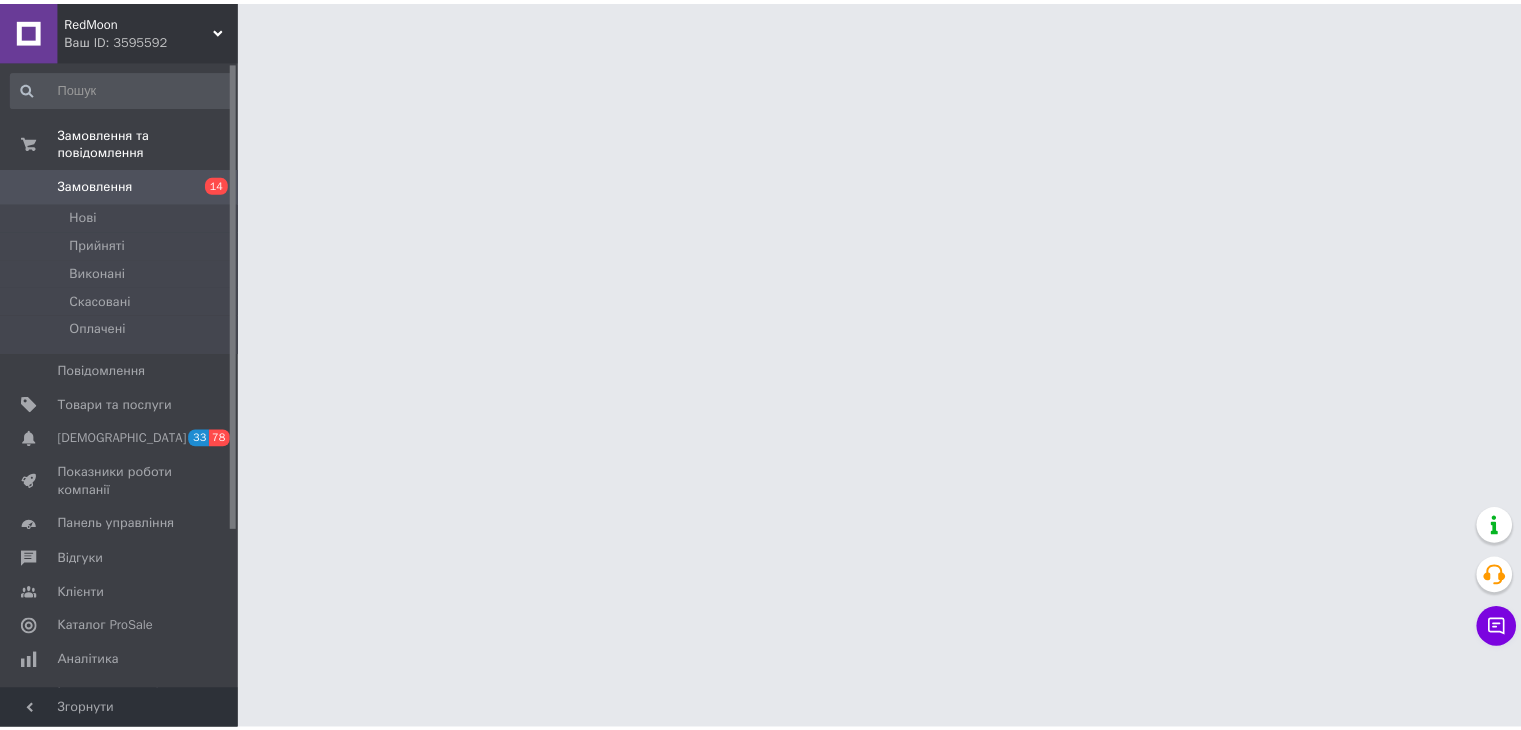 scroll, scrollTop: 0, scrollLeft: 0, axis: both 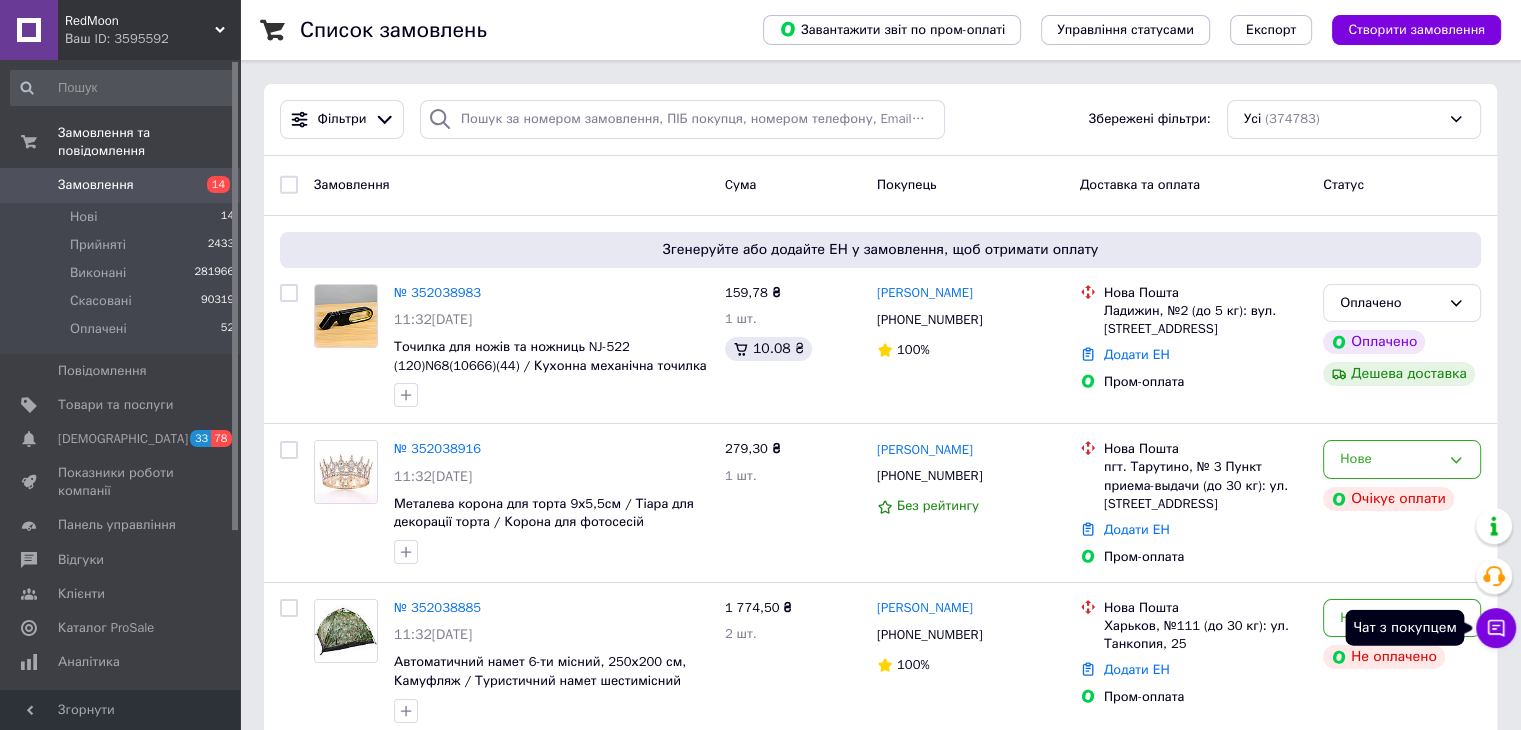 click on "Чат з покупцем" at bounding box center (1496, 628) 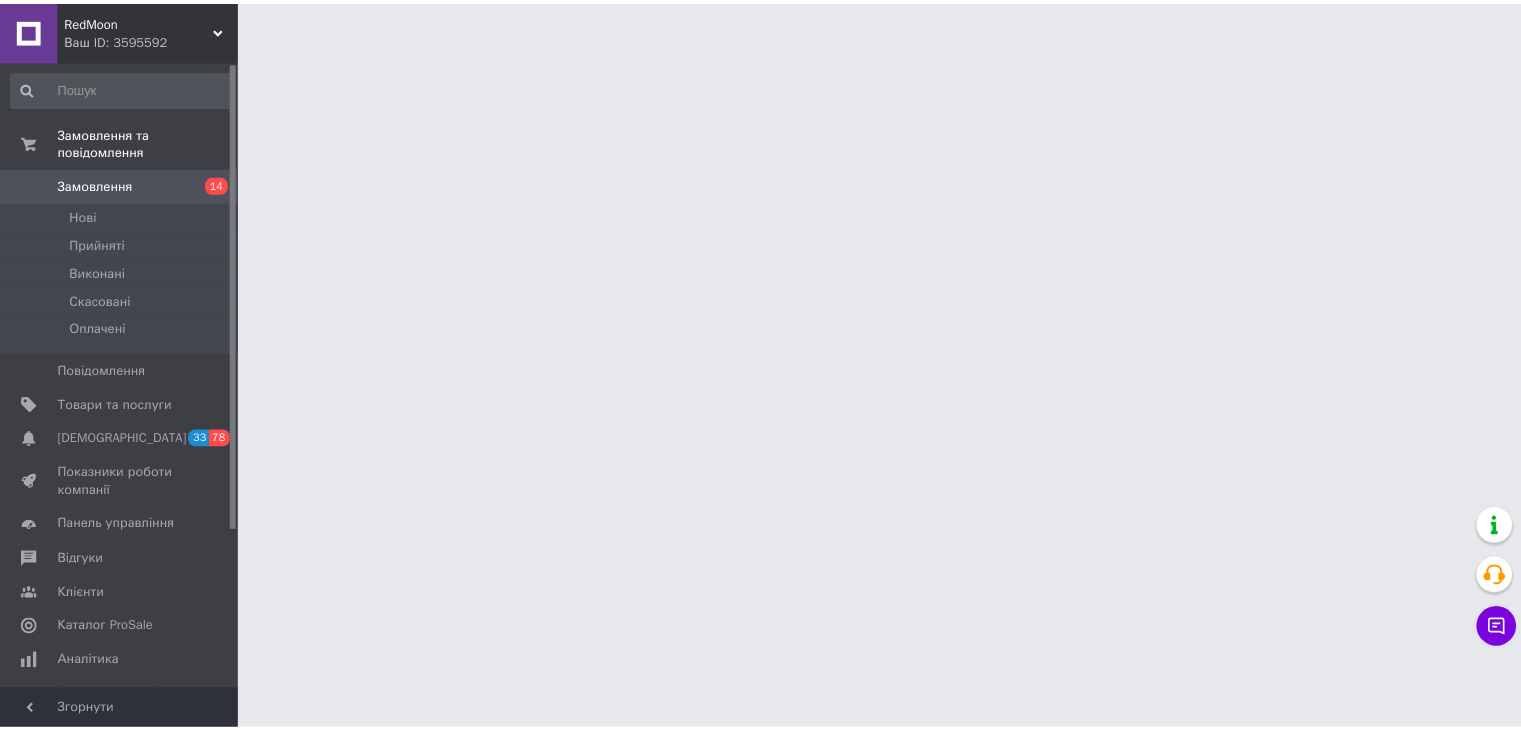 scroll, scrollTop: 0, scrollLeft: 0, axis: both 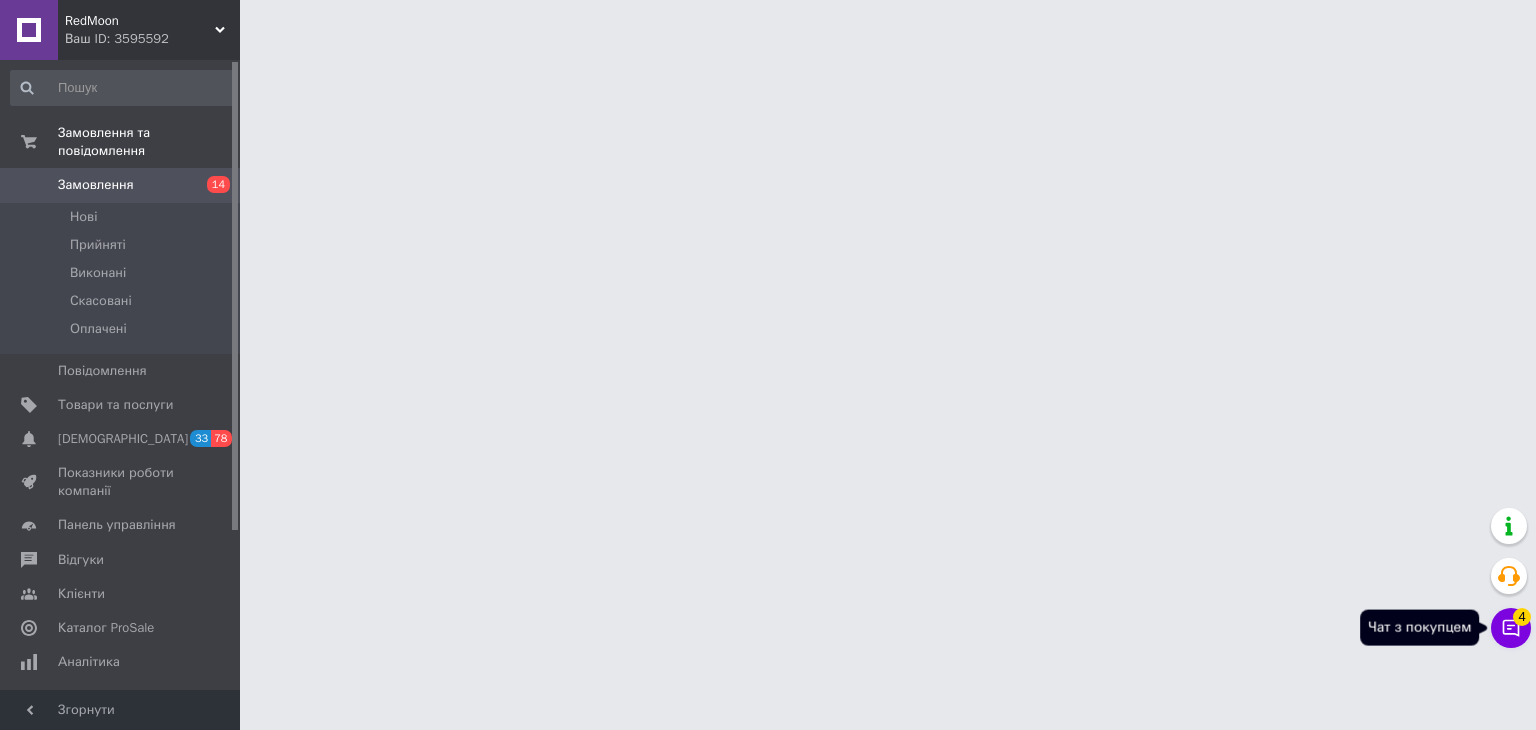 click 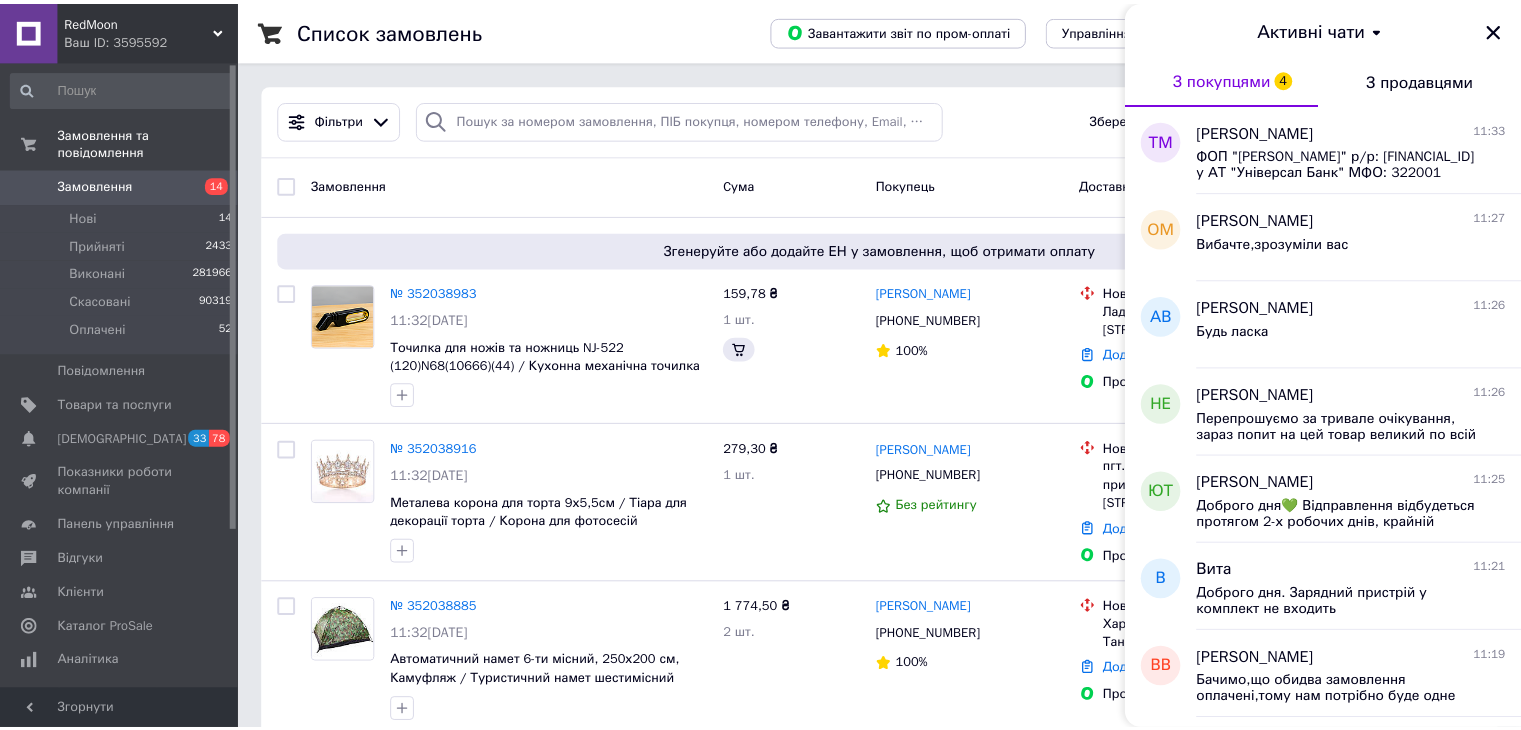 scroll, scrollTop: 200, scrollLeft: 0, axis: vertical 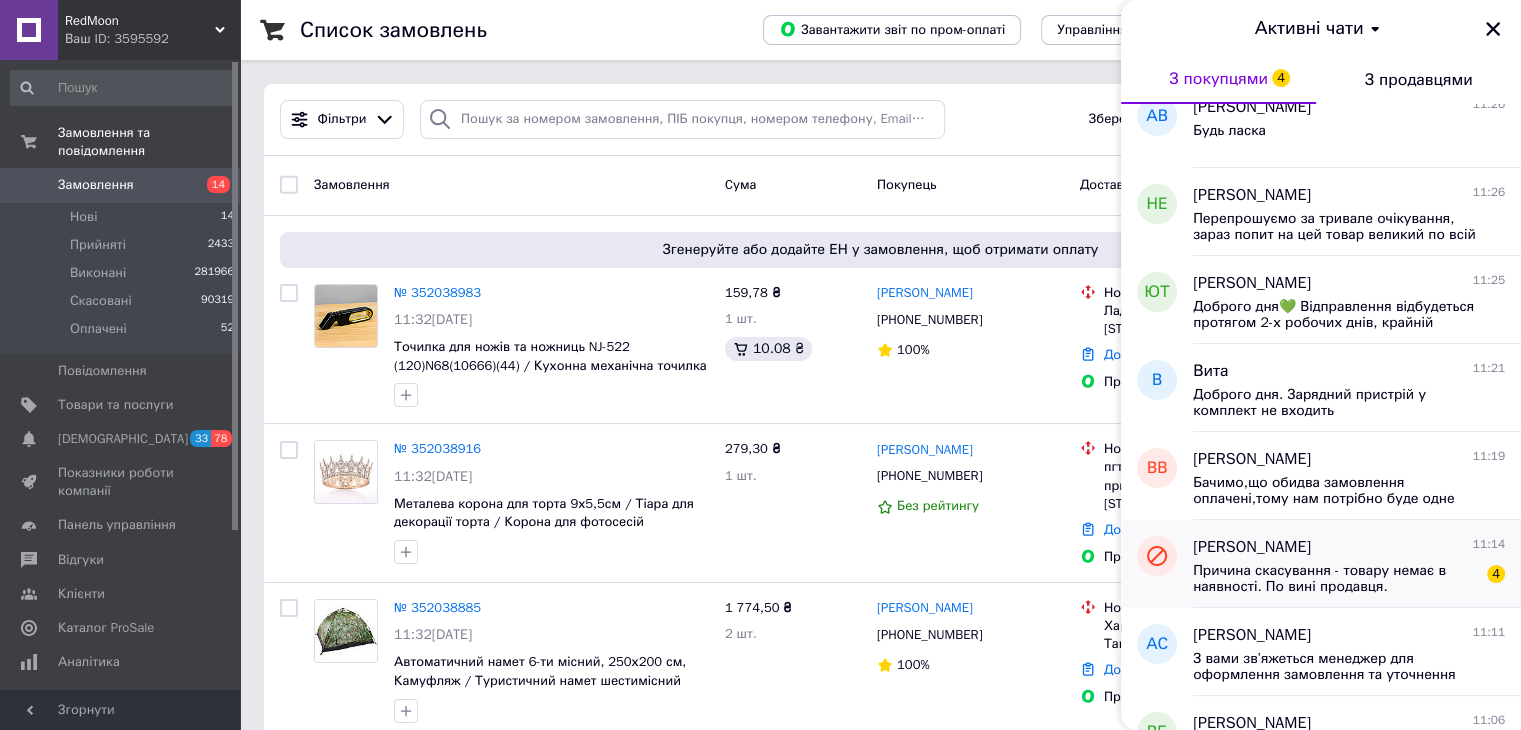click on "Причина скасування - товару немає в наявності. По вині продавця." at bounding box center (1335, 579) 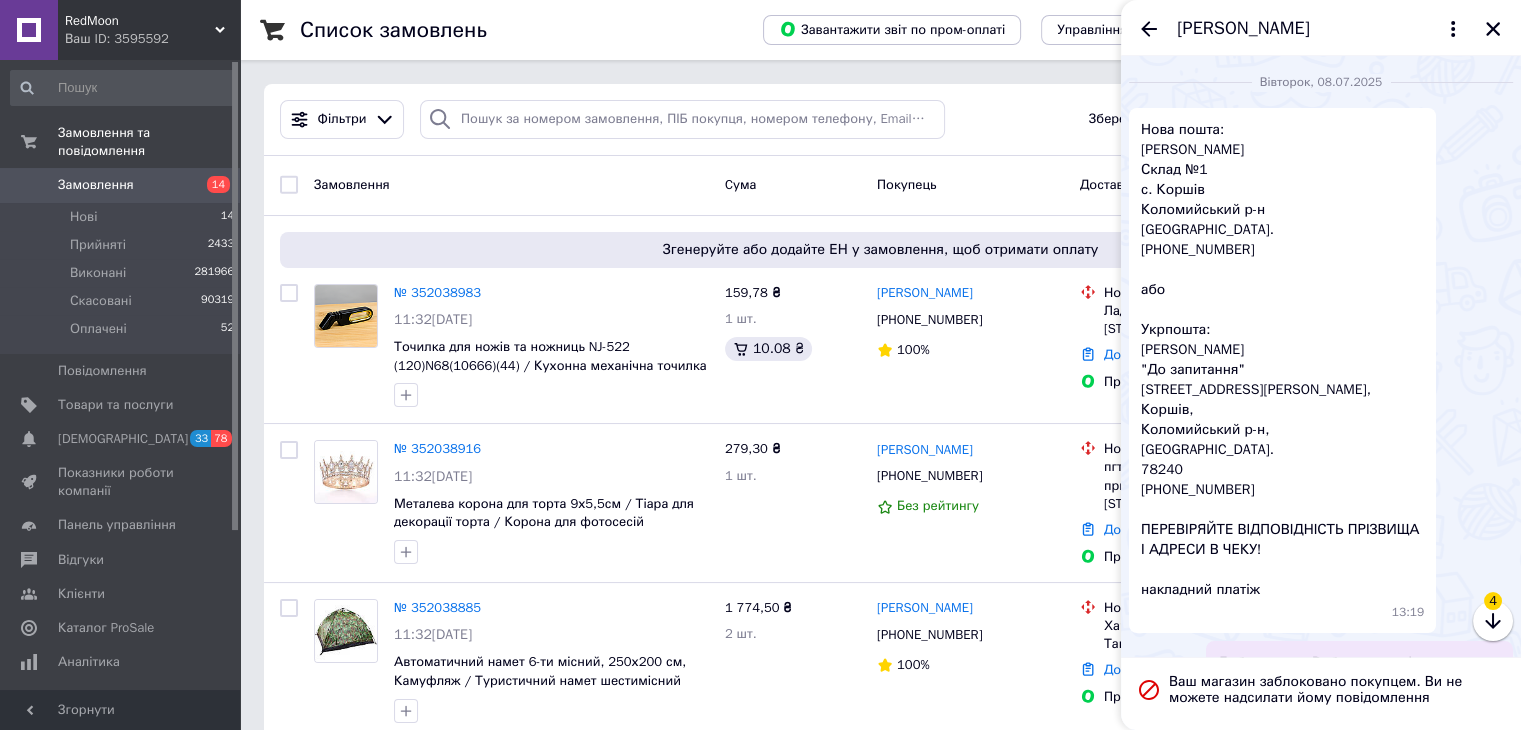 scroll, scrollTop: 3024, scrollLeft: 0, axis: vertical 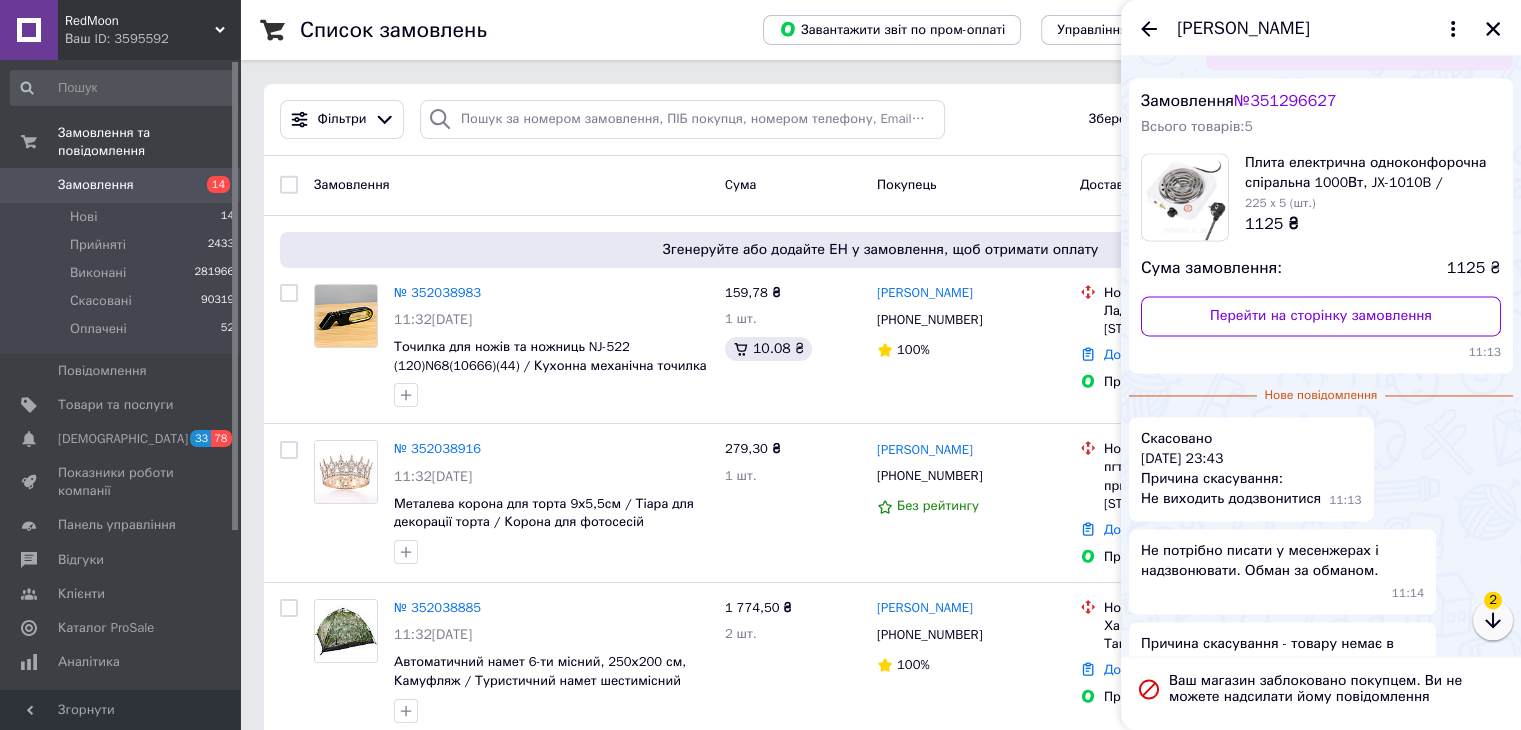 click 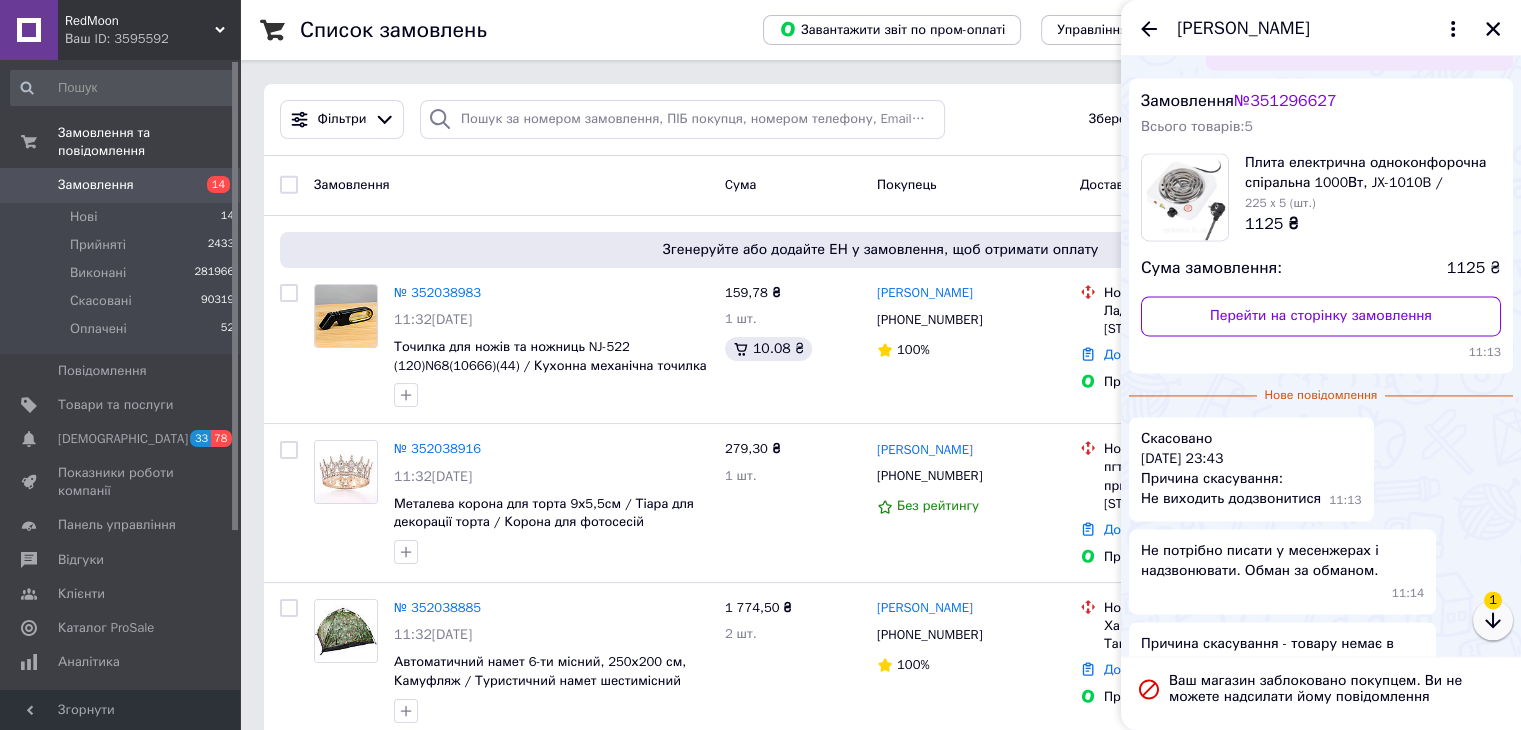 click 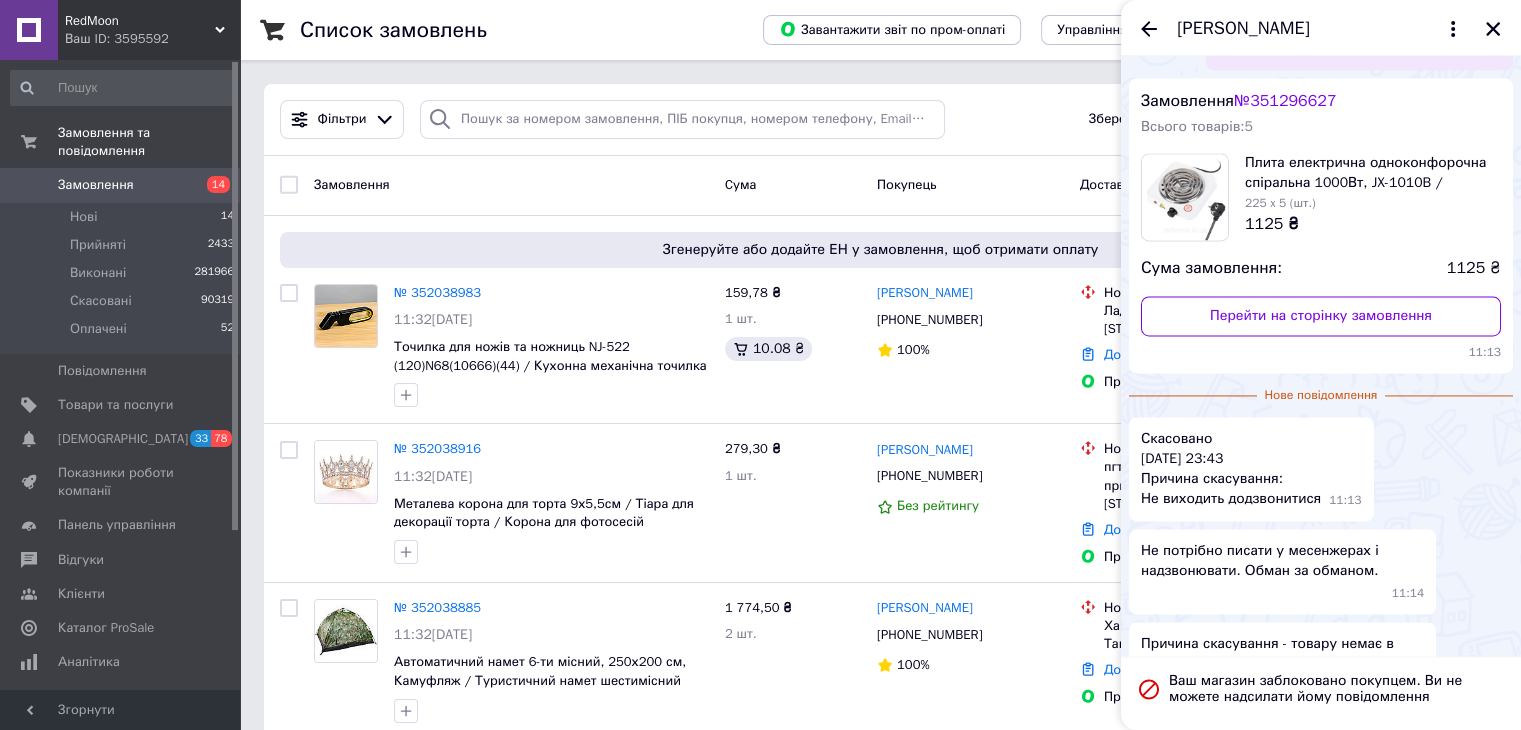 click on "Причина скасування - товару немає в наявності. По вині продавця. 11:14" at bounding box center [1321, 664] 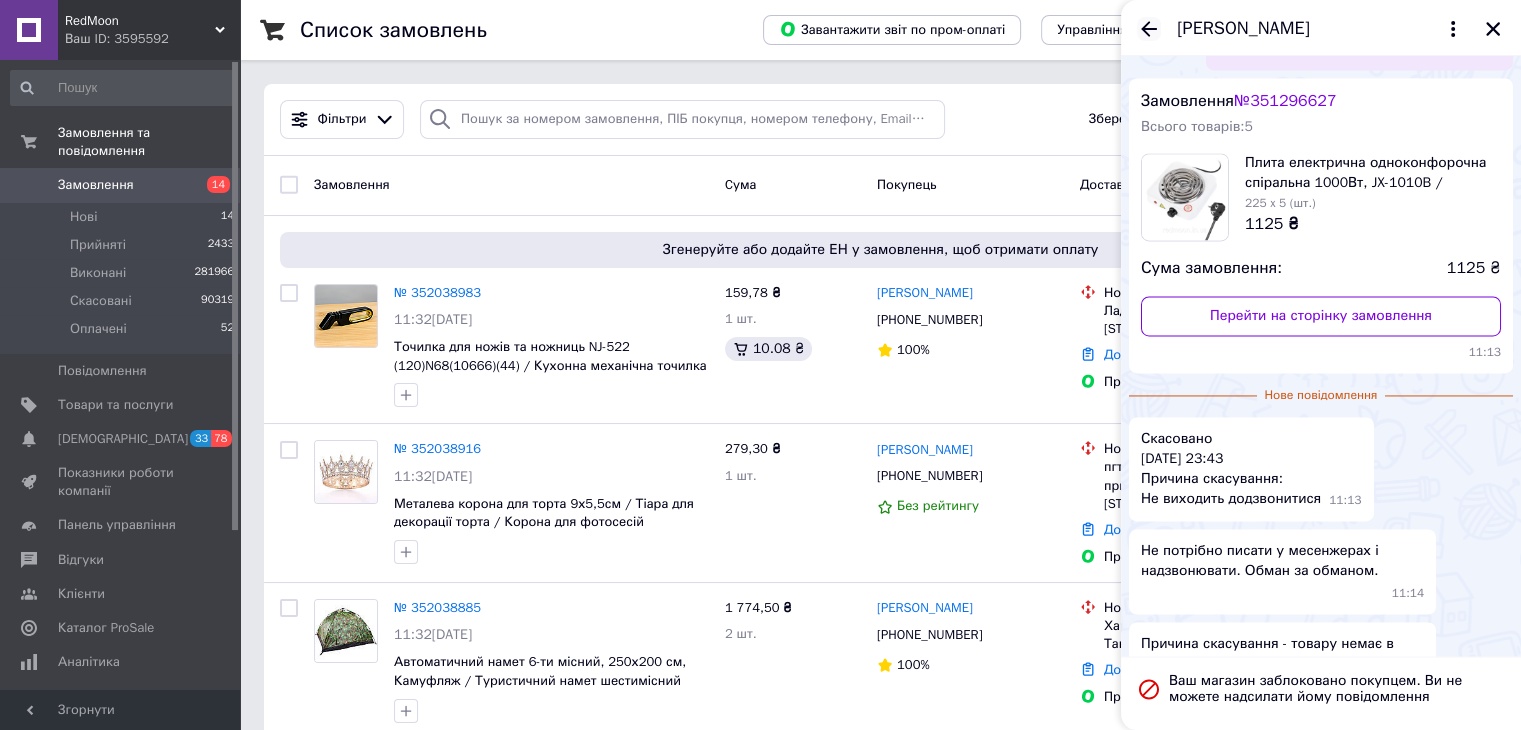 click 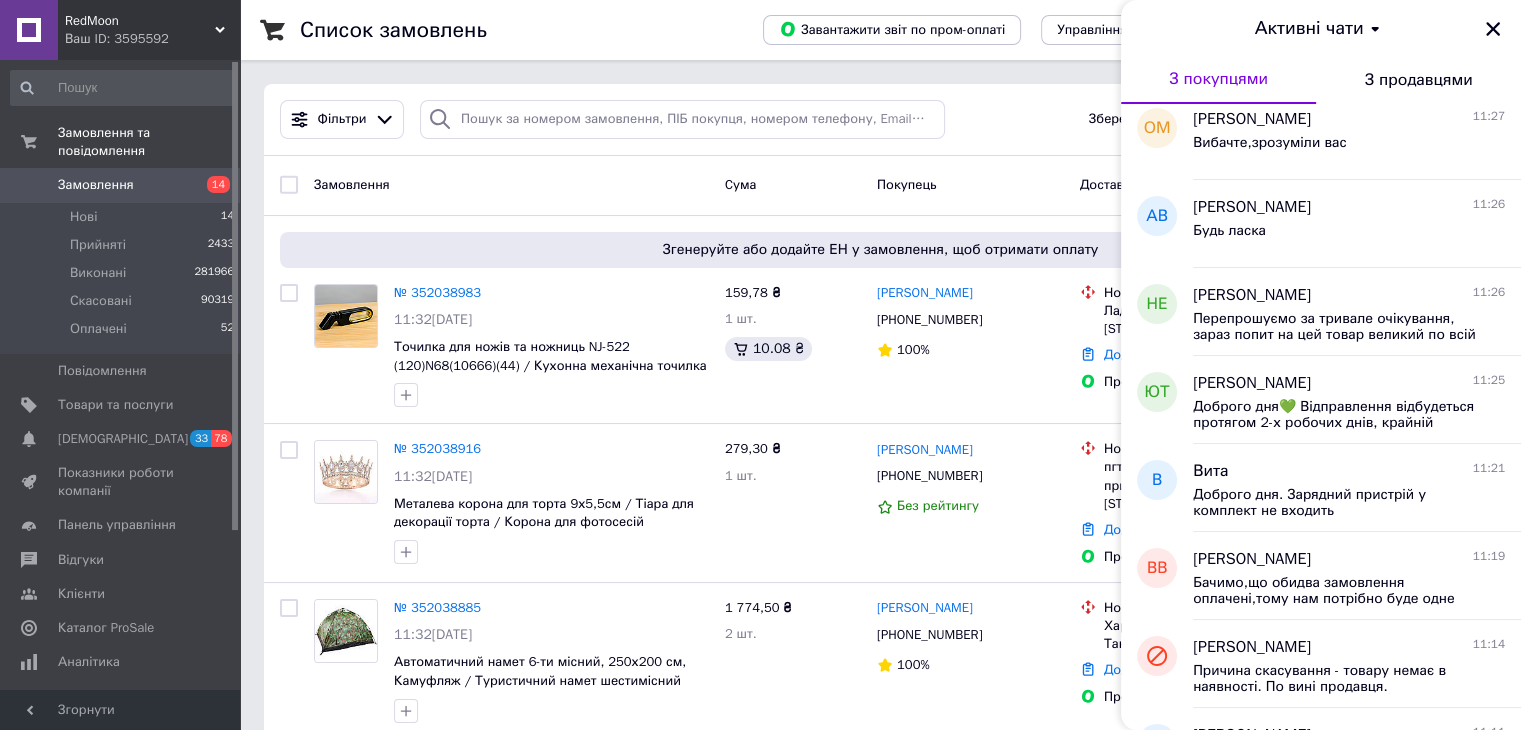scroll, scrollTop: 400, scrollLeft: 0, axis: vertical 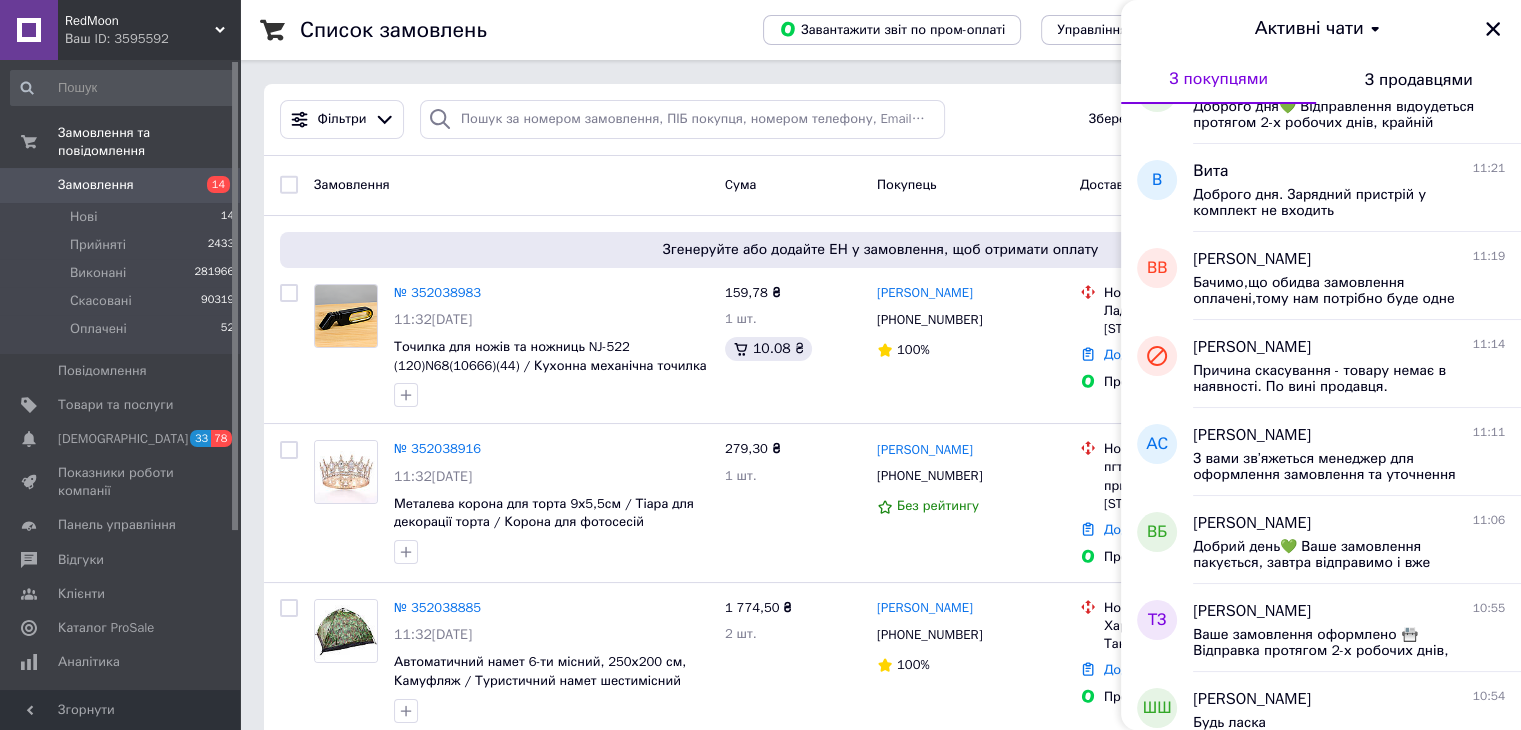 click on "RedMoon" at bounding box center (140, 21) 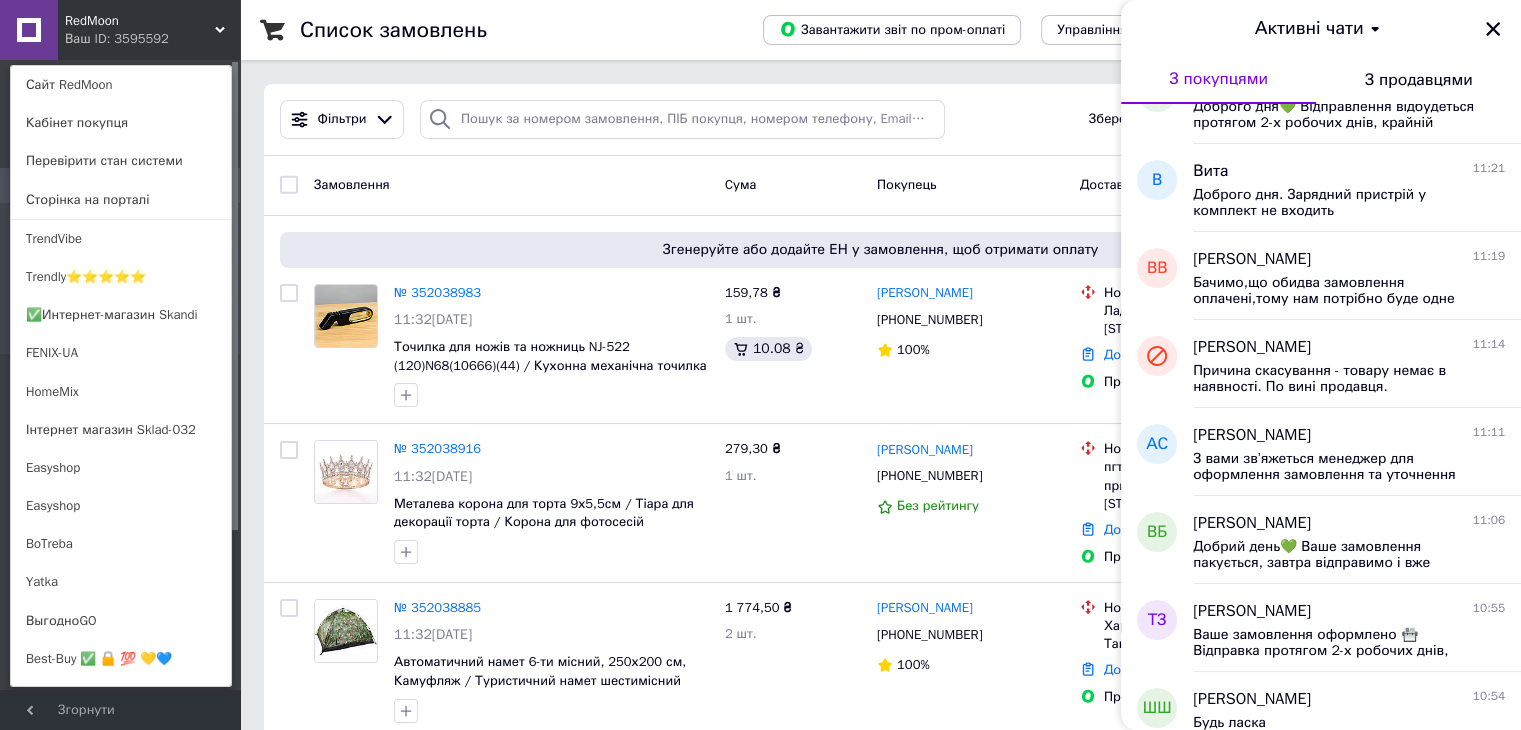 scroll, scrollTop: 1386, scrollLeft: 0, axis: vertical 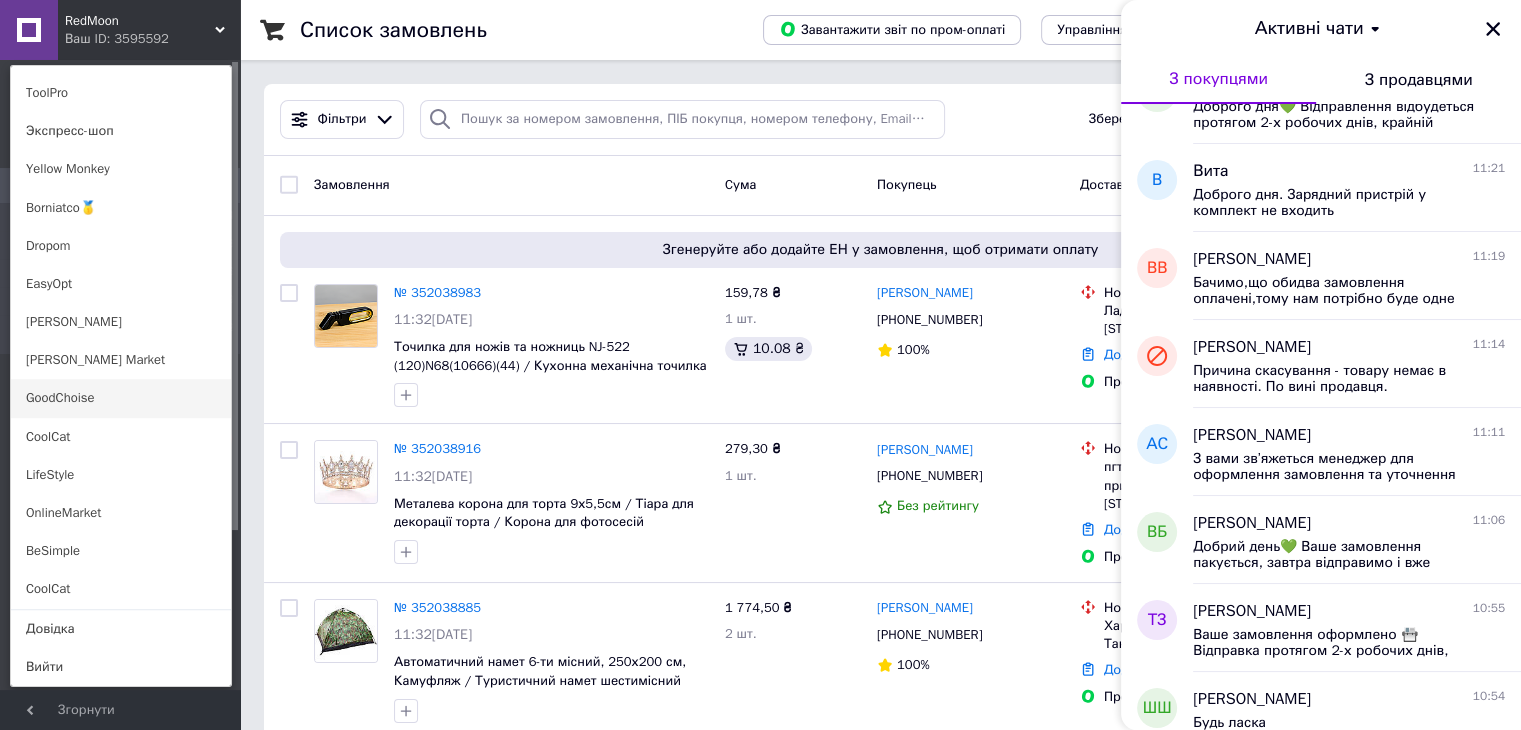 click on "GoodChoise" at bounding box center (121, 398) 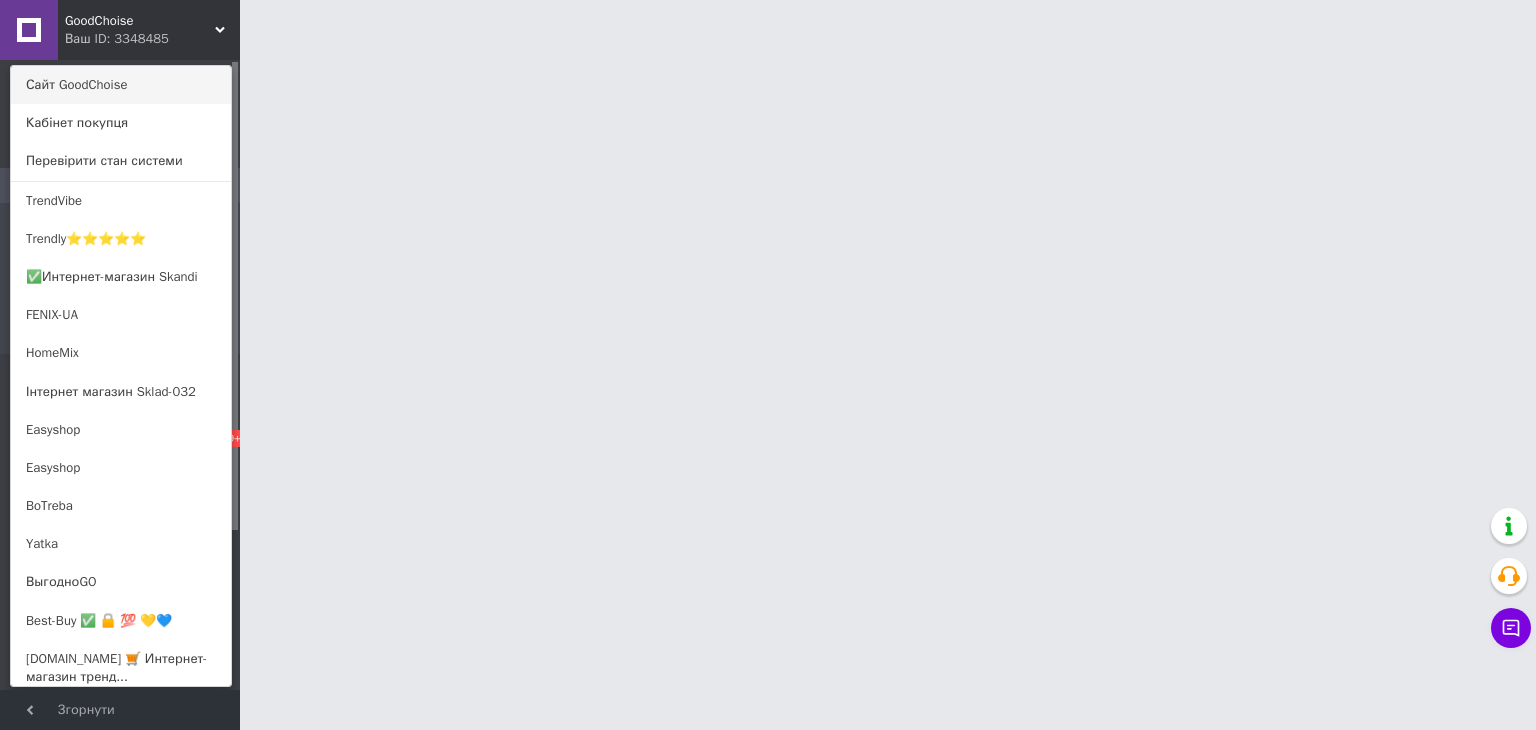 scroll, scrollTop: 0, scrollLeft: 0, axis: both 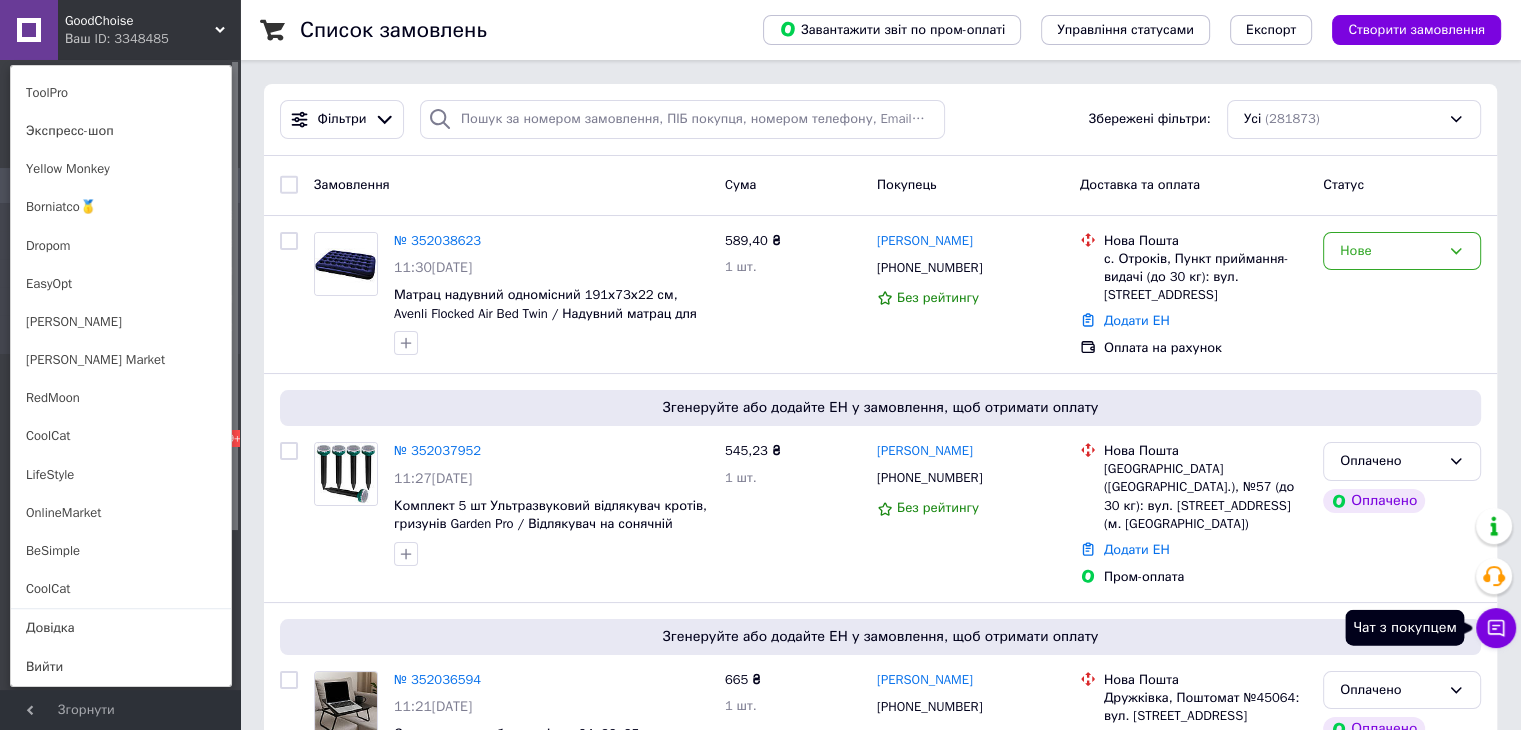 click 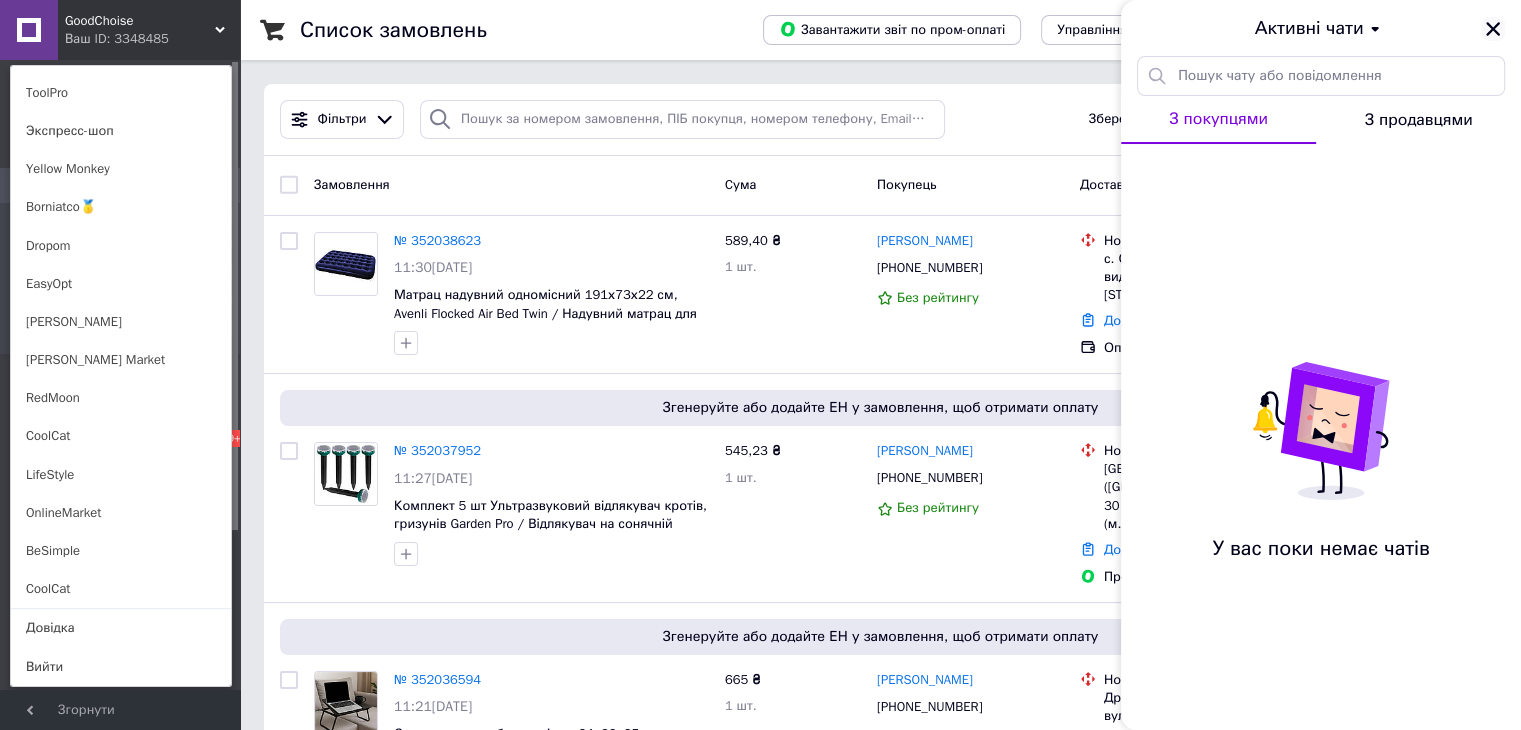 click 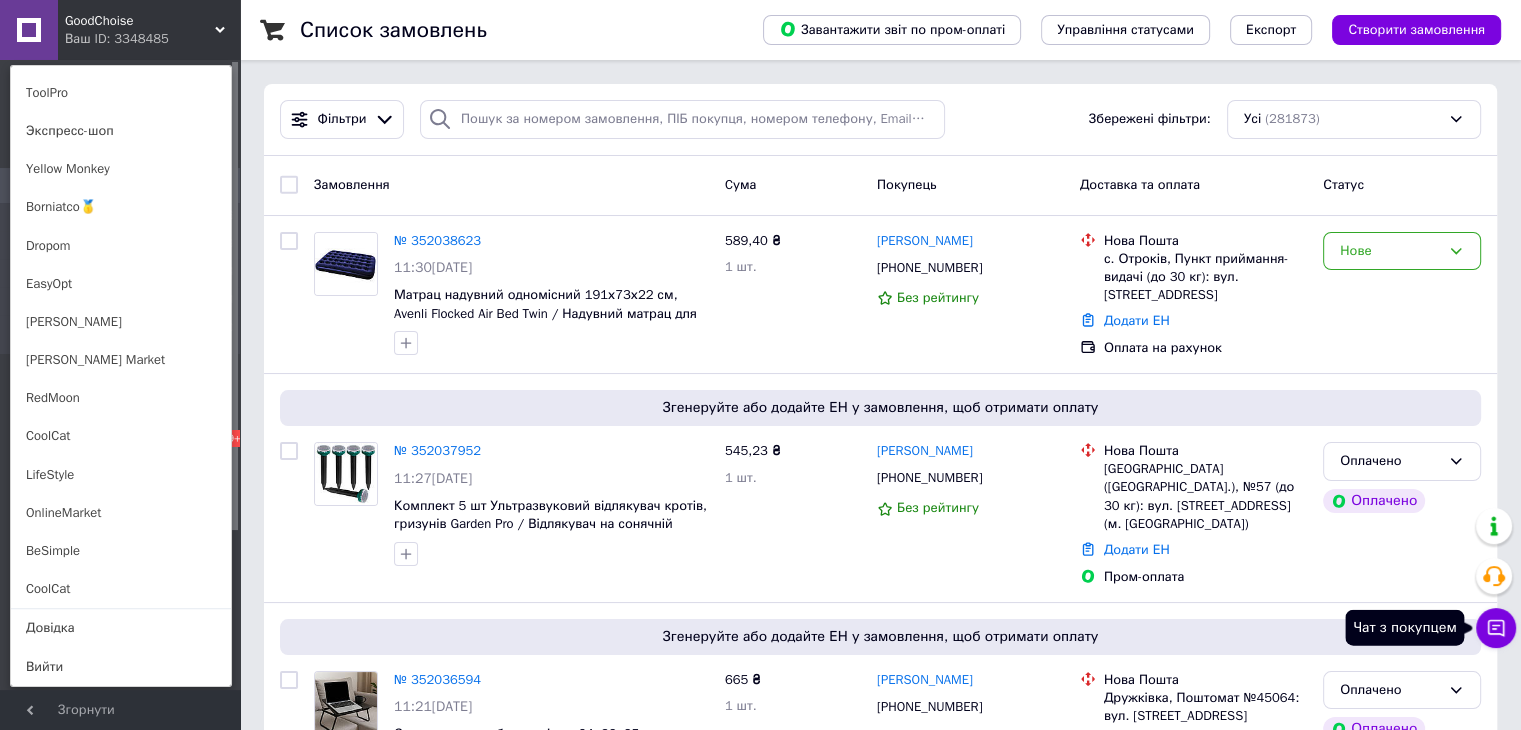 click 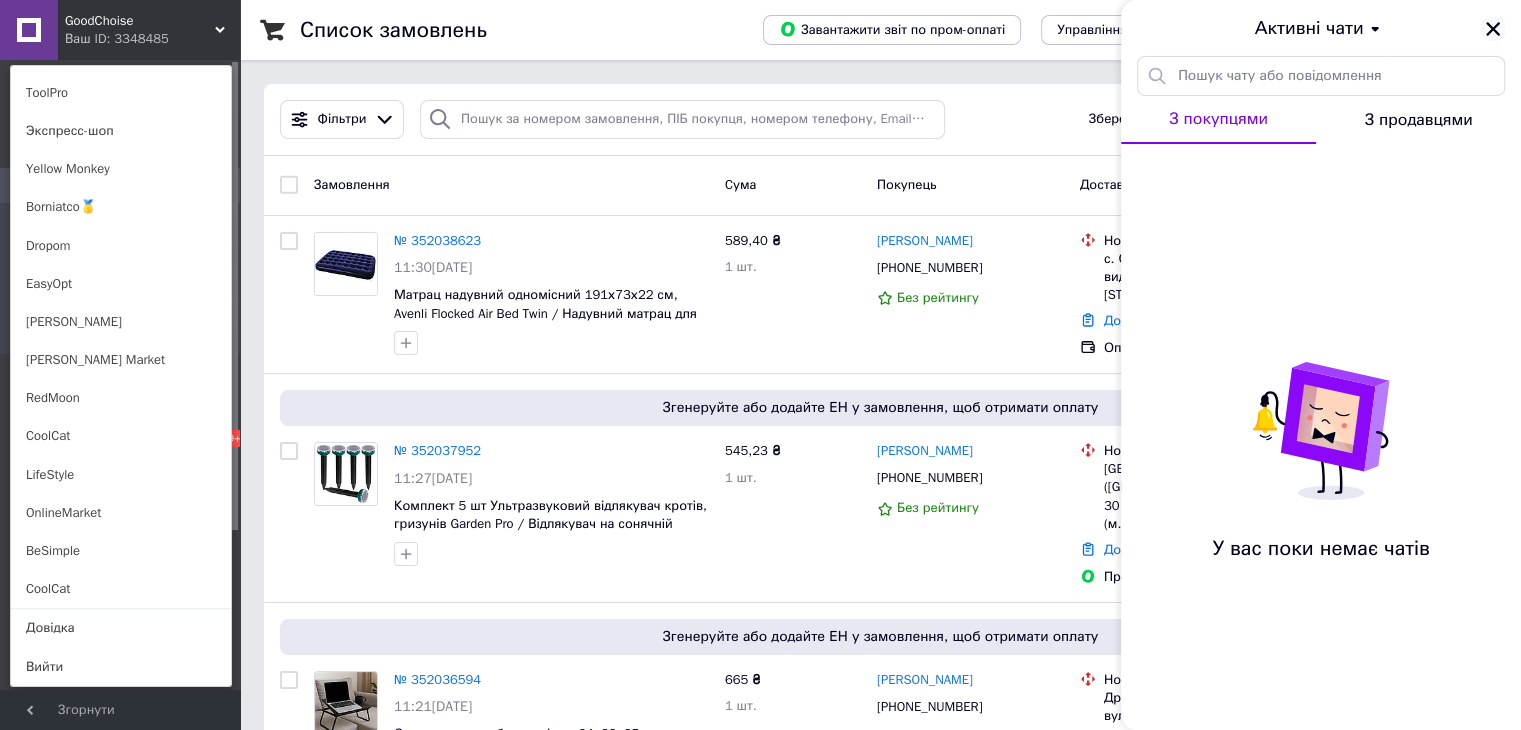 click 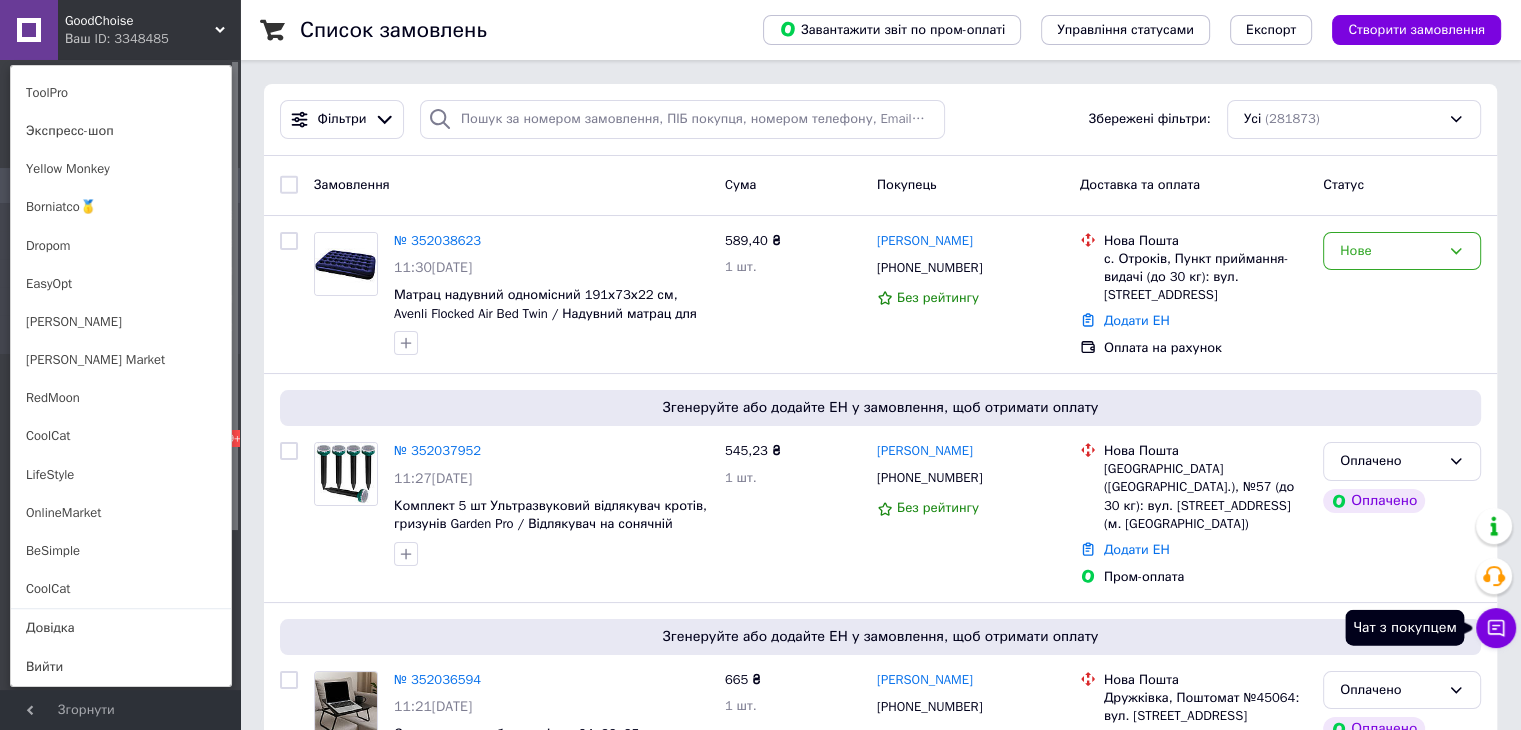 click on "Чат з покупцем" at bounding box center [1496, 628] 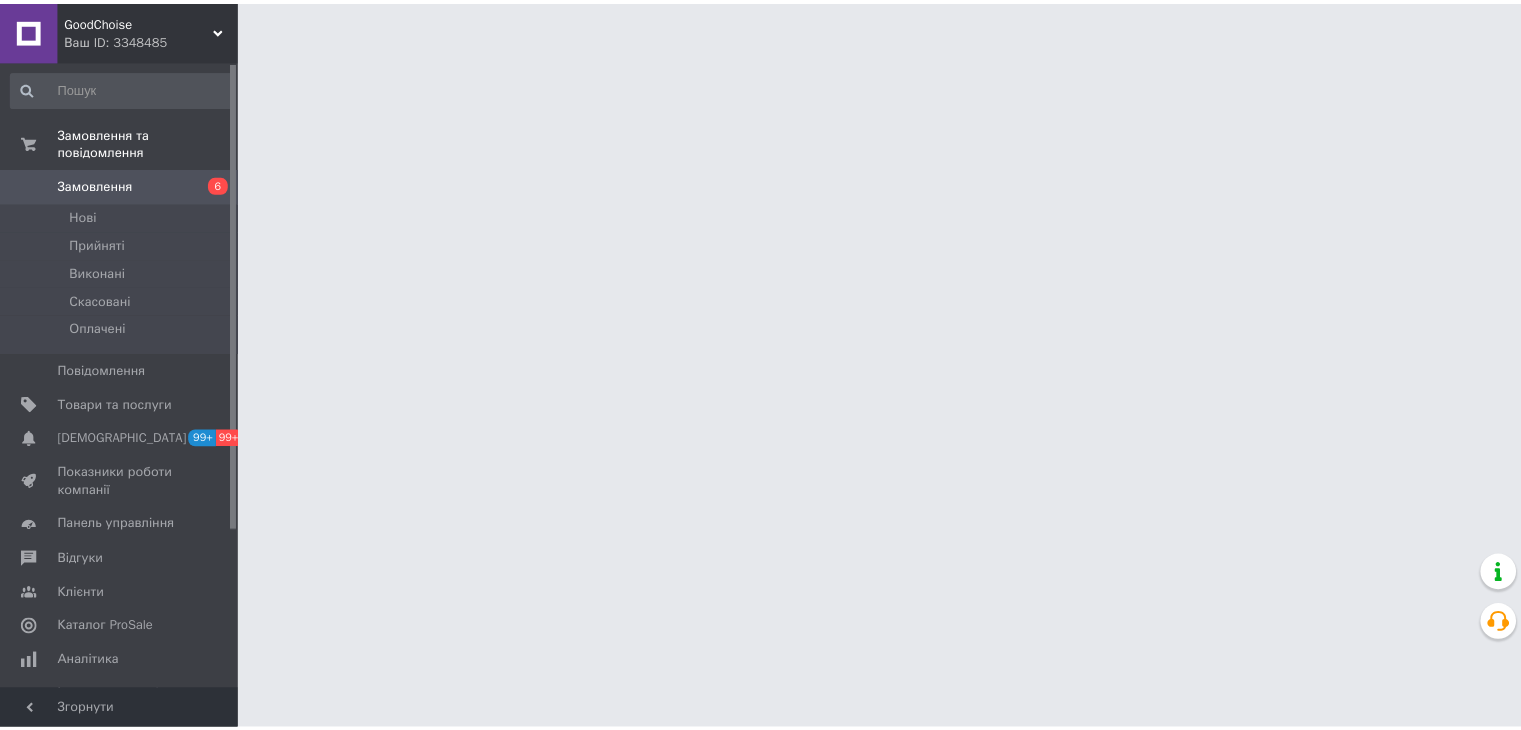 scroll, scrollTop: 0, scrollLeft: 0, axis: both 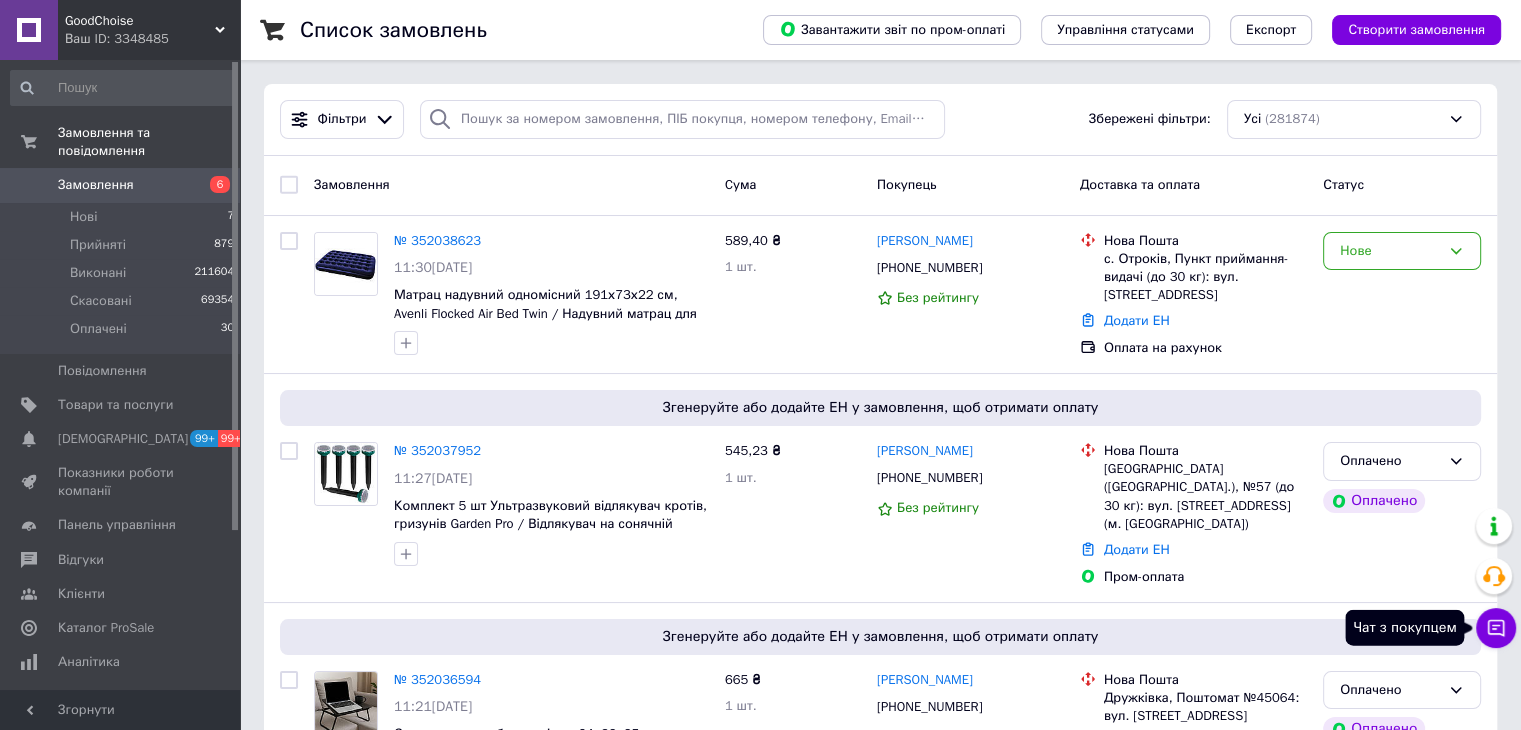 click 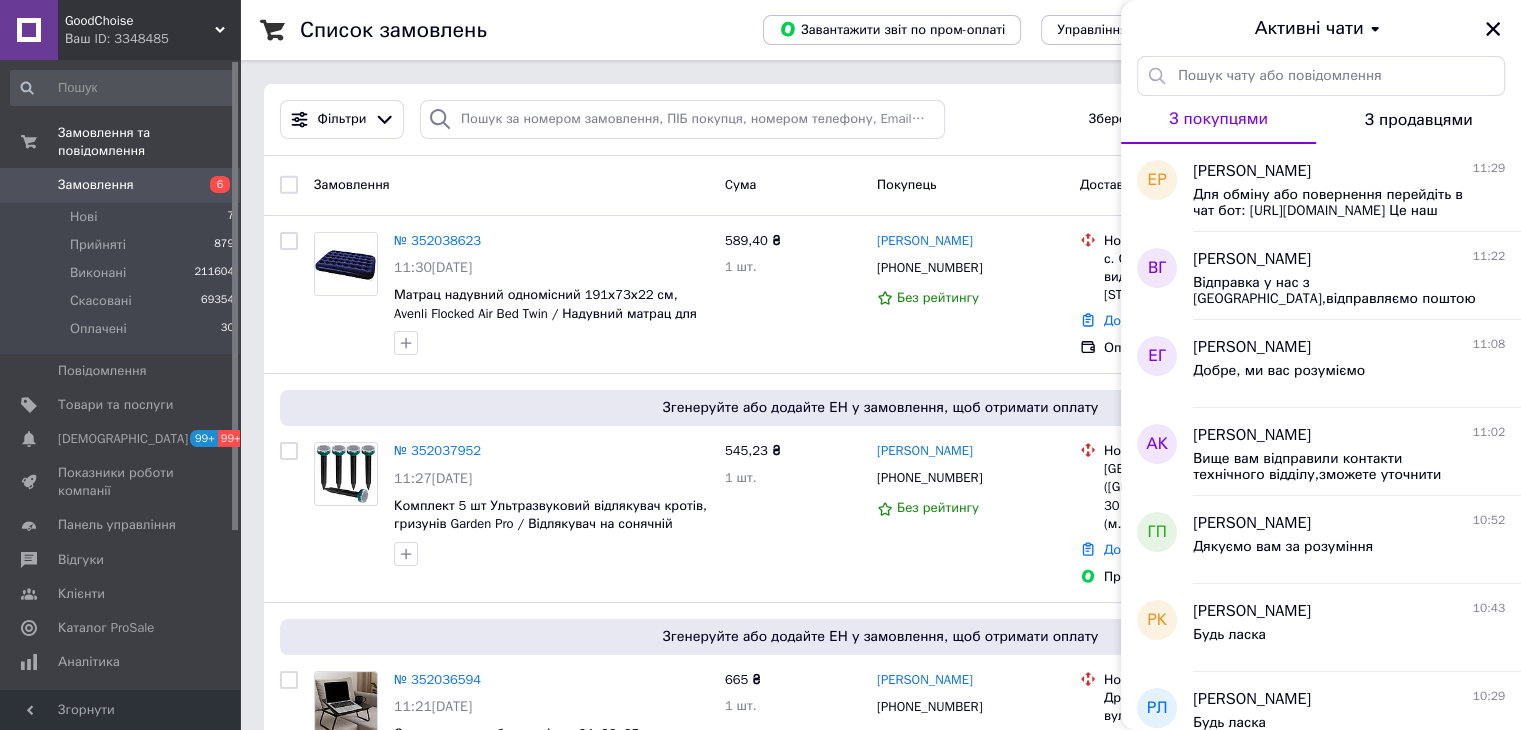 click on "GoodChoise" at bounding box center (140, 21) 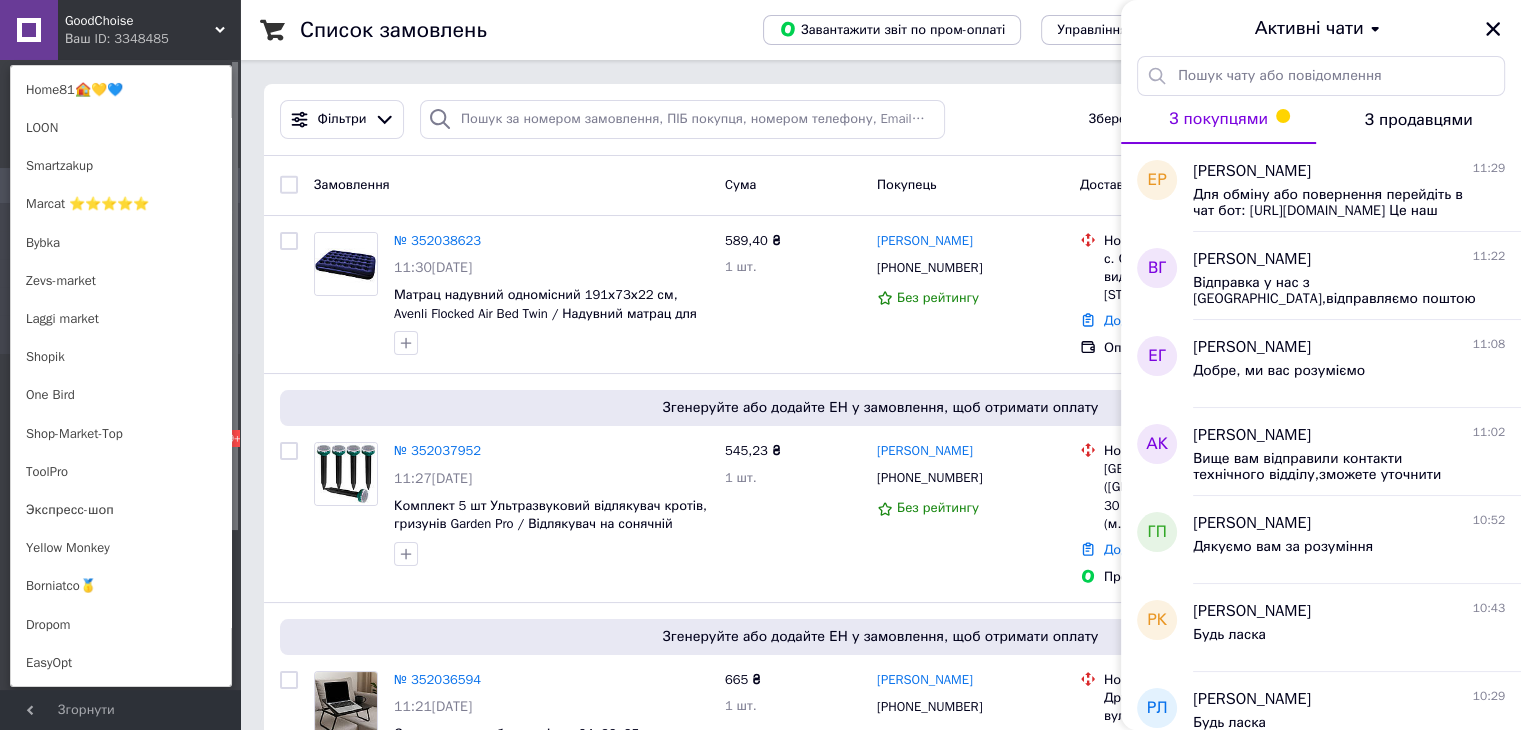 scroll, scrollTop: 1060, scrollLeft: 0, axis: vertical 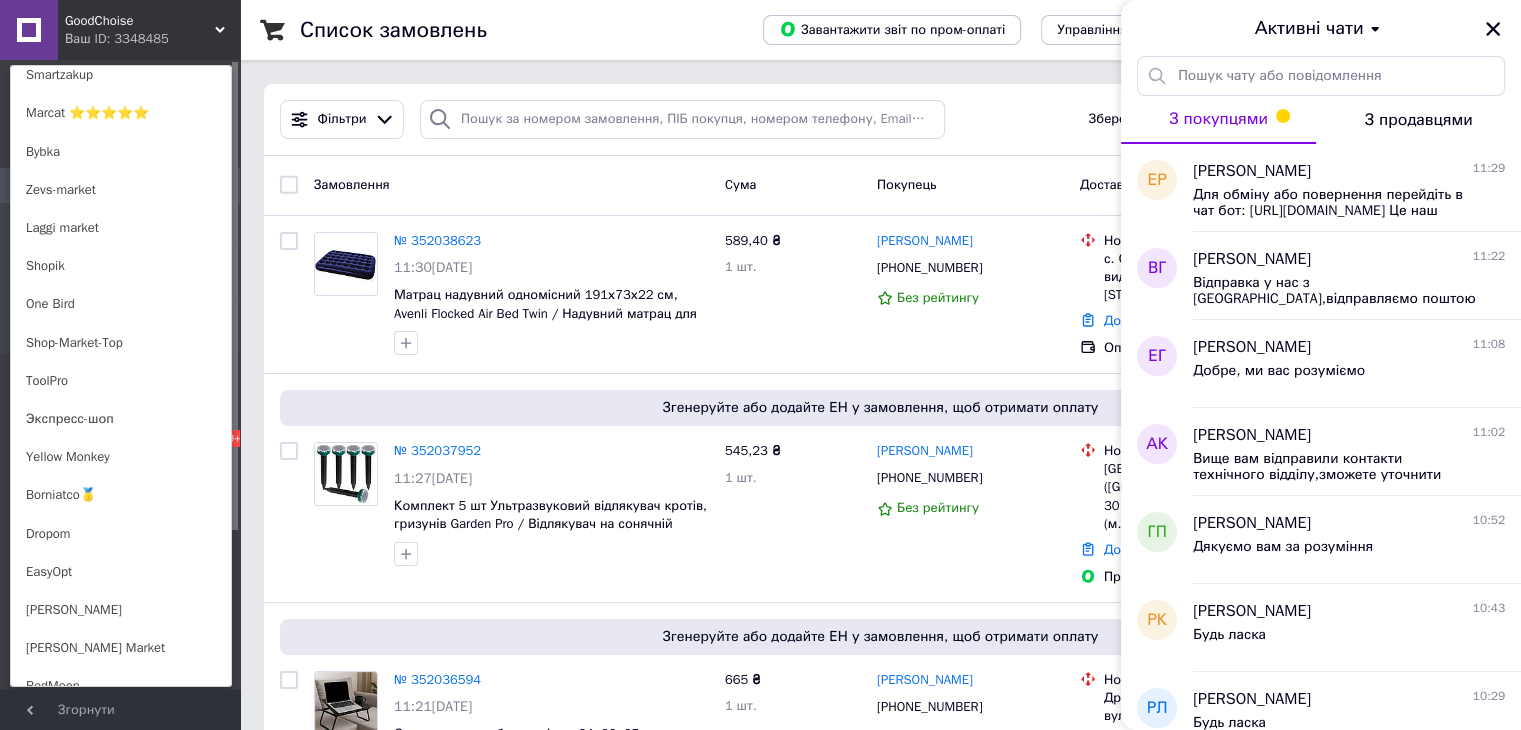 click on "Borniatco🥇" at bounding box center [121, 495] 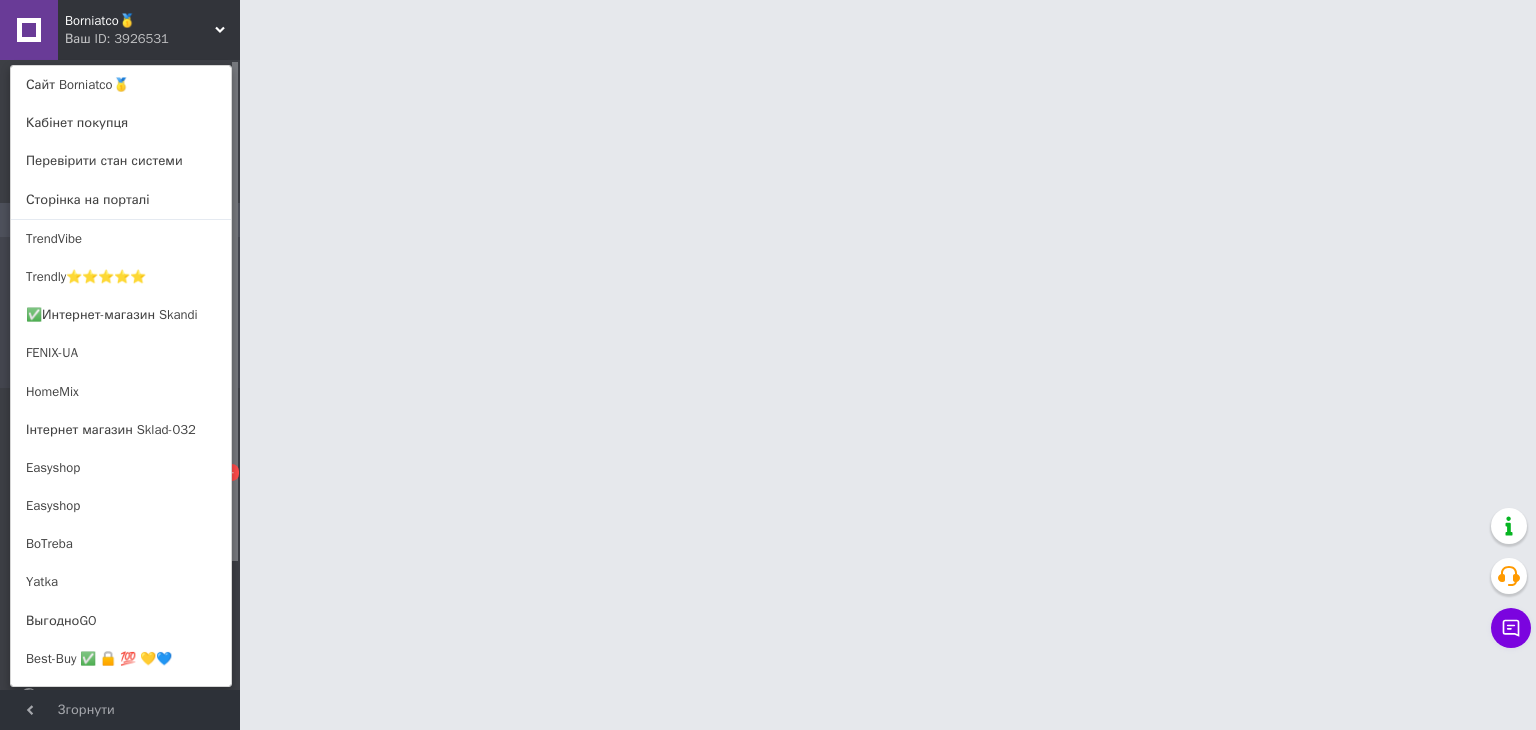 scroll, scrollTop: 0, scrollLeft: 0, axis: both 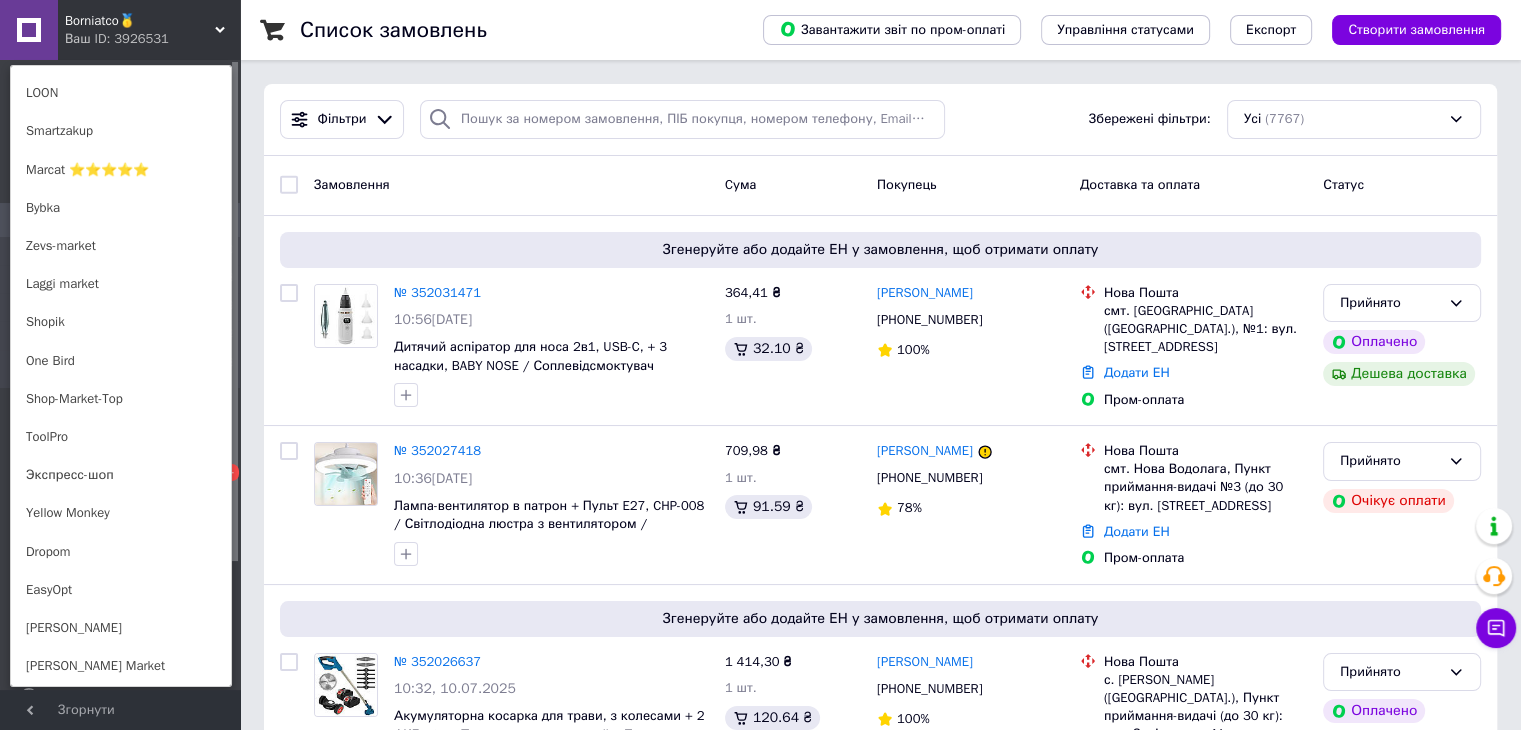 click on "Чат з покупцем" at bounding box center [1496, 628] 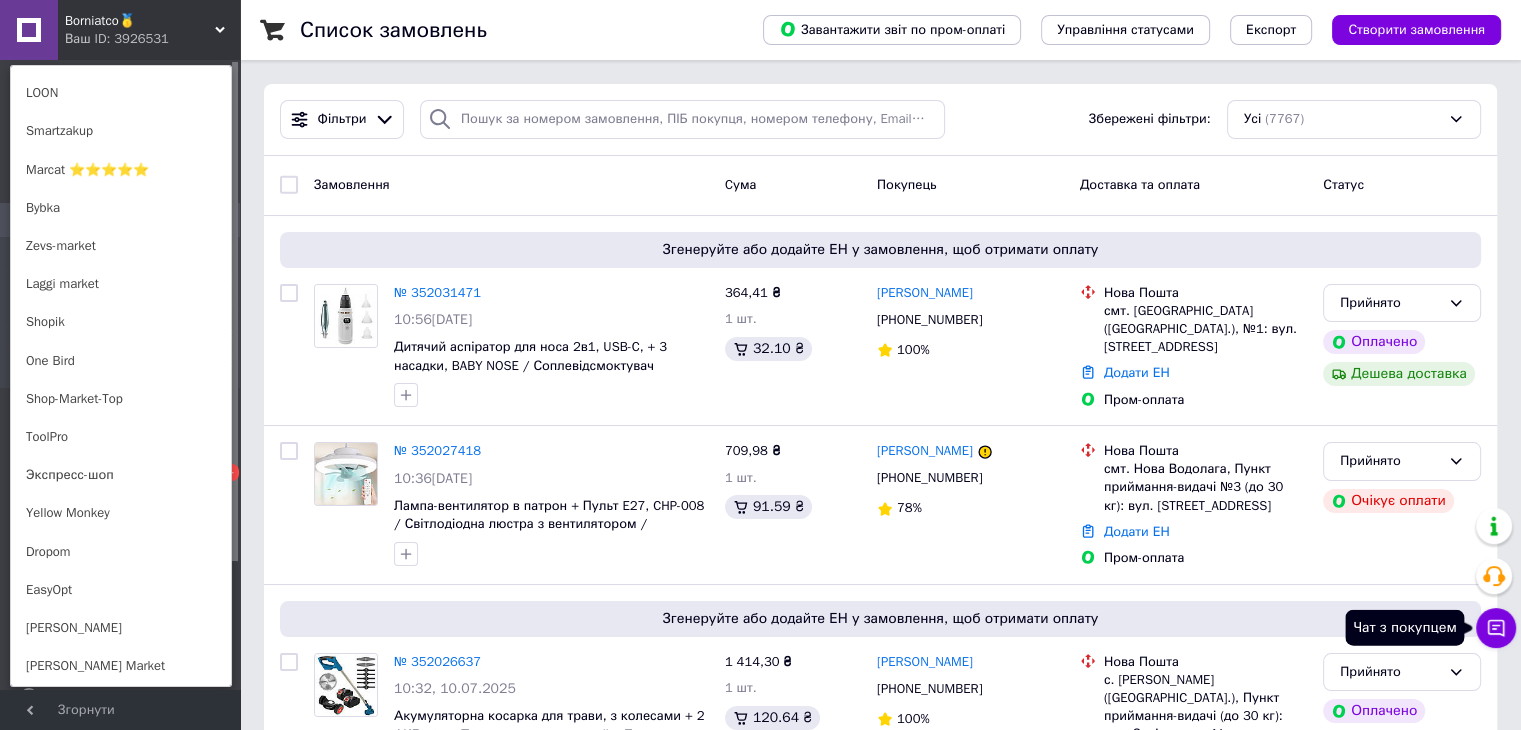 click 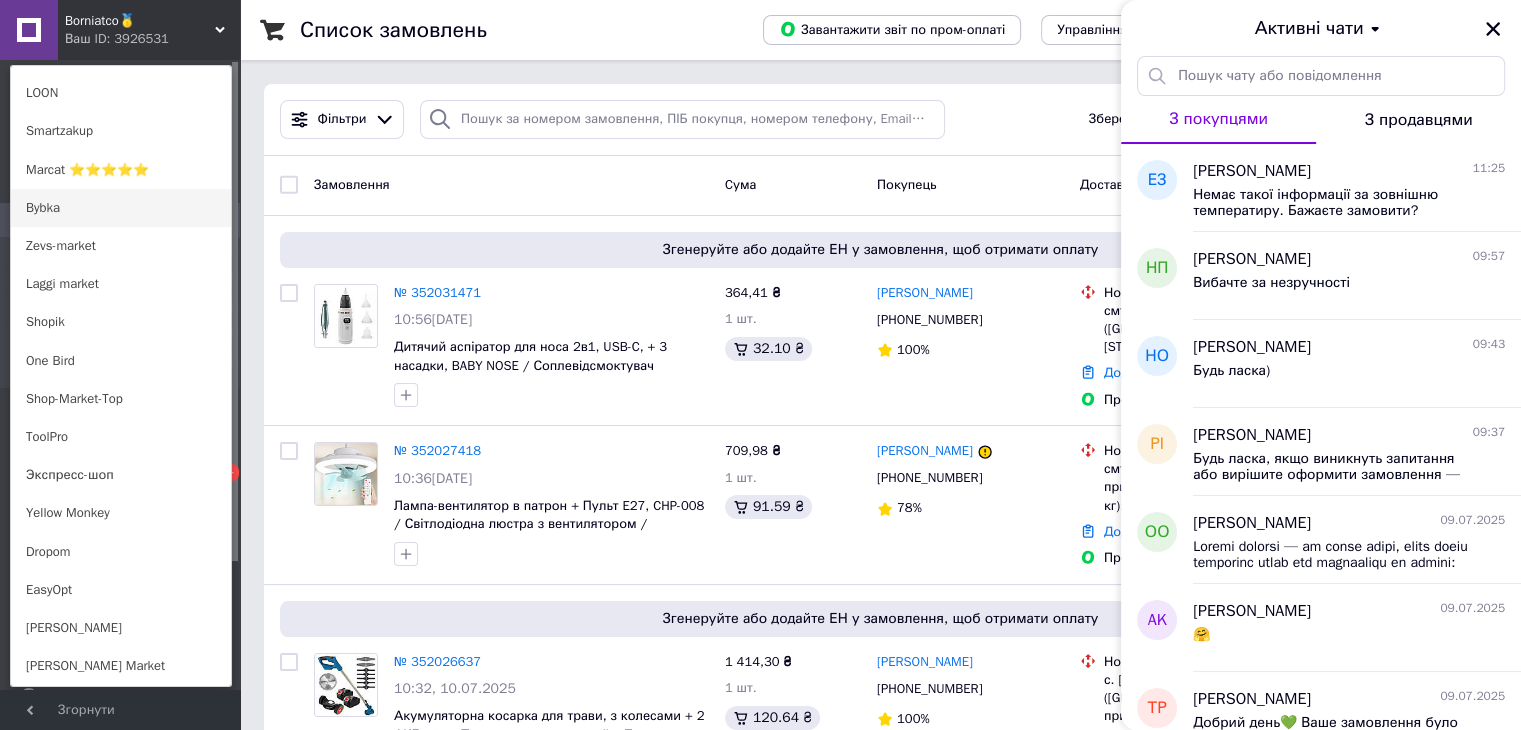 click on "Bybka" at bounding box center (121, 208) 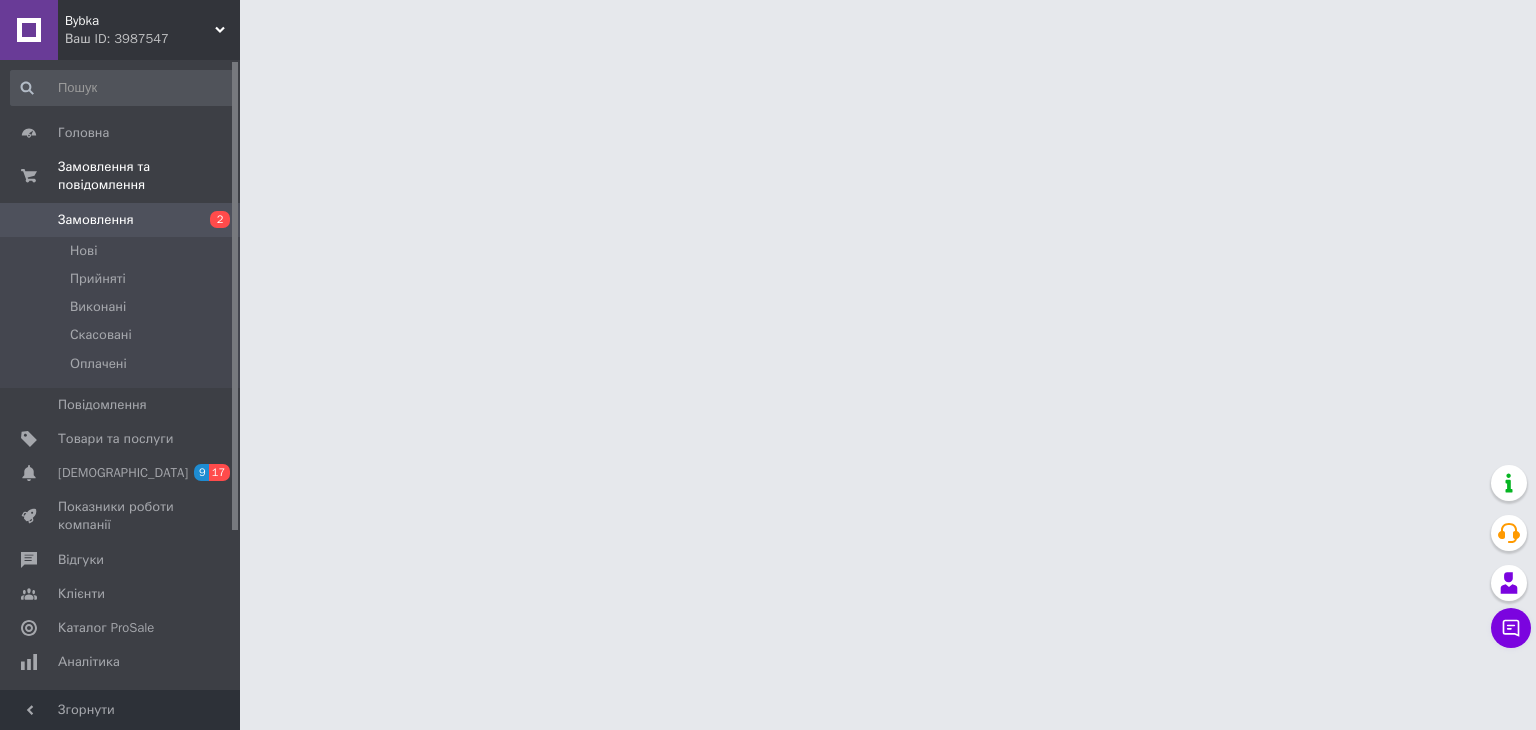 scroll, scrollTop: 0, scrollLeft: 0, axis: both 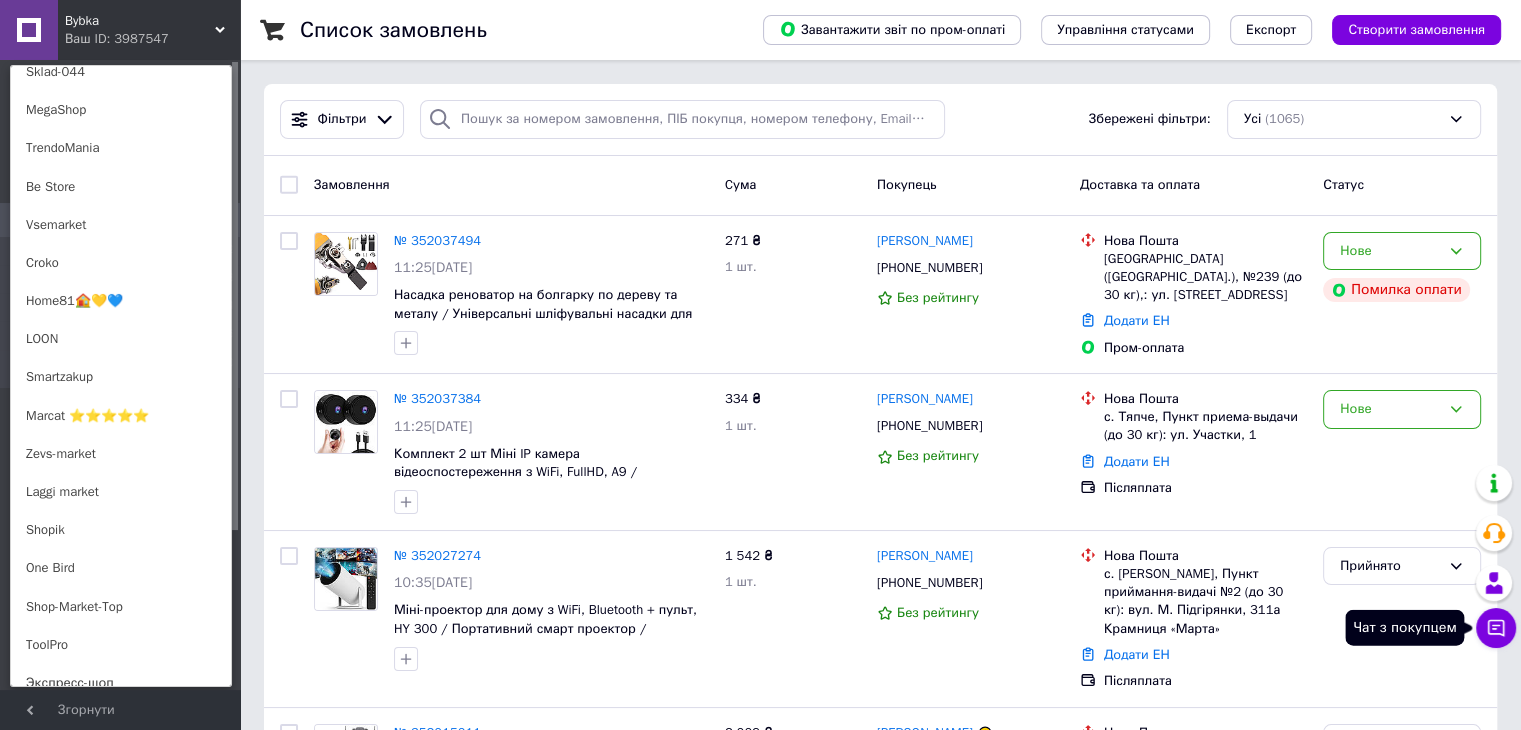 click 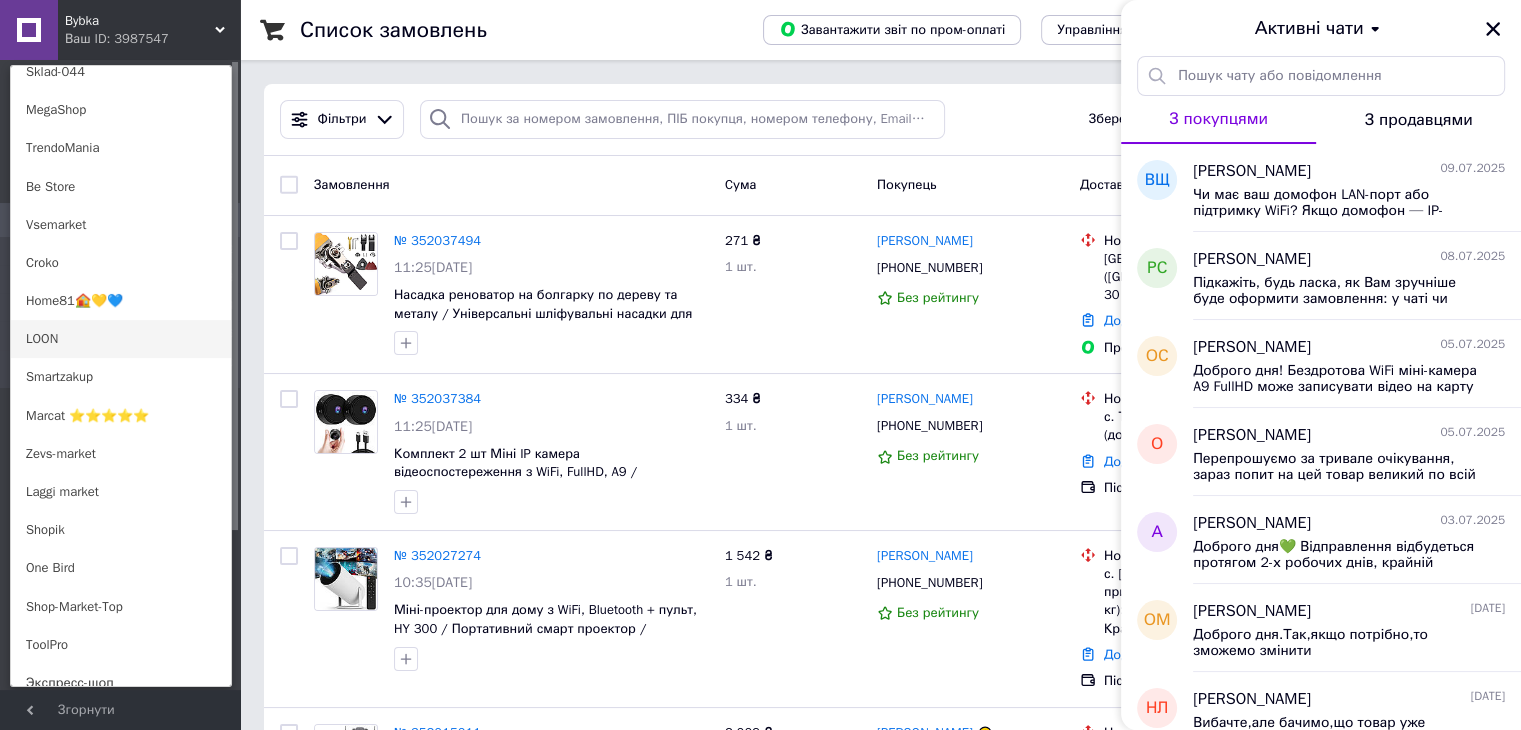 click on "LOON" at bounding box center [121, 339] 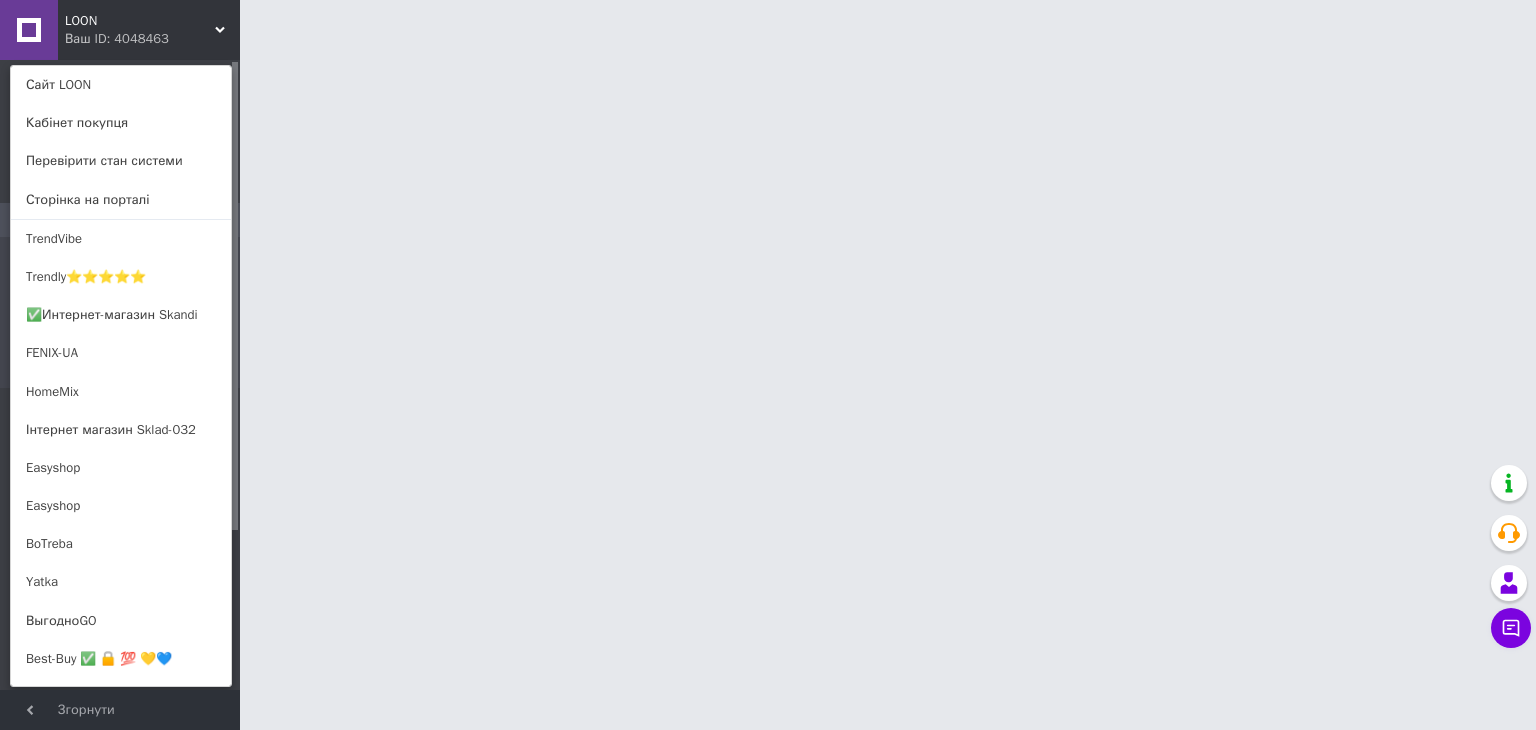 scroll, scrollTop: 0, scrollLeft: 0, axis: both 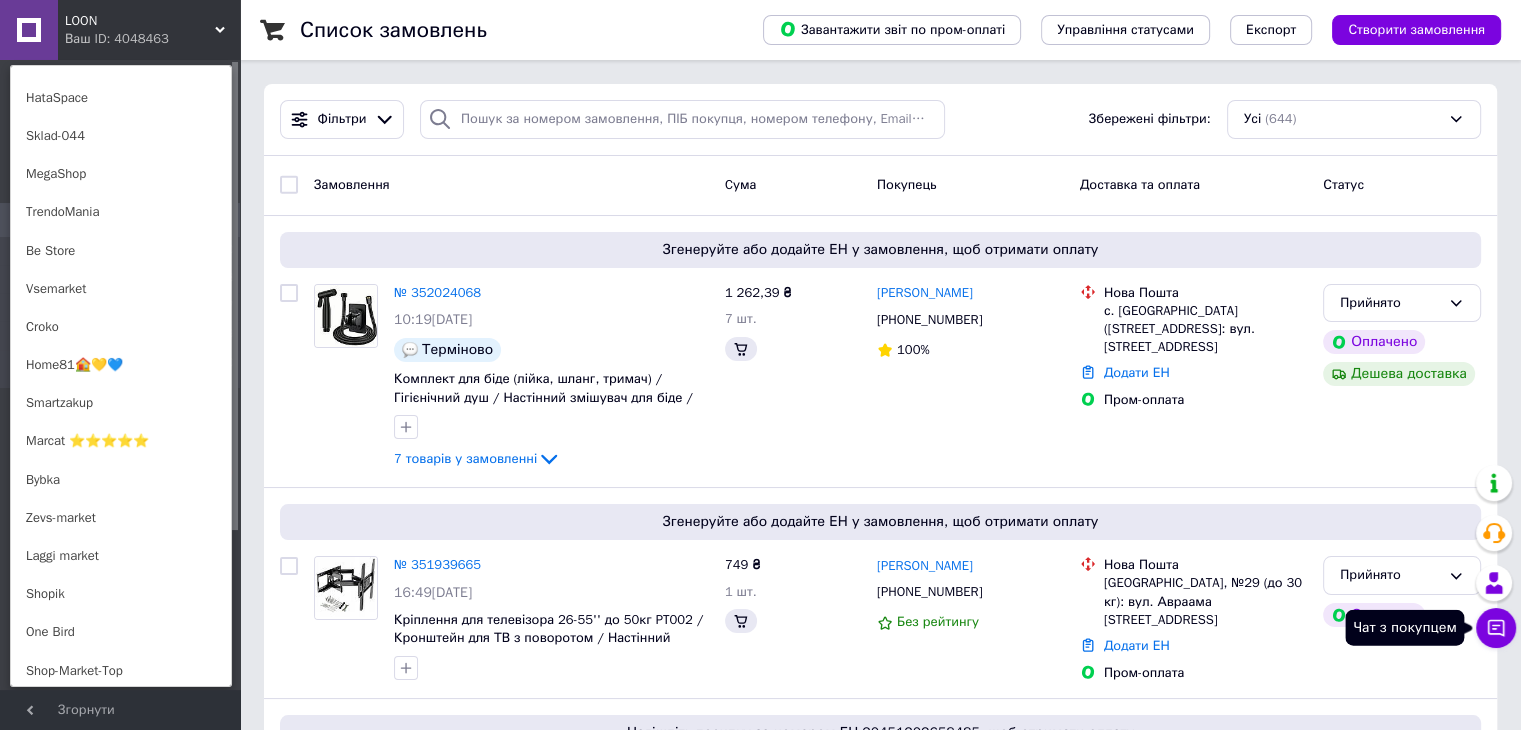 click 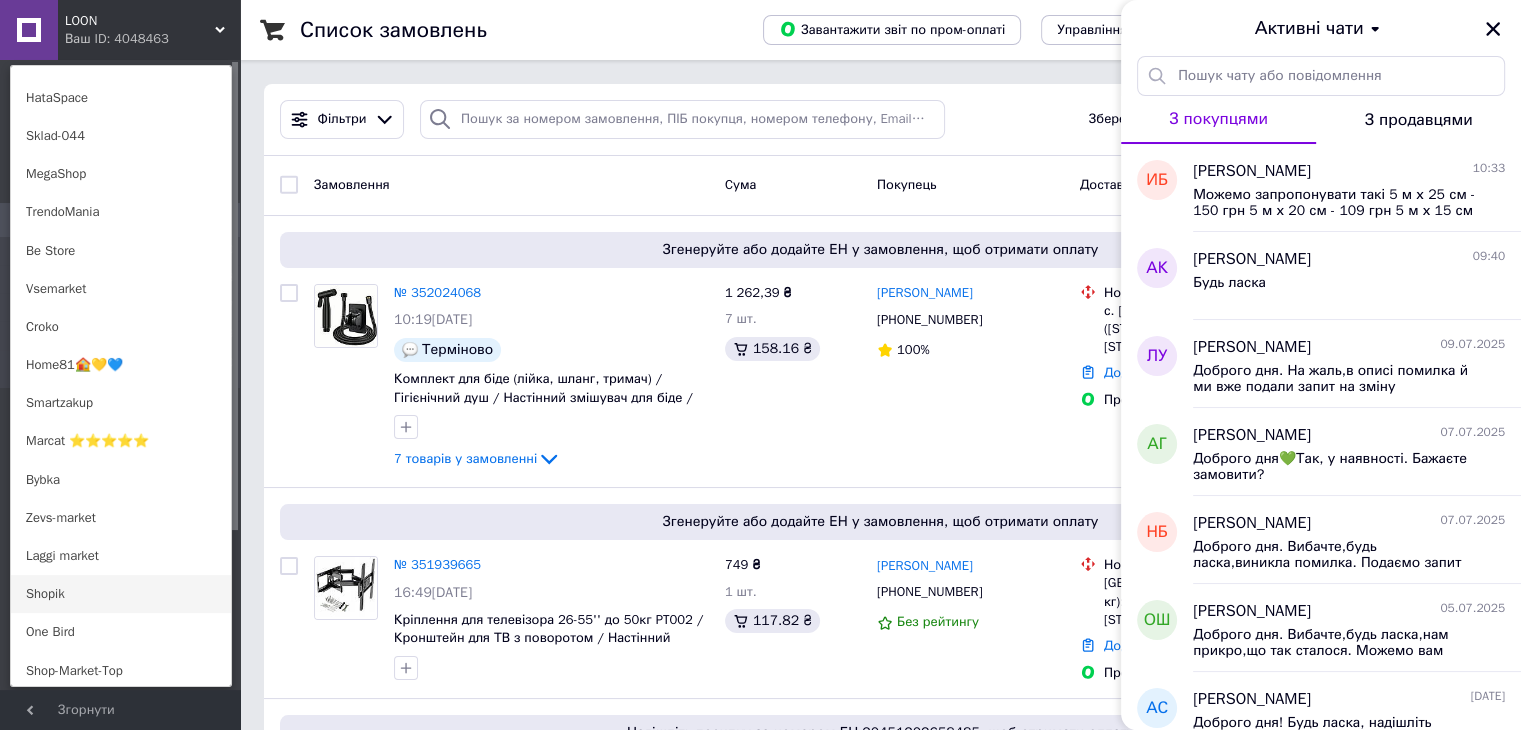 click on "Shopik" at bounding box center (121, 594) 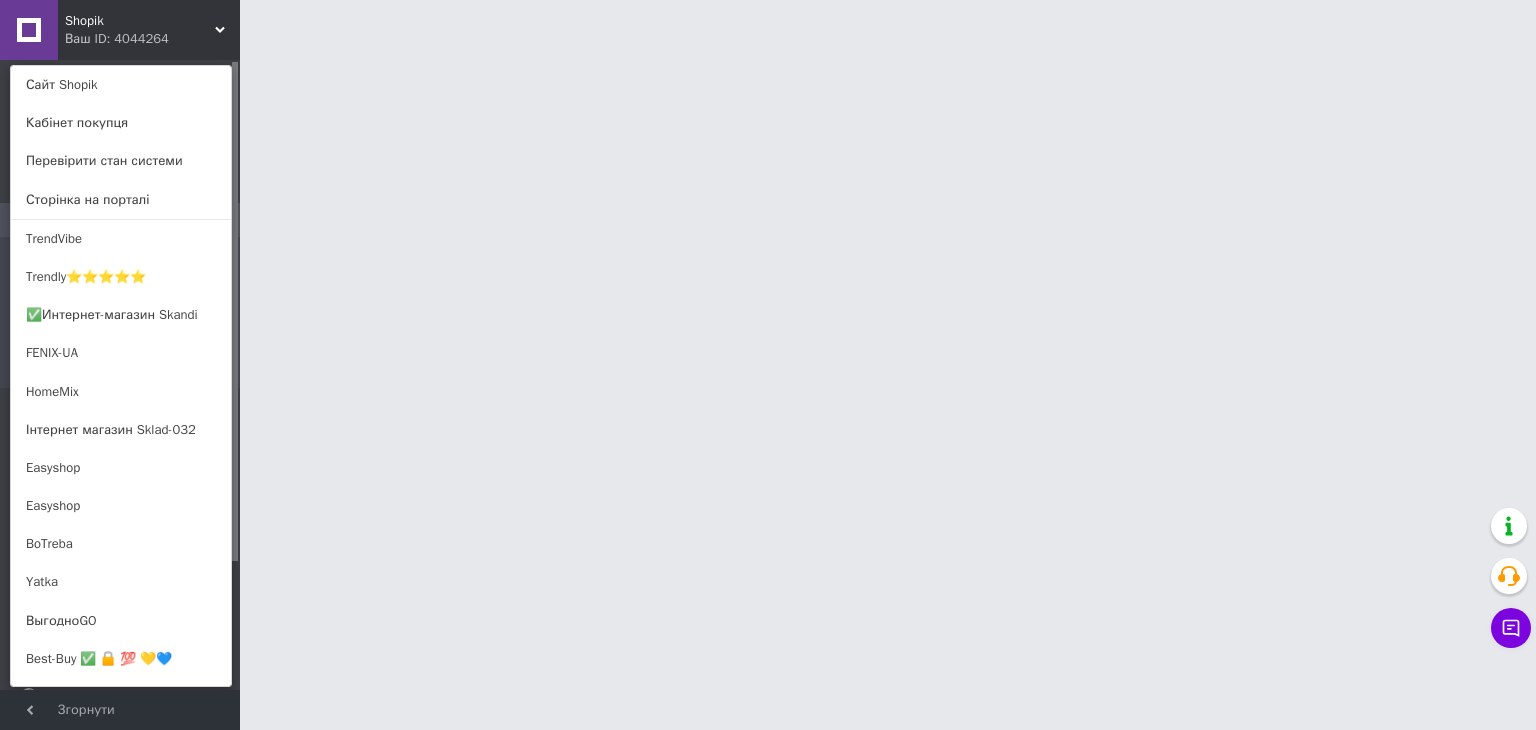 scroll, scrollTop: 0, scrollLeft: 0, axis: both 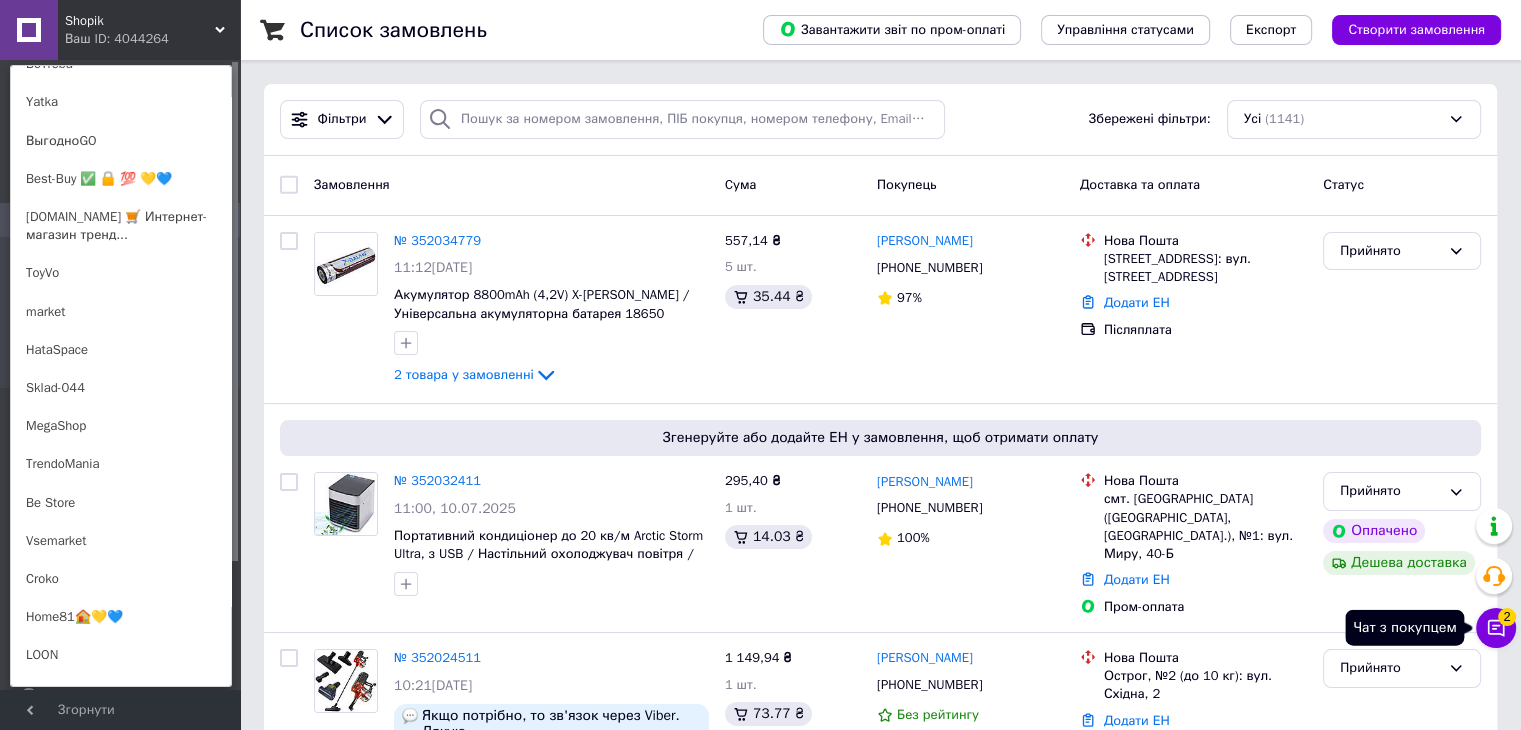 click on "2" at bounding box center [1507, 617] 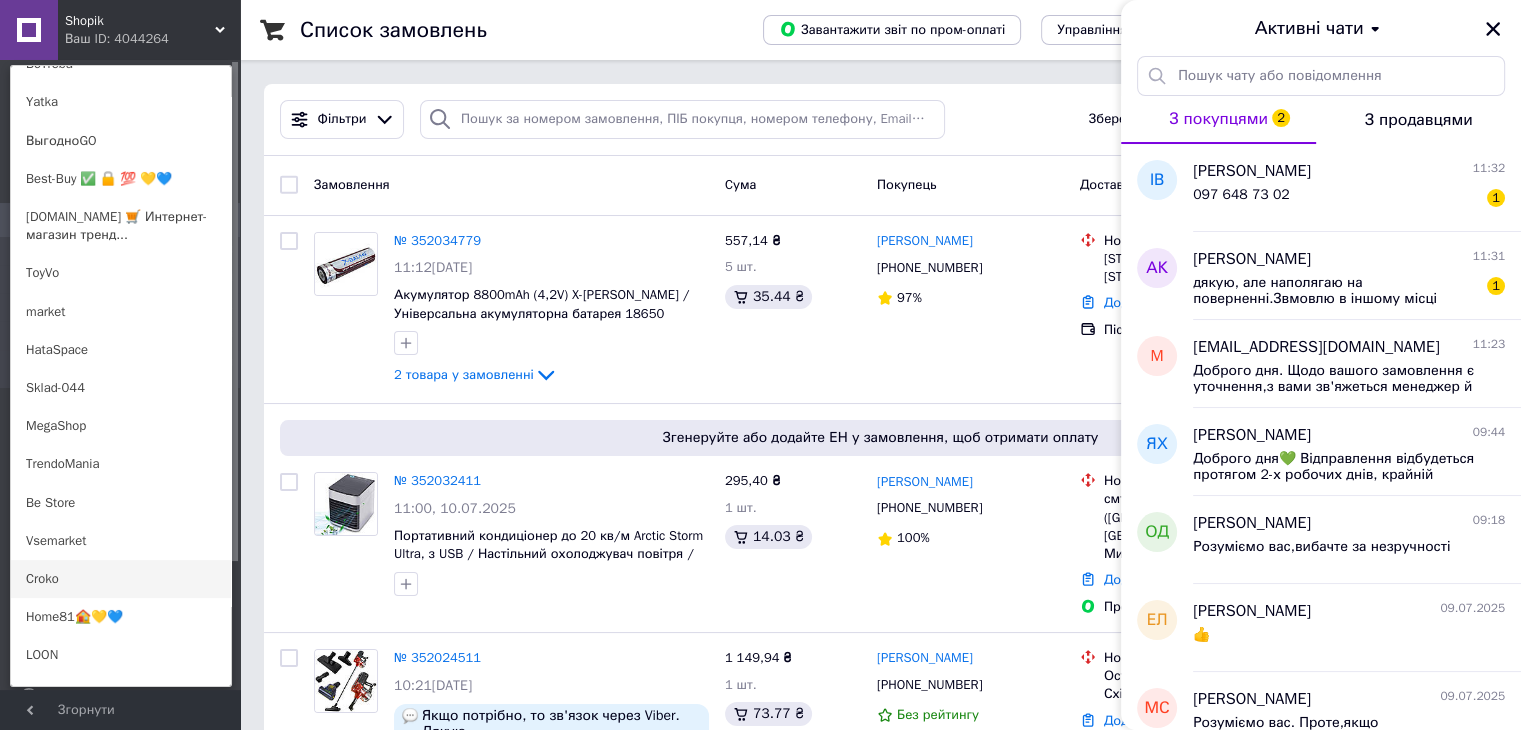 click on "Croko" at bounding box center [121, 579] 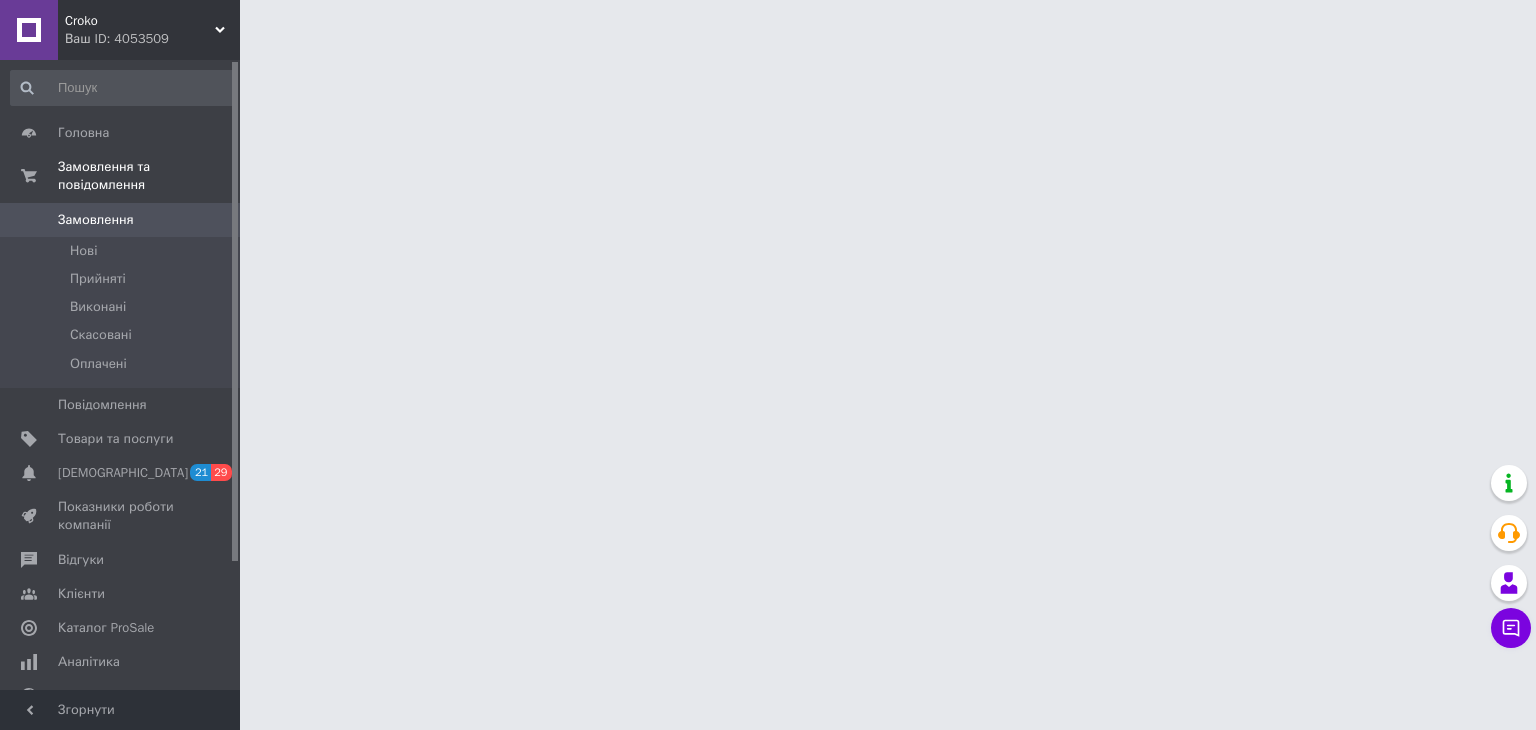 scroll, scrollTop: 0, scrollLeft: 0, axis: both 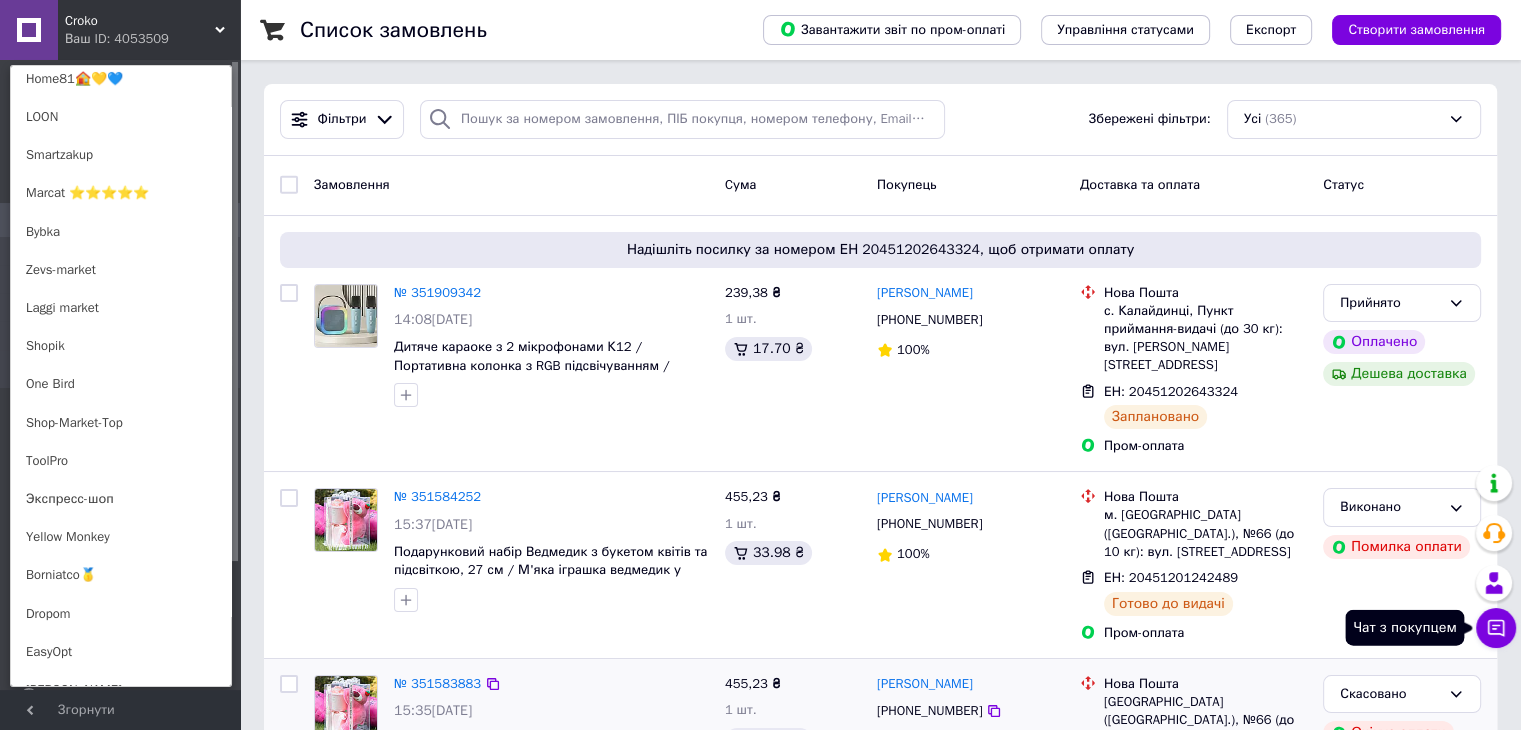 drag, startPoint x: 1490, startPoint y: 624, endPoint x: 646, endPoint y: 678, distance: 845.7257 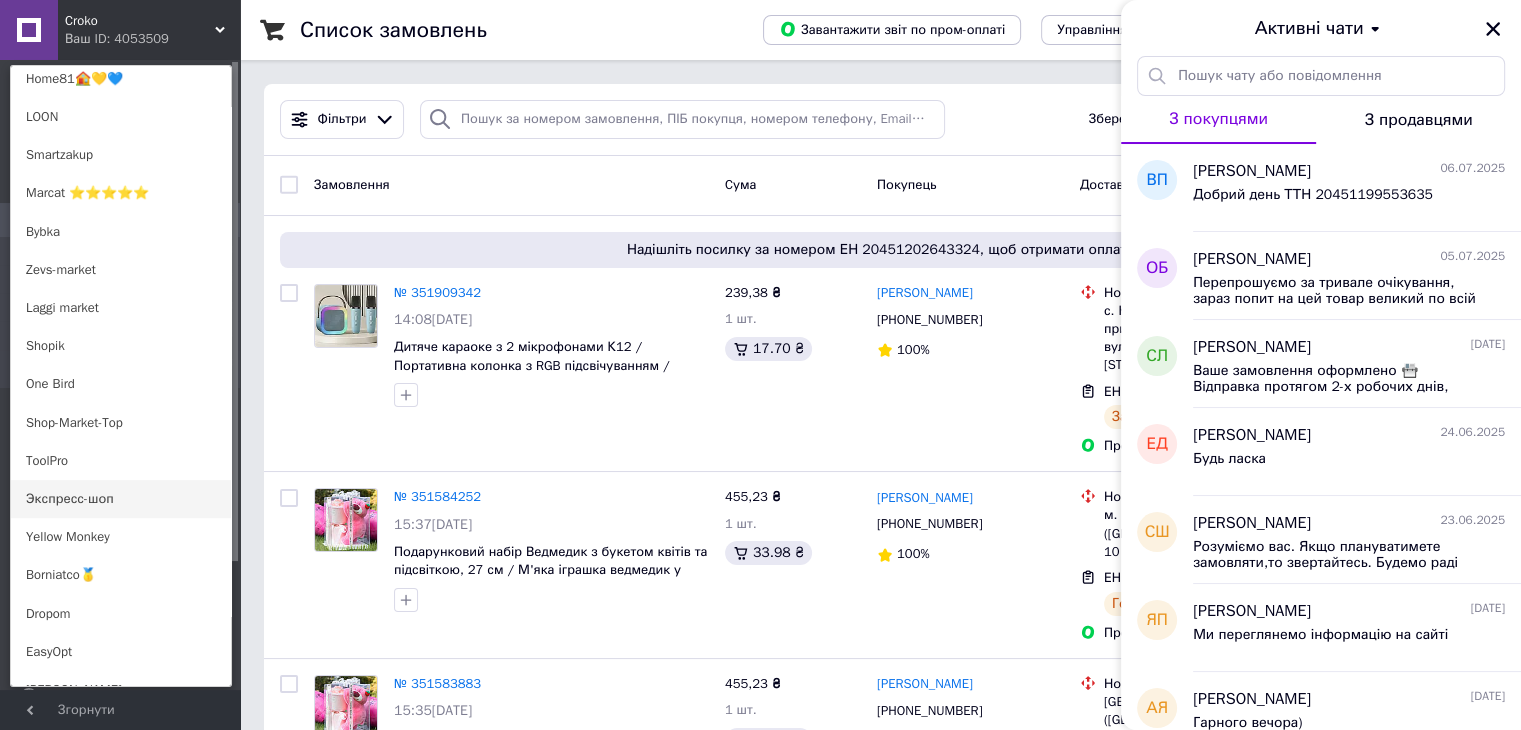 click on "Экспресс-шоп" at bounding box center (121, 499) 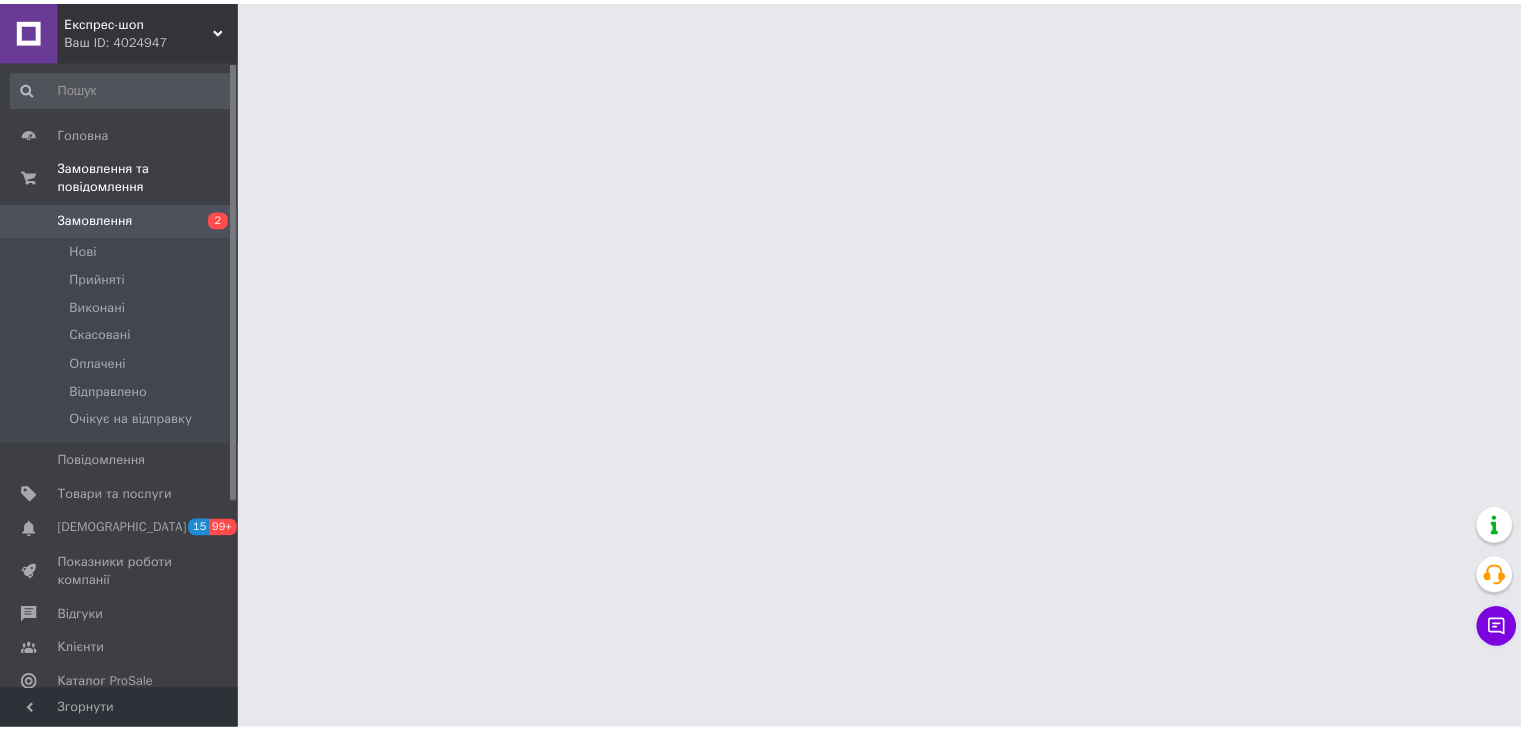 scroll, scrollTop: 0, scrollLeft: 0, axis: both 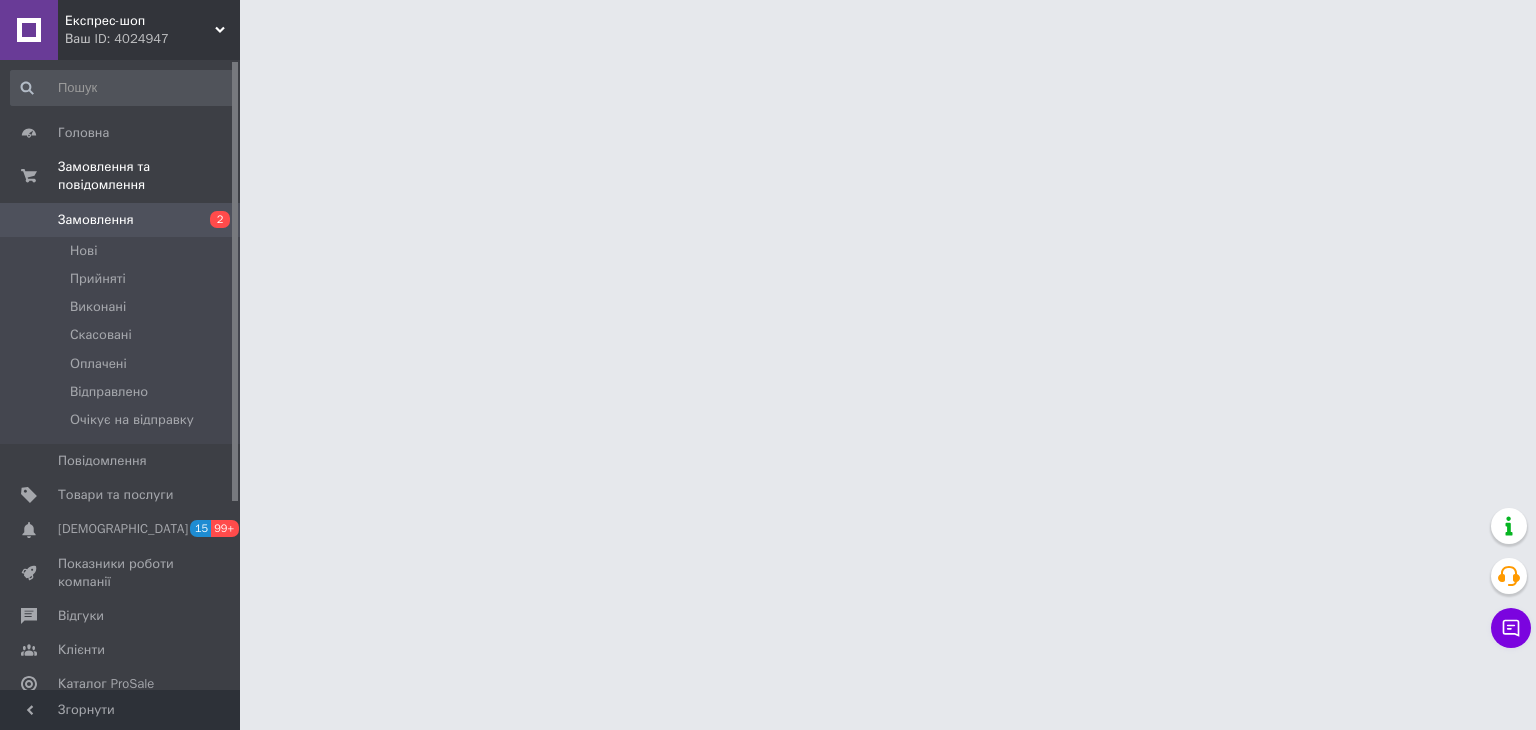 click on "Експрес-шоп" at bounding box center (140, 21) 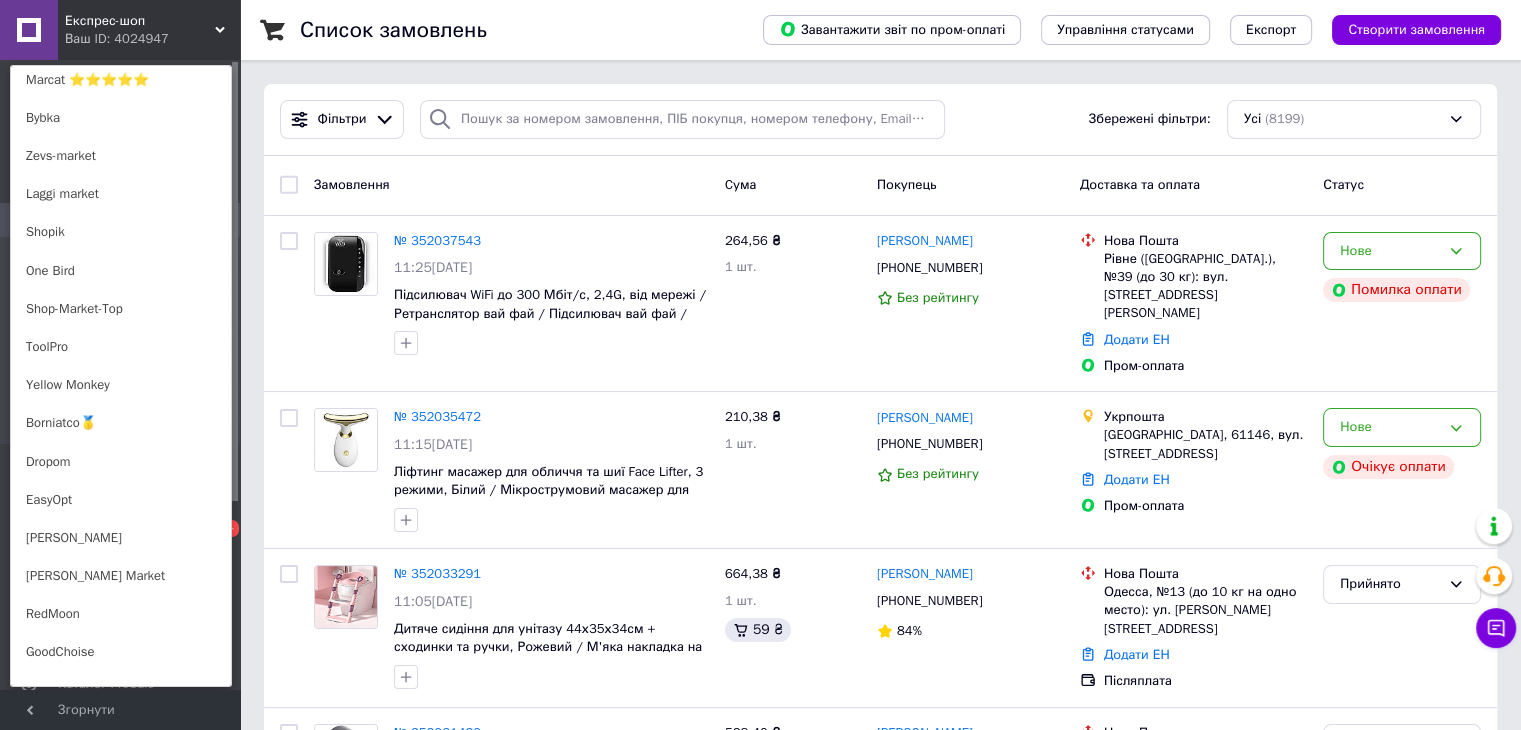 scroll, scrollTop: 1050, scrollLeft: 0, axis: vertical 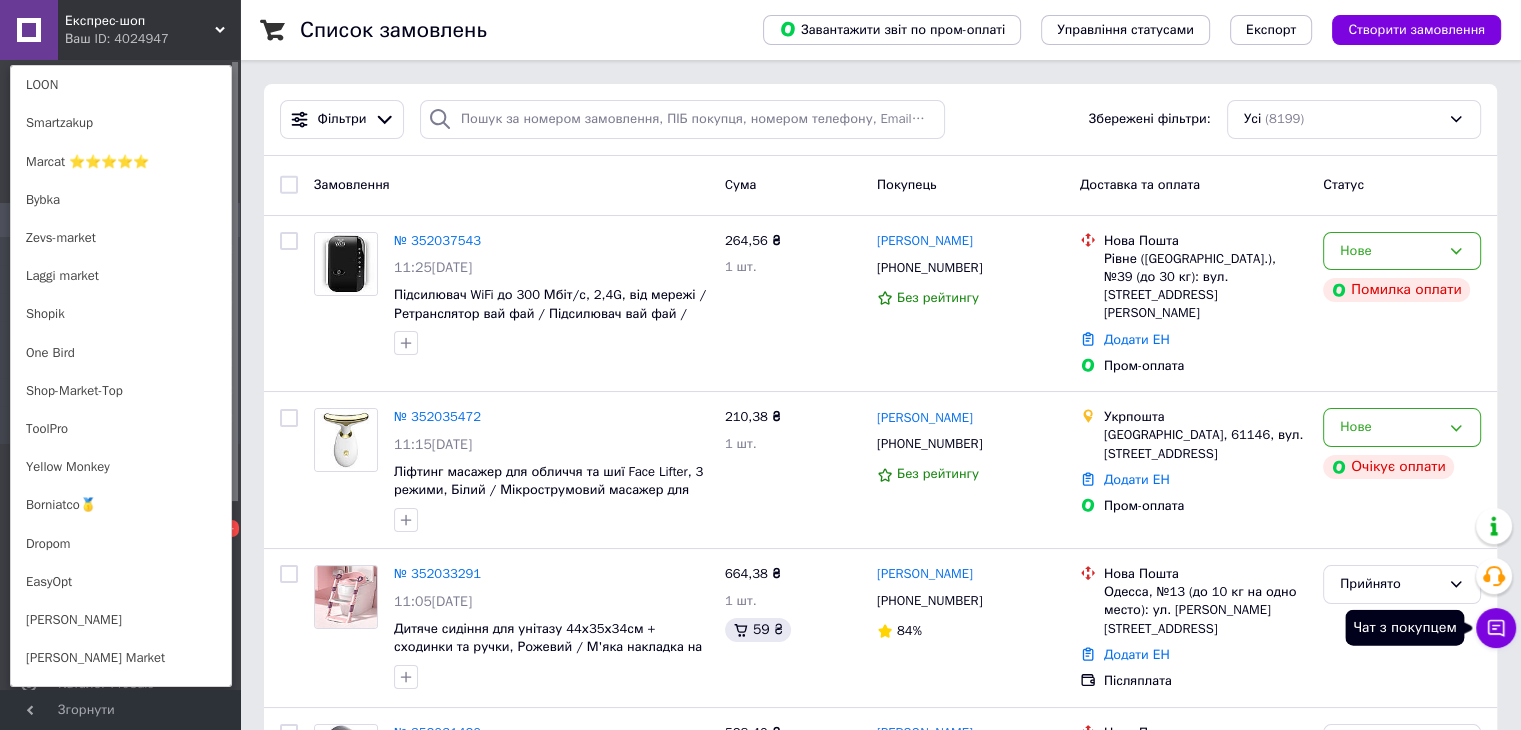 click 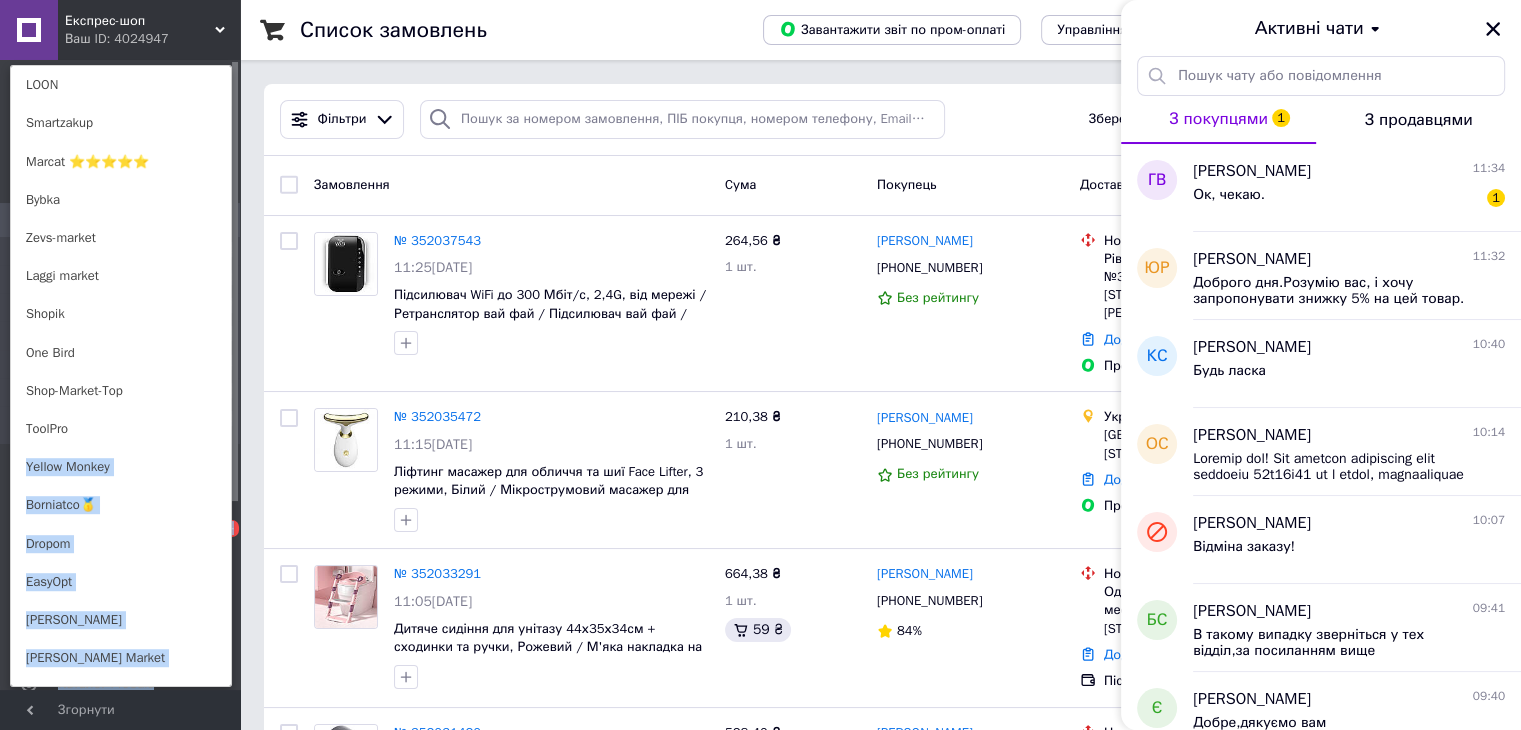 drag, startPoint x: 230, startPoint y: 419, endPoint x: 232, endPoint y: 394, distance: 25.079872 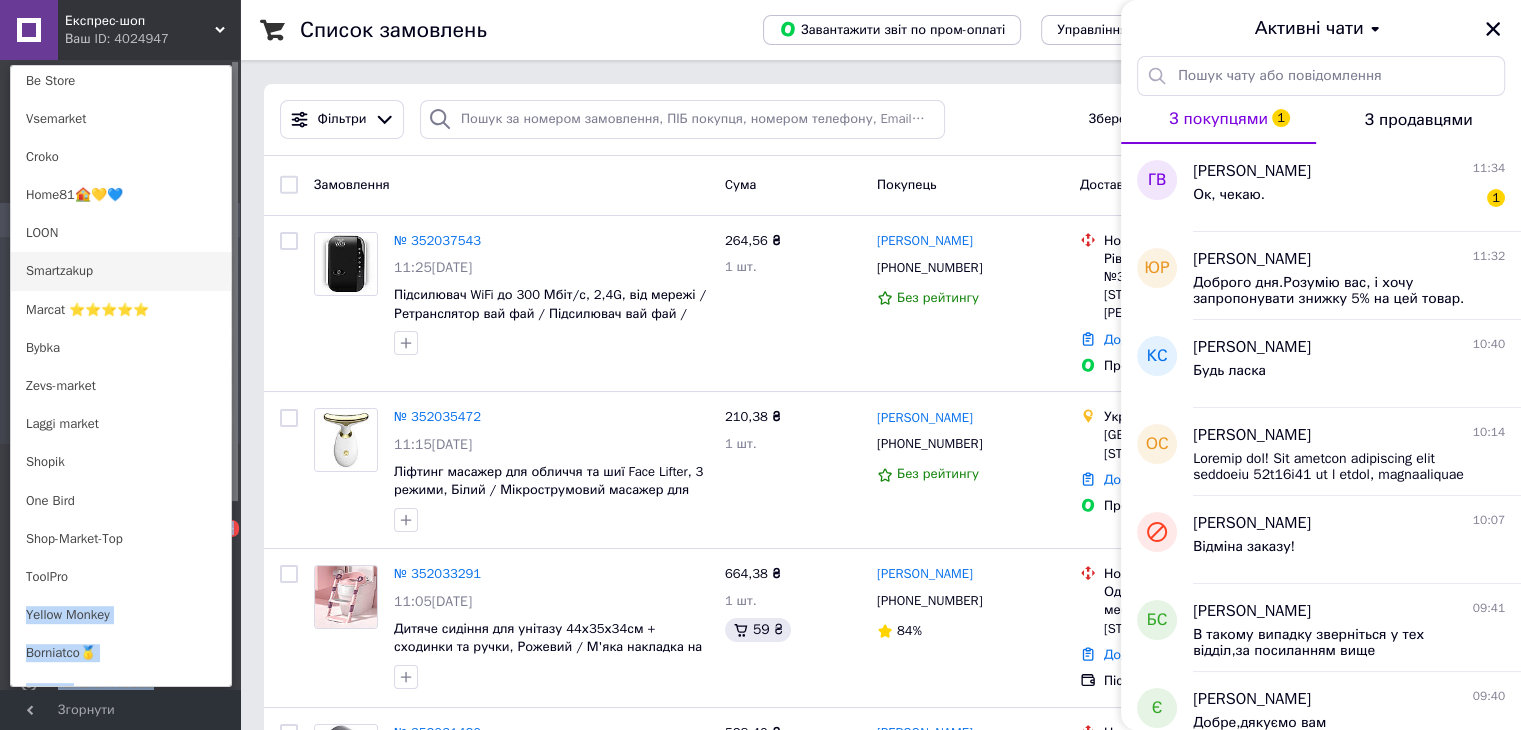 click on "Smartzakup" at bounding box center [121, 271] 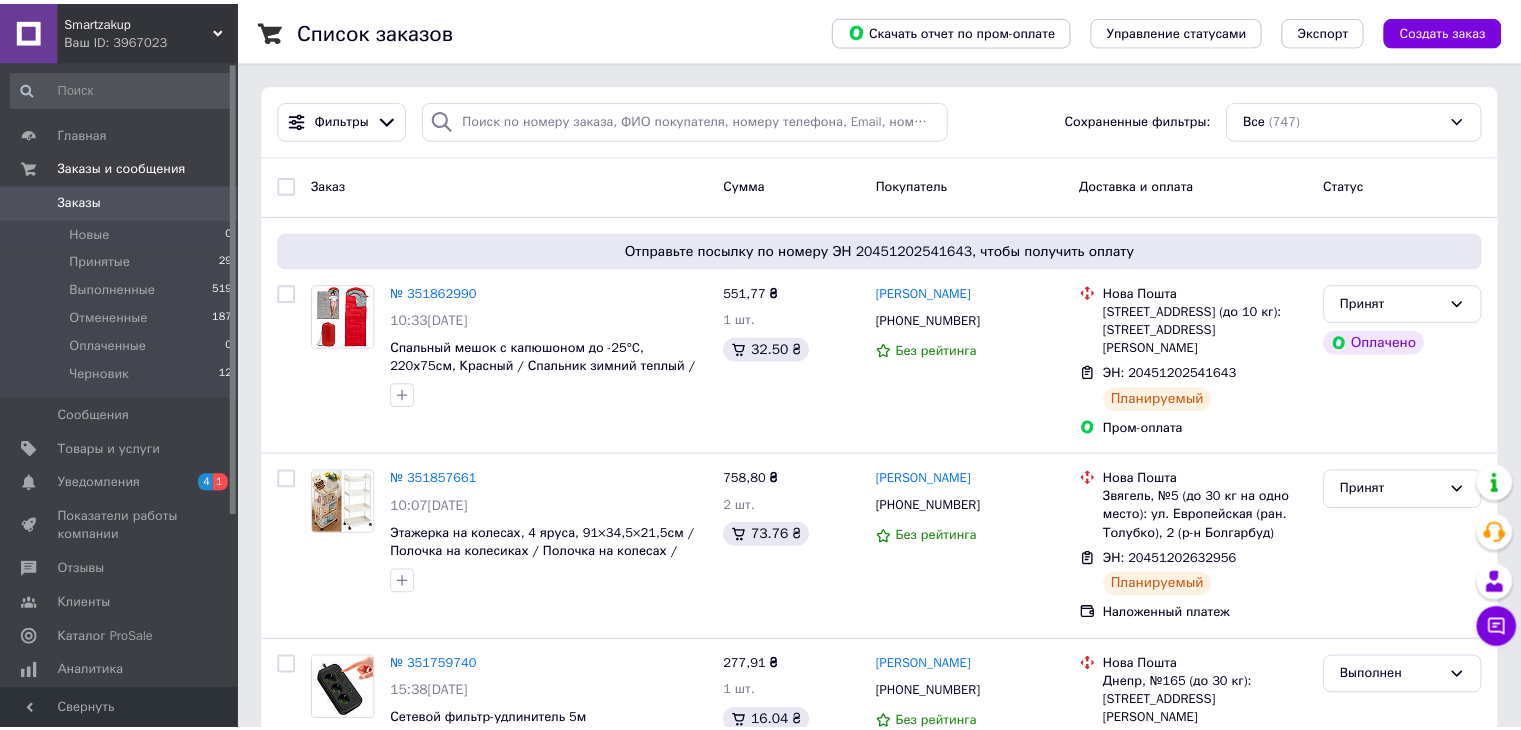scroll, scrollTop: 0, scrollLeft: 0, axis: both 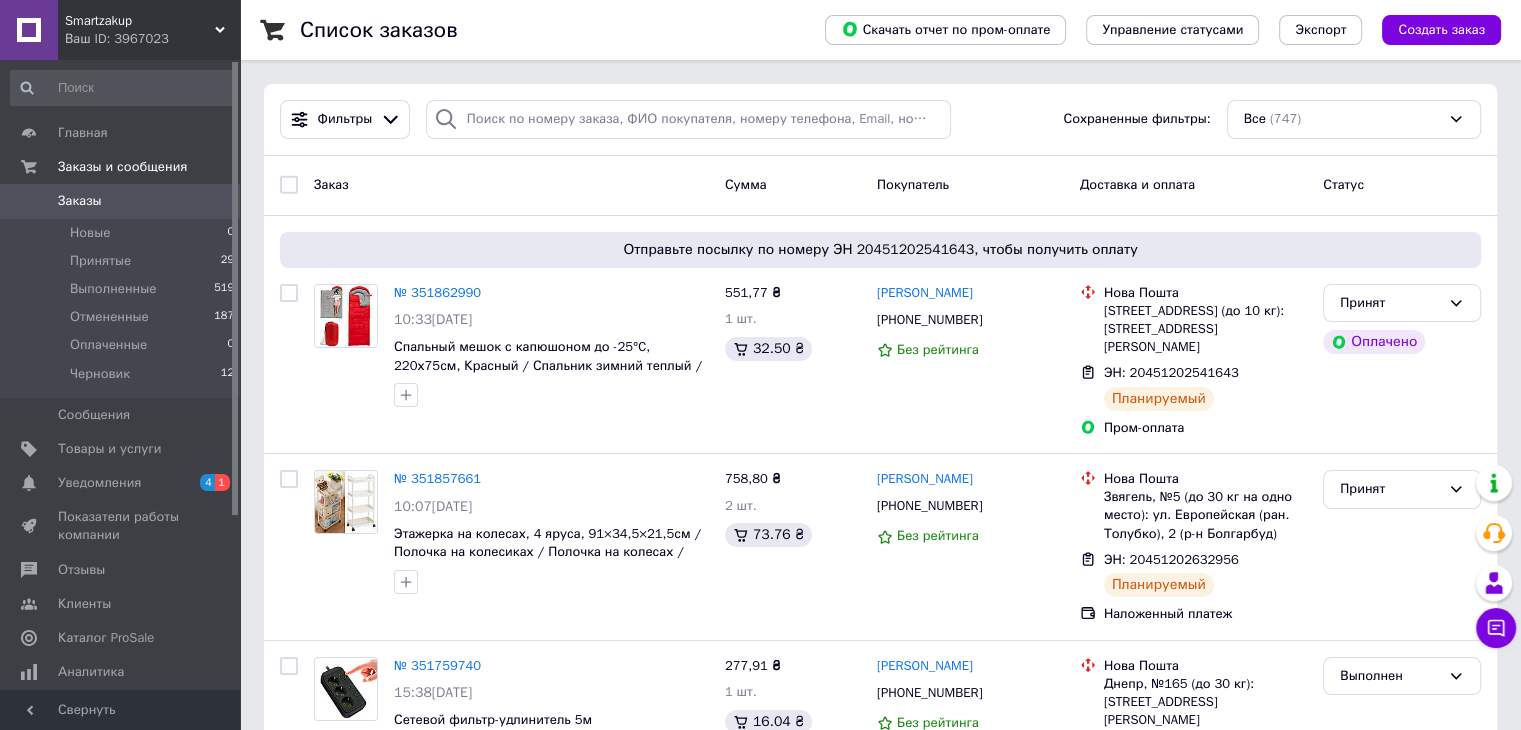 click on "Ваш ID: 3967023" at bounding box center (152, 39) 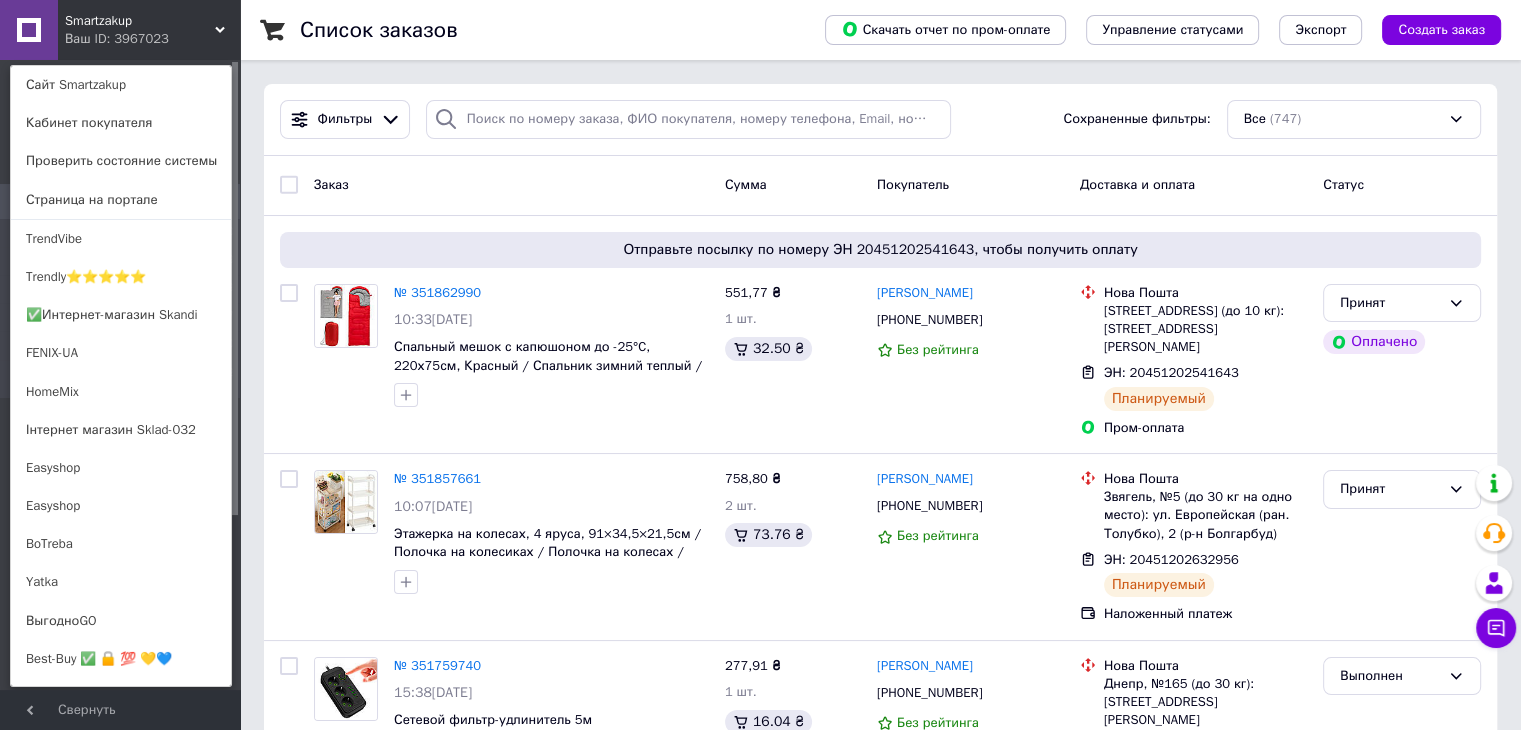 scroll, scrollTop: 346, scrollLeft: 0, axis: vertical 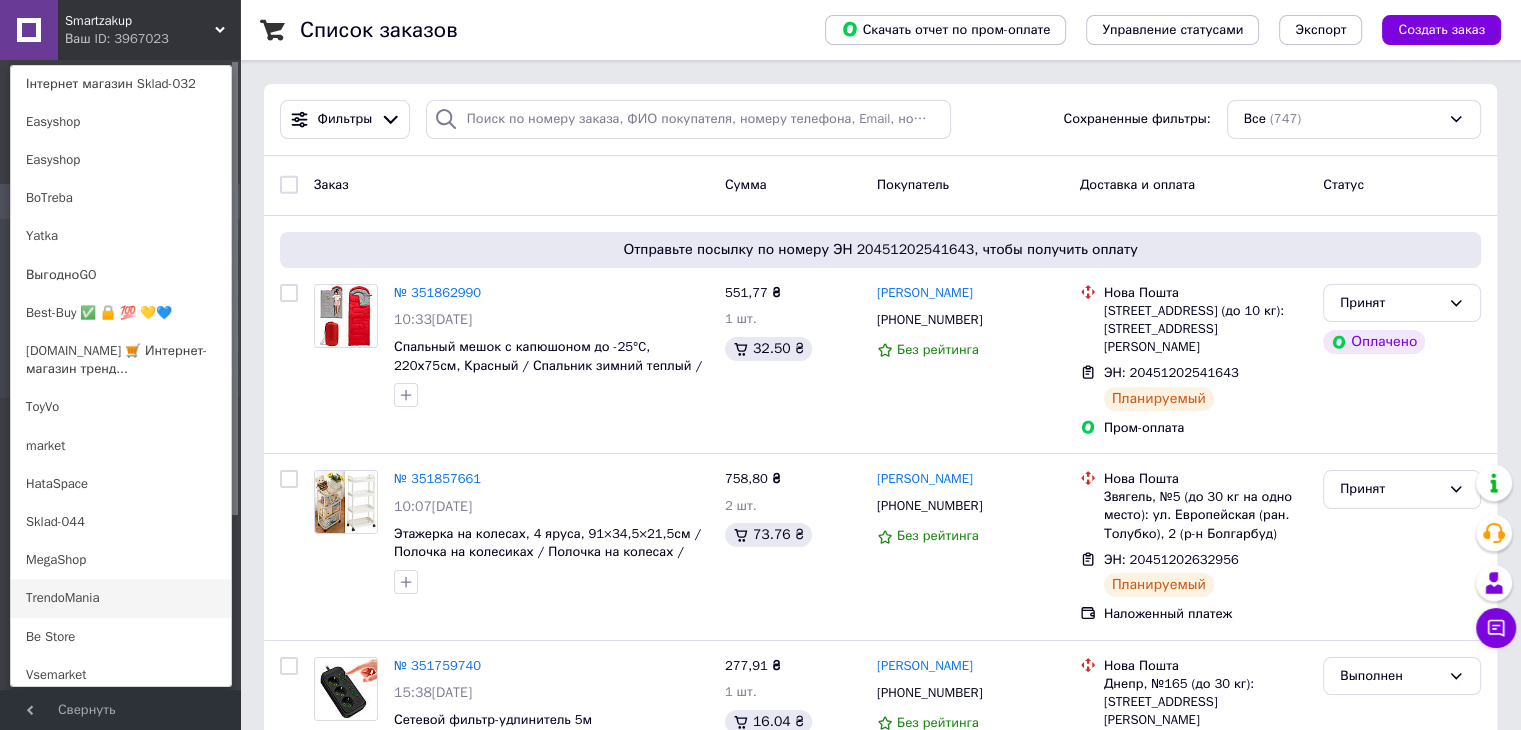 click on "TrendoMania" at bounding box center (121, 598) 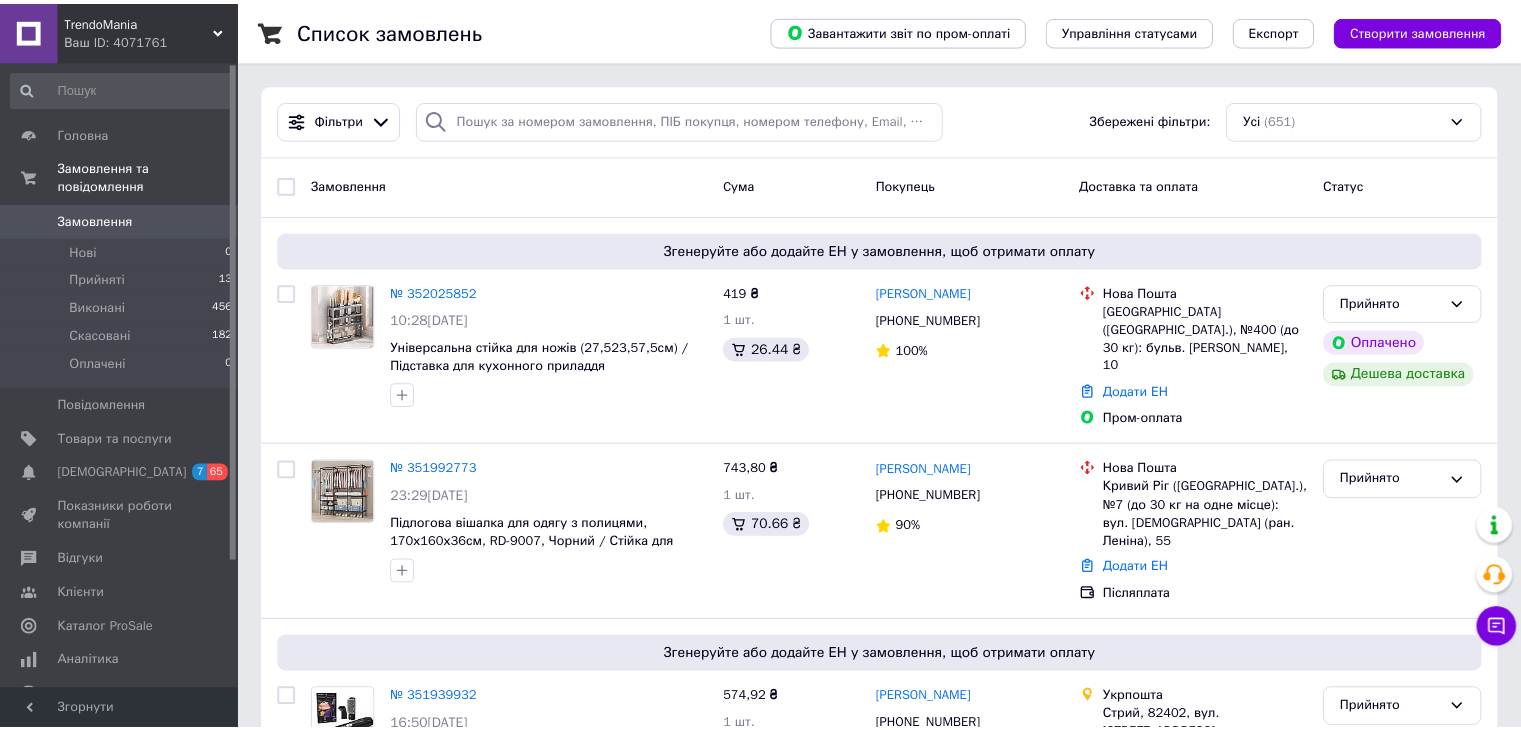 scroll, scrollTop: 0, scrollLeft: 0, axis: both 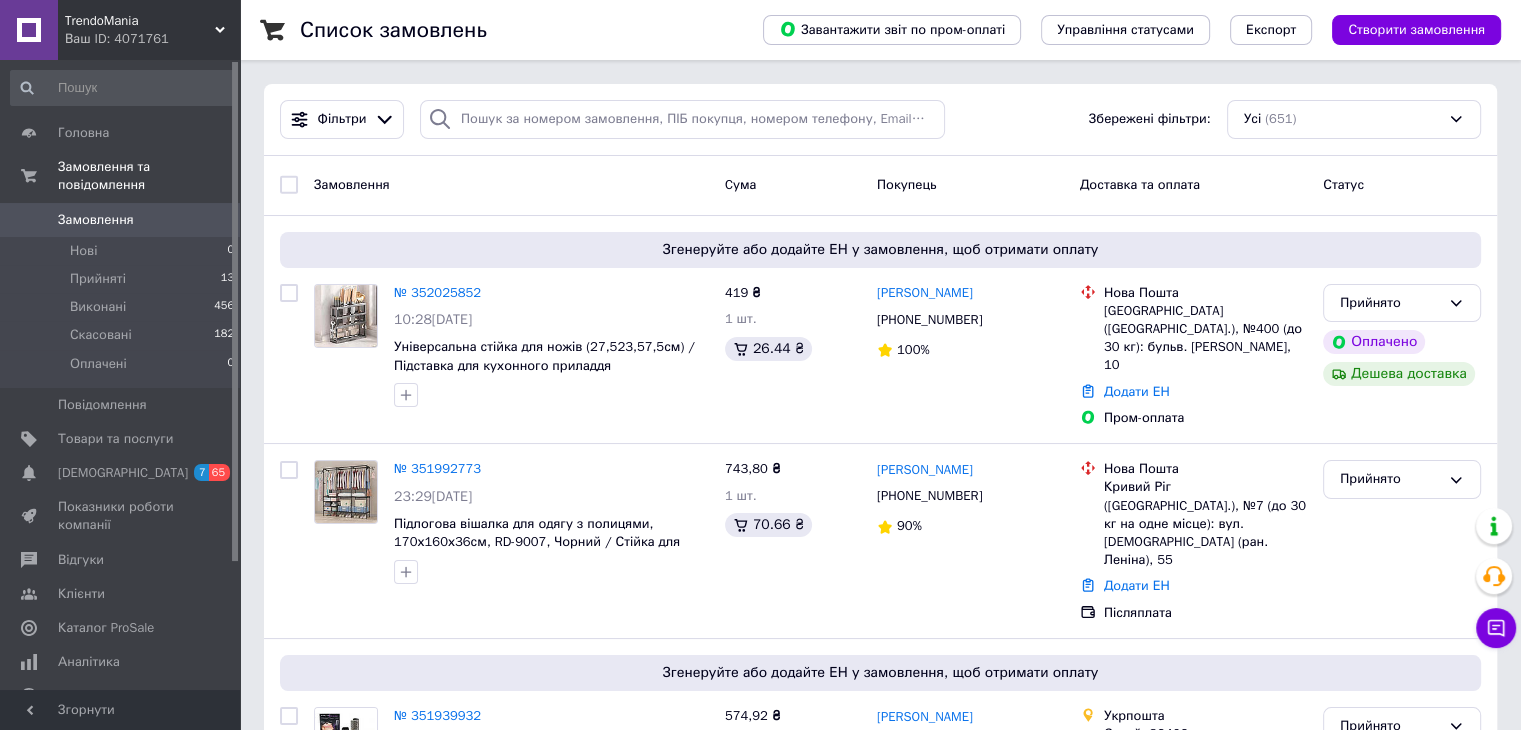 click on "TrendoMania" at bounding box center (140, 21) 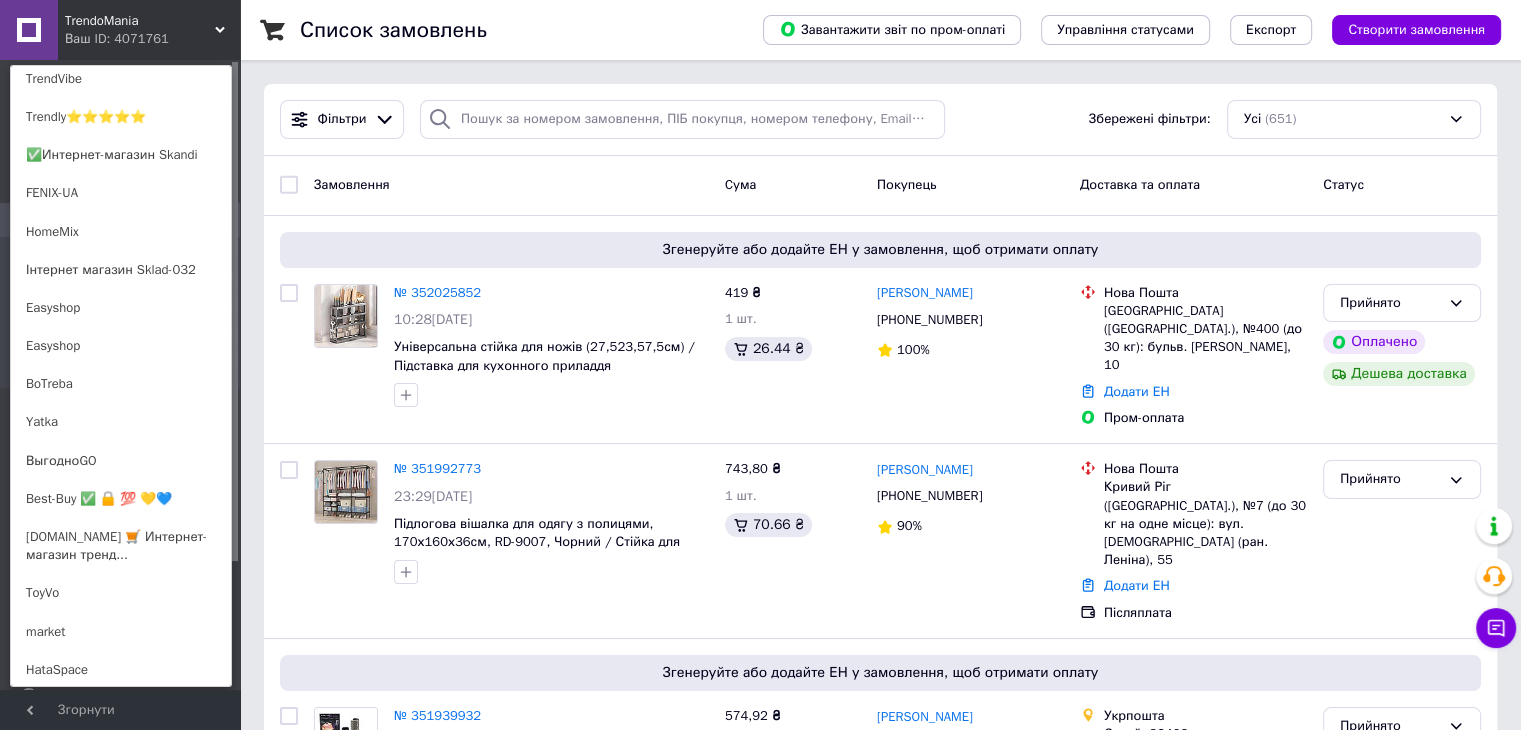 scroll, scrollTop: 1386, scrollLeft: 0, axis: vertical 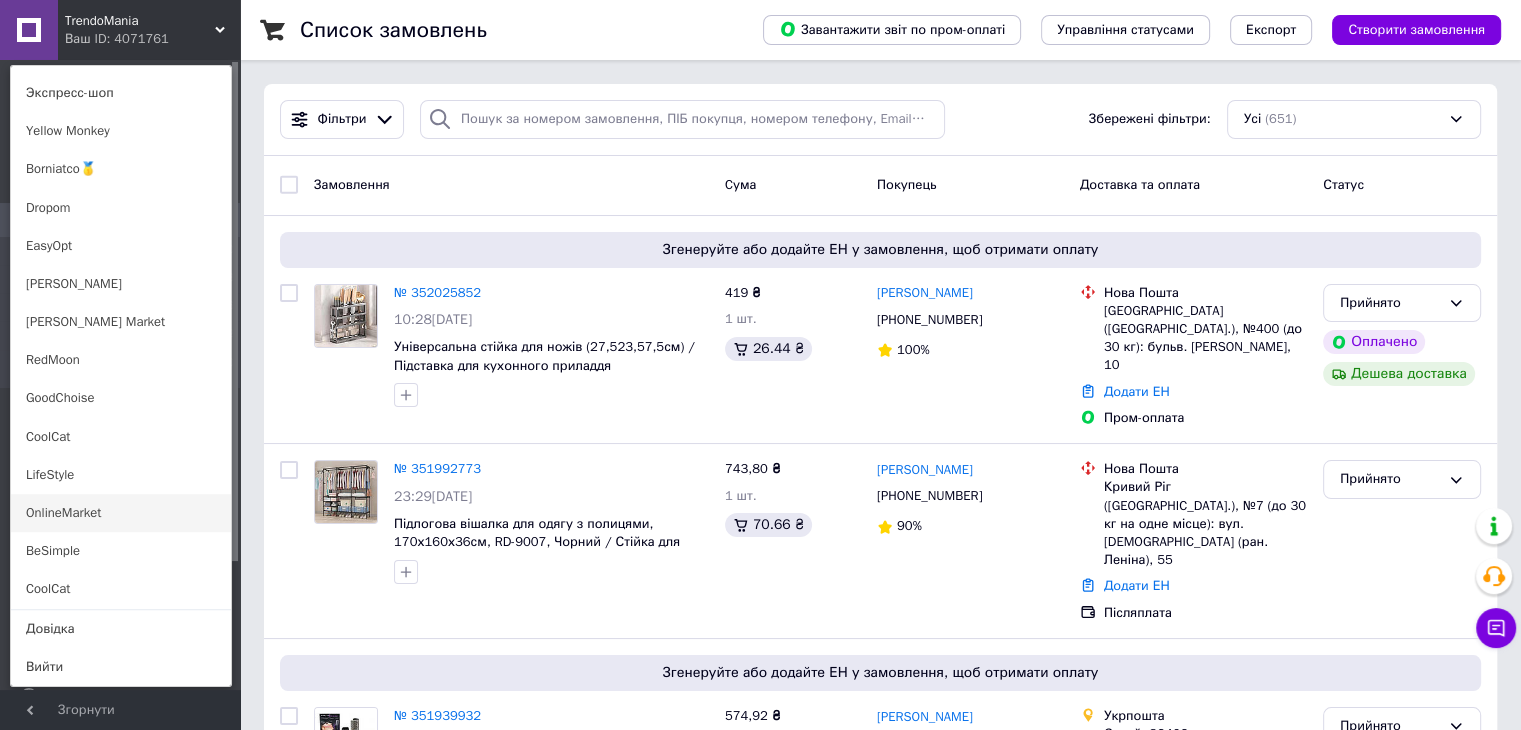 click on "OnlineMarket" at bounding box center [121, 513] 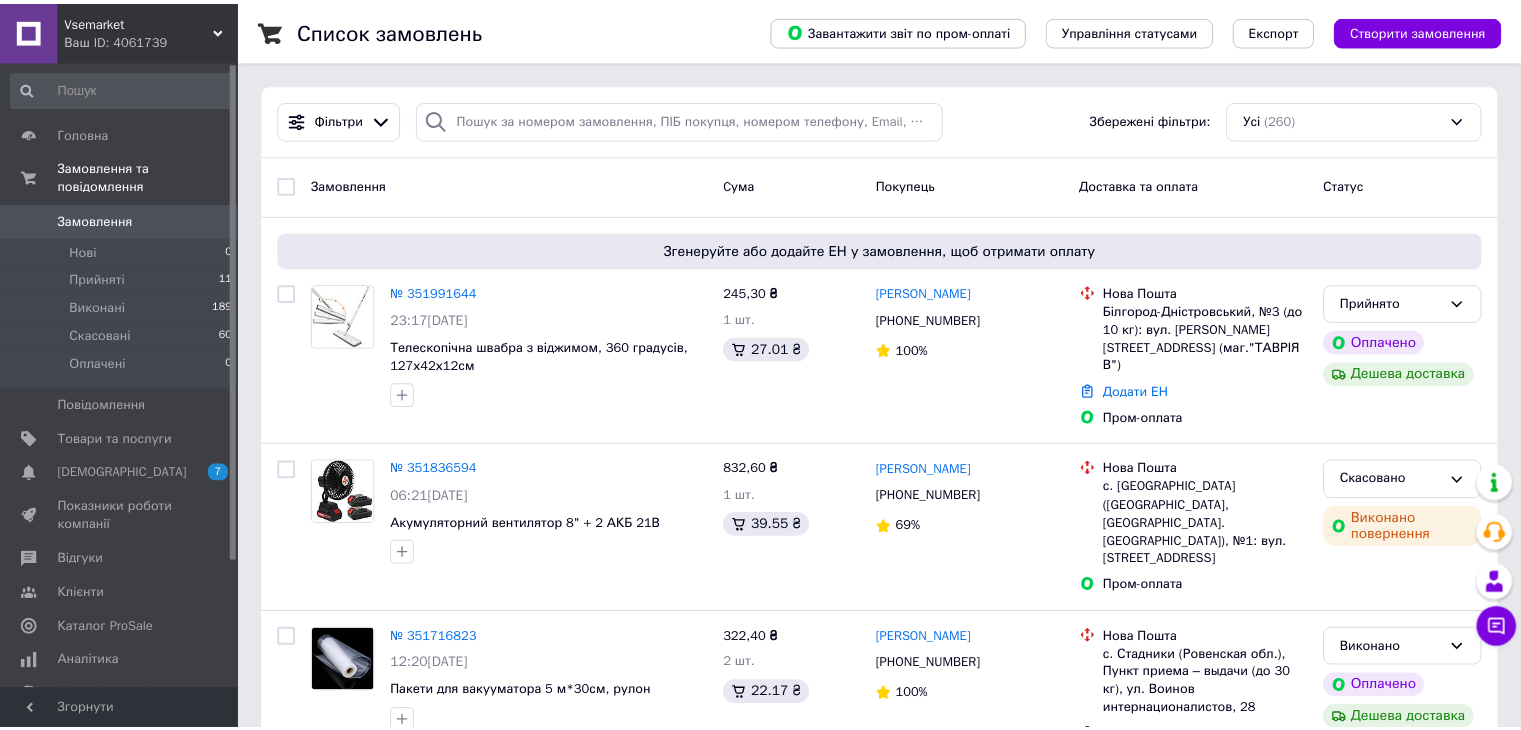 scroll, scrollTop: 0, scrollLeft: 0, axis: both 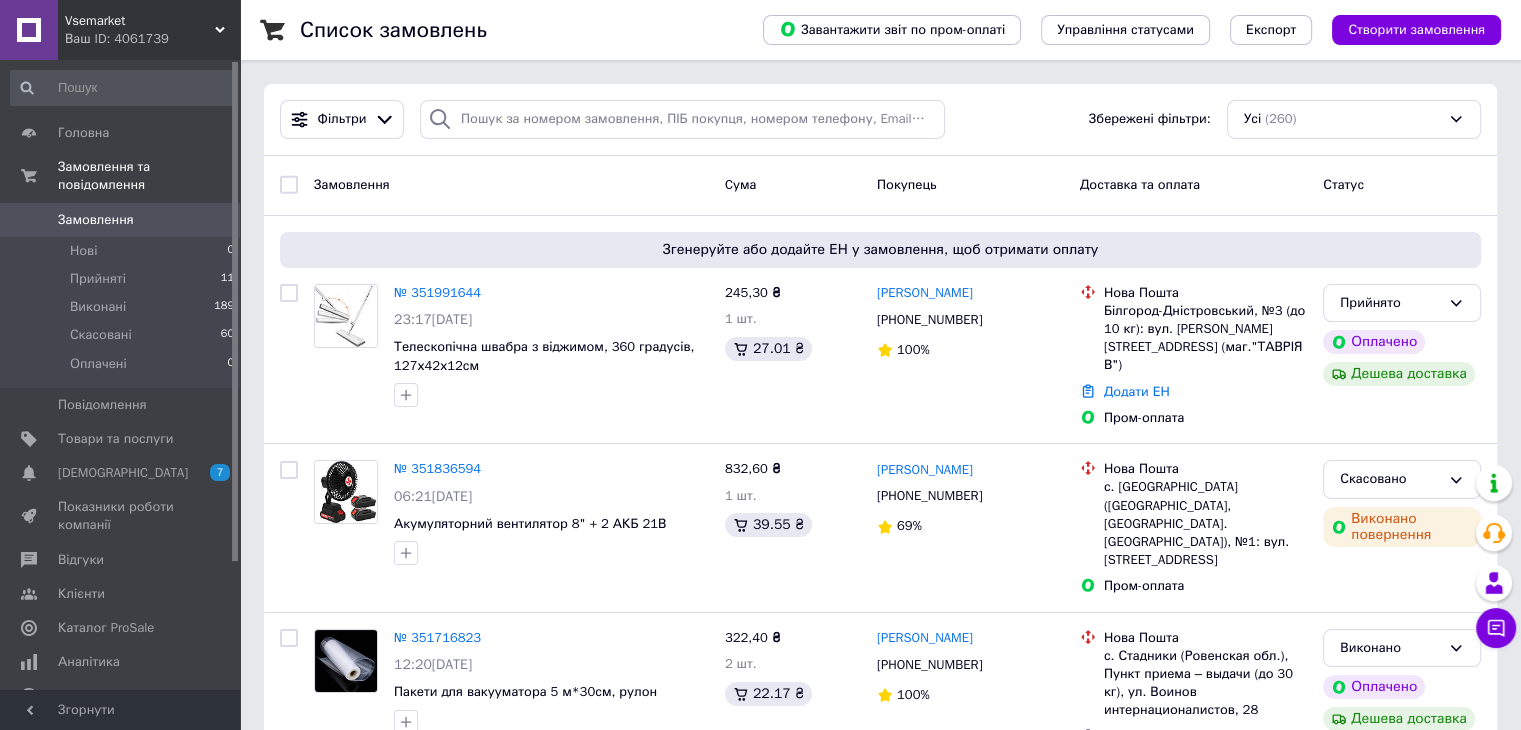 click on "Vsemarket" at bounding box center (140, 21) 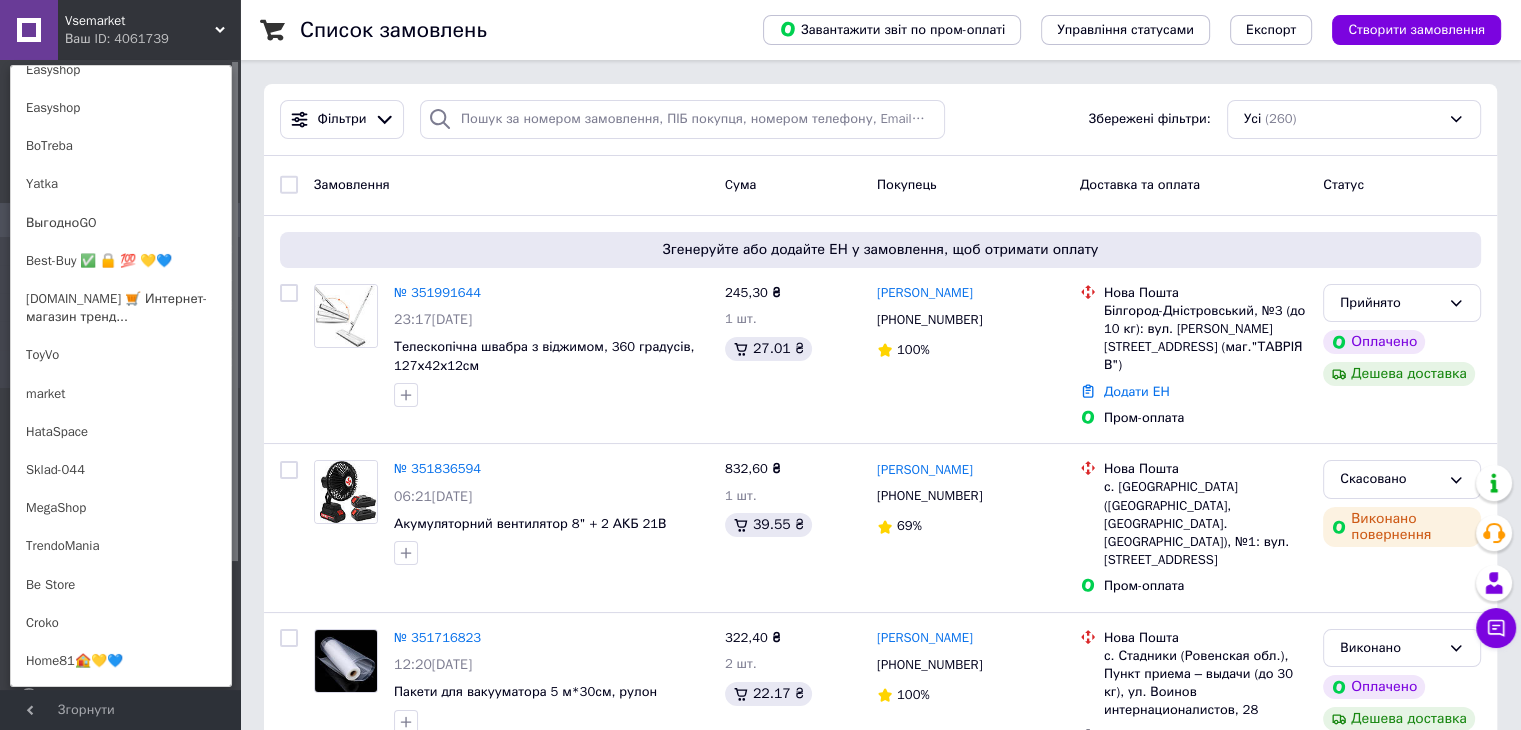 scroll, scrollTop: 462, scrollLeft: 0, axis: vertical 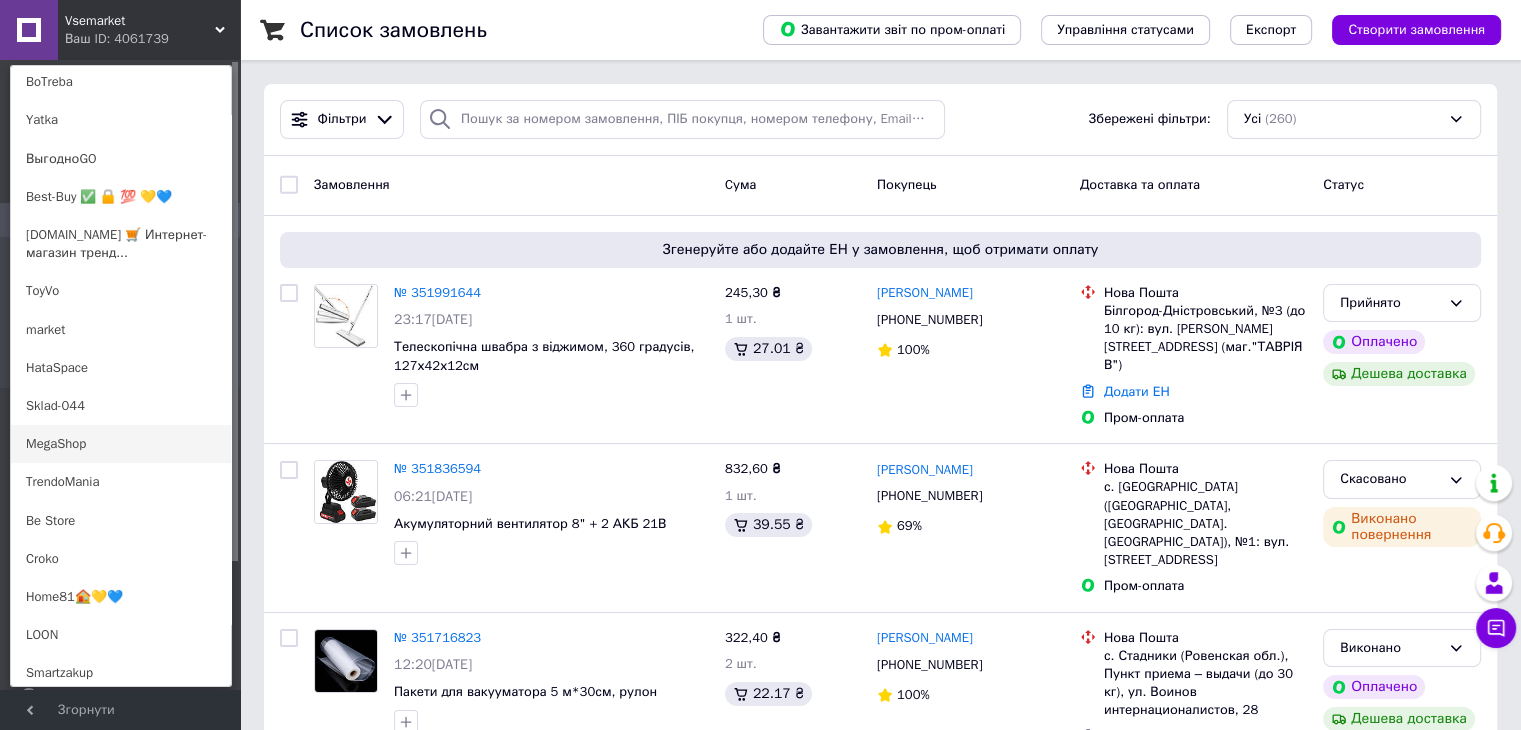 click on "MegaShop" at bounding box center (121, 444) 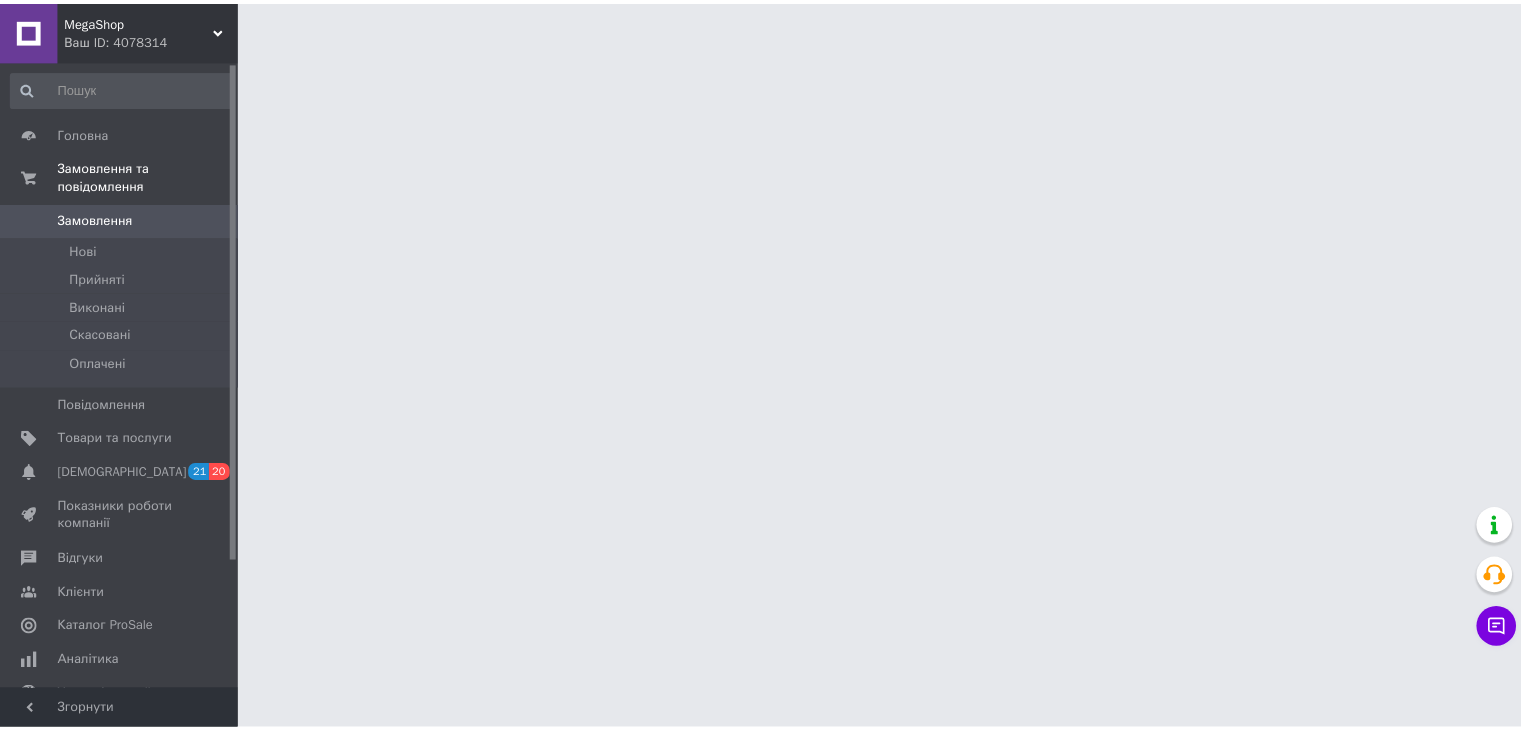 scroll, scrollTop: 0, scrollLeft: 0, axis: both 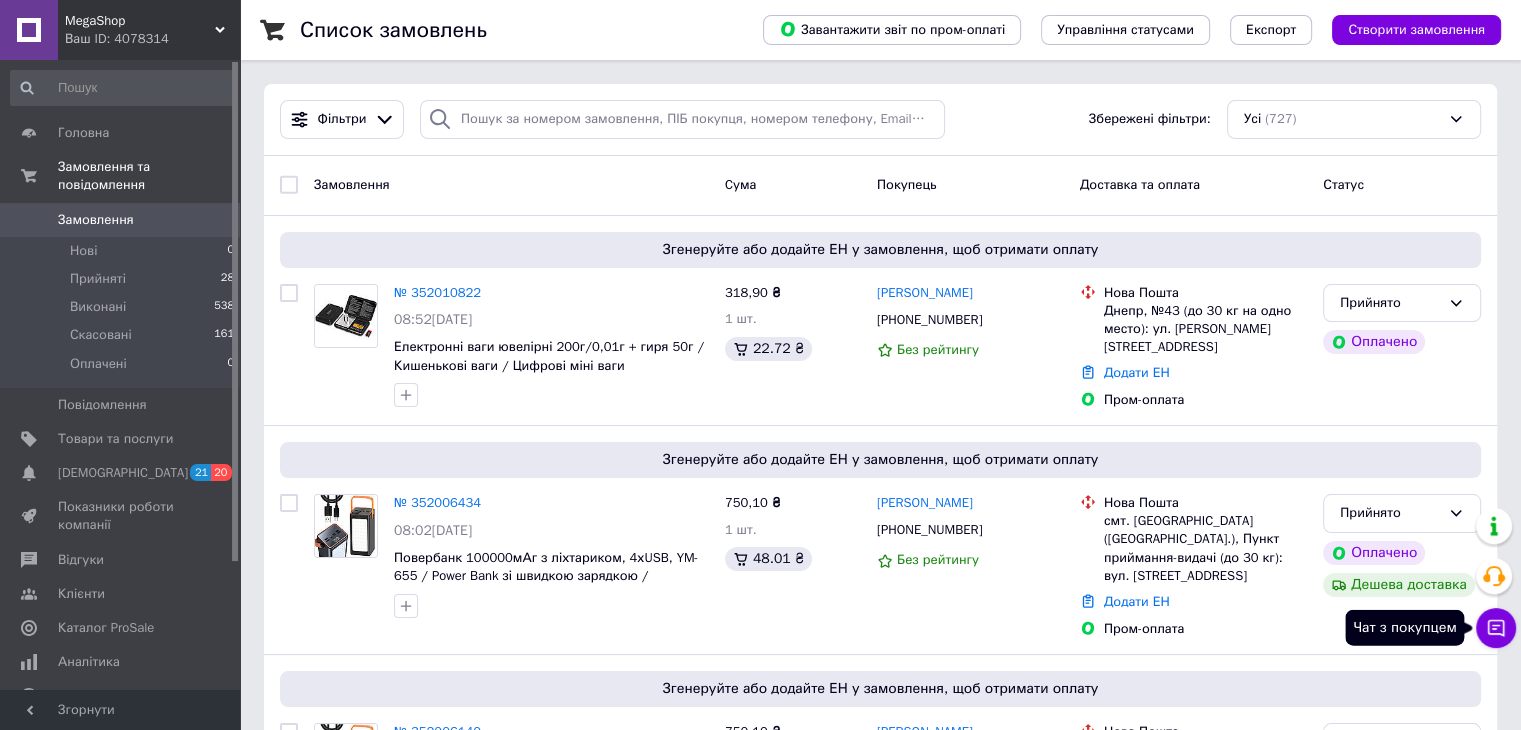 click 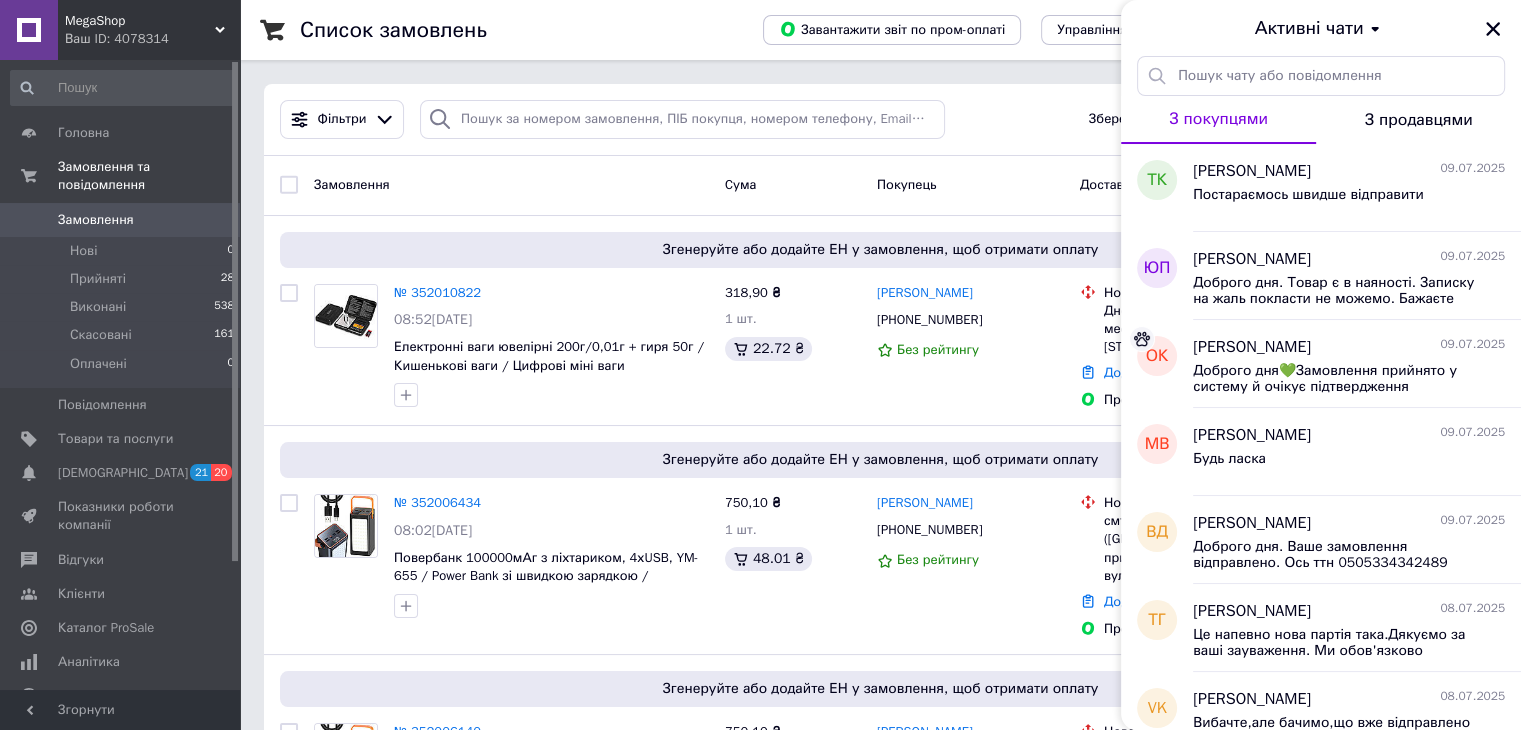 click on "MegaShop Ваш ID: 4078314" at bounding box center (149, 30) 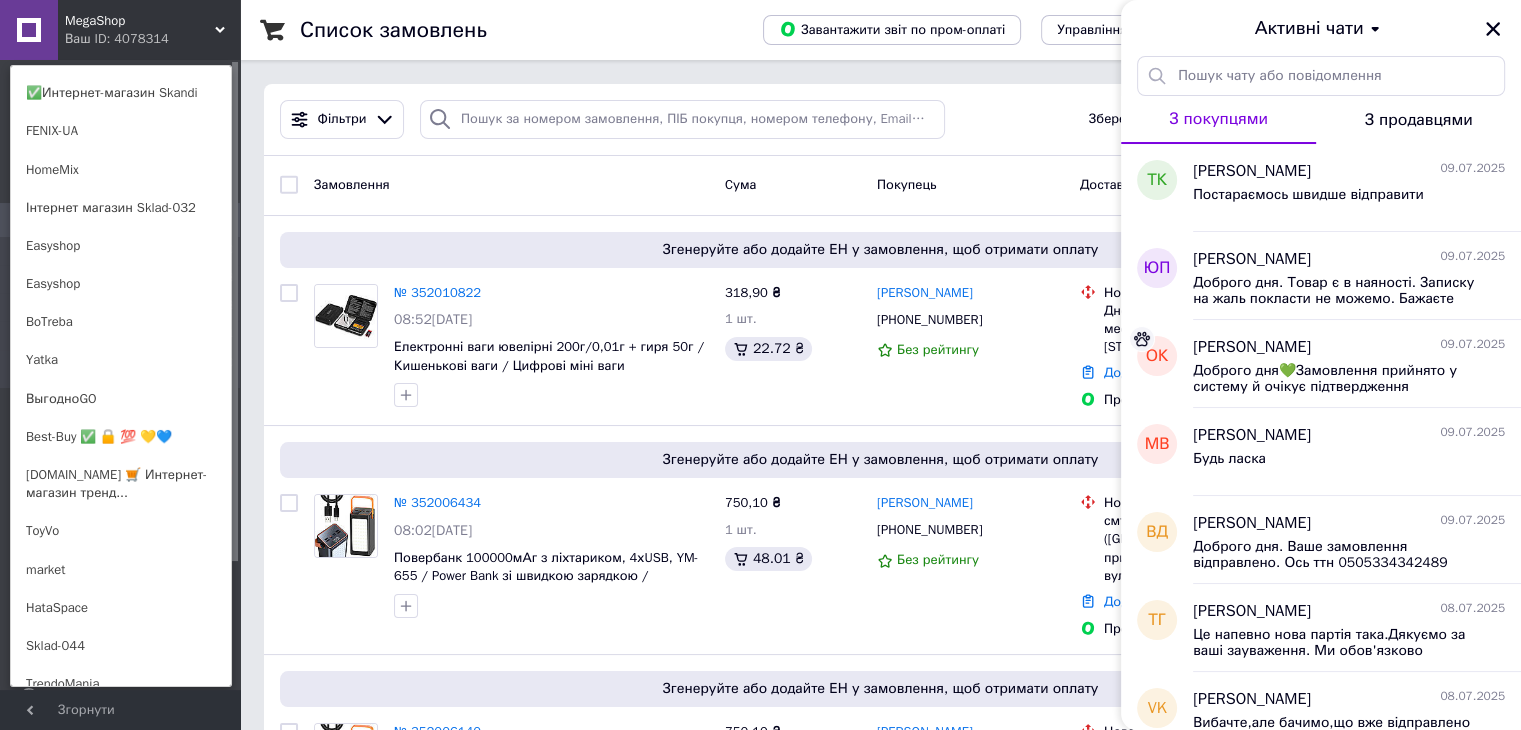 scroll, scrollTop: 320, scrollLeft: 0, axis: vertical 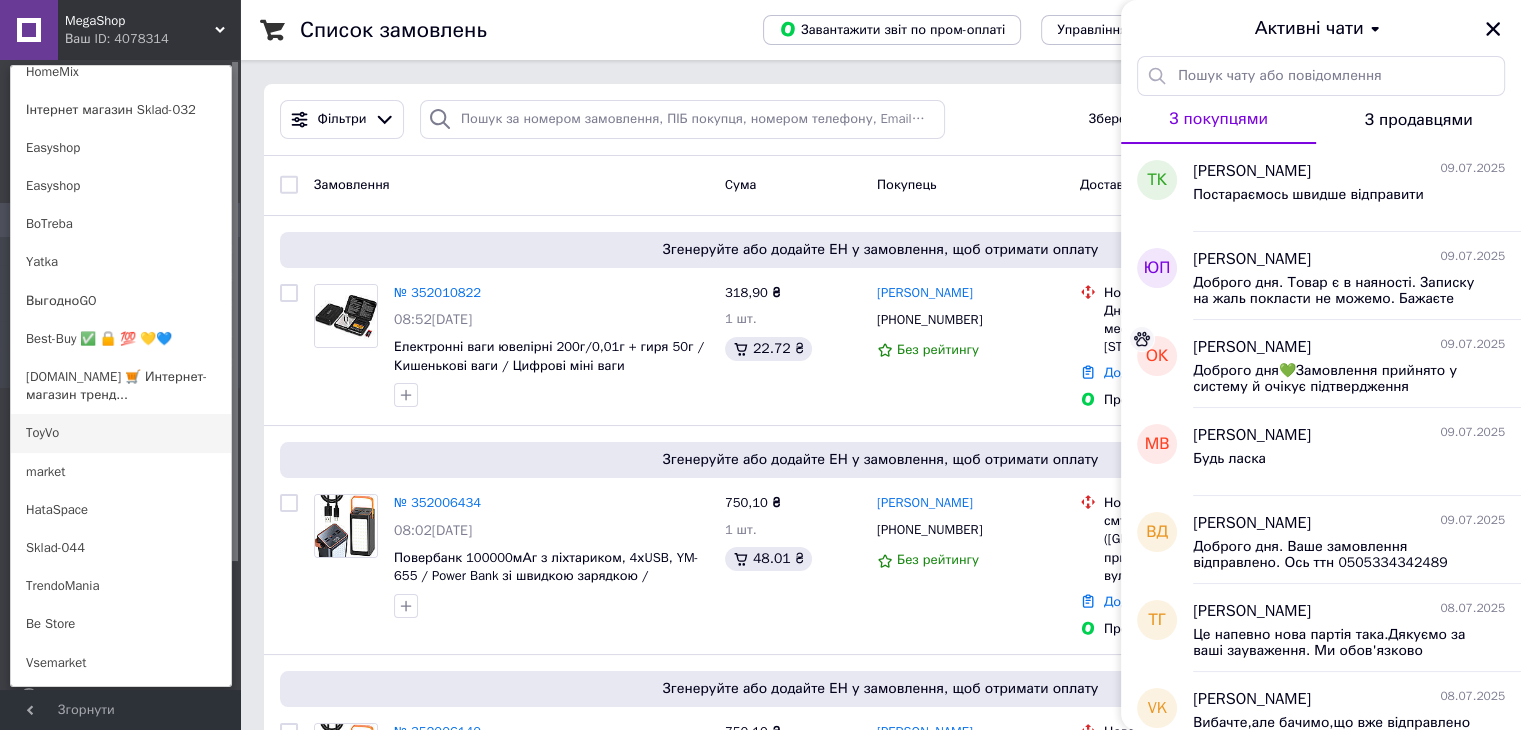 click on "ToyVo" at bounding box center (121, 433) 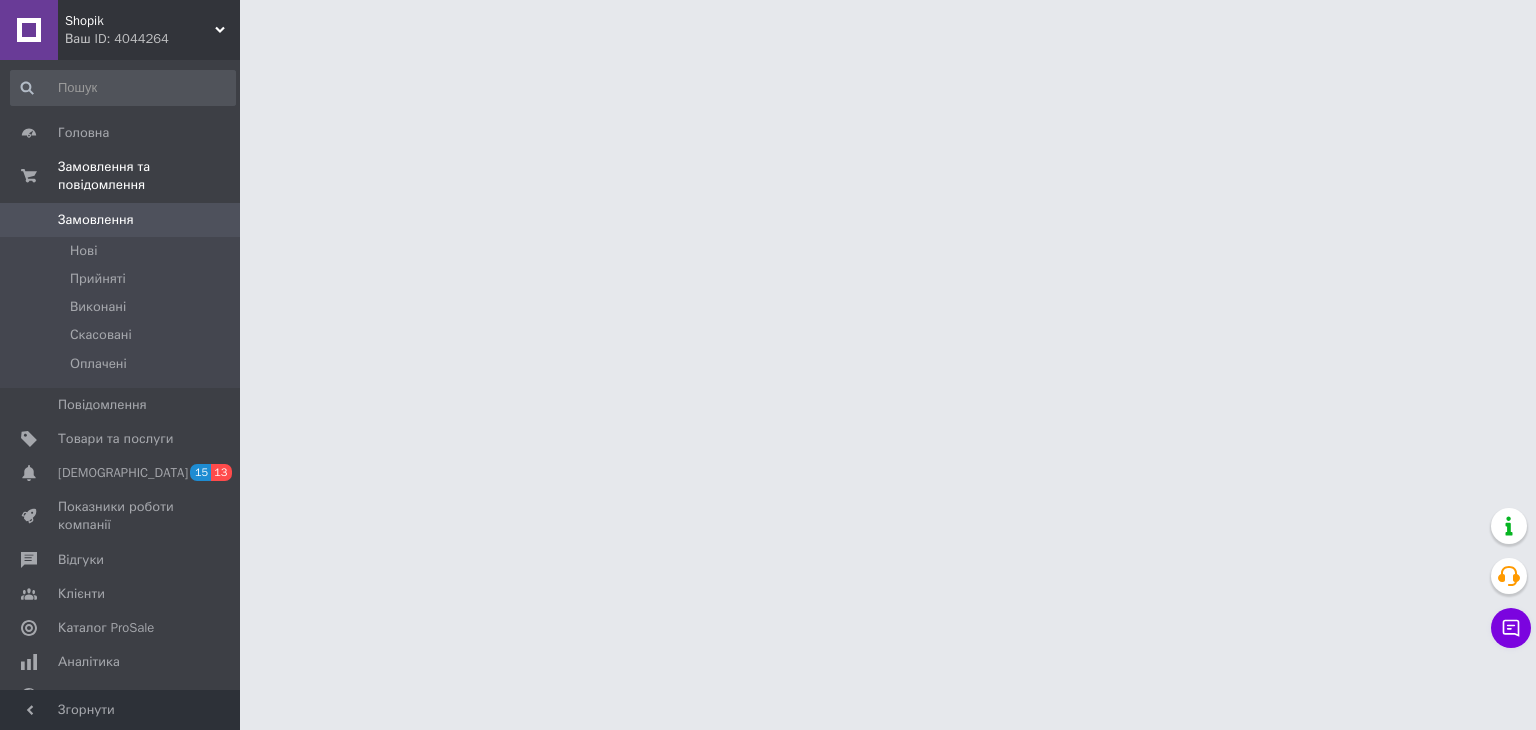 scroll, scrollTop: 0, scrollLeft: 0, axis: both 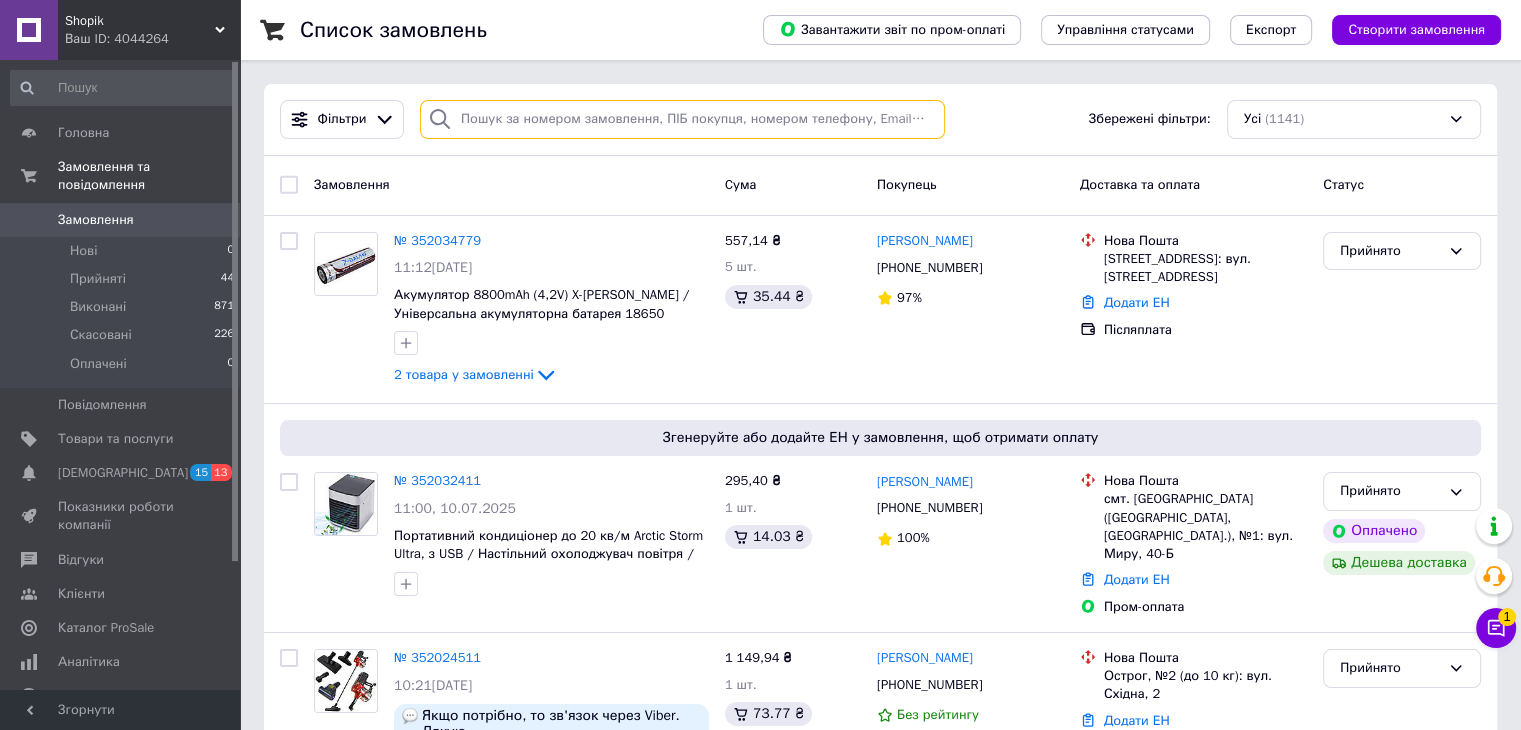 click at bounding box center [682, 119] 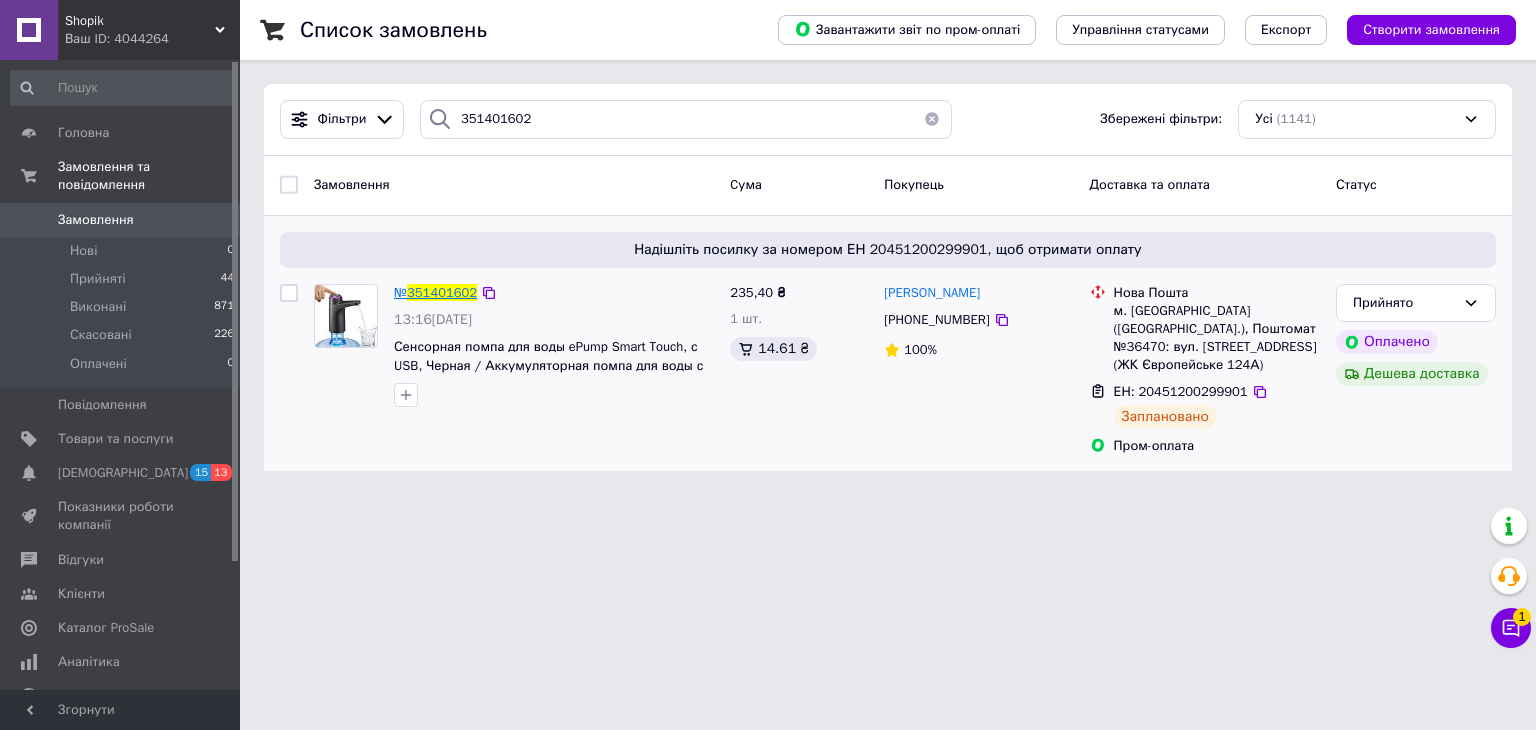 click on "351401602" at bounding box center [442, 292] 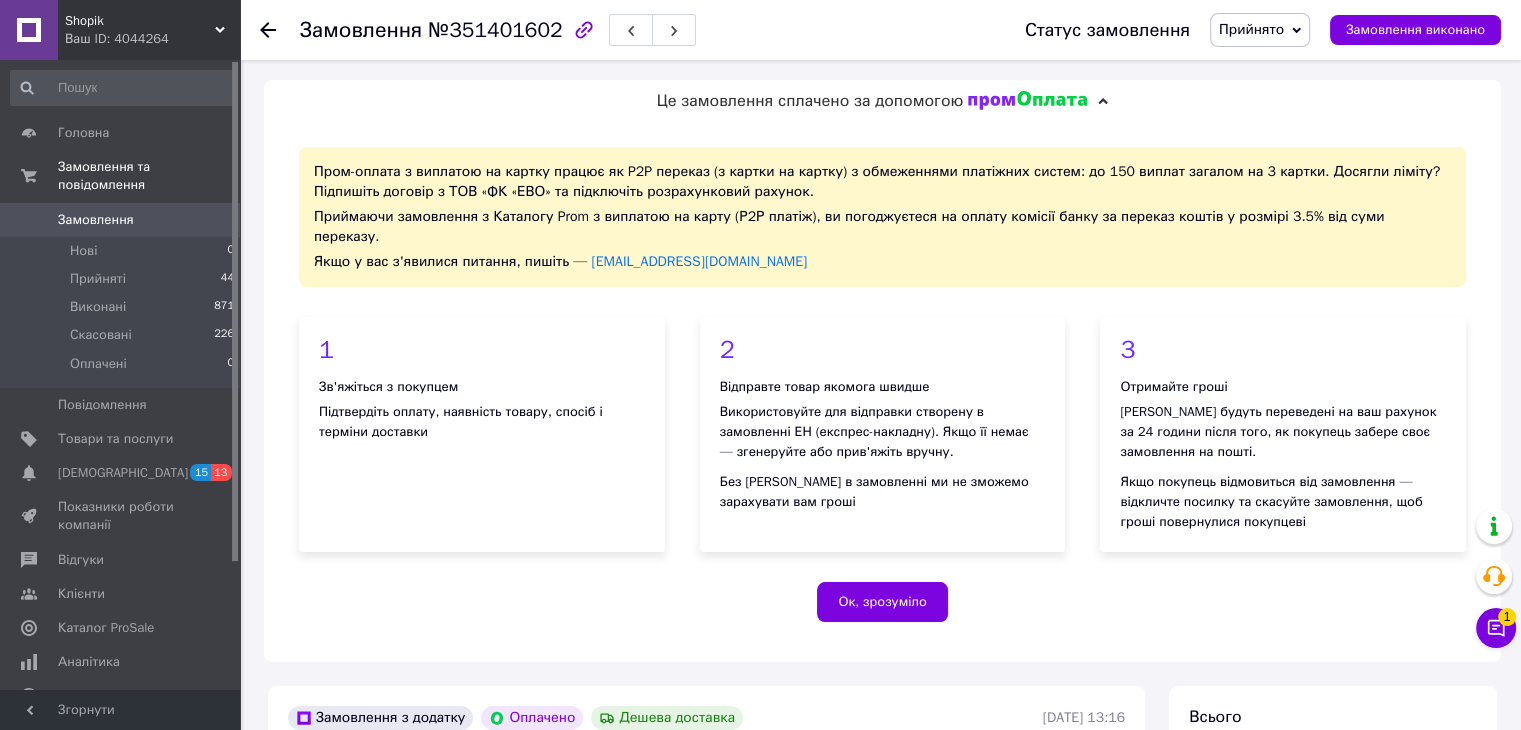 click on "Прийнято" at bounding box center (1251, 29) 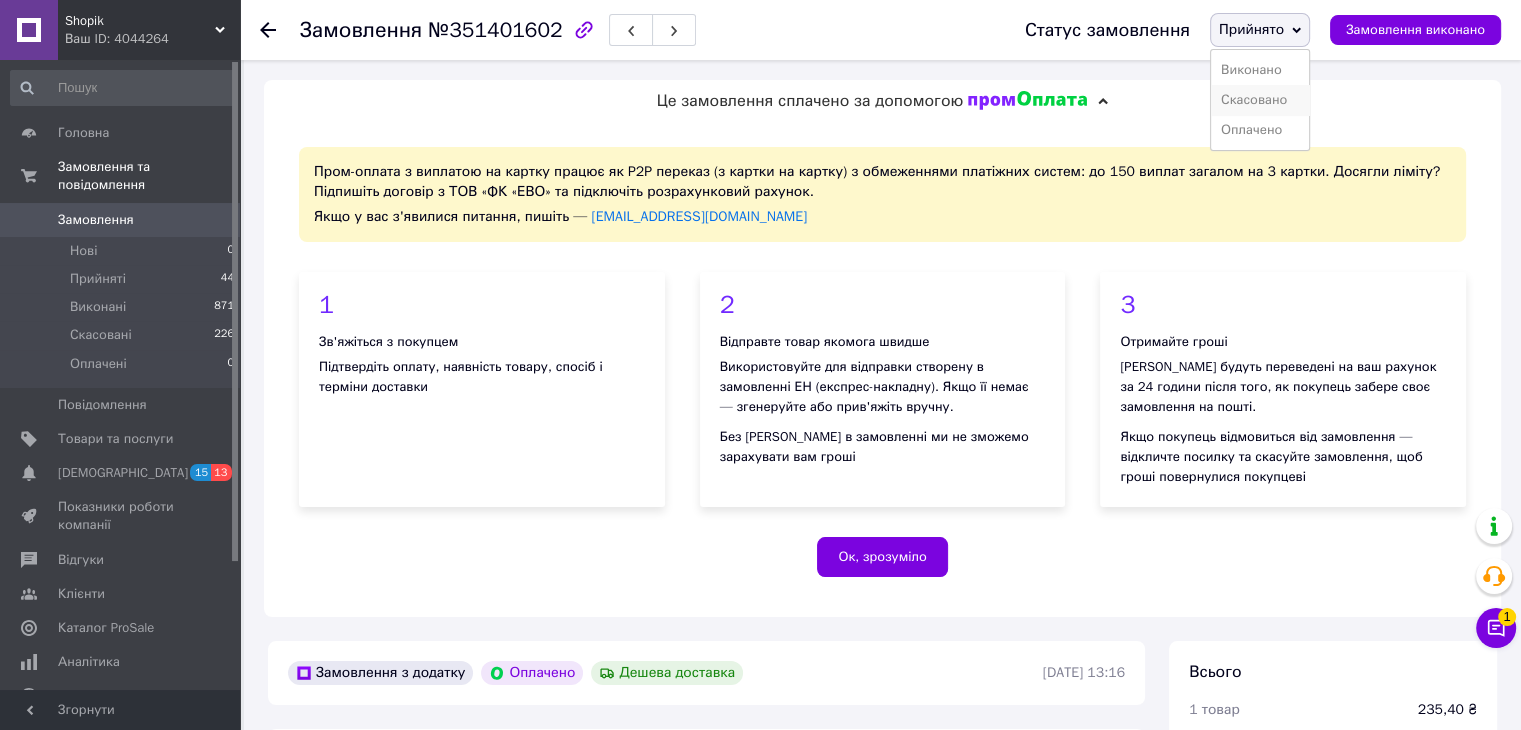 click on "Скасовано" at bounding box center (1260, 100) 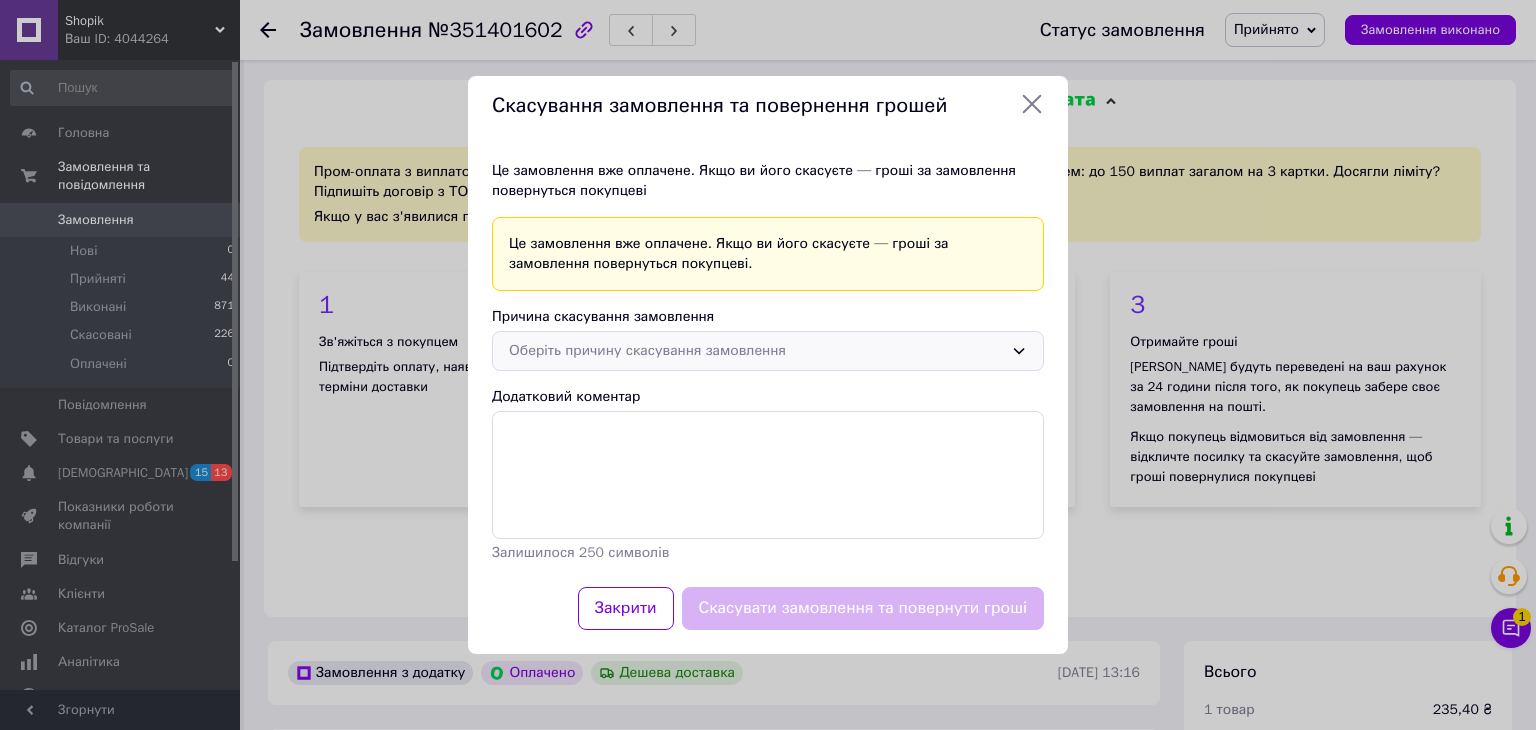 click on "Оберіть причину скасування замовлення" at bounding box center (756, 351) 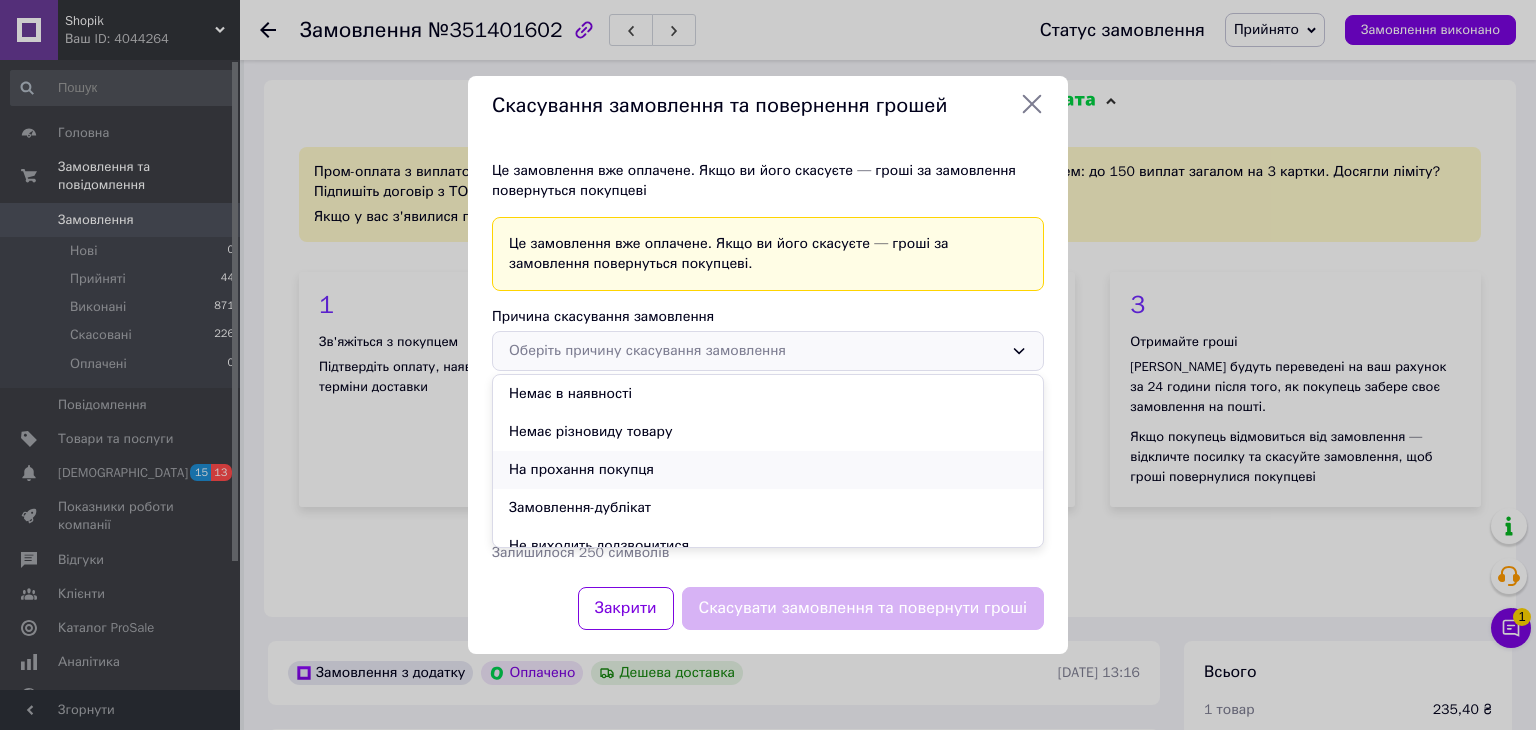 click on "На прохання покупця" at bounding box center [768, 470] 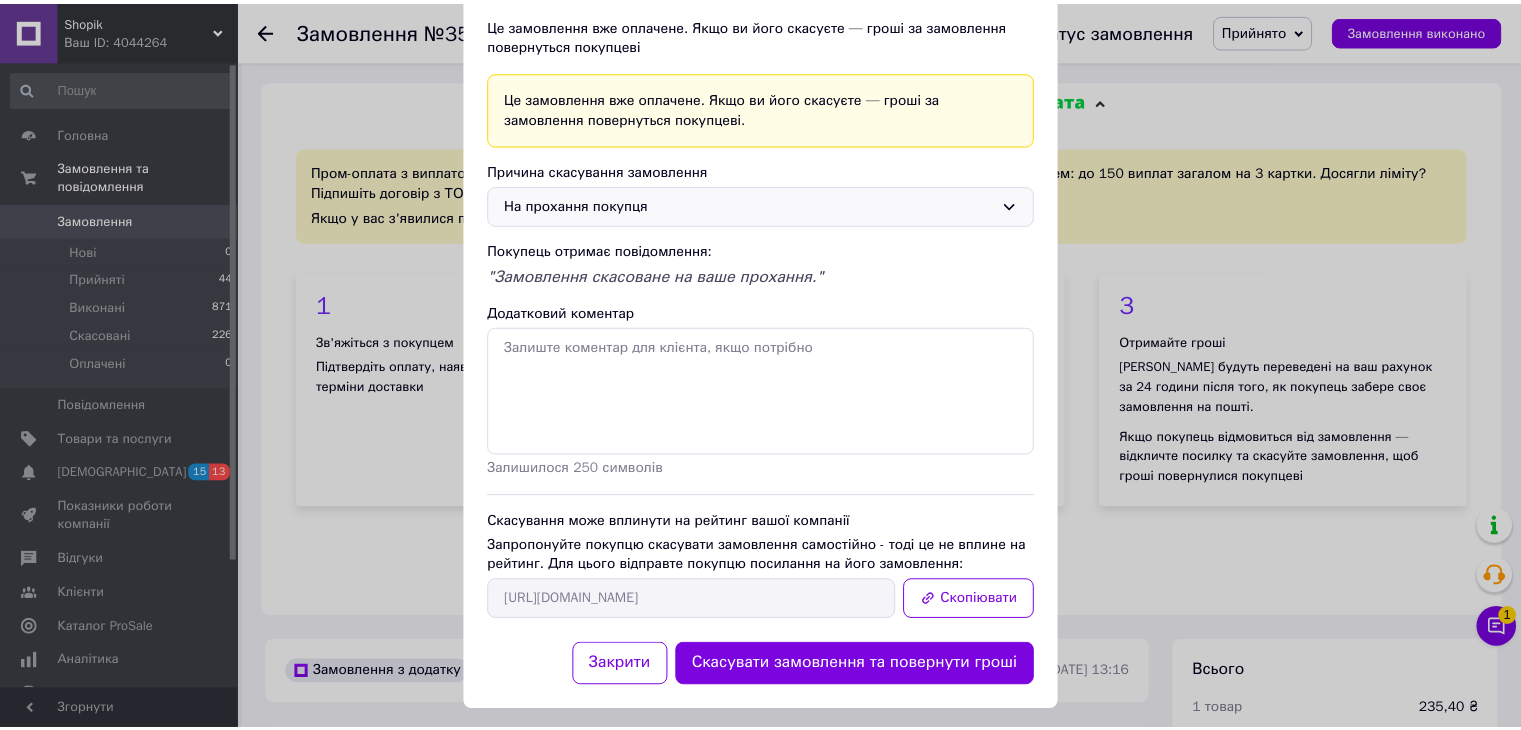 scroll, scrollTop: 121, scrollLeft: 0, axis: vertical 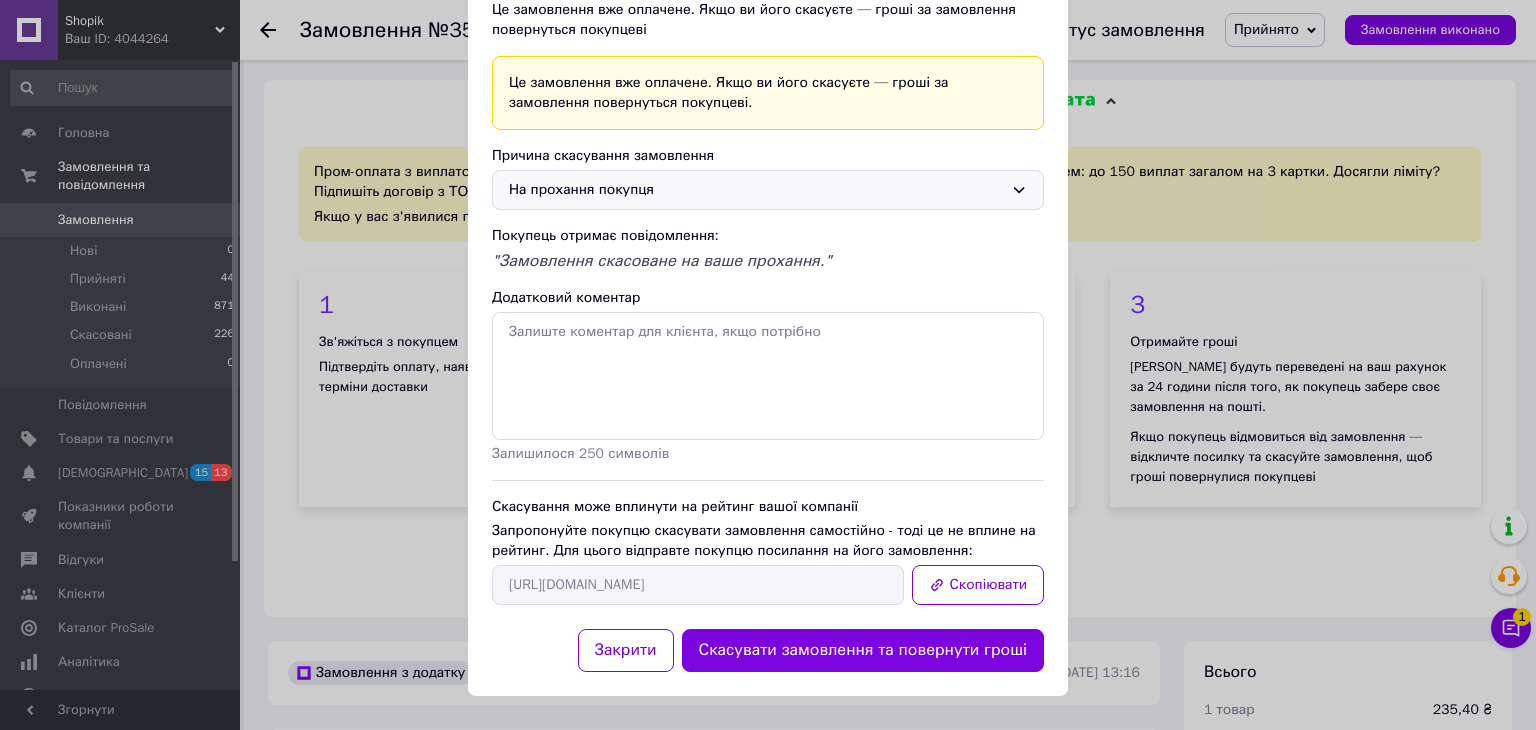 click on "Скасувати замовлення та повернути гроші" at bounding box center (863, 650) 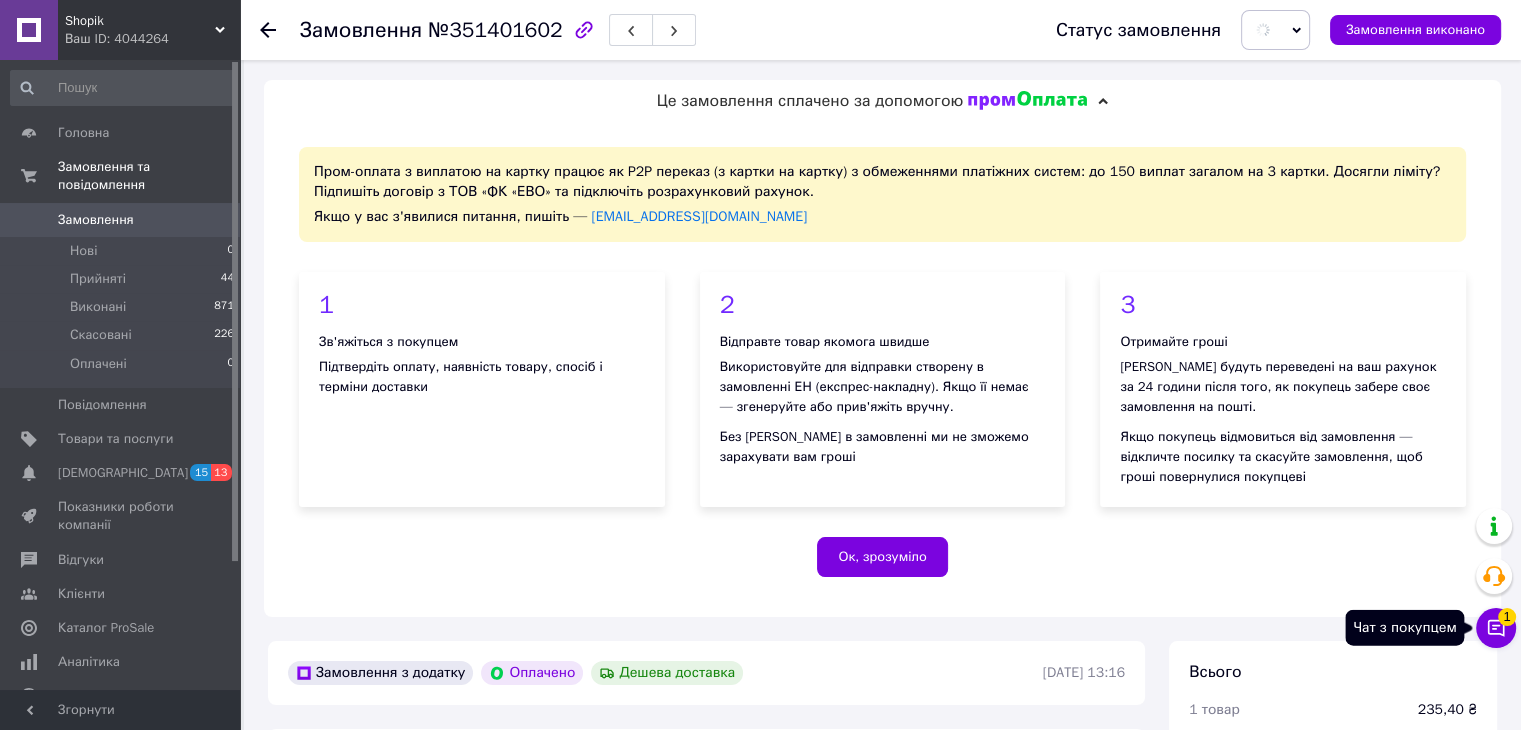 click on "Чат з покупцем 1" at bounding box center [1496, 628] 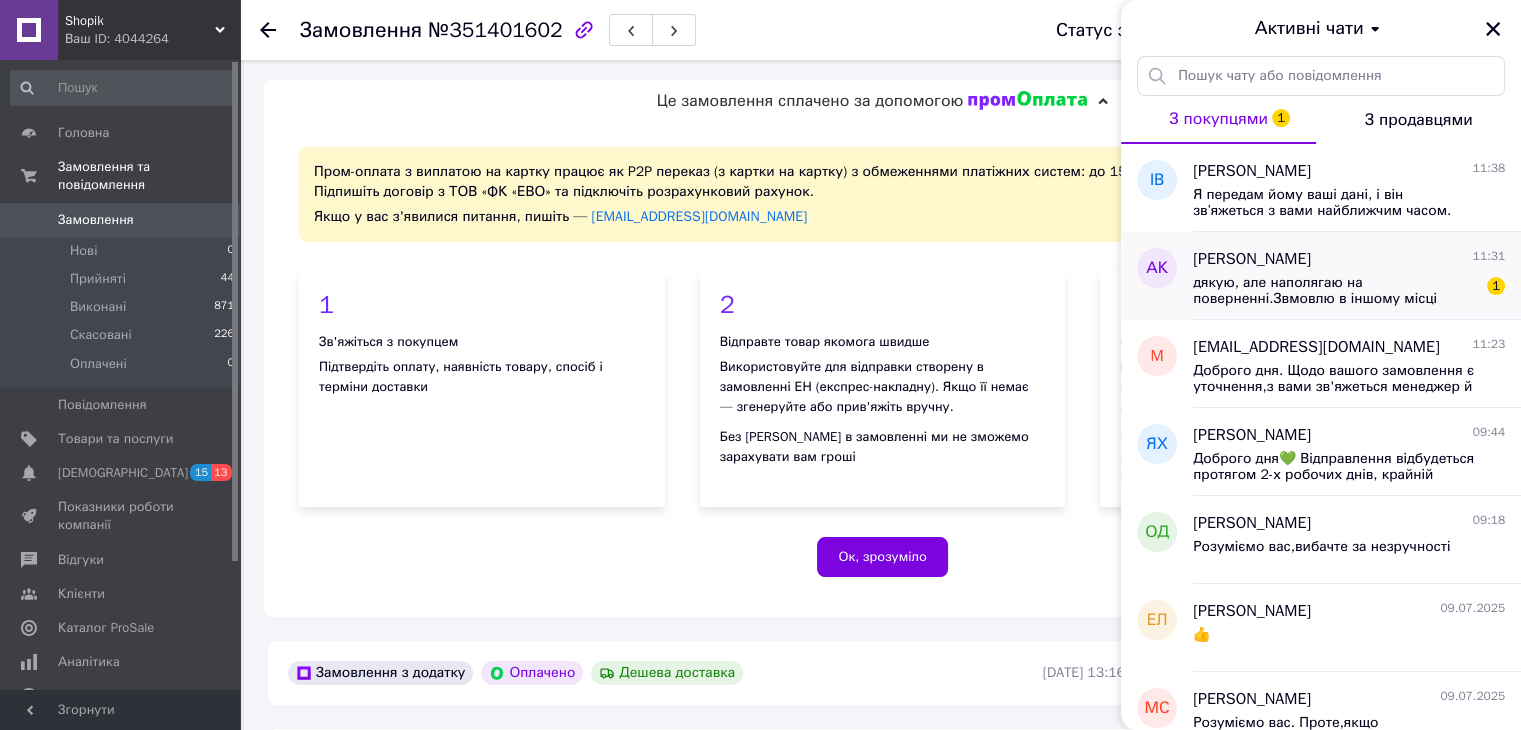 click on "Андрій Криженко" at bounding box center [1252, 259] 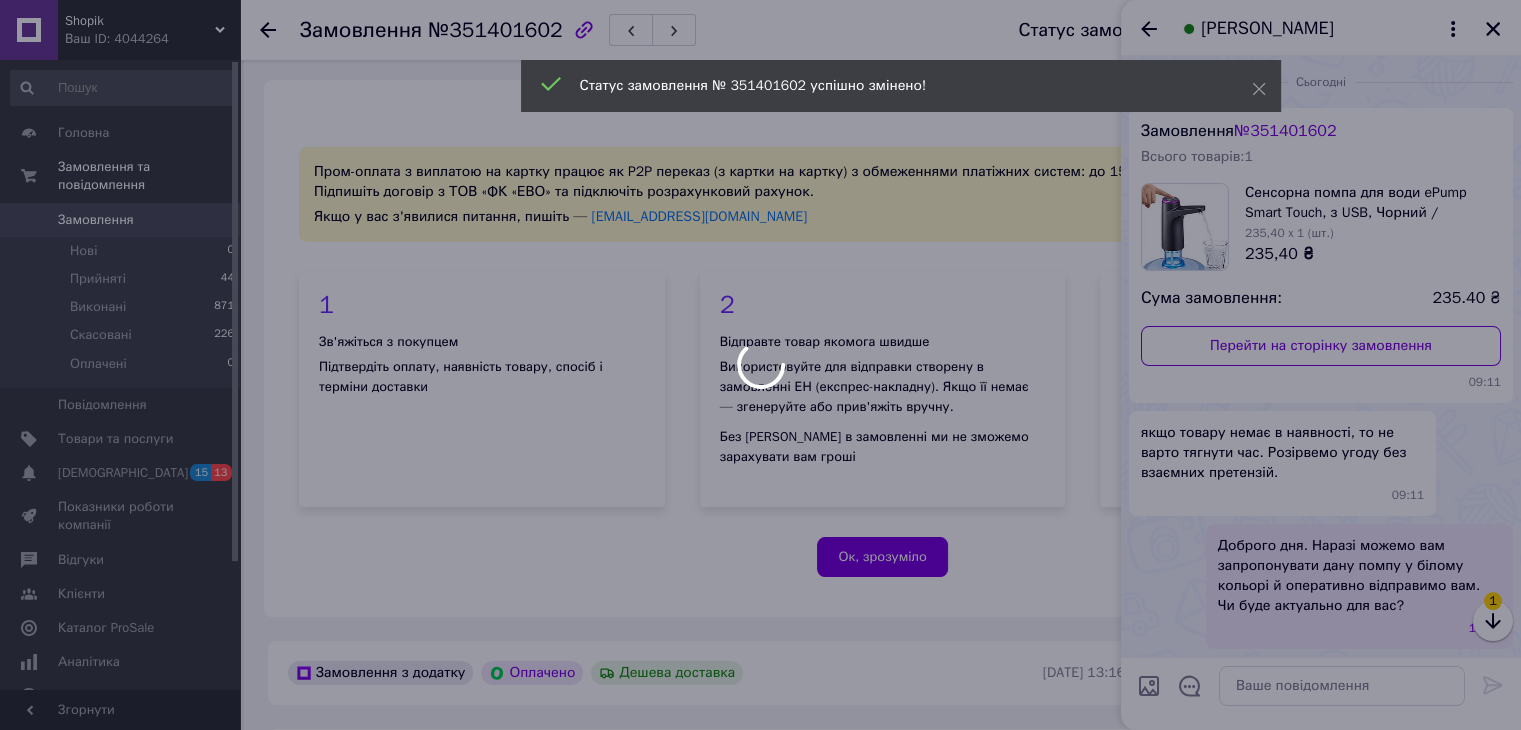 scroll, scrollTop: 389, scrollLeft: 0, axis: vertical 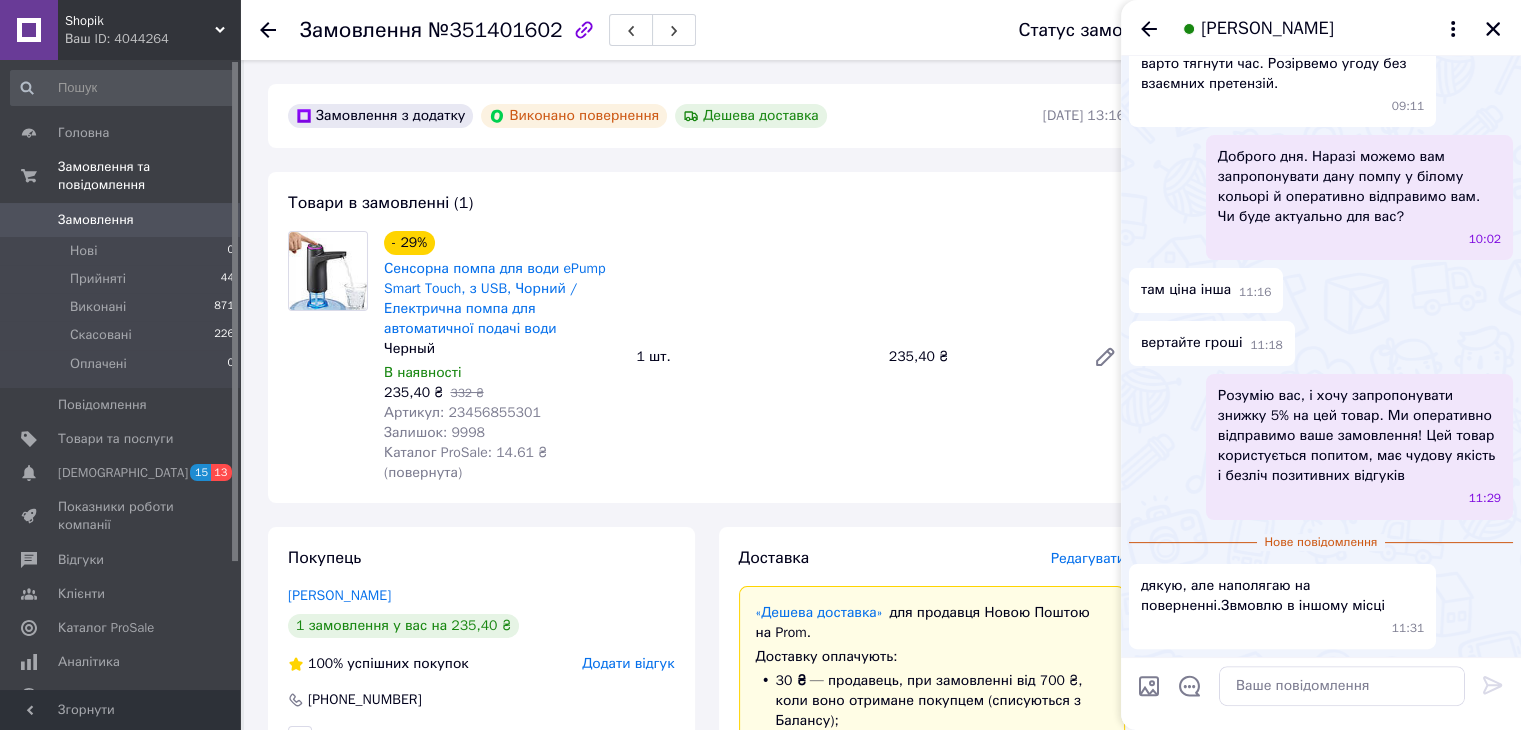 click on "Shopik Ваш ID: 4044264" at bounding box center (149, 30) 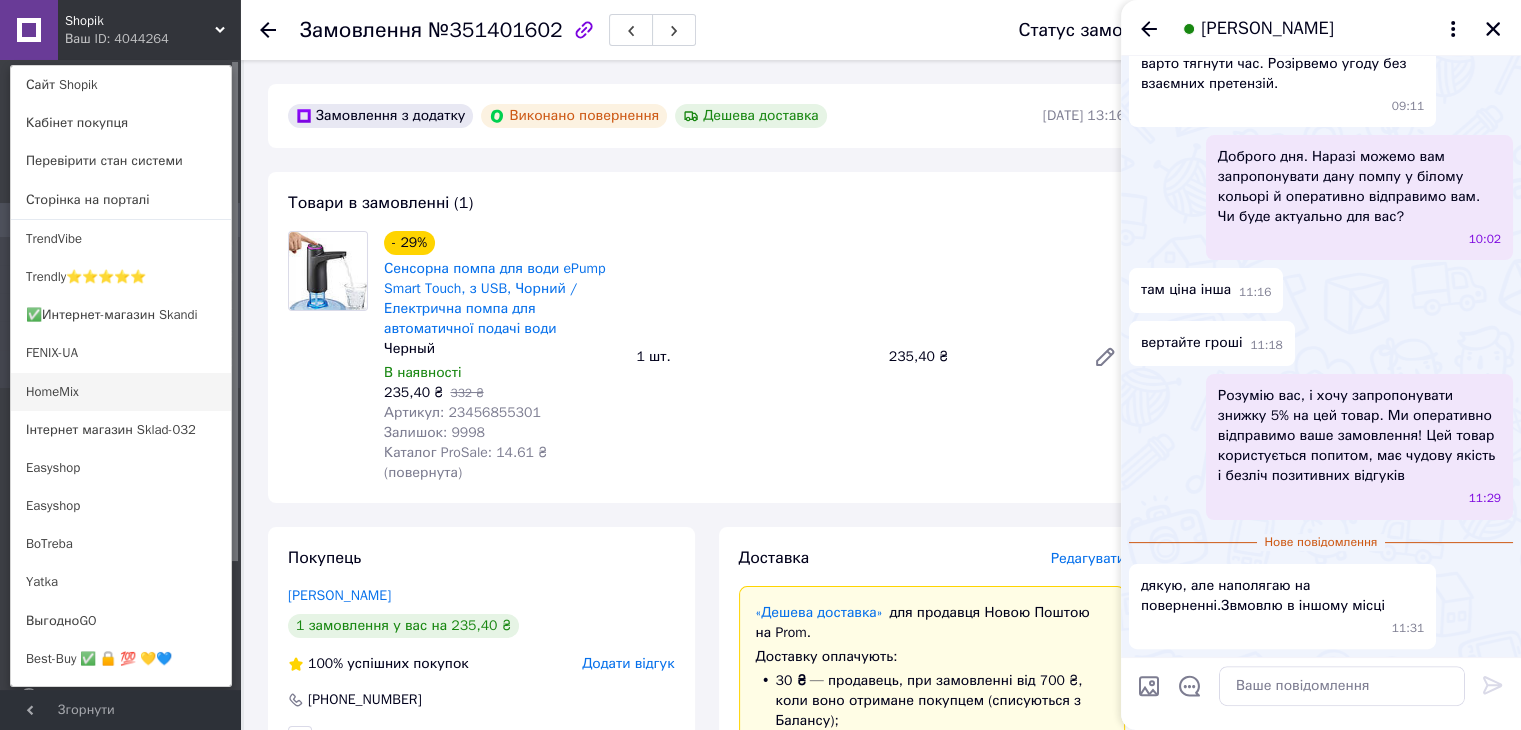 click on "HomeMix" at bounding box center [121, 392] 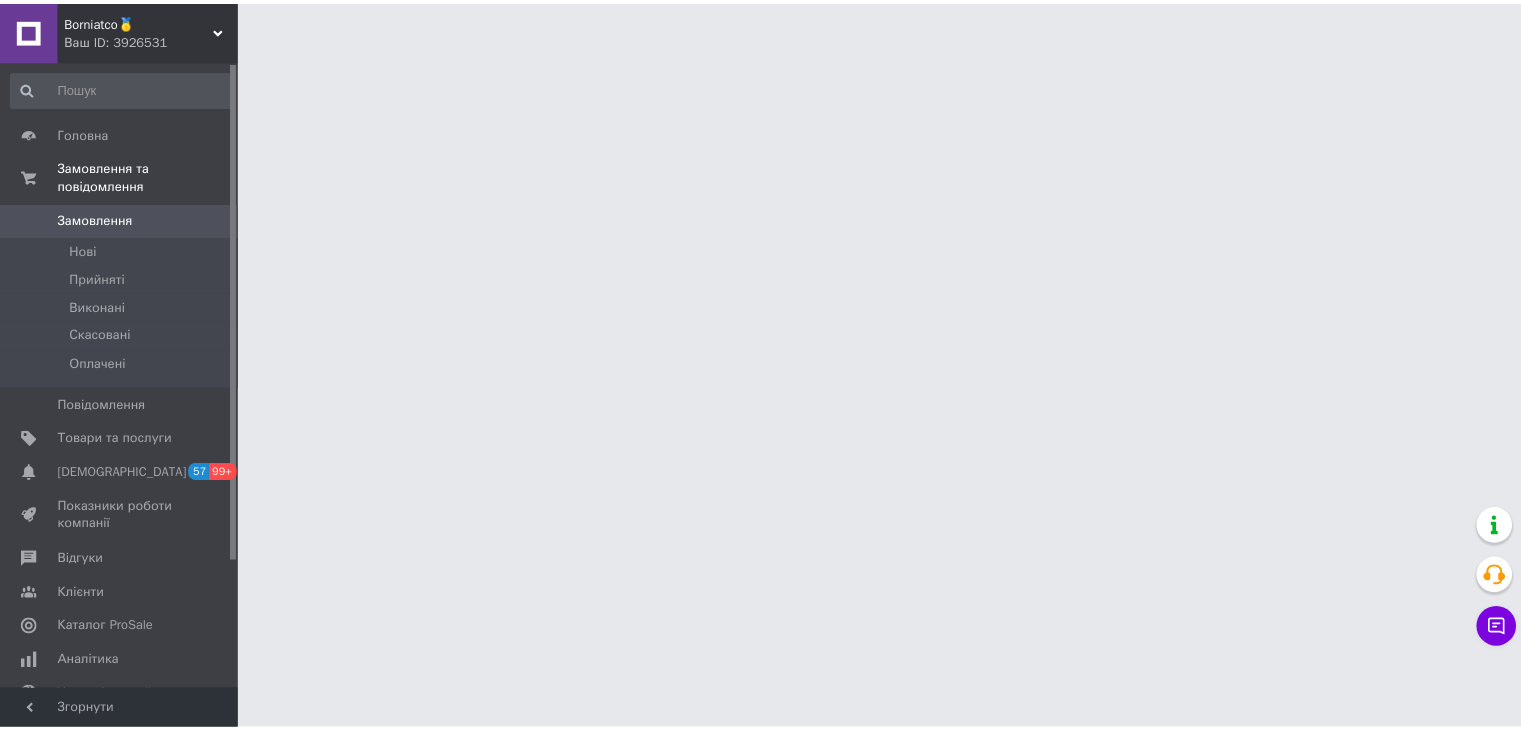 scroll, scrollTop: 0, scrollLeft: 0, axis: both 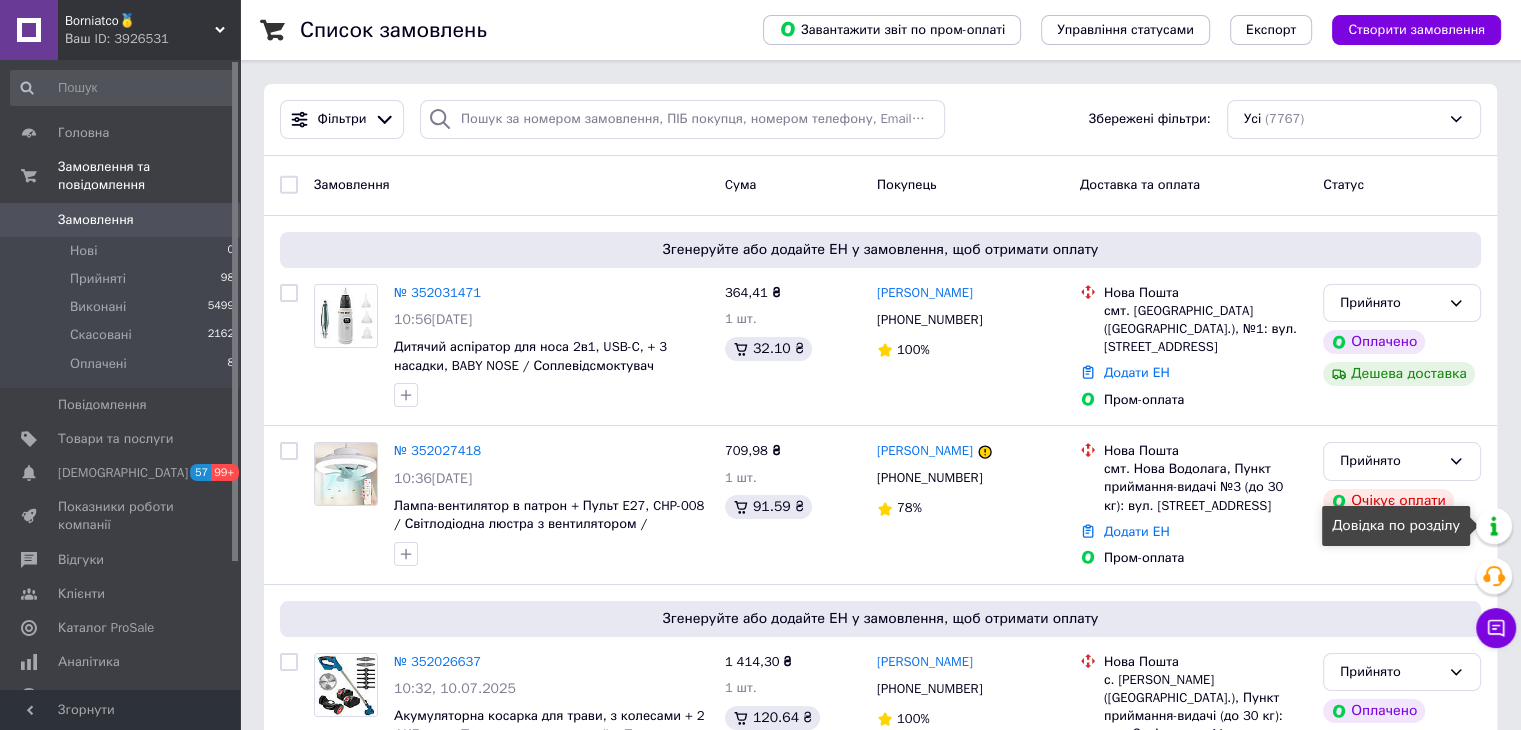 click 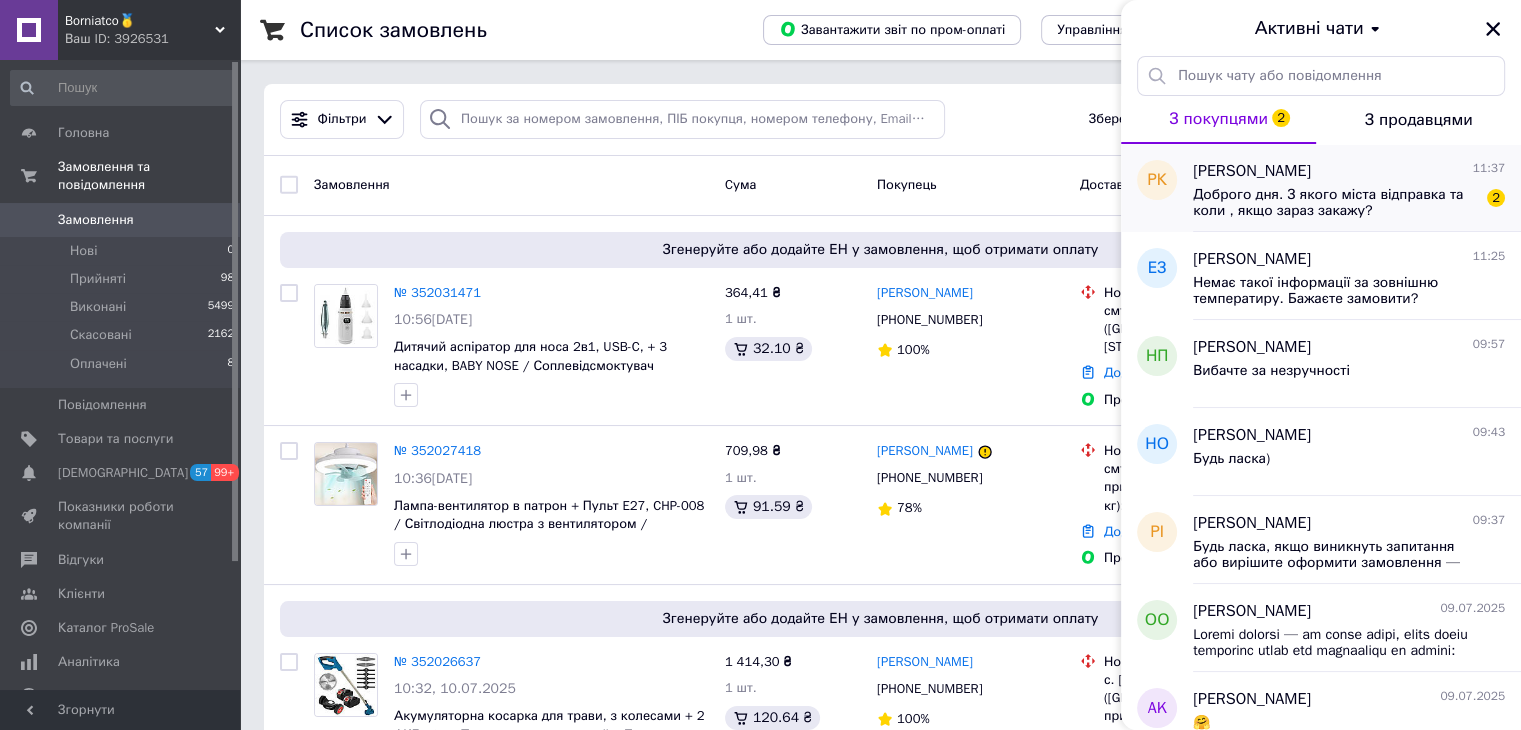 click on "Доброго дня. З якого міста відправка та коли , якщо зараз закажу?" at bounding box center [1335, 203] 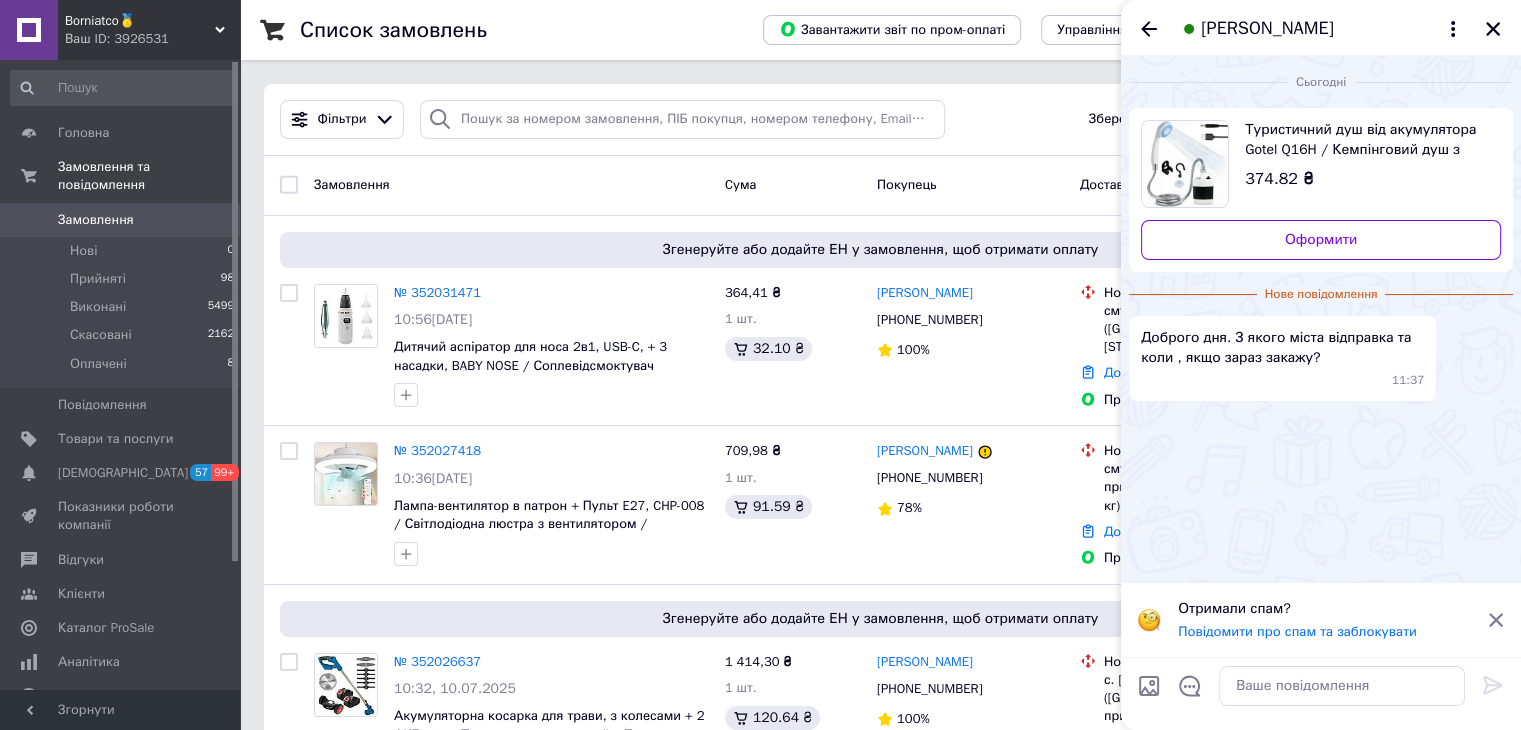 click on "Туристичний душ від акумулятора Gotel Q16H / Кемпінговий душ з насосом / Похідний душ для дачі" at bounding box center [1365, 140] 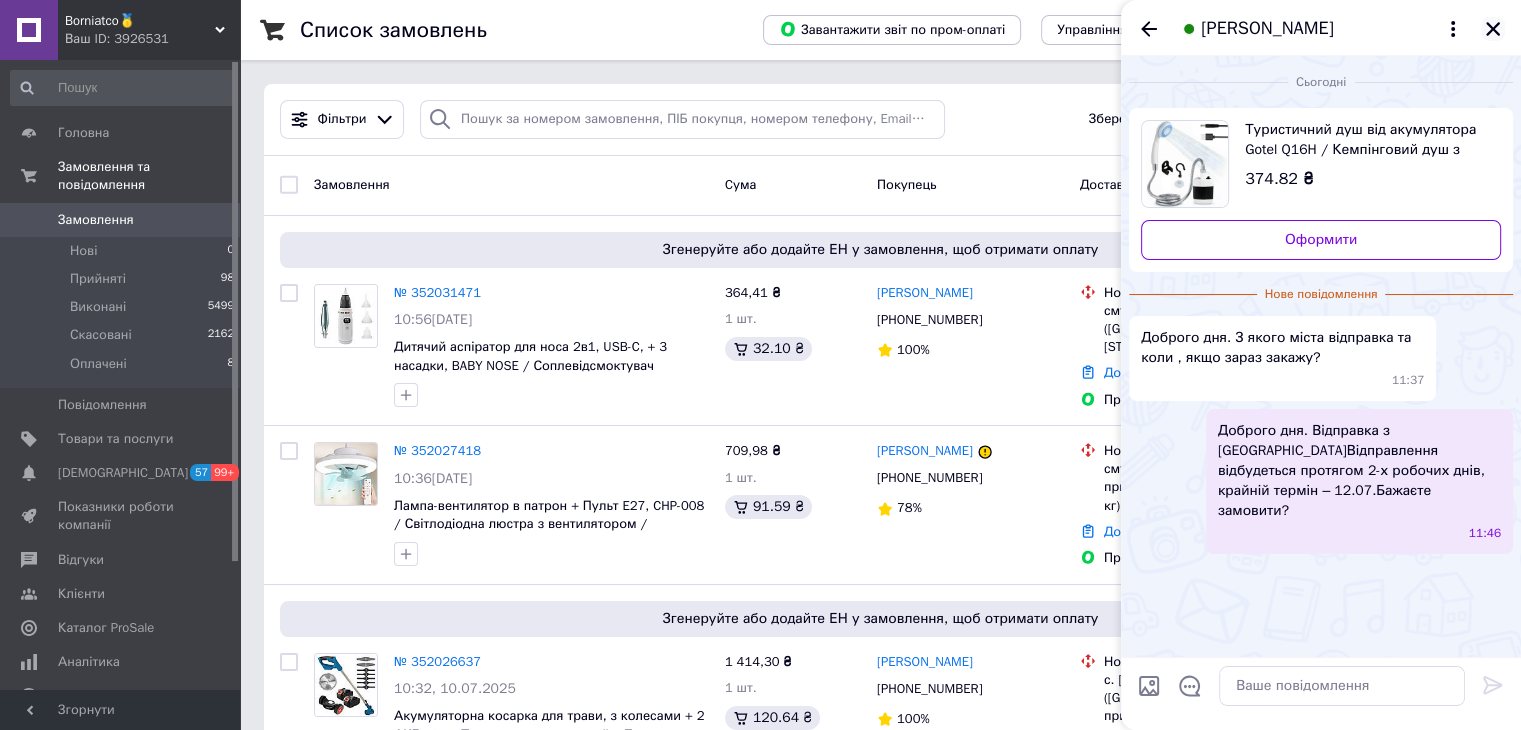 click 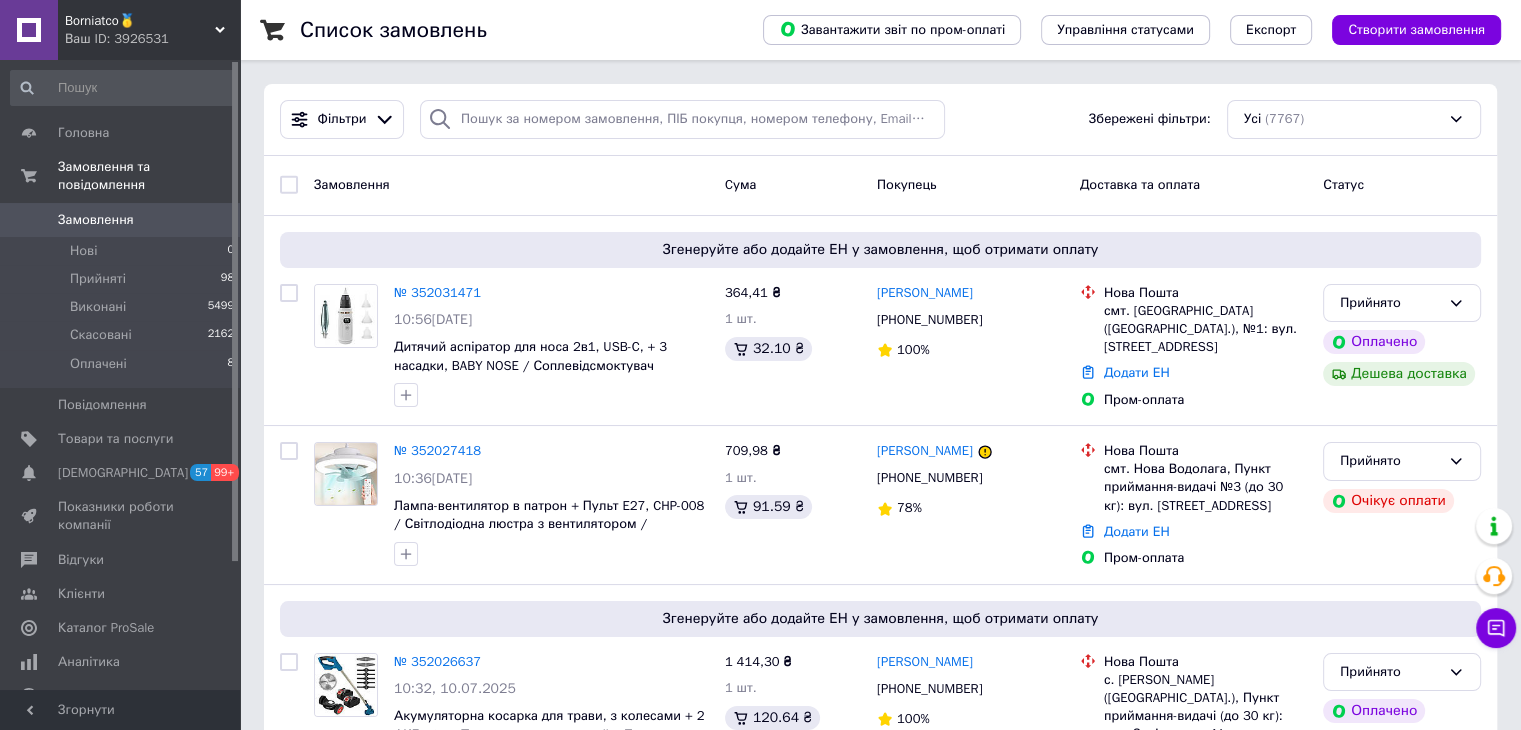 click 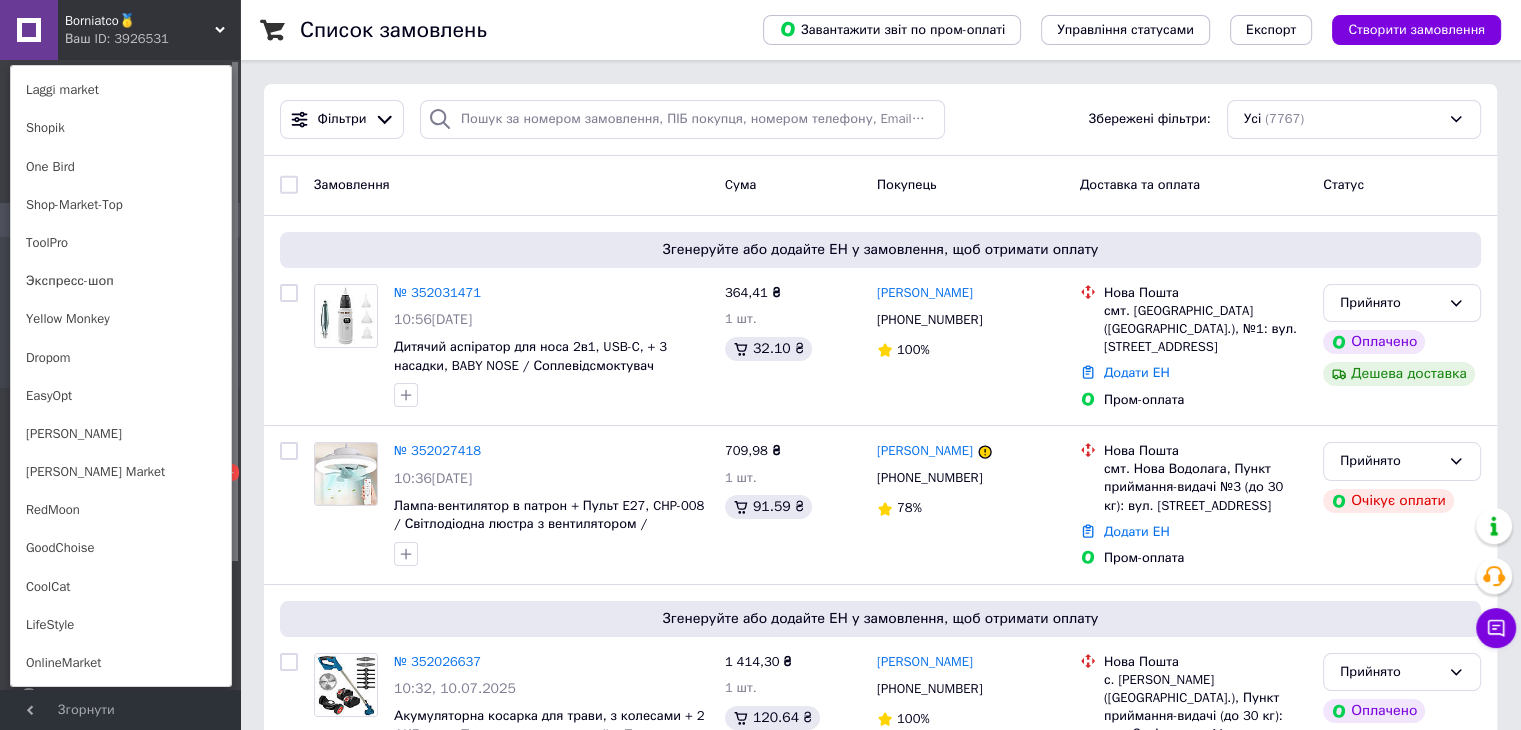 scroll, scrollTop: 1249, scrollLeft: 0, axis: vertical 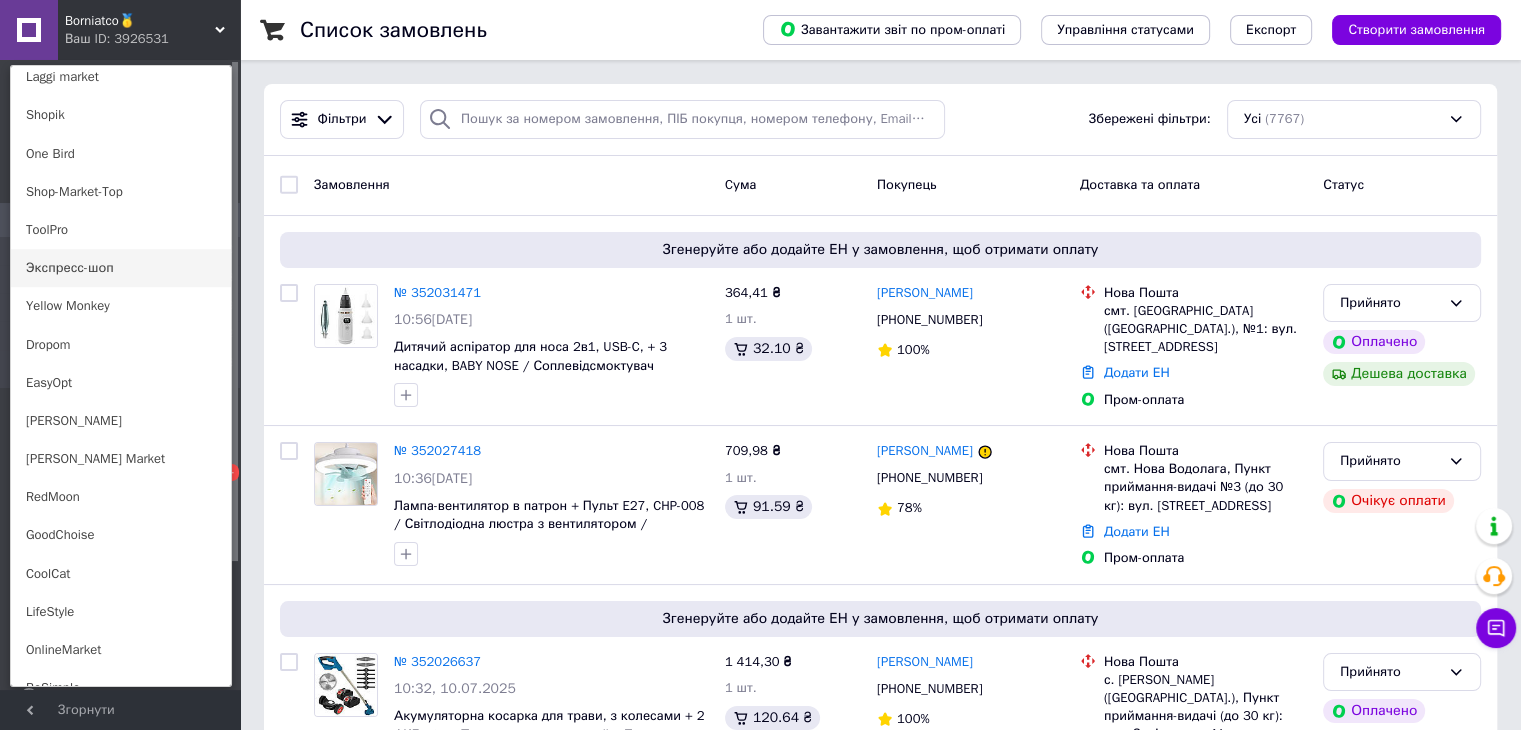 click on "Экспресс-шоп" at bounding box center (121, 268) 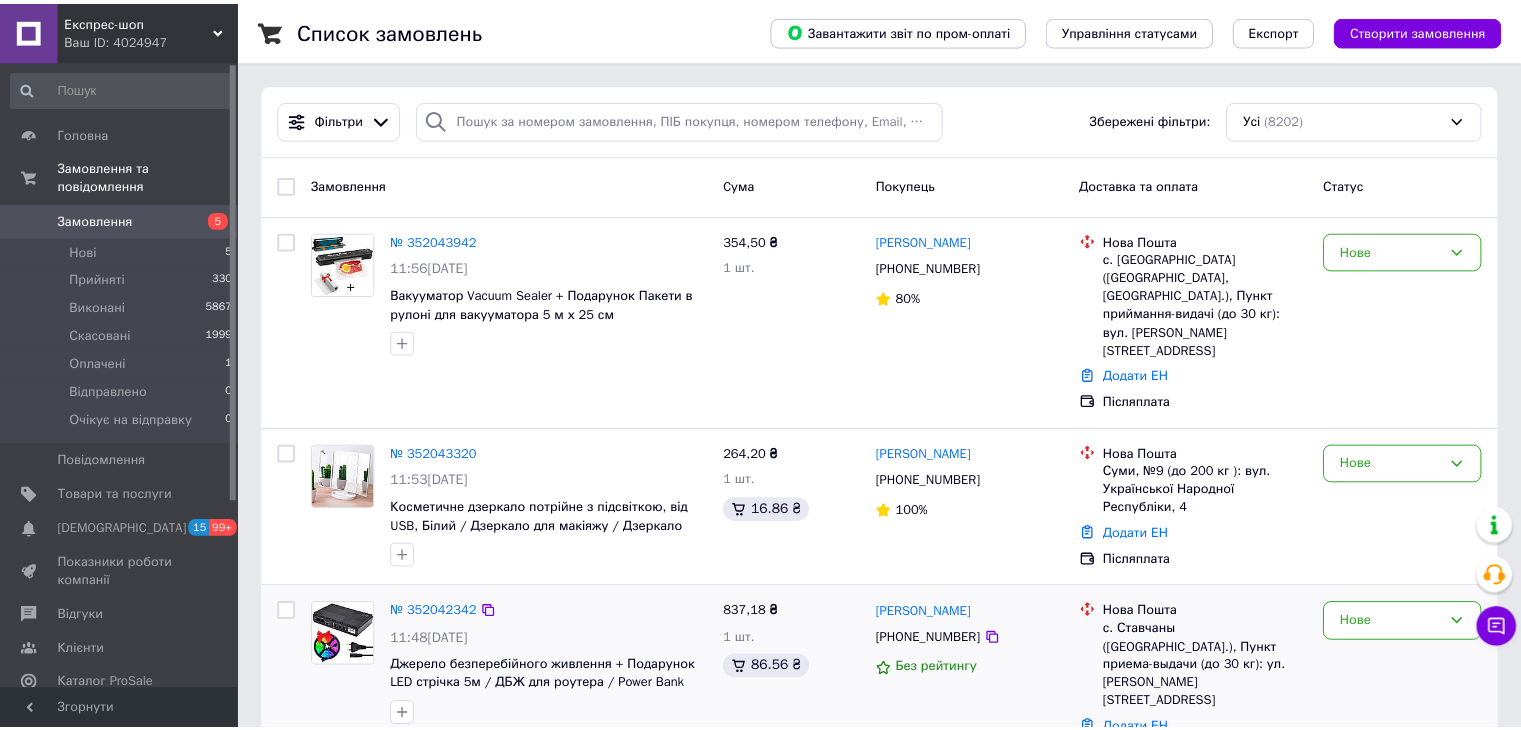 scroll, scrollTop: 0, scrollLeft: 0, axis: both 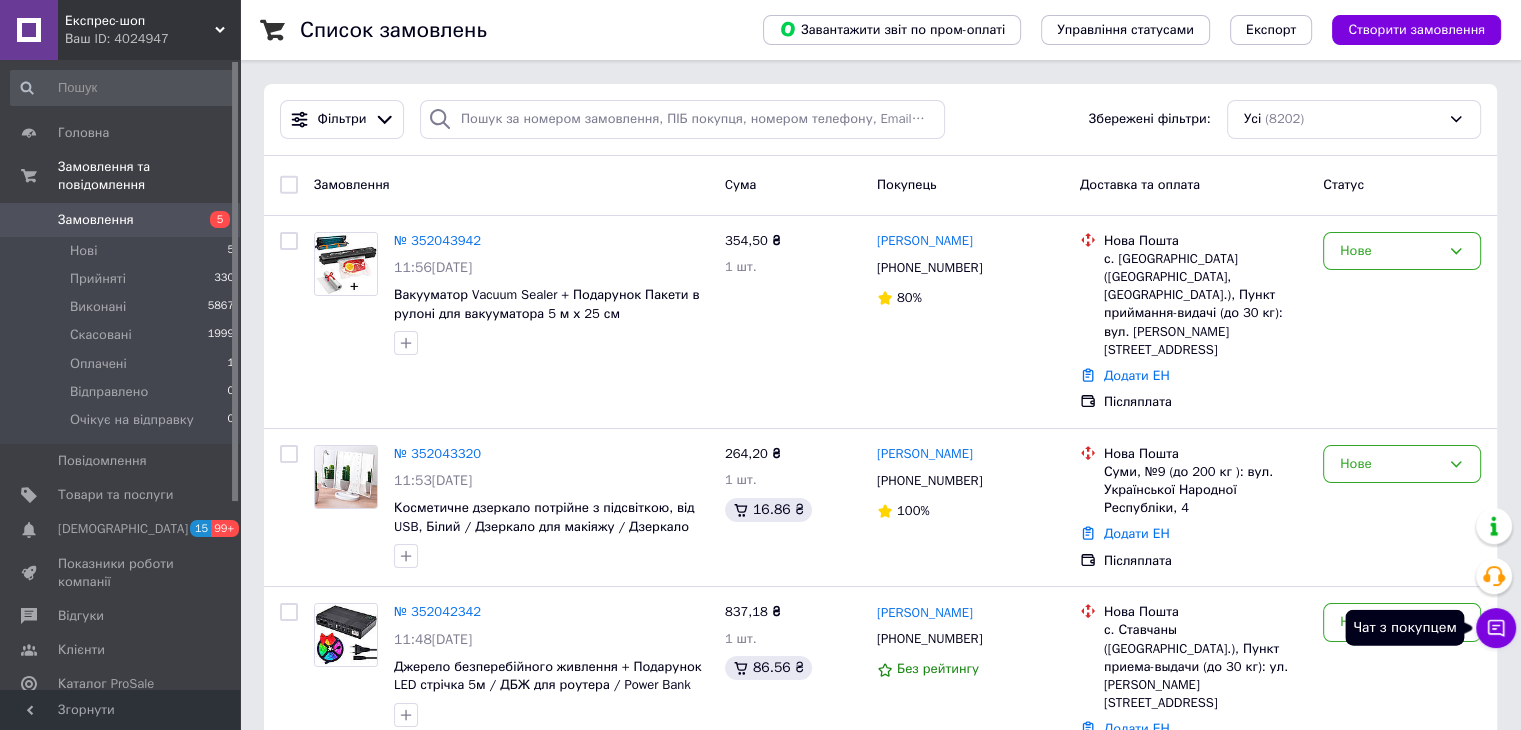 click 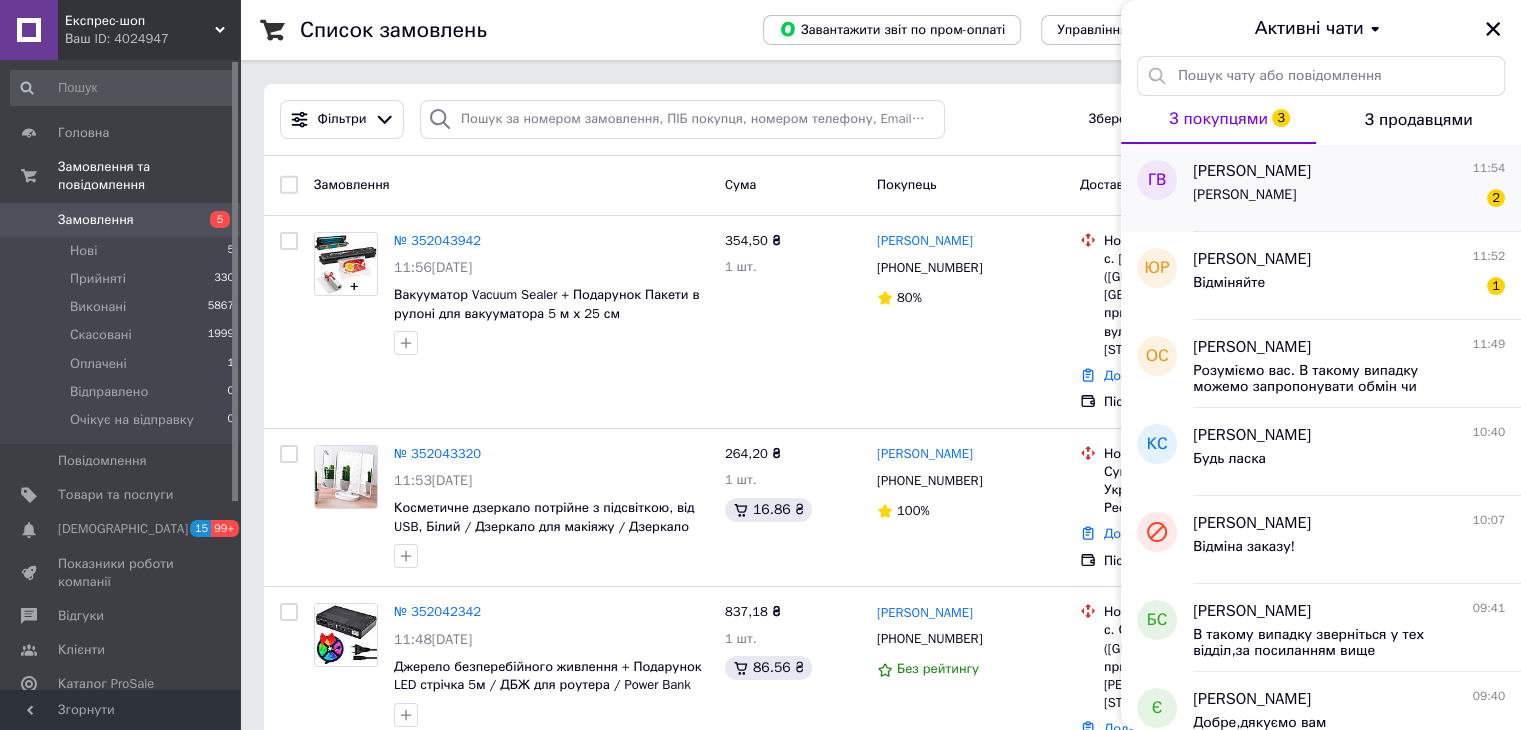 click on "[PERSON_NAME]" at bounding box center [1244, 195] 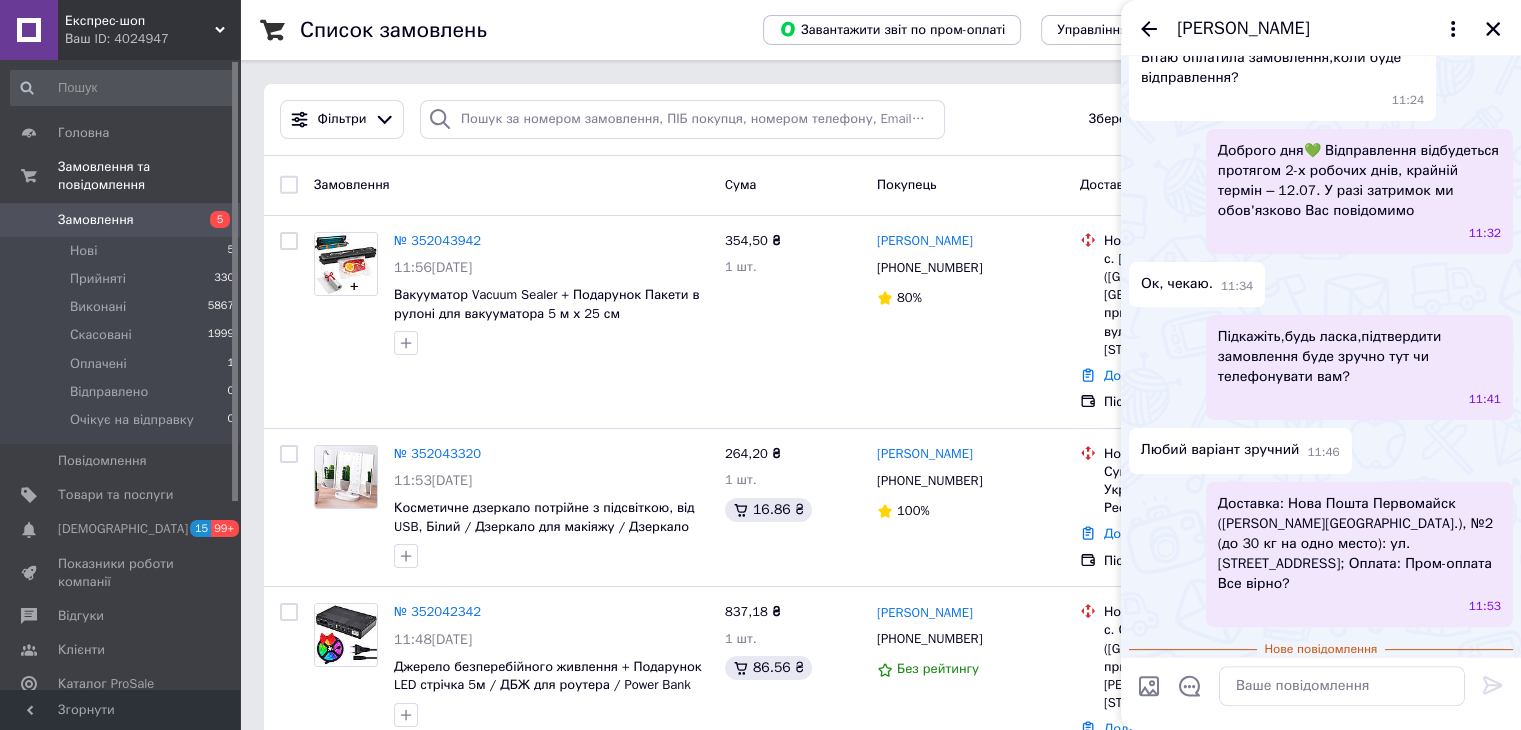 scroll, scrollTop: 0, scrollLeft: 0, axis: both 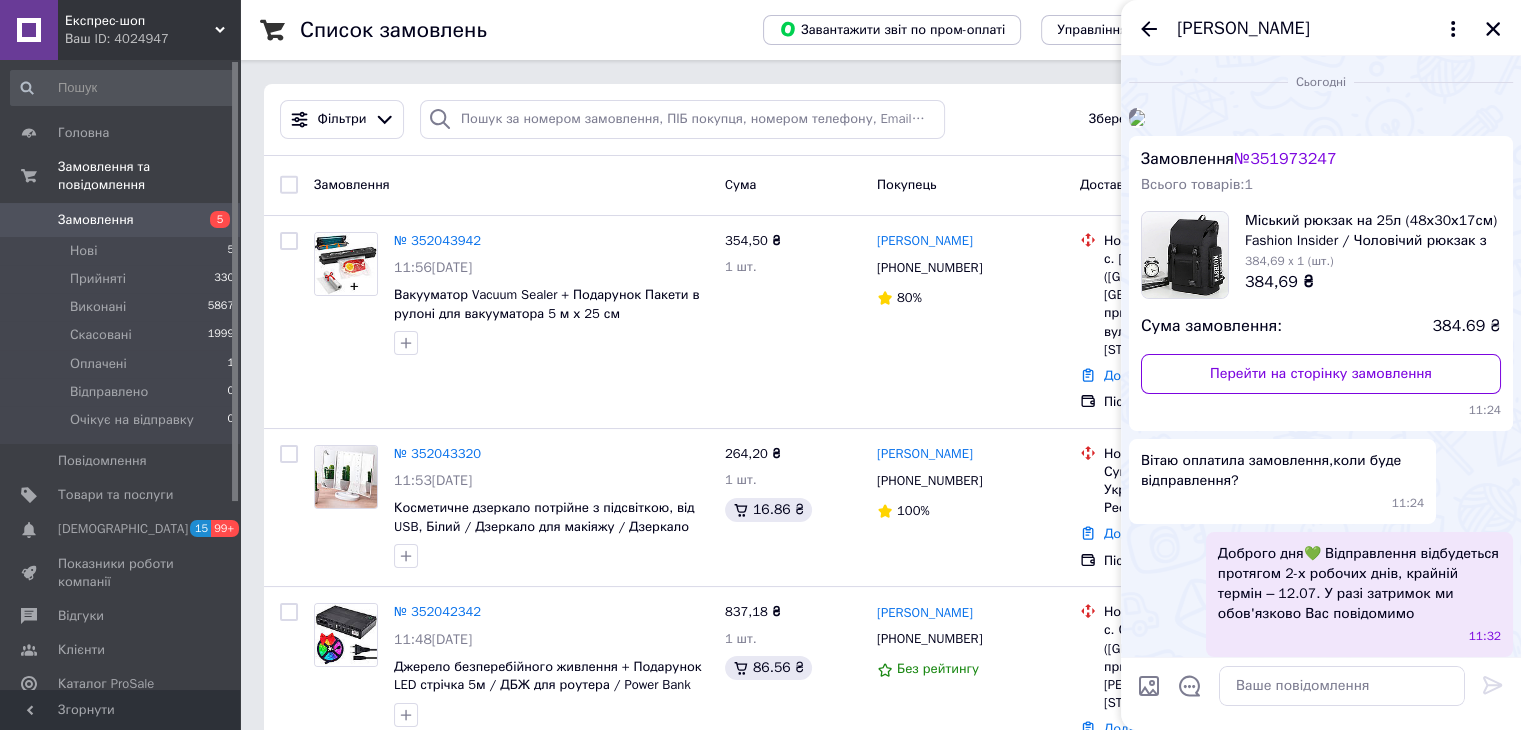 click at bounding box center [1149, 686] 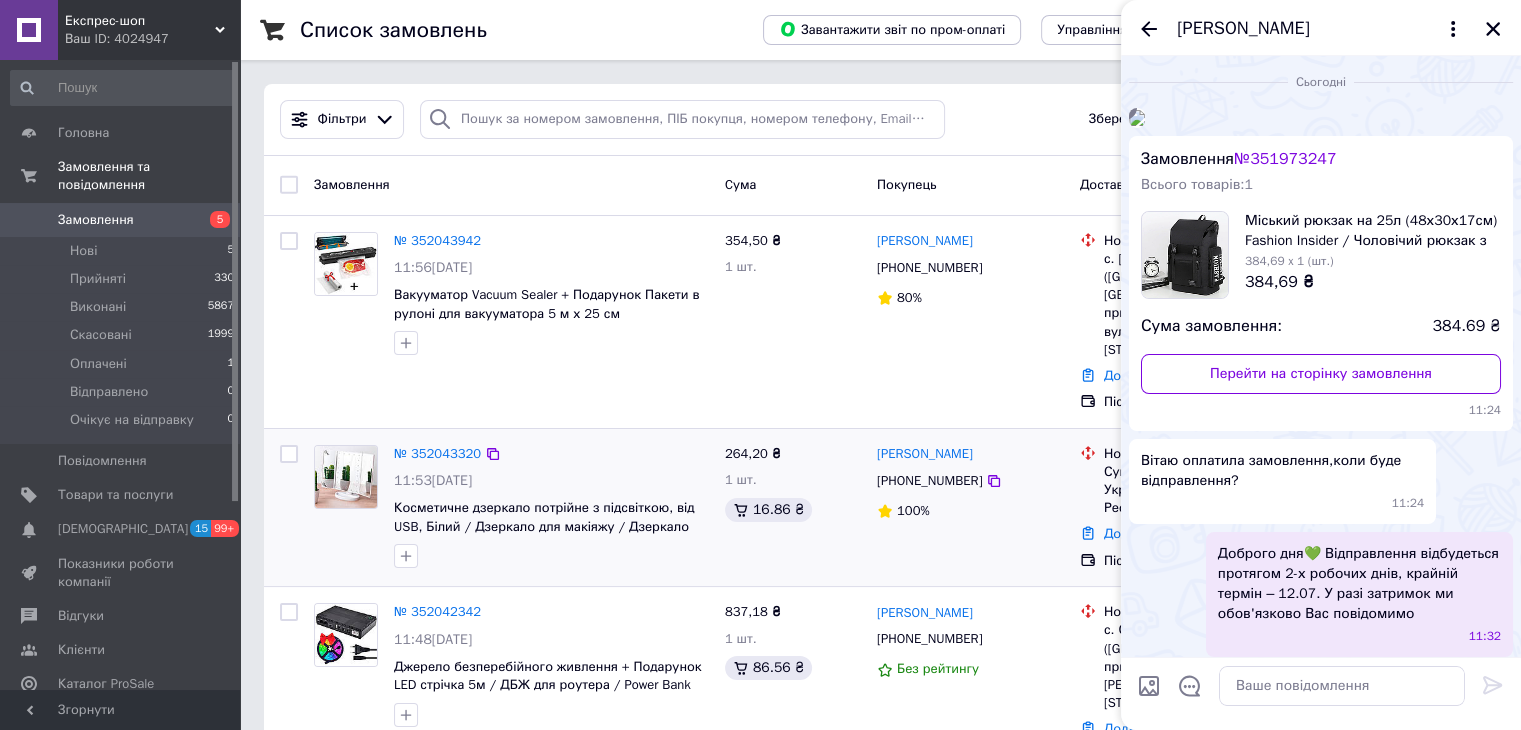 type 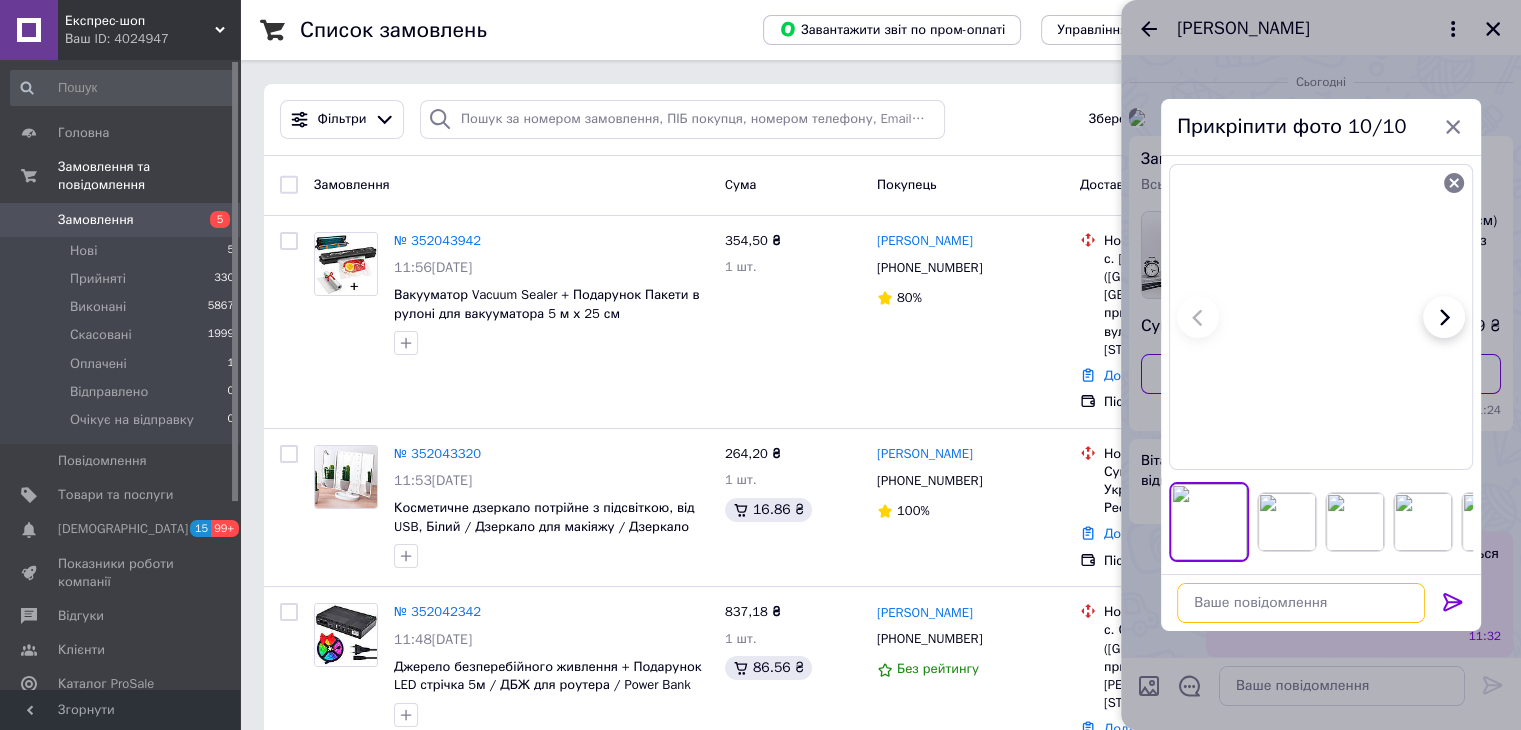 click at bounding box center [1301, 603] 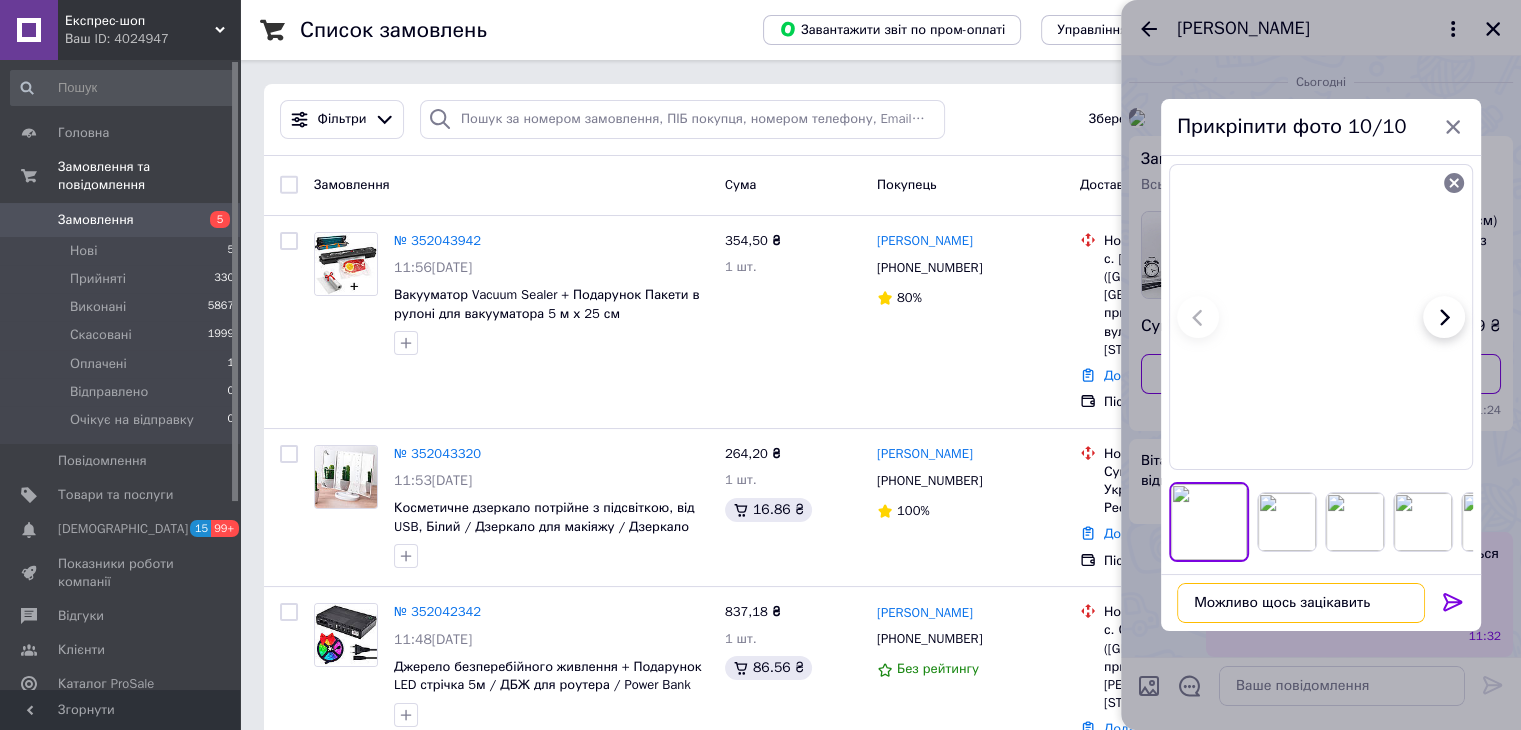 type on "Можливо щось зацікавить?" 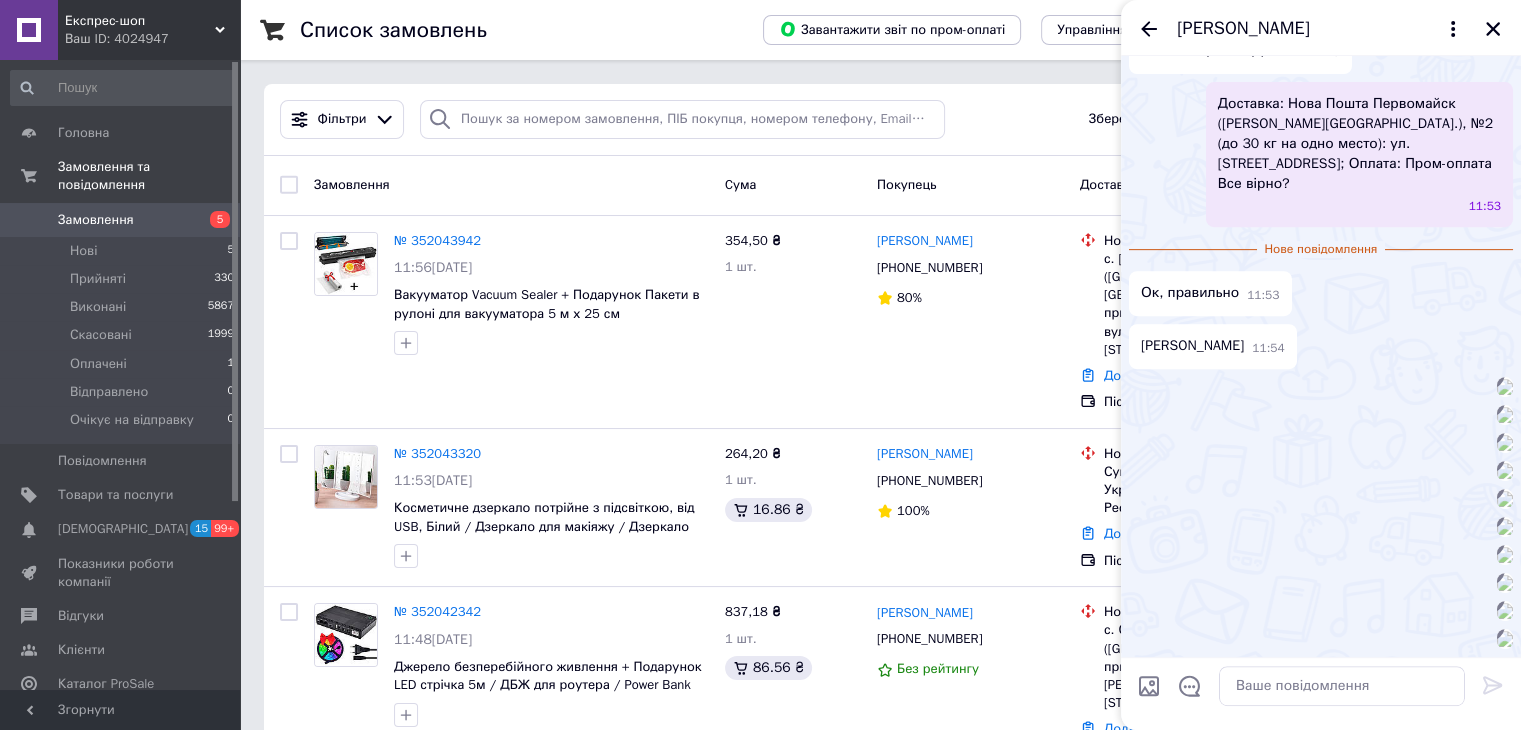 scroll, scrollTop: 1300, scrollLeft: 0, axis: vertical 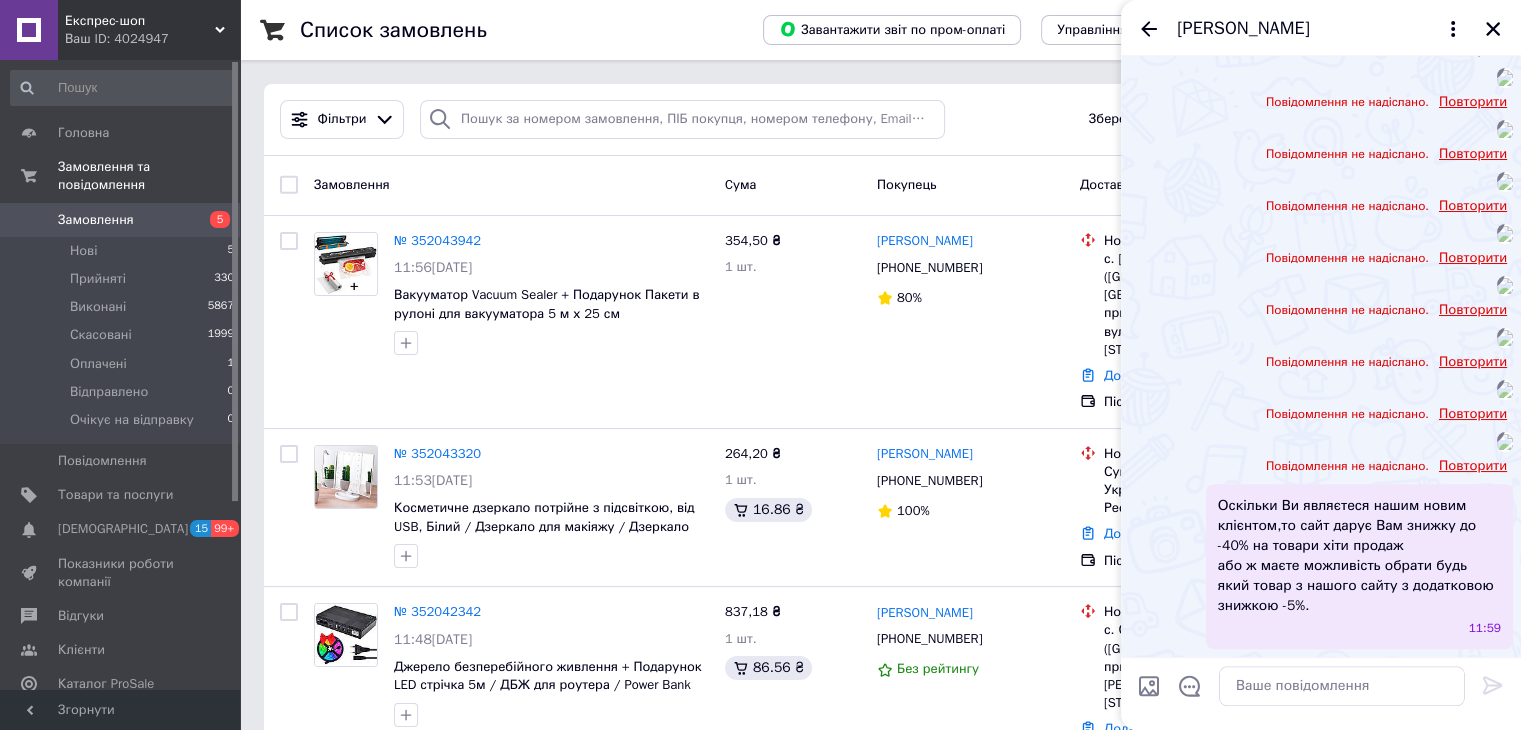 click 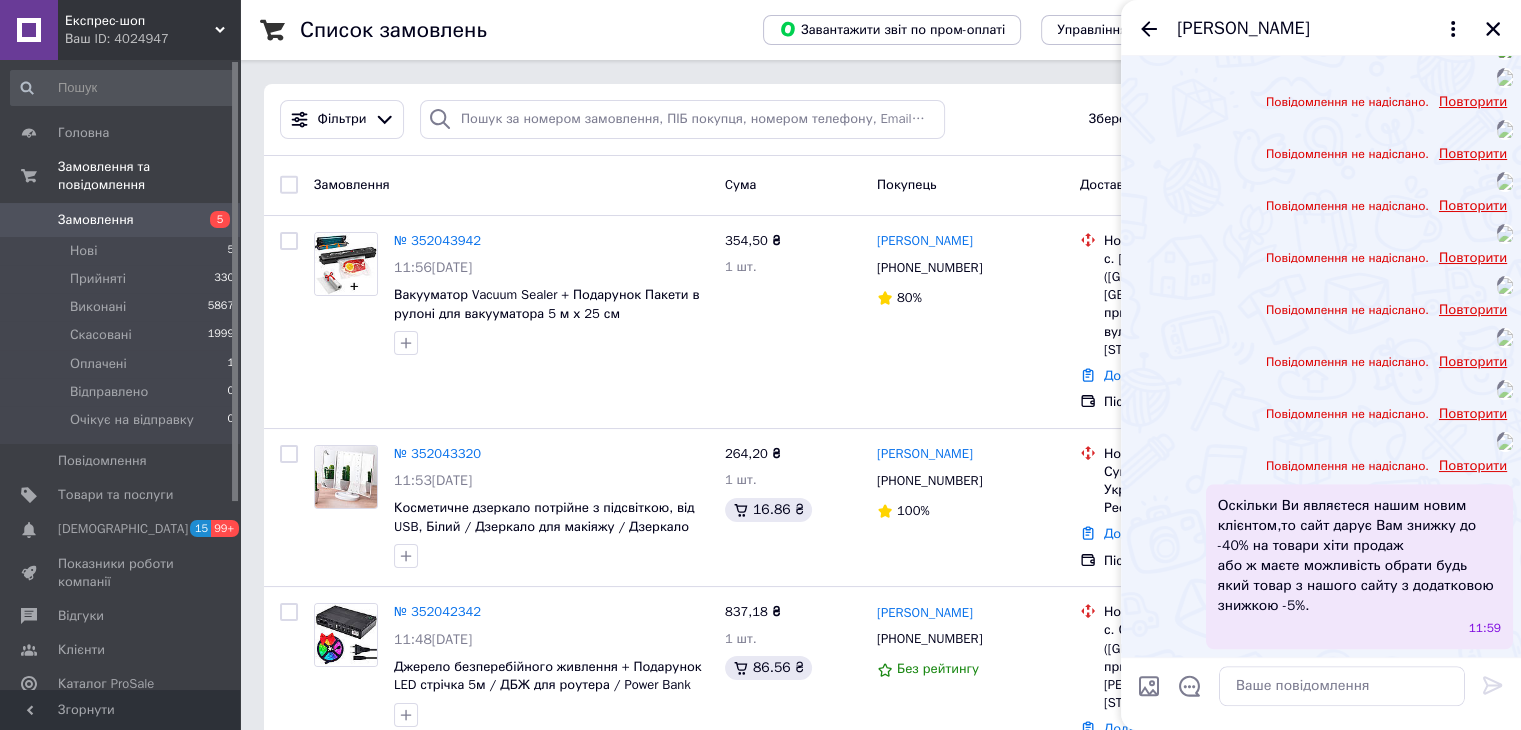 scroll, scrollTop: 1576, scrollLeft: 0, axis: vertical 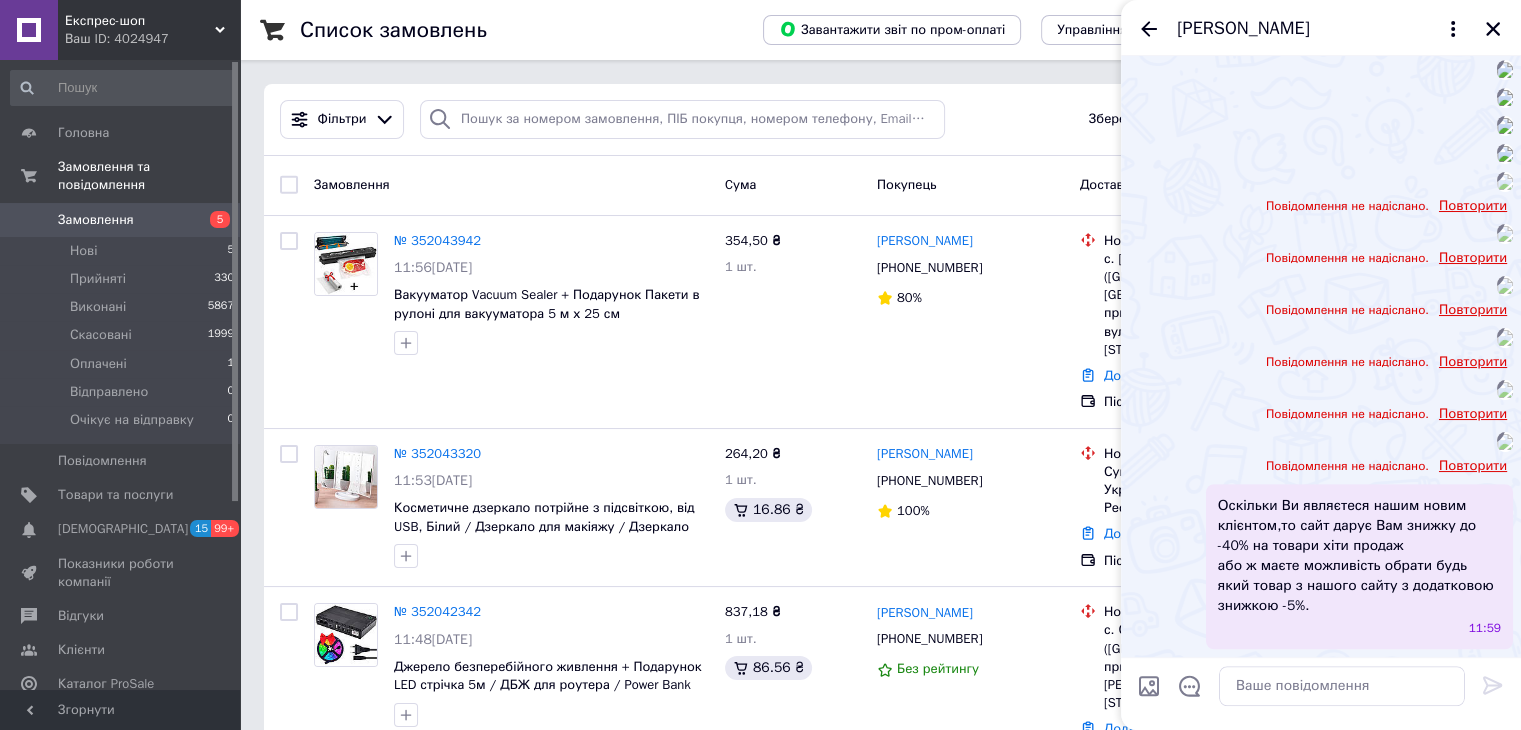 click 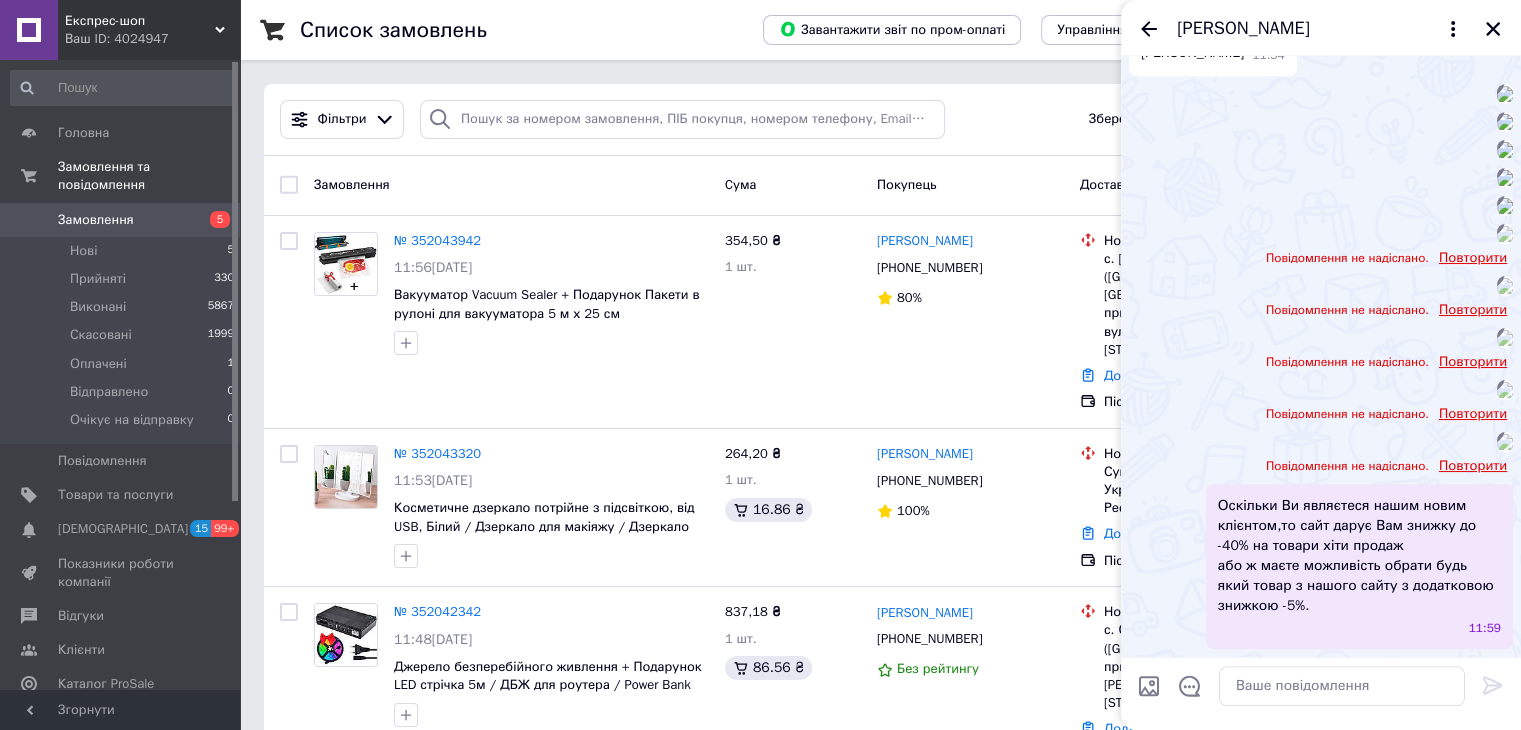 scroll, scrollTop: 2552, scrollLeft: 0, axis: vertical 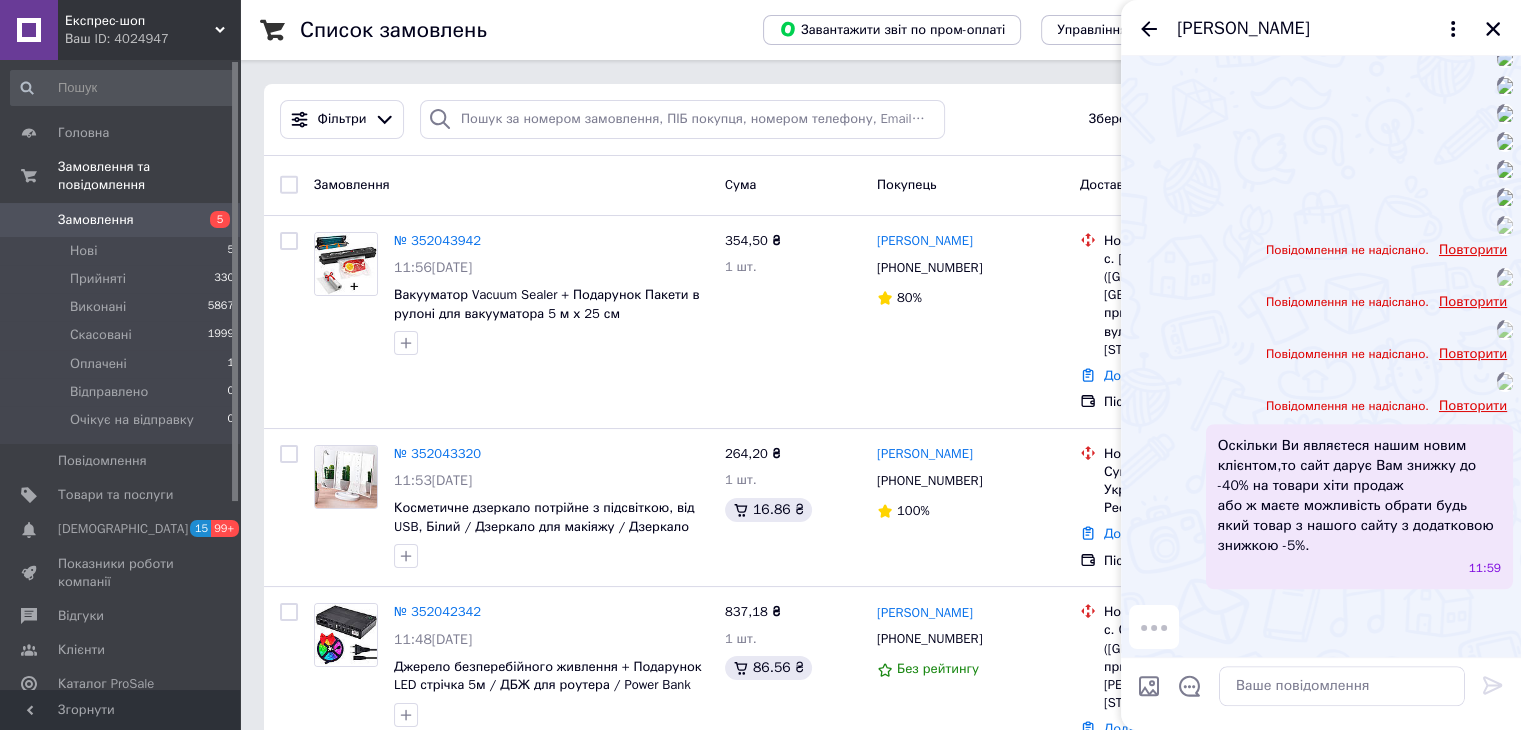click 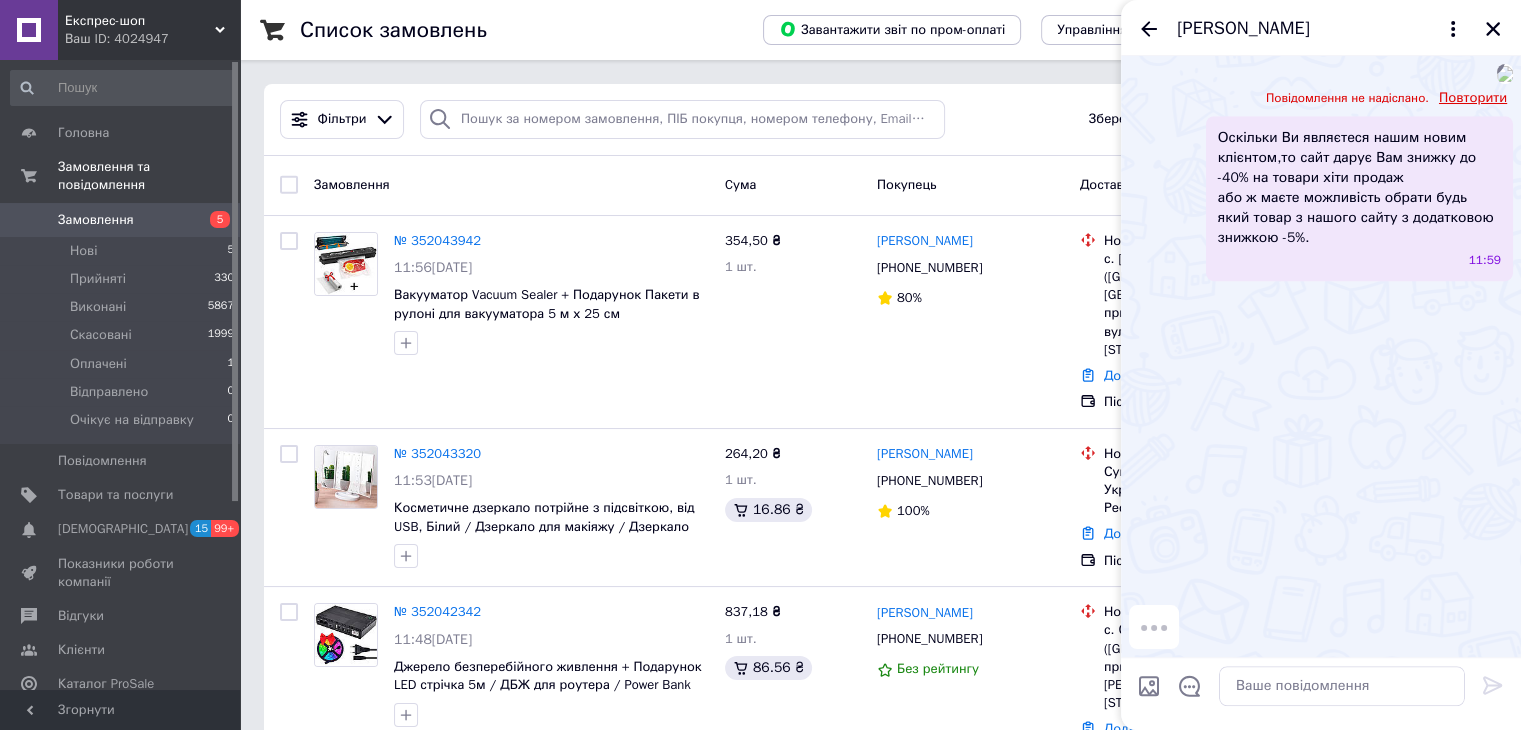 scroll, scrollTop: 3128, scrollLeft: 0, axis: vertical 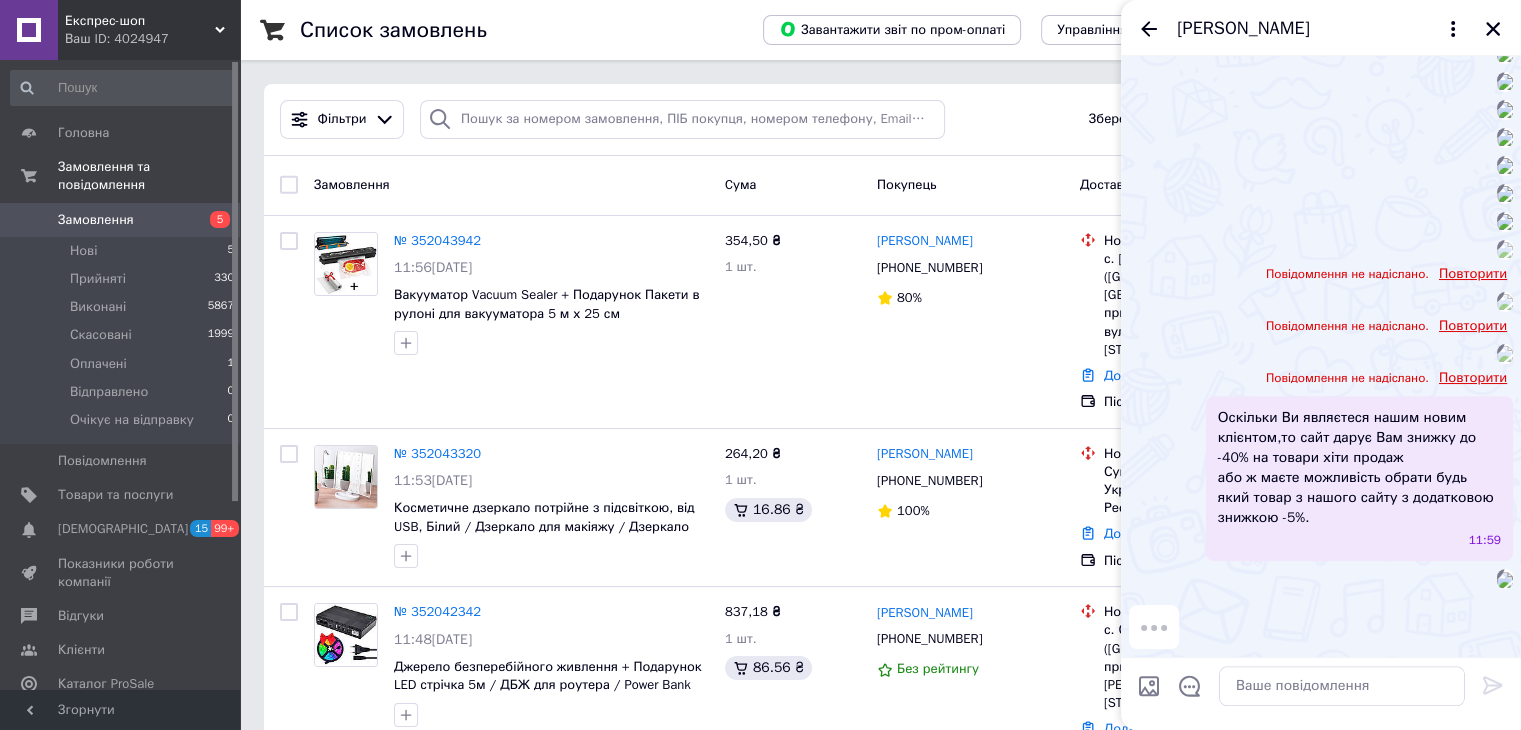 click 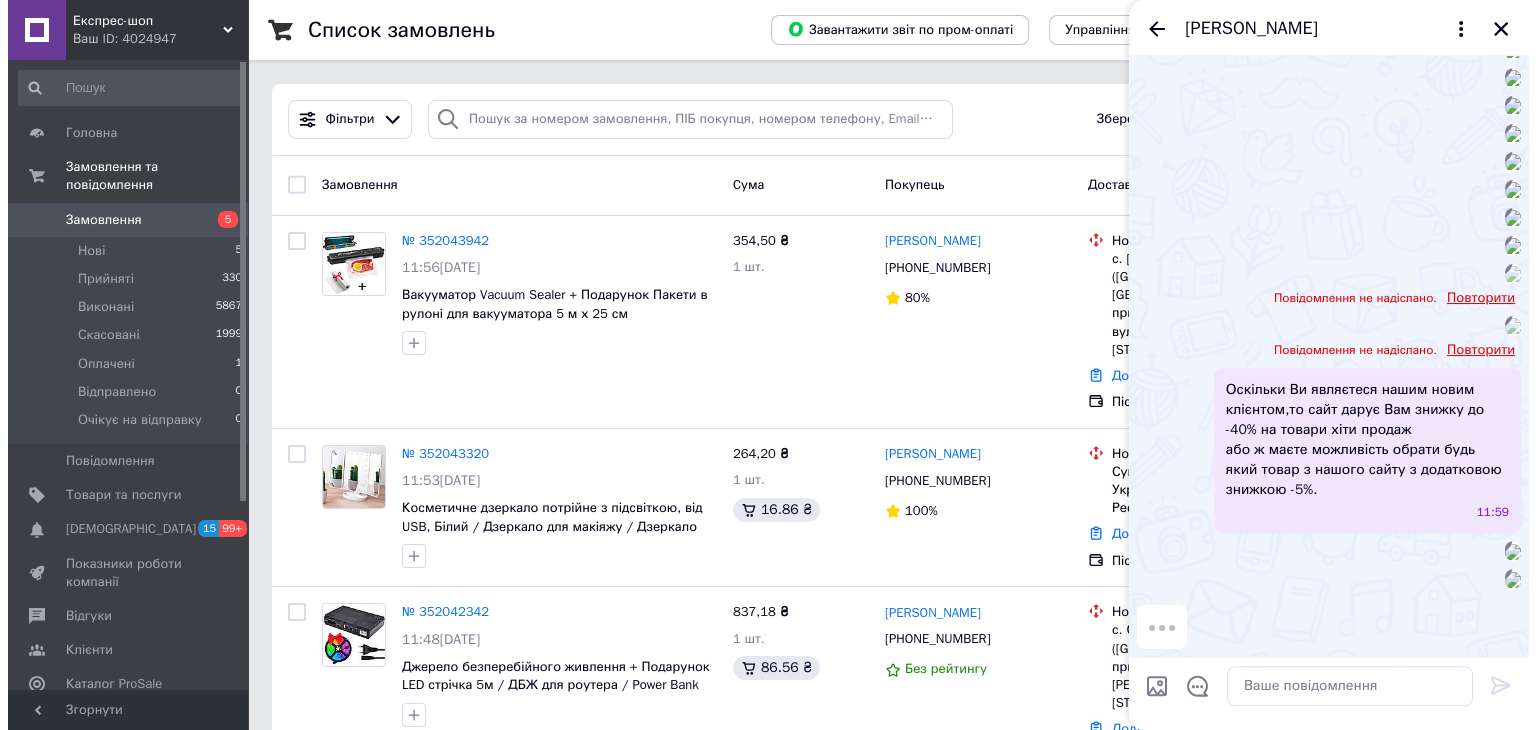 scroll, scrollTop: 4656, scrollLeft: 0, axis: vertical 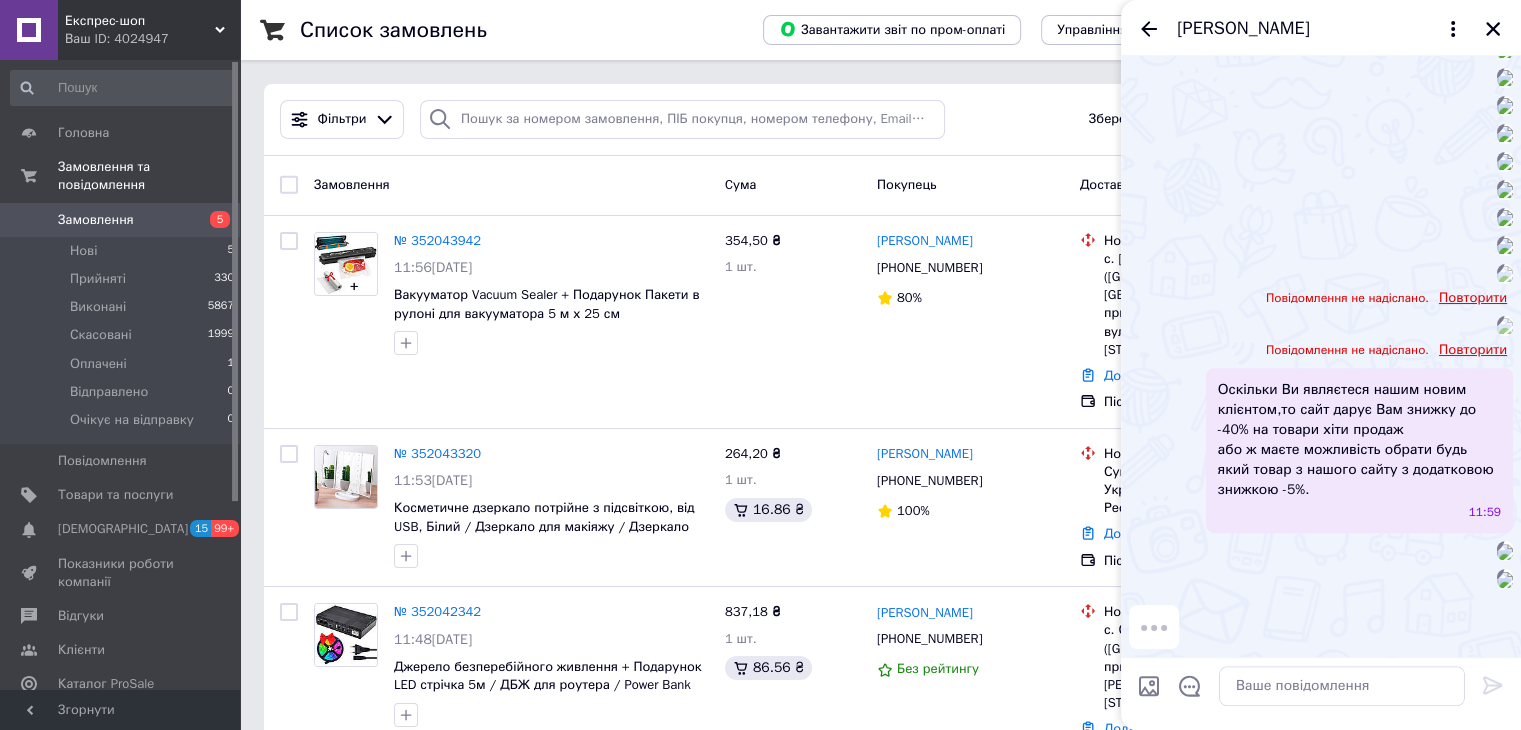 click on "11:59" at bounding box center [1321, 579] 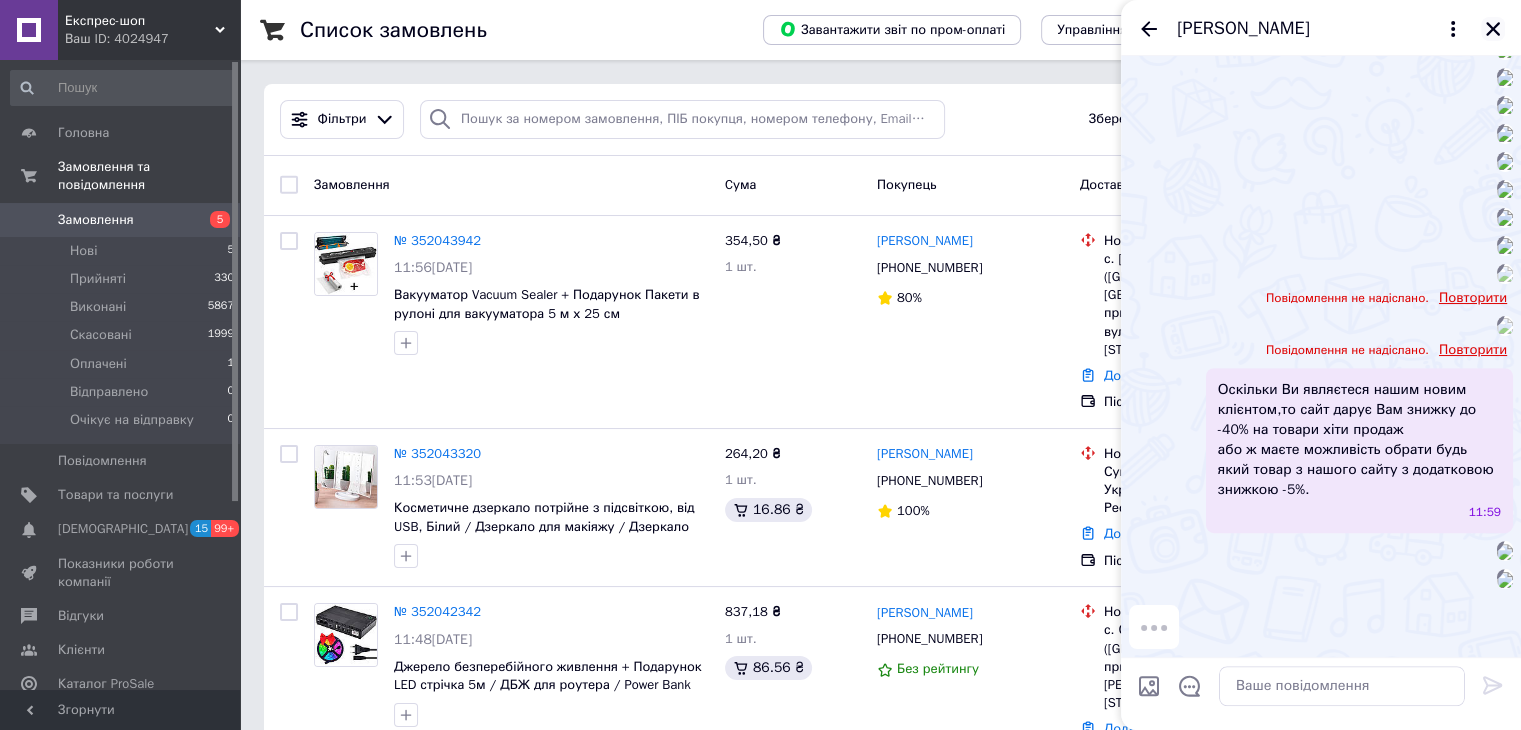 click 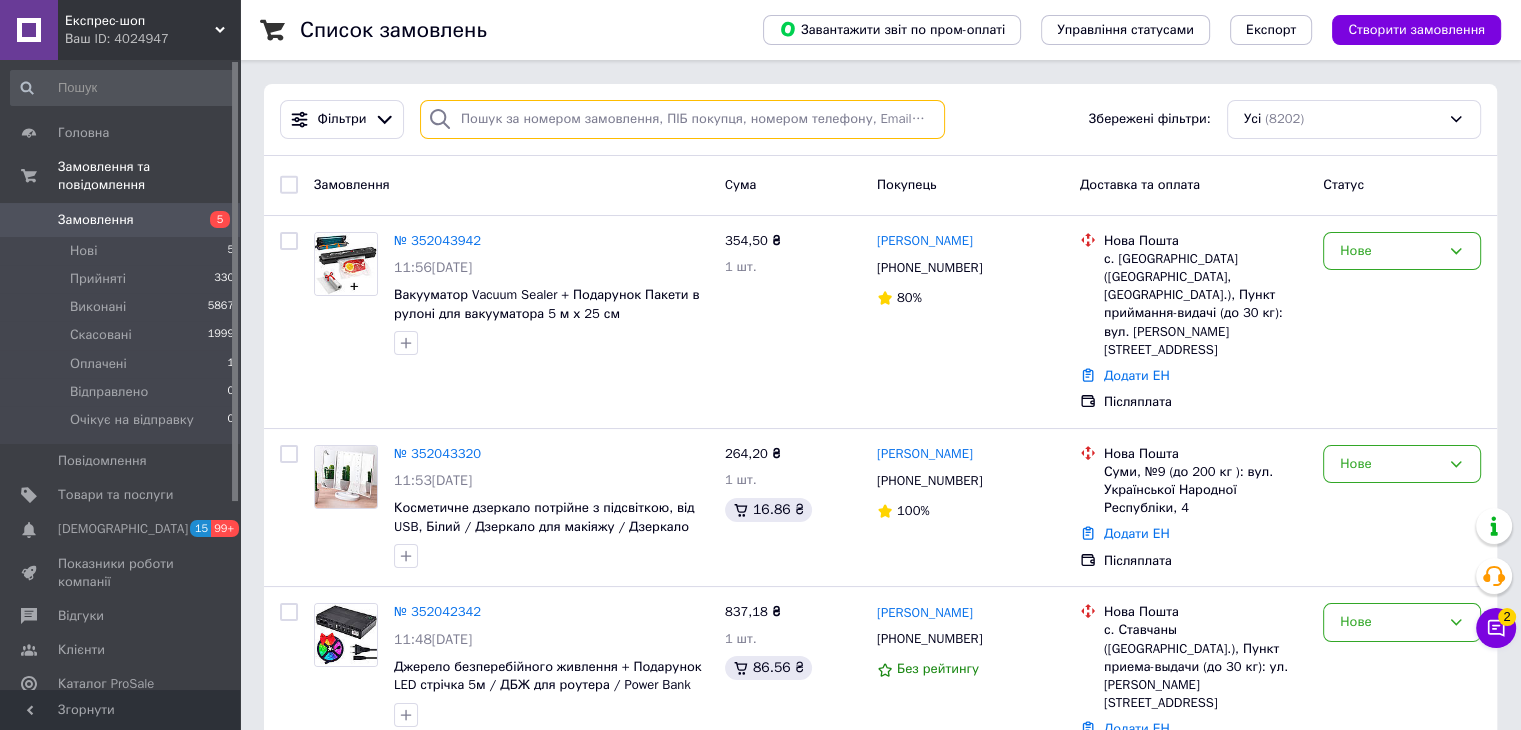 click at bounding box center (682, 119) 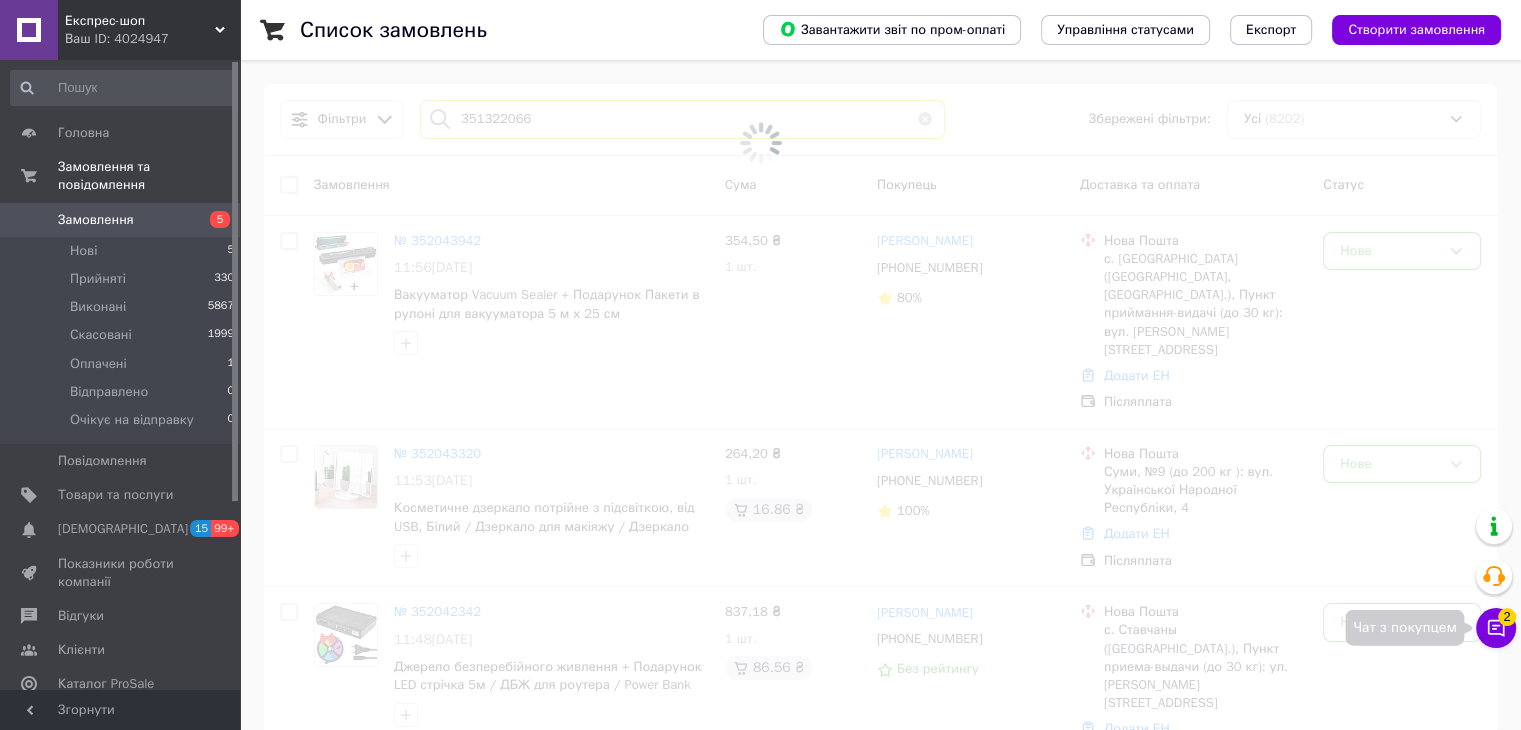 type on "351322066" 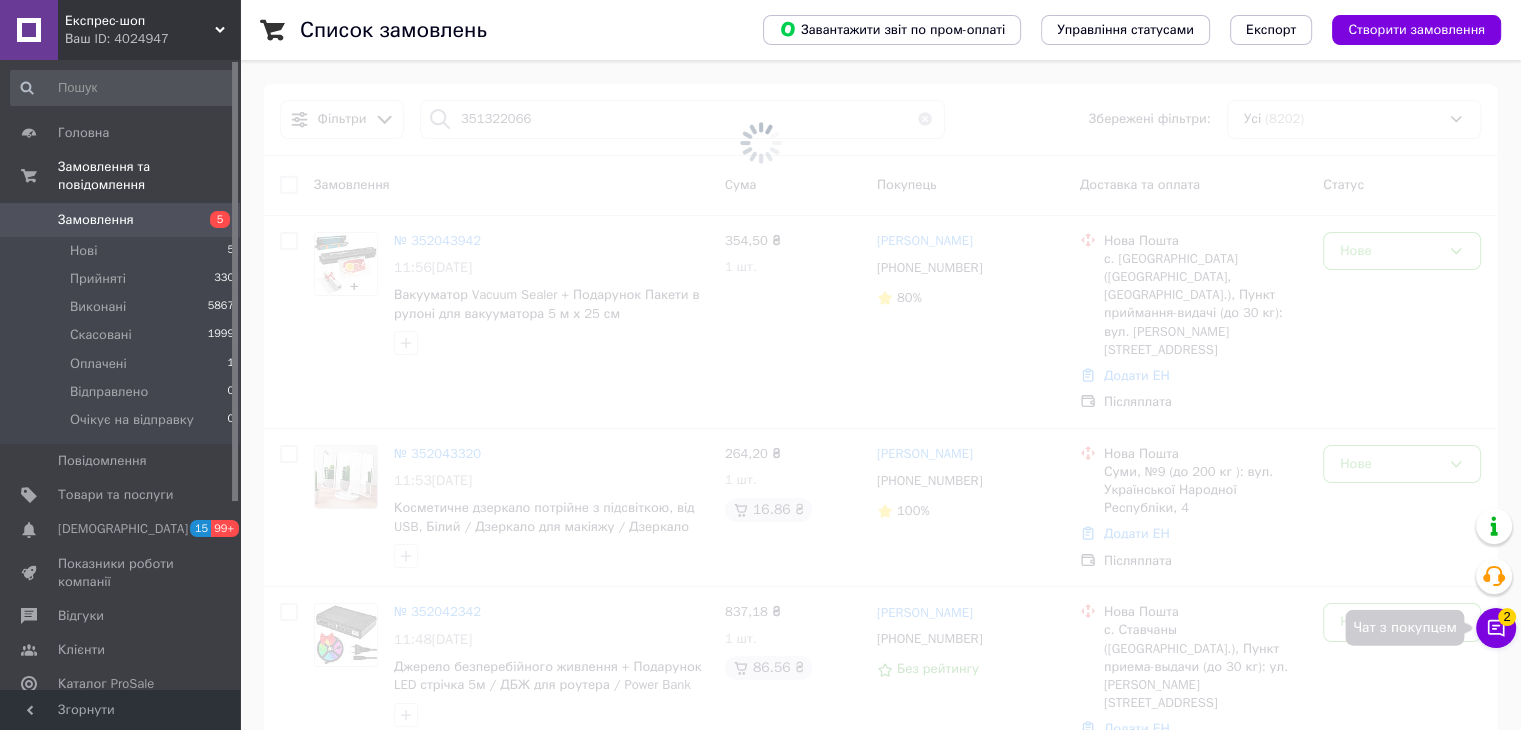 click on "Чат з покупцем 2" at bounding box center [1496, 628] 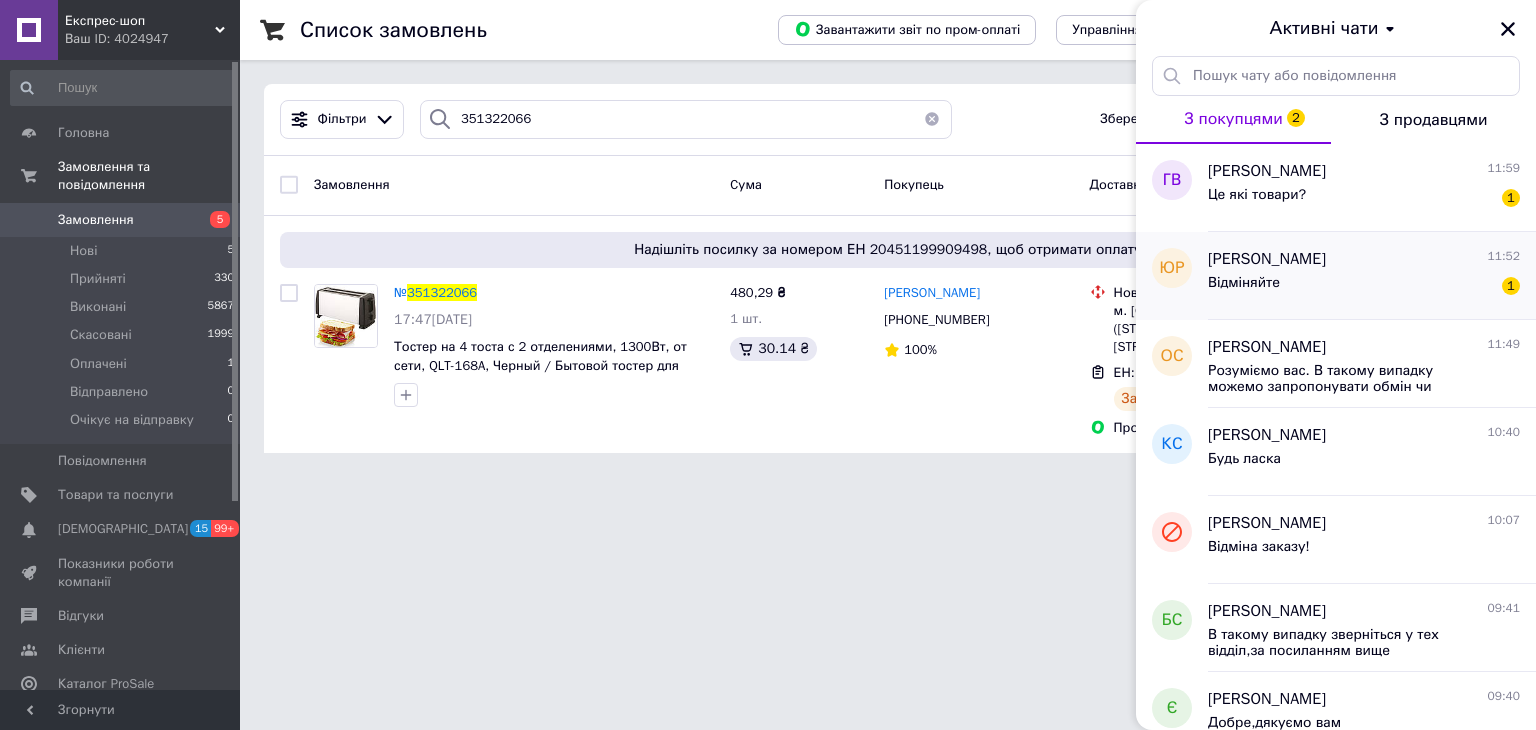 click on "[PERSON_NAME]" at bounding box center (1267, 259) 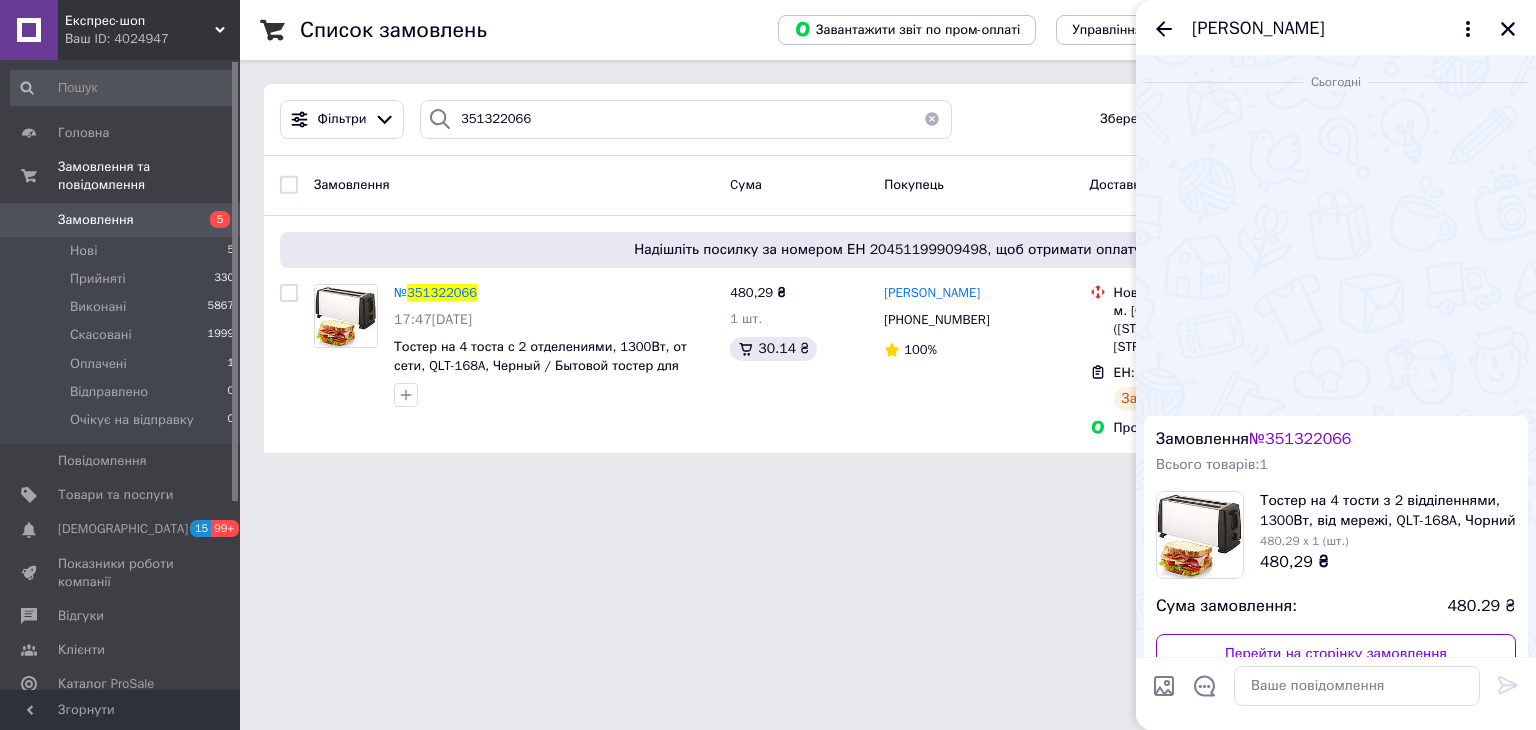 scroll, scrollTop: 644, scrollLeft: 0, axis: vertical 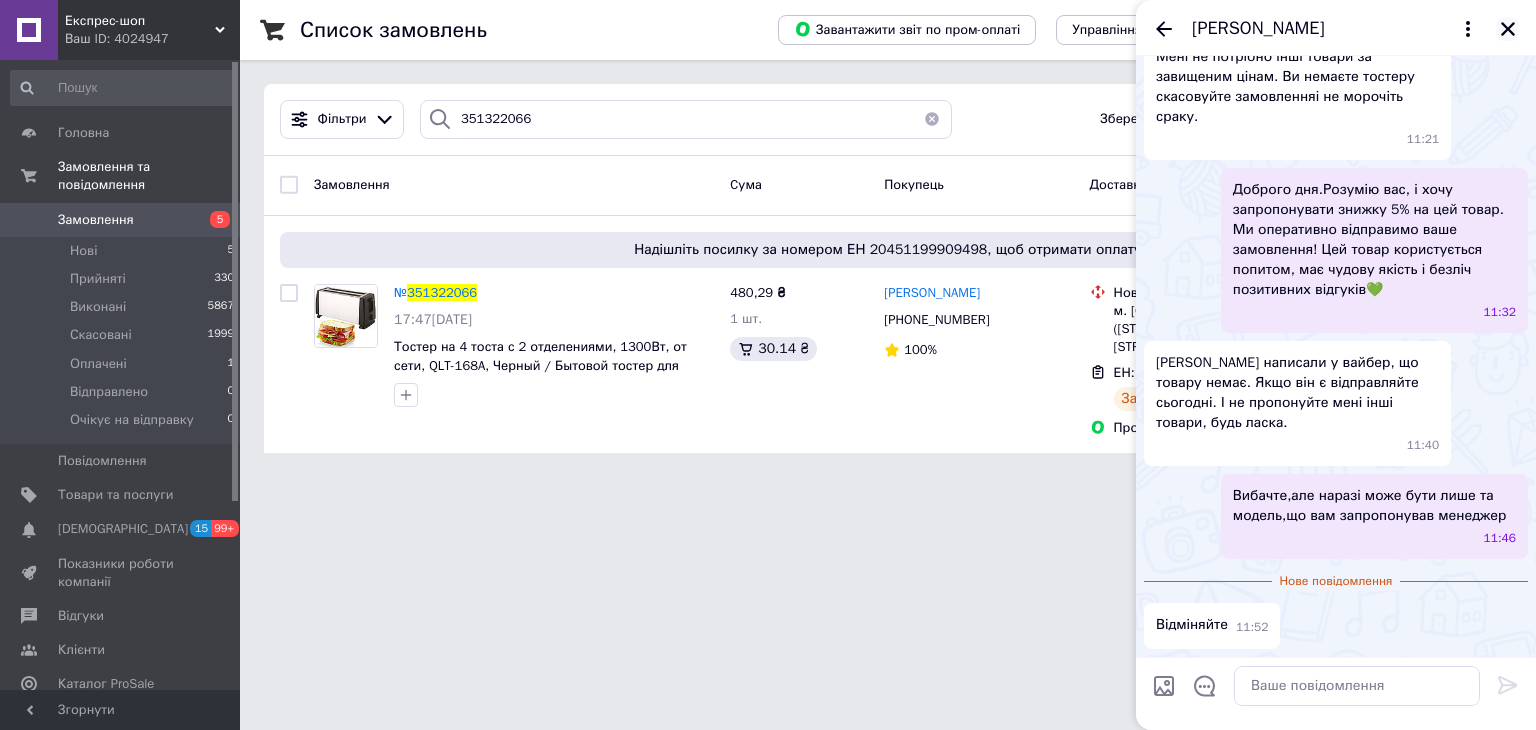 click 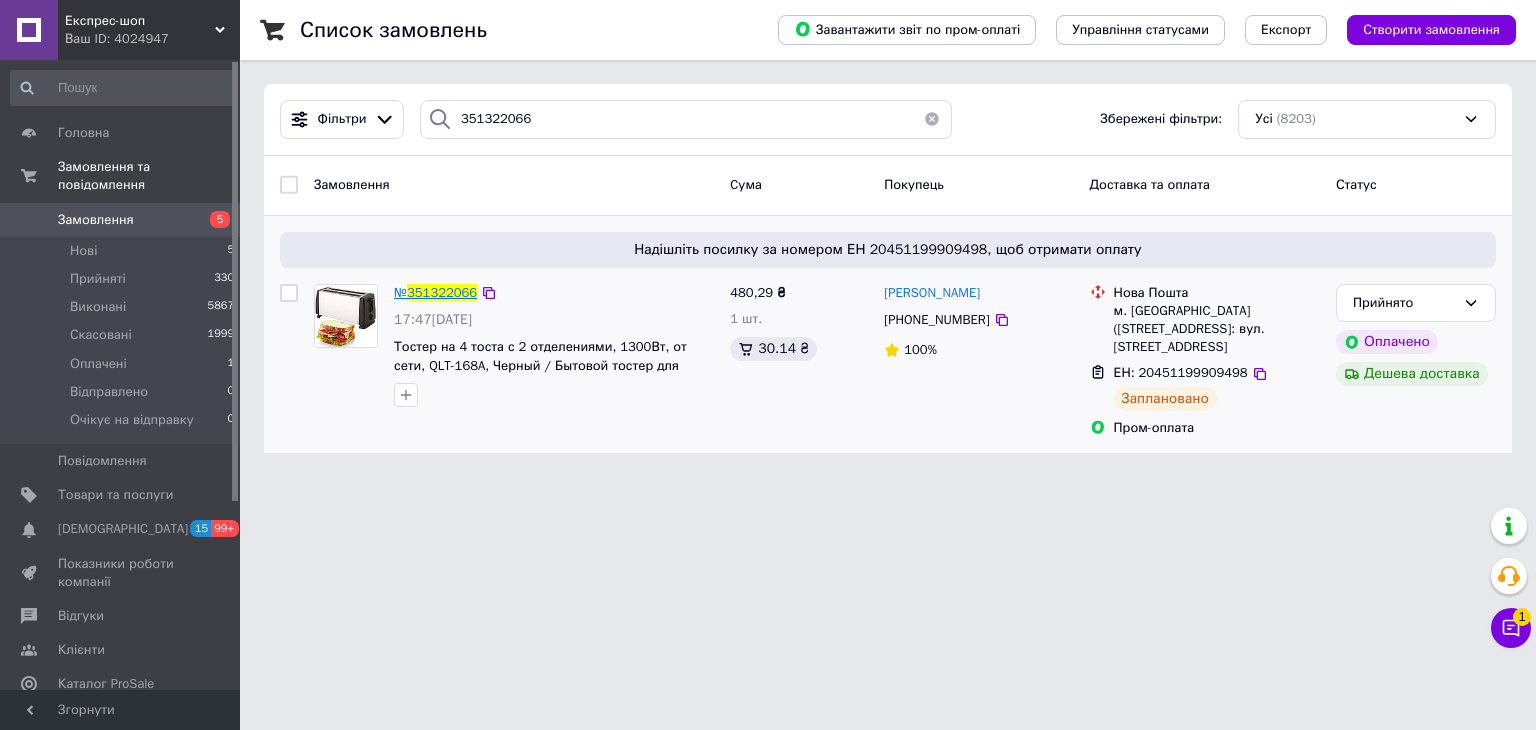 click on "351322066" at bounding box center (442, 292) 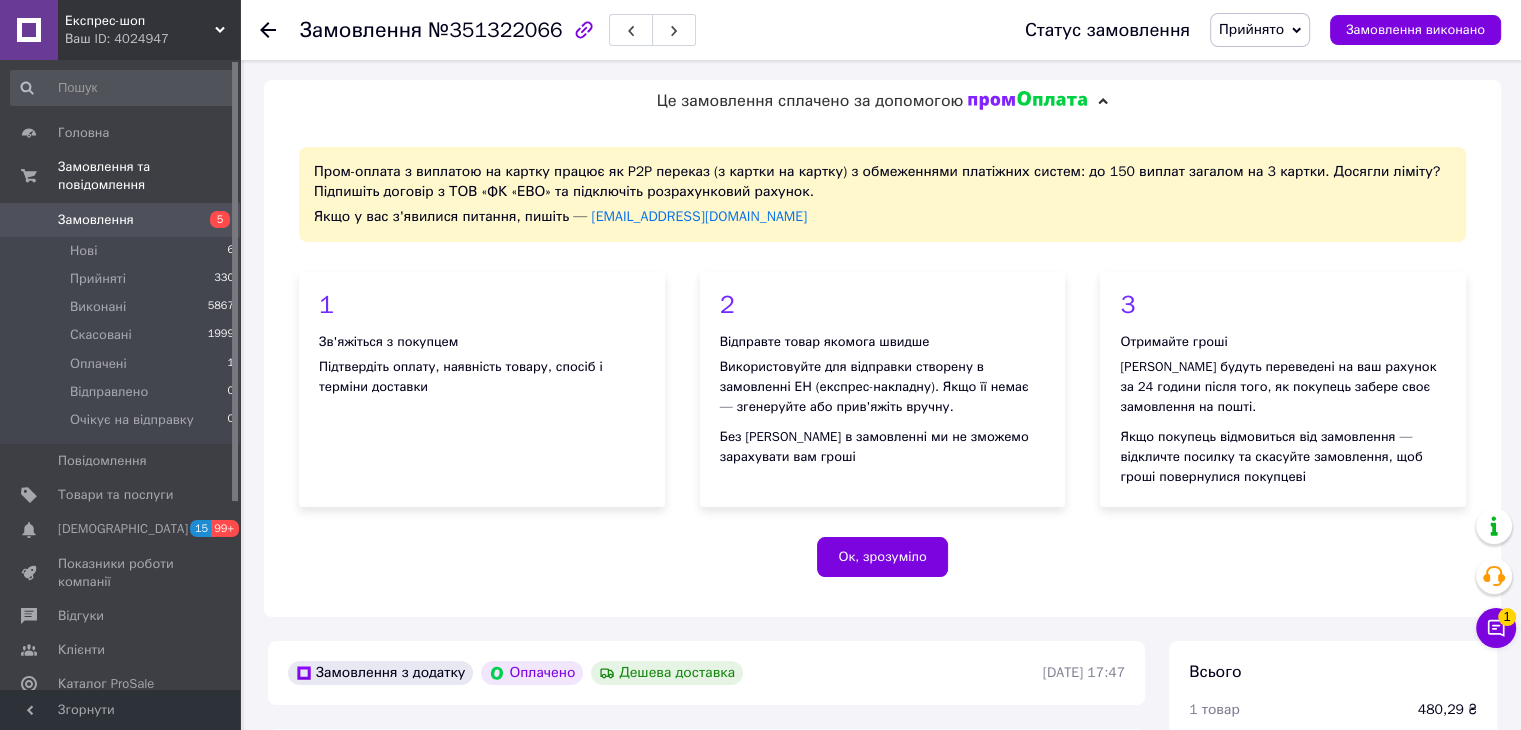 click on "Прийнято" at bounding box center [1251, 29] 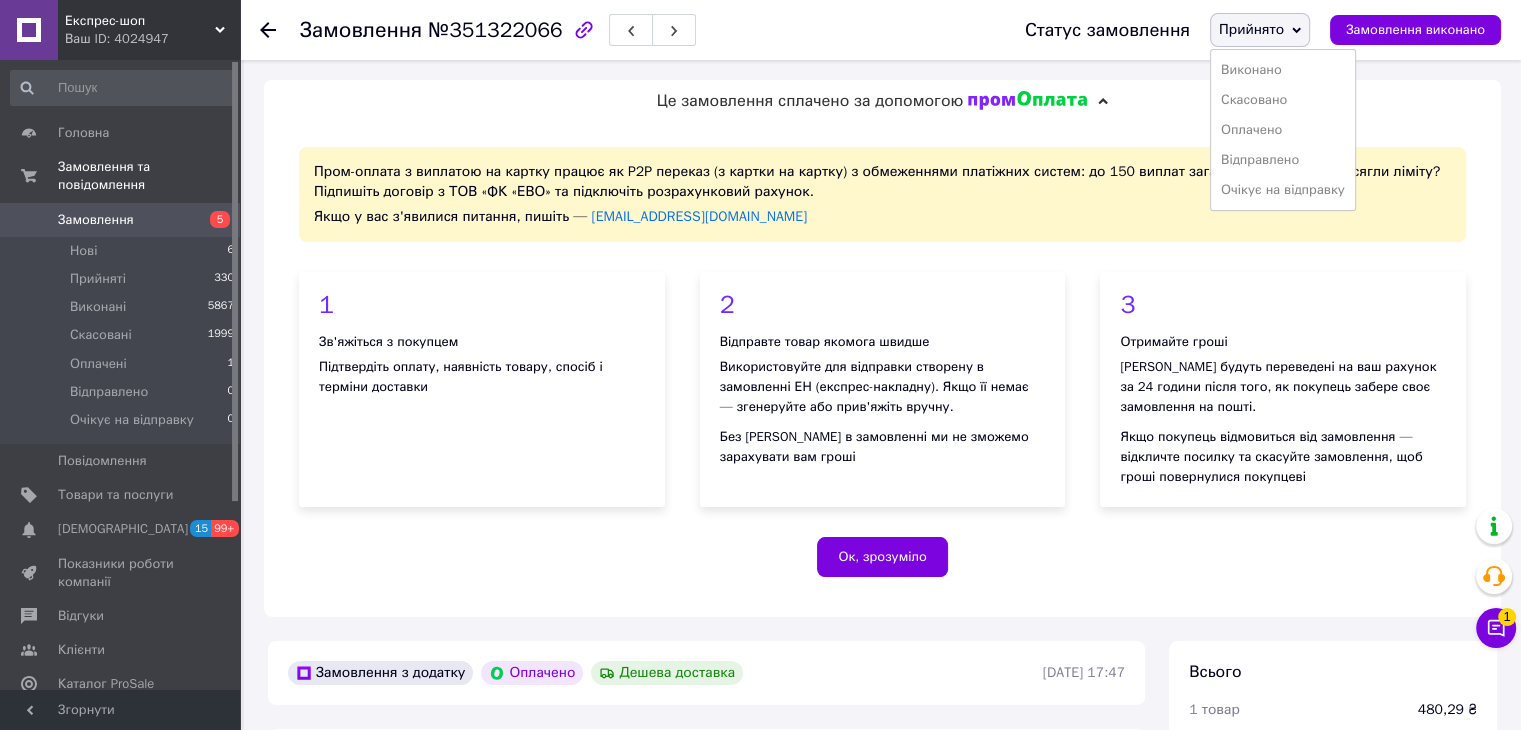 click on "Скасовано" at bounding box center (1283, 100) 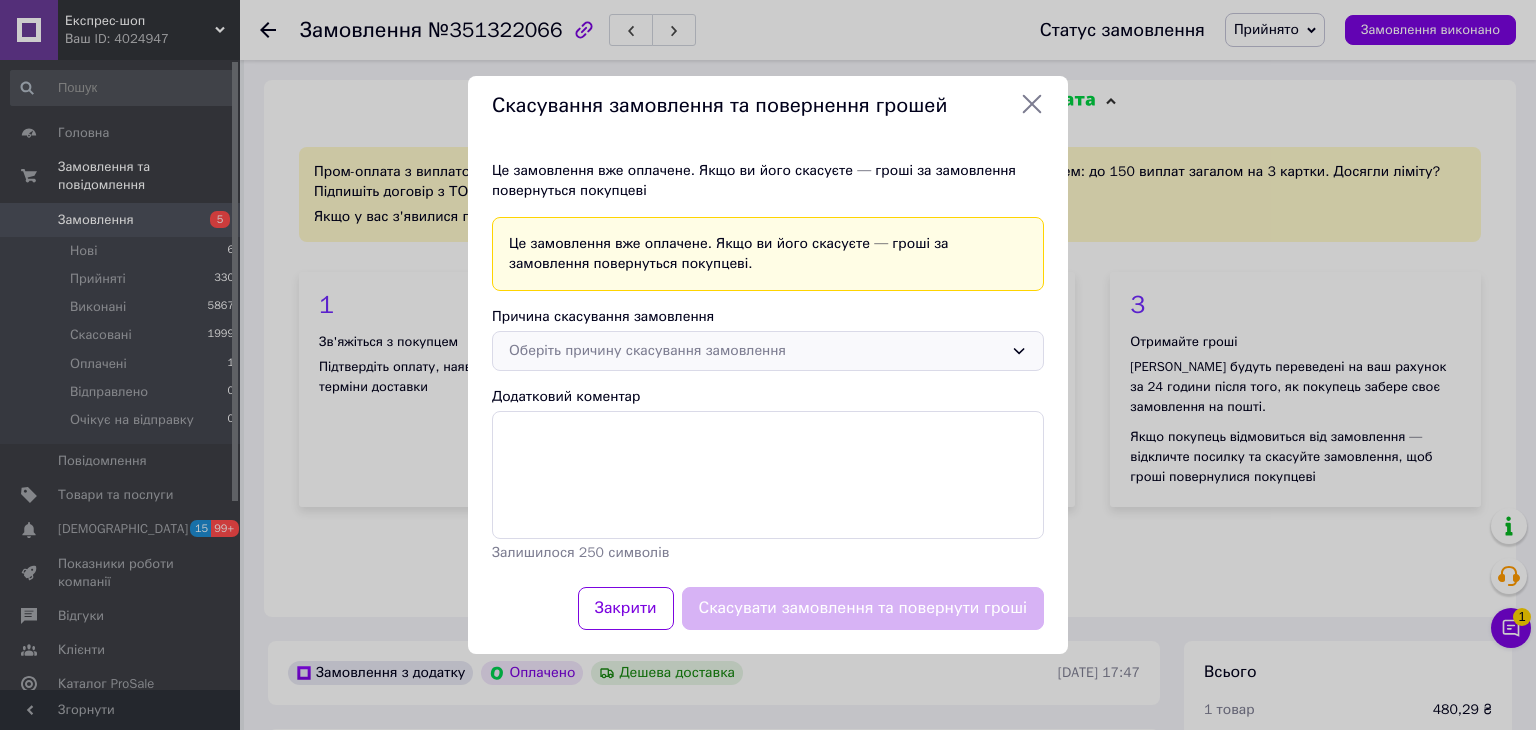 click on "Оберіть причину скасування замовлення" at bounding box center [756, 351] 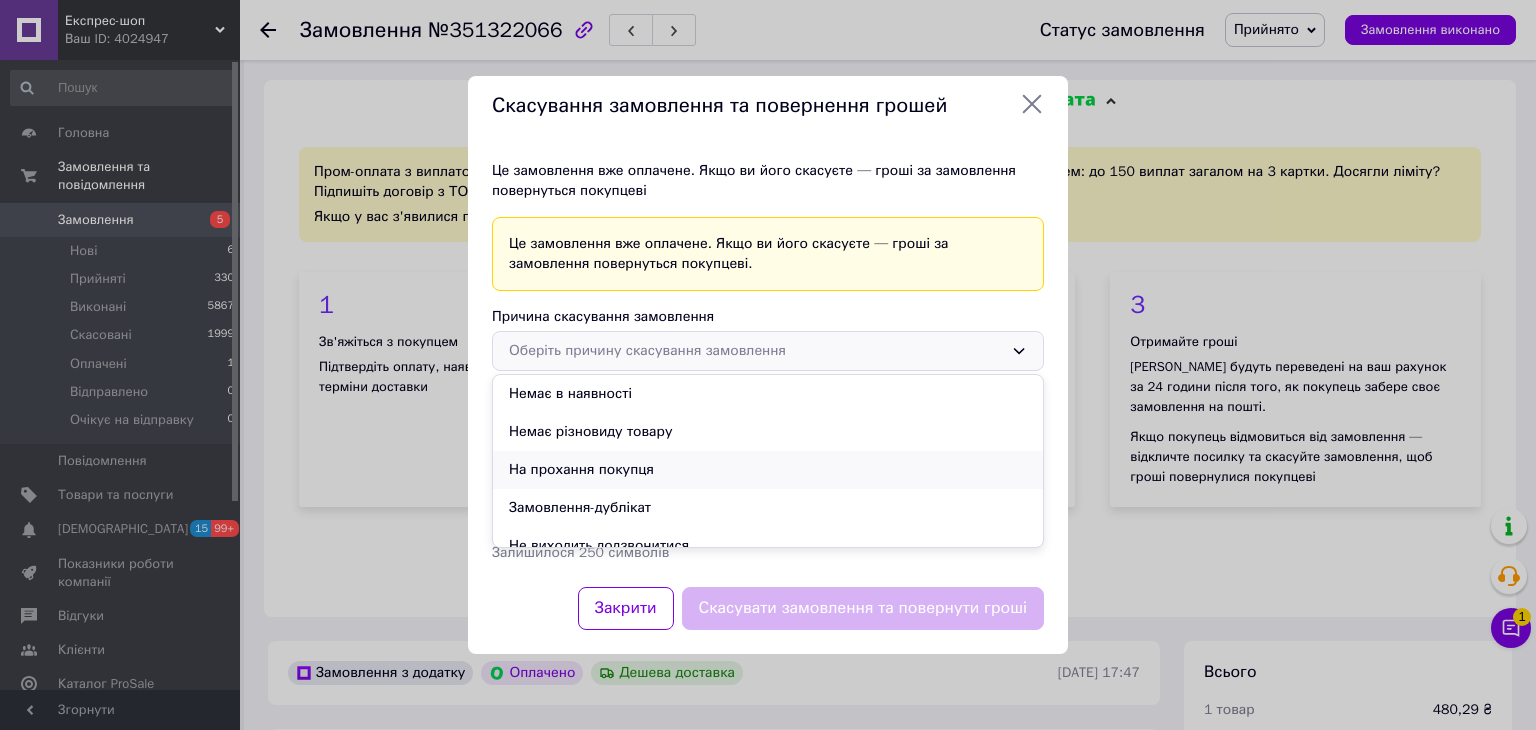 click on "На прохання покупця" at bounding box center (768, 470) 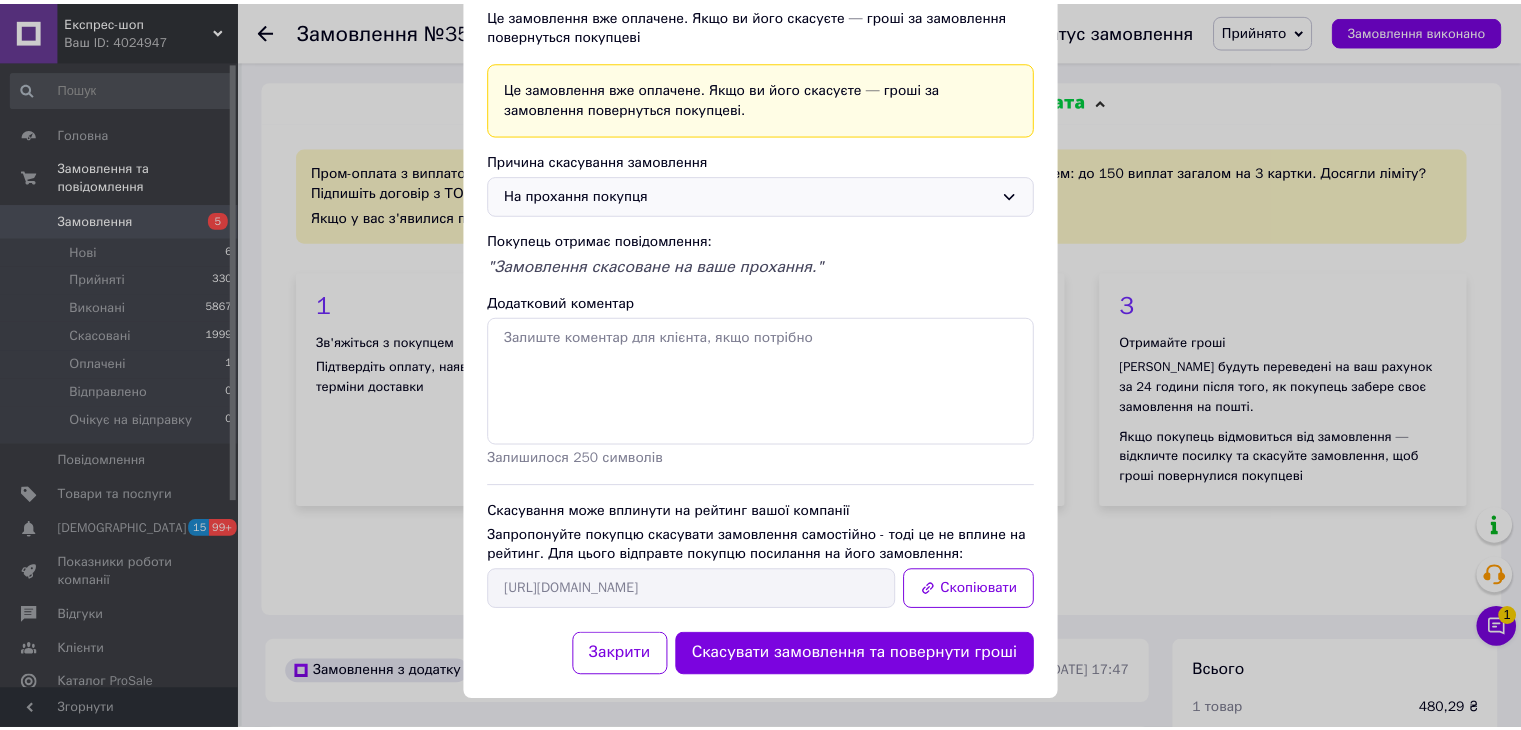 scroll, scrollTop: 121, scrollLeft: 0, axis: vertical 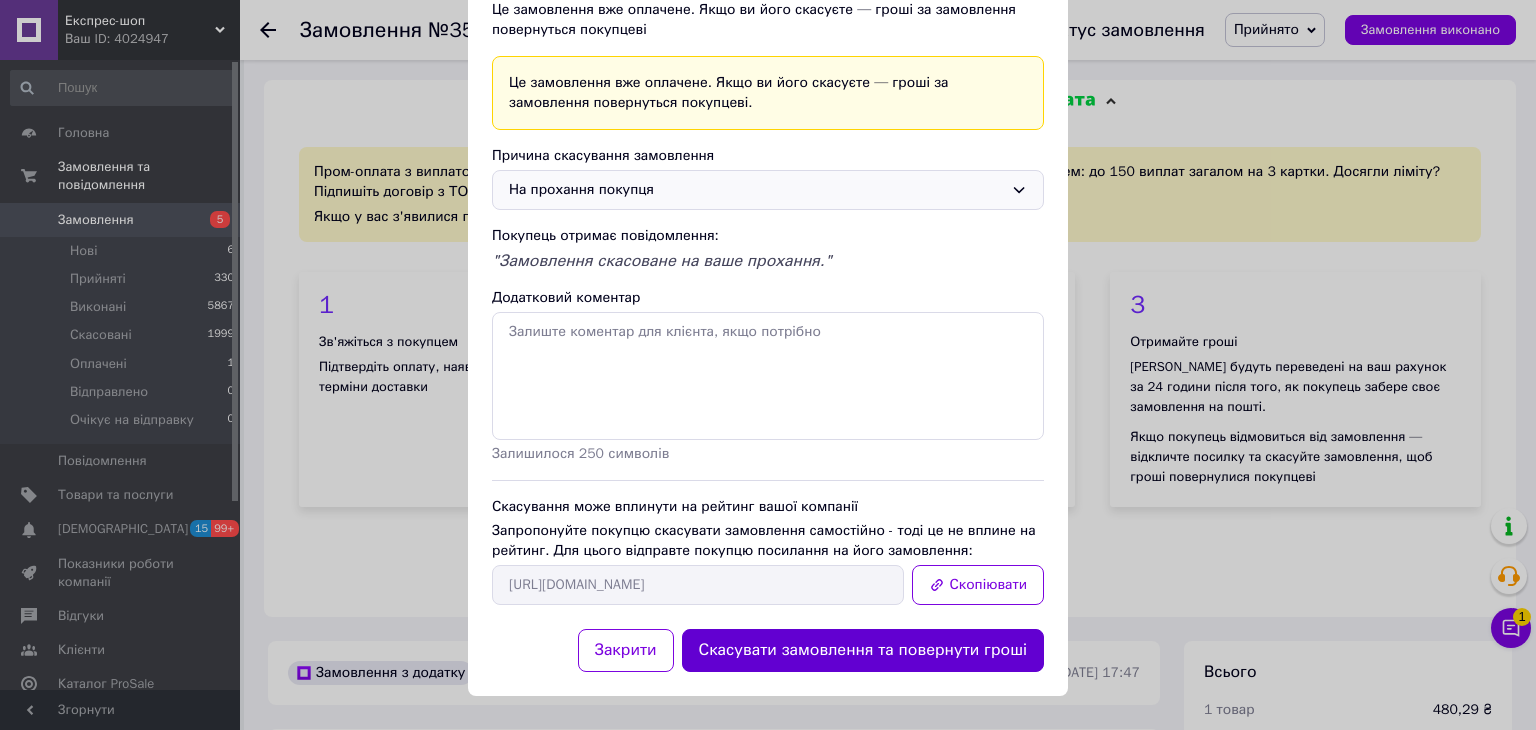 click on "Скасувати замовлення та повернути гроші" at bounding box center [863, 650] 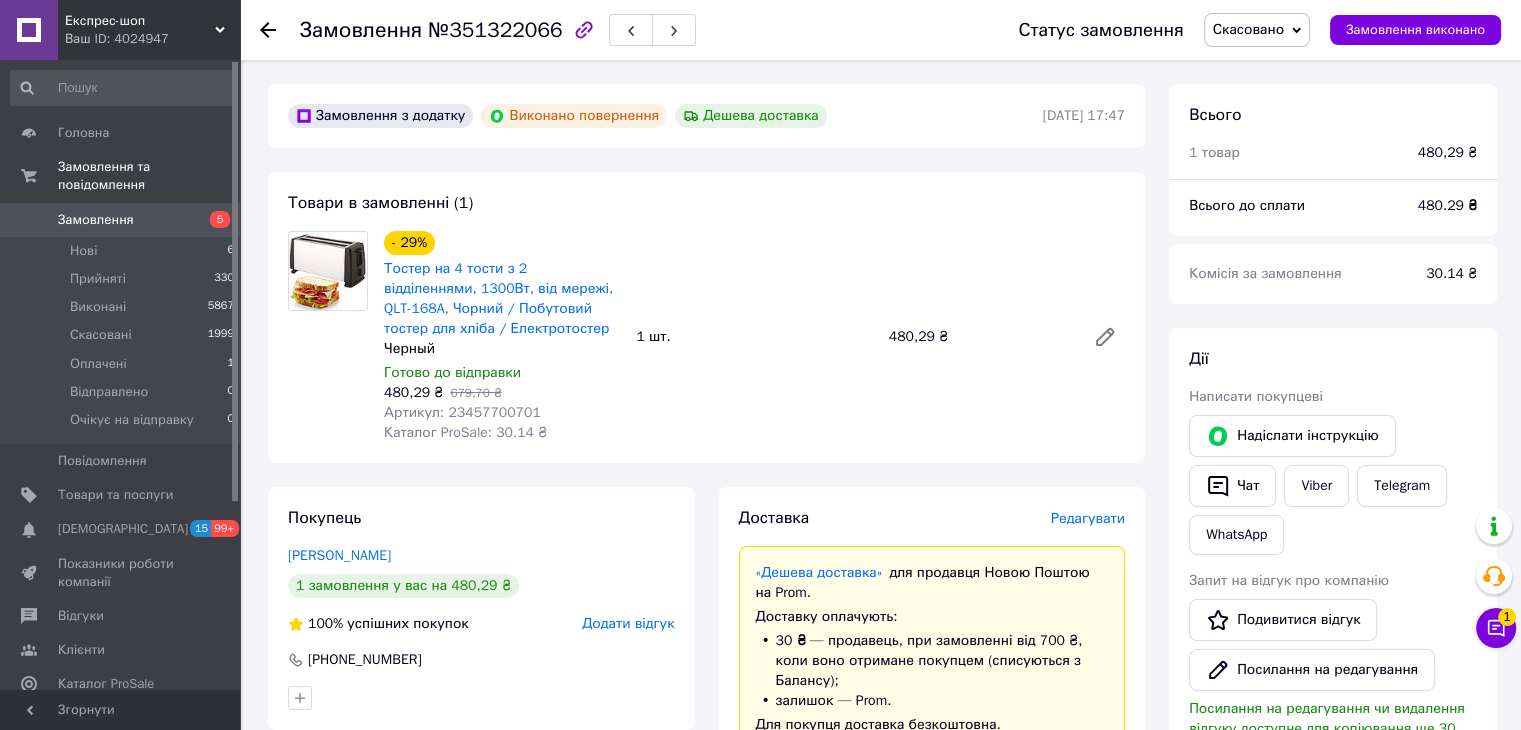scroll, scrollTop: 84, scrollLeft: 0, axis: vertical 